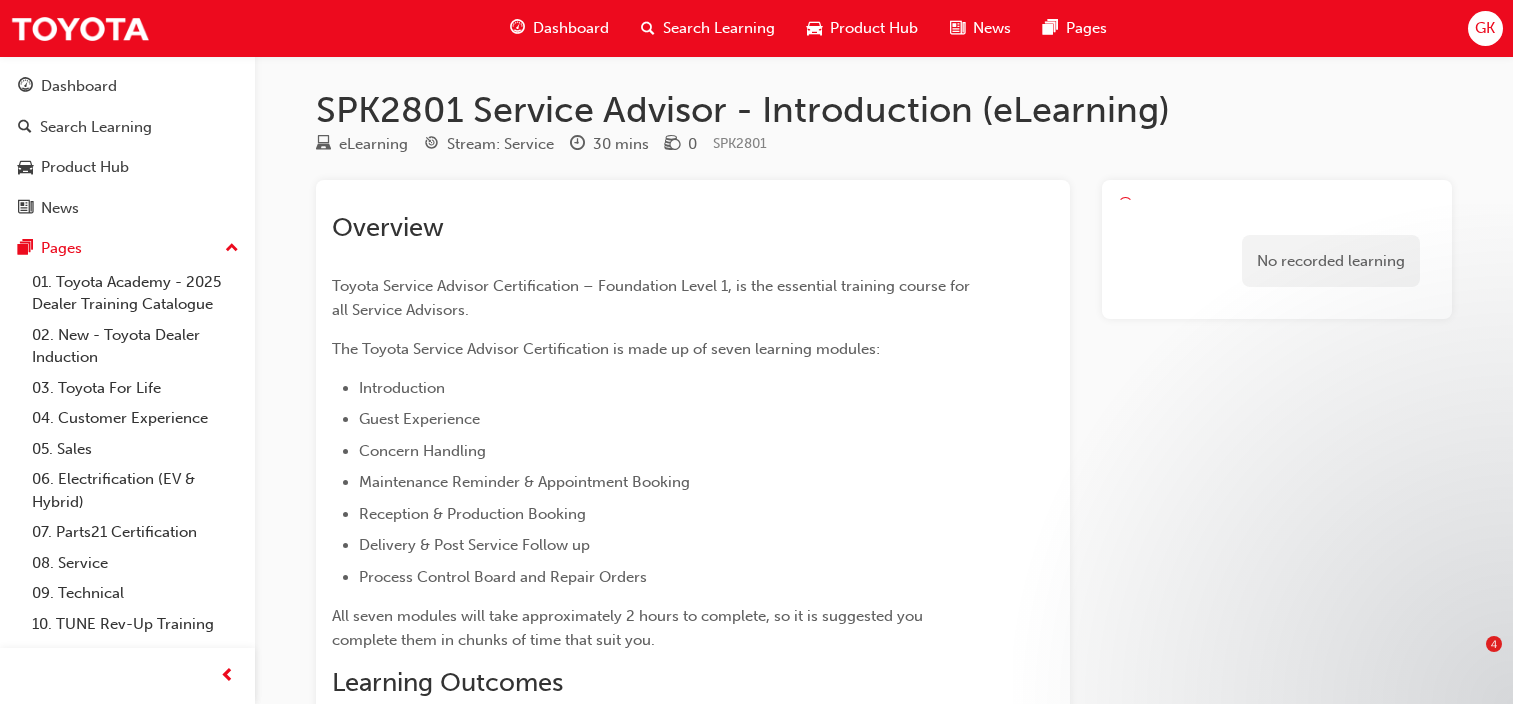 scroll, scrollTop: 0, scrollLeft: 0, axis: both 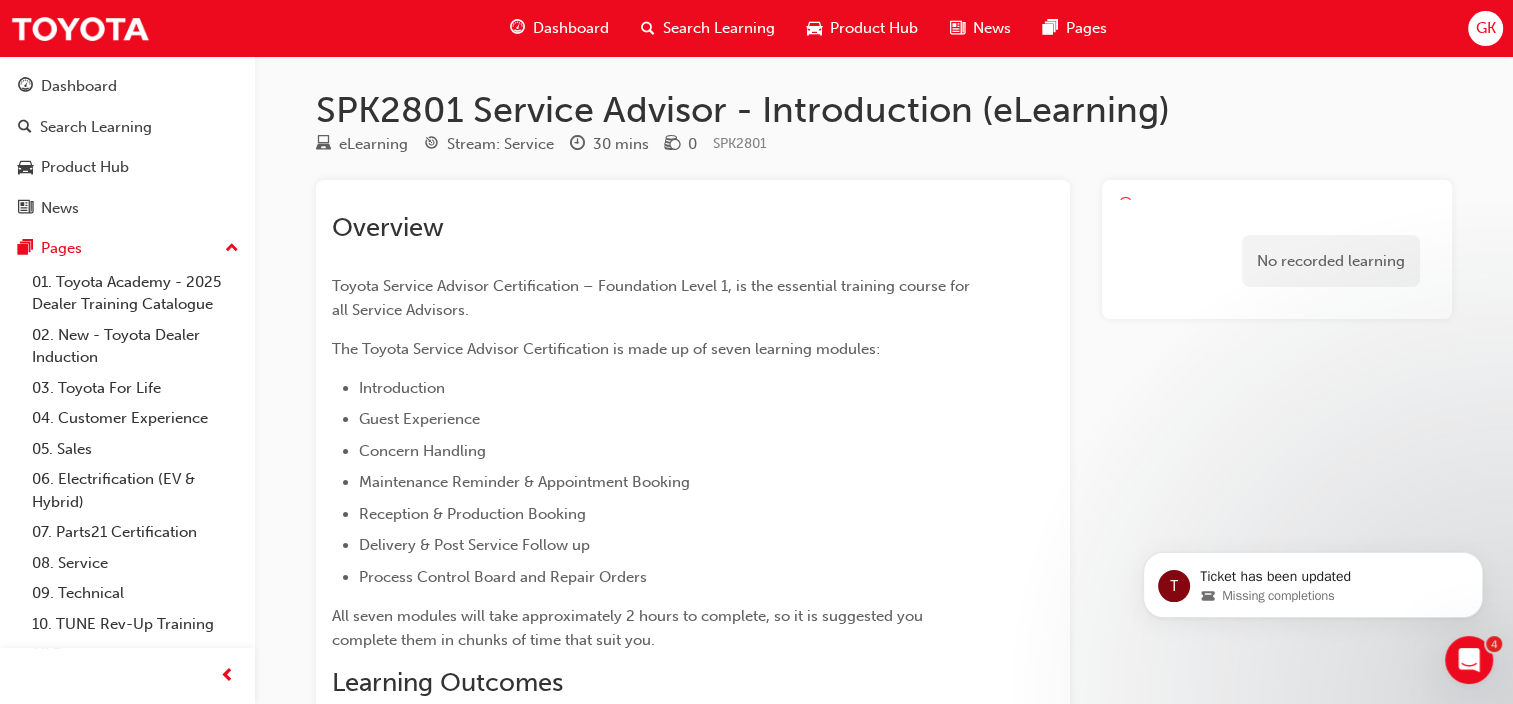 click on "GK" at bounding box center [1485, 28] 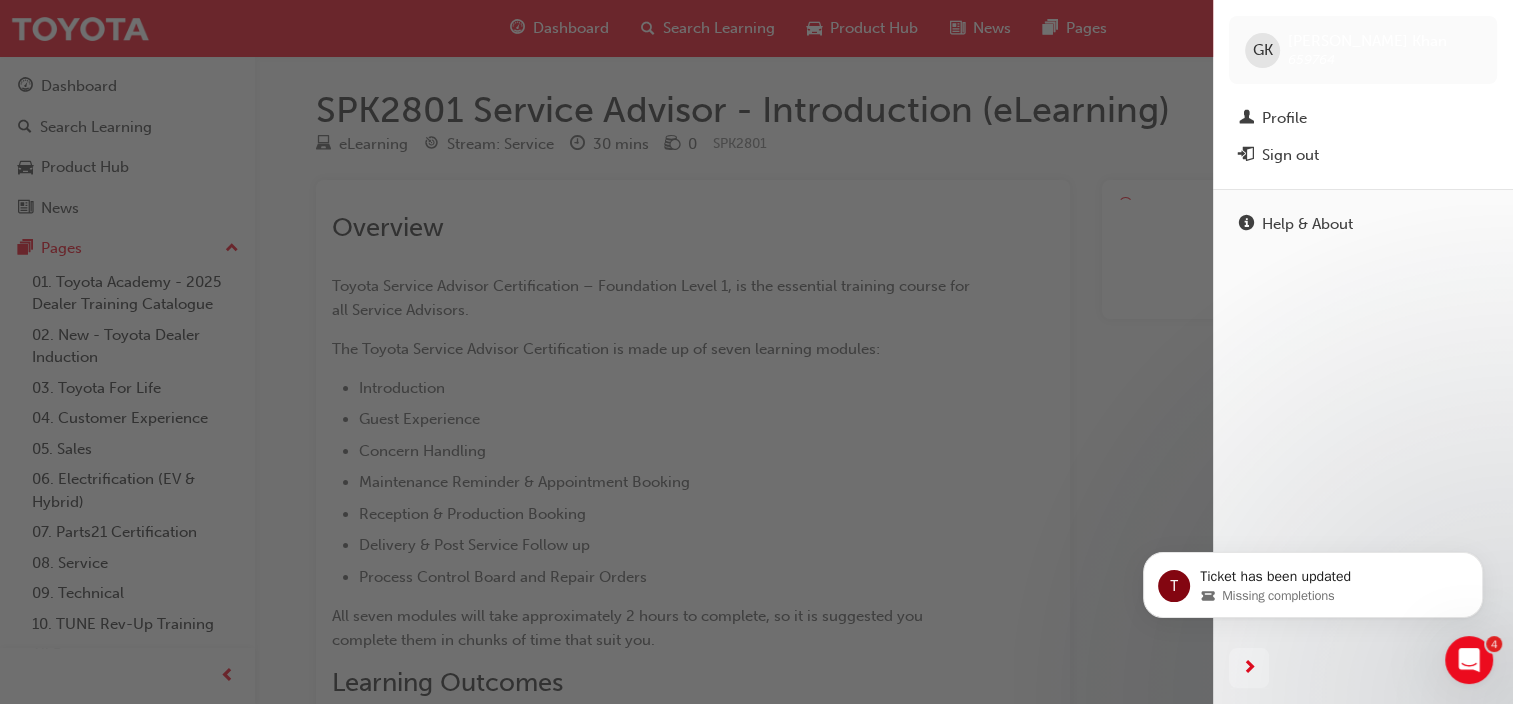 scroll, scrollTop: 1109, scrollLeft: 0, axis: vertical 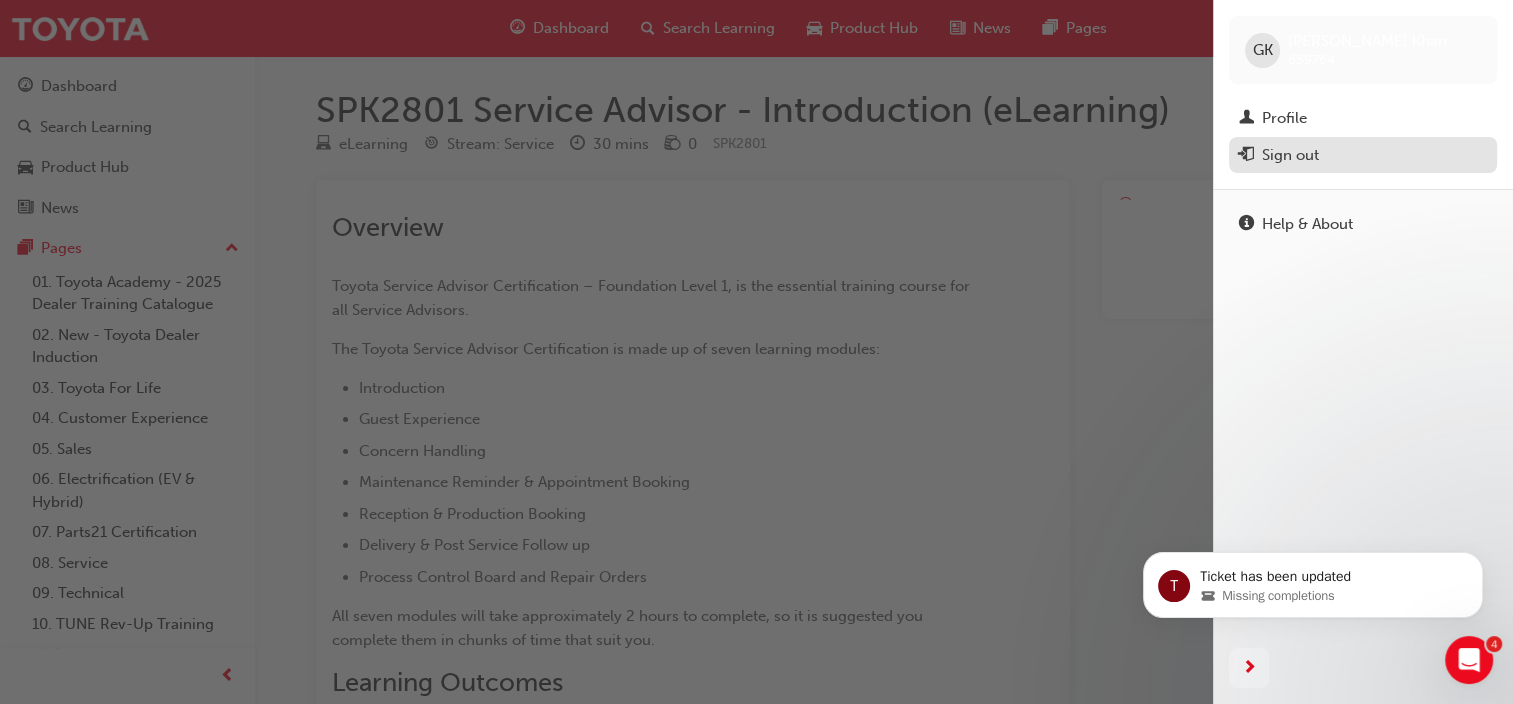 click on "Sign out" at bounding box center [1363, 155] 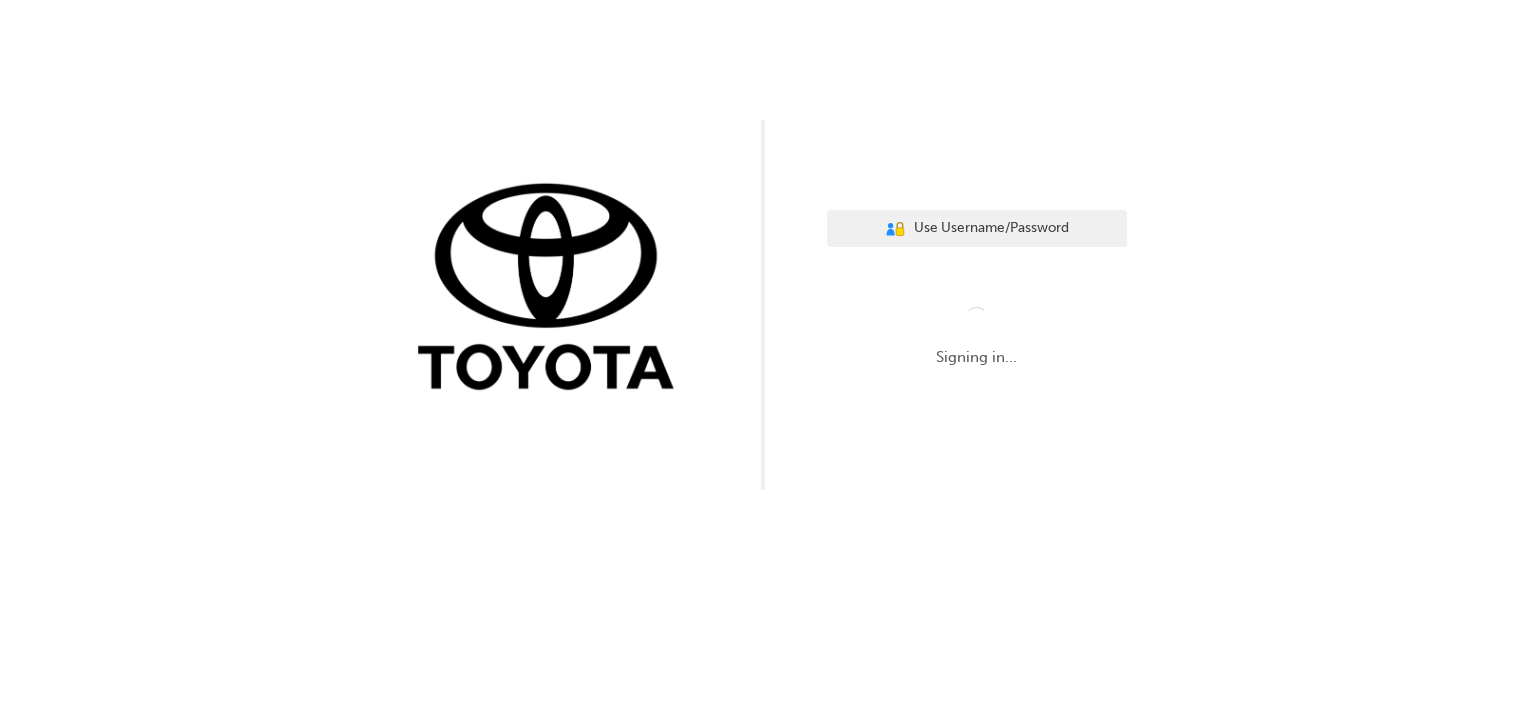scroll, scrollTop: 0, scrollLeft: 0, axis: both 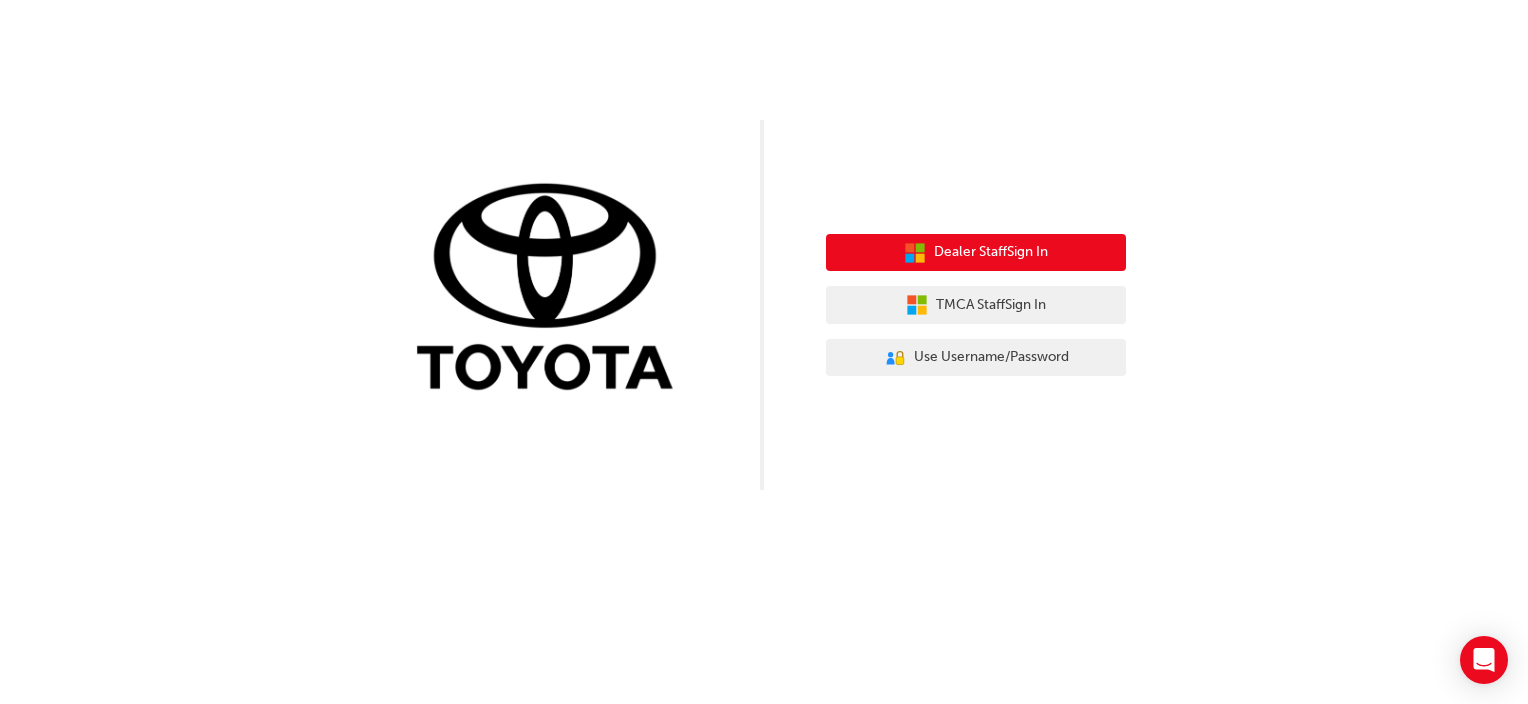 click on "Dealer Staff  Sign In" at bounding box center (991, 252) 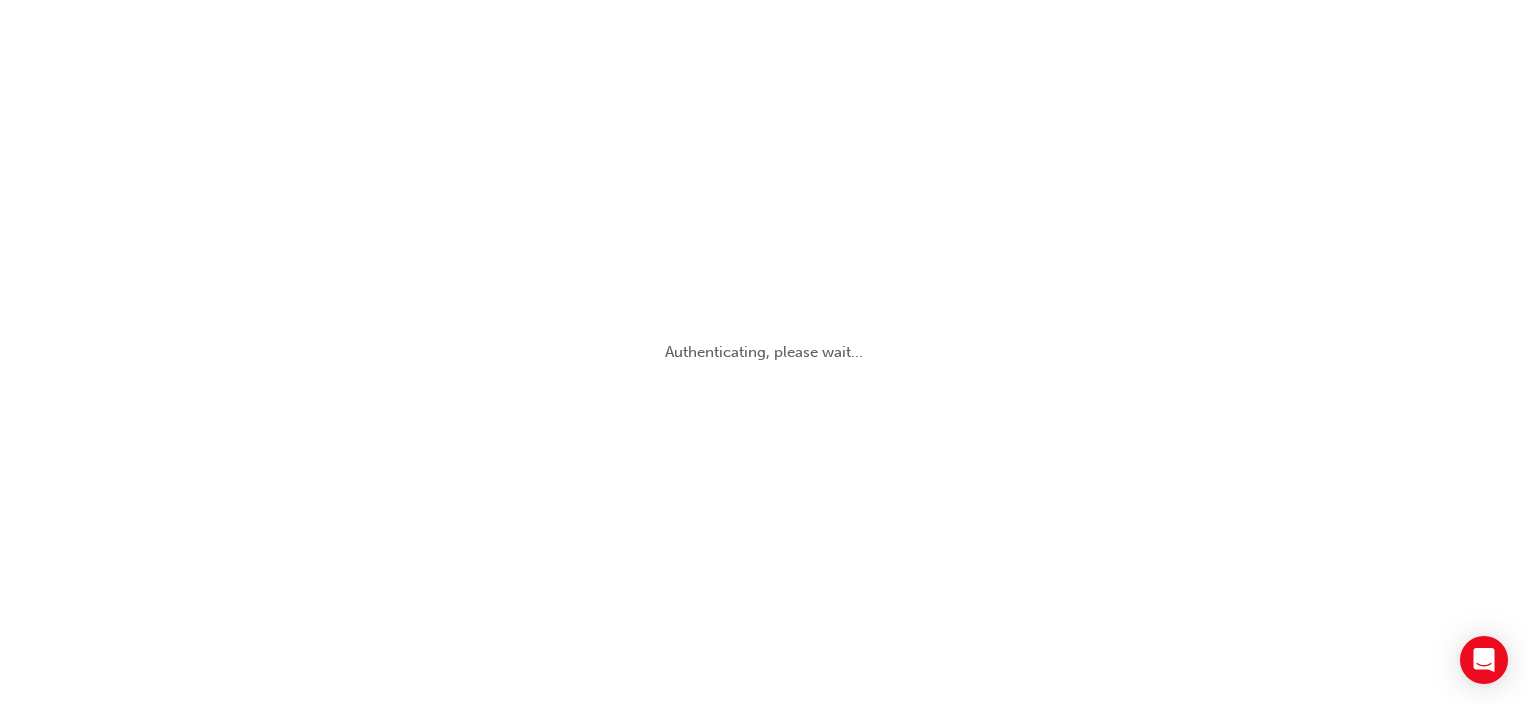 scroll, scrollTop: 0, scrollLeft: 0, axis: both 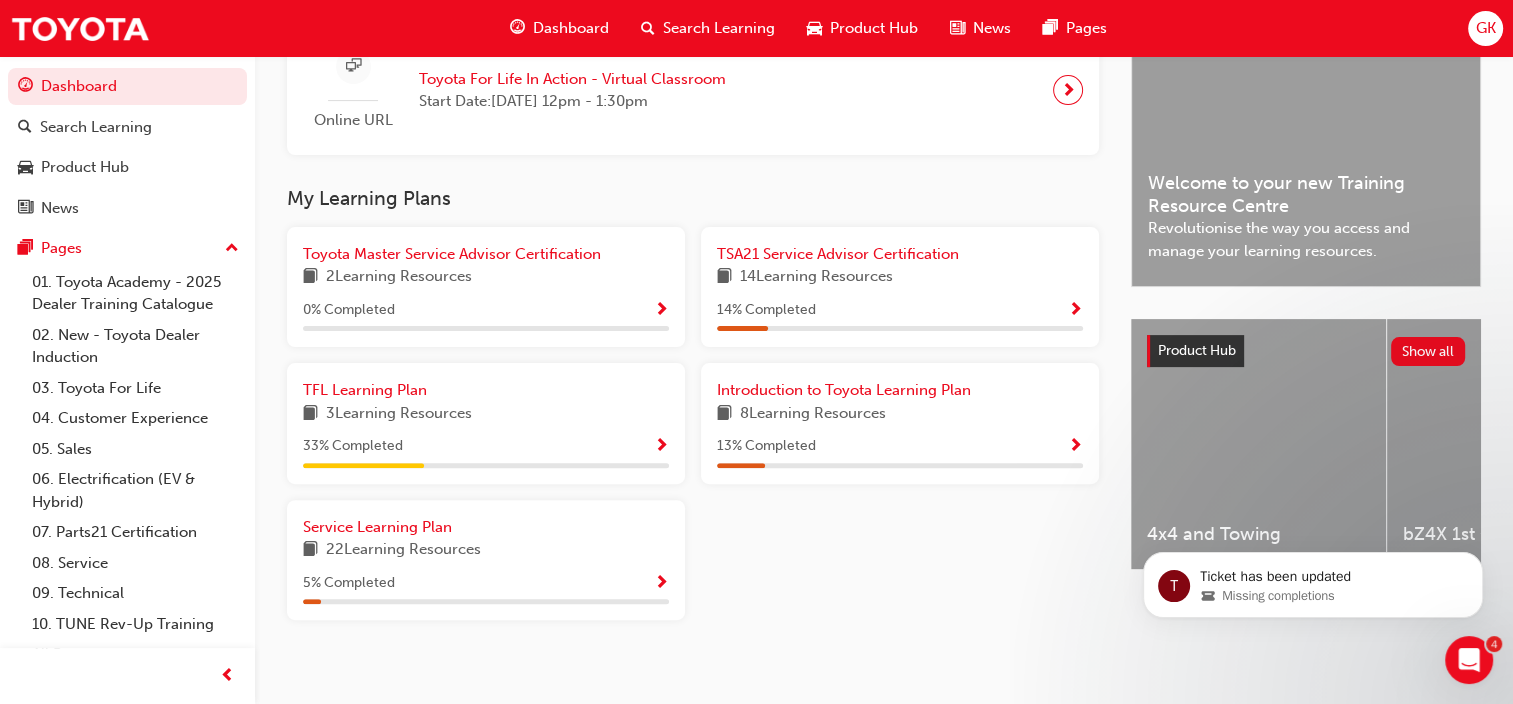 click on "TFL Learning Plan 3  Learning Resources 33 % Completed" at bounding box center (486, 423) 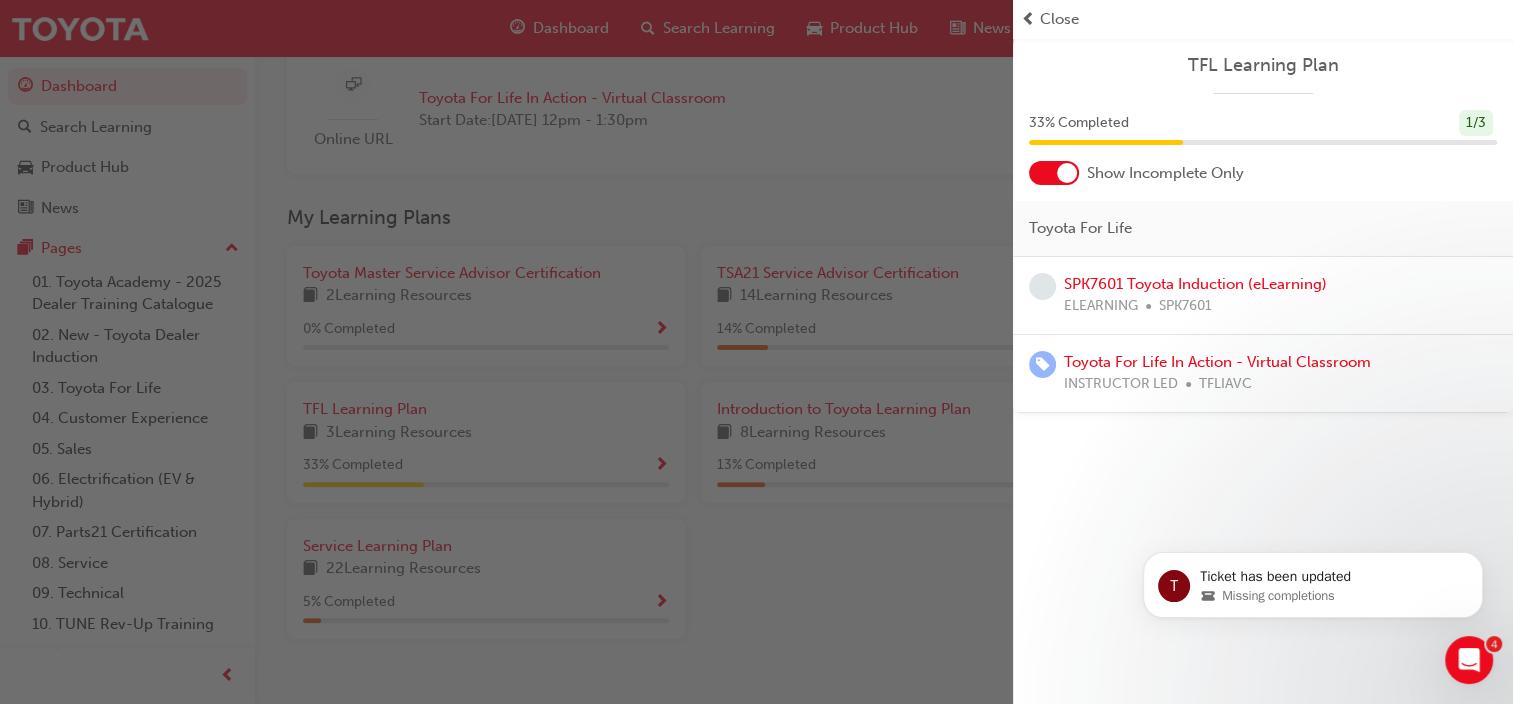 scroll, scrollTop: 500, scrollLeft: 0, axis: vertical 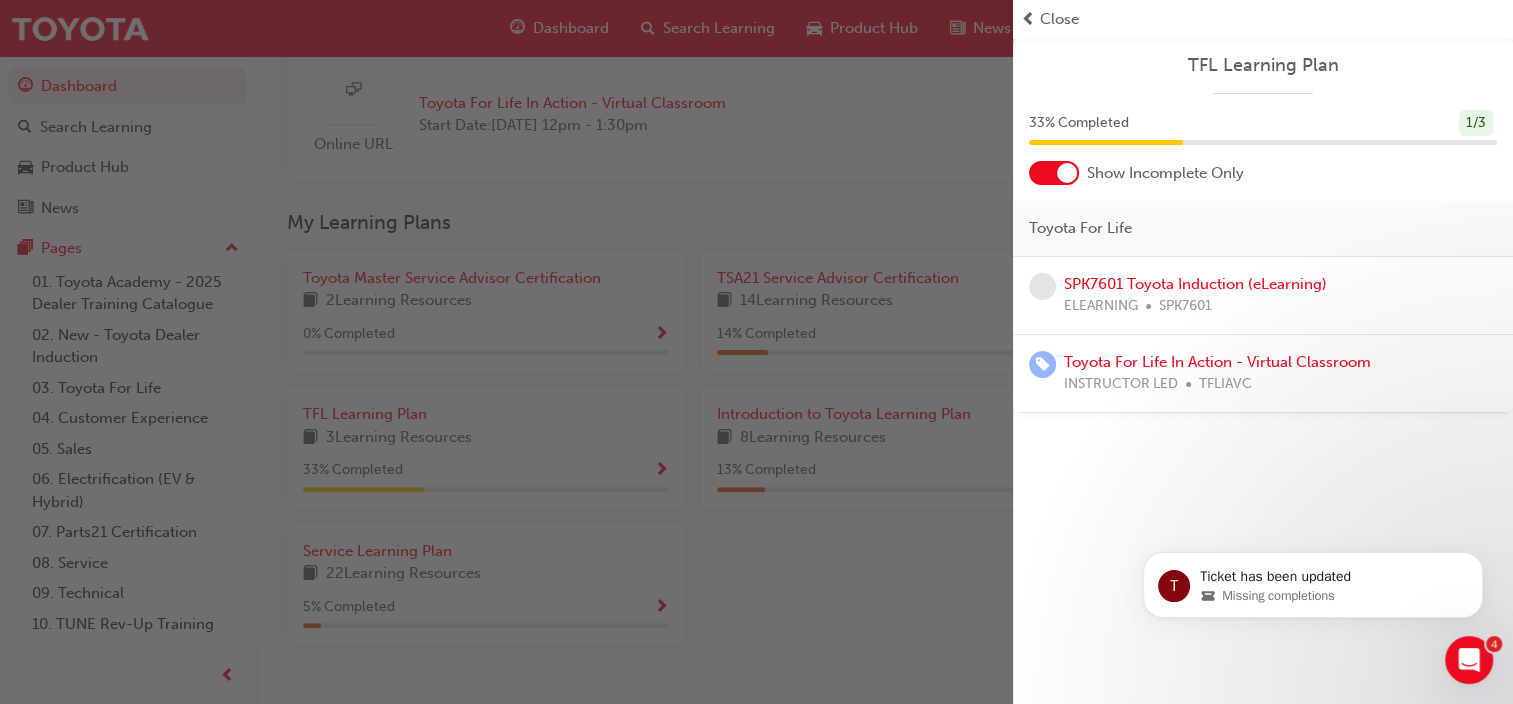 click on "Close" at bounding box center (1059, 19) 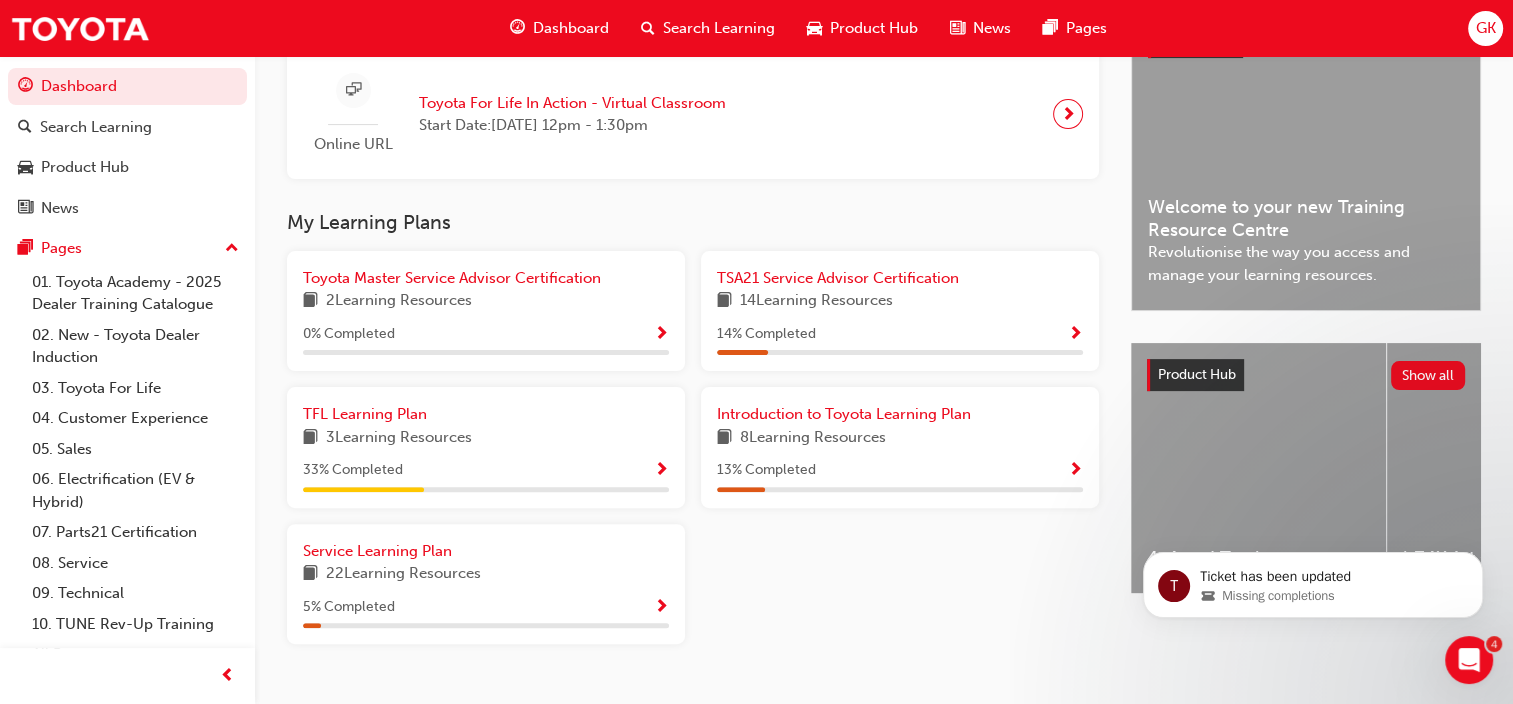 click on "TSA21 Service Advisor Certification 14  Learning Resources 14 % Completed" at bounding box center (900, 311) 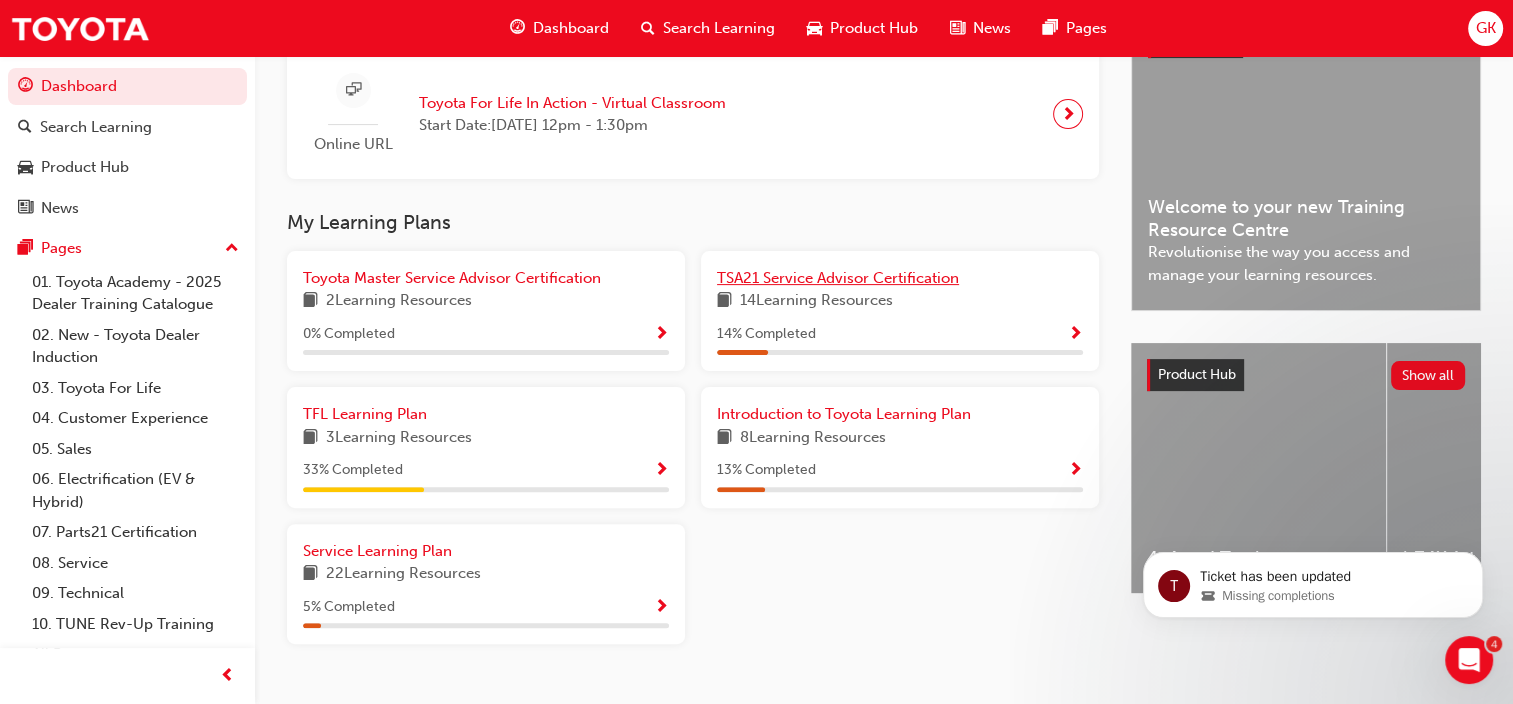 click on "TSA21 Service Advisor Certification" at bounding box center [838, 278] 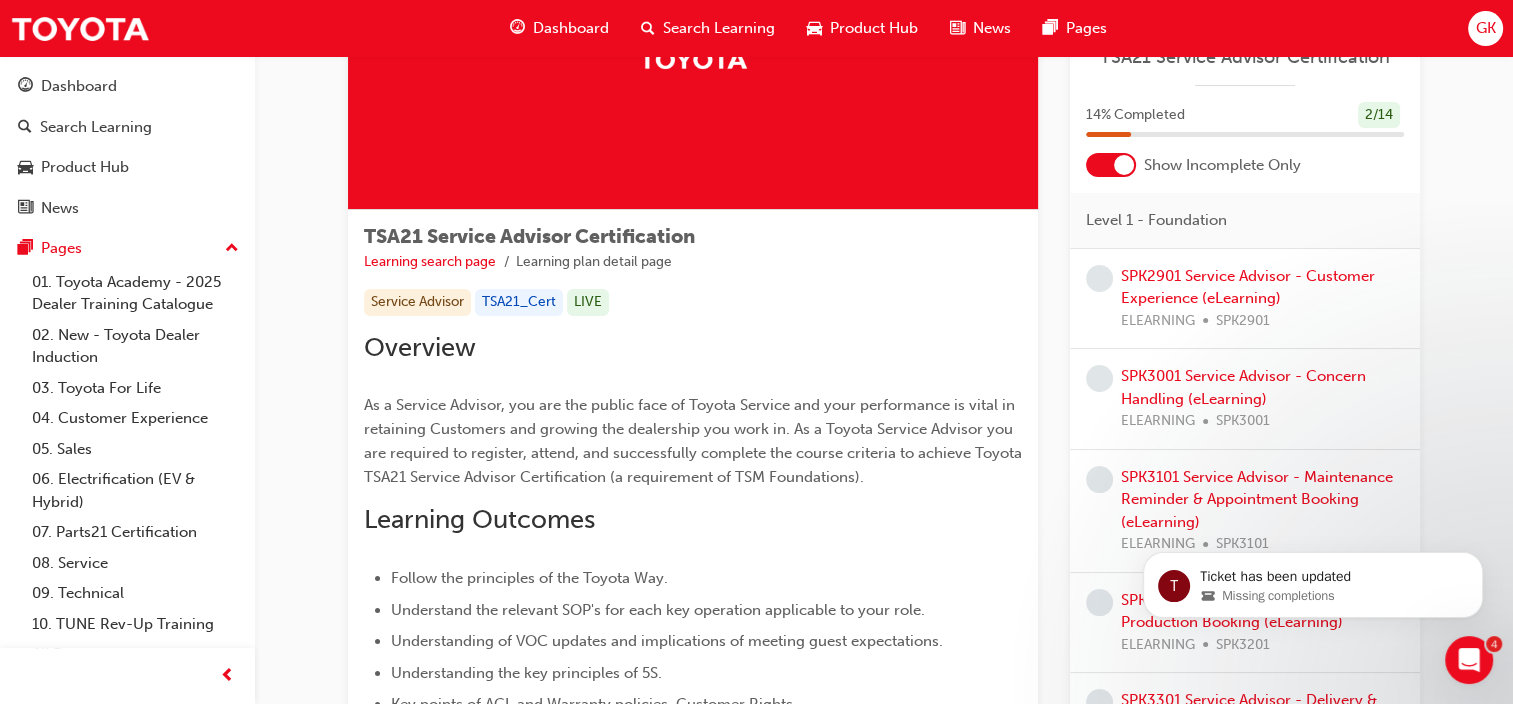 scroll, scrollTop: 0, scrollLeft: 0, axis: both 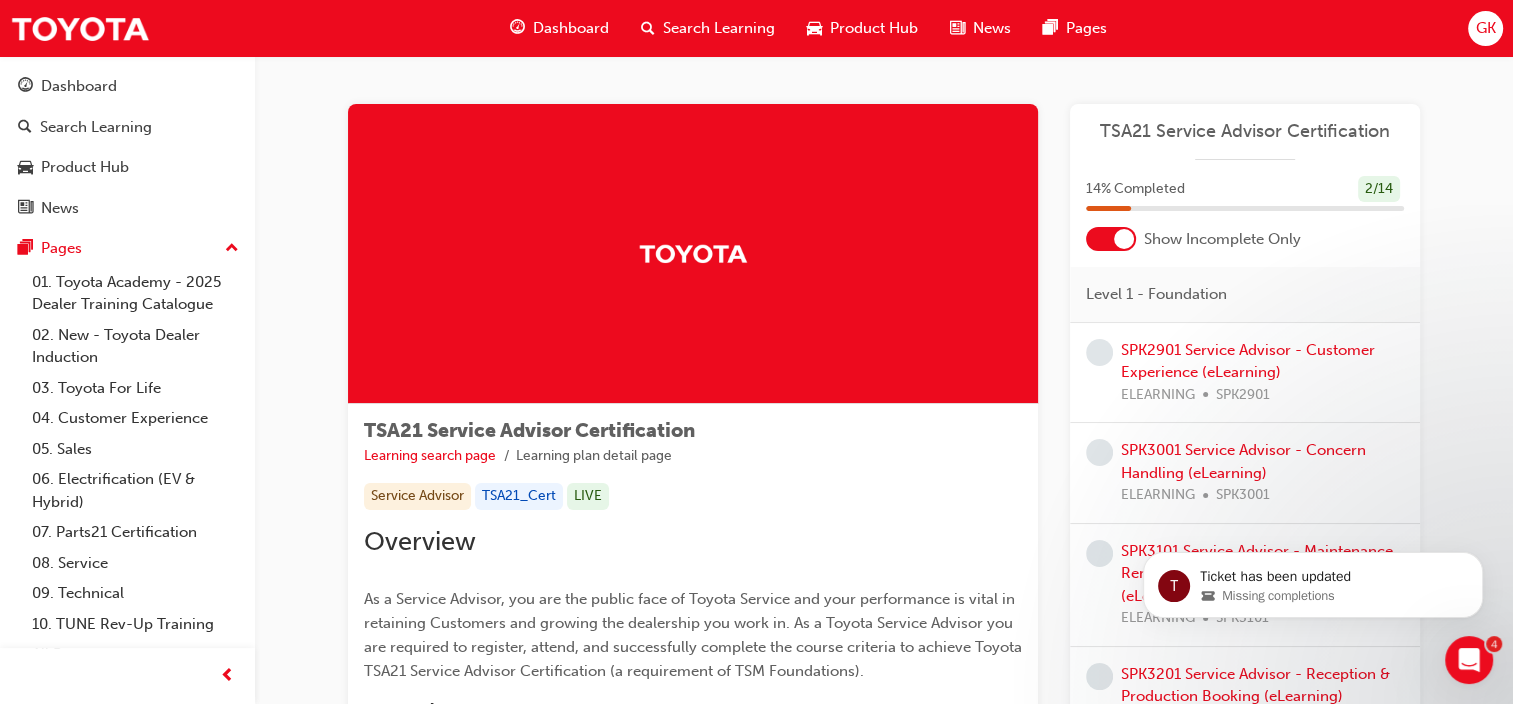 click at bounding box center (1124, 239) 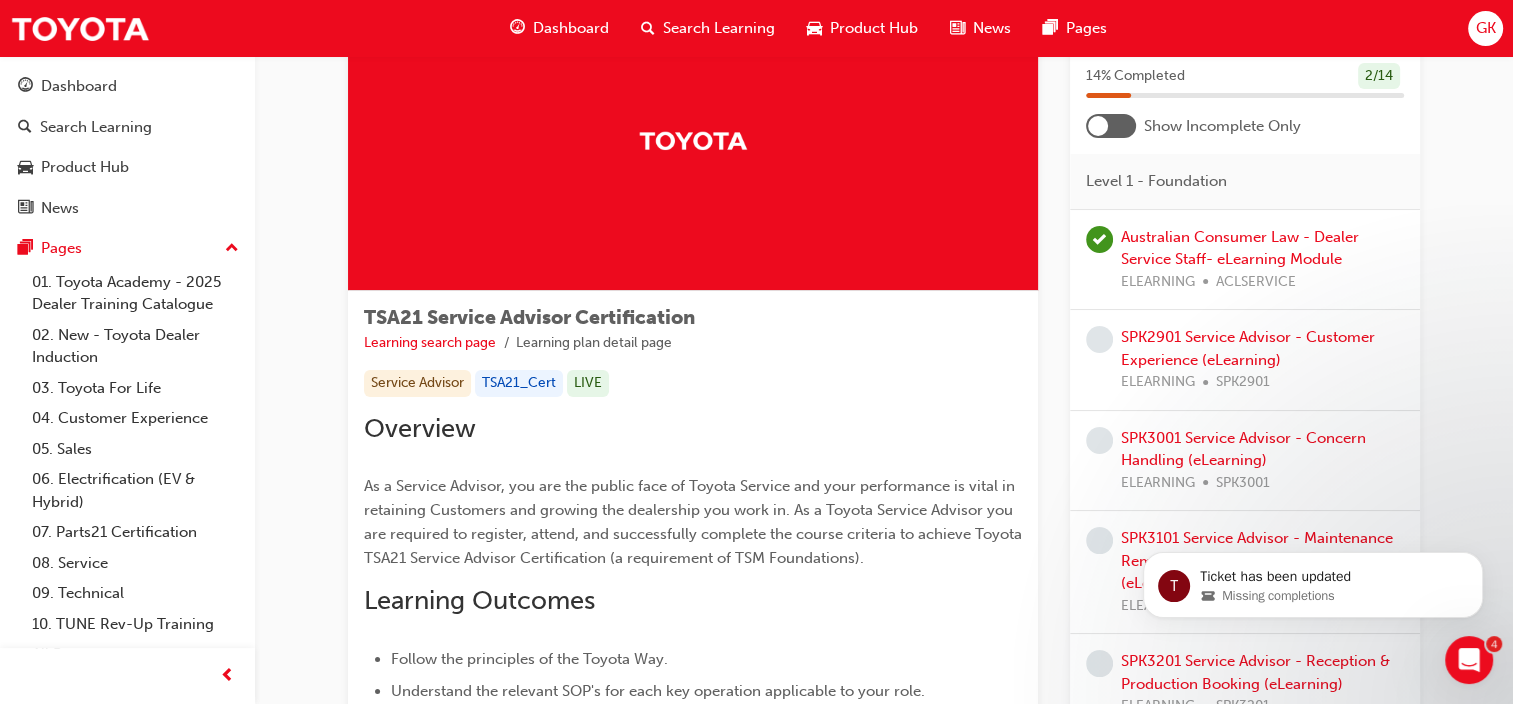 scroll, scrollTop: 124, scrollLeft: 0, axis: vertical 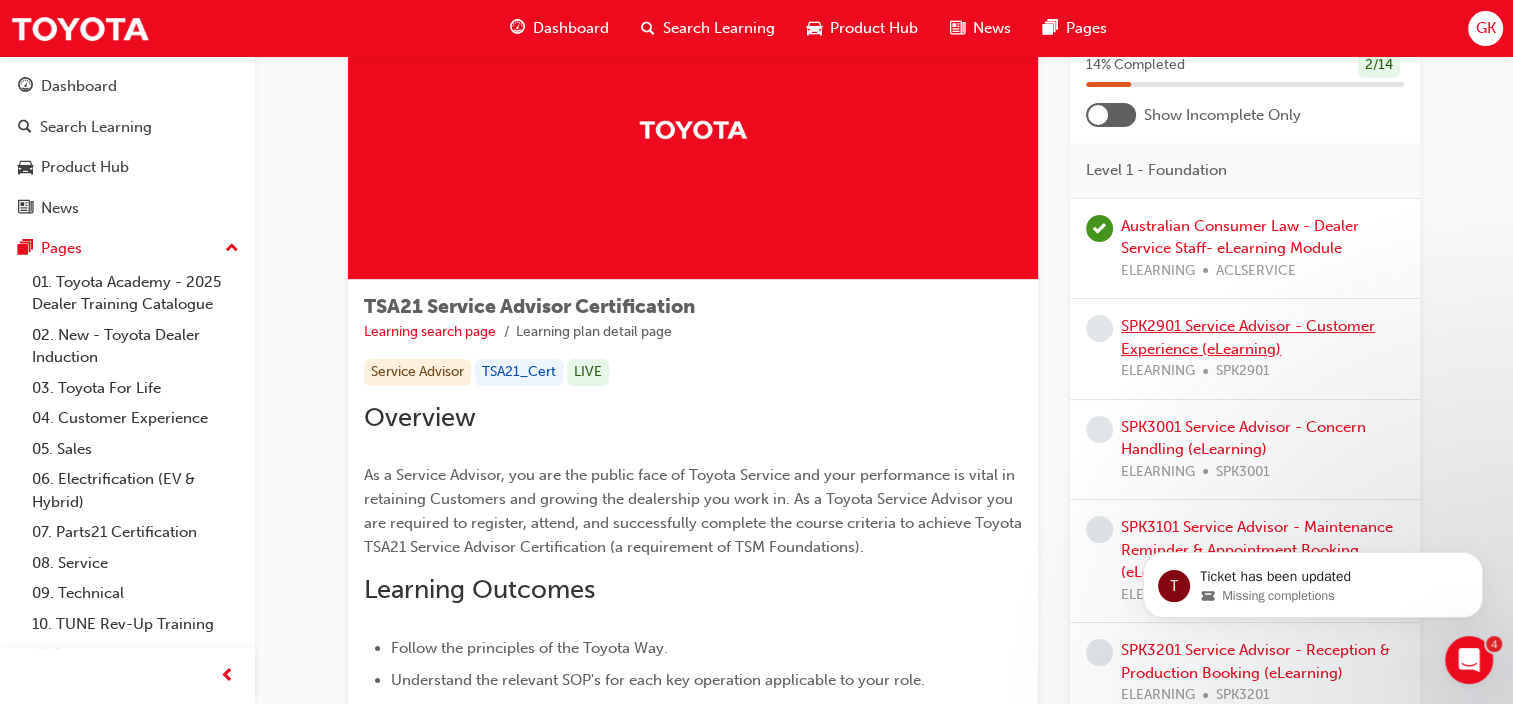 click on "SPK2901 Service Advisor - Customer Experience (eLearning)" at bounding box center (1248, 337) 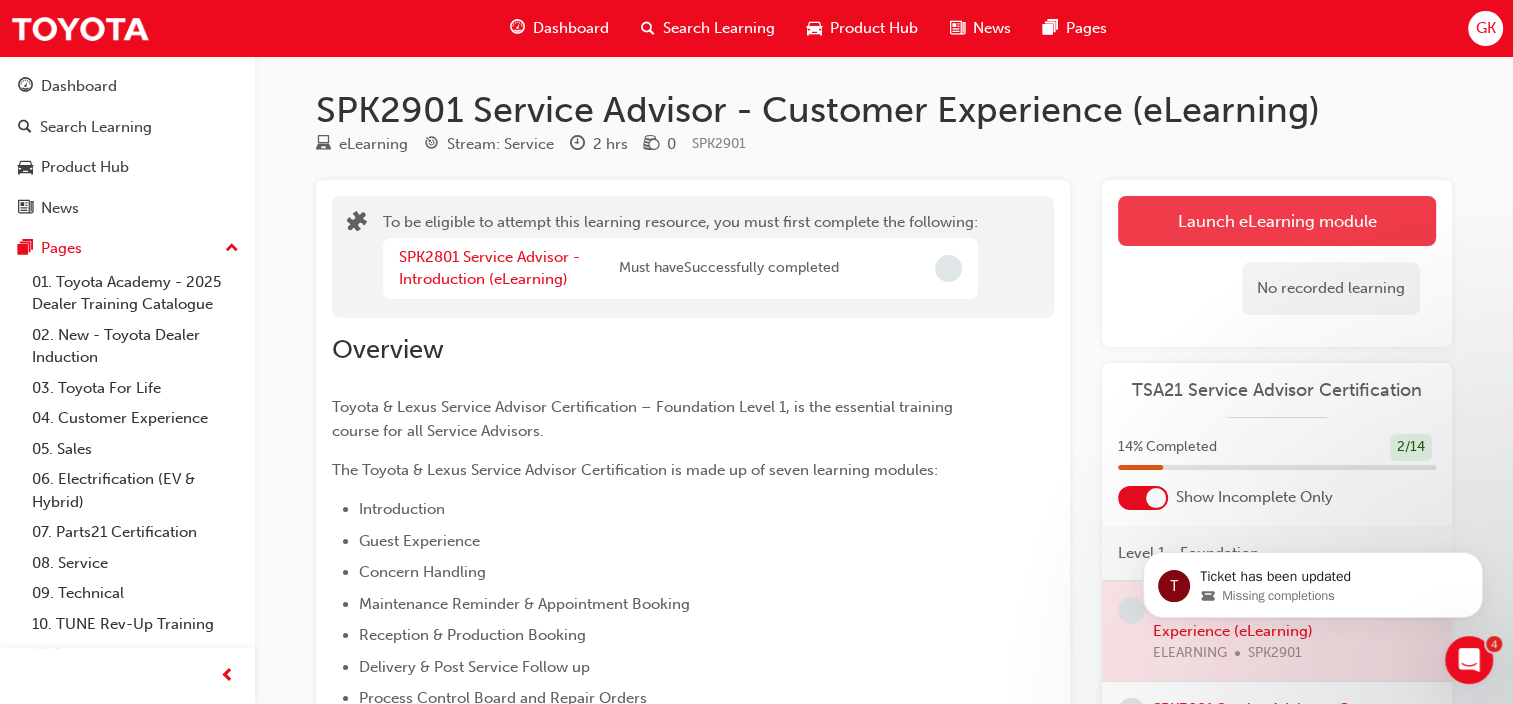 click on "Launch eLearning module" at bounding box center (1277, 221) 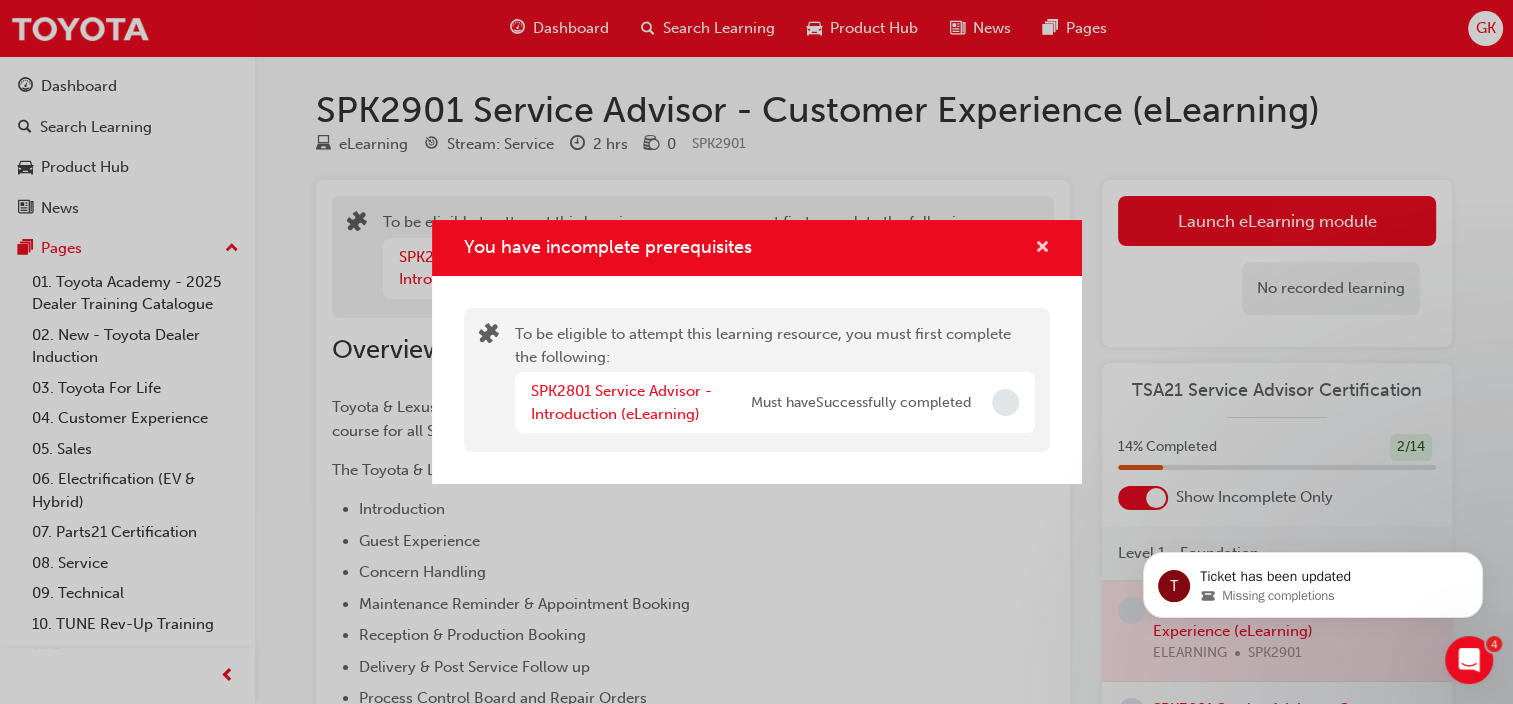 click at bounding box center [1034, 248] 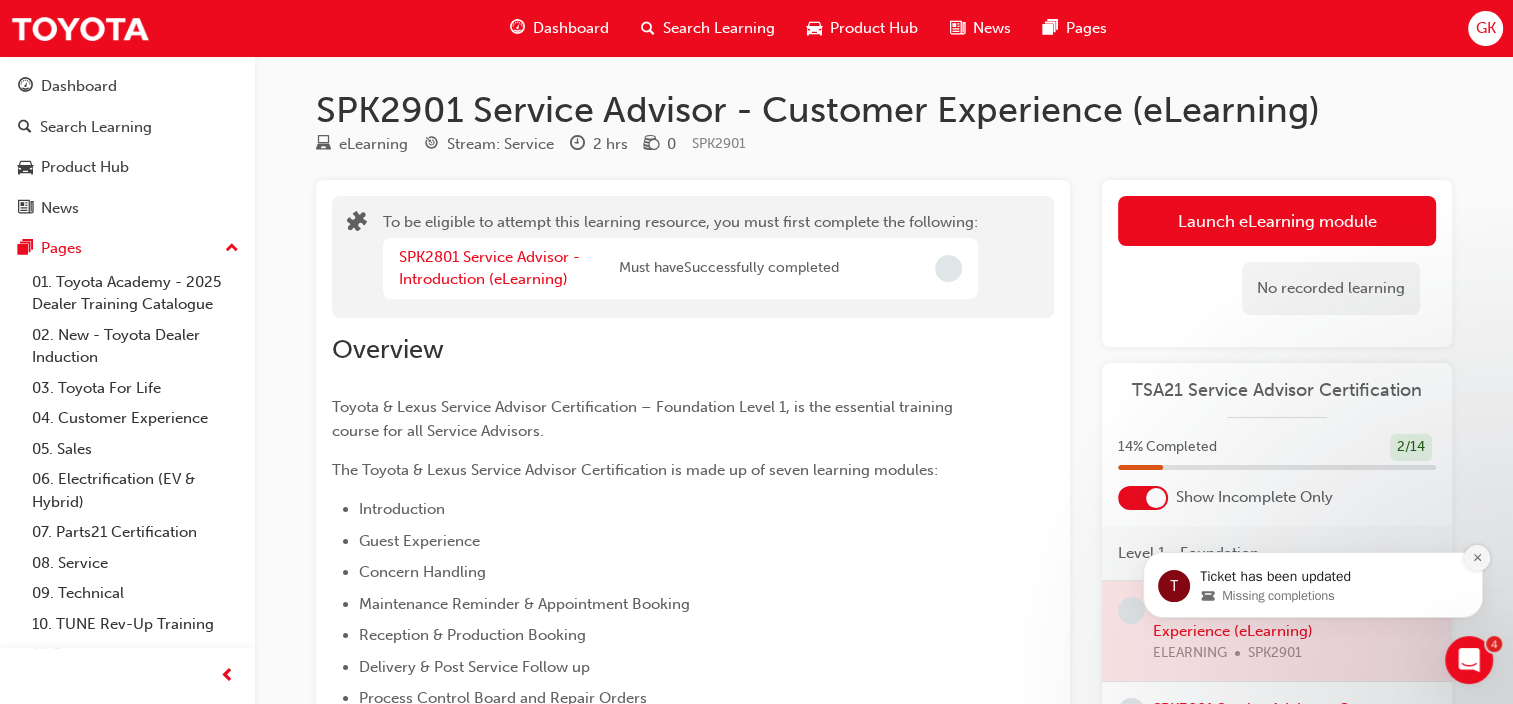 click 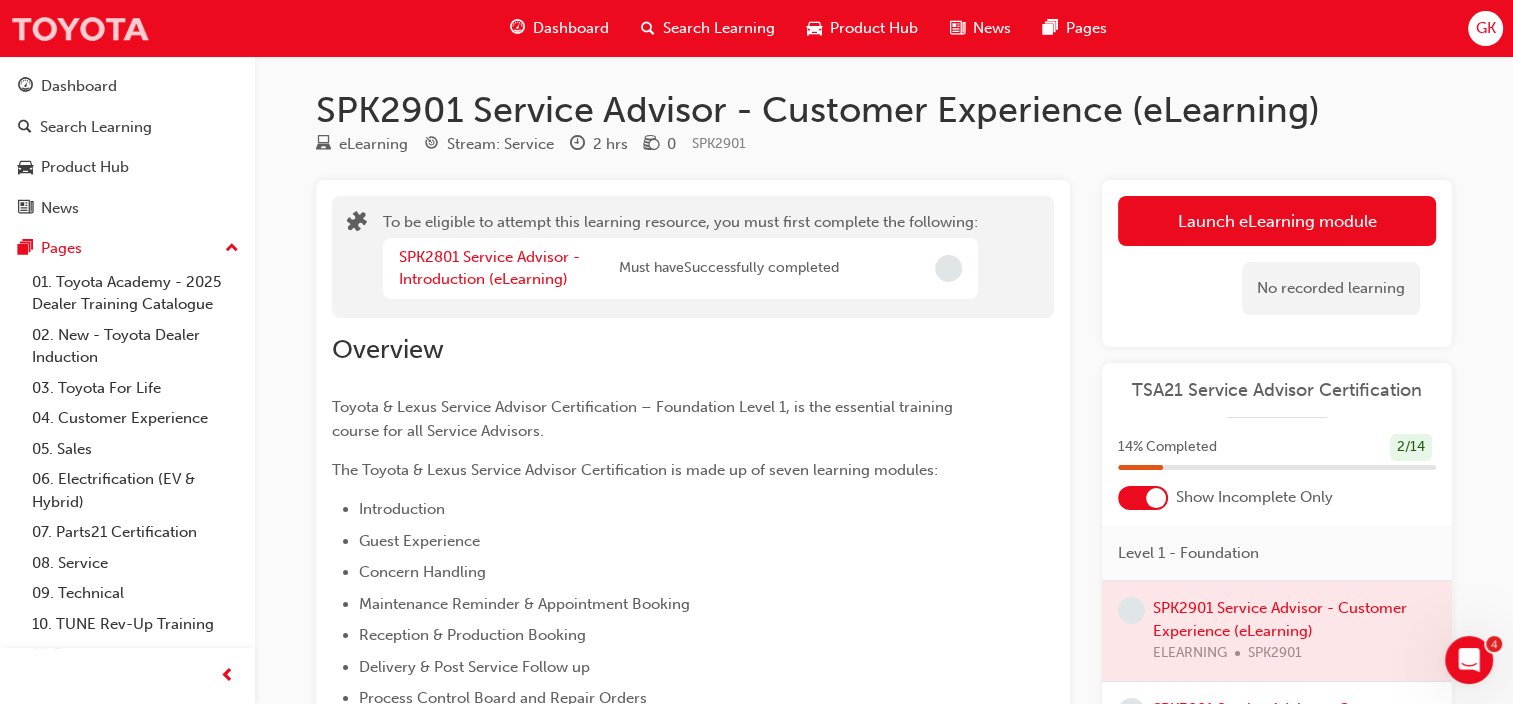 click at bounding box center (80, 28) 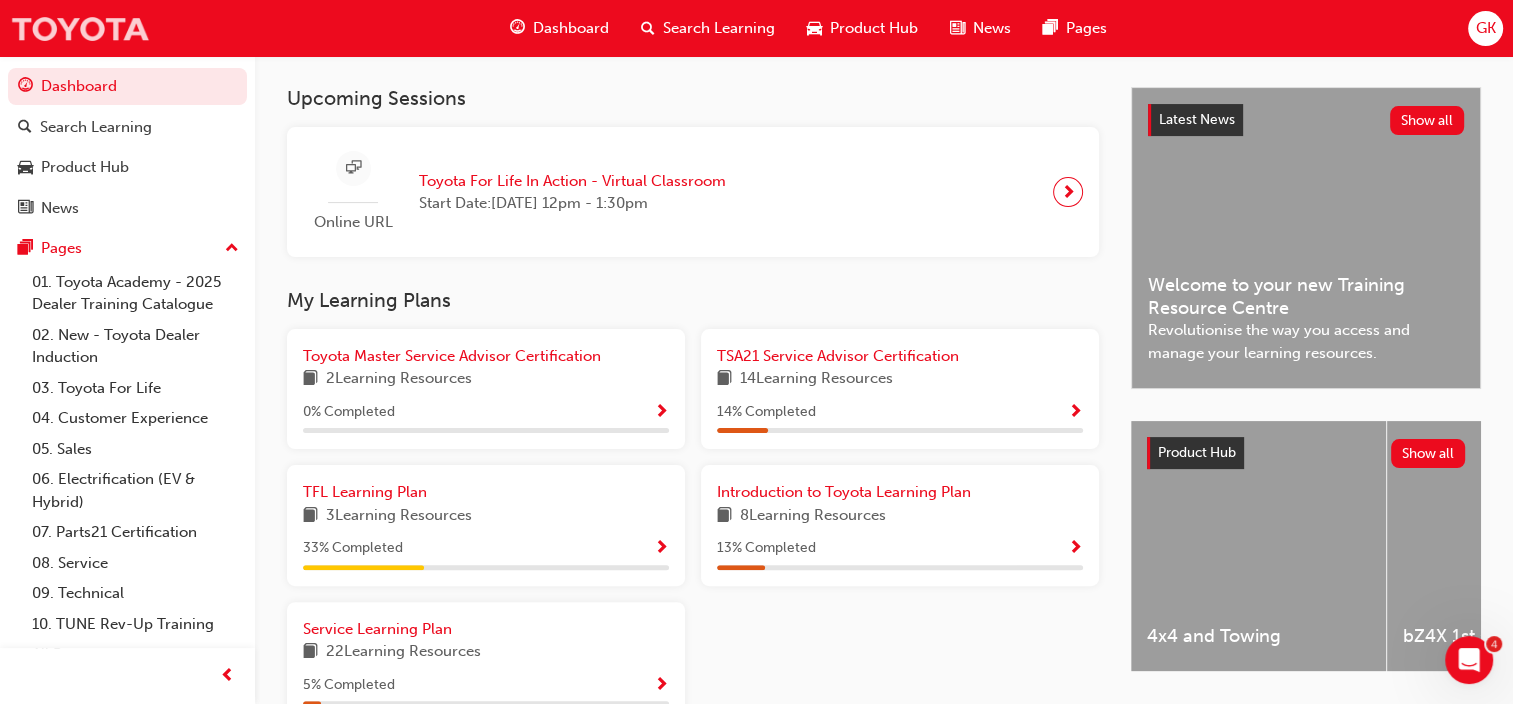 scroll, scrollTop: 475, scrollLeft: 0, axis: vertical 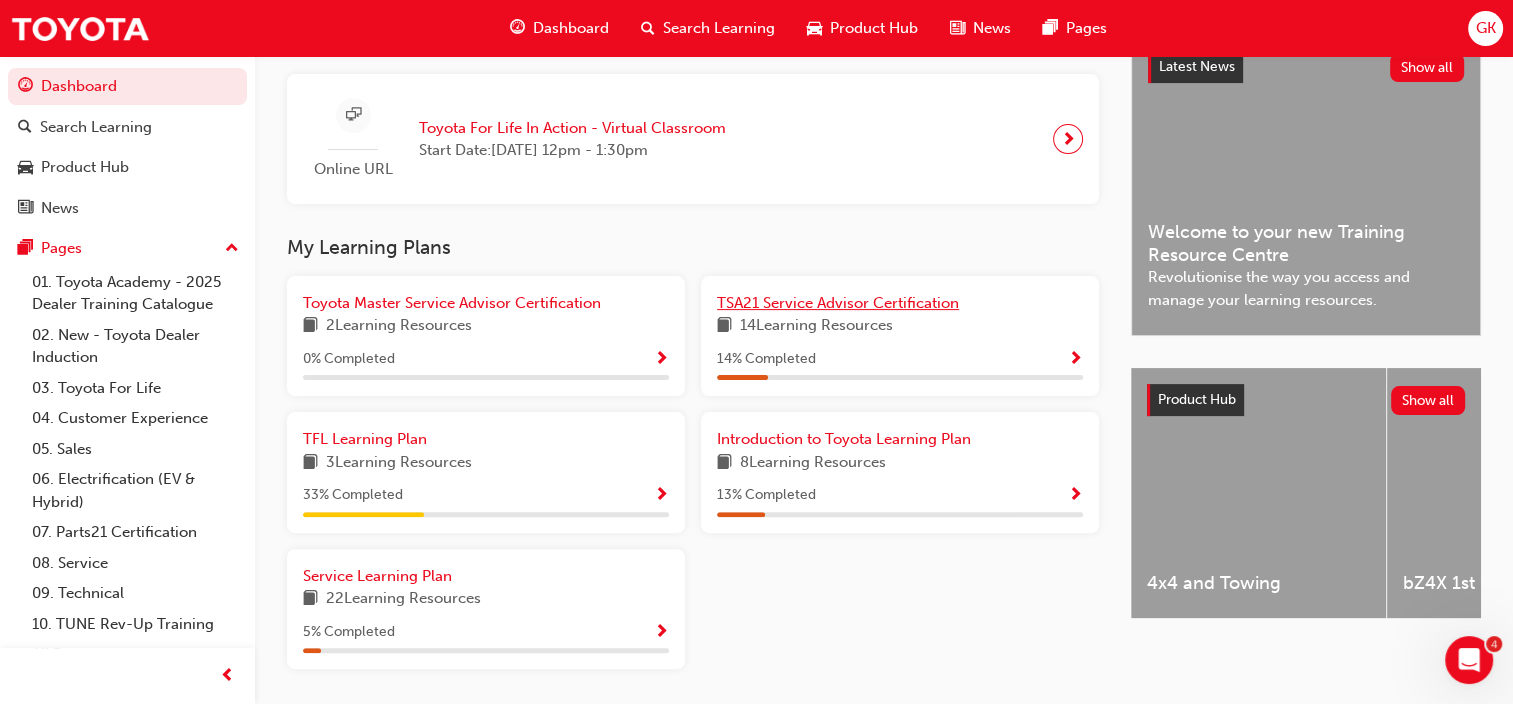 click on "TSA21 Service Advisor Certification" at bounding box center [838, 303] 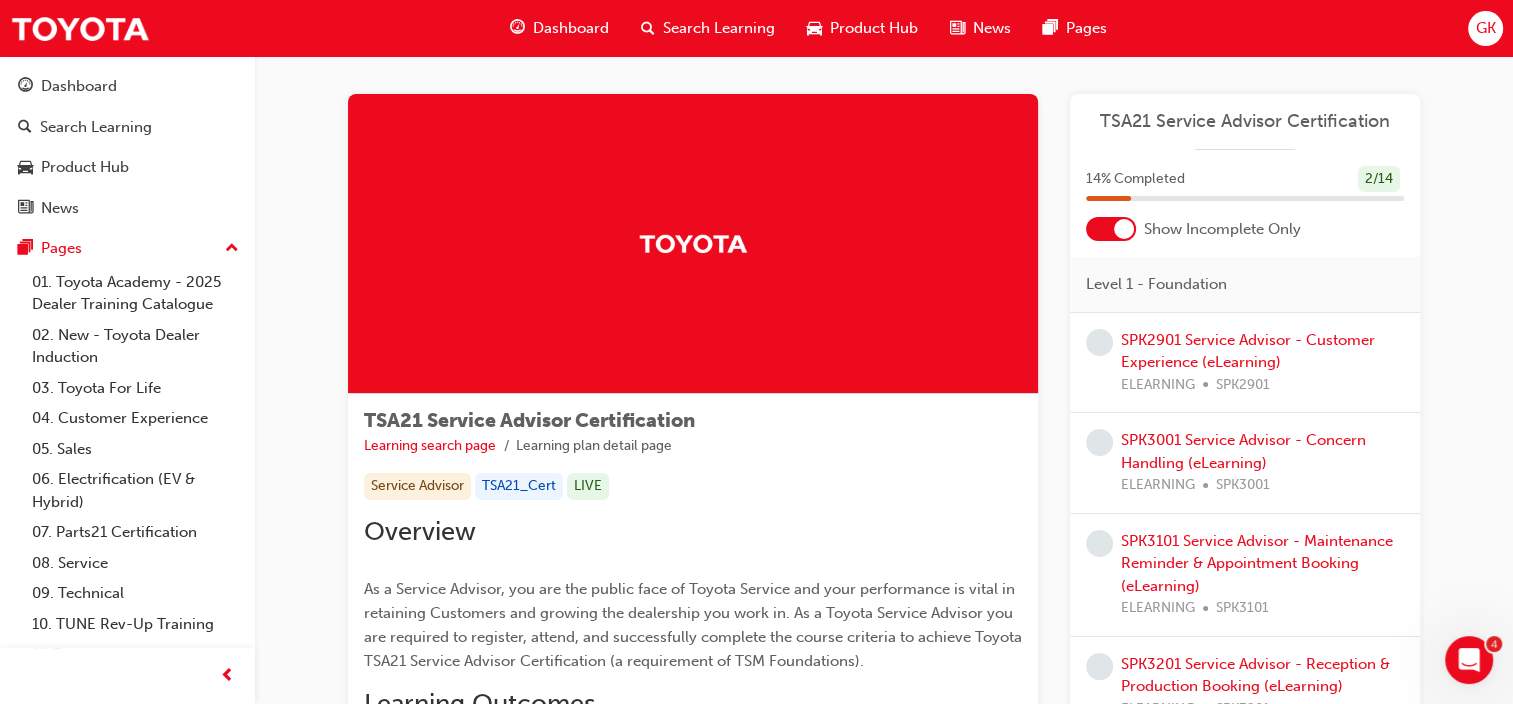 scroll, scrollTop: 0, scrollLeft: 0, axis: both 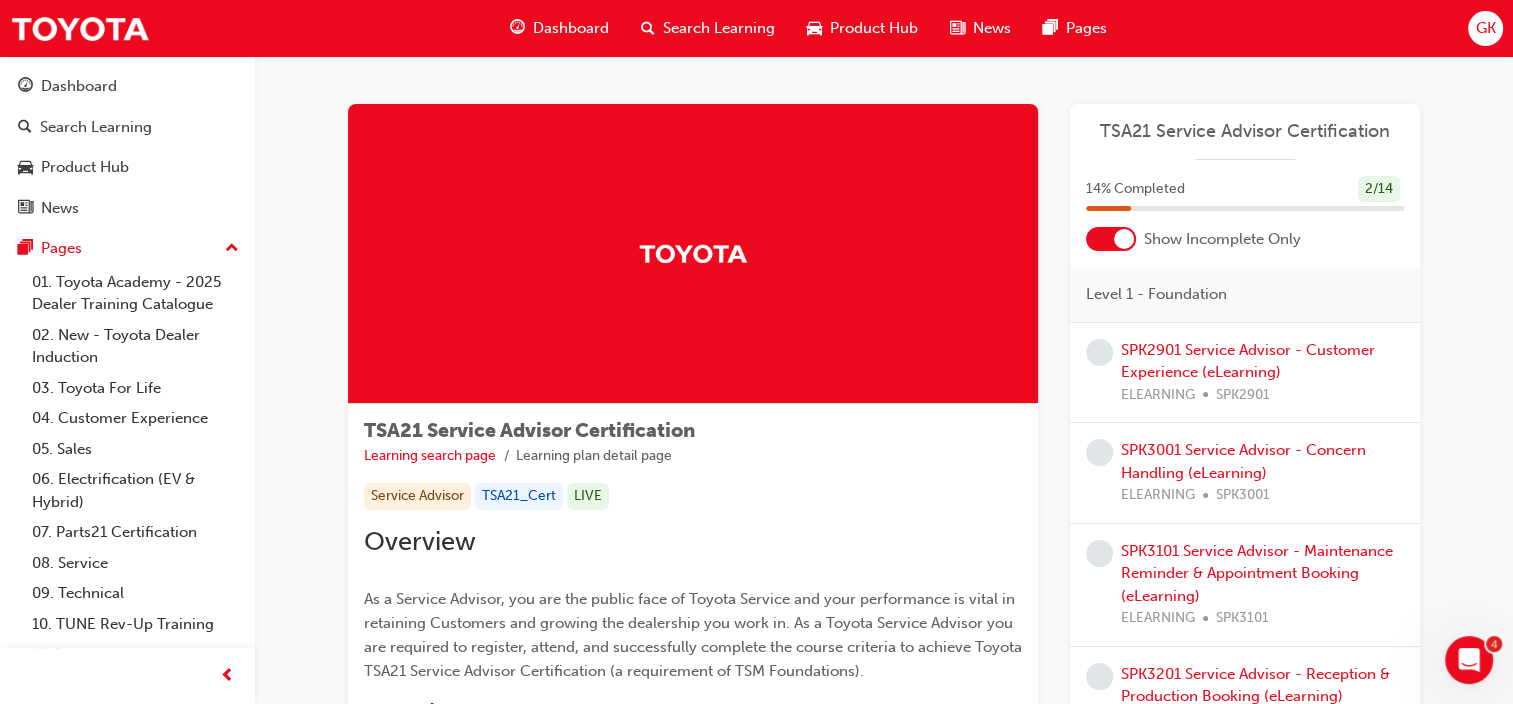 click at bounding box center (1124, 239) 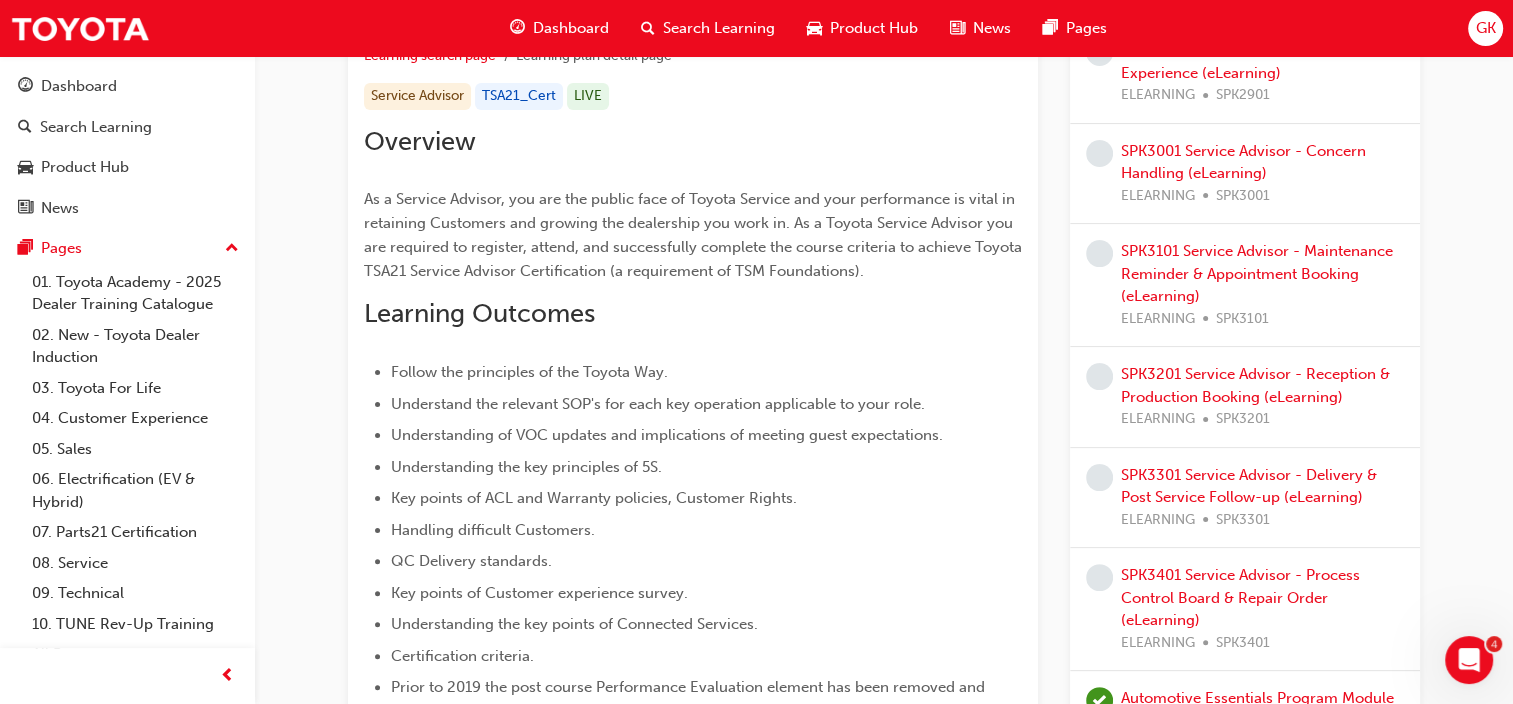 scroll, scrollTop: 0, scrollLeft: 0, axis: both 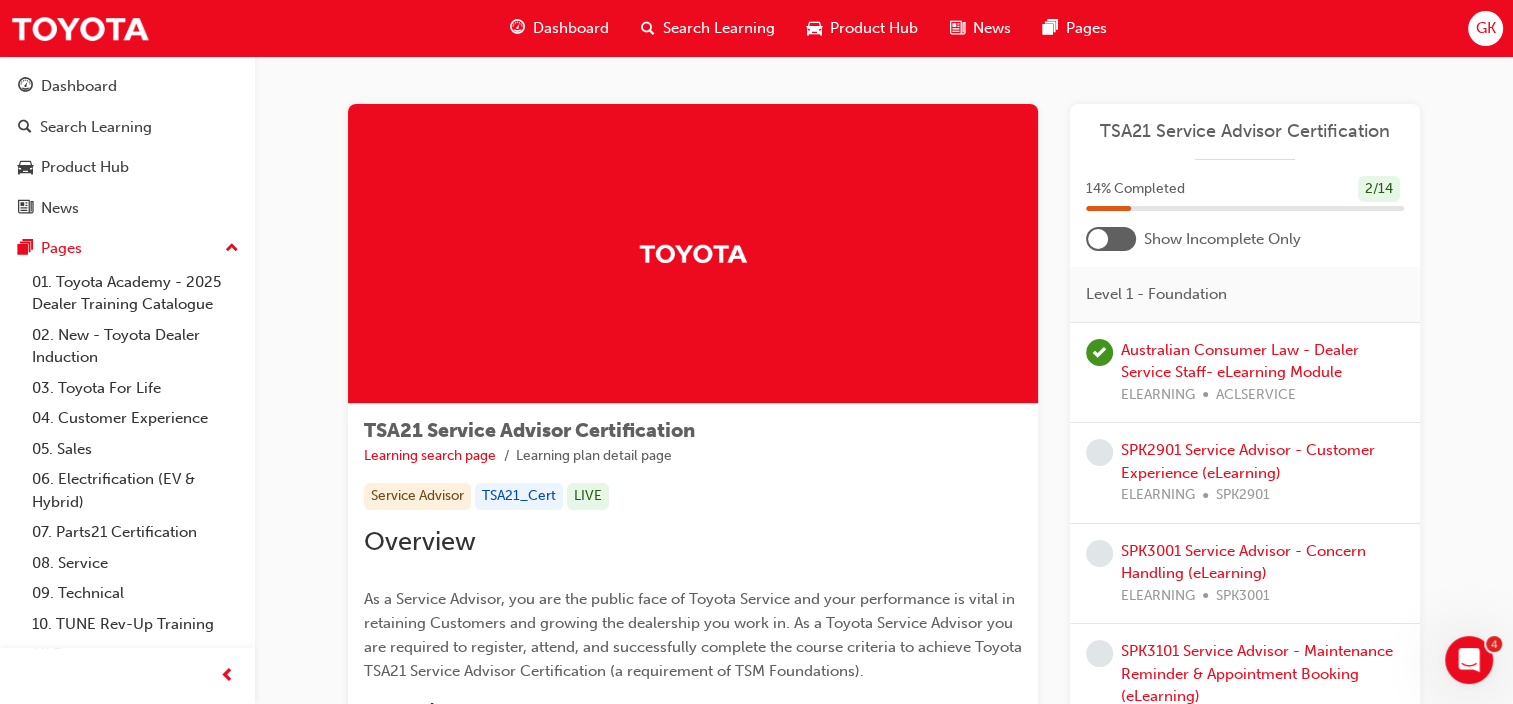 click at bounding box center (1111, 239) 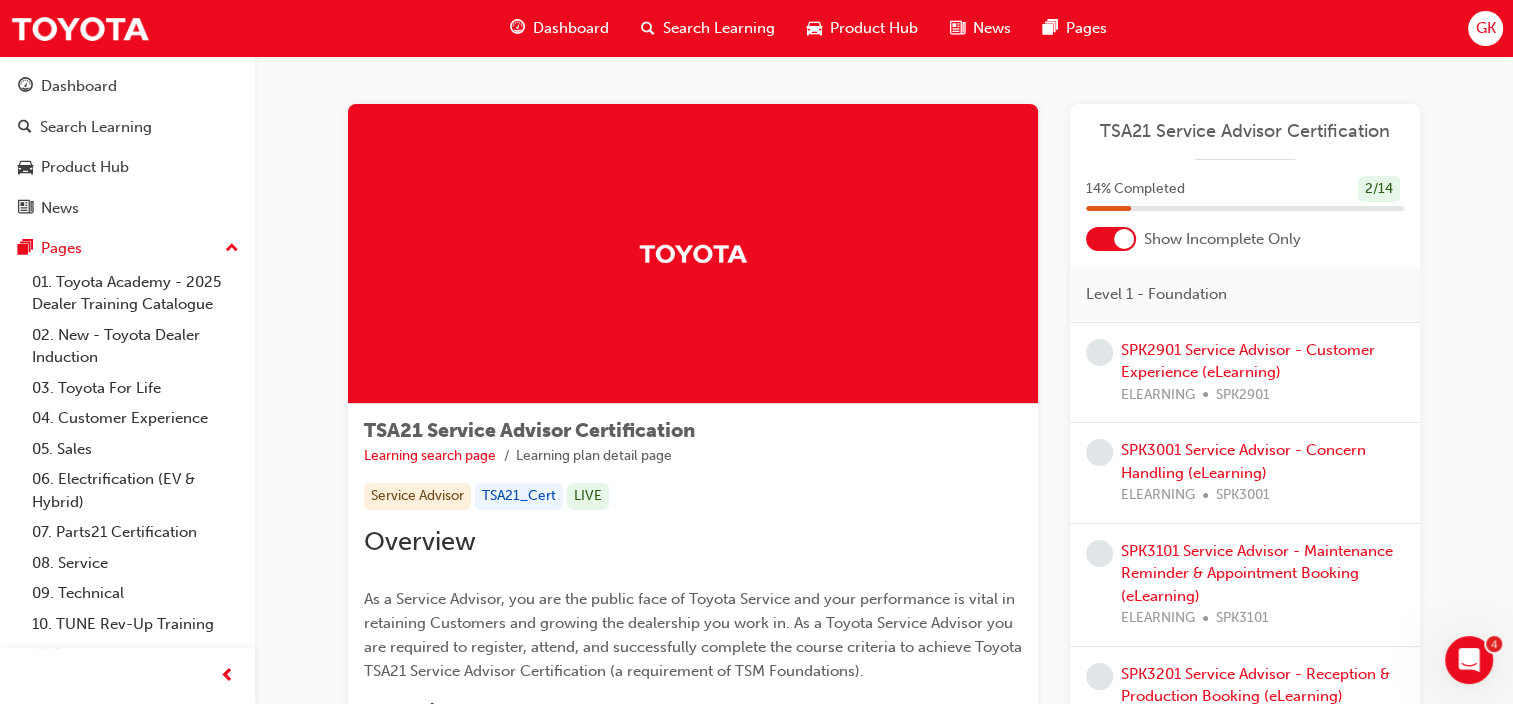 click at bounding box center [1124, 239] 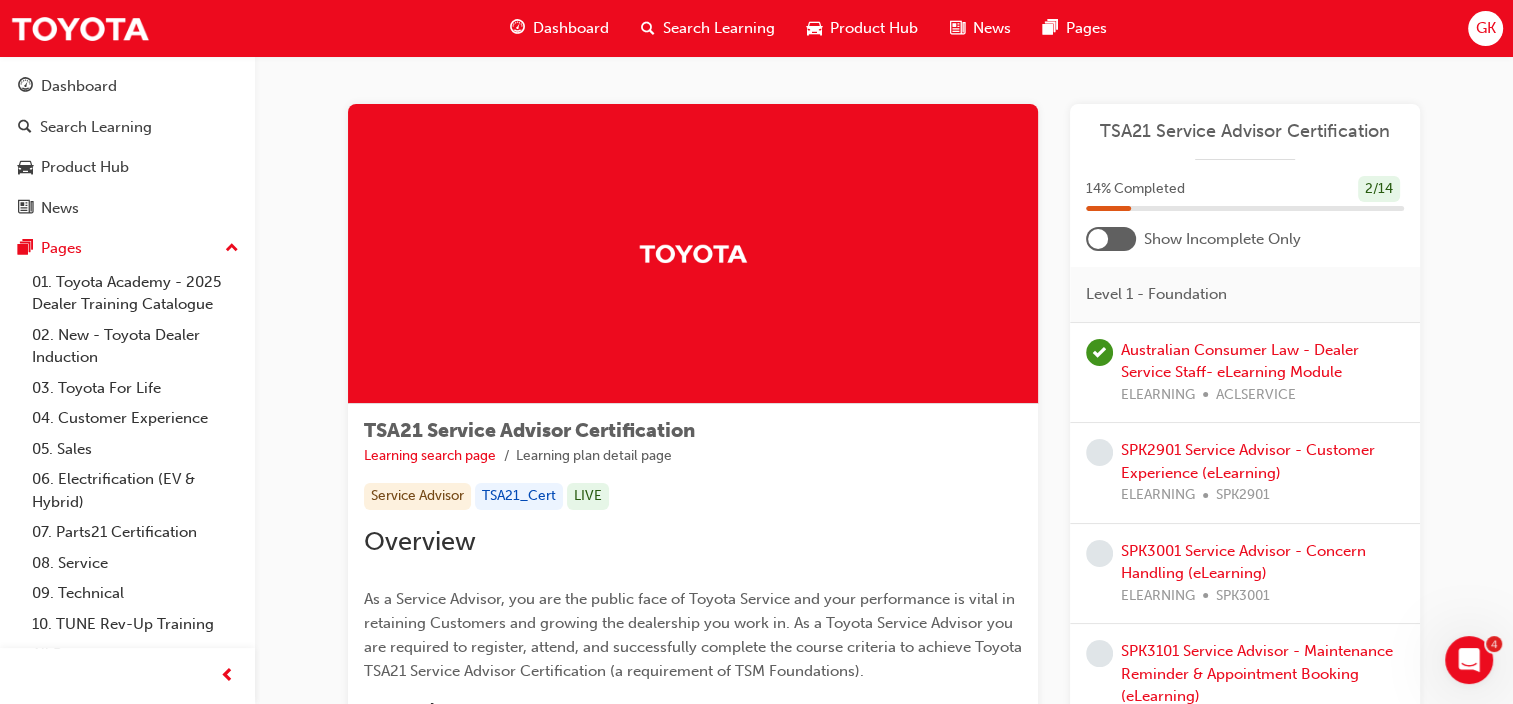 click on "SPK2901 Service Advisor - Customer Experience (eLearning) ELEARNING SPK2901" at bounding box center (1262, 473) 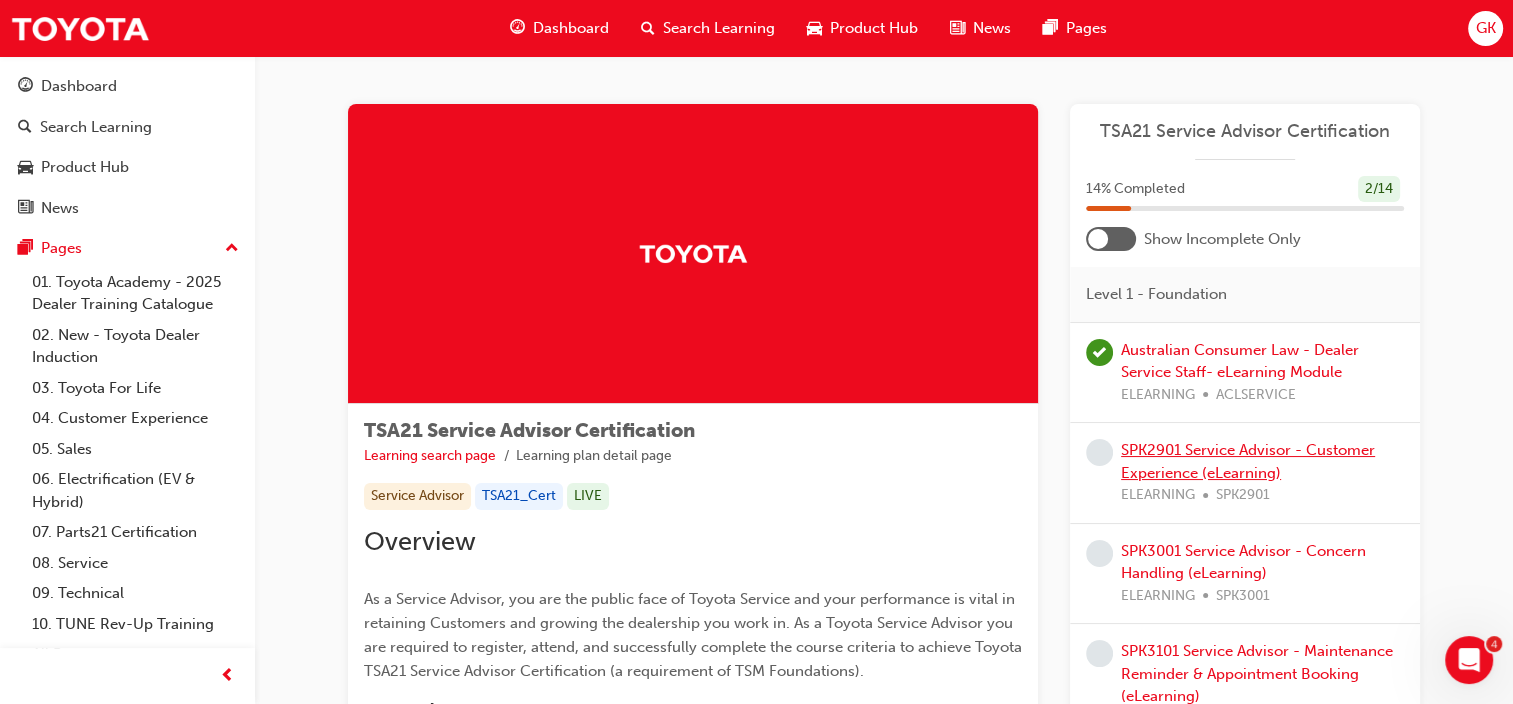 click on "SPK2901 Service Advisor - Customer Experience (eLearning)" at bounding box center (1248, 461) 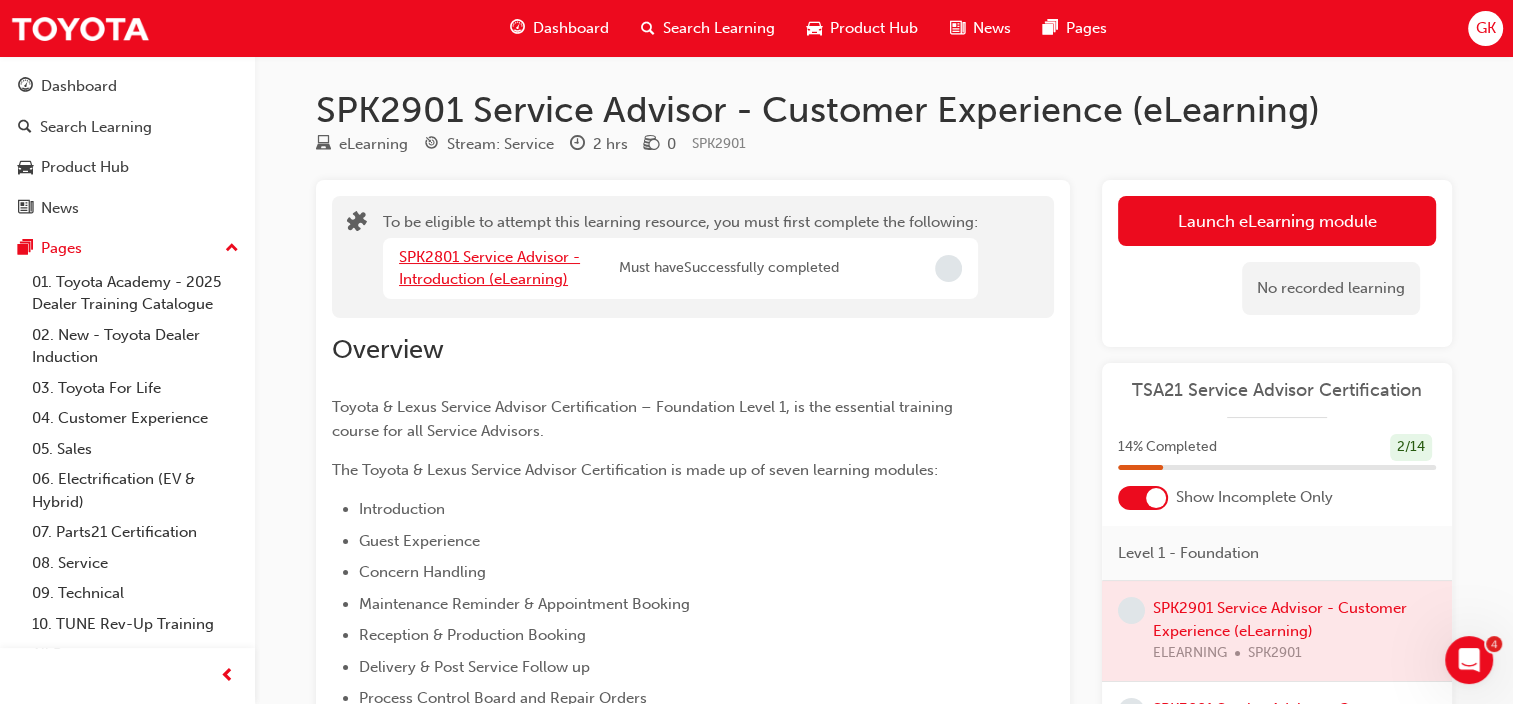 click on "SPK2801 Service Advisor - Introduction (eLearning)" at bounding box center (489, 268) 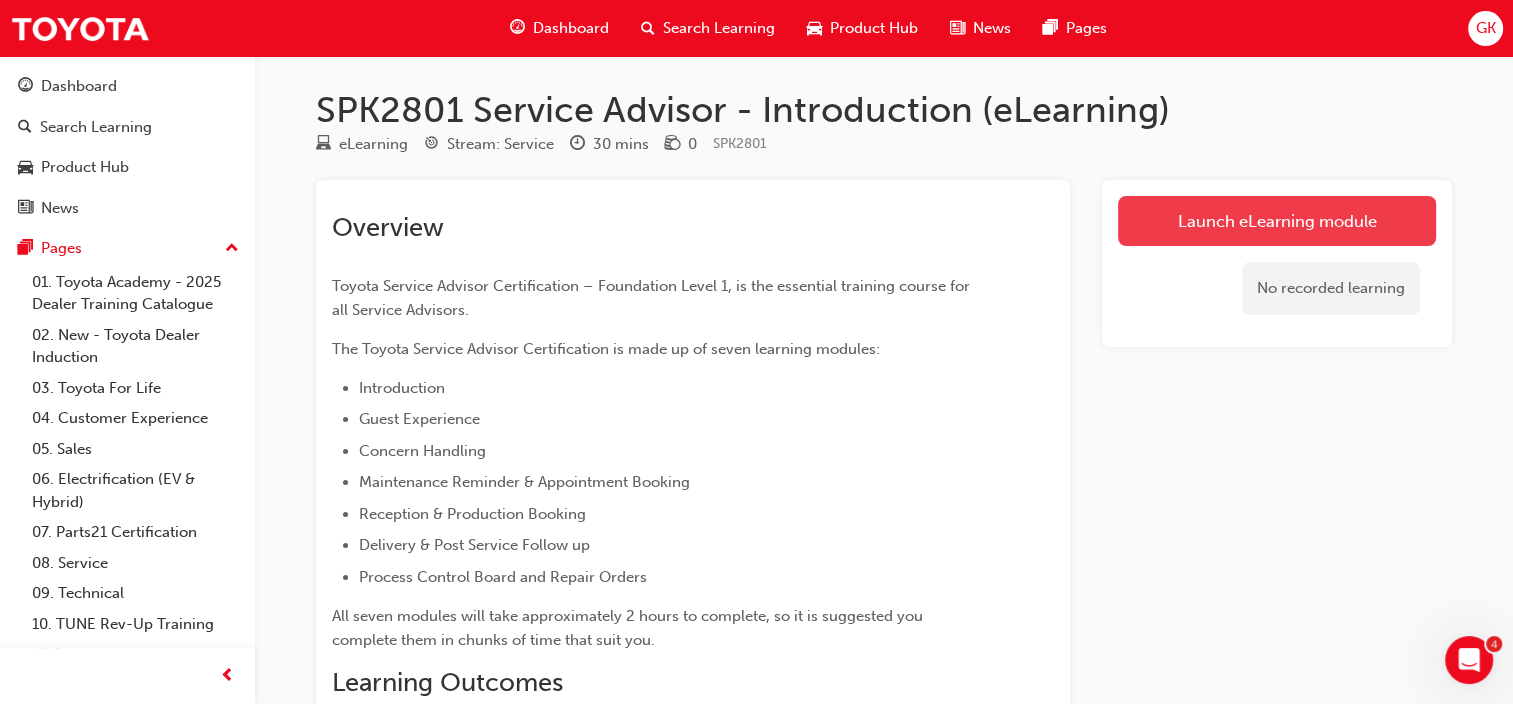 click on "Launch eLearning module" at bounding box center (1277, 221) 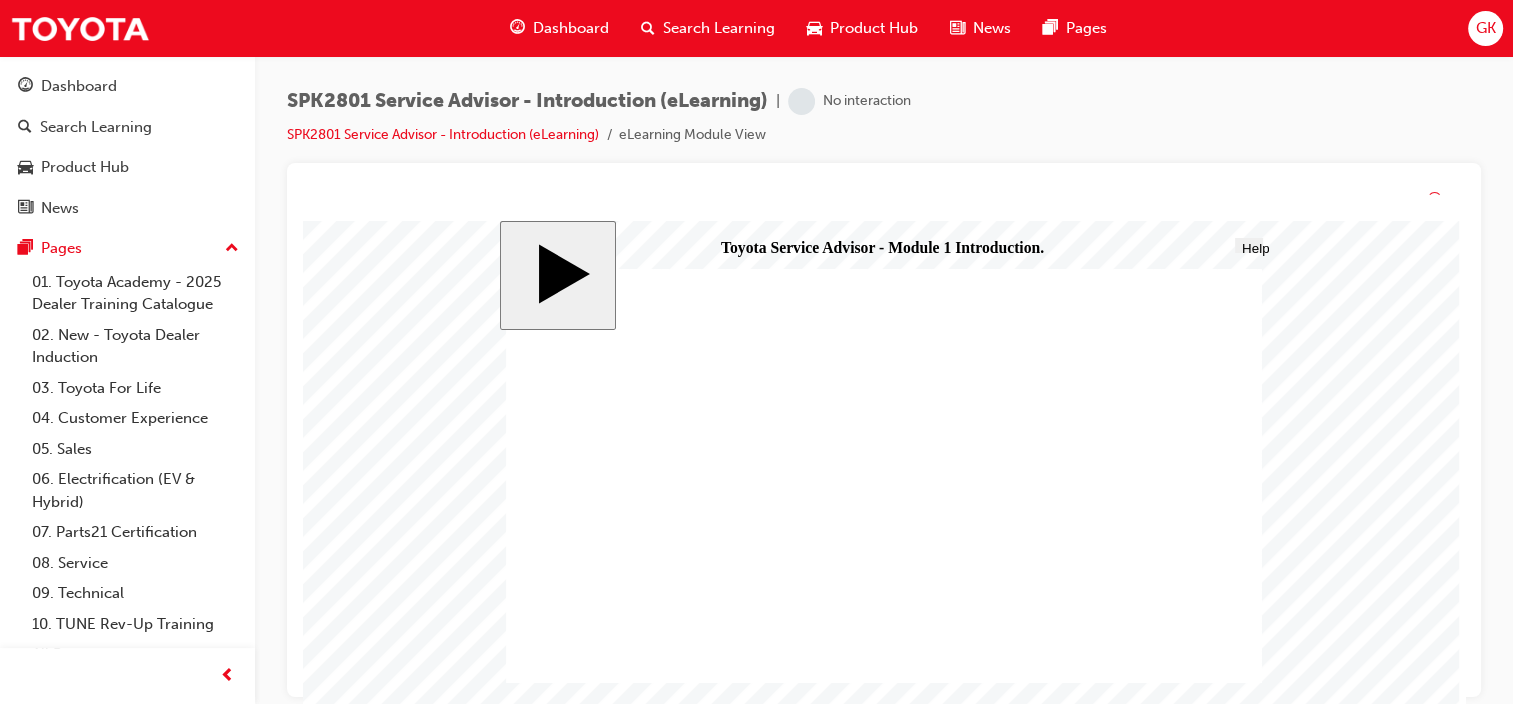 scroll, scrollTop: 0, scrollLeft: 0, axis: both 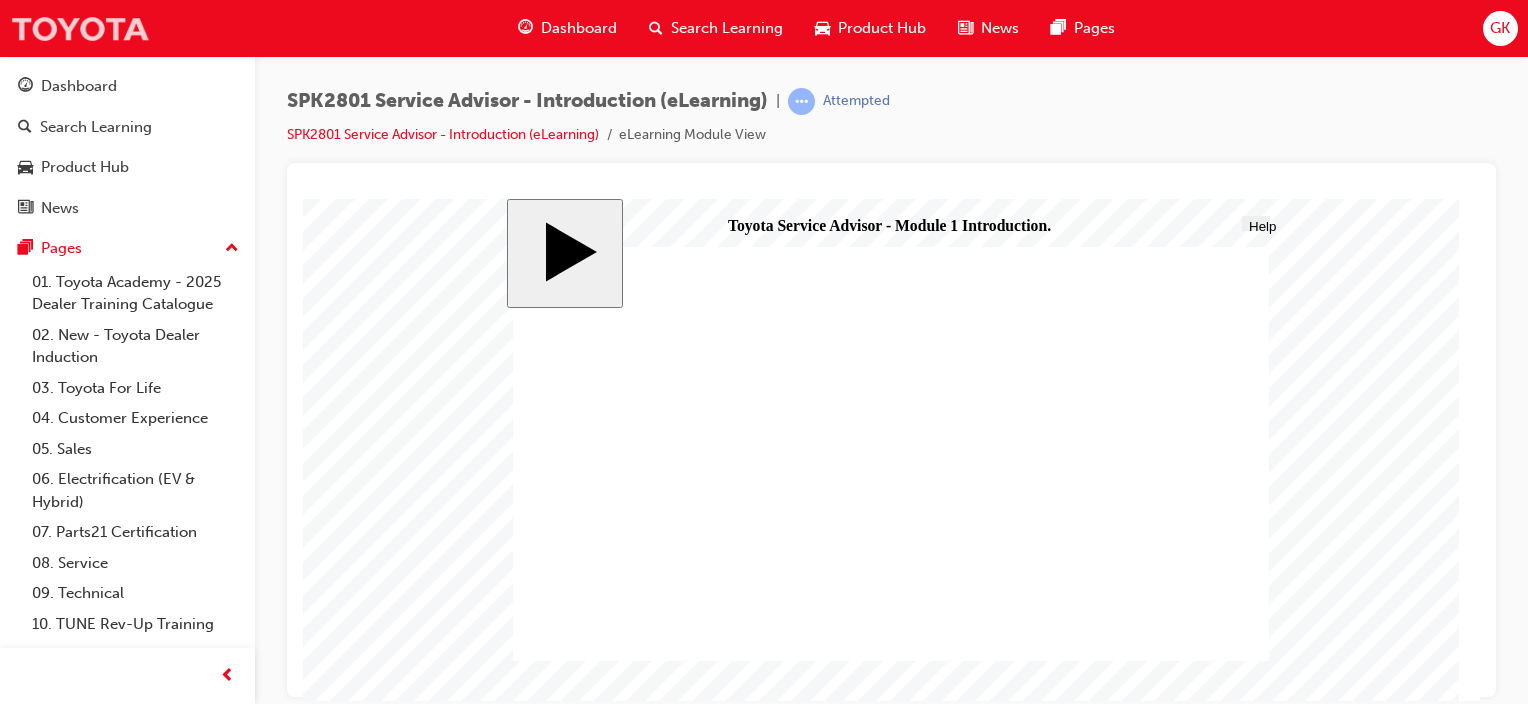 click at bounding box center (80, 28) 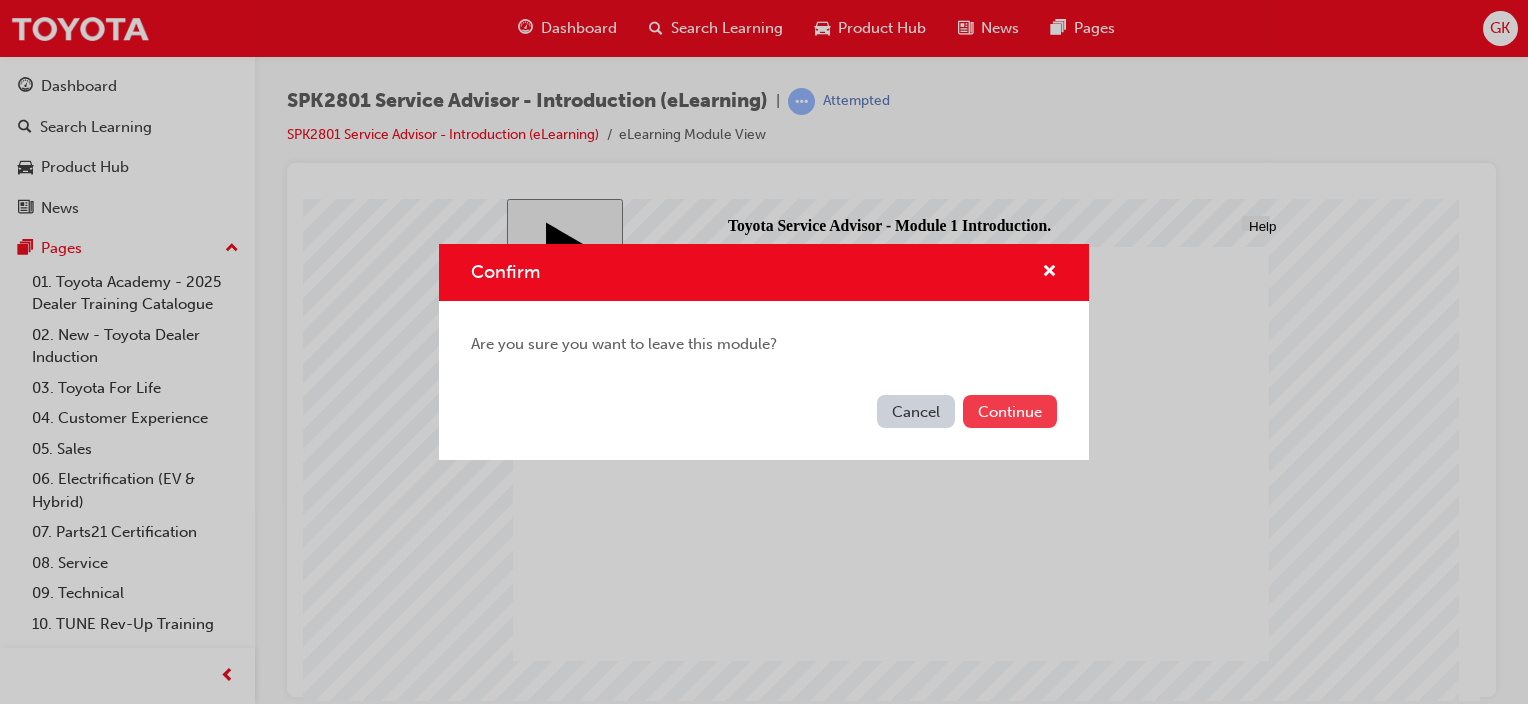 click on "Continue" at bounding box center (1010, 411) 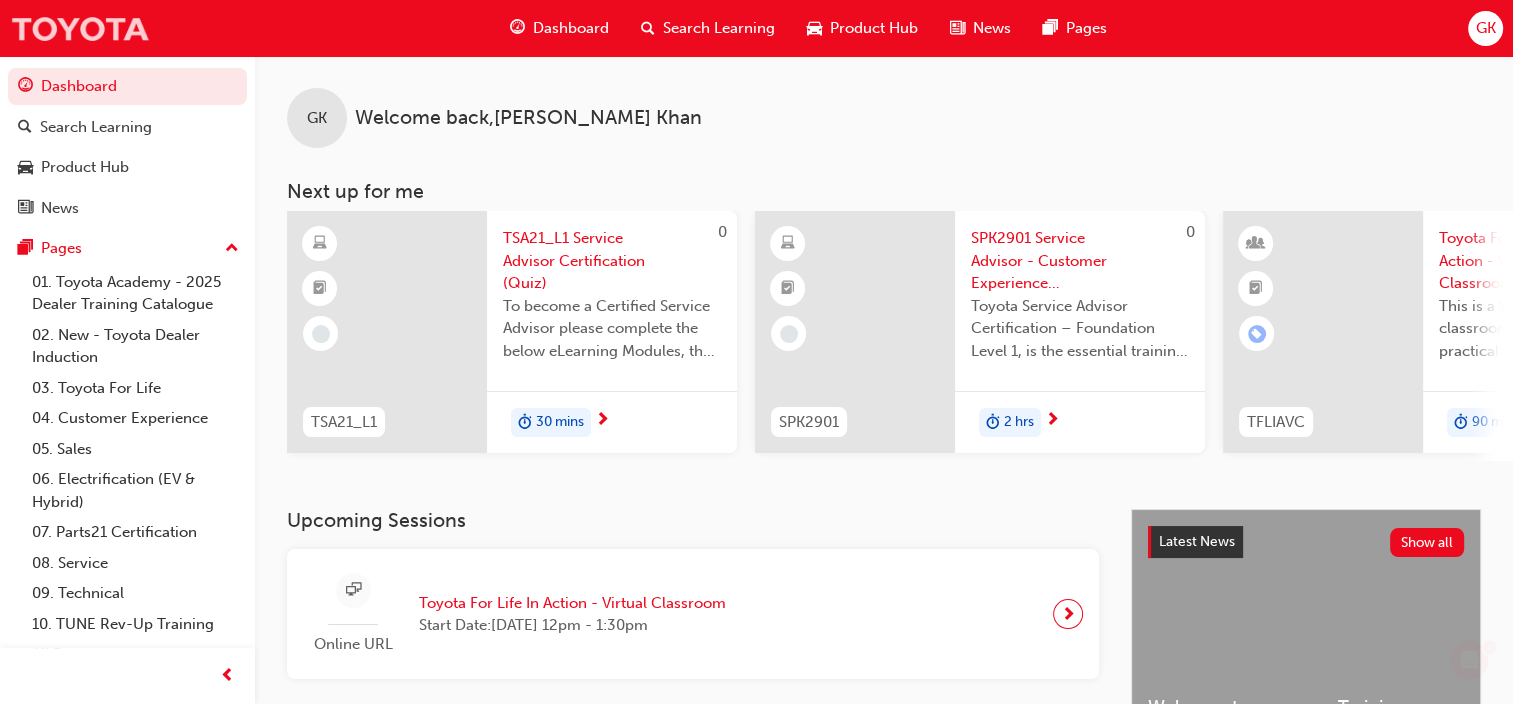 click at bounding box center (80, 28) 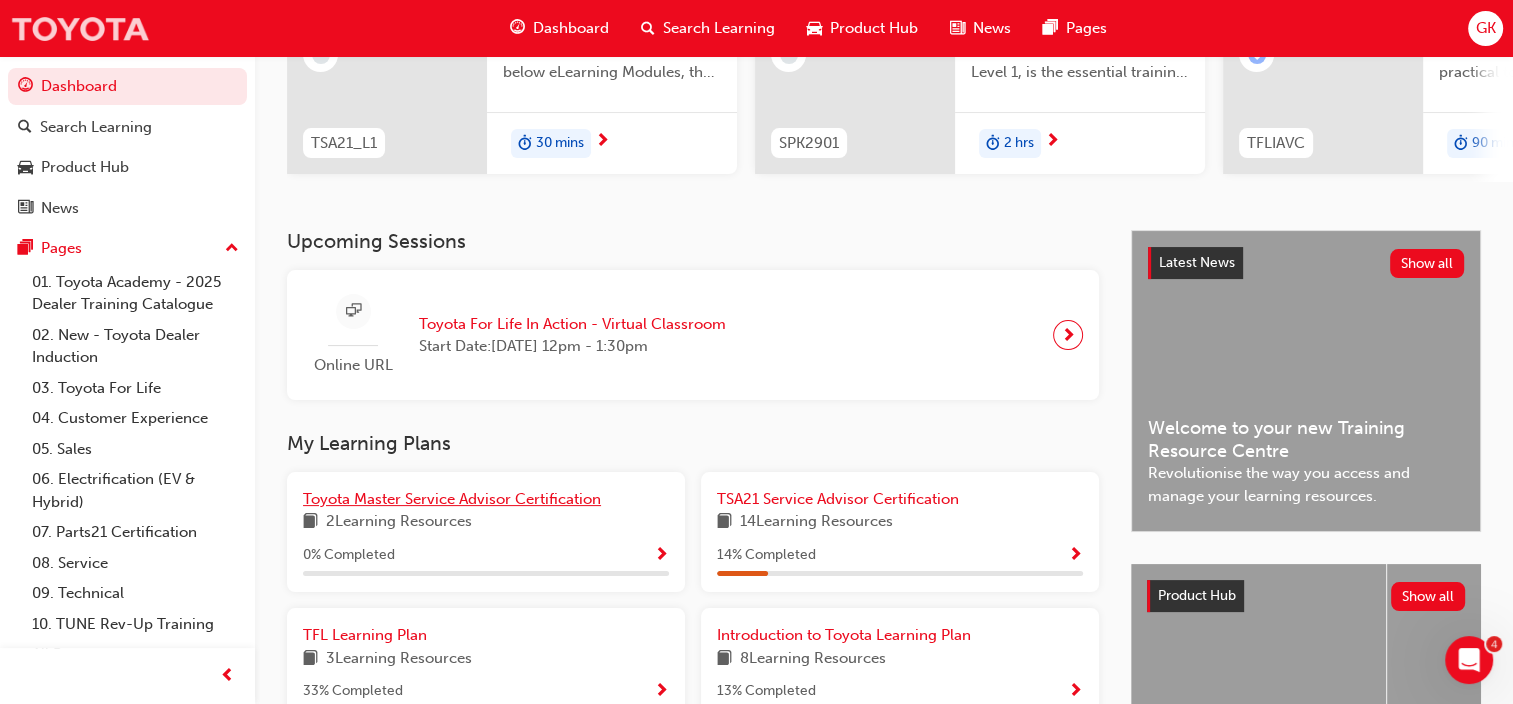 scroll, scrollTop: 400, scrollLeft: 0, axis: vertical 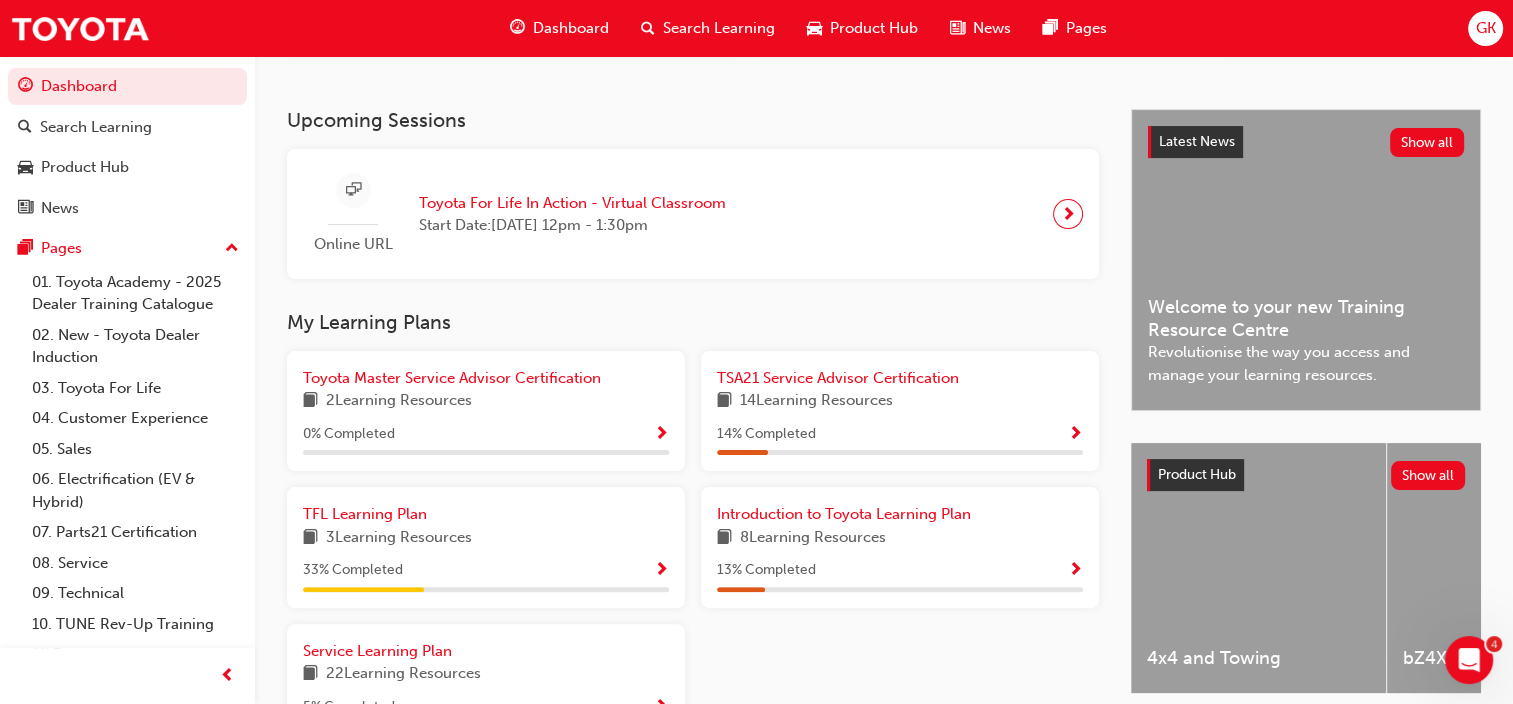 click on "14  Learning Resources" at bounding box center (816, 401) 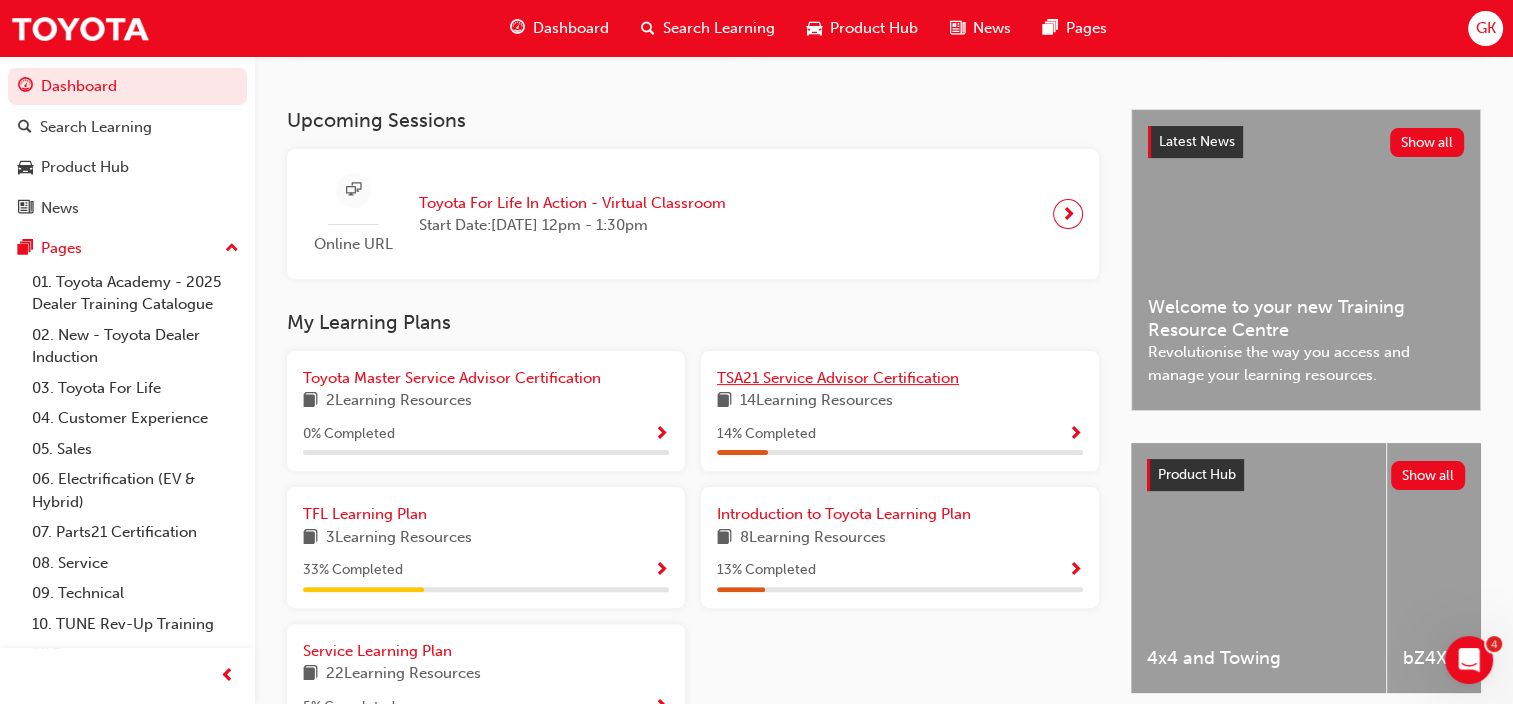 click on "TSA21 Service Advisor Certification" at bounding box center (838, 378) 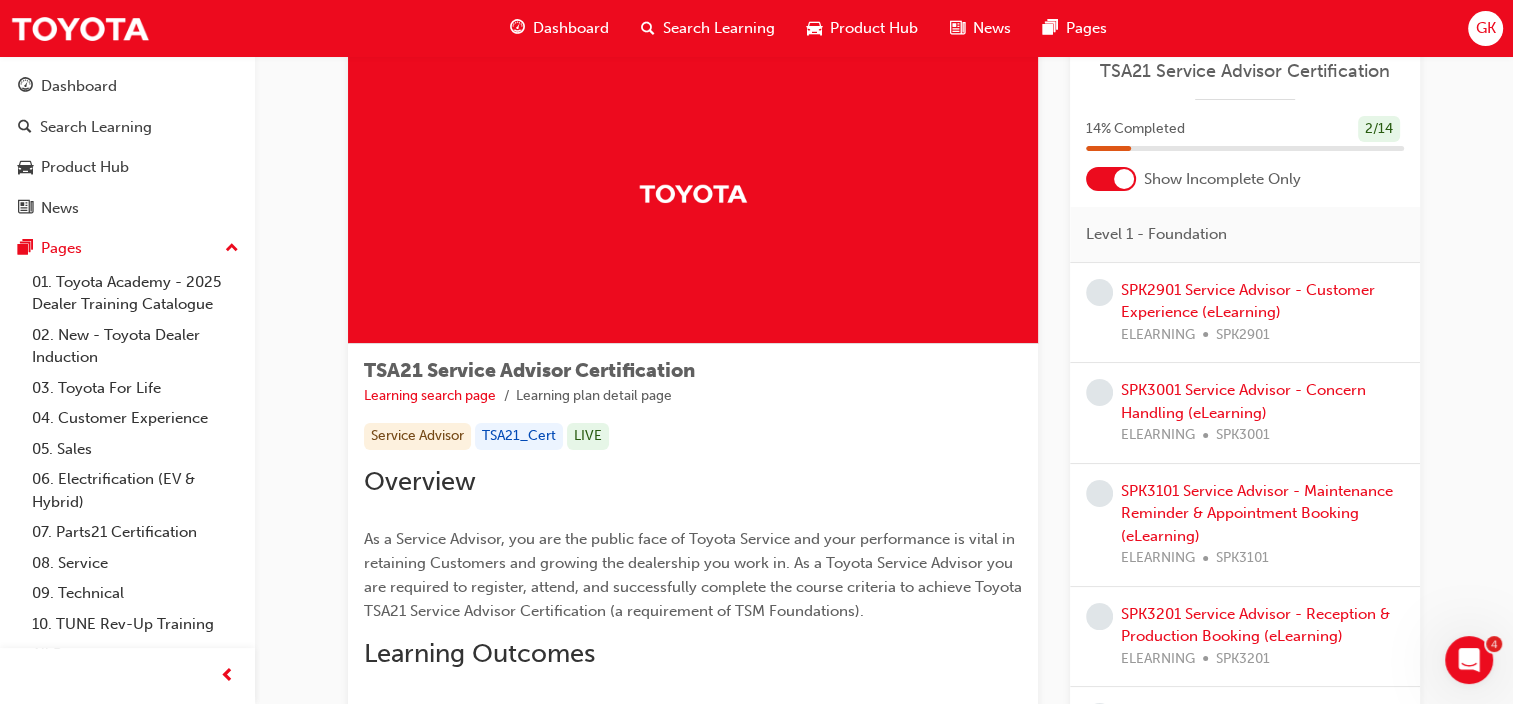 scroll, scrollTop: 50, scrollLeft: 0, axis: vertical 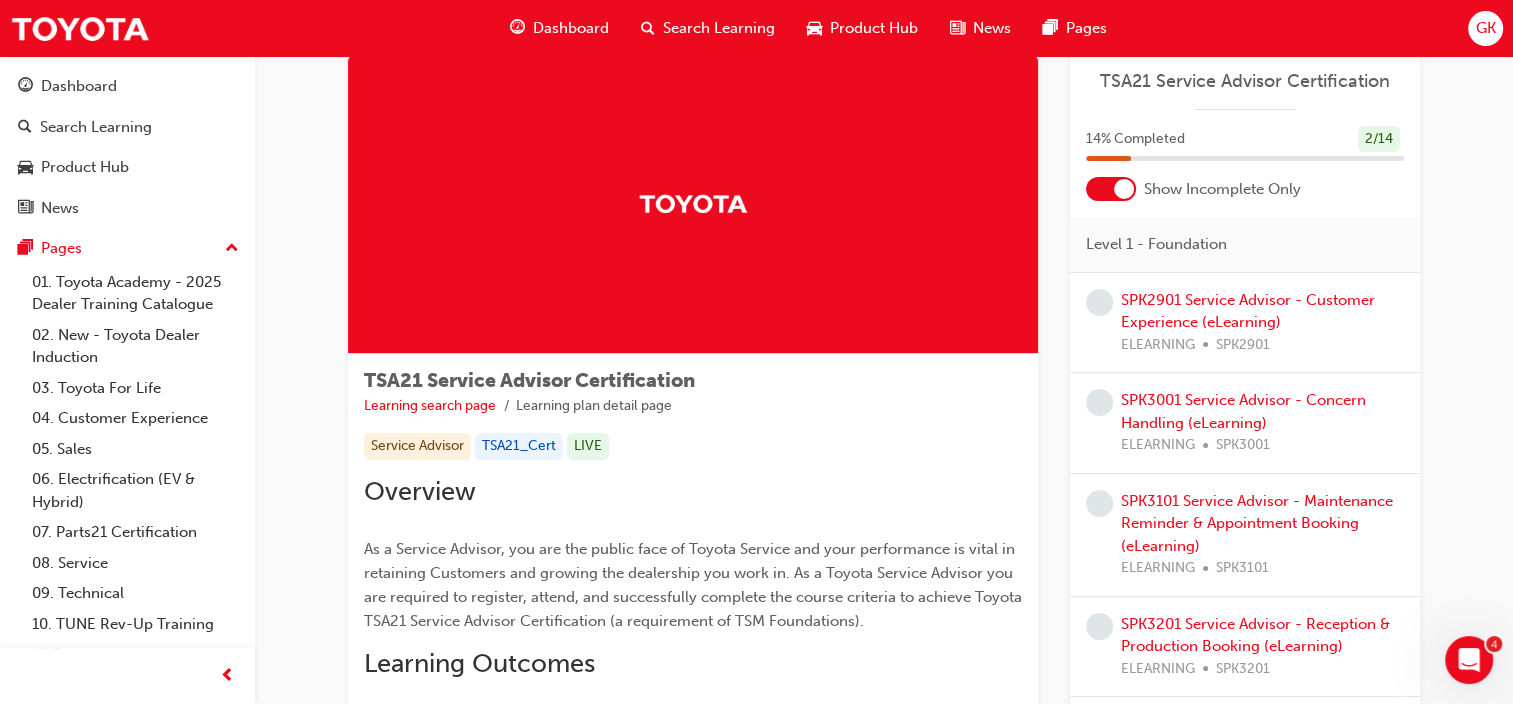 click at bounding box center [1124, 189] 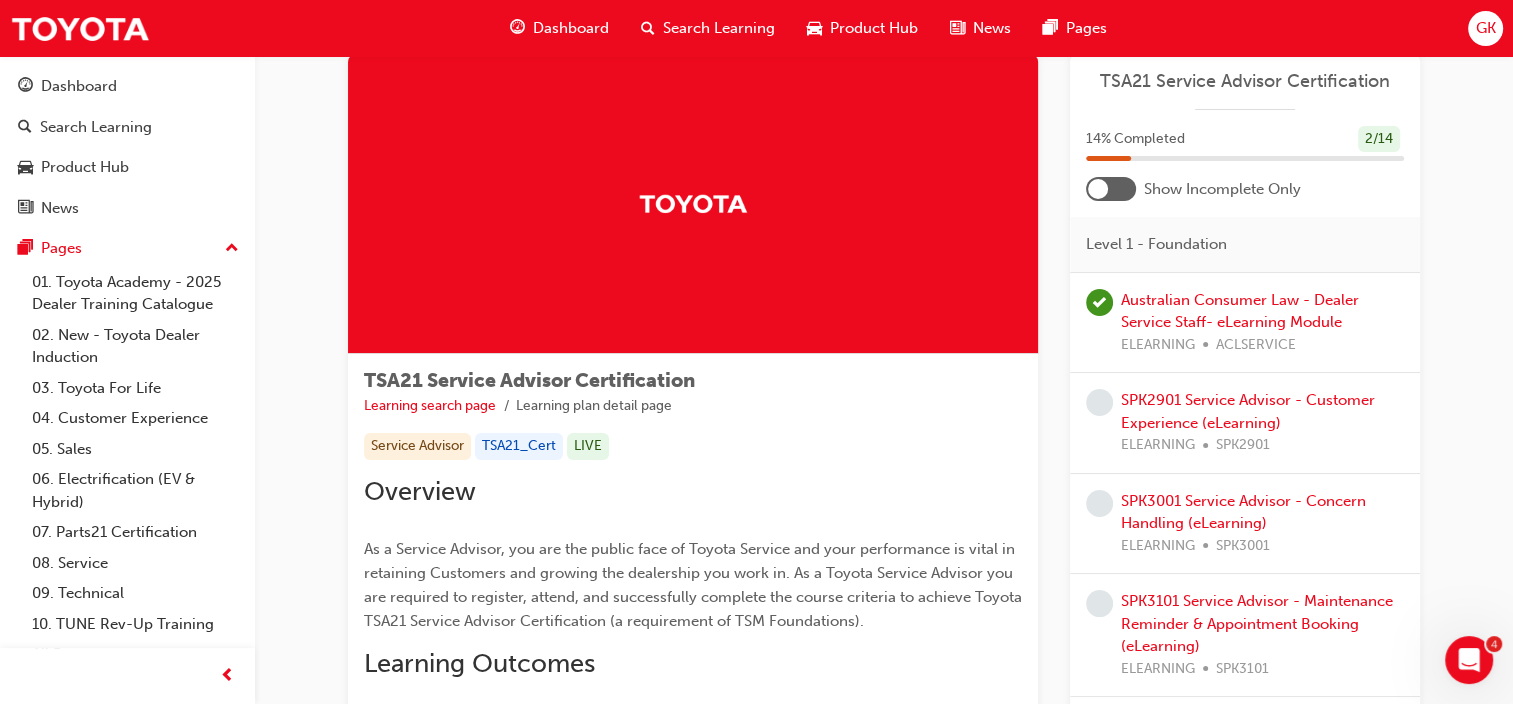 click on "SPK2901 Service Advisor - Customer Experience (eLearning) ELEARNING SPK2901" at bounding box center [1262, 423] 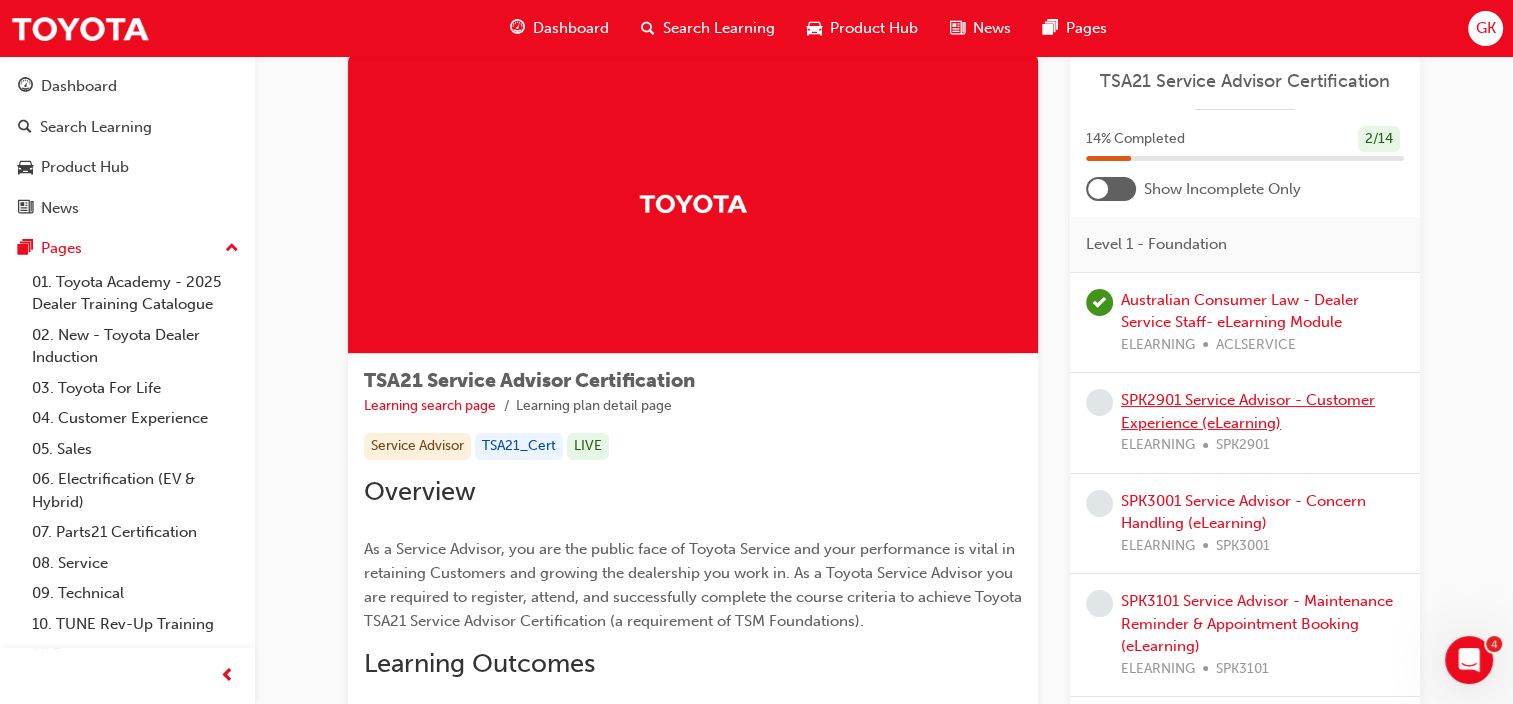 click on "SPK2901 Service Advisor - Customer Experience (eLearning)" at bounding box center [1248, 411] 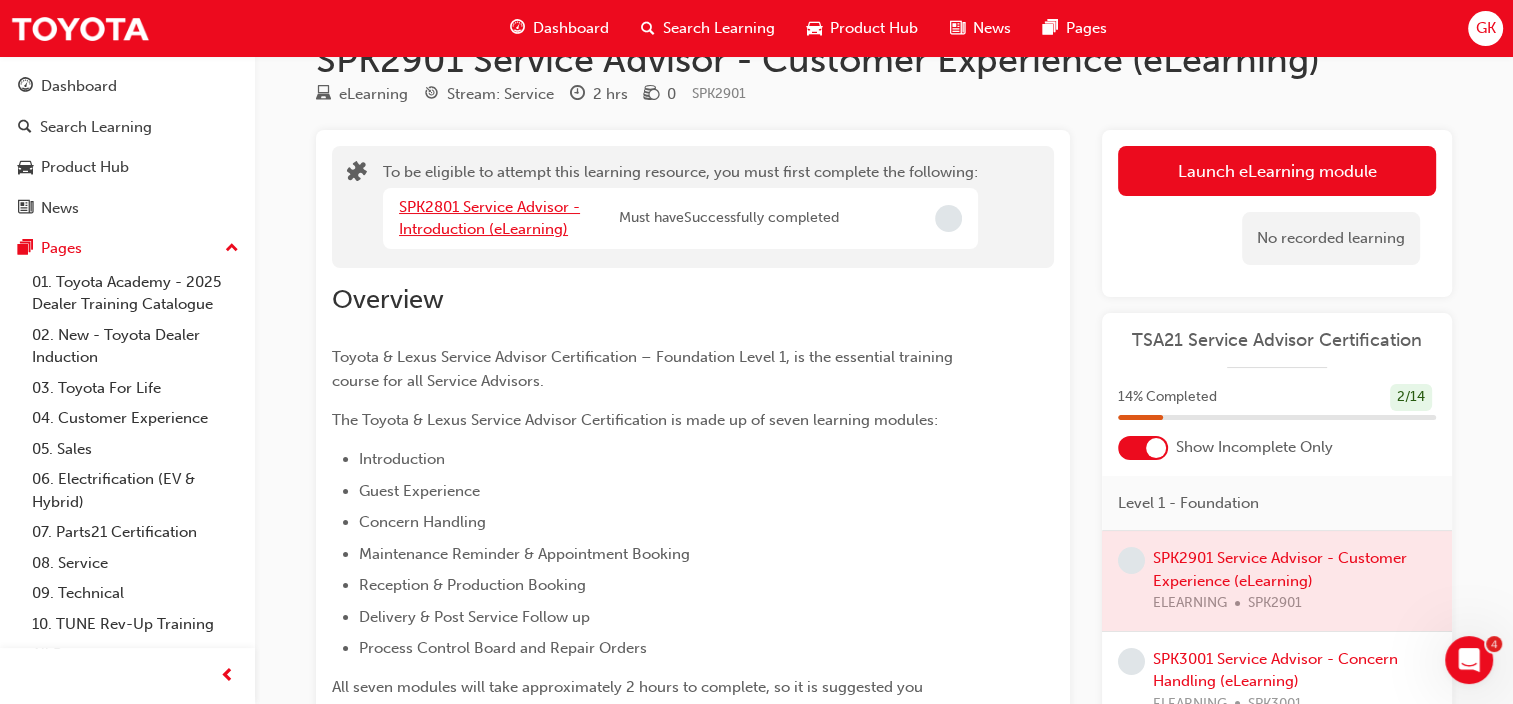 click on "SPK2801 Service Advisor - Introduction (eLearning)" at bounding box center (489, 218) 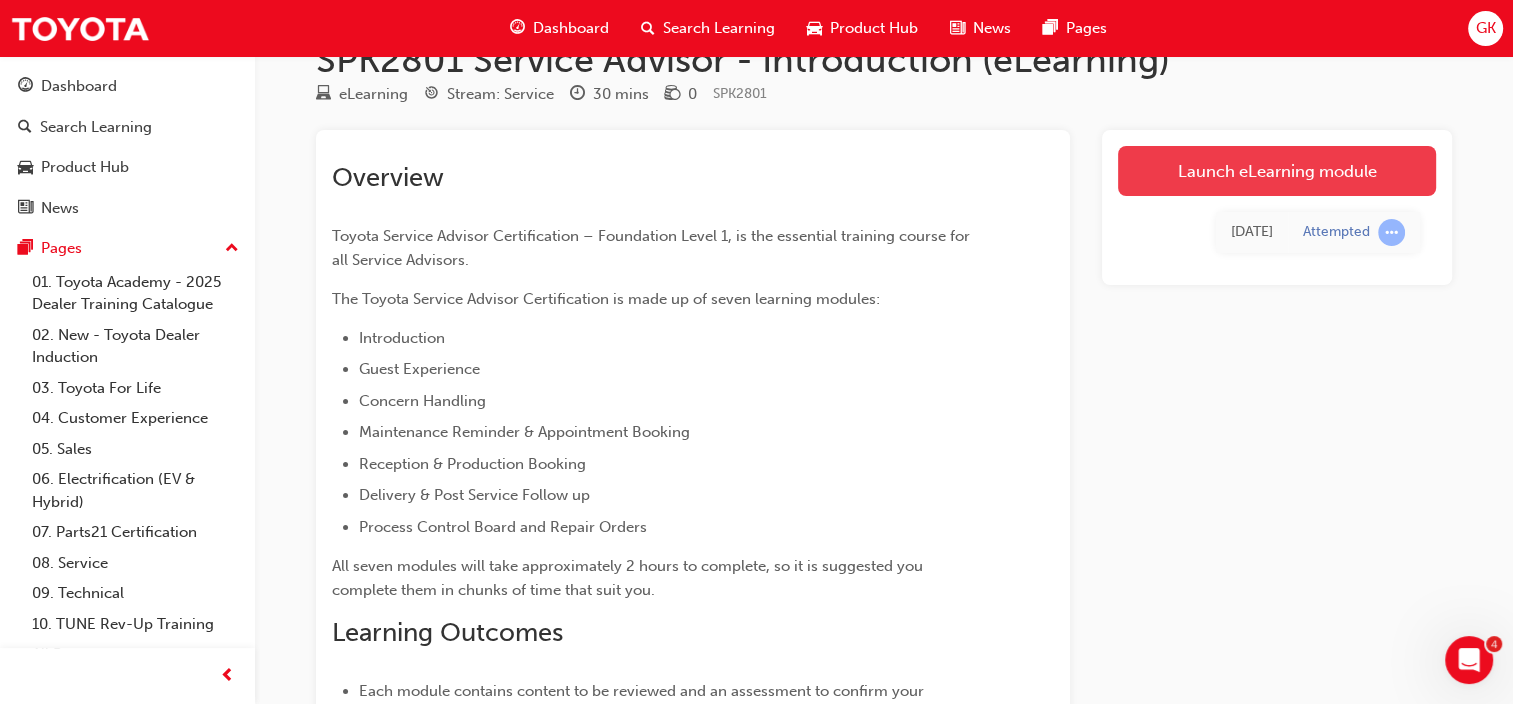 click on "Launch eLearning module" at bounding box center (1277, 171) 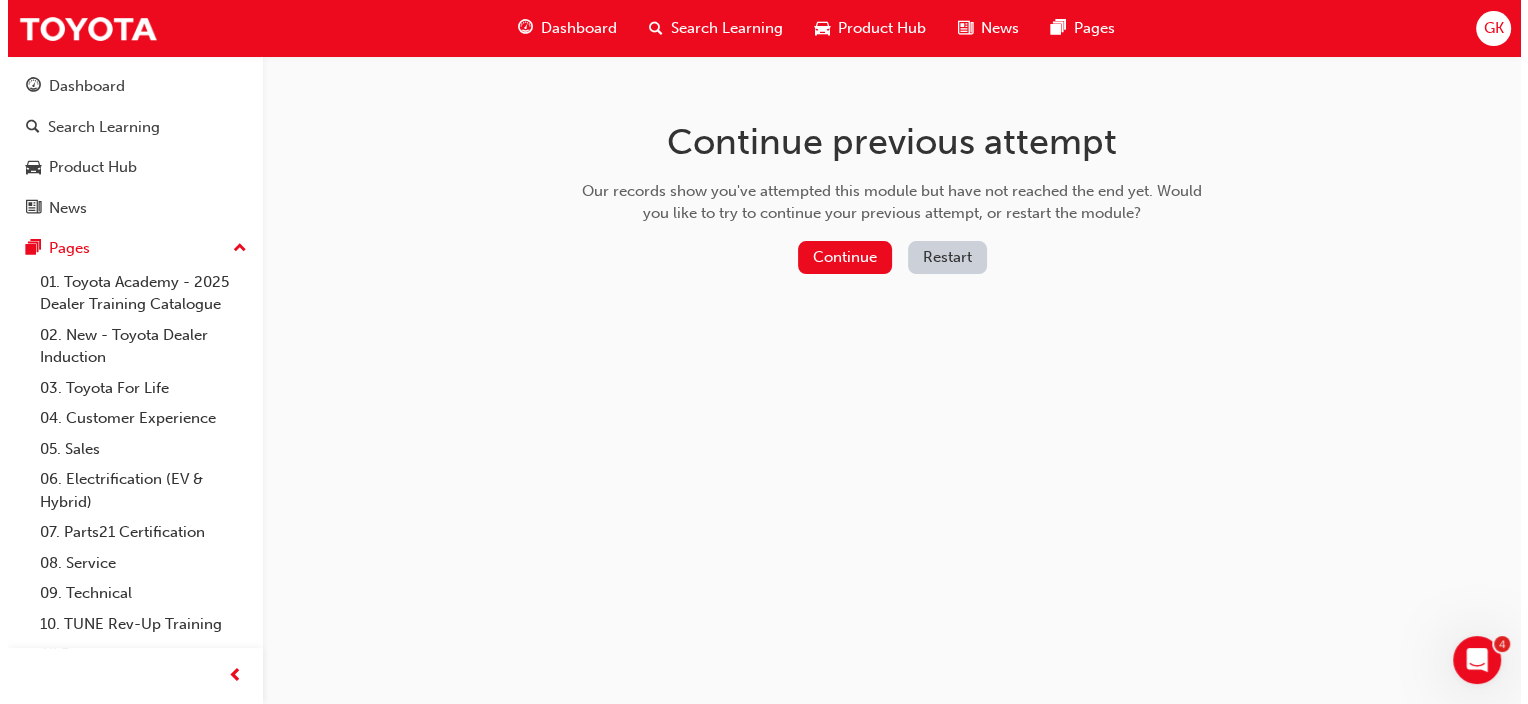 scroll, scrollTop: 0, scrollLeft: 0, axis: both 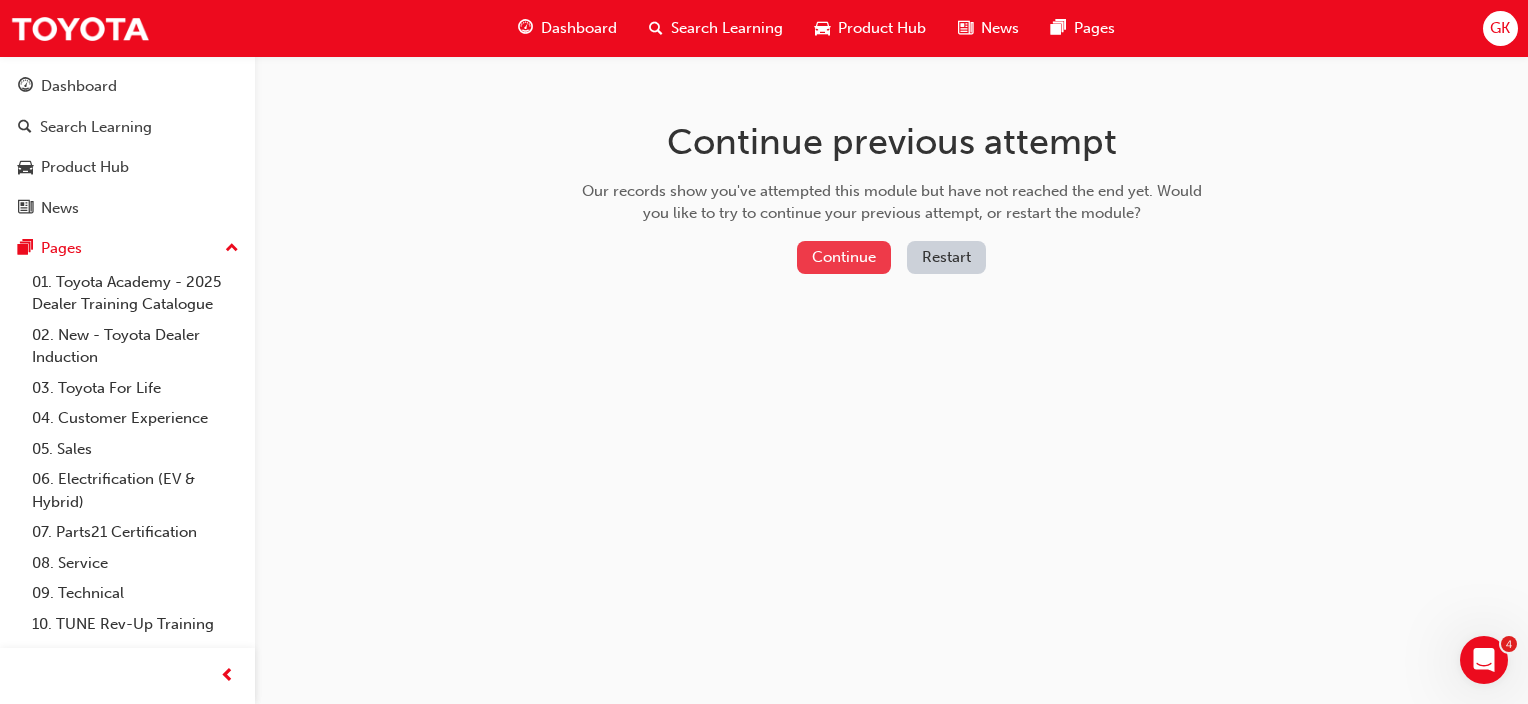 click on "Continue" at bounding box center [844, 257] 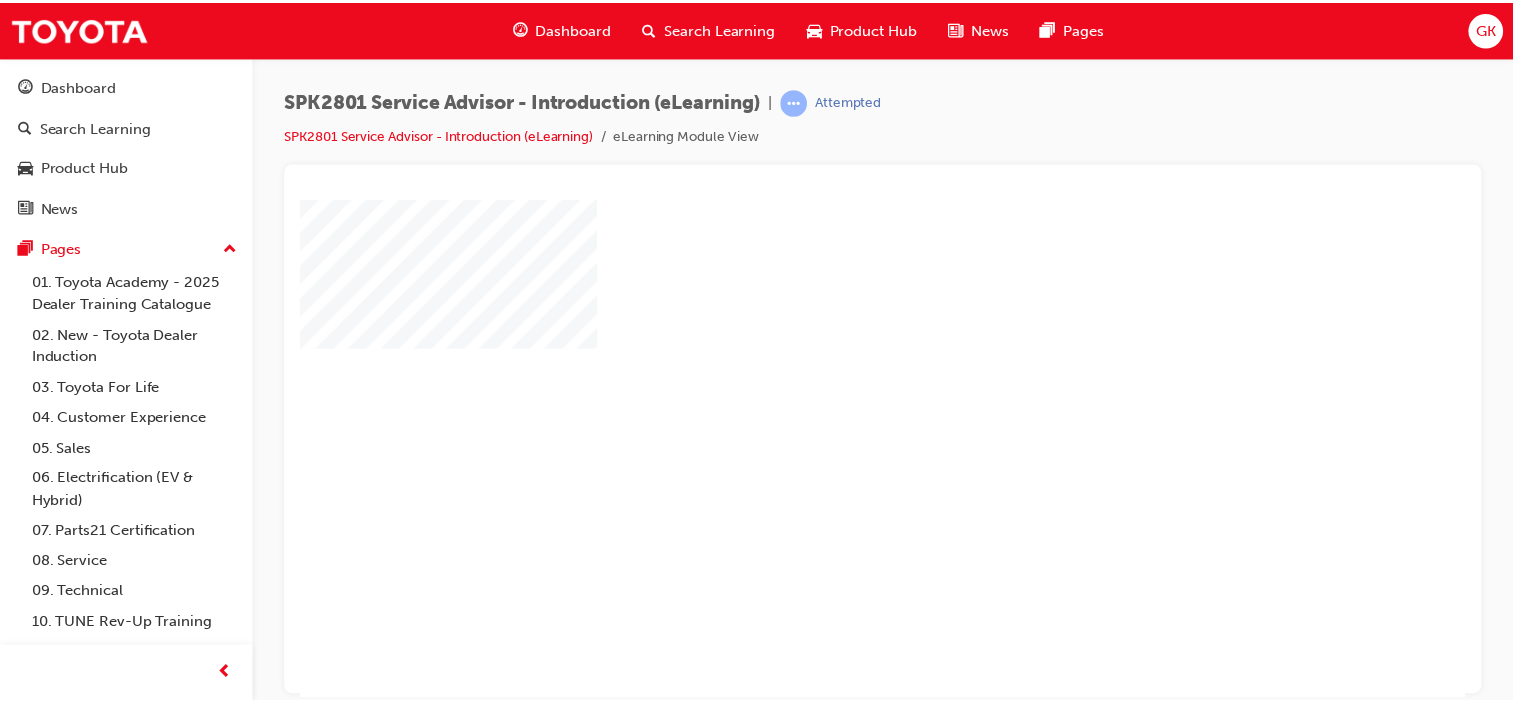 scroll, scrollTop: 0, scrollLeft: 0, axis: both 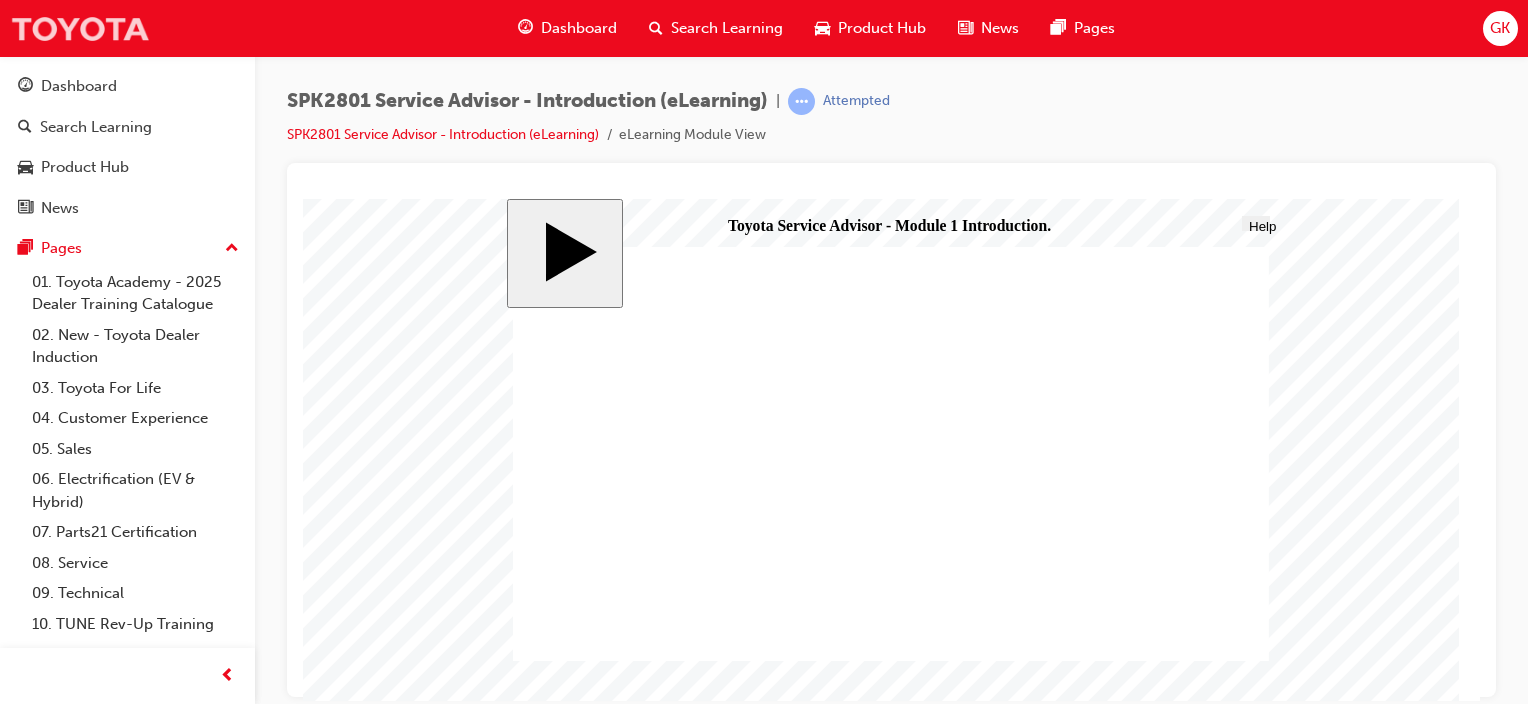 click at bounding box center [80, 28] 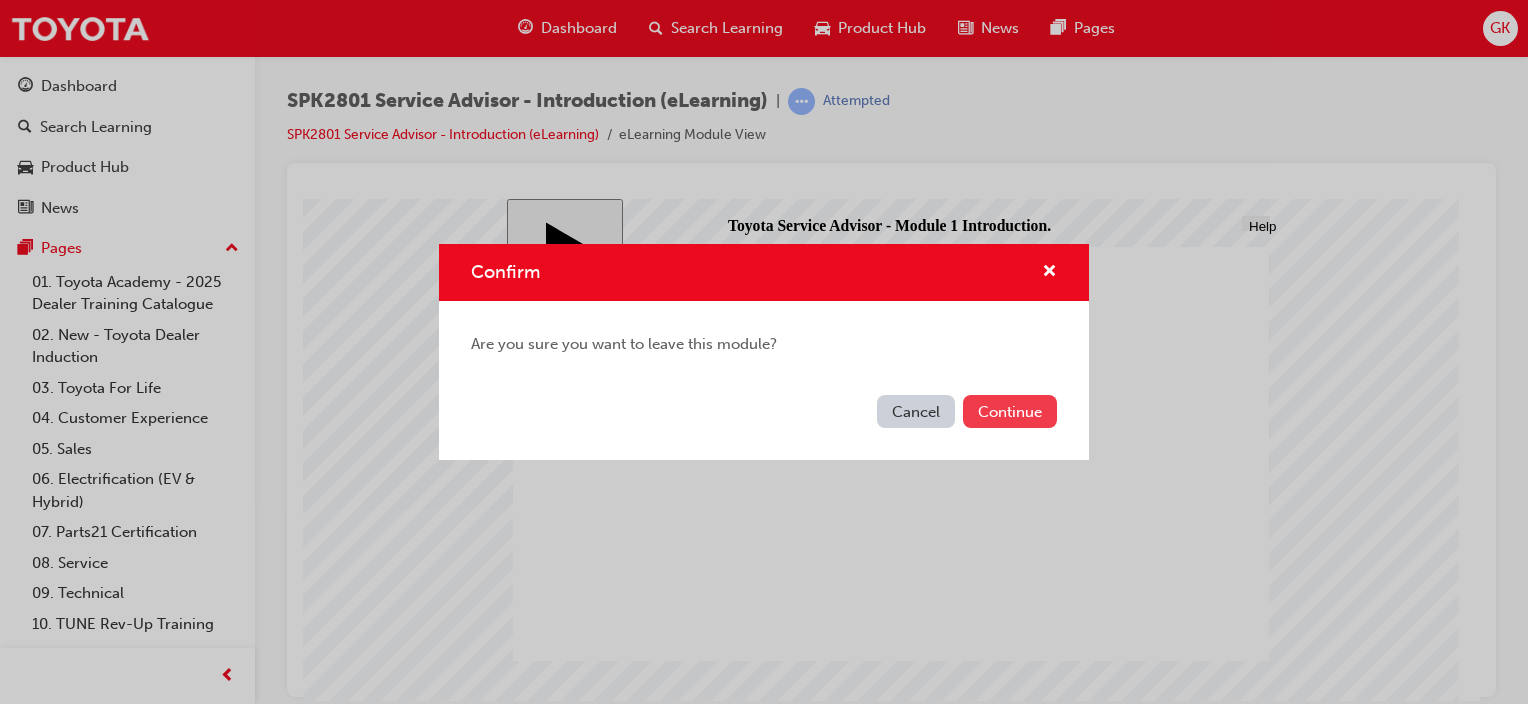 click on "Continue" at bounding box center (1010, 411) 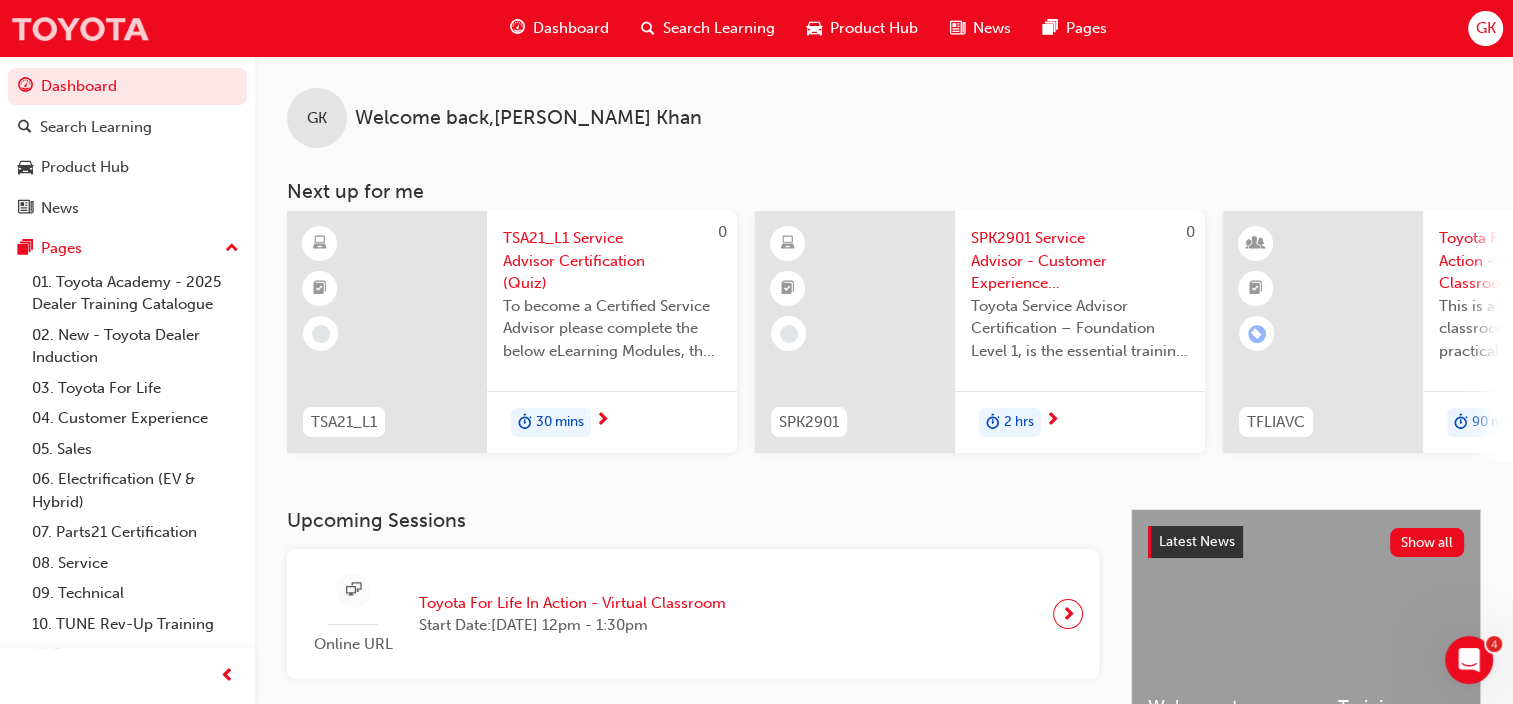 click at bounding box center (80, 28) 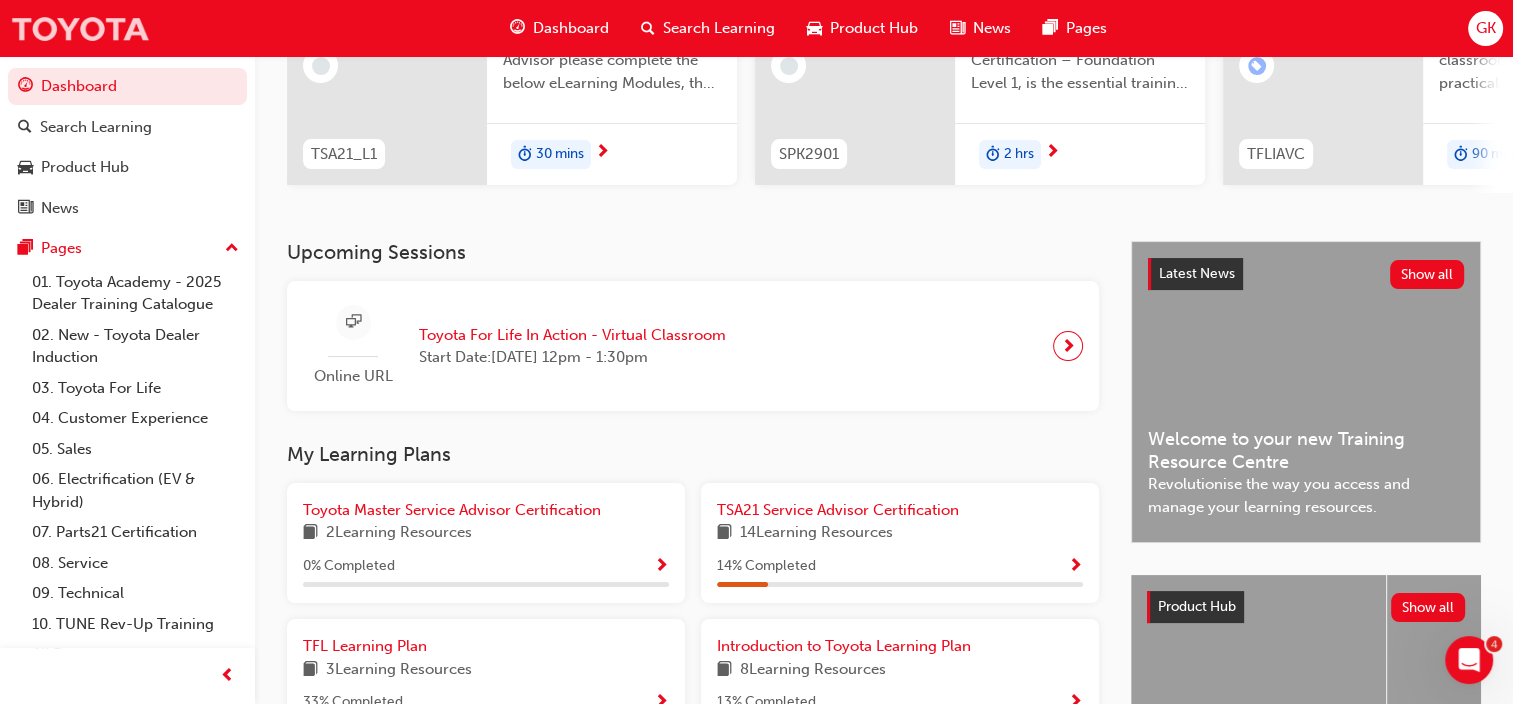 scroll, scrollTop: 275, scrollLeft: 0, axis: vertical 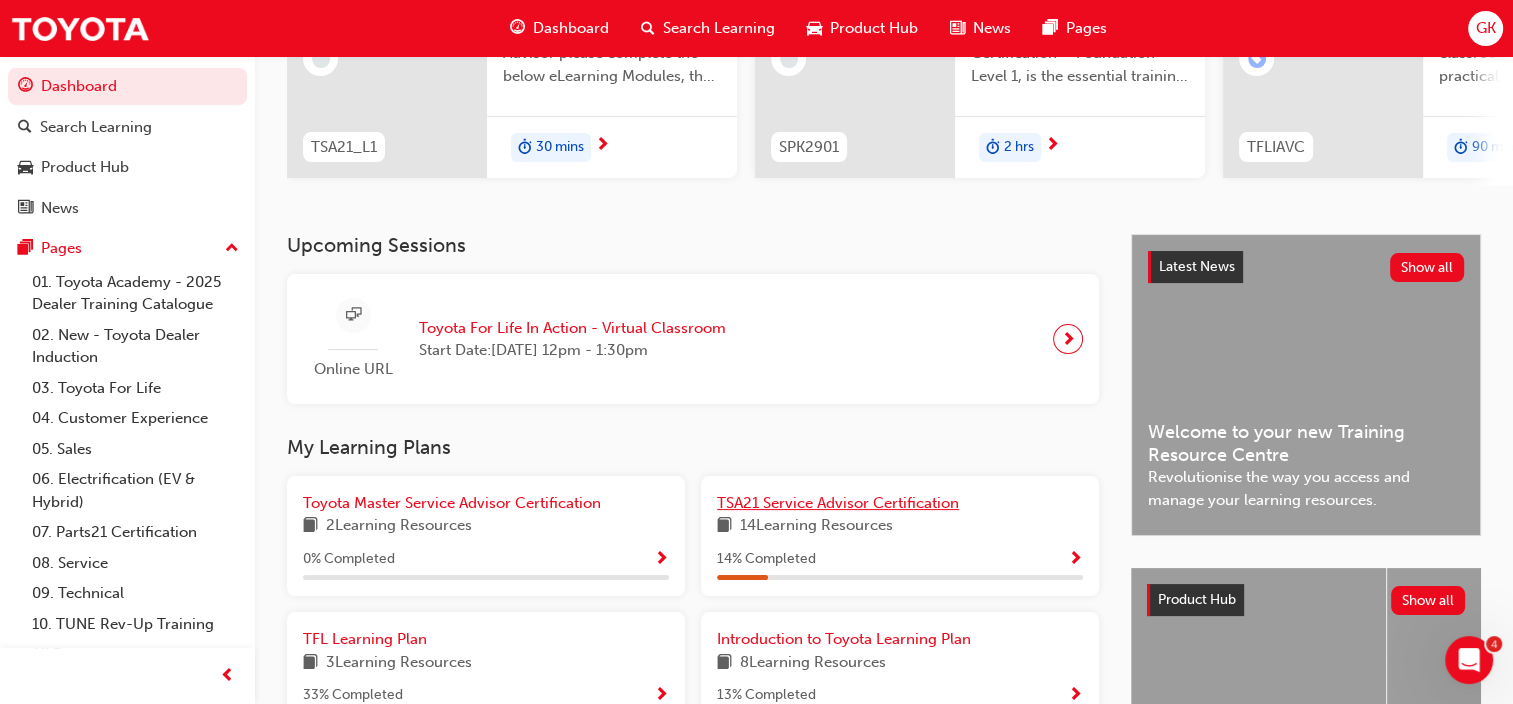 click on "TSA21 Service Advisor Certification" at bounding box center (838, 503) 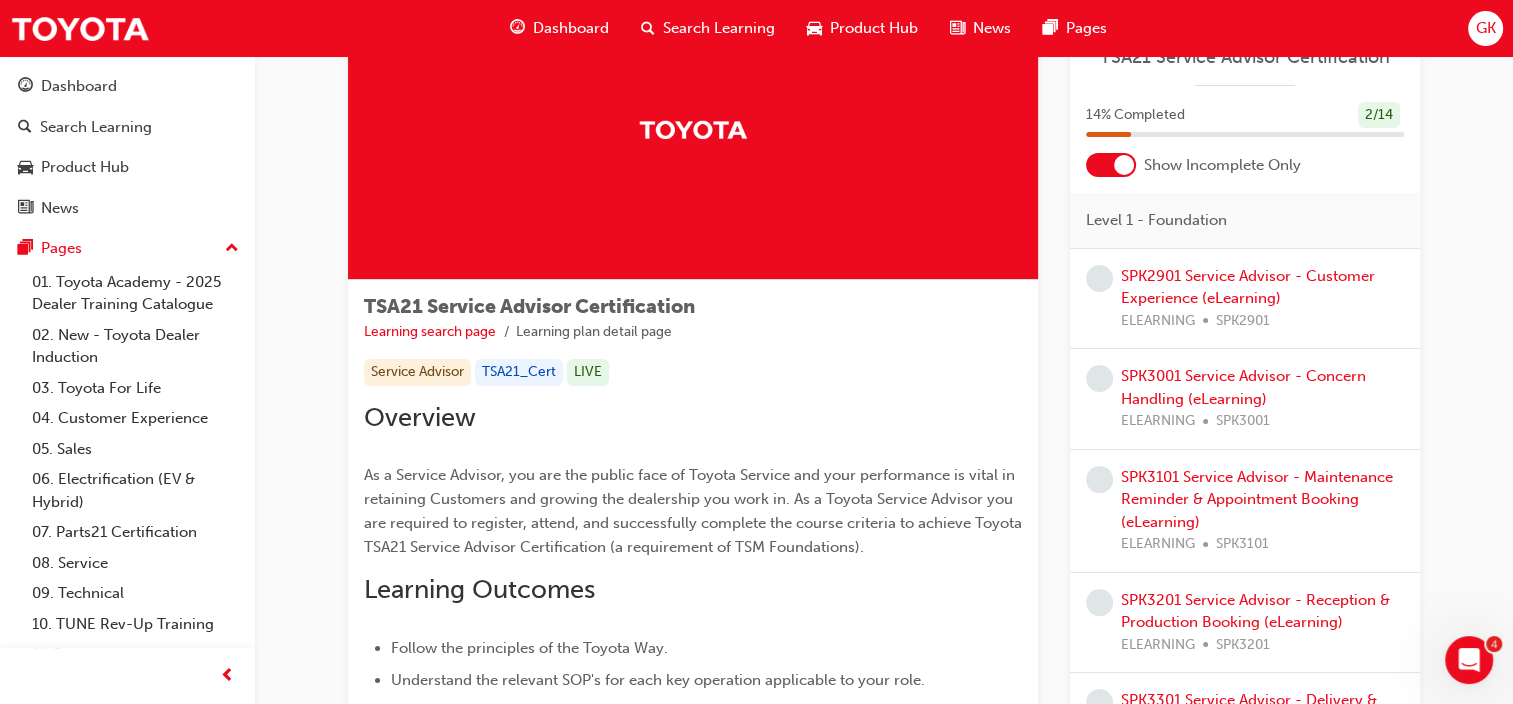 scroll, scrollTop: 50, scrollLeft: 0, axis: vertical 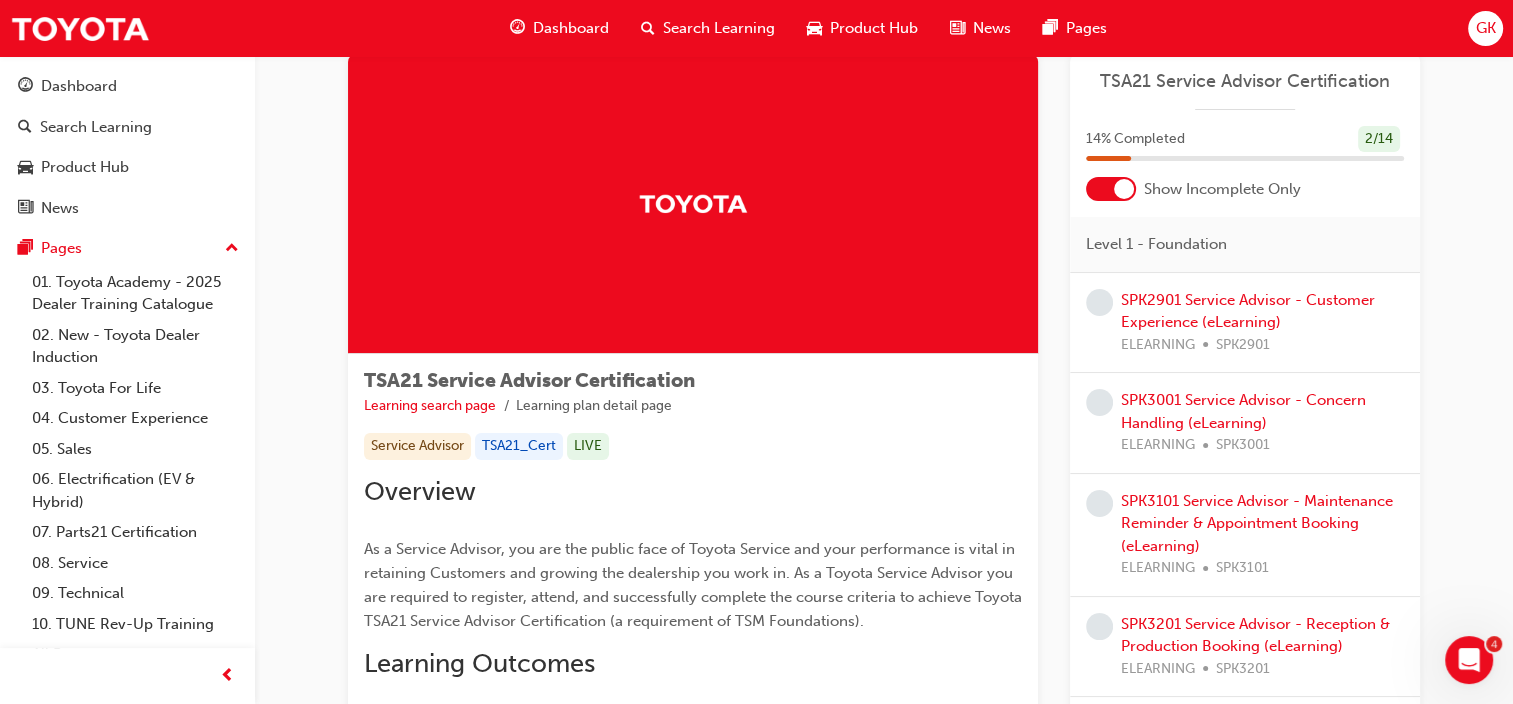 click at bounding box center (1111, 189) 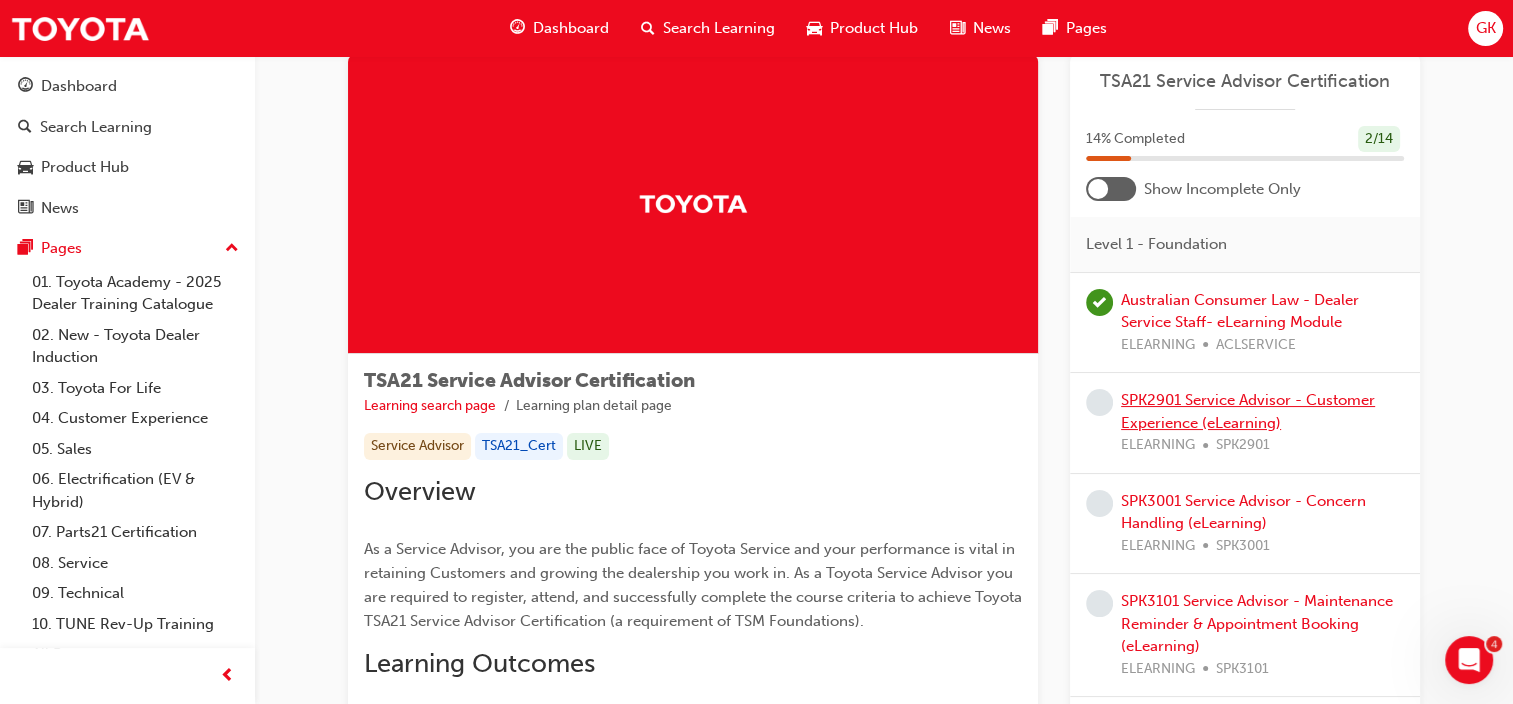 click on "SPK2901 Service Advisor - Customer Experience (eLearning)" at bounding box center (1248, 411) 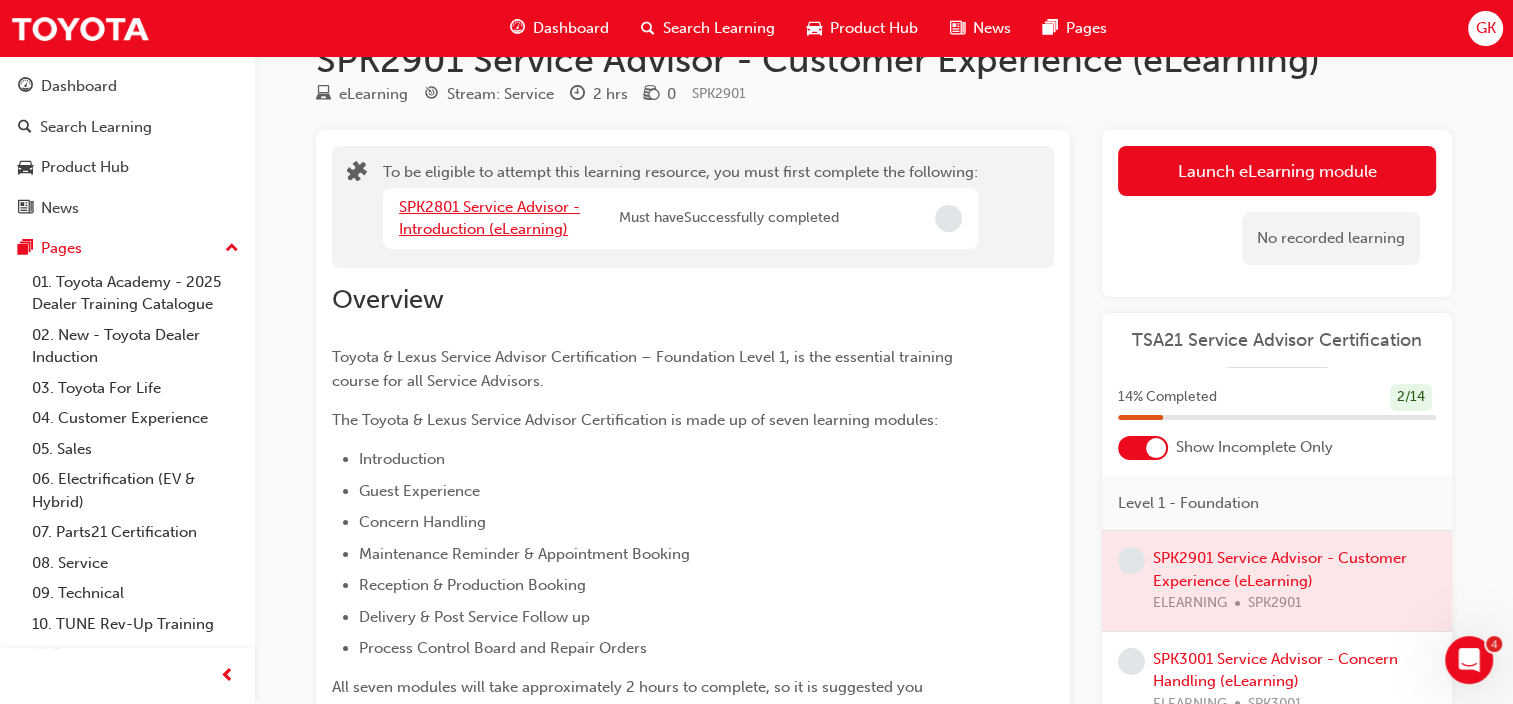 click on "SPK2801 Service Advisor - Introduction (eLearning)" at bounding box center [489, 218] 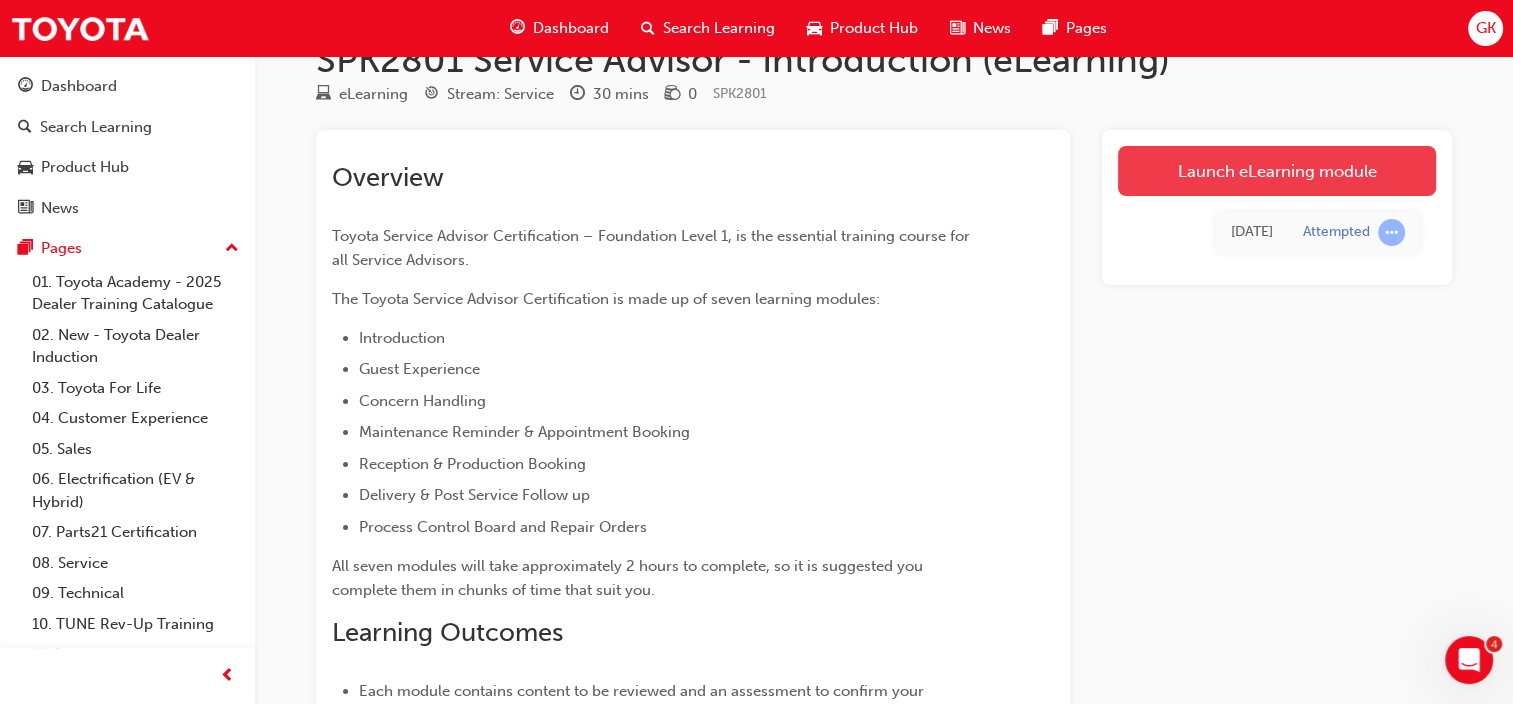 click on "Launch eLearning module" at bounding box center [1277, 171] 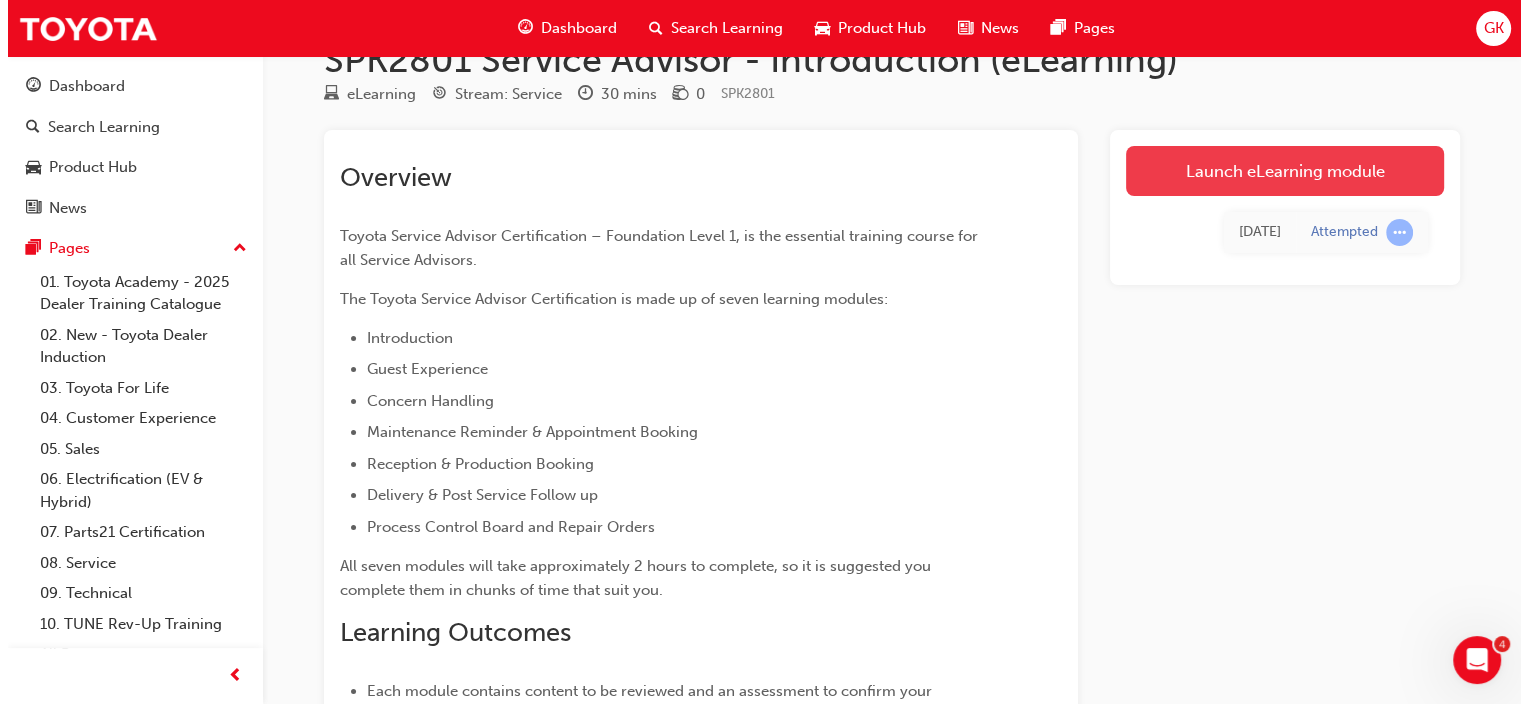 scroll, scrollTop: 0, scrollLeft: 0, axis: both 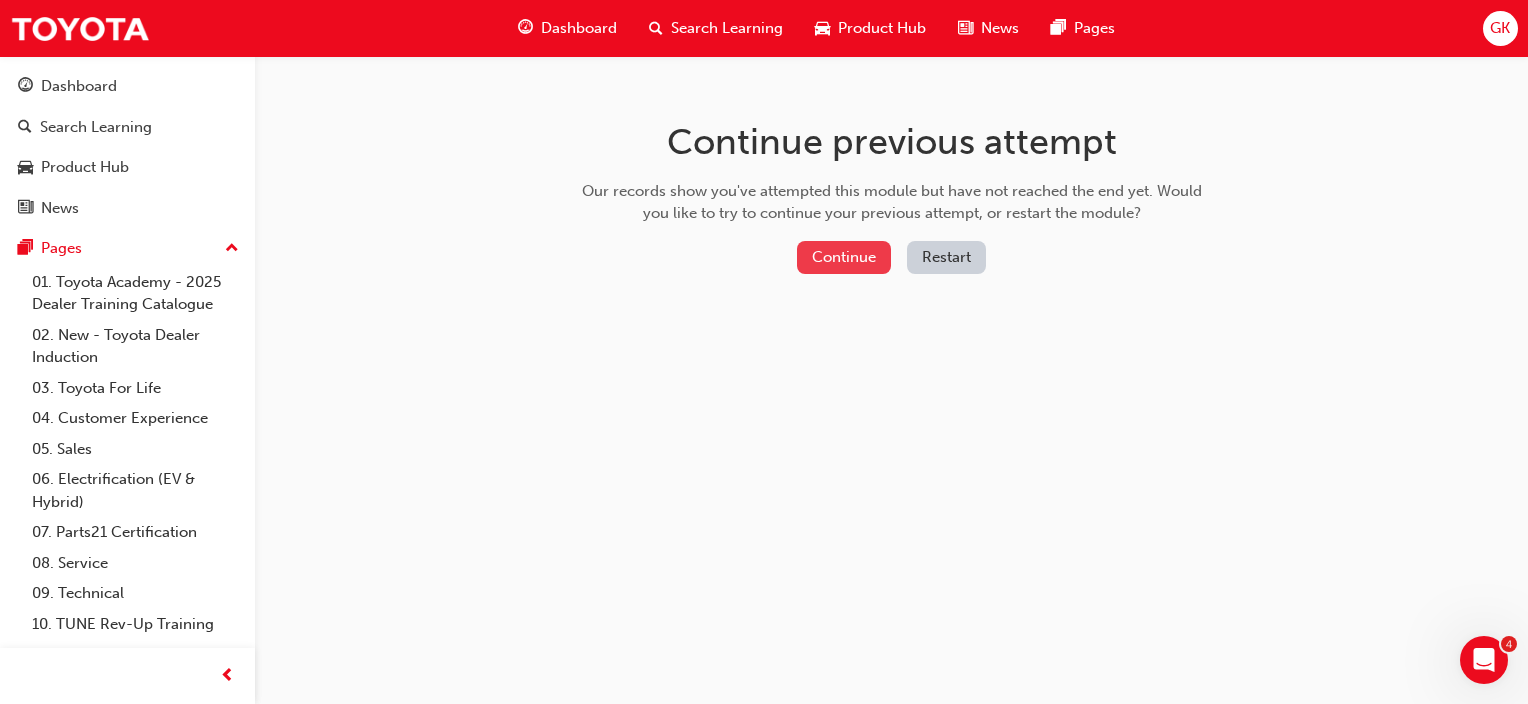 click on "Continue" at bounding box center [844, 257] 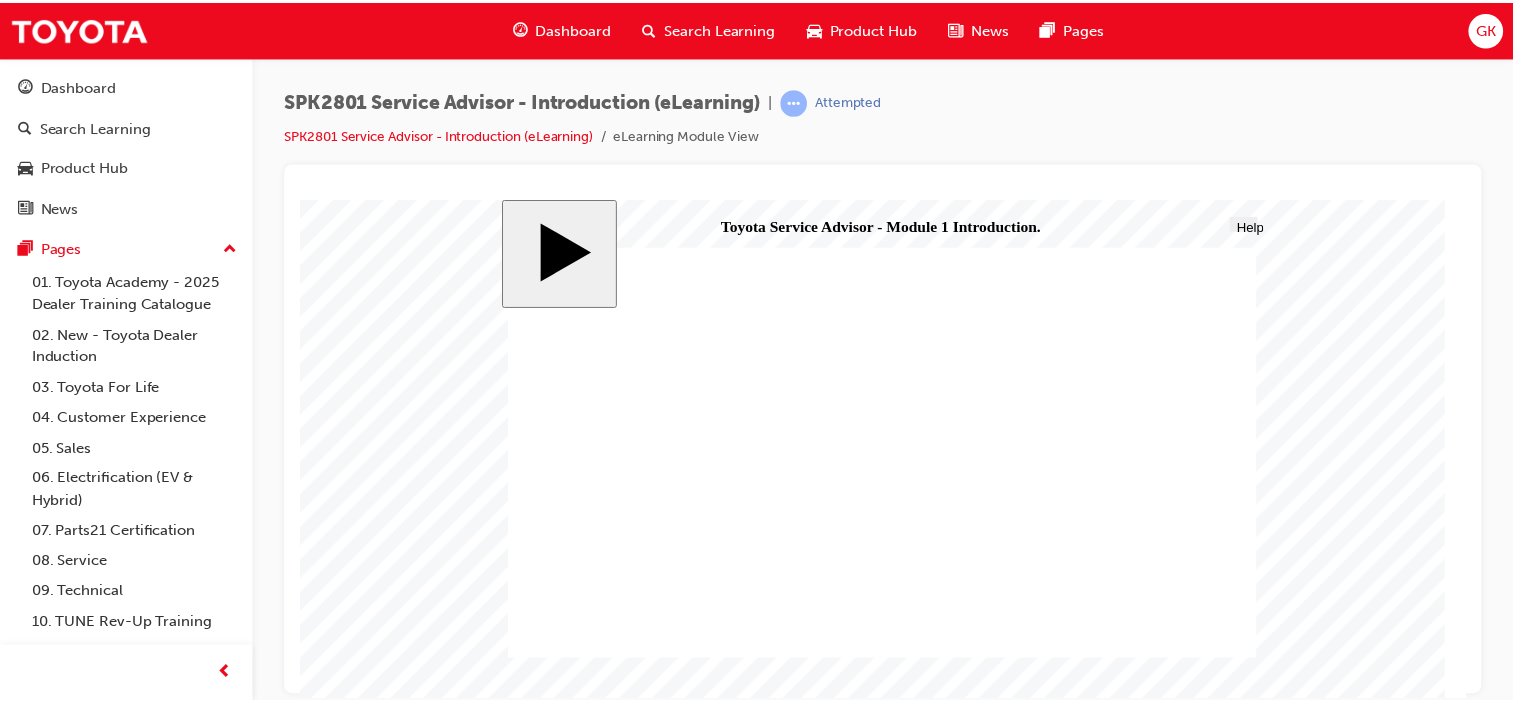 scroll, scrollTop: 0, scrollLeft: 0, axis: both 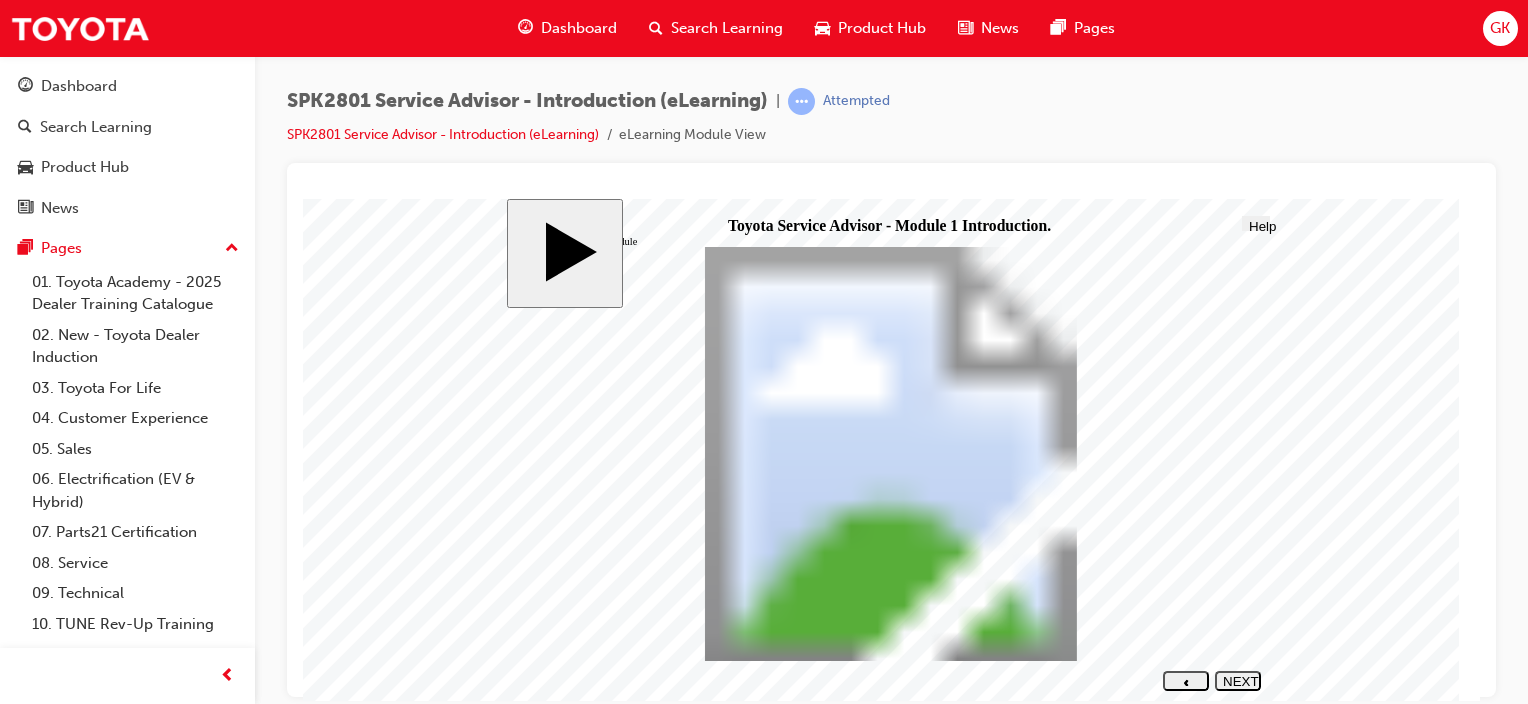 click on "NEXT" at bounding box center [1238, 688] 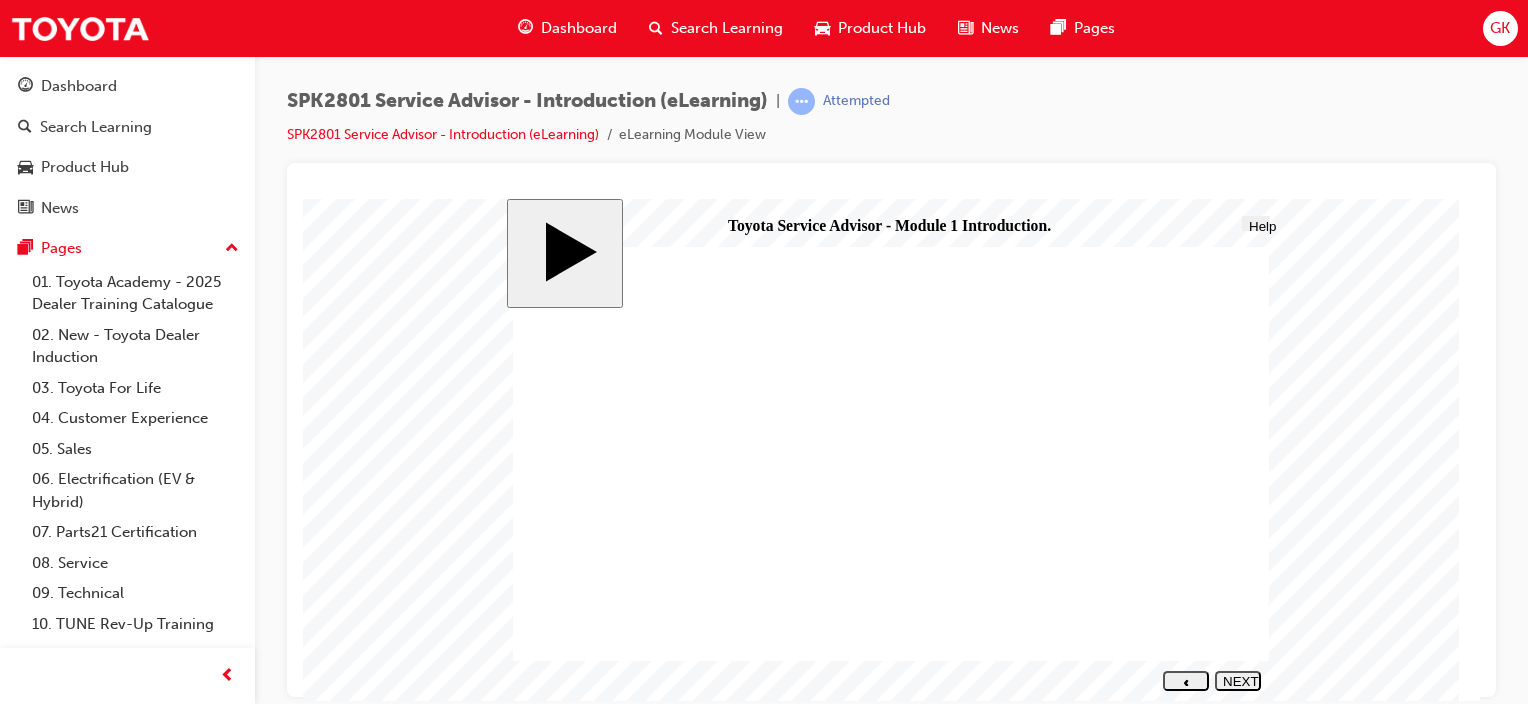 click on "NEXT" at bounding box center [1238, 688] 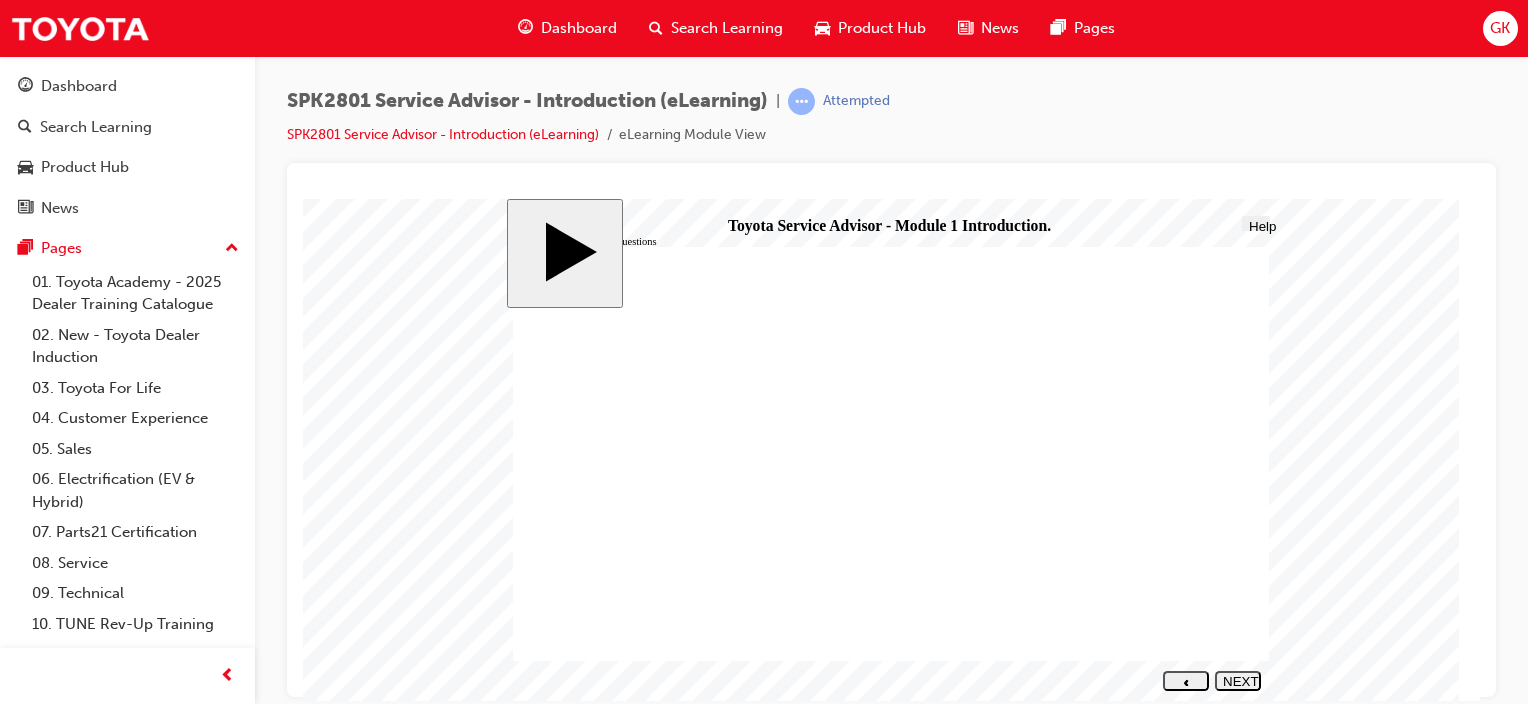 click 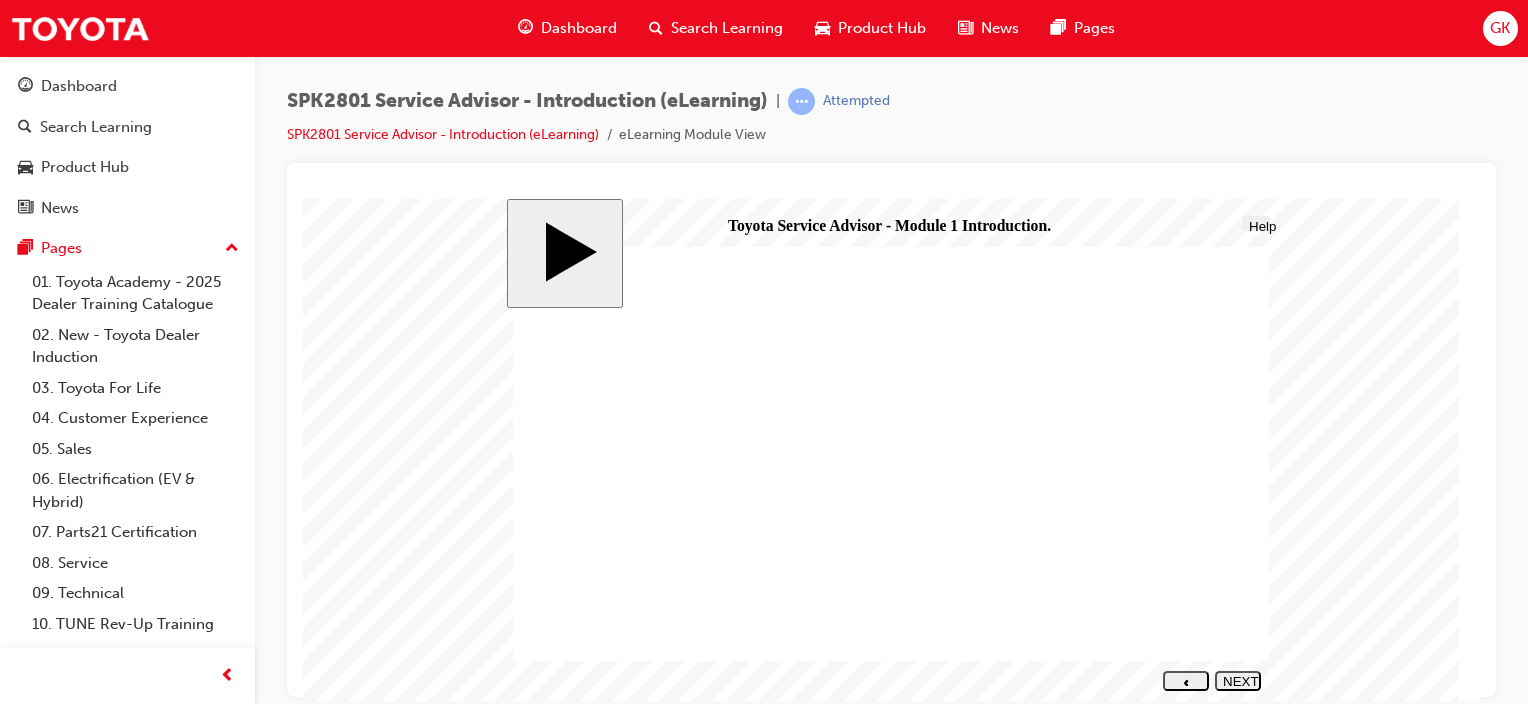 click 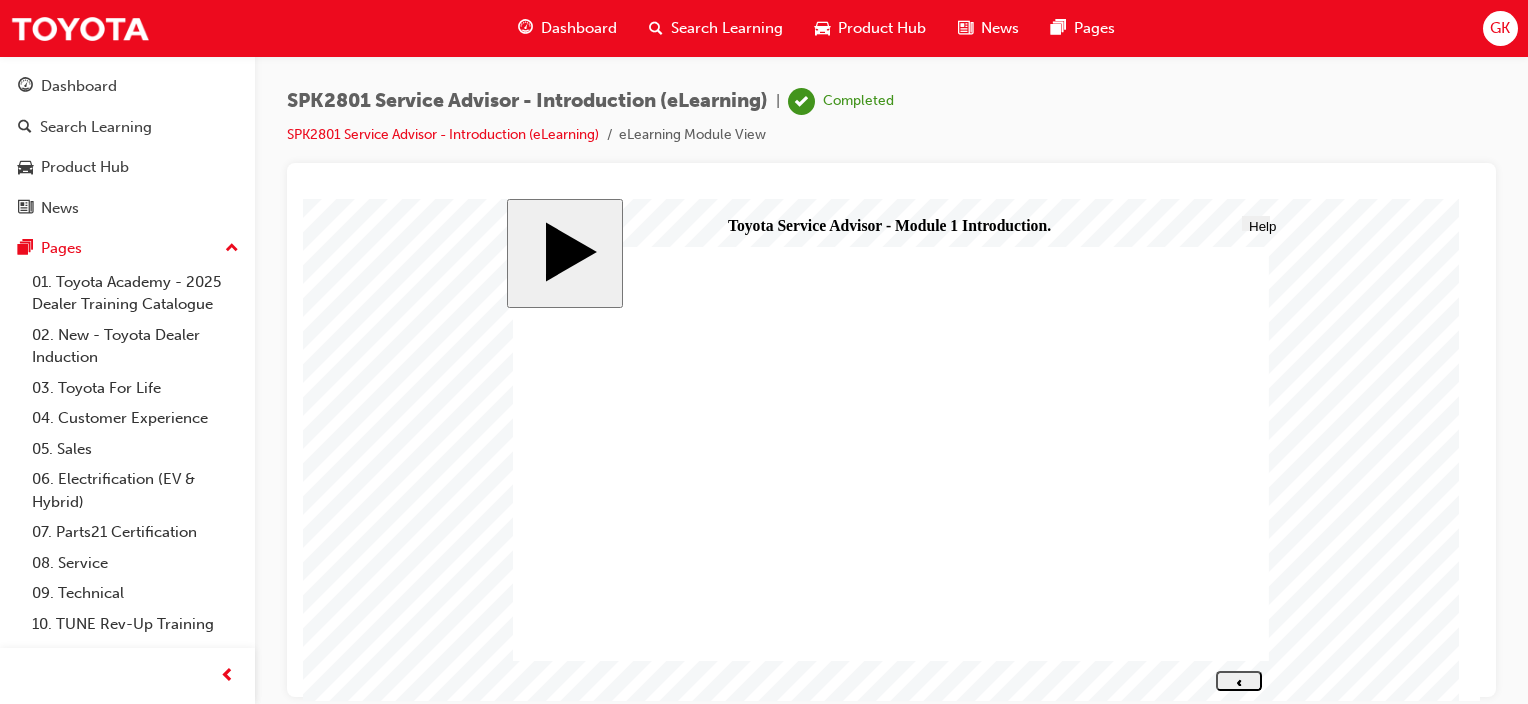 click on "Dashboard" at bounding box center (579, 28) 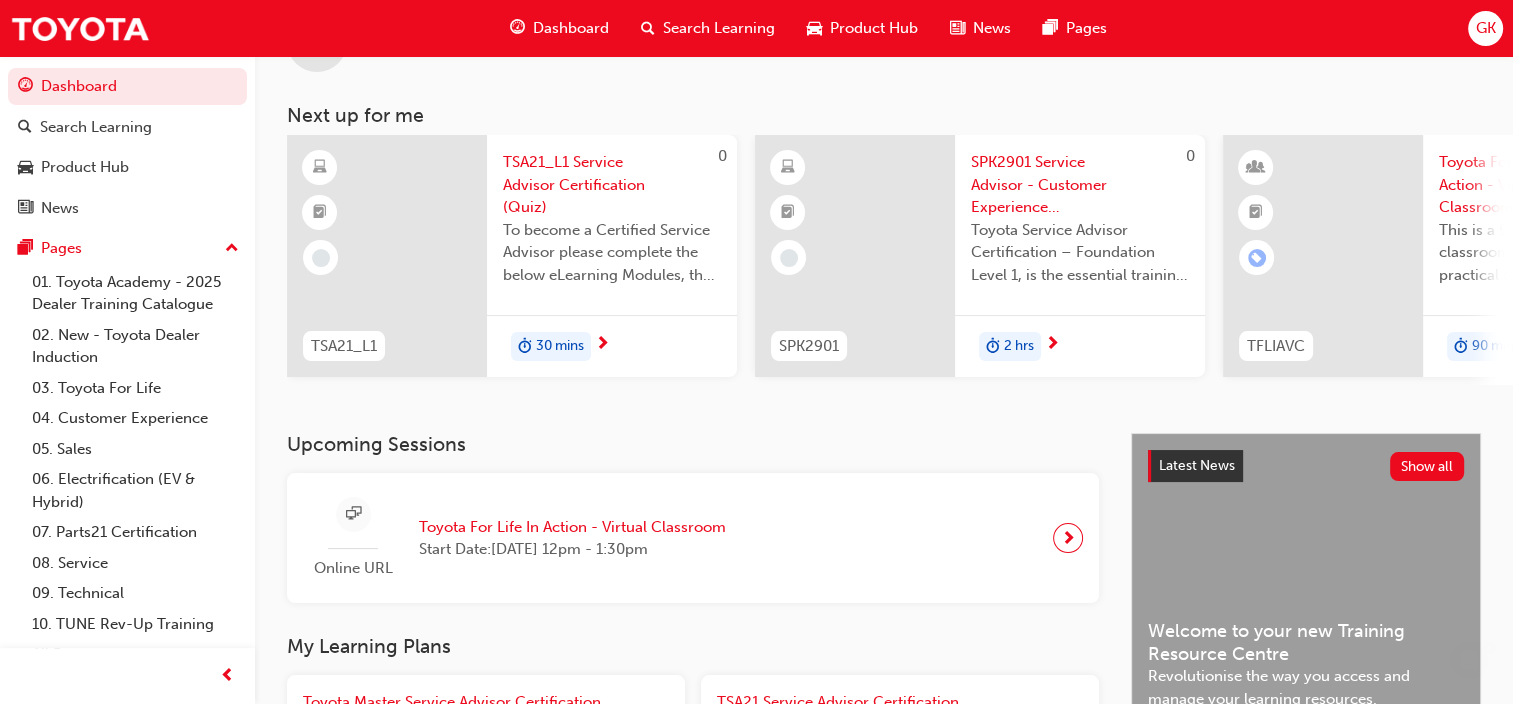 scroll, scrollTop: 375, scrollLeft: 0, axis: vertical 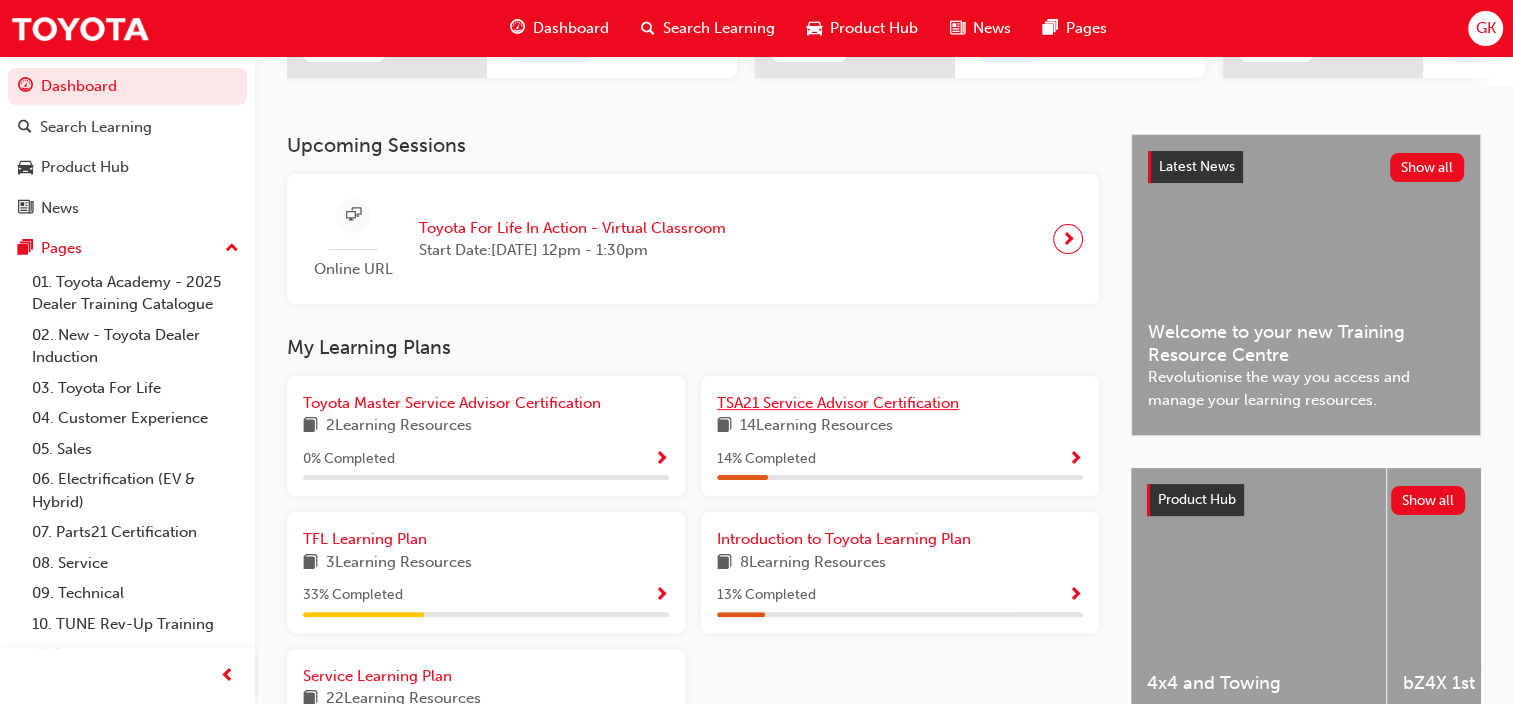 click on "TSA21 Service Advisor Certification" at bounding box center [838, 403] 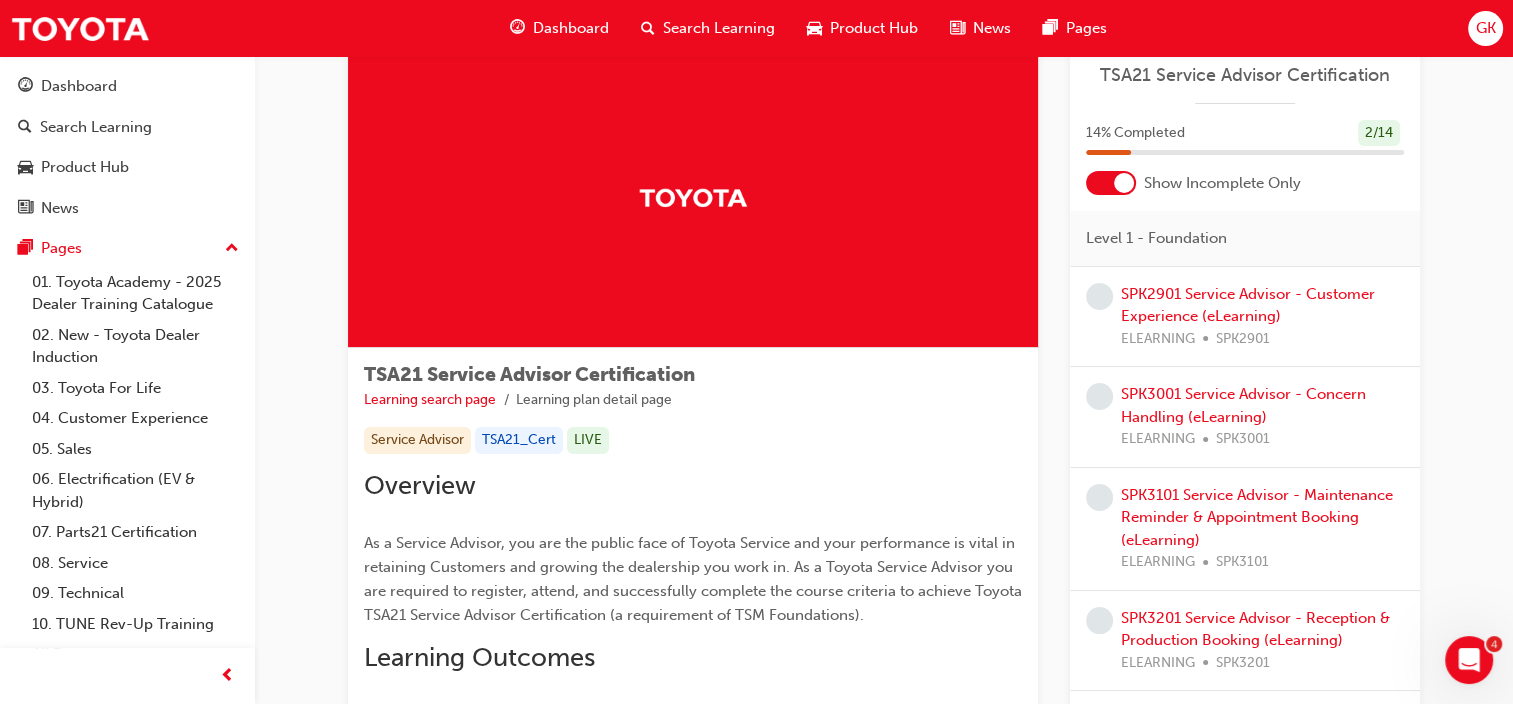 scroll, scrollTop: 24, scrollLeft: 0, axis: vertical 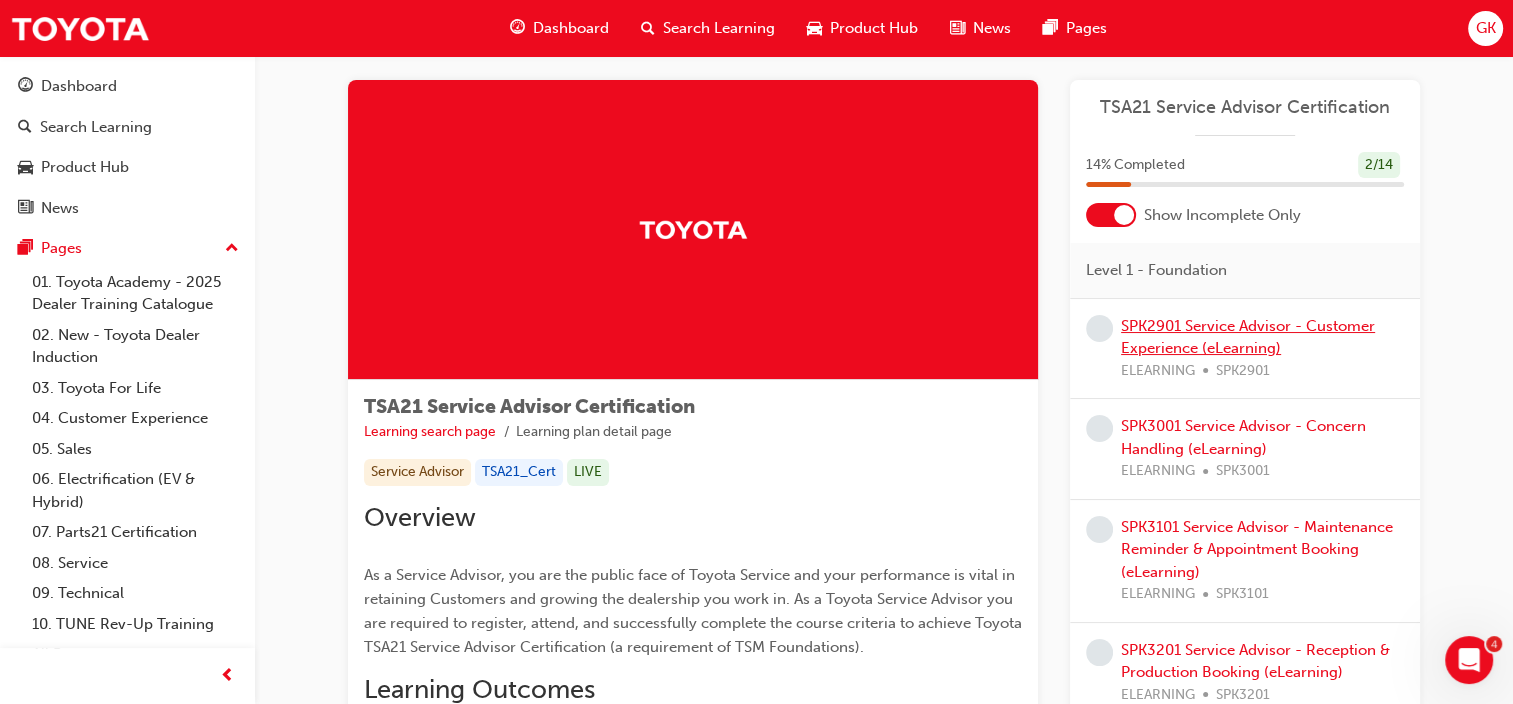 click on "SPK2901 Service Advisor - Customer Experience (eLearning)" at bounding box center (1248, 337) 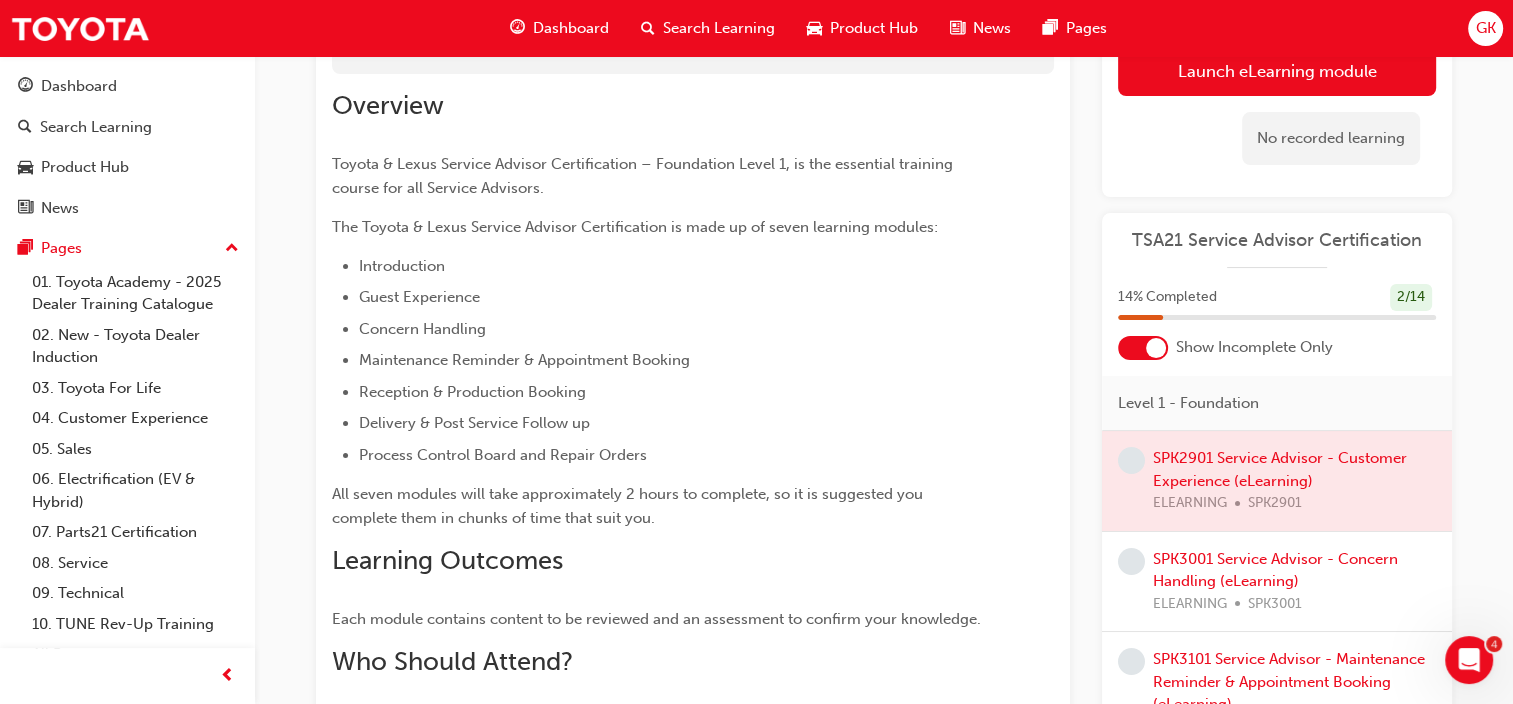 scroll, scrollTop: 186, scrollLeft: 0, axis: vertical 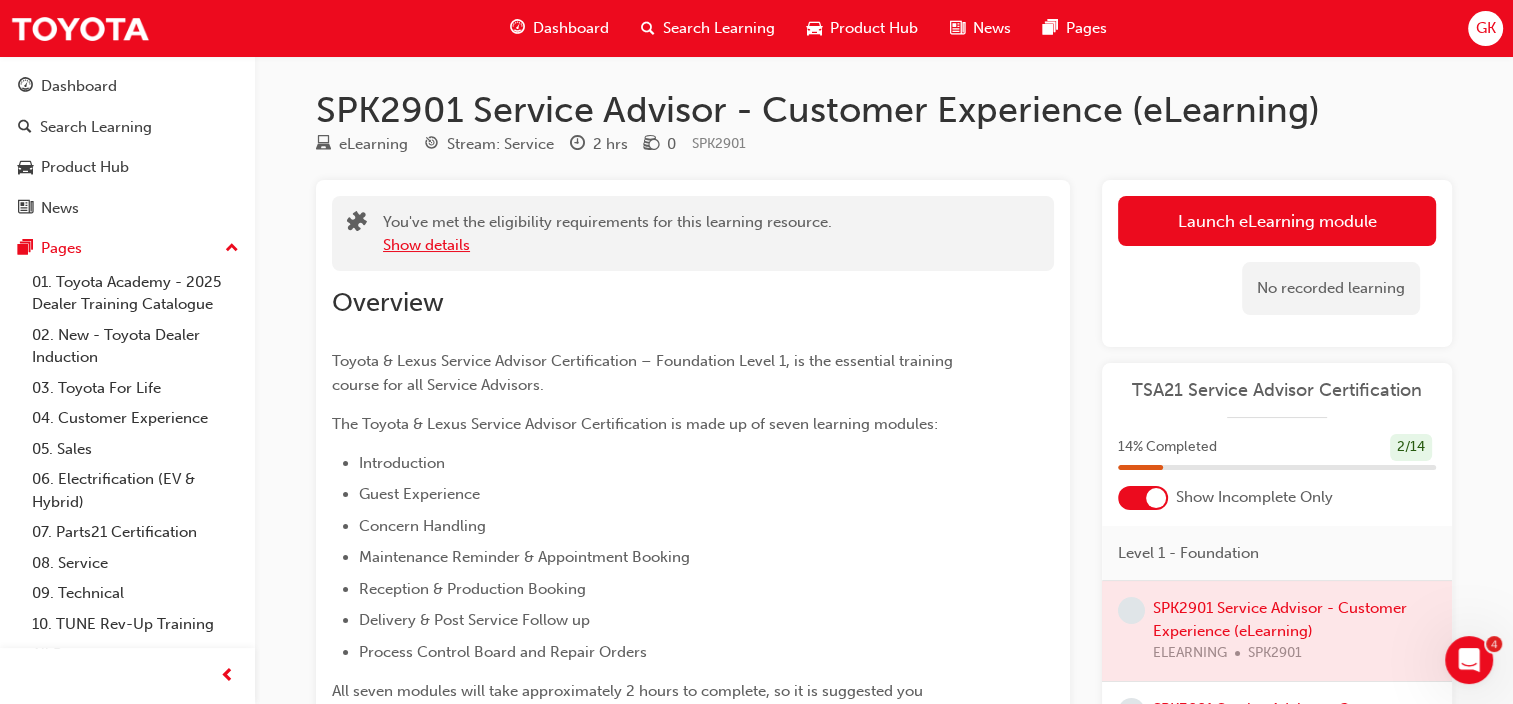 click on "Show details" at bounding box center (426, 245) 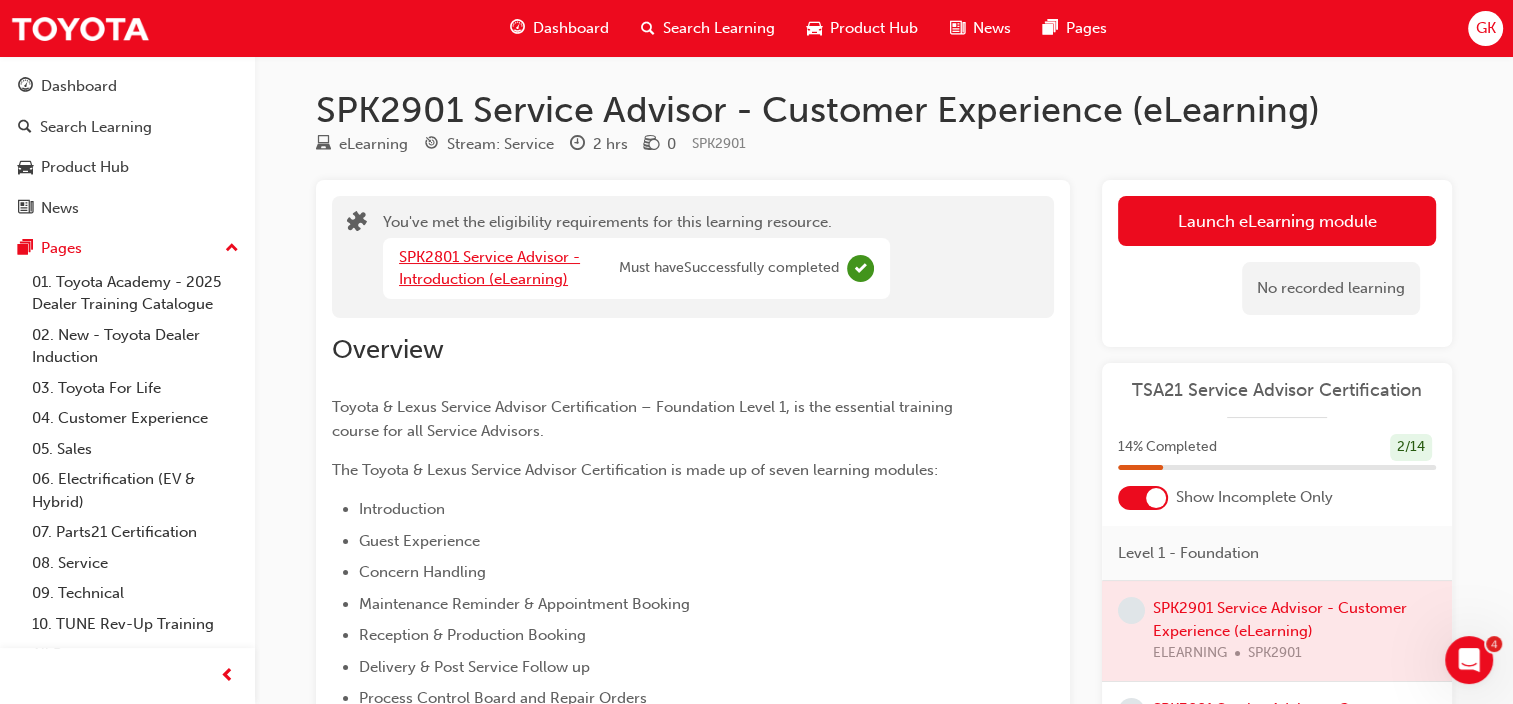 click on "SPK2801 Service Advisor - Introduction (eLearning)" at bounding box center [489, 268] 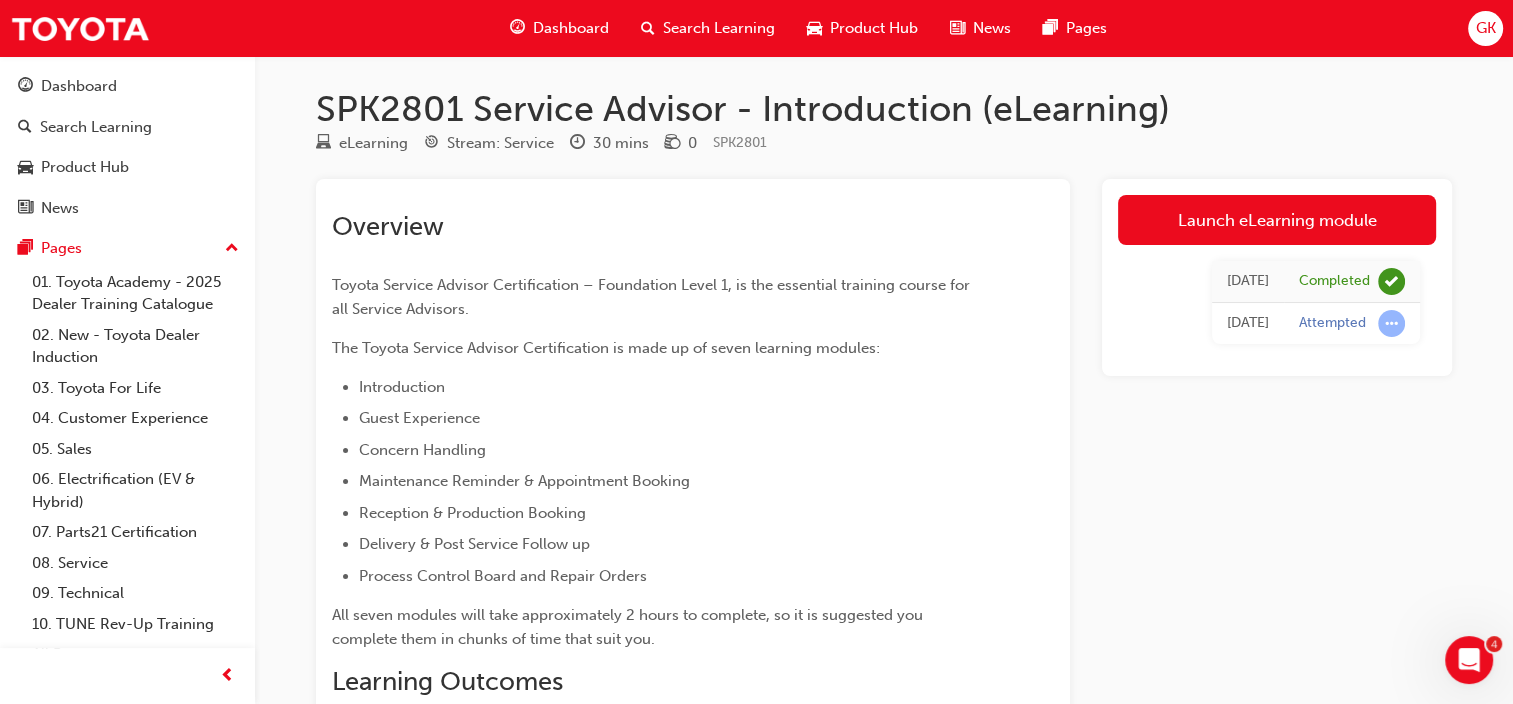 scroll, scrollTop: 0, scrollLeft: 0, axis: both 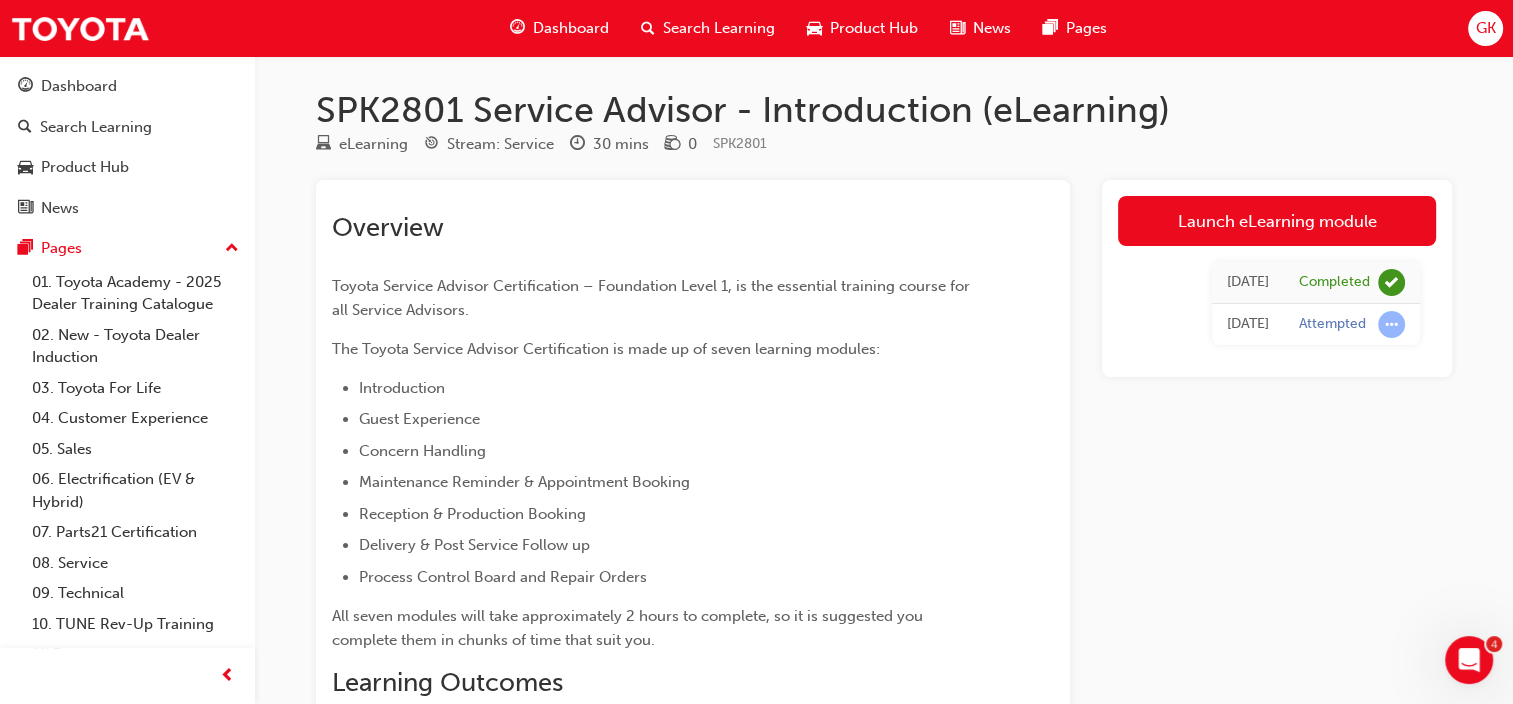 click on "Dashboard" at bounding box center [571, 28] 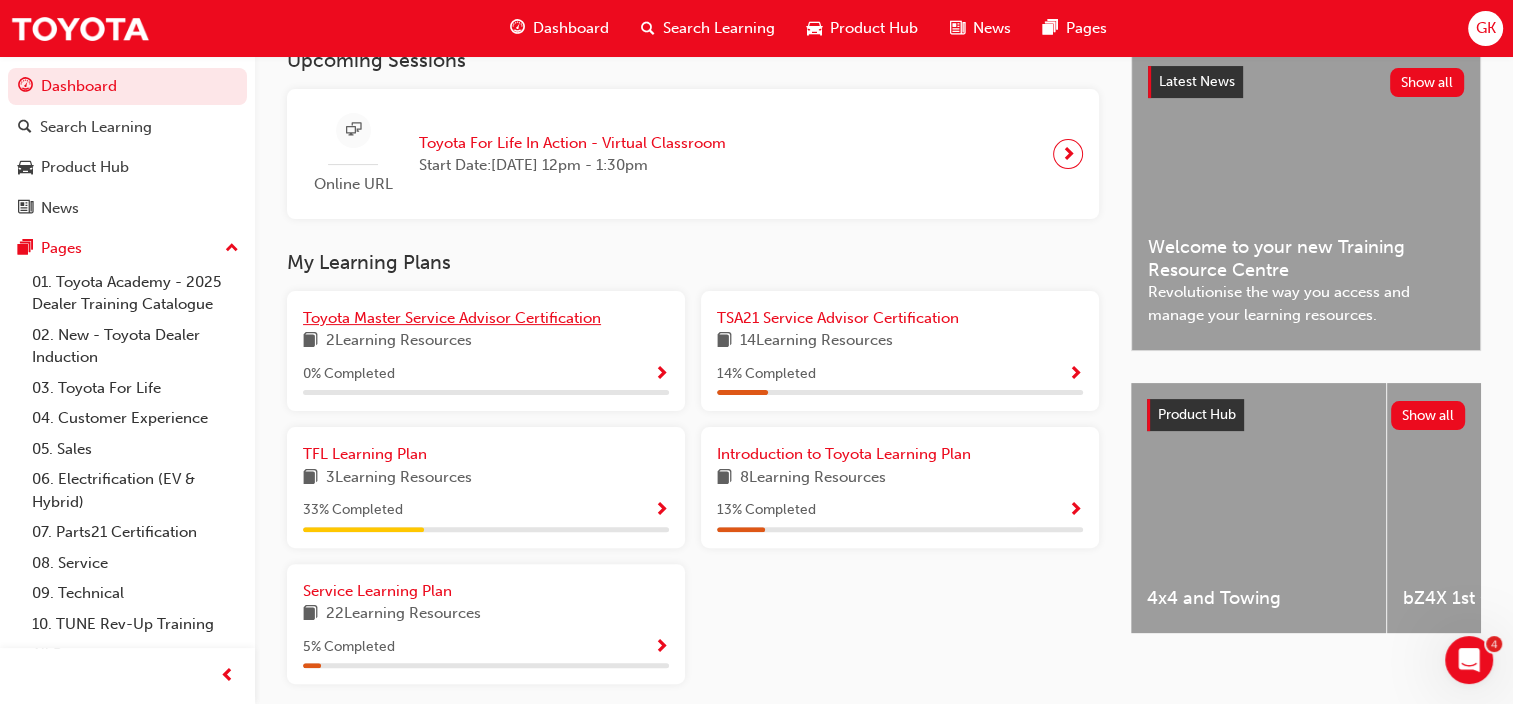 scroll, scrollTop: 547, scrollLeft: 0, axis: vertical 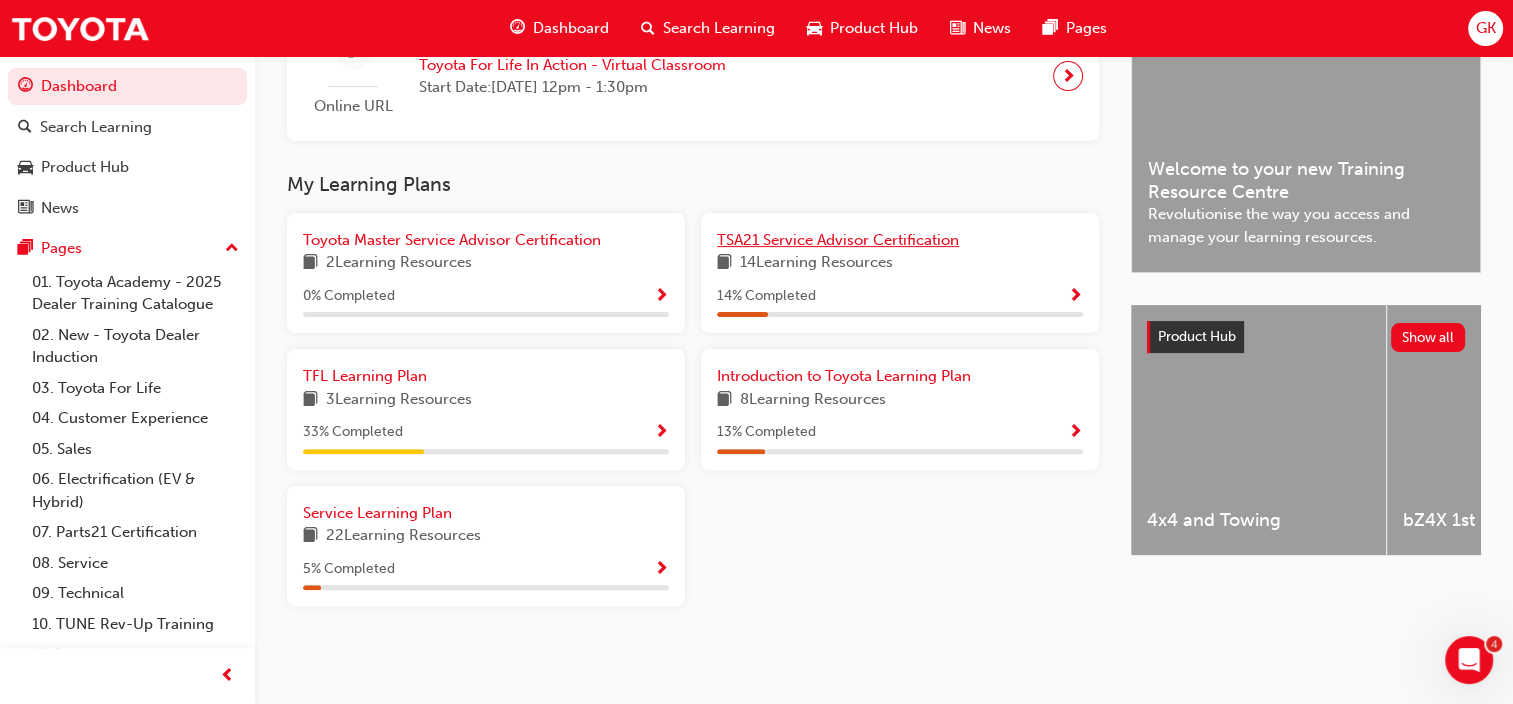 click on "TSA21 Service Advisor Certification" at bounding box center (838, 240) 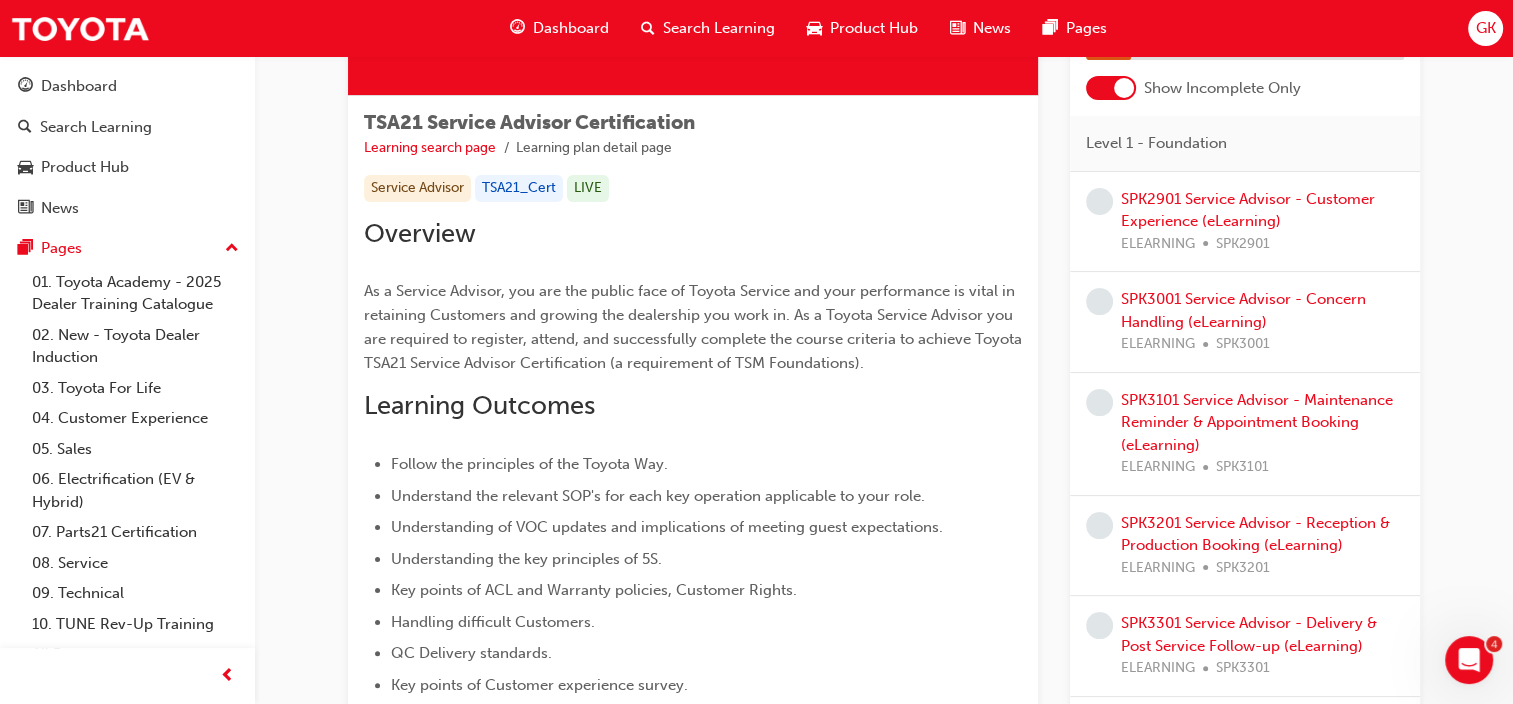 scroll, scrollTop: 247, scrollLeft: 0, axis: vertical 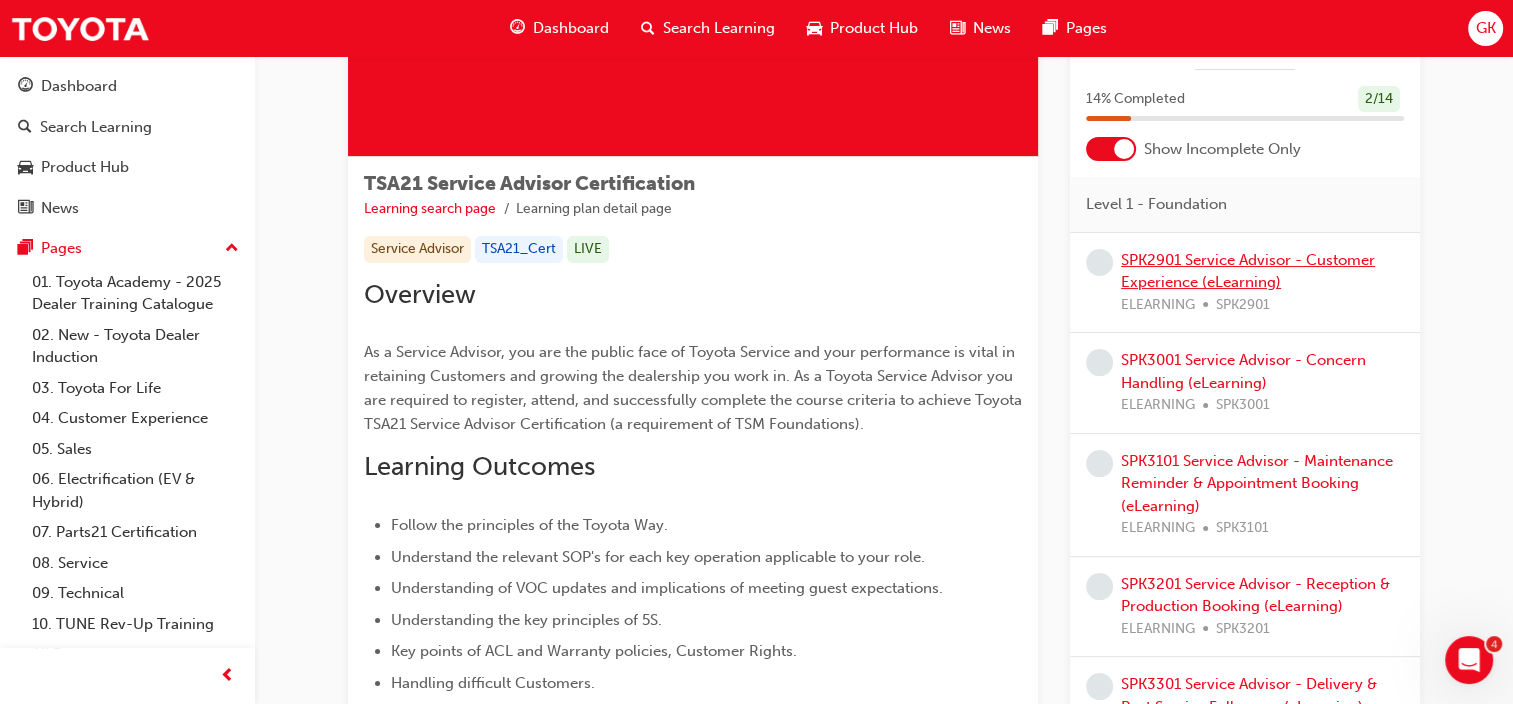 click on "SPK2901 Service Advisor - Customer Experience (eLearning)" at bounding box center (1248, 270) 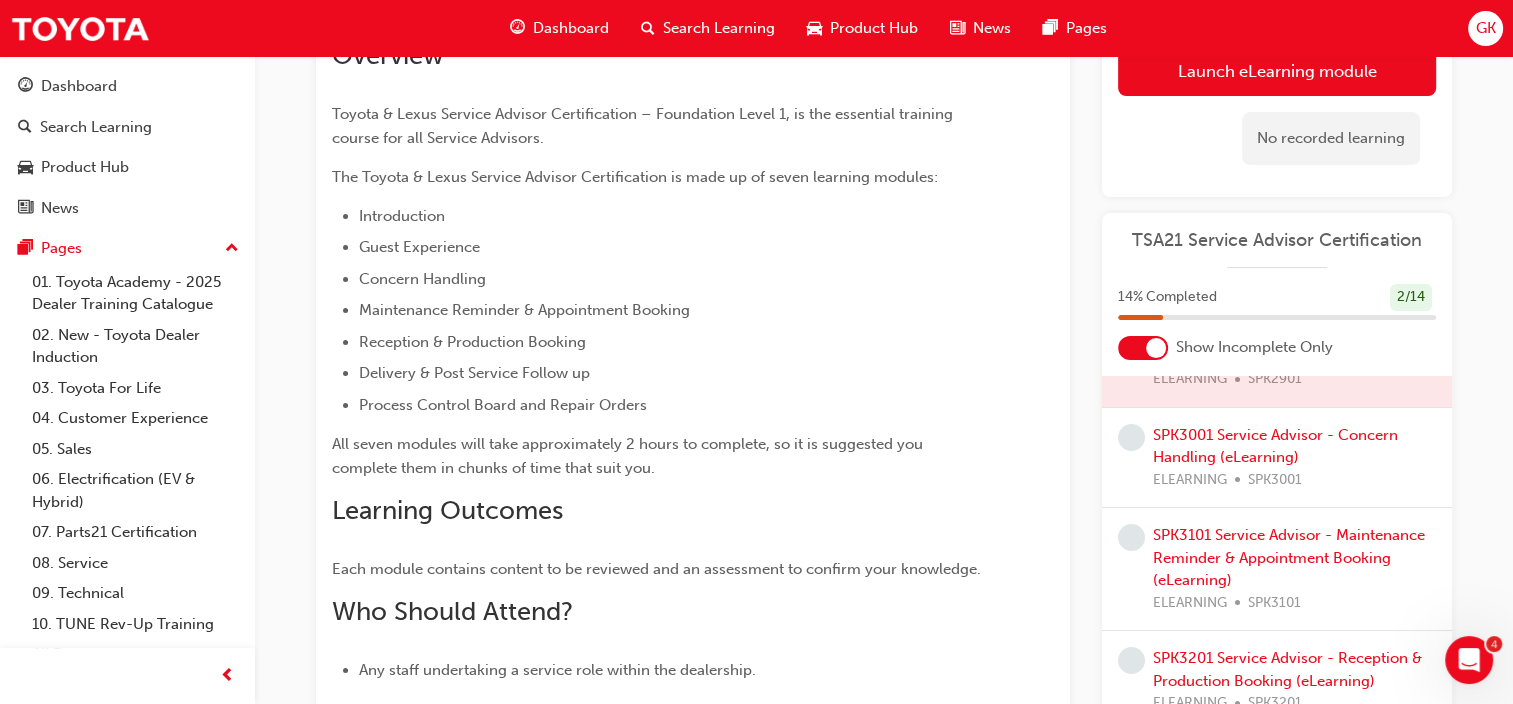 scroll, scrollTop: 0, scrollLeft: 0, axis: both 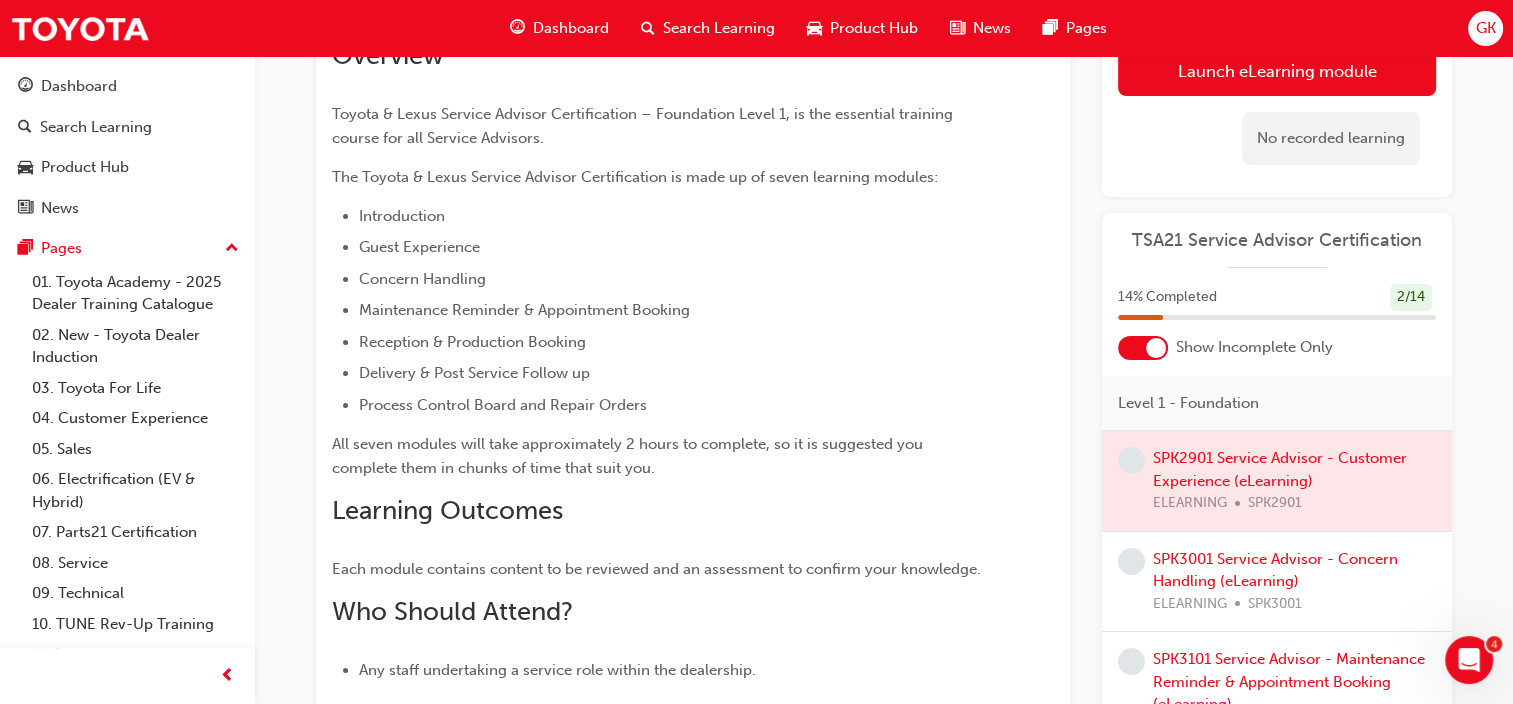 click at bounding box center [1277, 481] 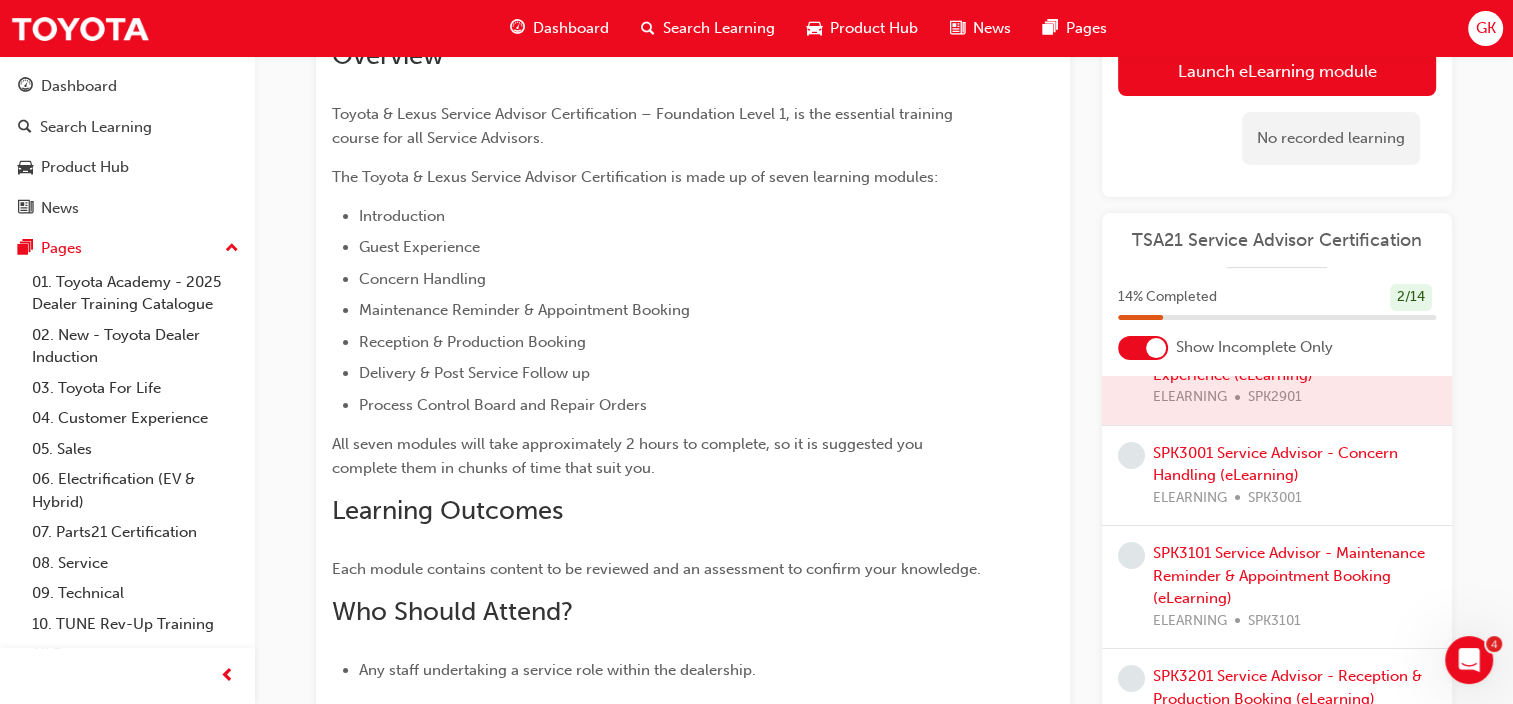 scroll, scrollTop: 0, scrollLeft: 0, axis: both 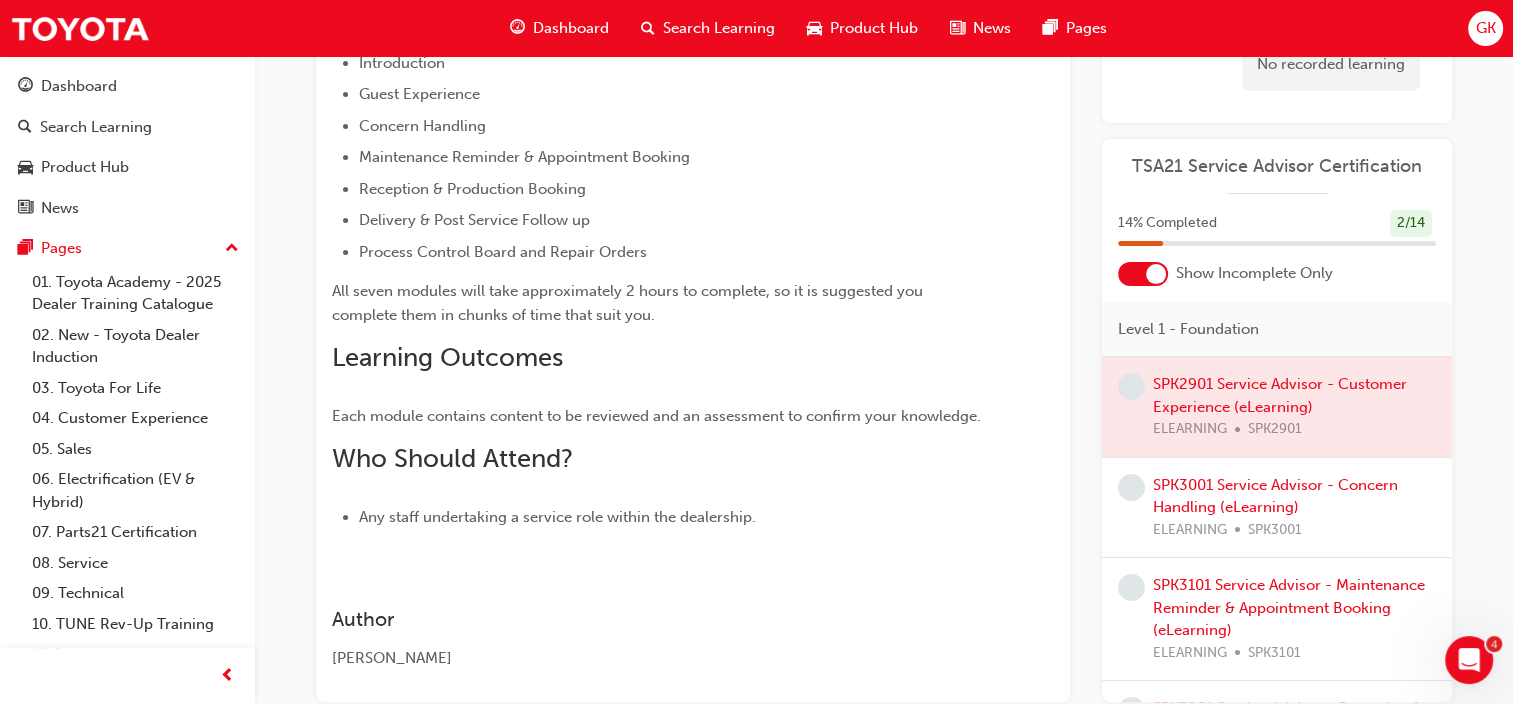 click at bounding box center (1277, 407) 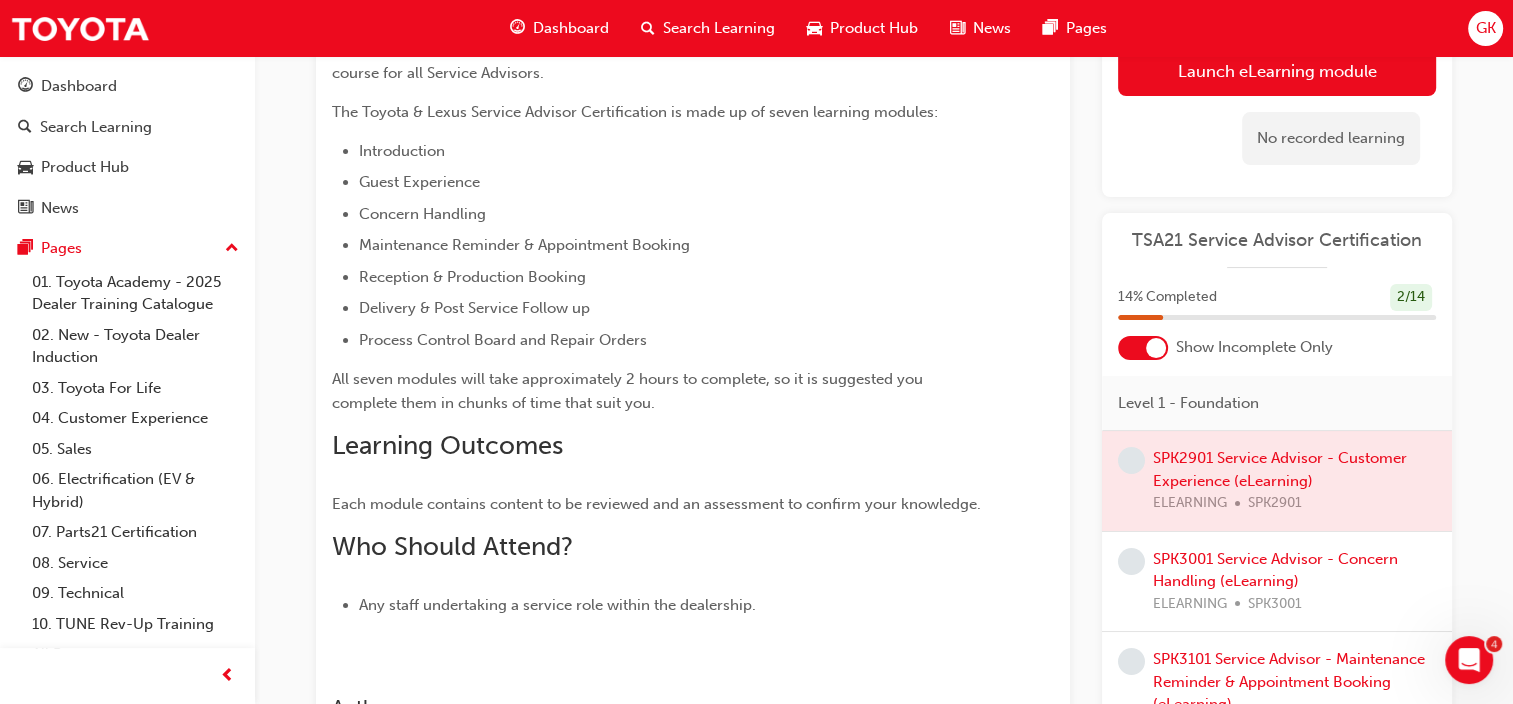 scroll, scrollTop: 324, scrollLeft: 0, axis: vertical 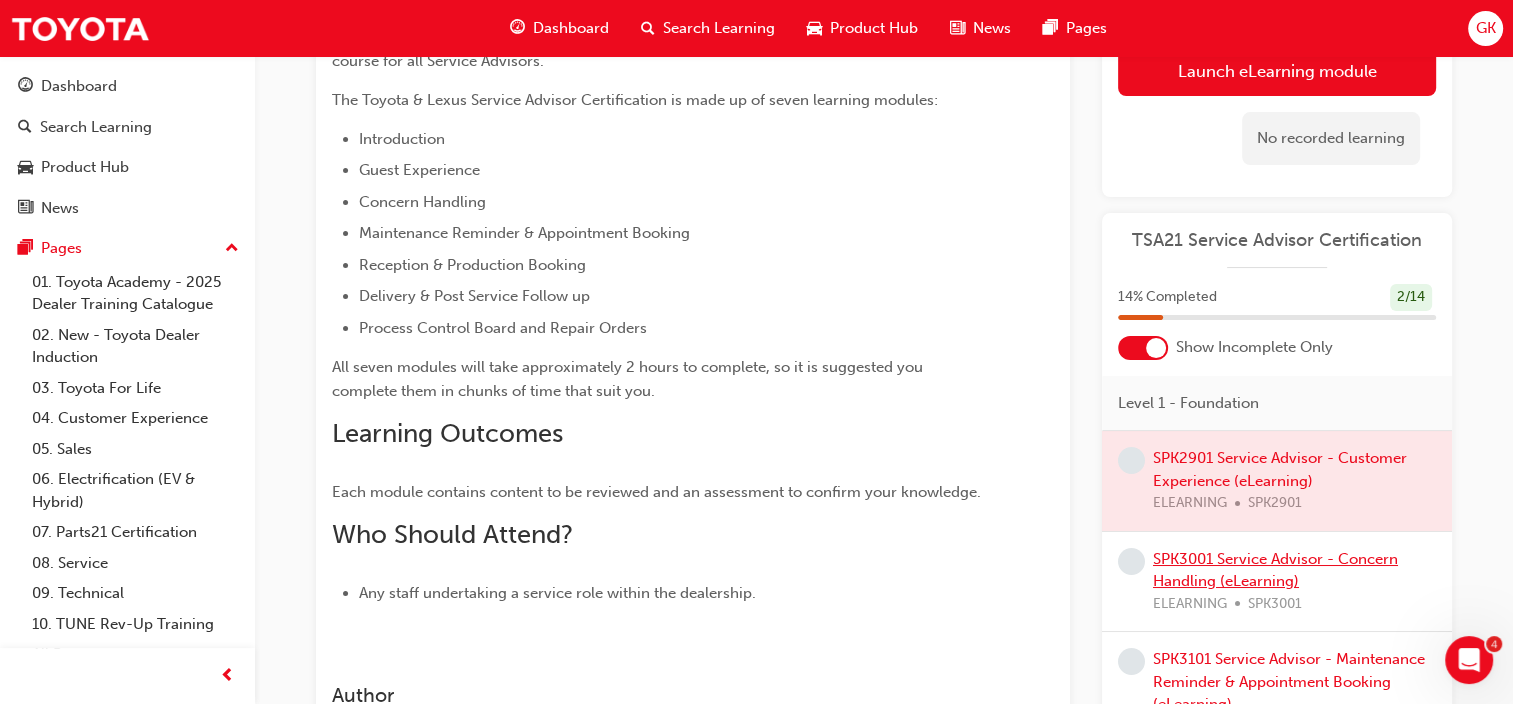 click on "SPK3001 Service Advisor - Concern Handling (eLearning)" at bounding box center (1275, 570) 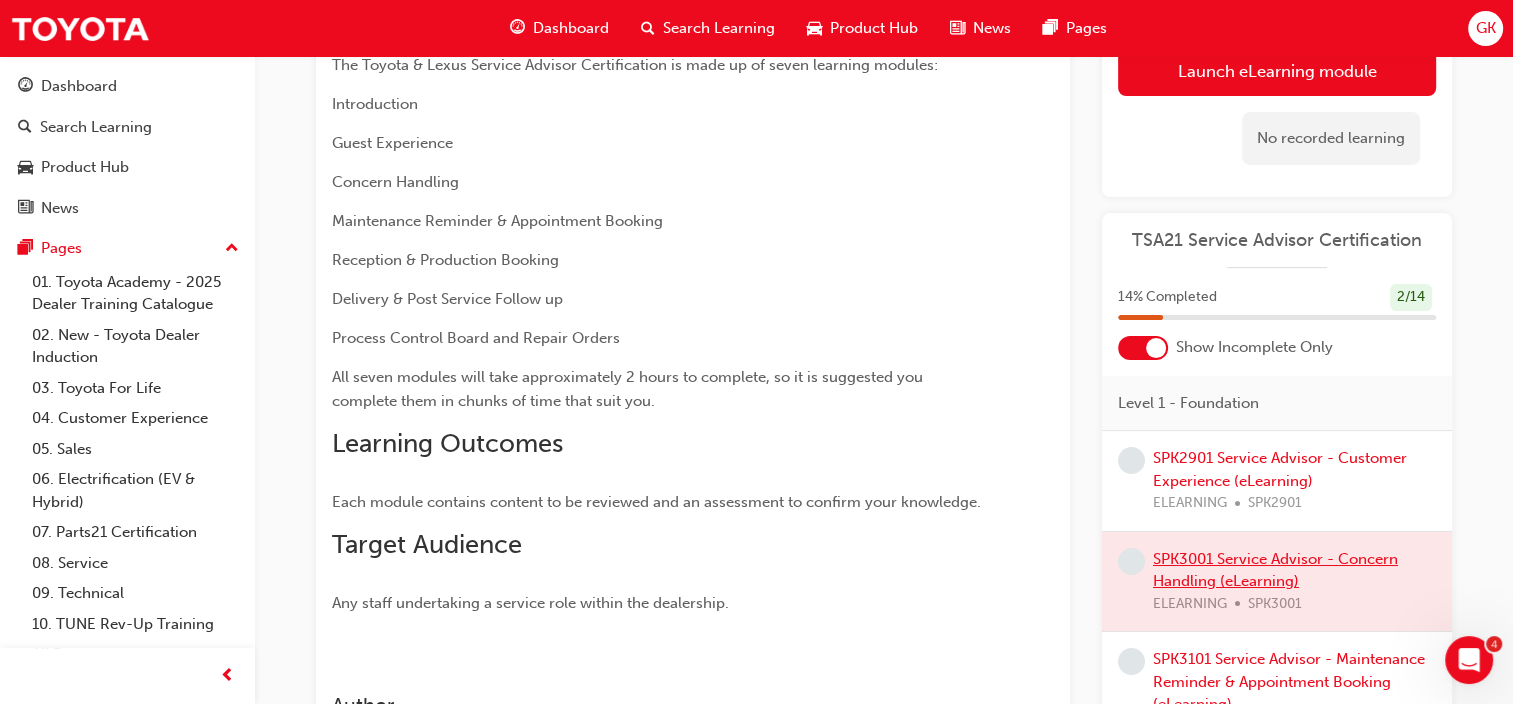scroll, scrollTop: 356, scrollLeft: 0, axis: vertical 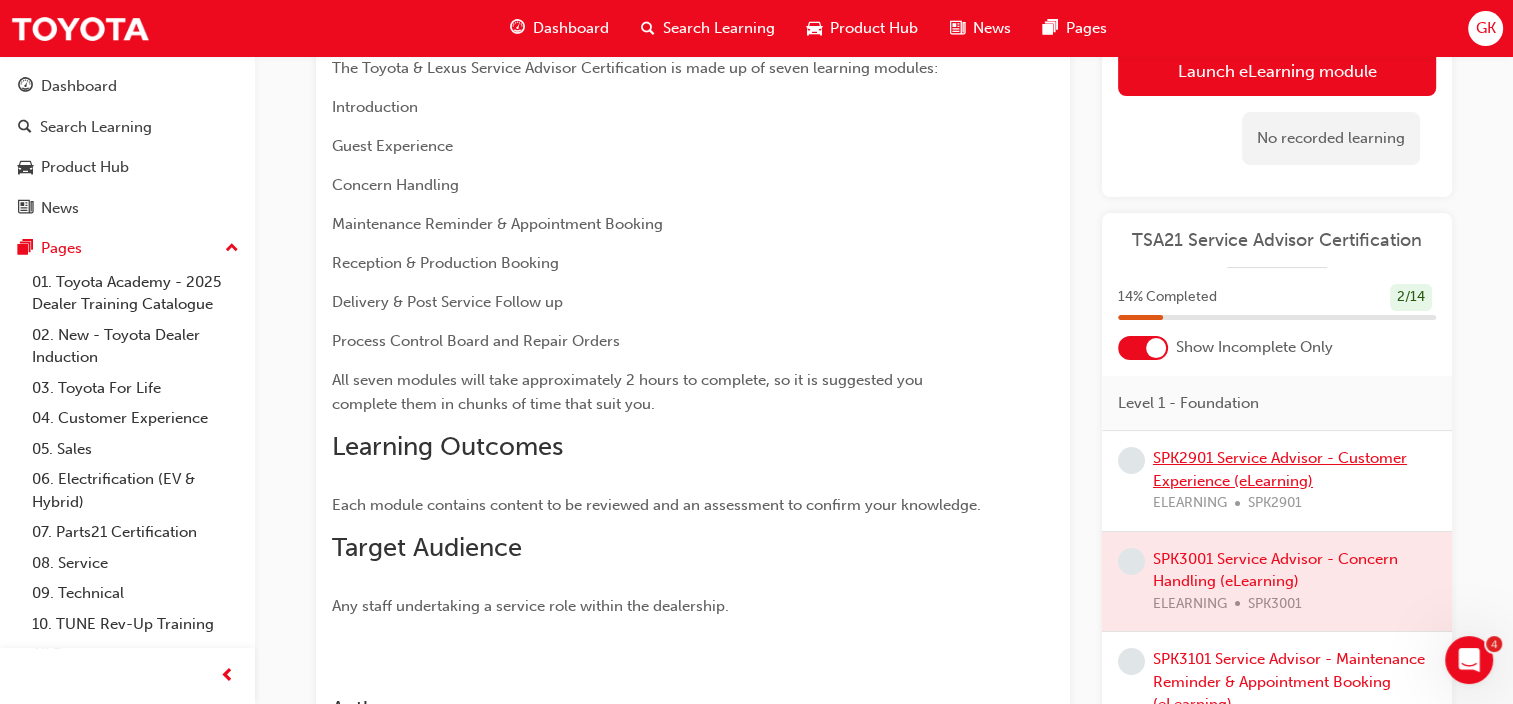 click on "SPK2901 Service Advisor - Customer Experience (eLearning)" at bounding box center [1280, 469] 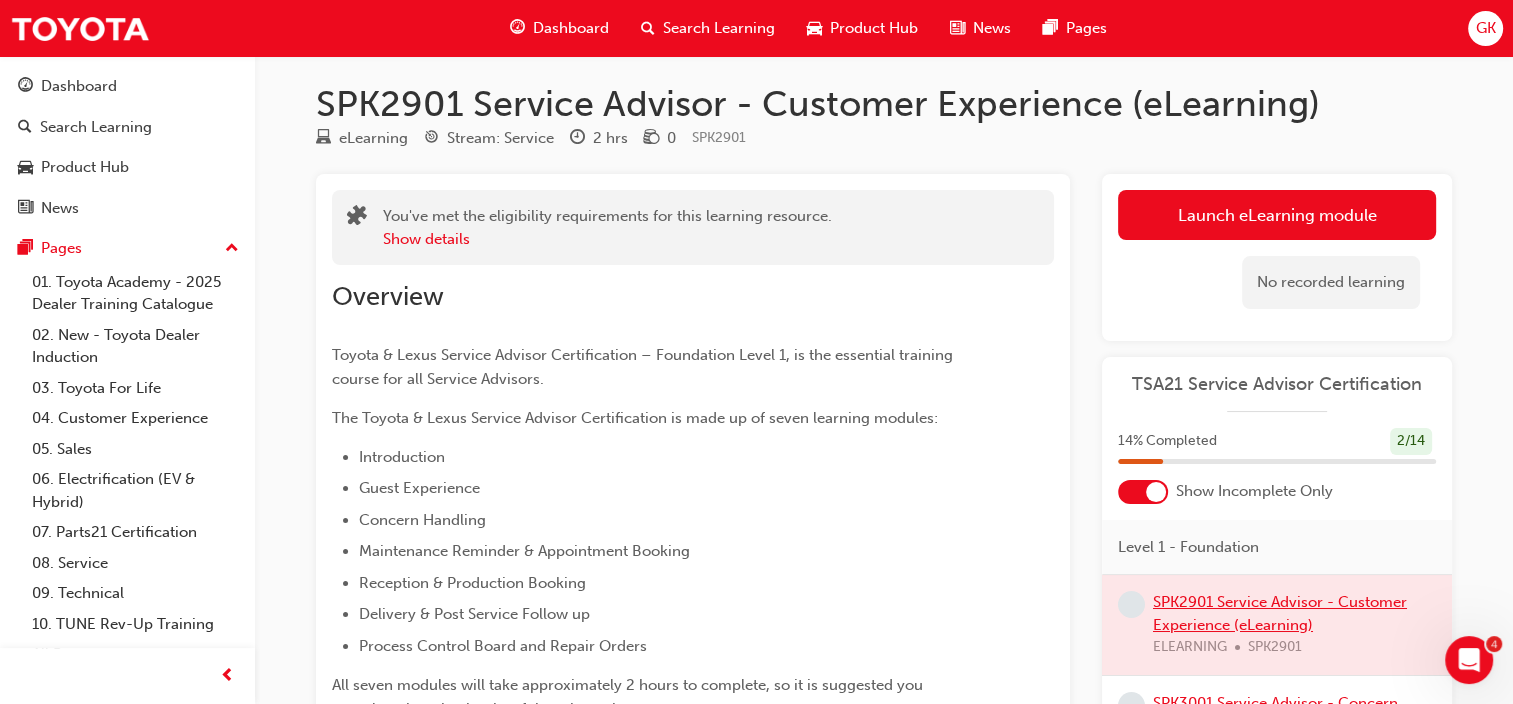 scroll, scrollTop: 0, scrollLeft: 0, axis: both 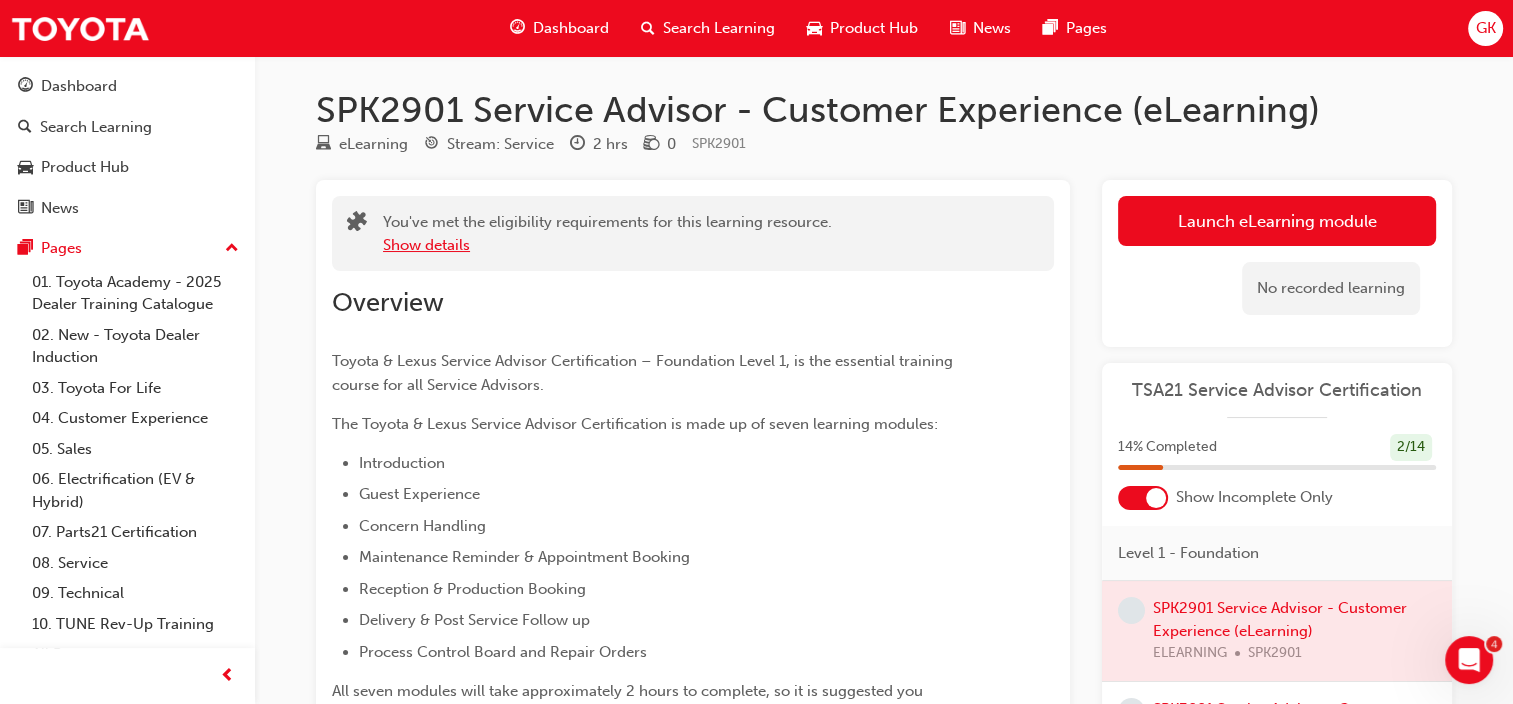 click on "Show details" at bounding box center [426, 245] 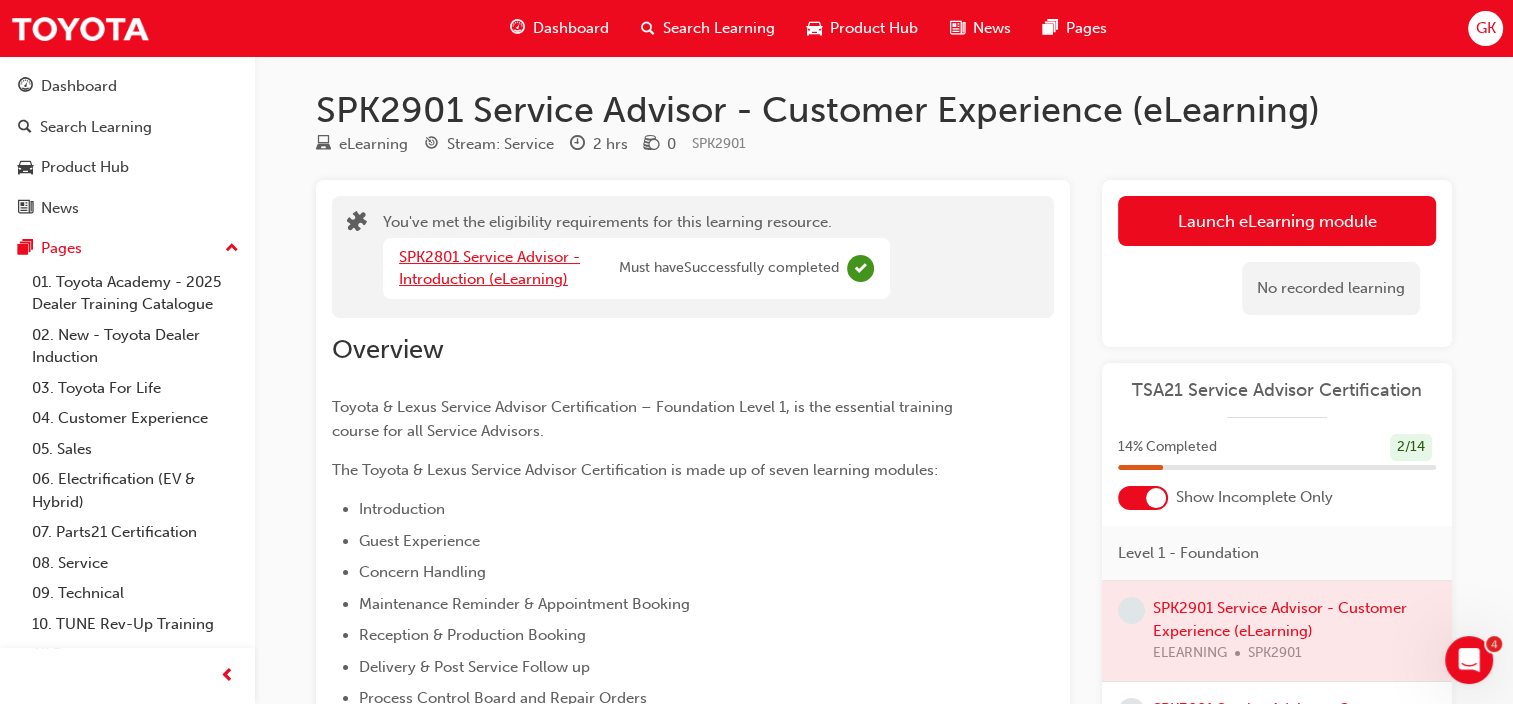 click on "SPK2801 Service Advisor - Introduction (eLearning)" at bounding box center [489, 268] 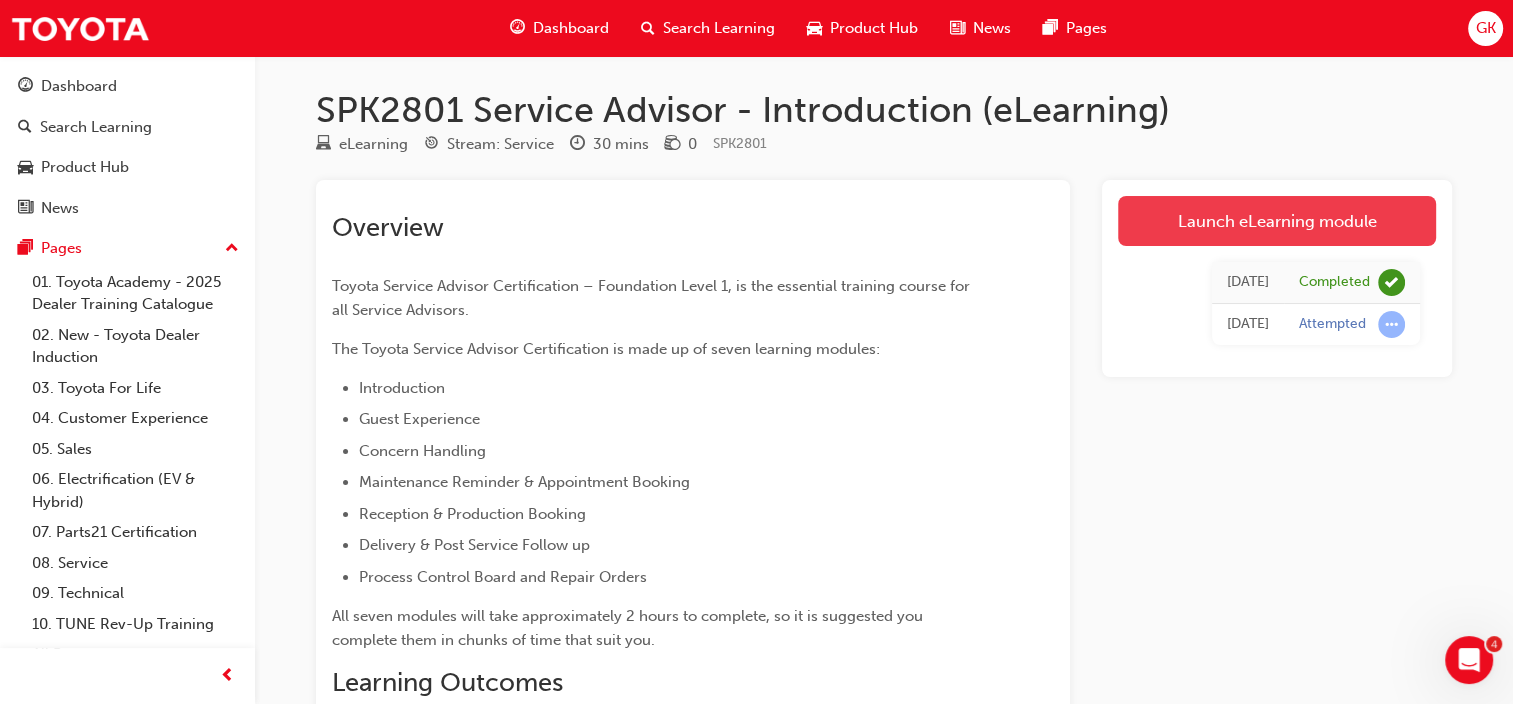 click on "Launch eLearning module" at bounding box center [1277, 221] 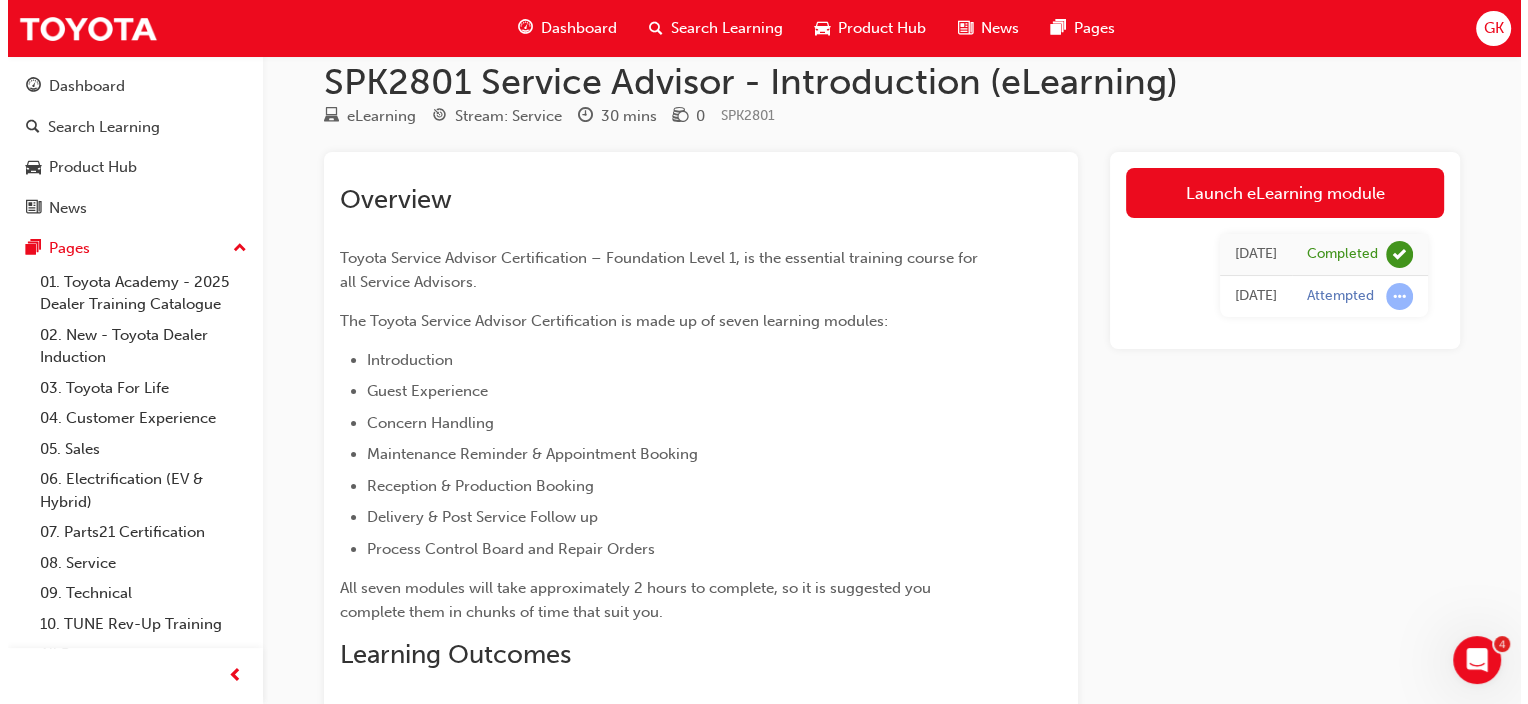 scroll, scrollTop: 0, scrollLeft: 0, axis: both 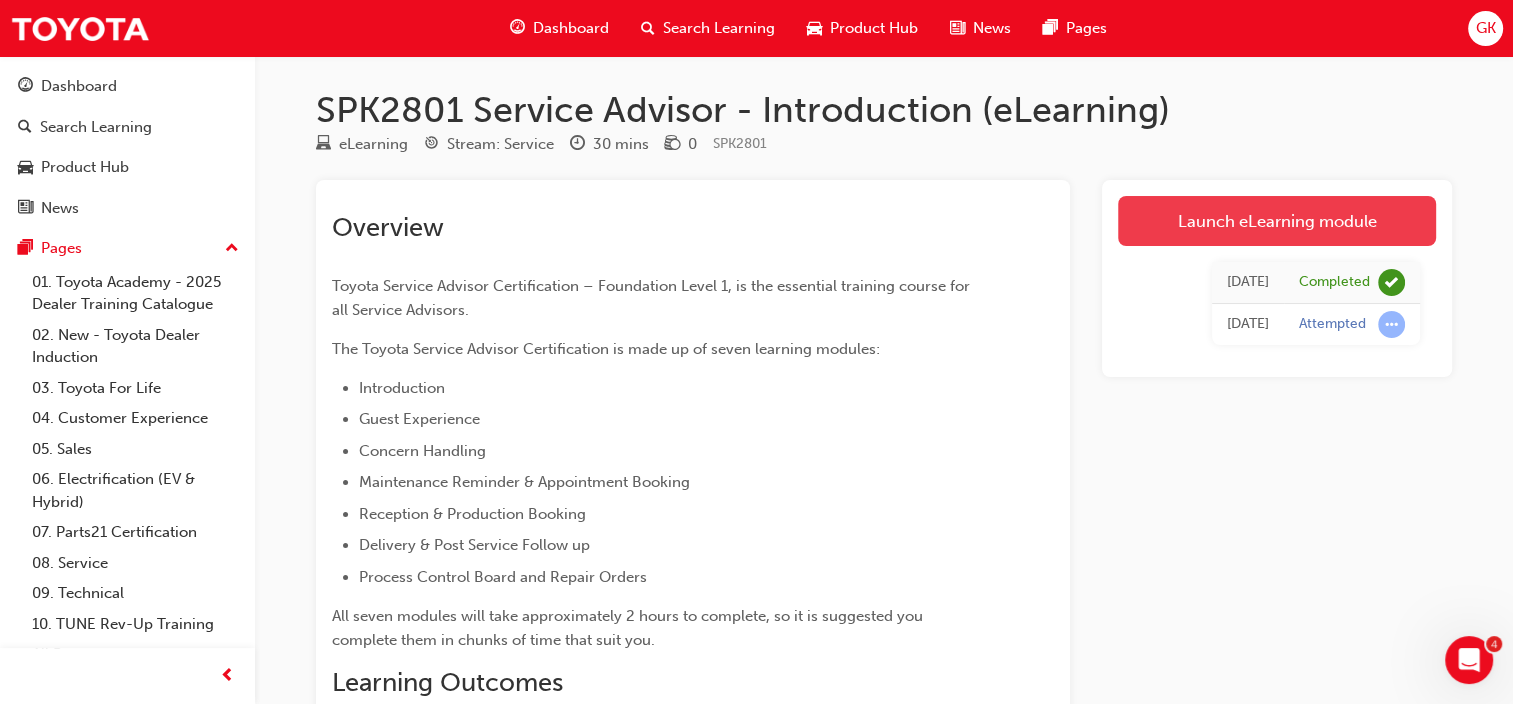 click on "Launch eLearning module" at bounding box center [1277, 221] 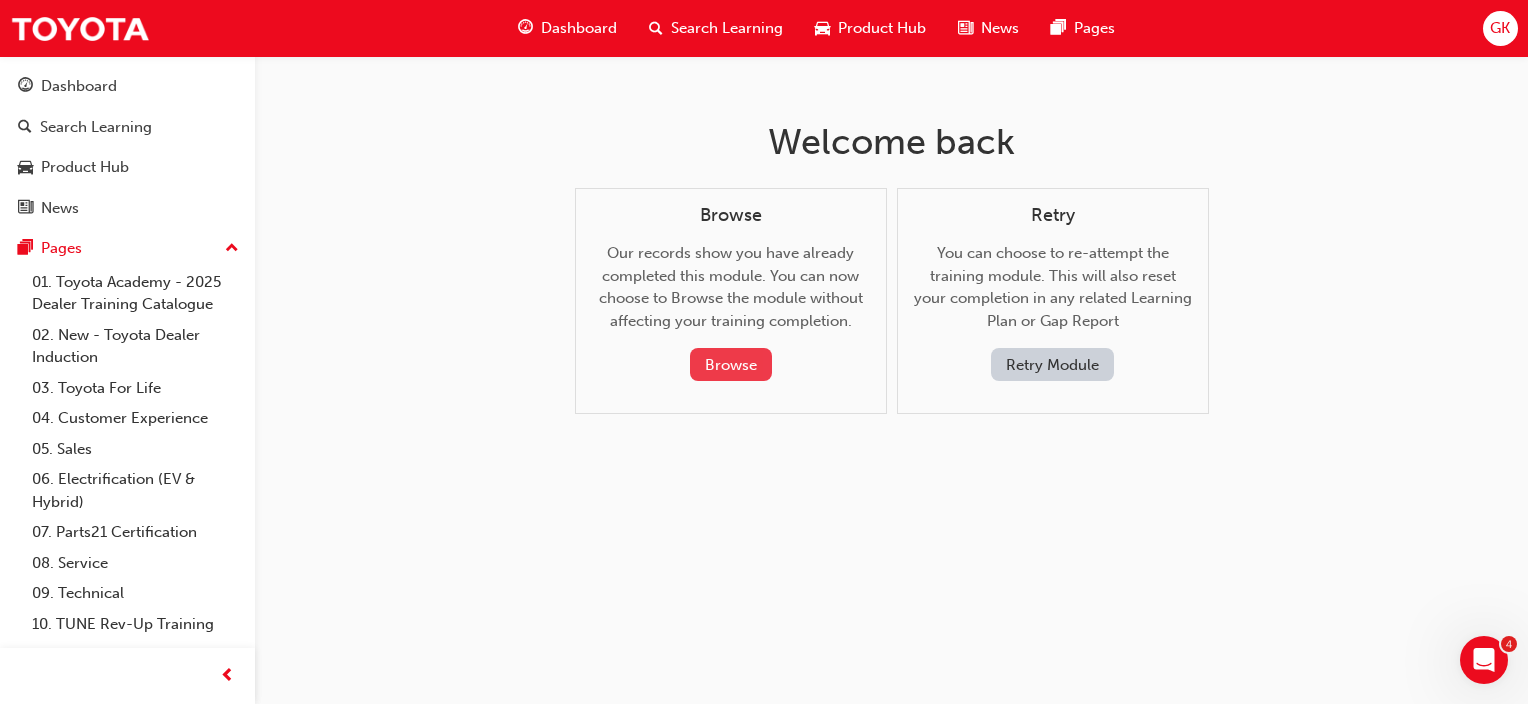 click on "Browse" at bounding box center (731, 364) 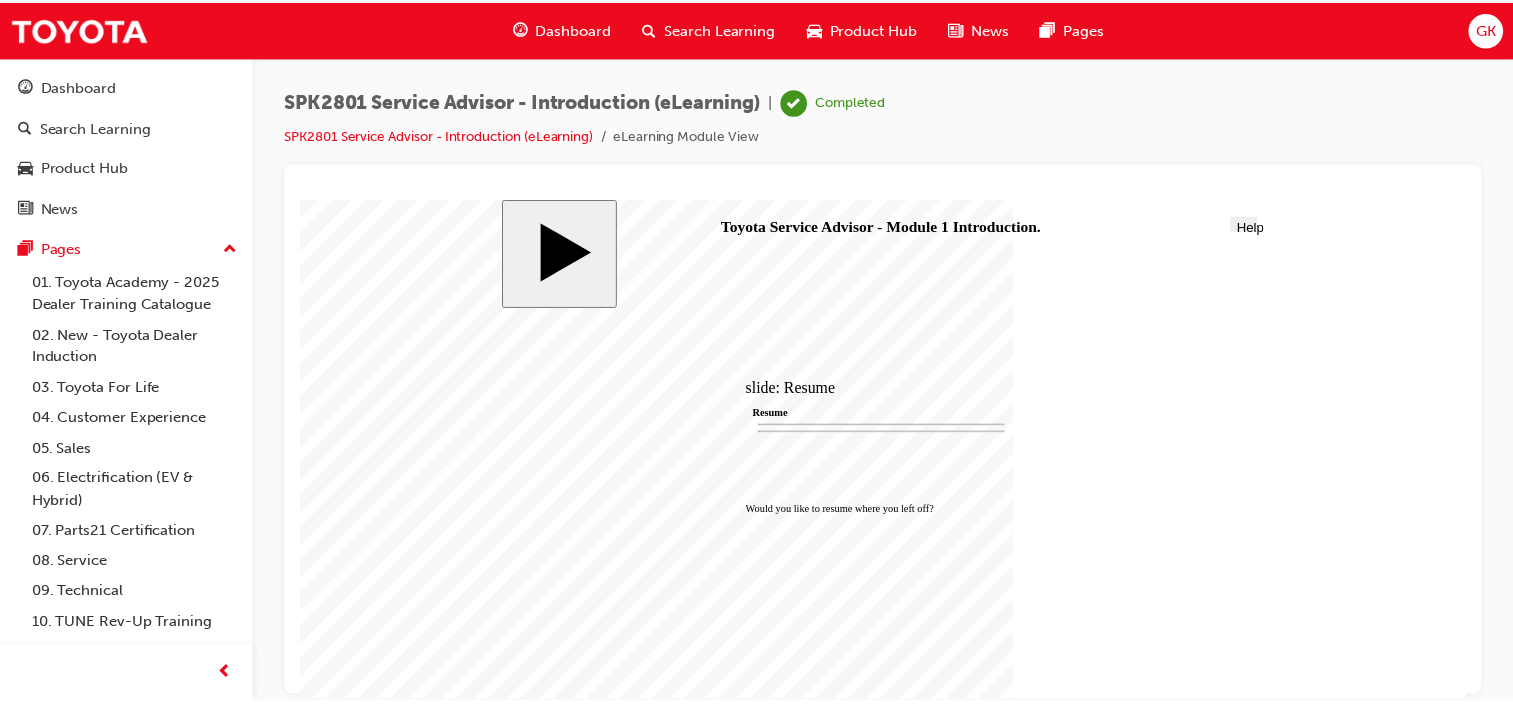 scroll, scrollTop: 0, scrollLeft: 0, axis: both 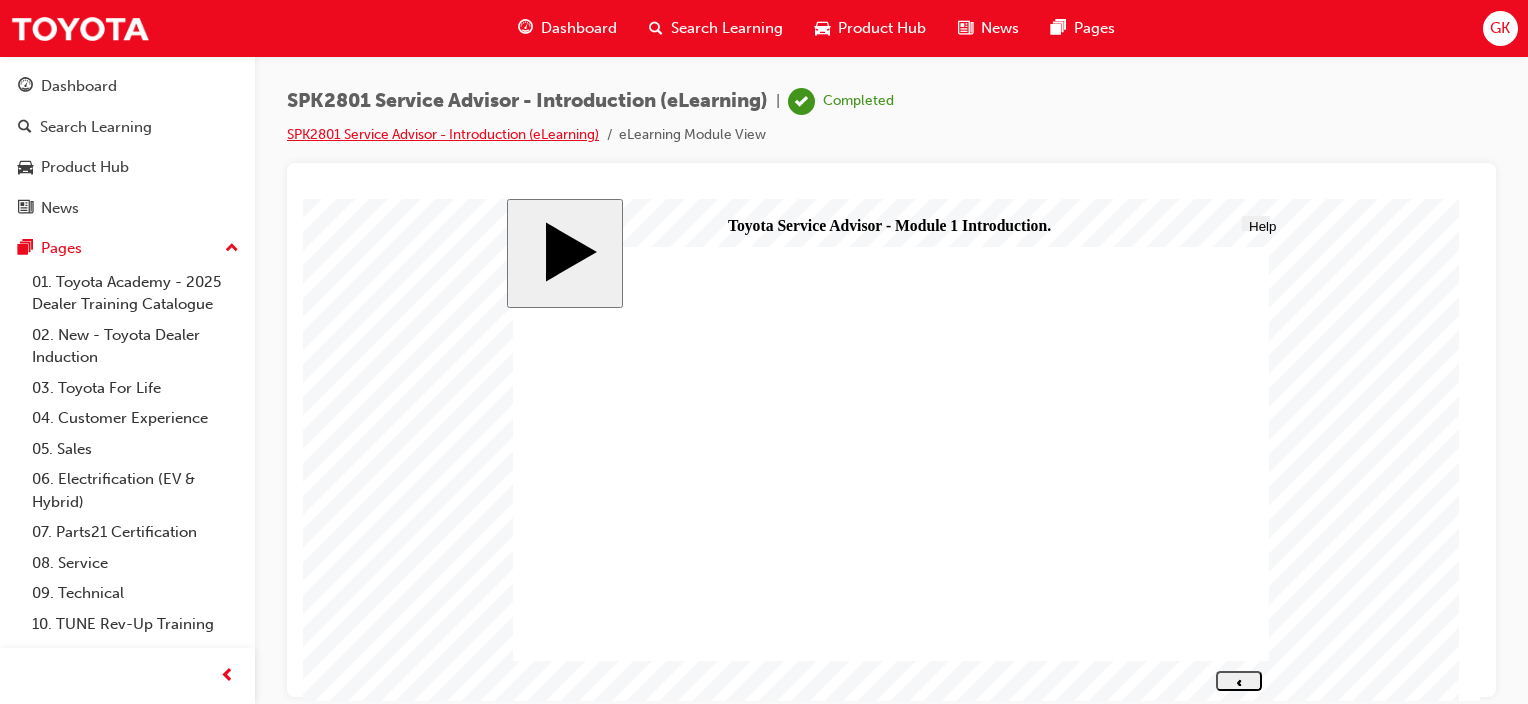 click on "SPK2801 Service Advisor - Introduction (eLearning)" at bounding box center [443, 134] 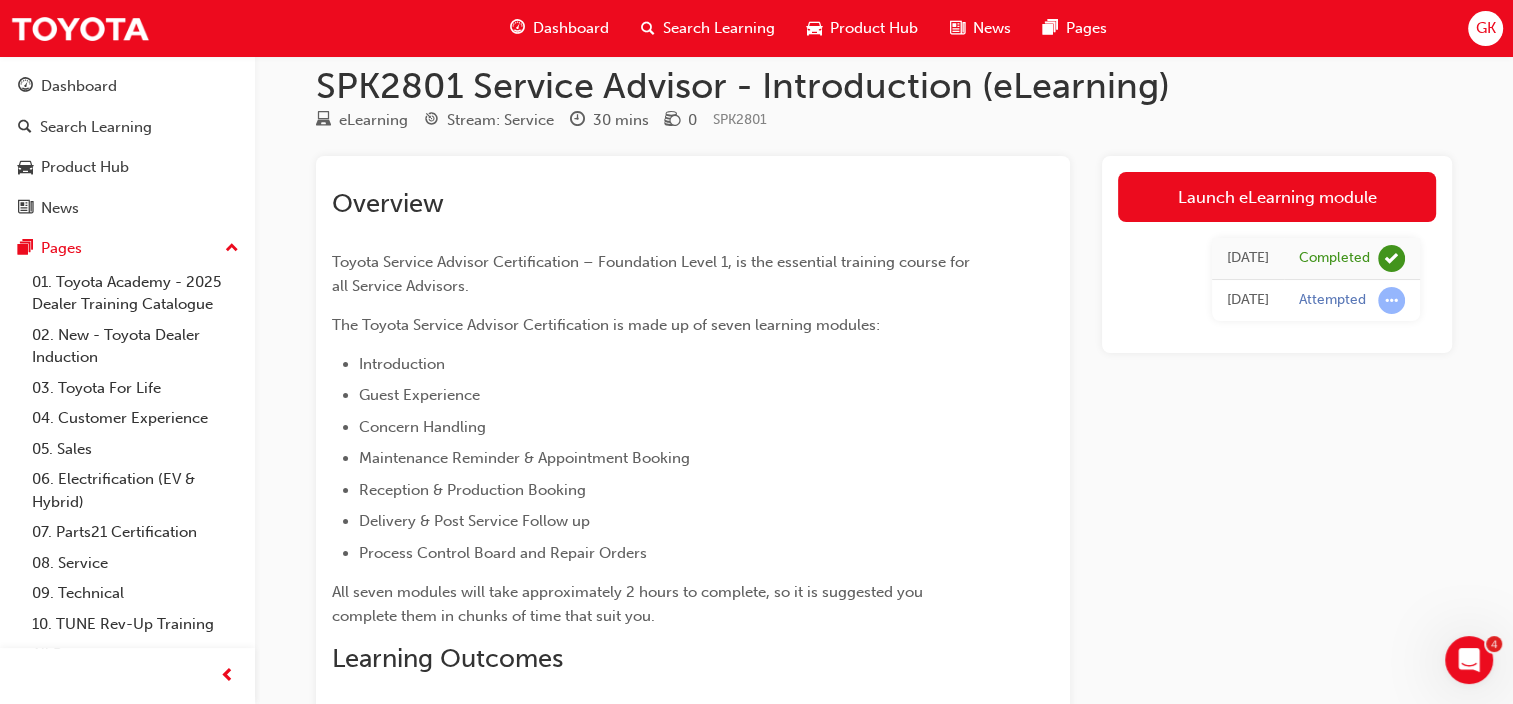 scroll, scrollTop: 0, scrollLeft: 0, axis: both 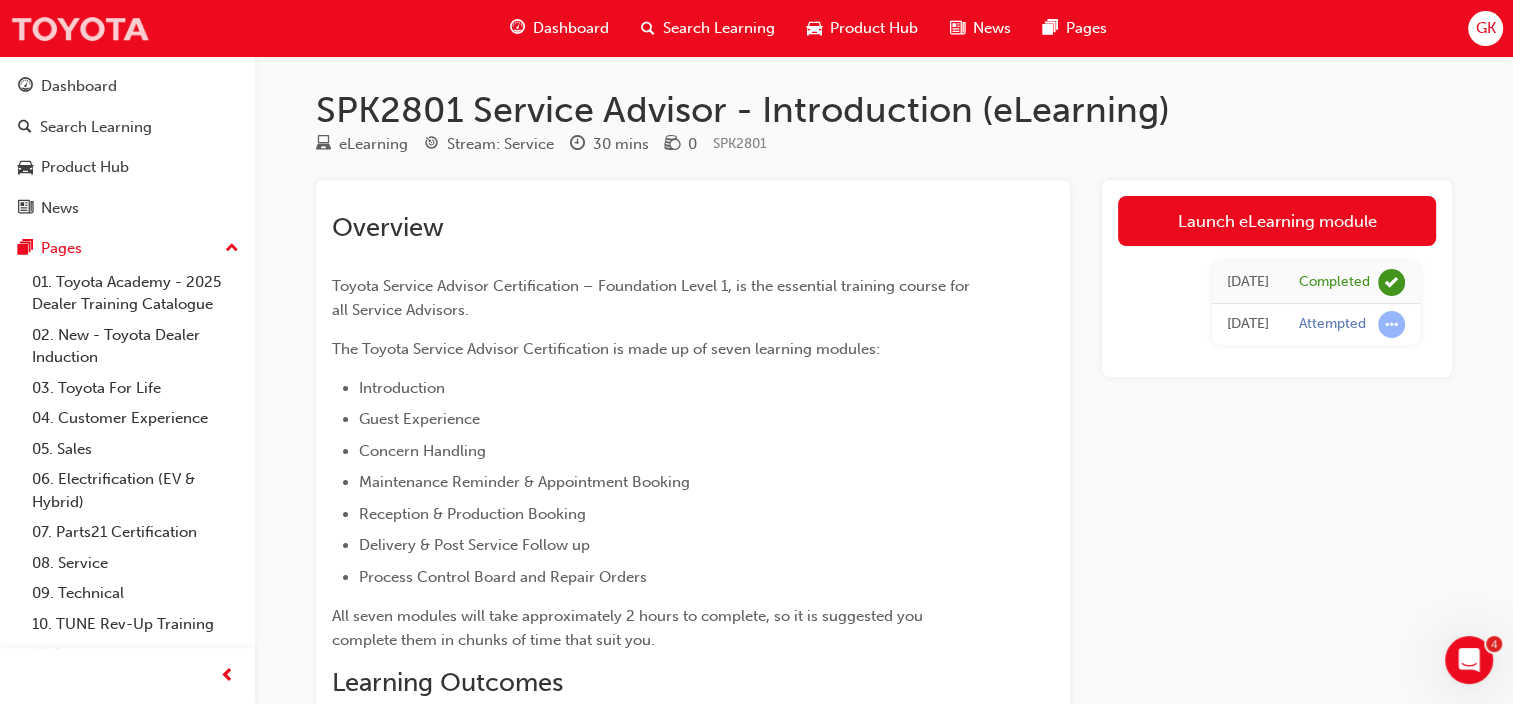 click at bounding box center (80, 28) 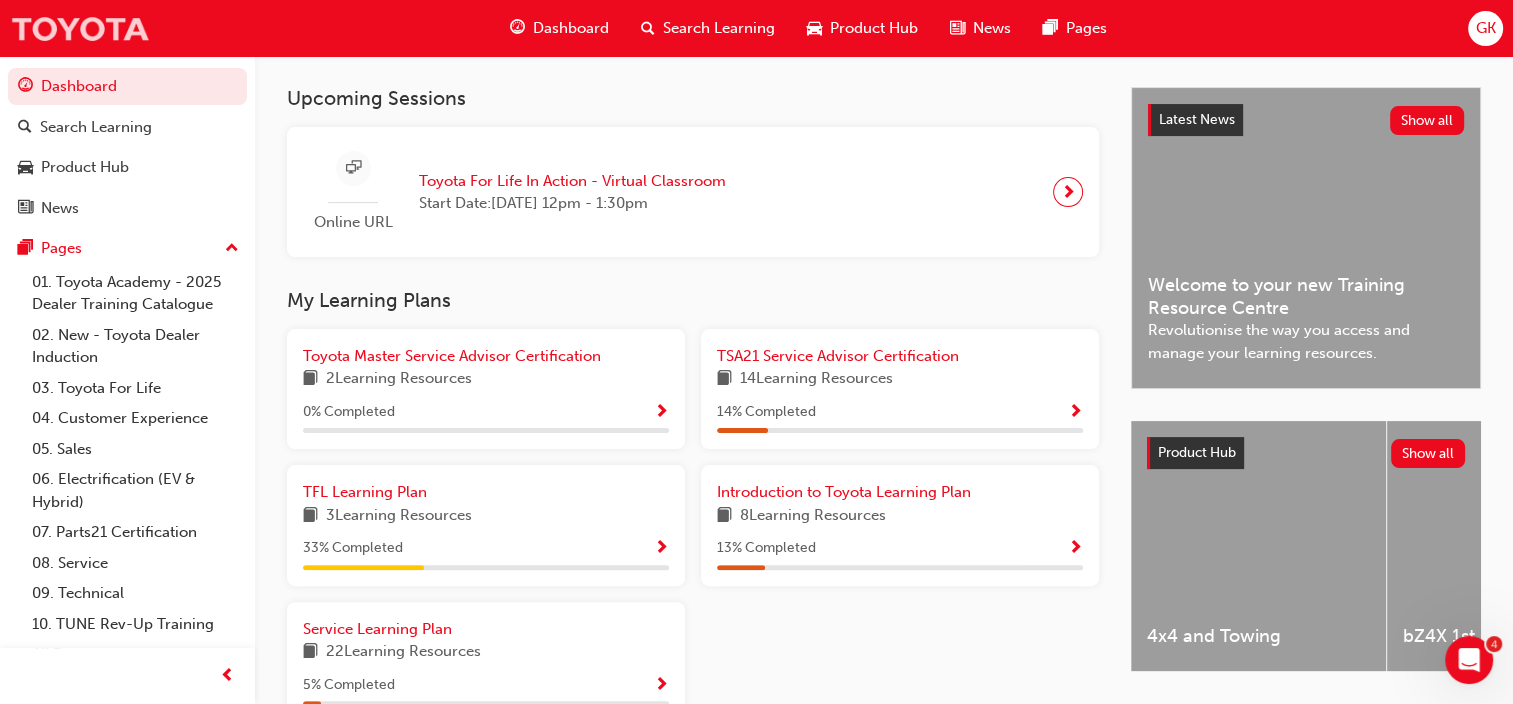 scroll, scrollTop: 547, scrollLeft: 0, axis: vertical 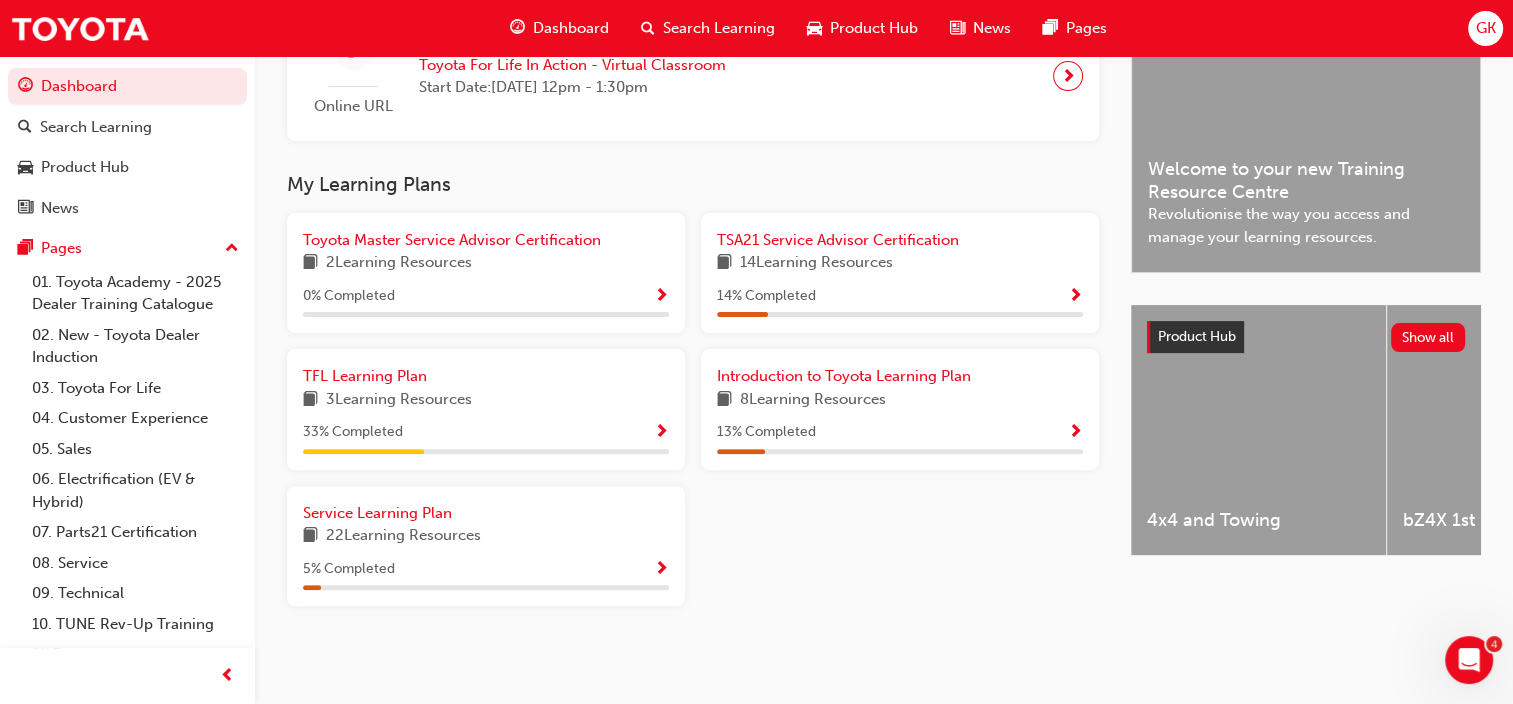 click at bounding box center [1075, 297] 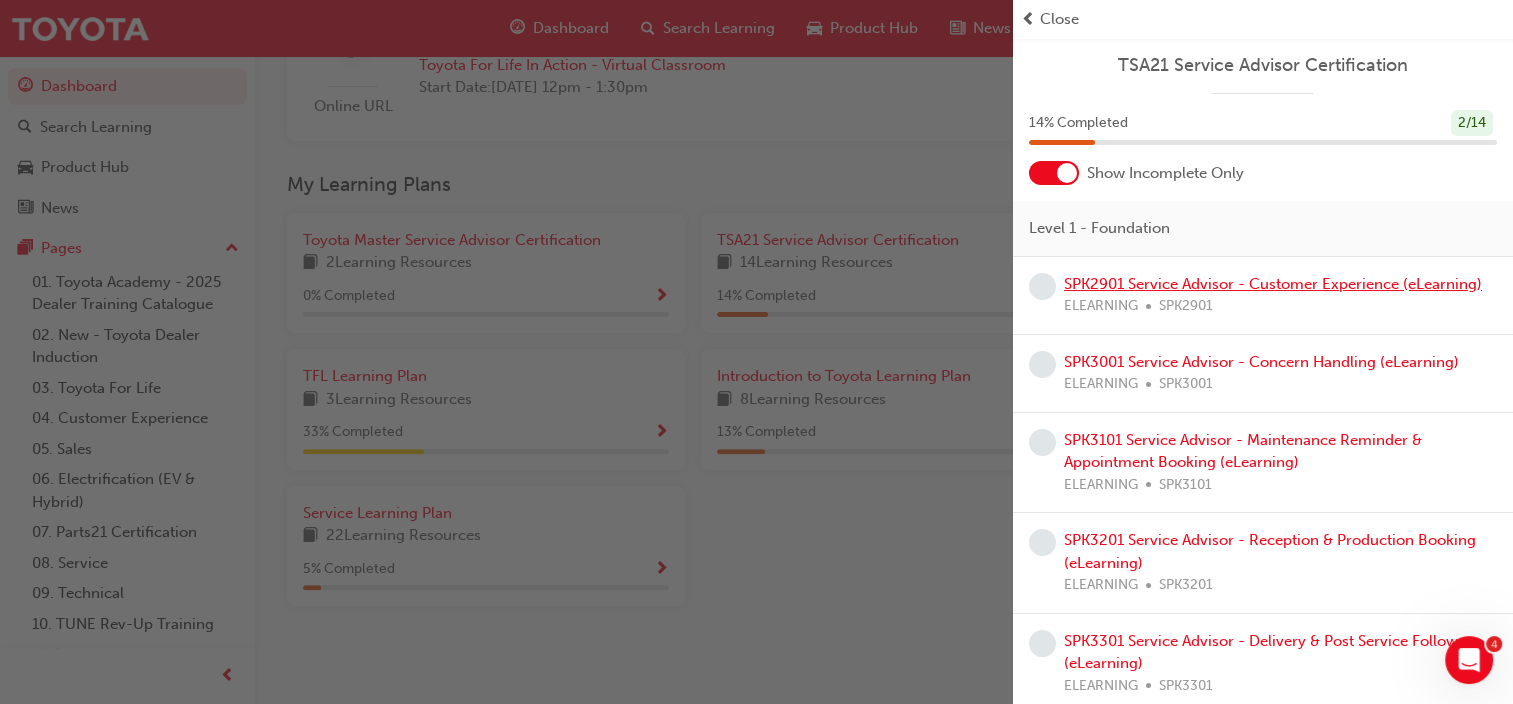 click on "SPK2901 Service Advisor - Customer Experience (eLearning)" at bounding box center [1273, 284] 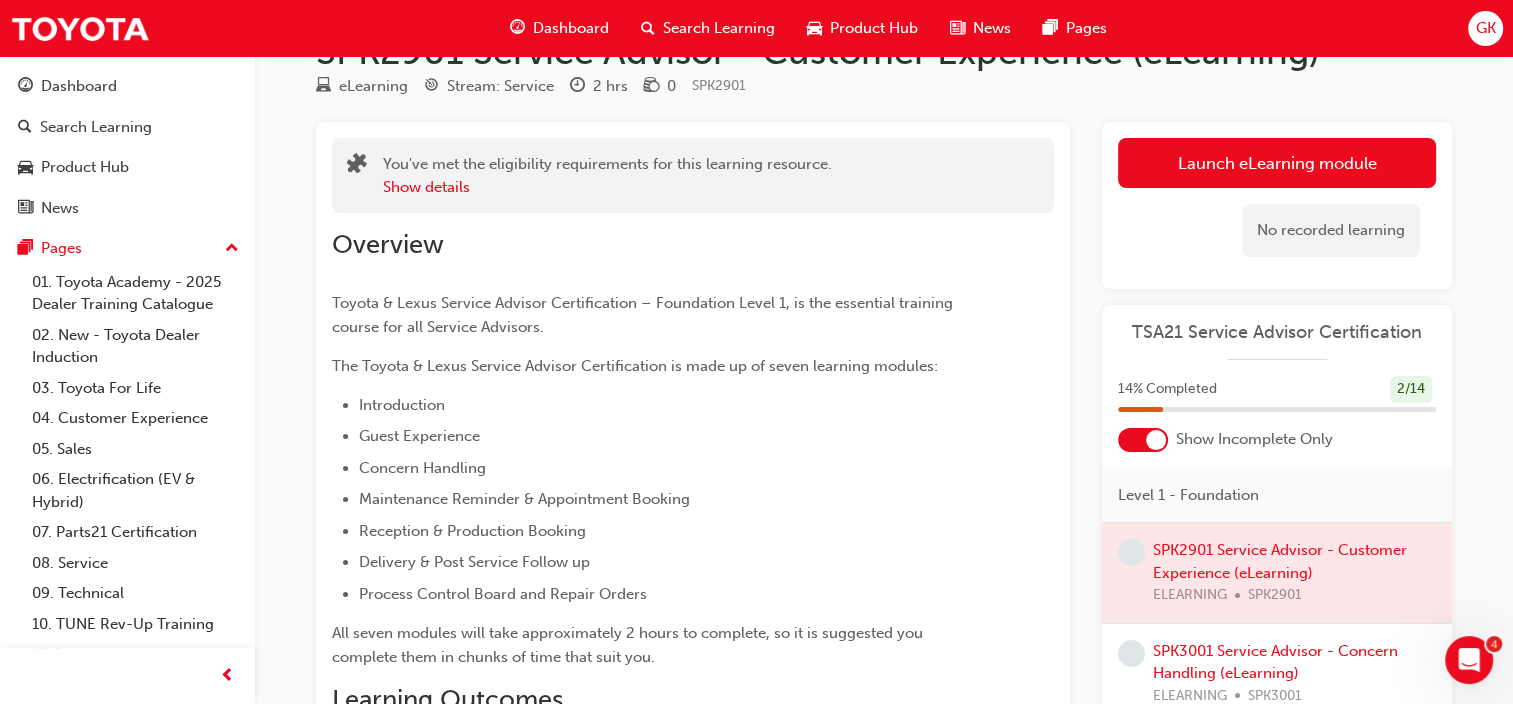 scroll, scrollTop: 0, scrollLeft: 0, axis: both 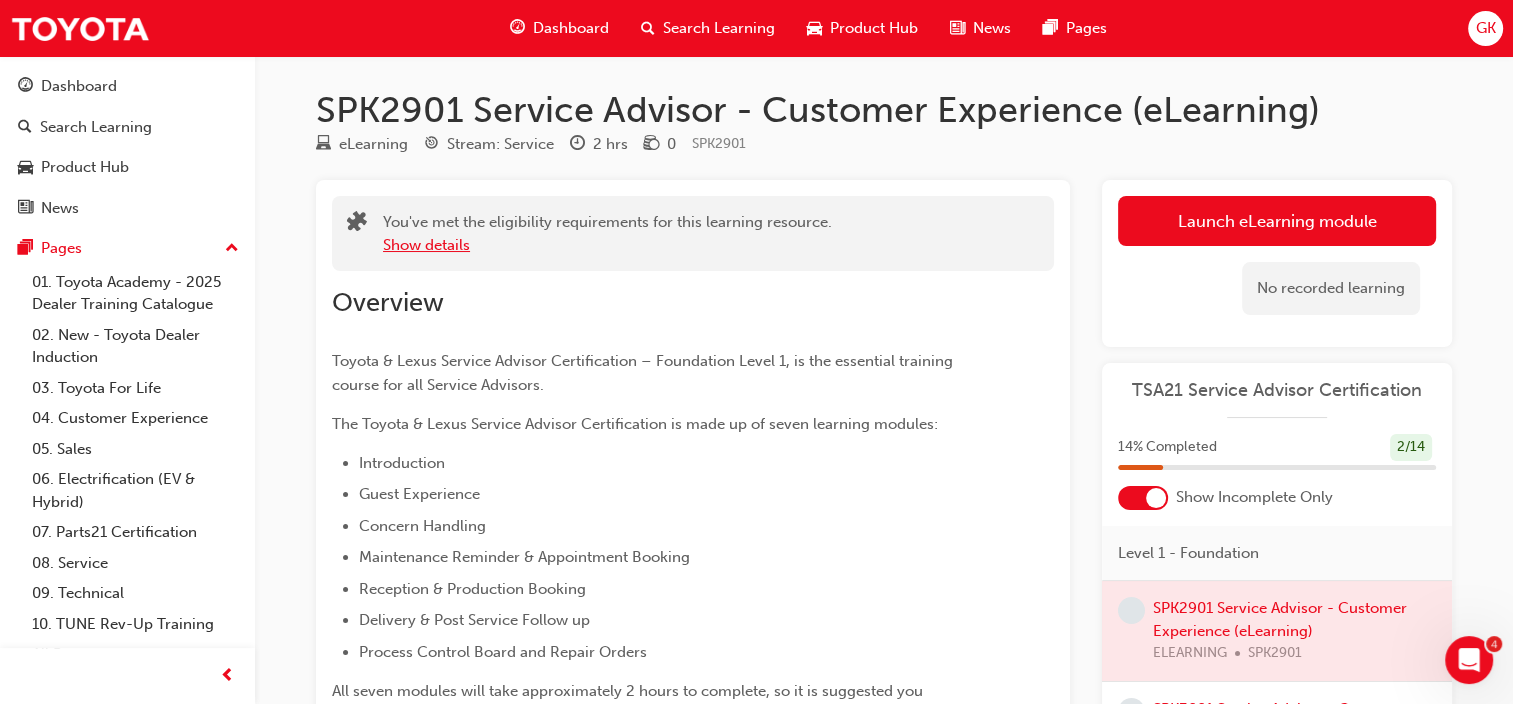 click on "Show details" at bounding box center (426, 245) 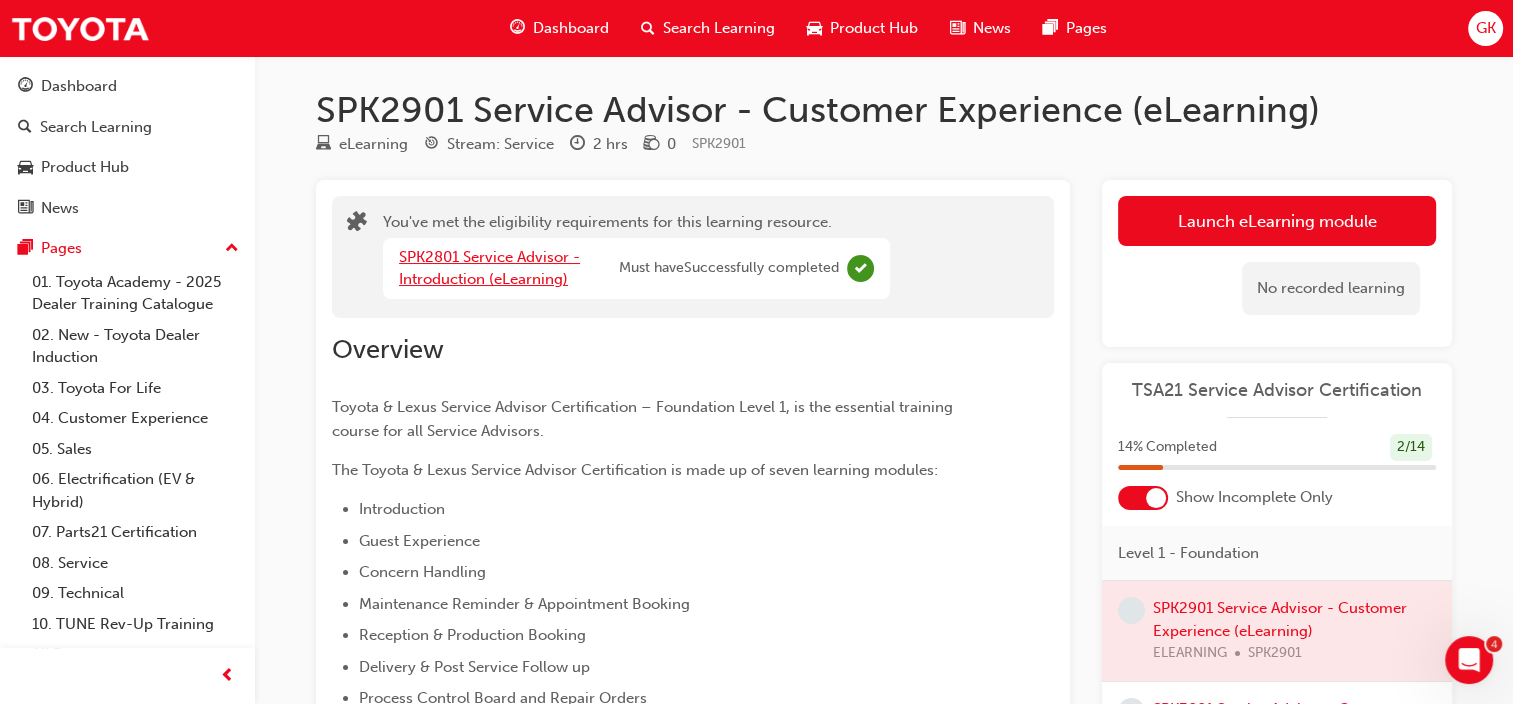 click on "SPK2801 Service Advisor - Introduction (eLearning)" at bounding box center [489, 268] 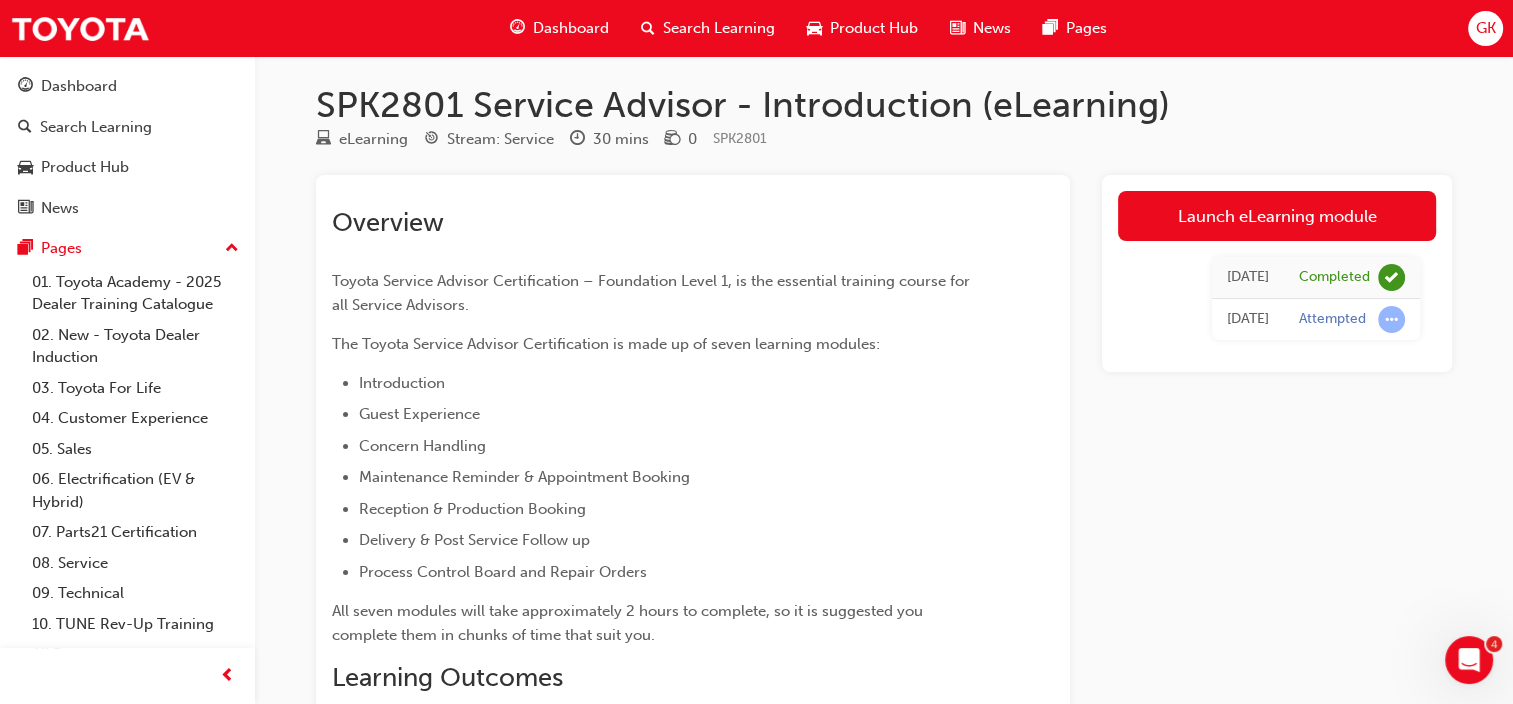 scroll, scrollTop: 0, scrollLeft: 0, axis: both 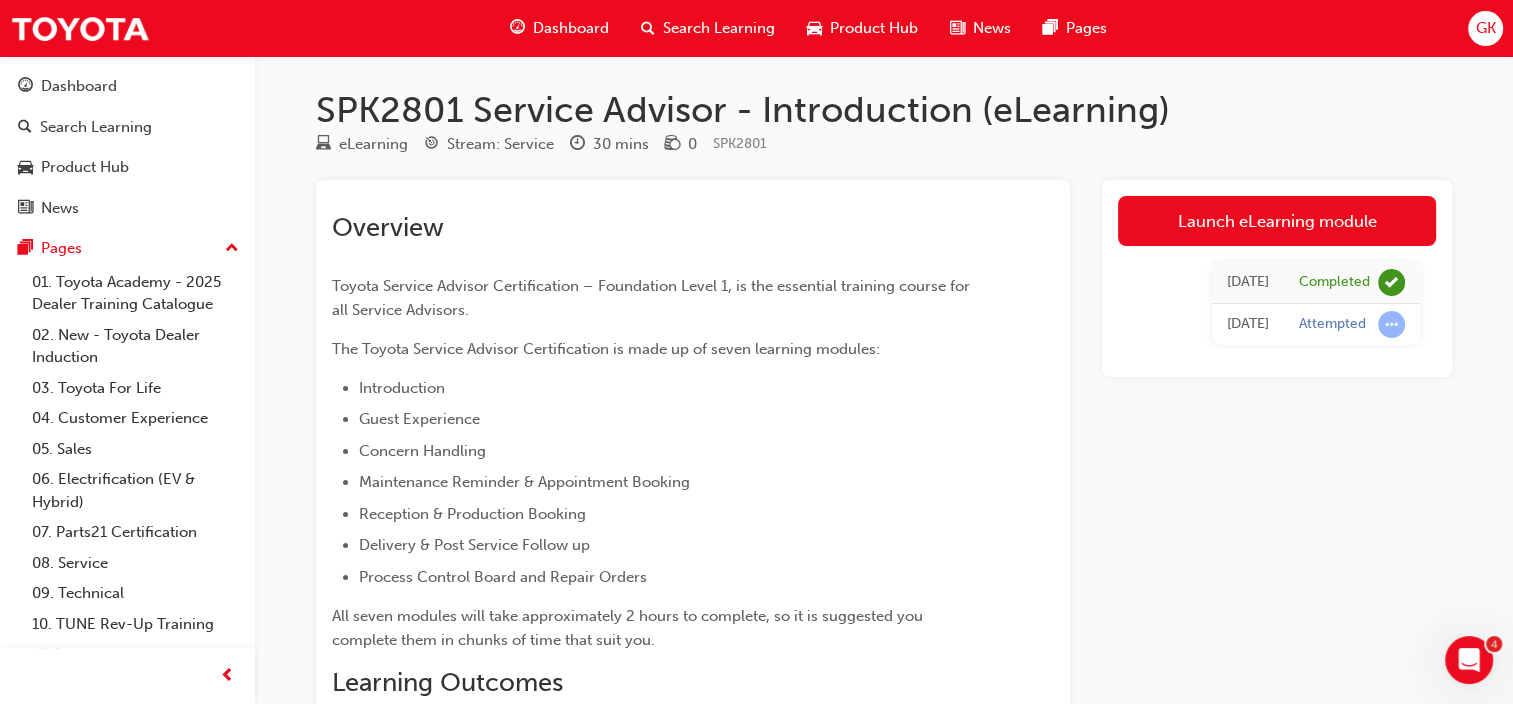 click on "Dashboard" at bounding box center [571, 28] 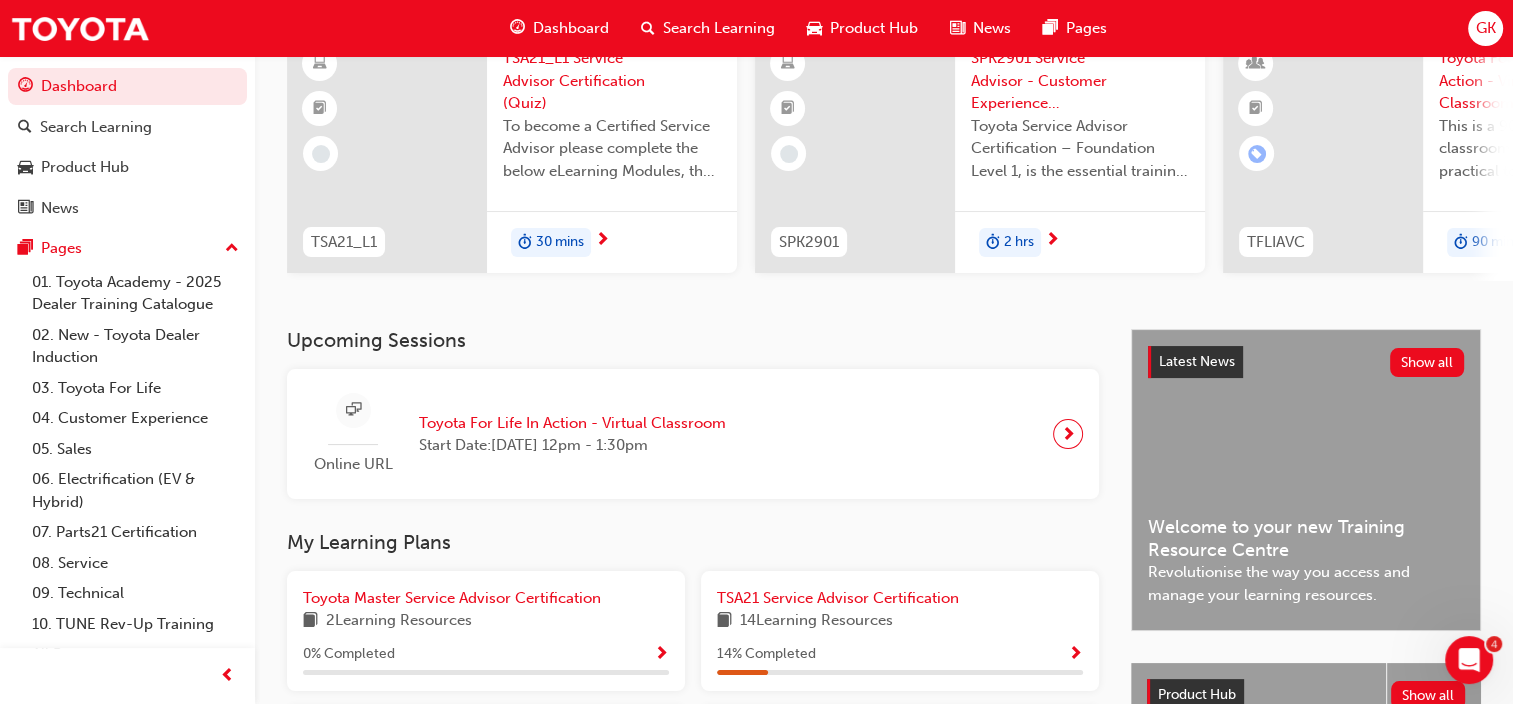 scroll, scrollTop: 375, scrollLeft: 0, axis: vertical 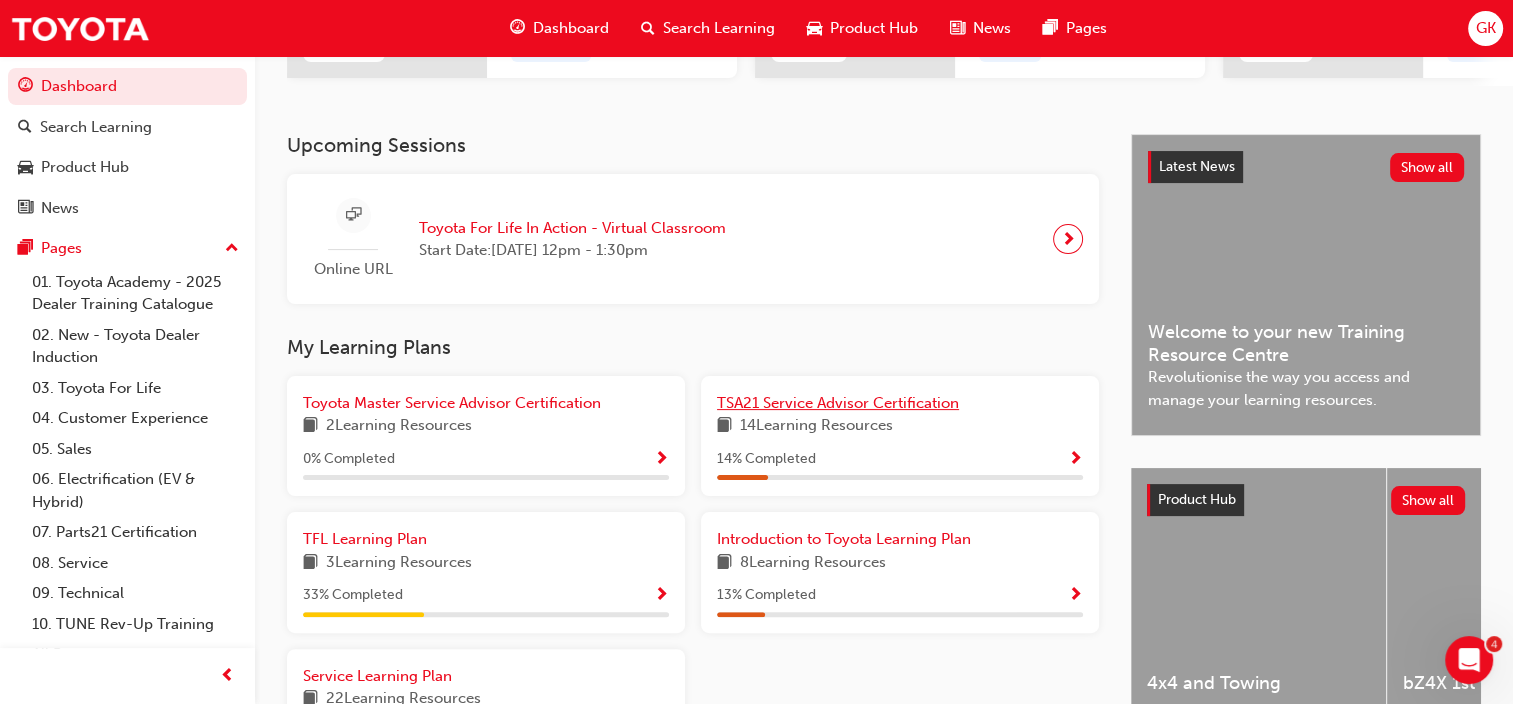 click on "TSA21 Service Advisor Certification" at bounding box center [838, 403] 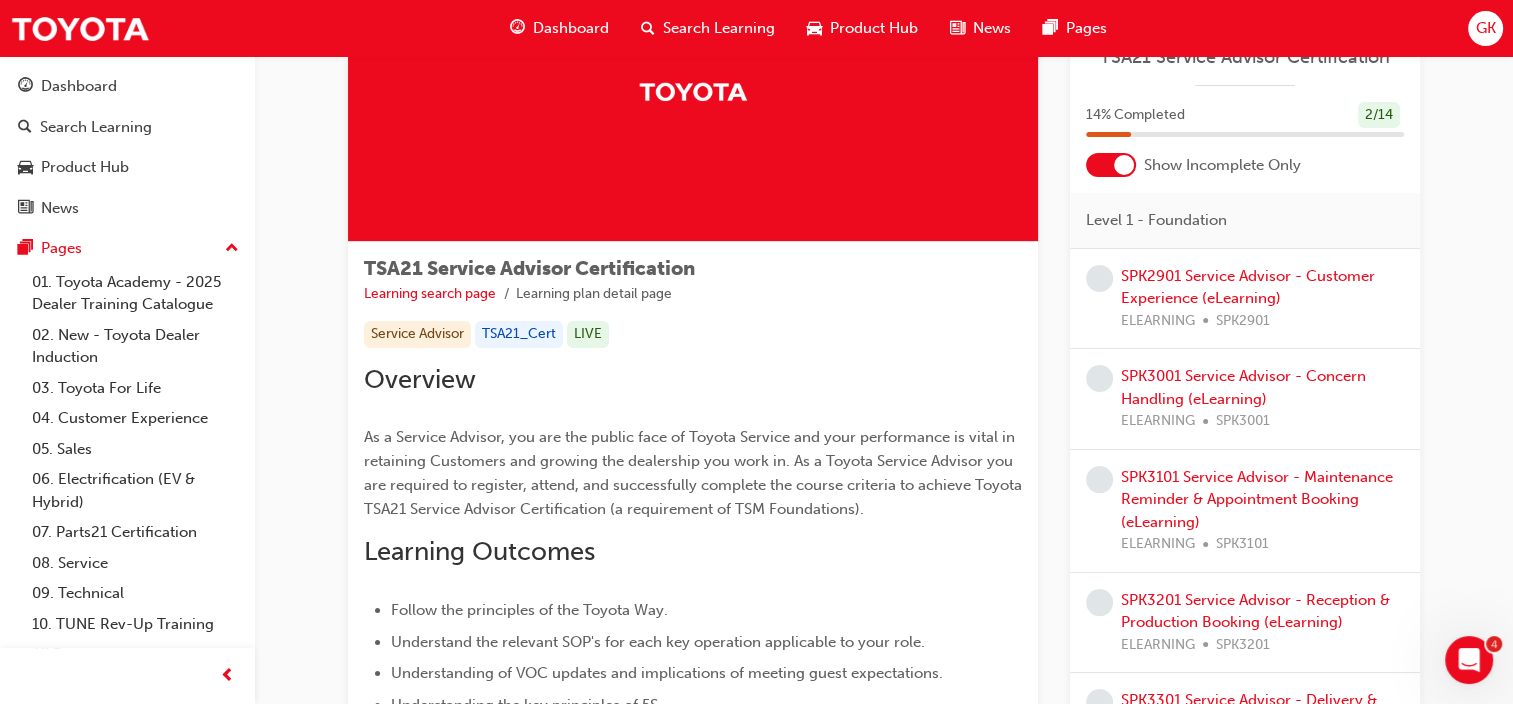 scroll, scrollTop: 124, scrollLeft: 0, axis: vertical 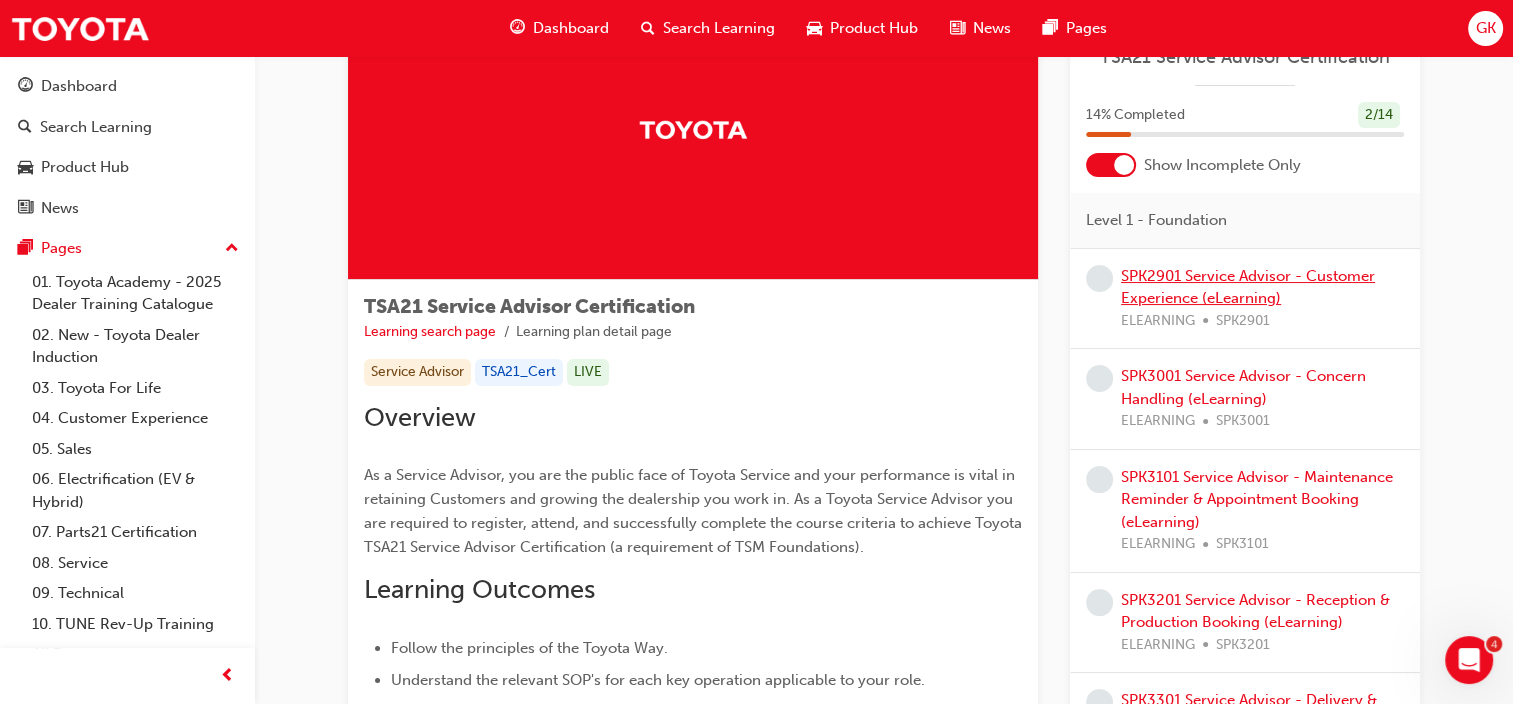 click on "SPK2901 Service Advisor - Customer Experience (eLearning)" at bounding box center [1248, 287] 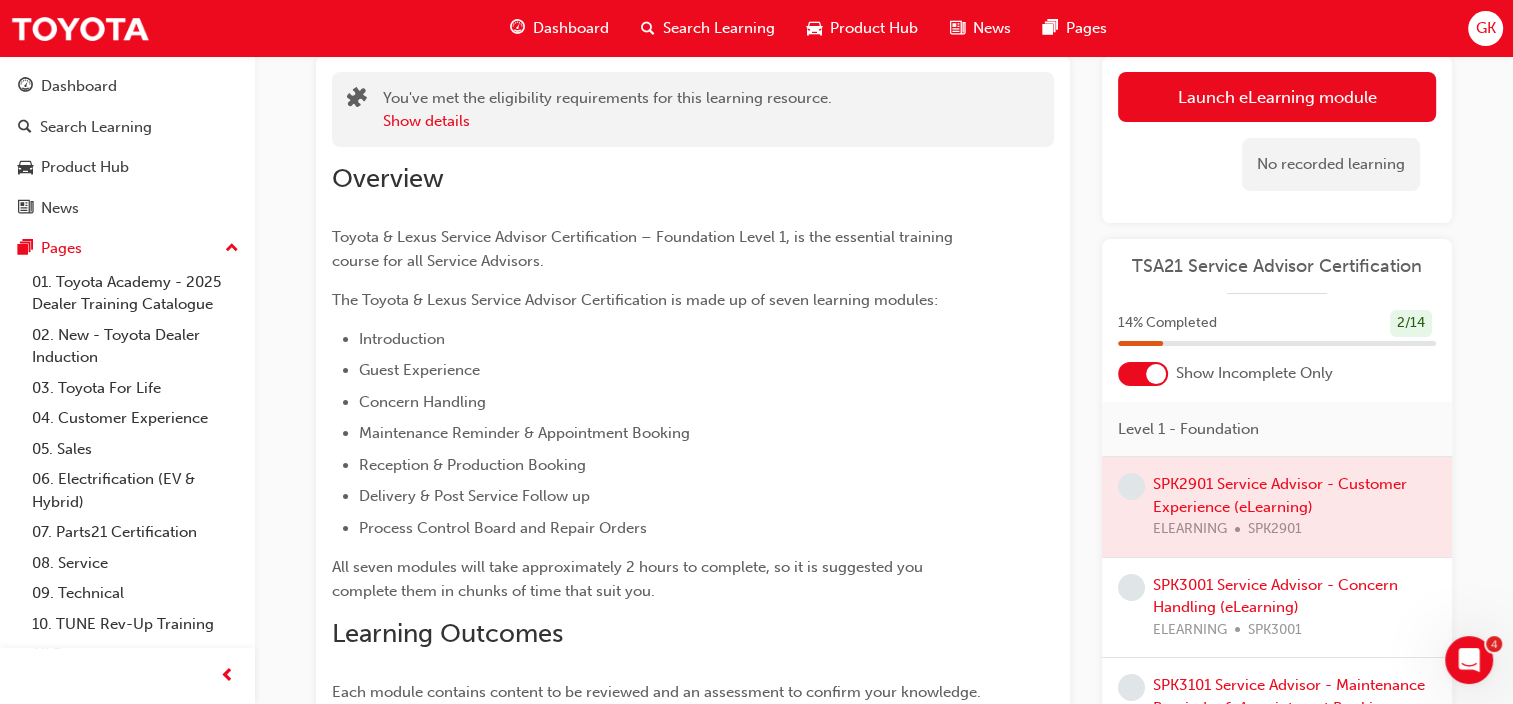 click at bounding box center [1277, 507] 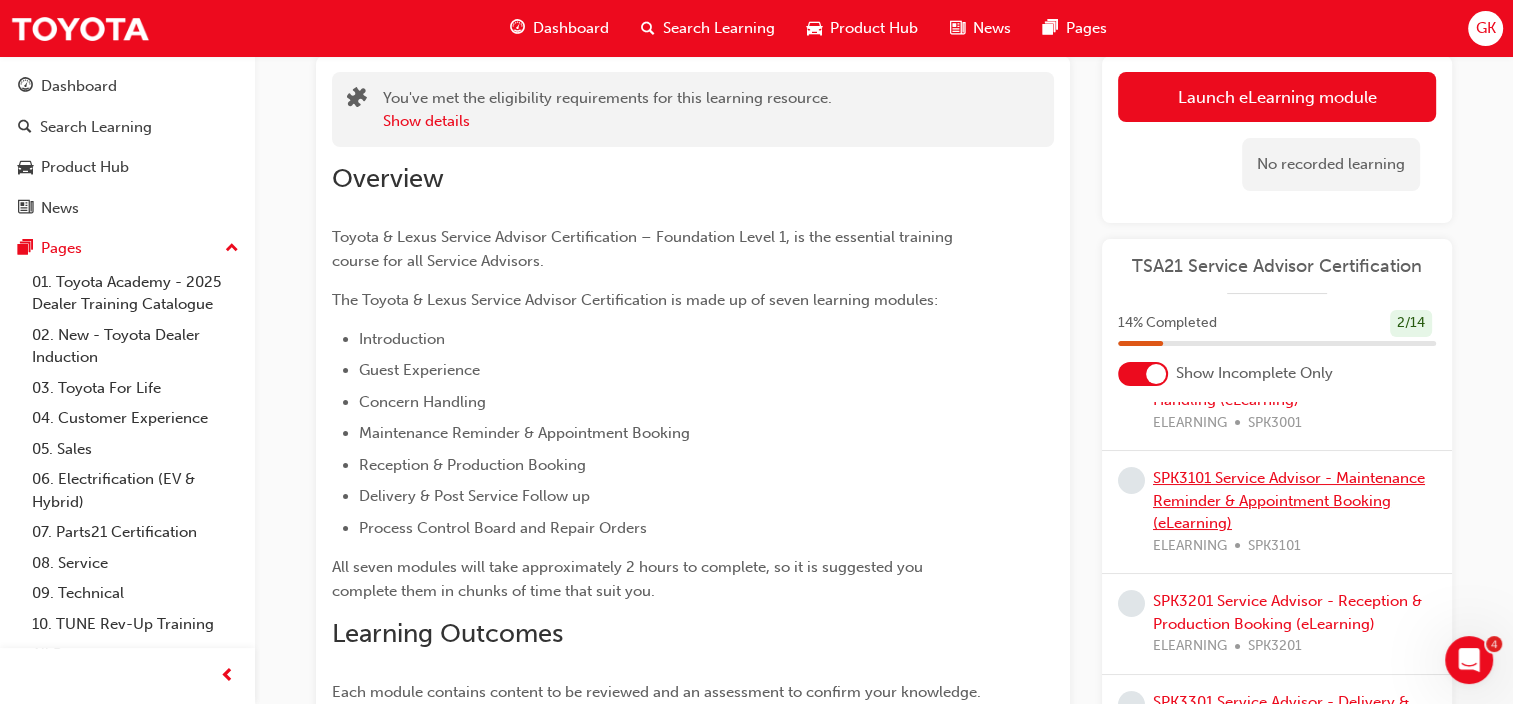 scroll, scrollTop: 75, scrollLeft: 0, axis: vertical 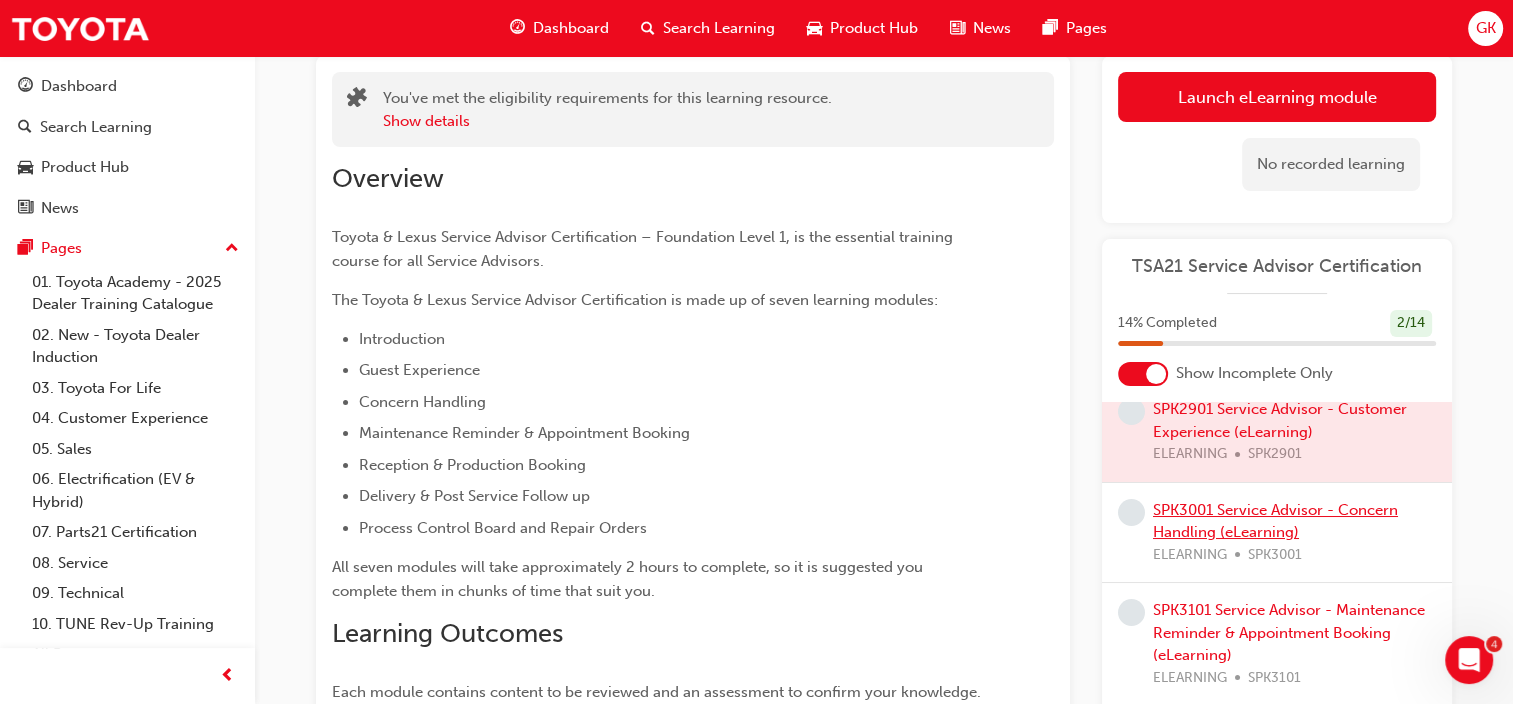 click on "SPK3001 Service Advisor - Concern Handling (eLearning)" at bounding box center (1275, 521) 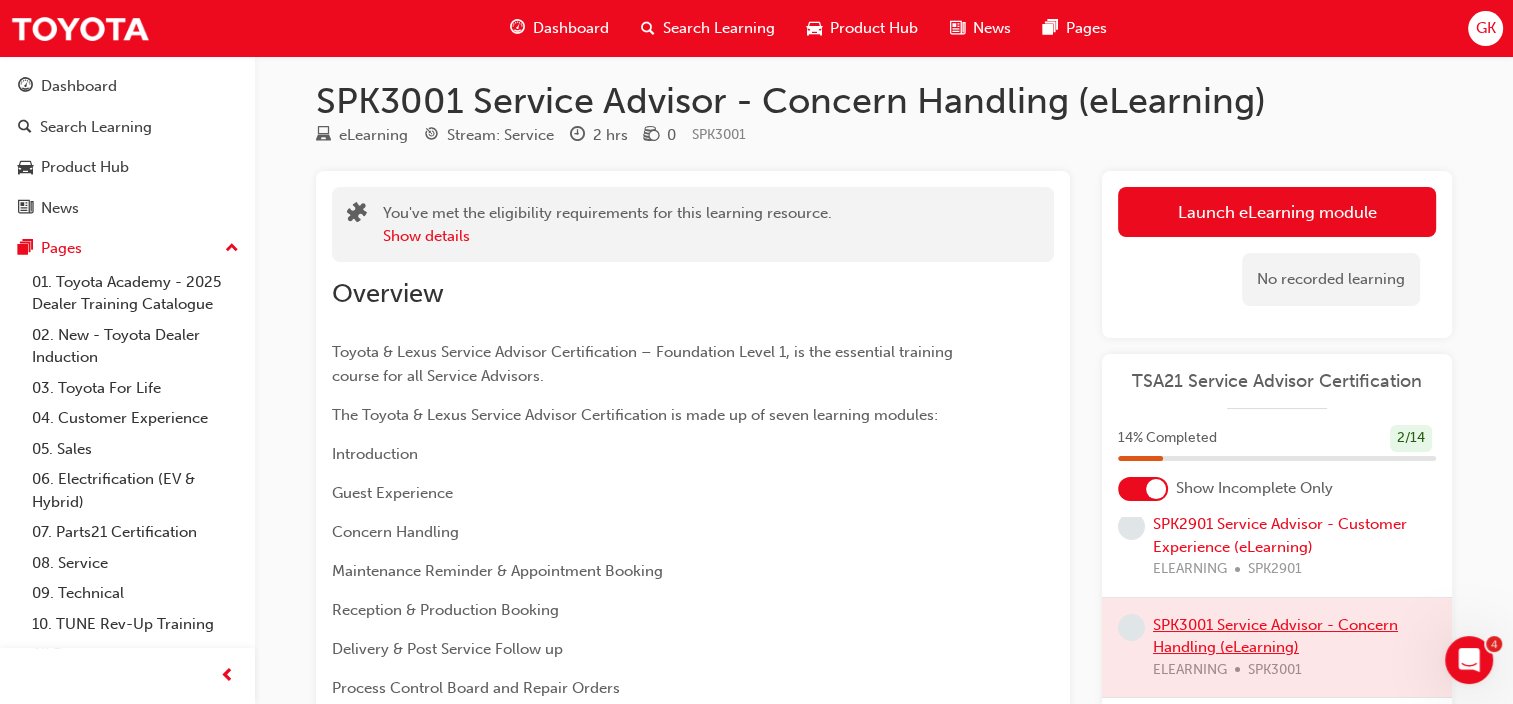 scroll, scrollTop: 0, scrollLeft: 0, axis: both 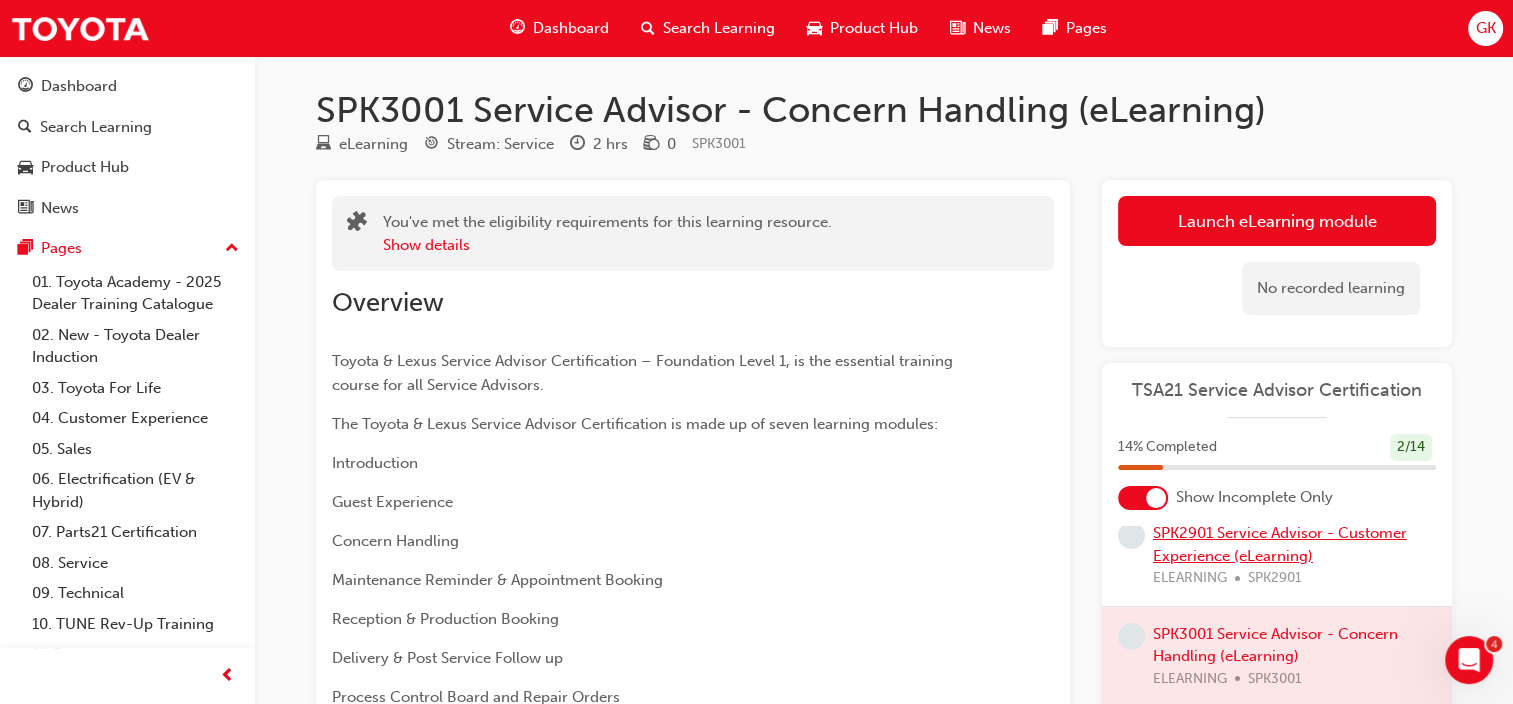 click on "SPK2901 Service Advisor - Customer Experience (eLearning)" at bounding box center [1280, 544] 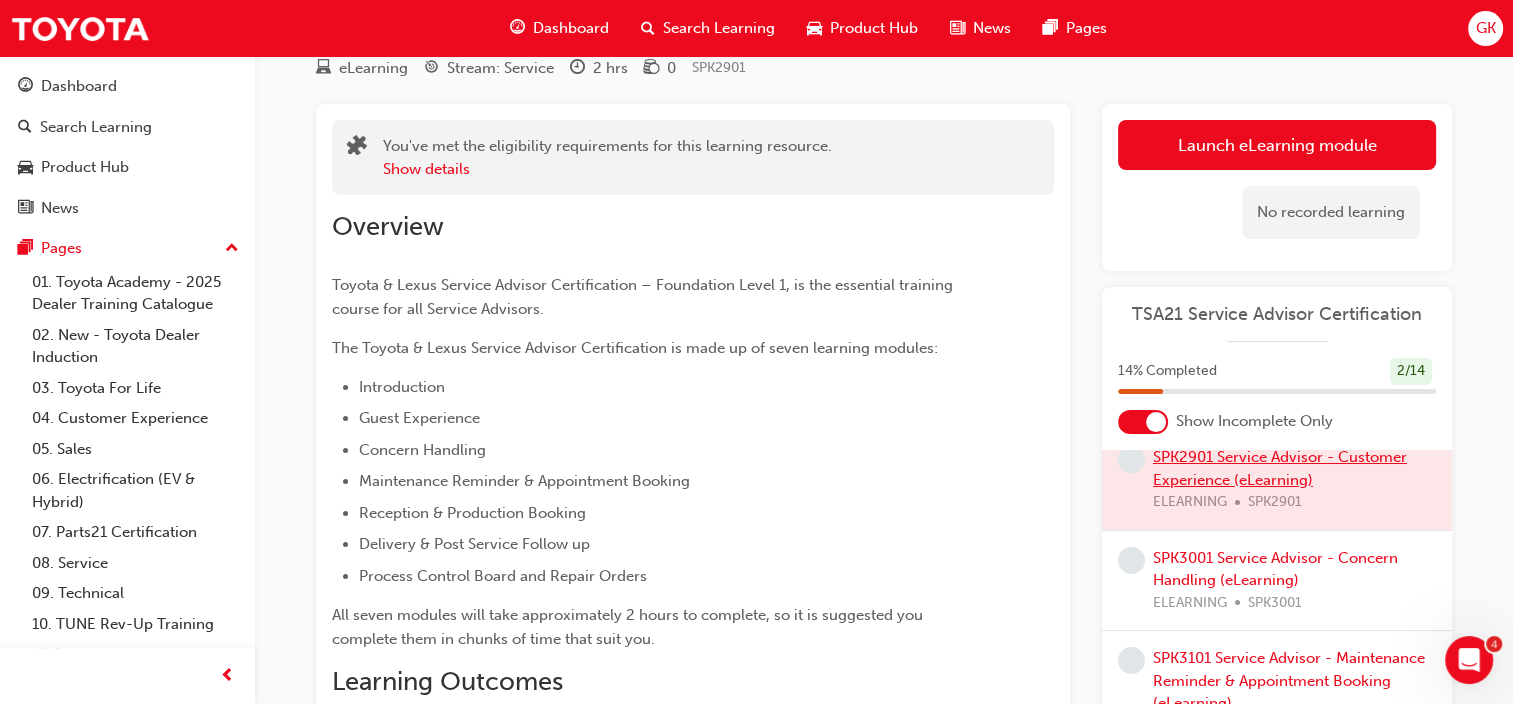 scroll, scrollTop: 100, scrollLeft: 0, axis: vertical 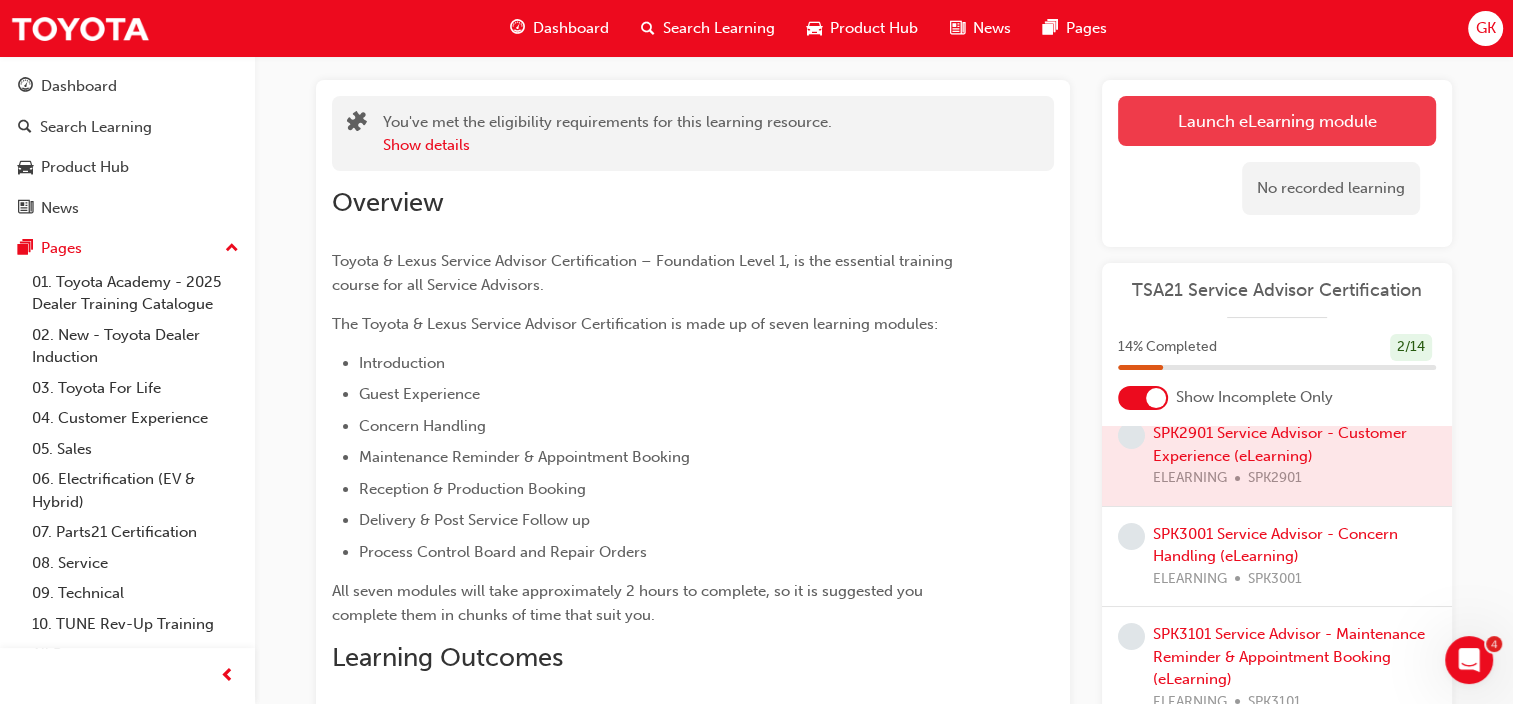 click on "Launch eLearning module" at bounding box center [1277, 121] 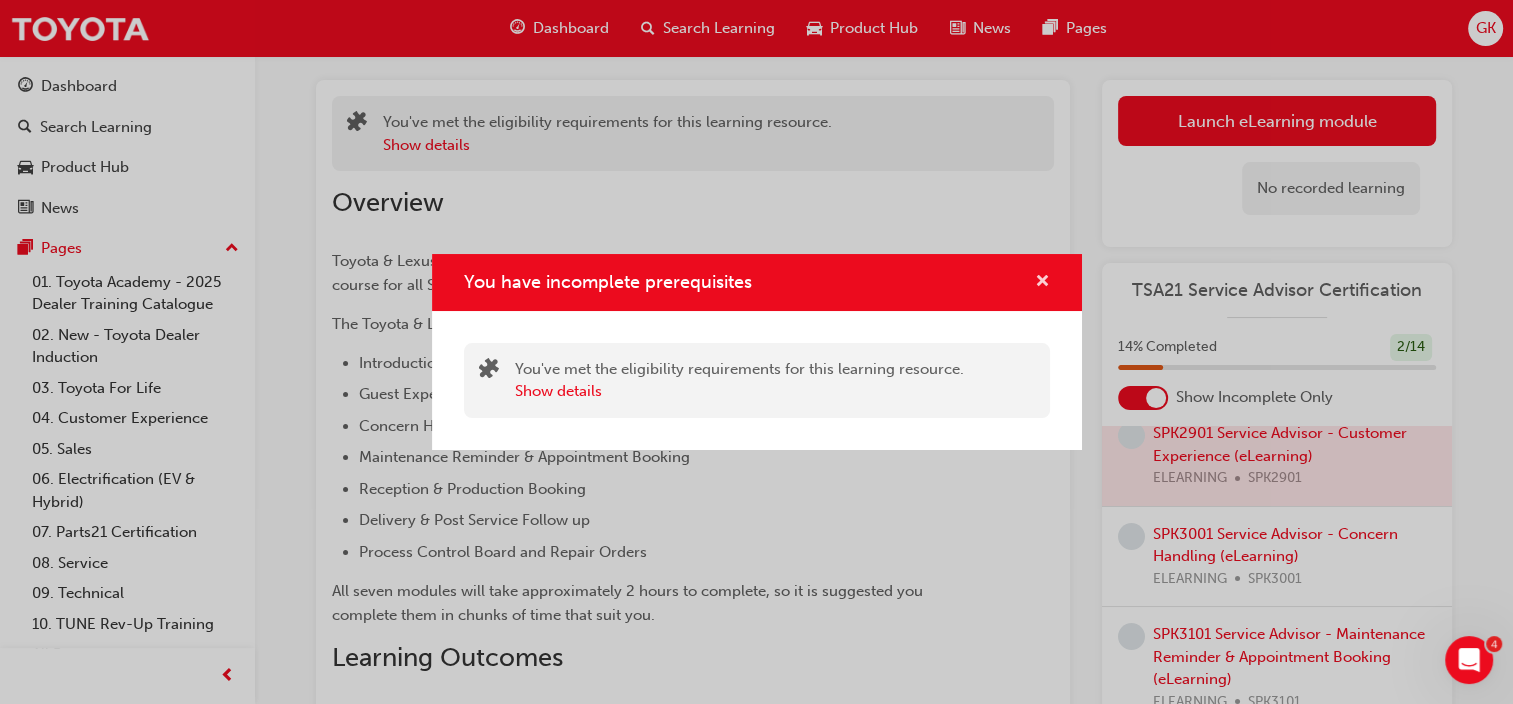 click at bounding box center [1042, 283] 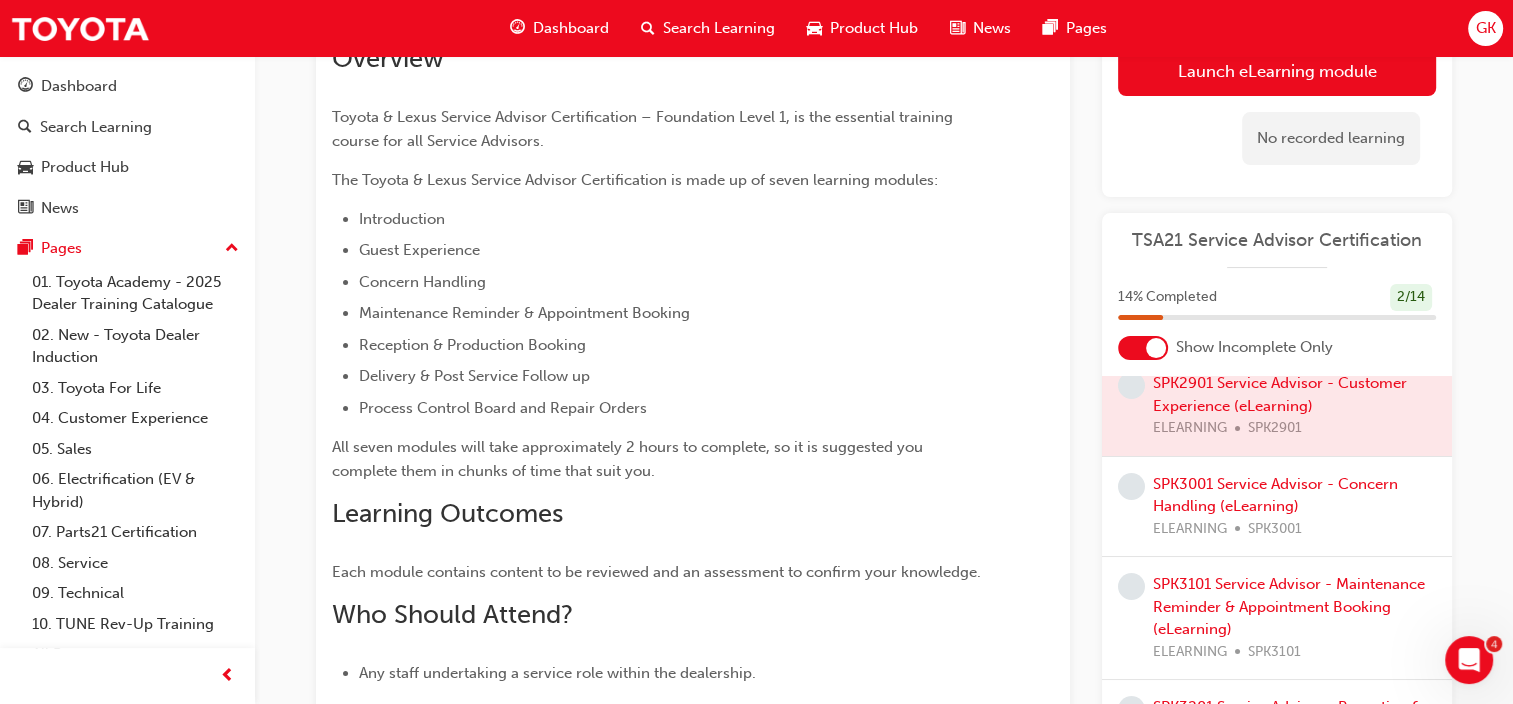 scroll, scrollTop: 236, scrollLeft: 0, axis: vertical 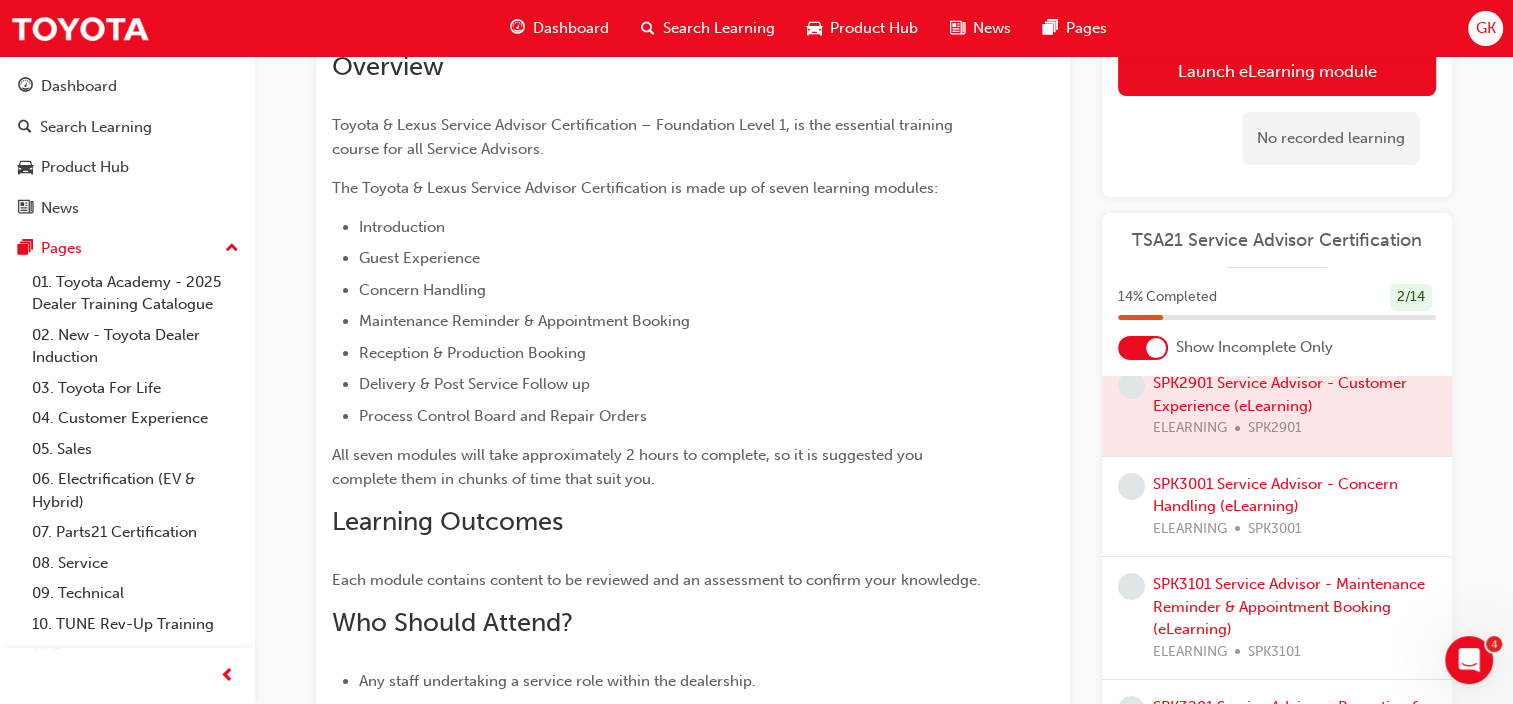click on "Dashboard" at bounding box center (571, 28) 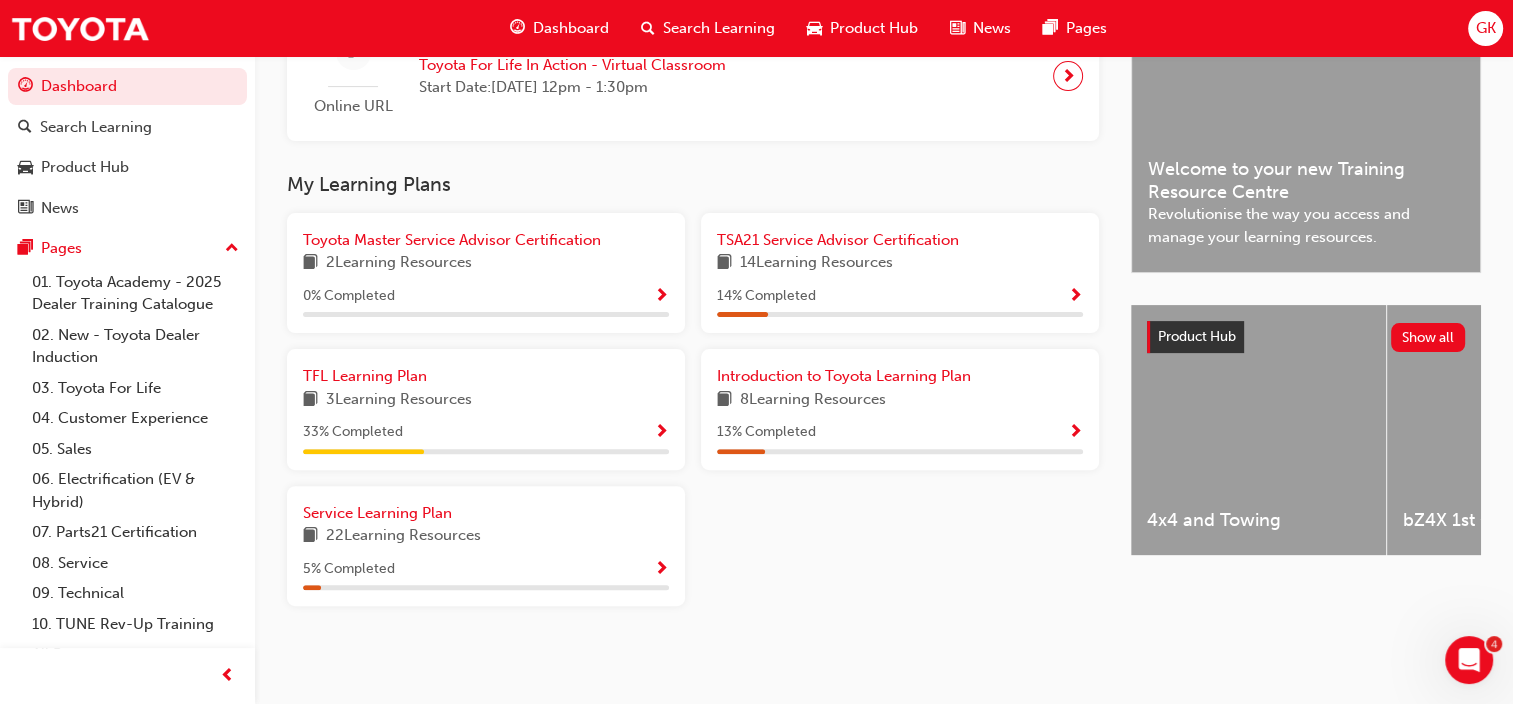 scroll, scrollTop: 522, scrollLeft: 0, axis: vertical 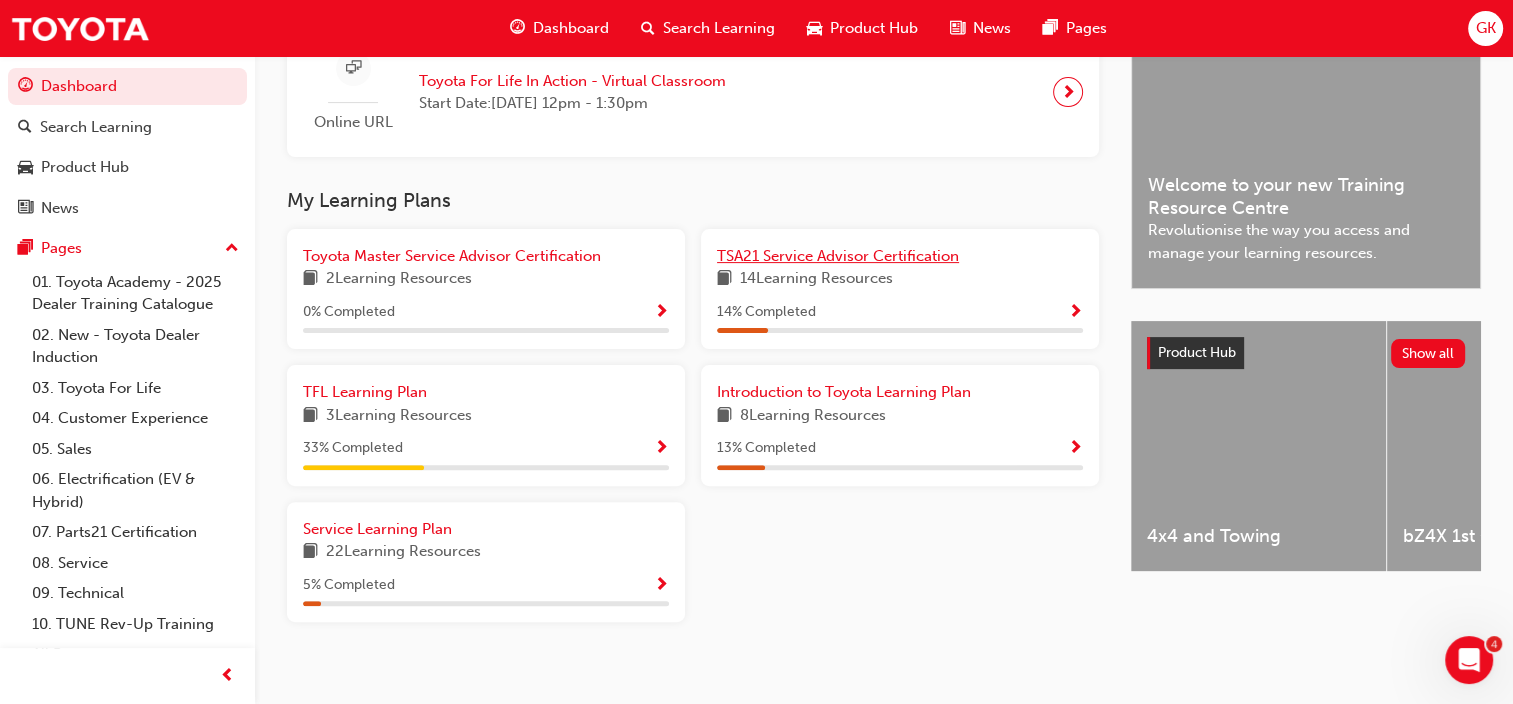 click on "TSA21 Service Advisor Certification" at bounding box center (838, 256) 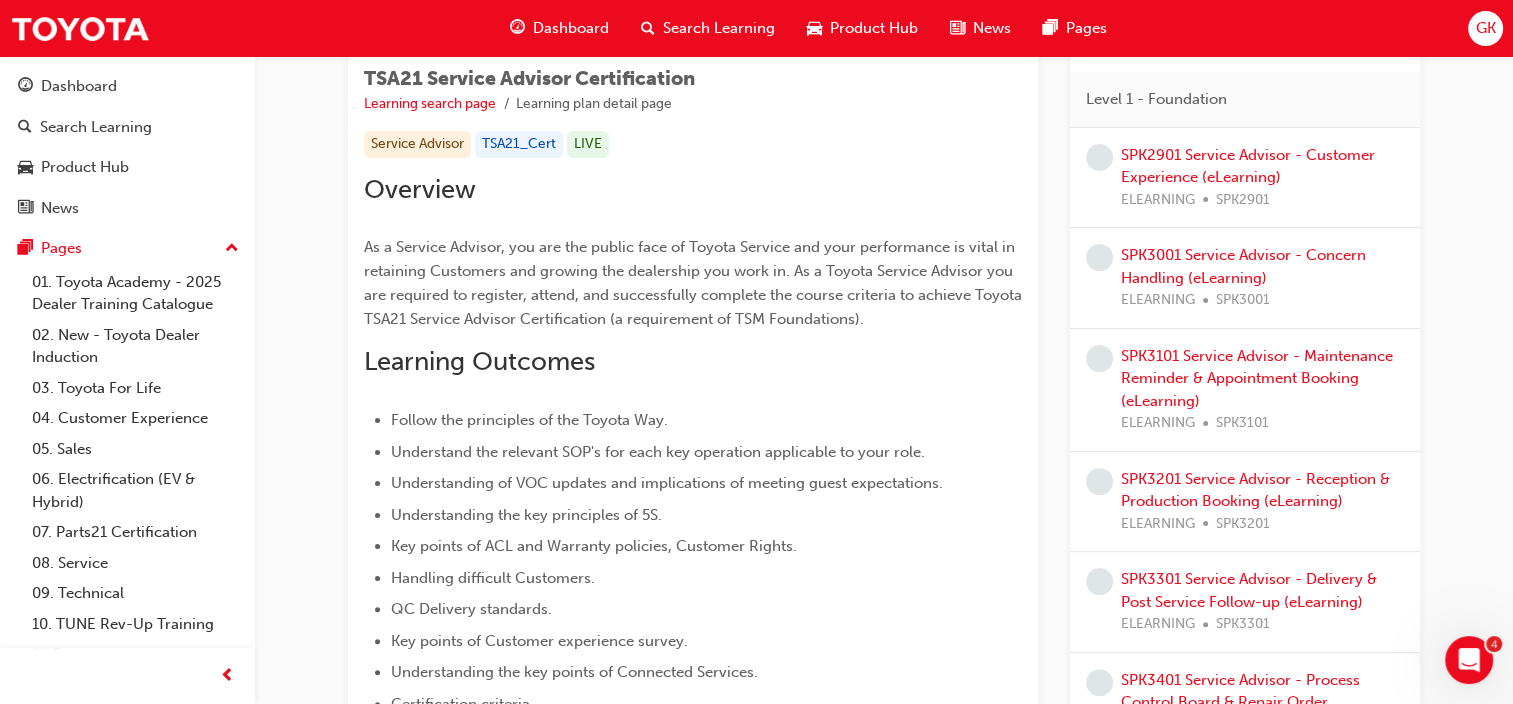 scroll, scrollTop: 197, scrollLeft: 0, axis: vertical 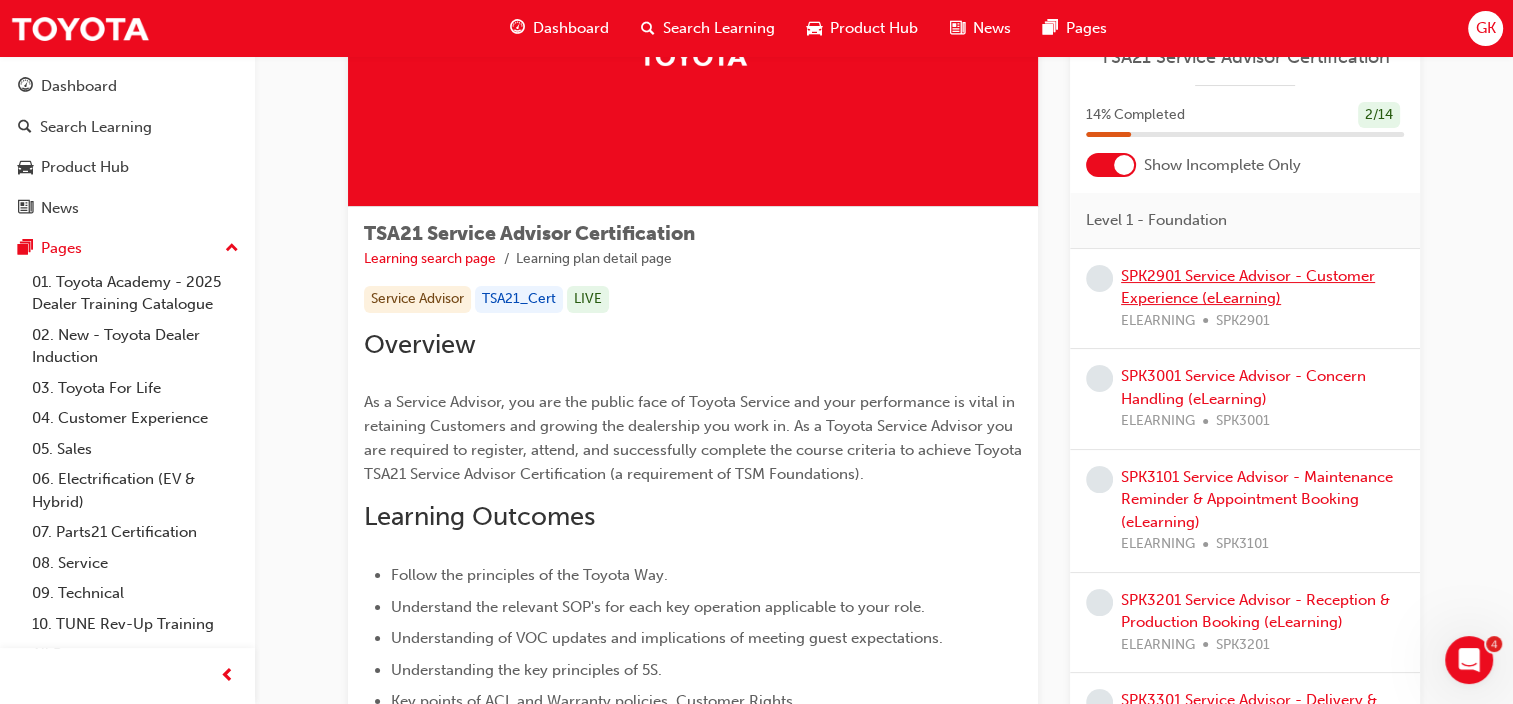 click on "SPK2901 Service Advisor - Customer Experience (eLearning)" at bounding box center (1248, 287) 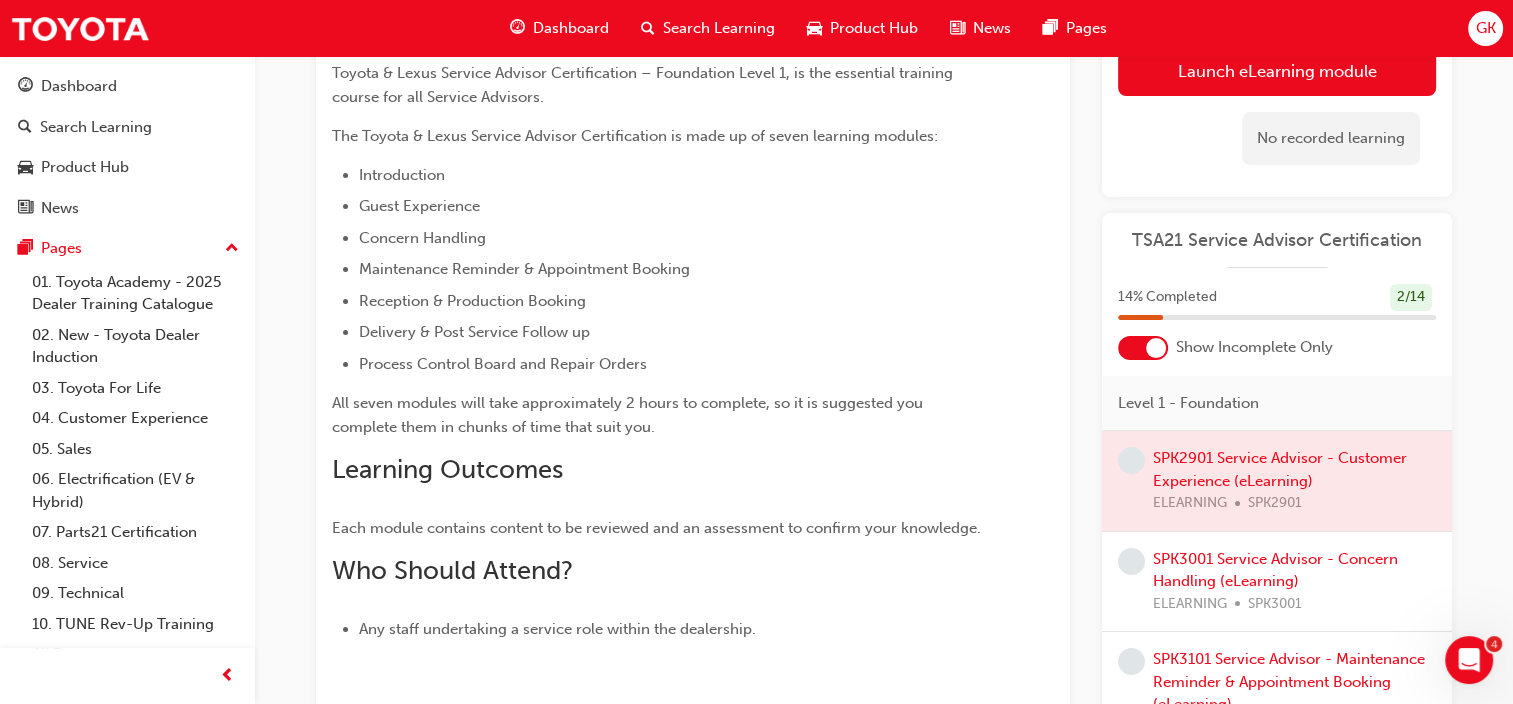 scroll, scrollTop: 300, scrollLeft: 0, axis: vertical 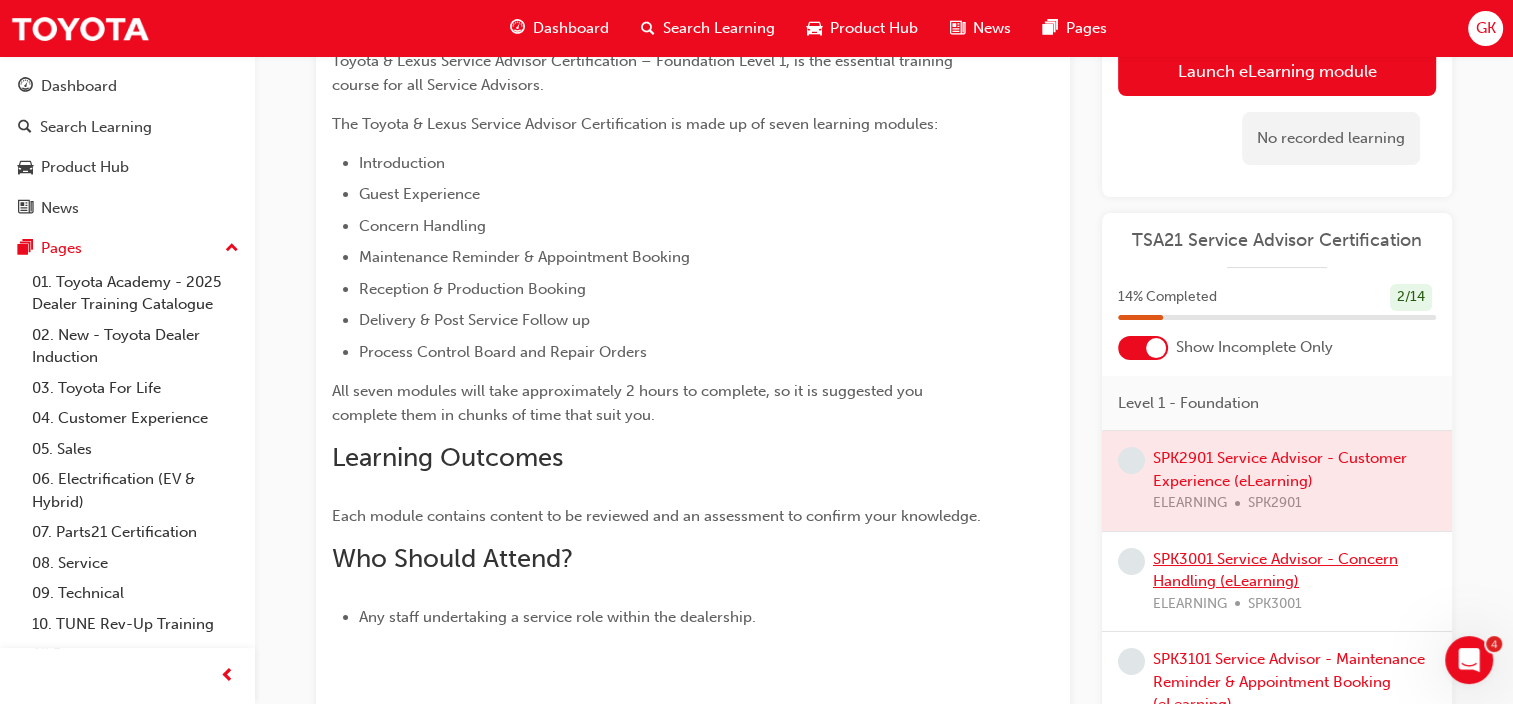 click on "SPK3001 Service Advisor - Concern Handling (eLearning)" at bounding box center (1275, 570) 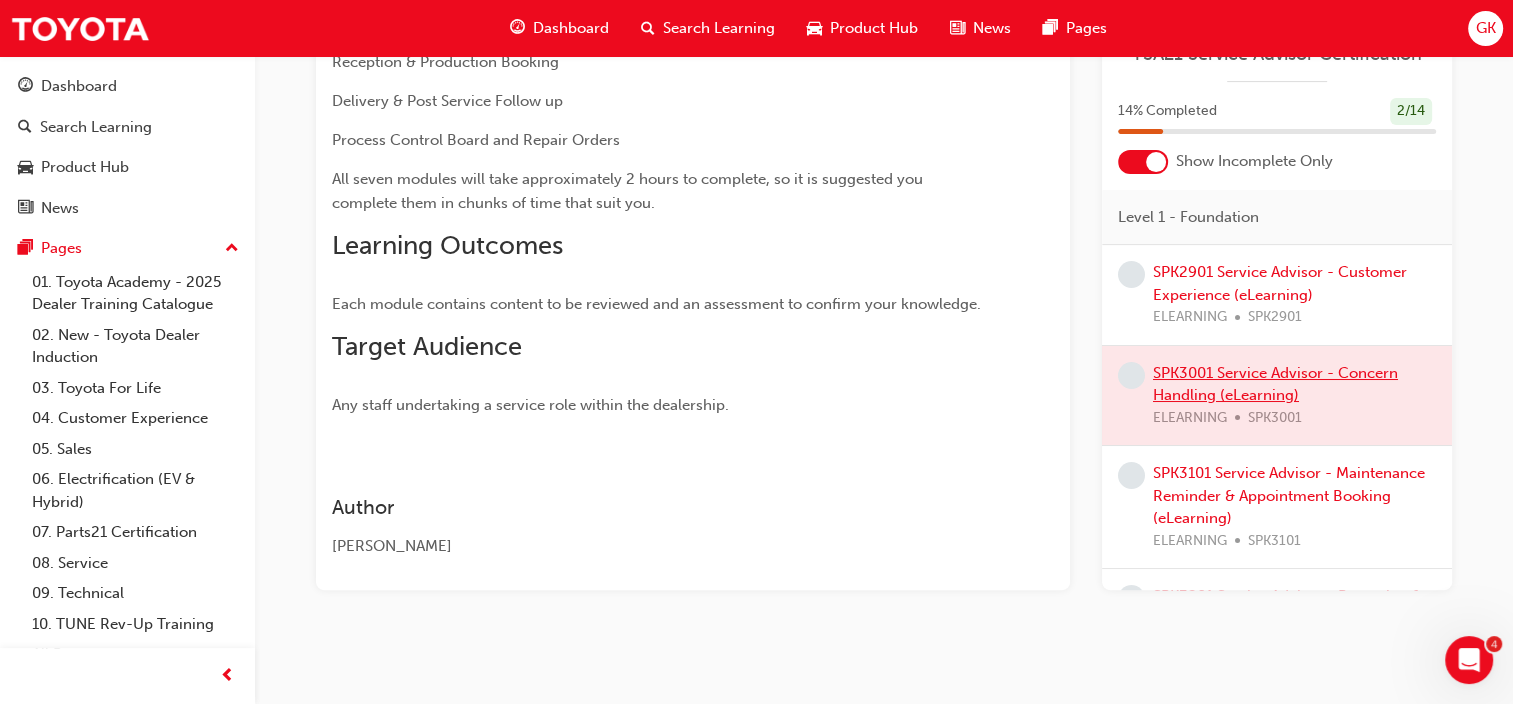 scroll, scrollTop: 580, scrollLeft: 0, axis: vertical 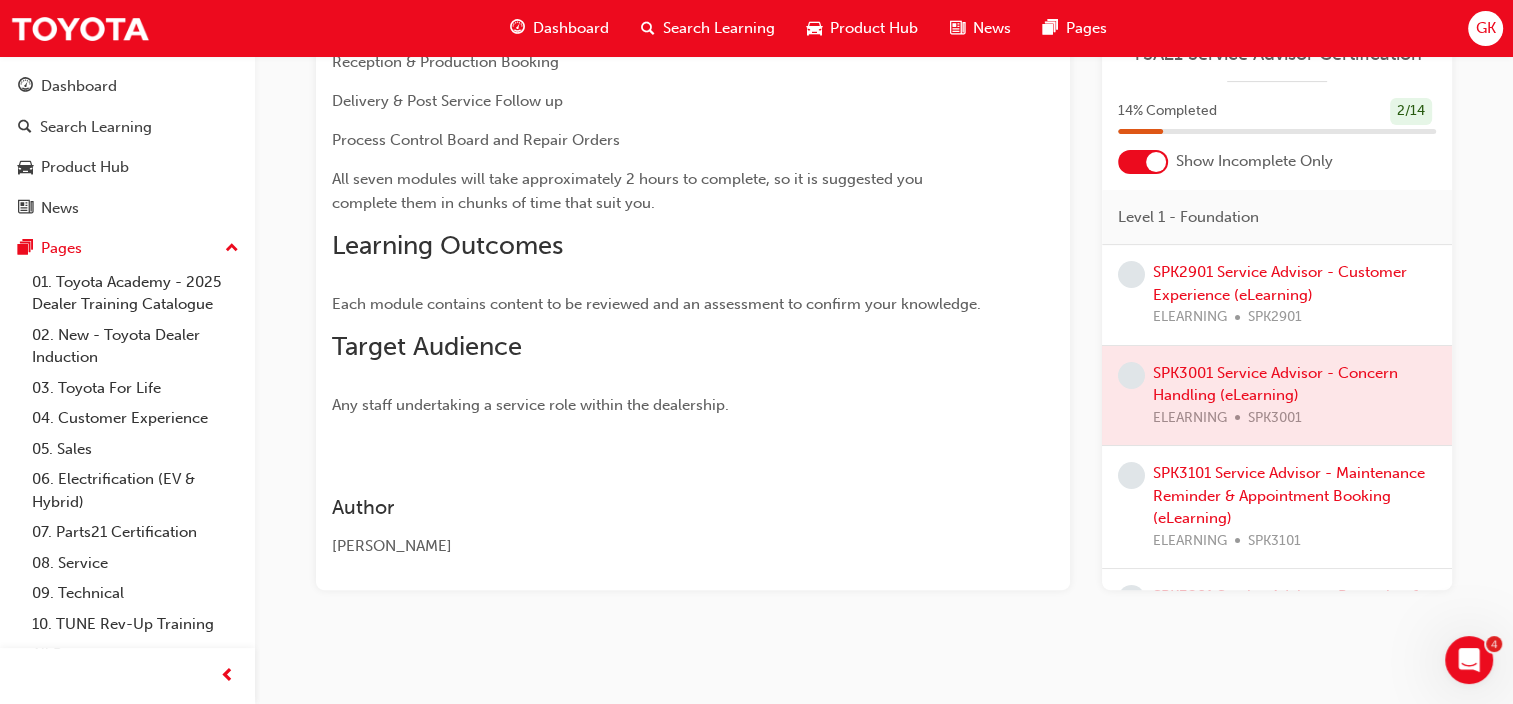 click at bounding box center (1277, 396) 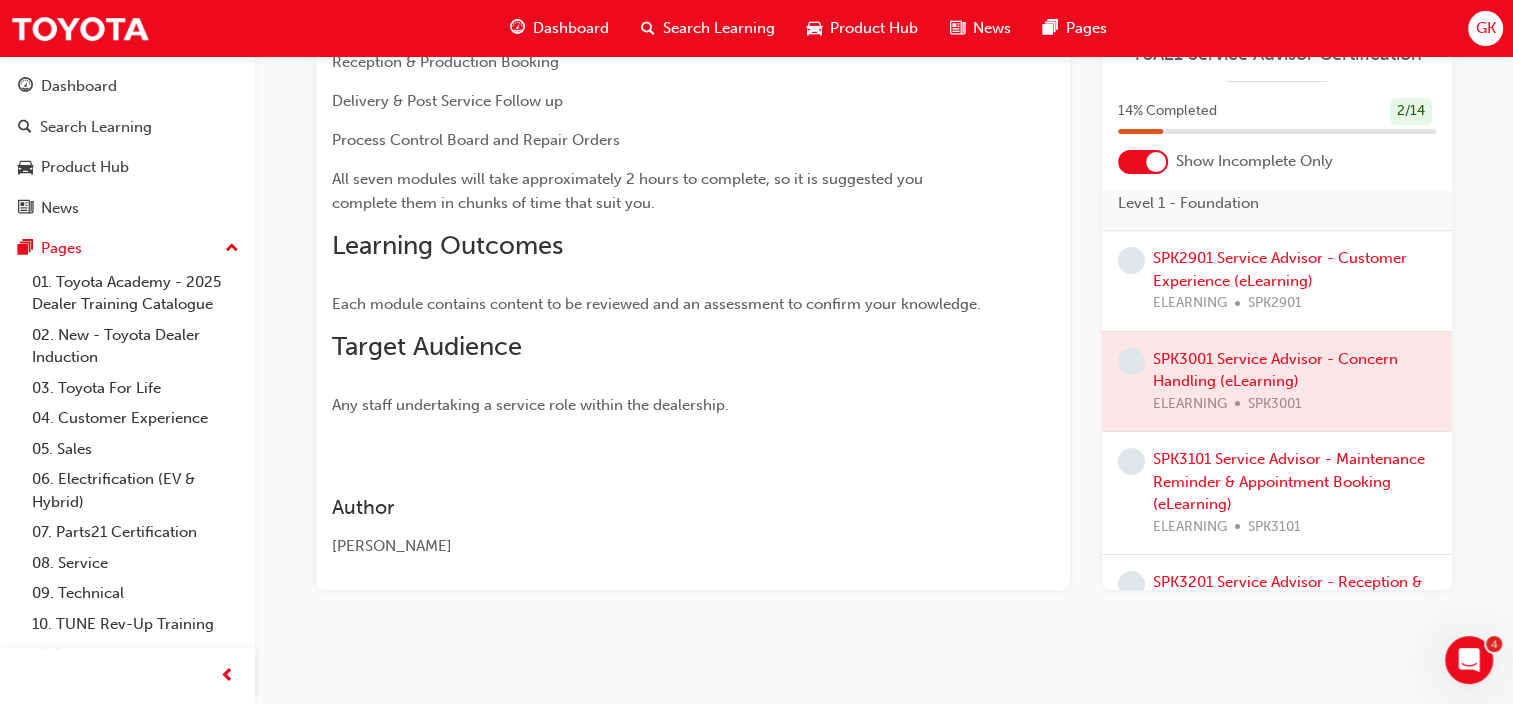 scroll, scrollTop: 24, scrollLeft: 0, axis: vertical 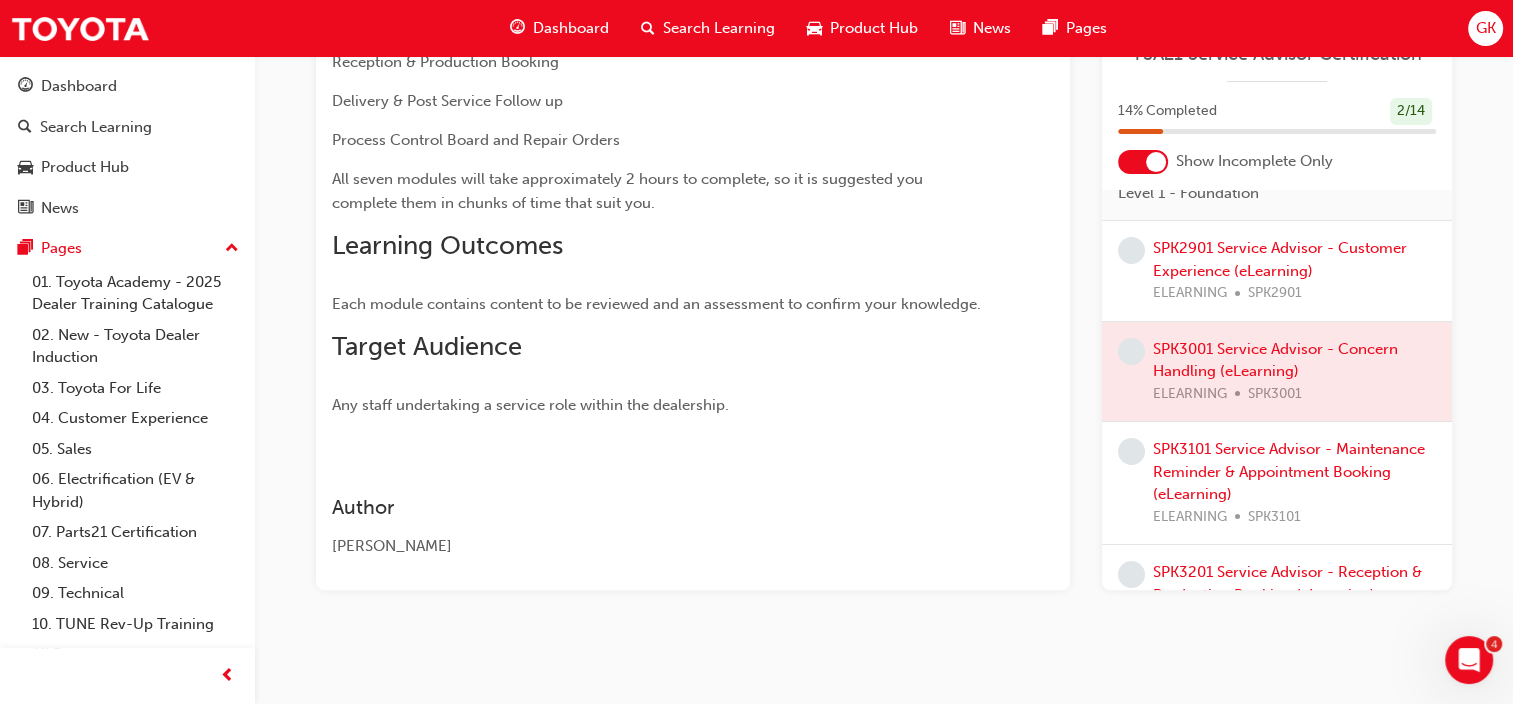 click at bounding box center (1277, 372) 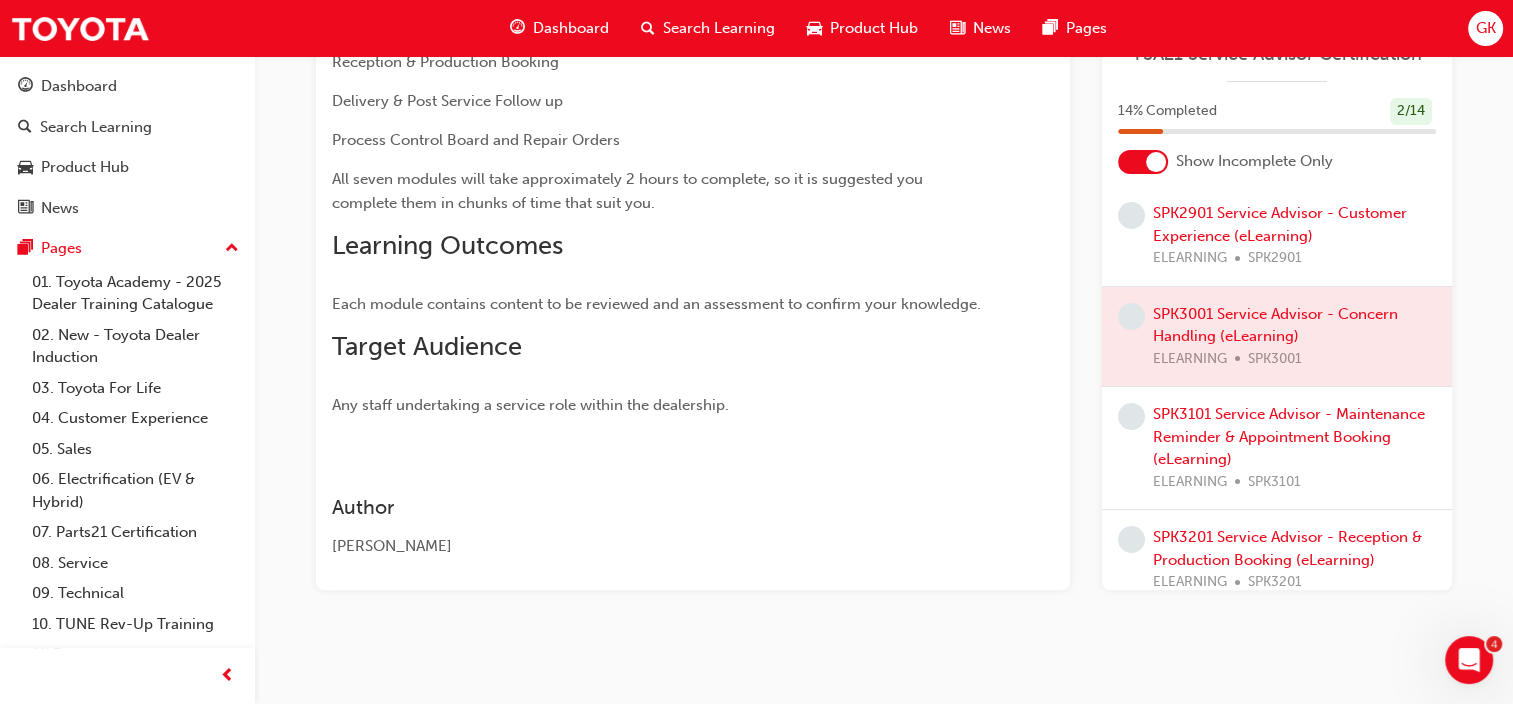 scroll, scrollTop: 250, scrollLeft: 0, axis: vertical 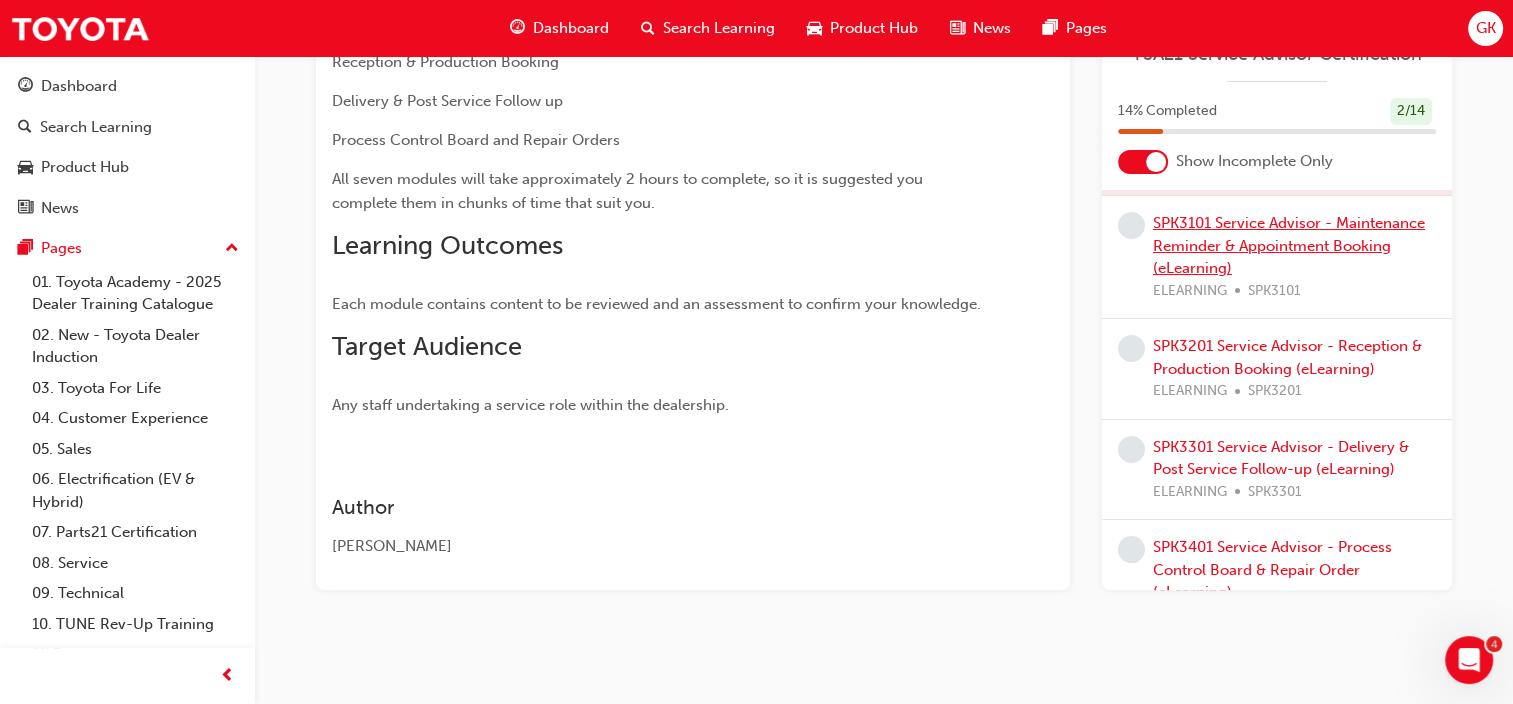 click on "SPK3101 Service Advisor - Maintenance Reminder & Appointment Booking (eLearning)" at bounding box center [1289, 245] 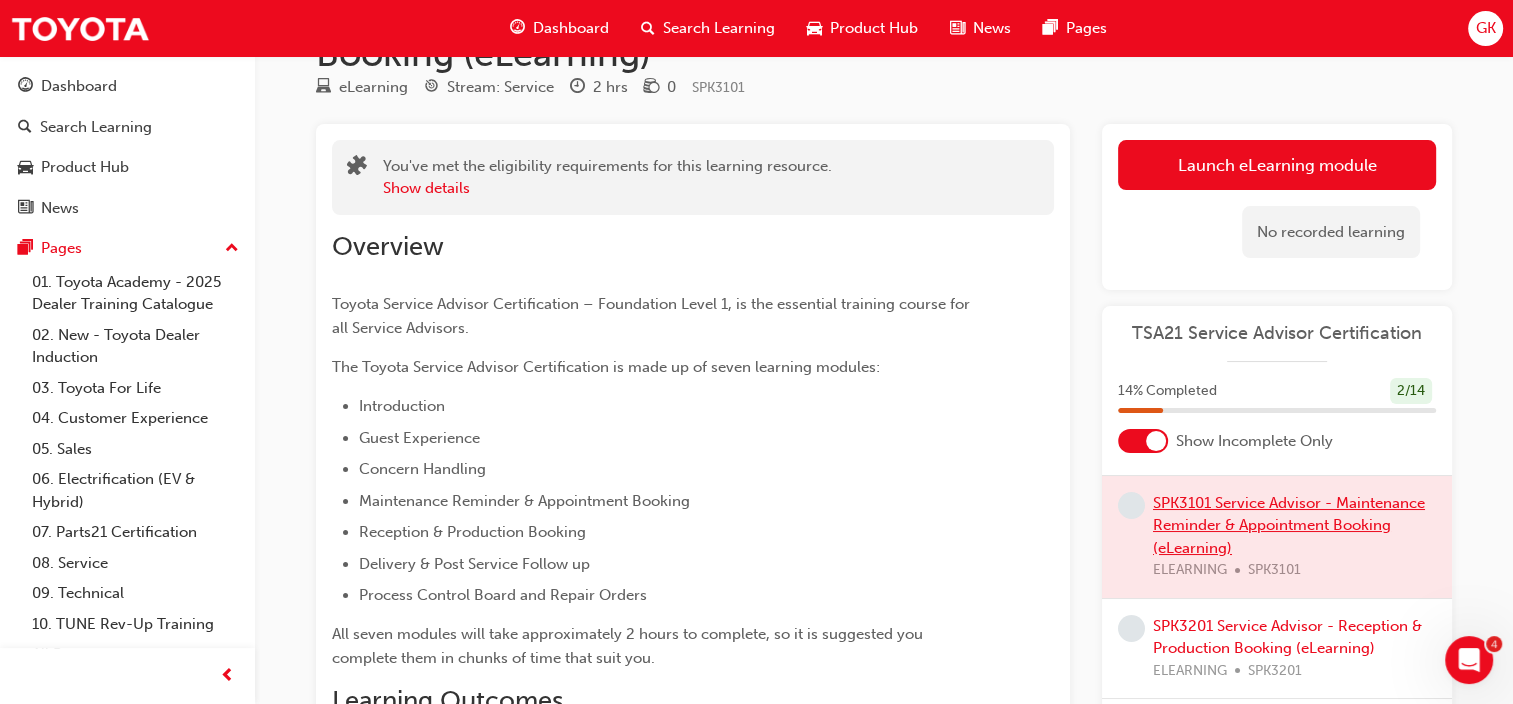 scroll, scrollTop: 100, scrollLeft: 0, axis: vertical 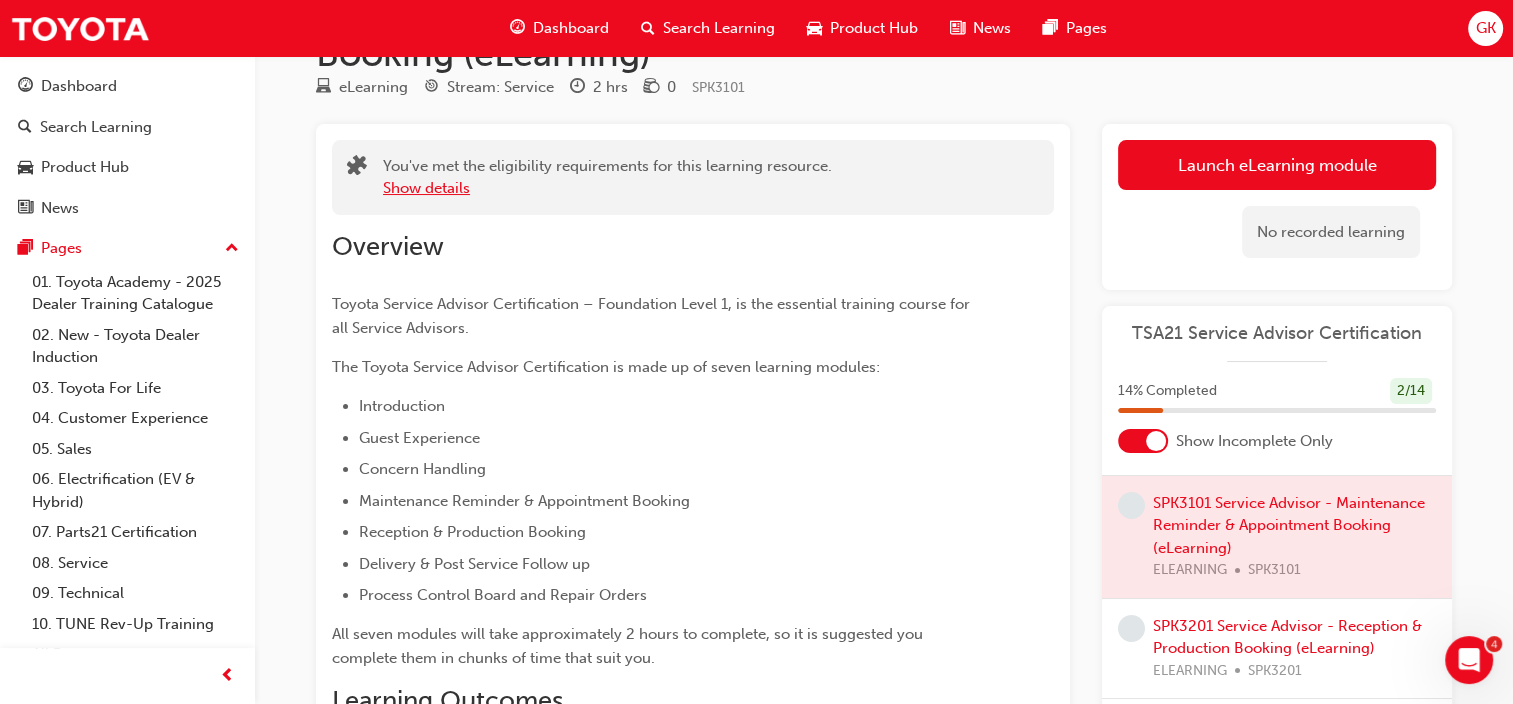 click on "Show details" at bounding box center [426, 188] 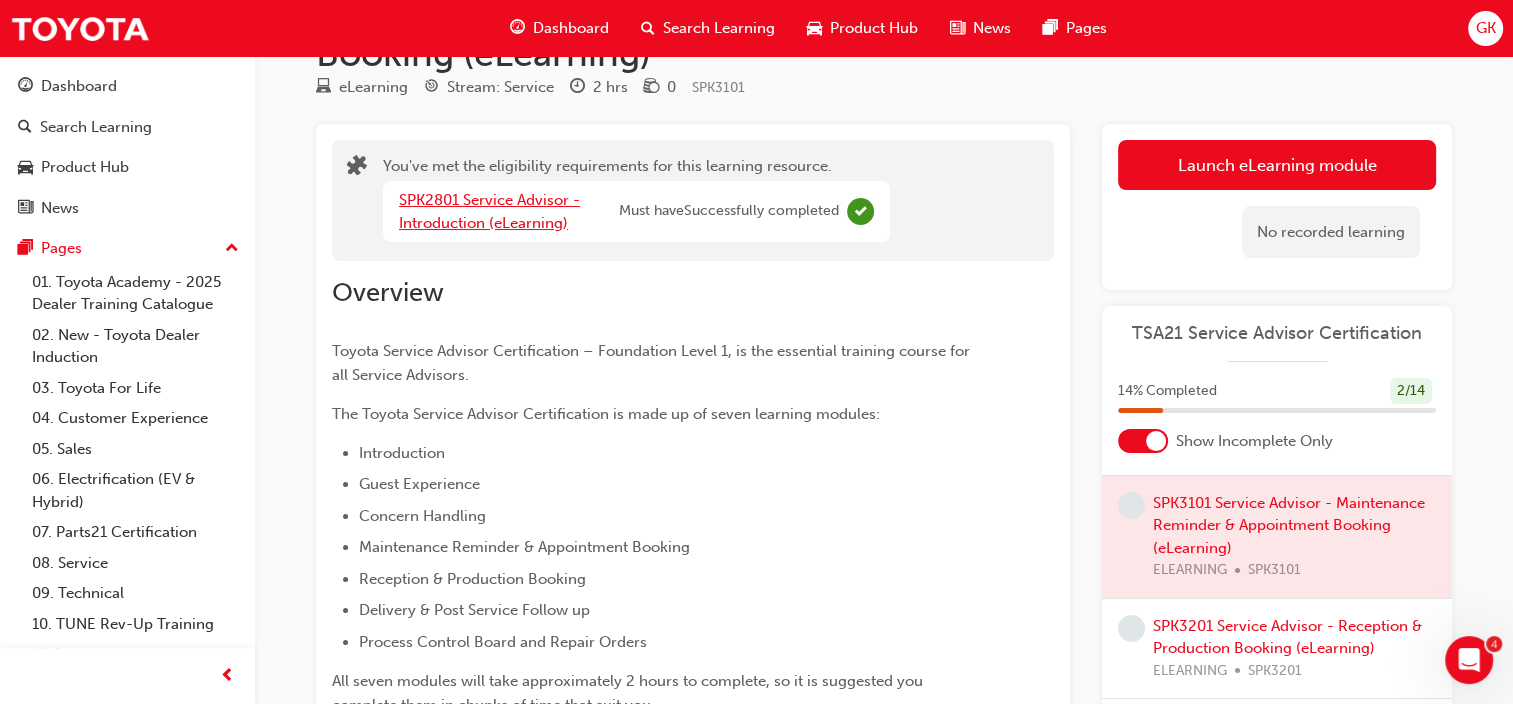 click on "SPK2801 Service Advisor - Introduction (eLearning)" at bounding box center [489, 211] 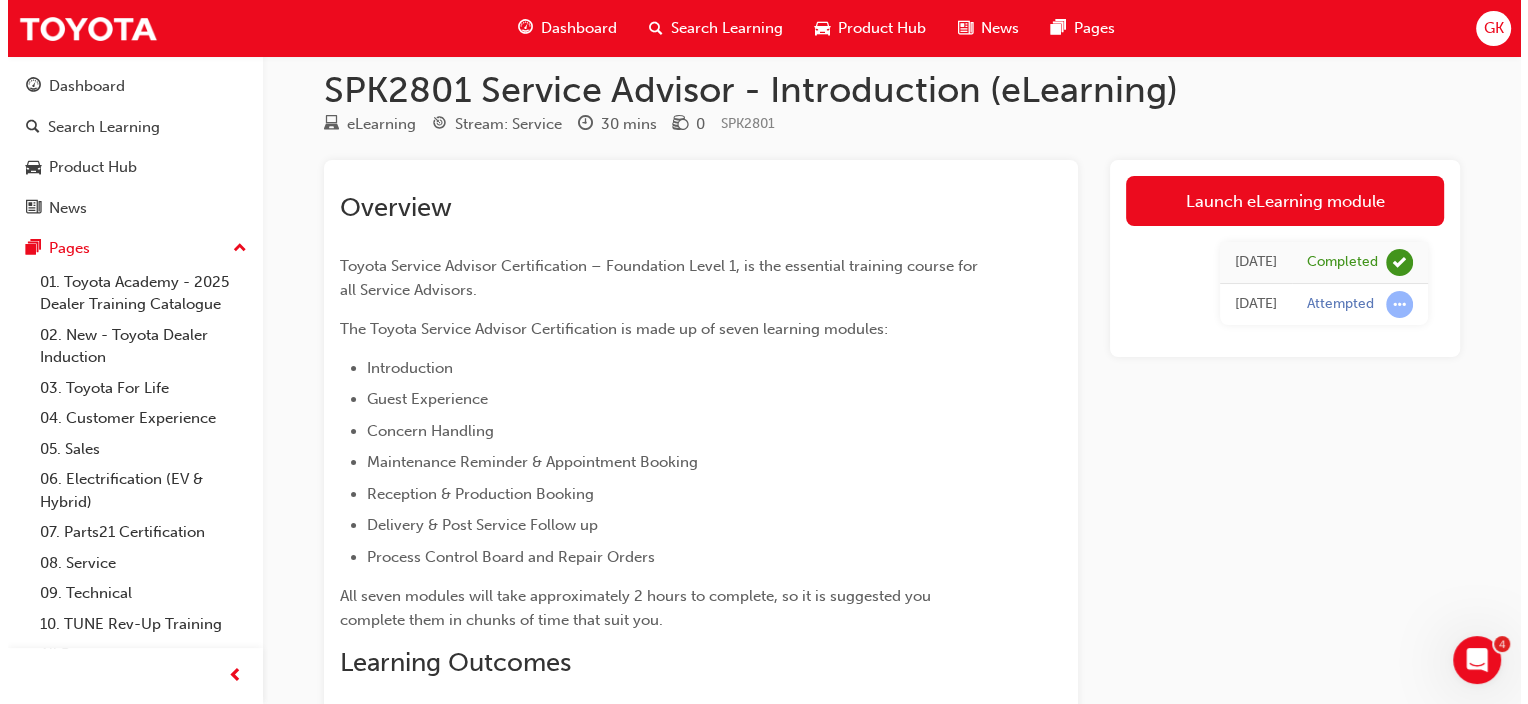 scroll, scrollTop: 0, scrollLeft: 0, axis: both 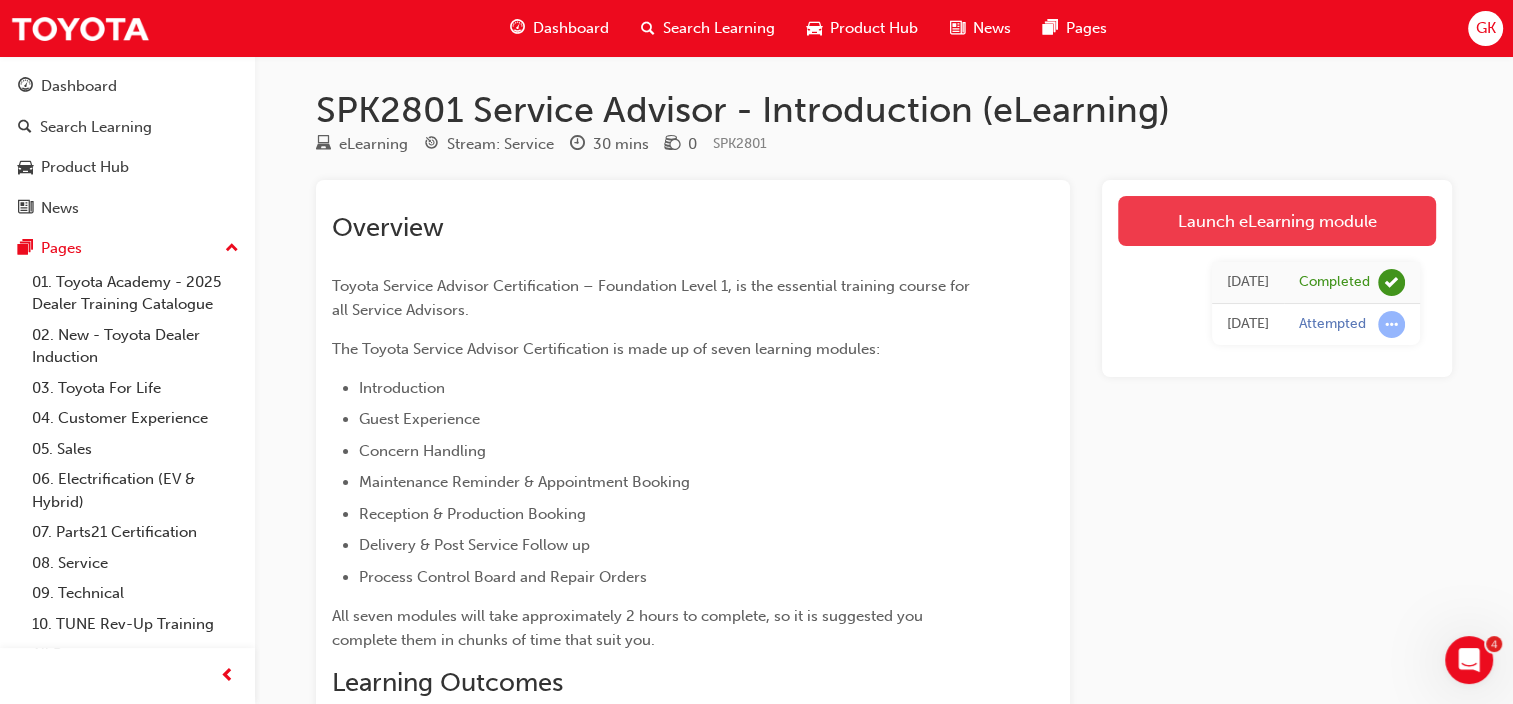 click on "Launch eLearning module" at bounding box center (1277, 221) 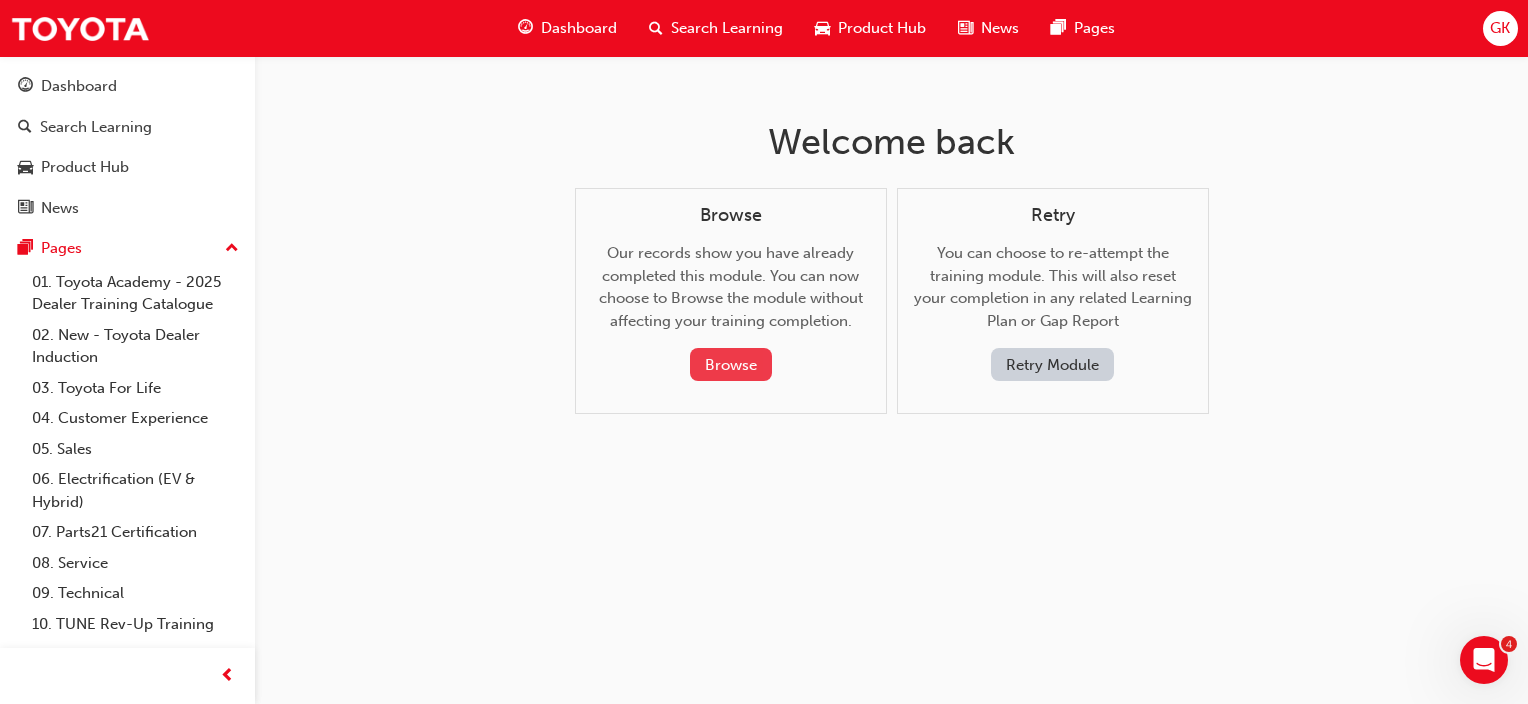 click on "Browse" at bounding box center [731, 364] 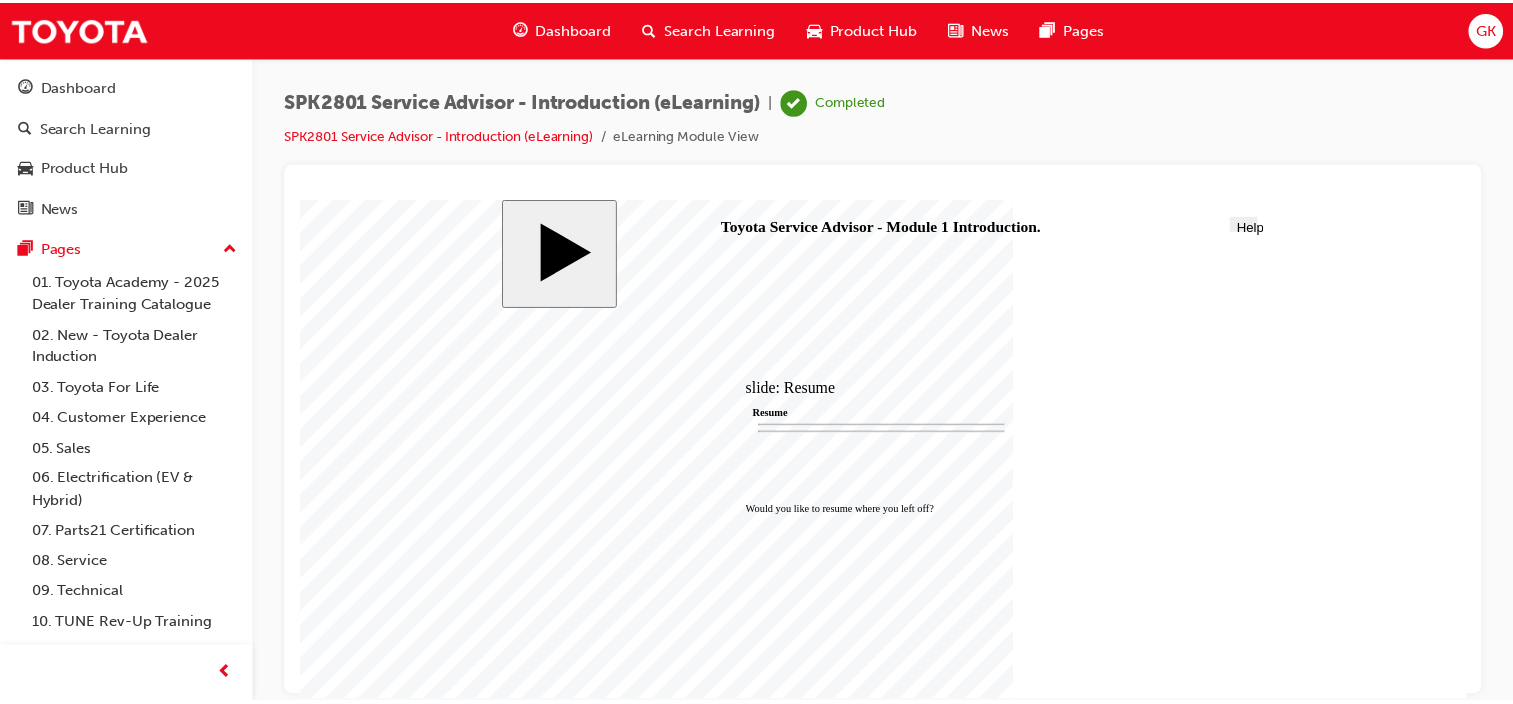 scroll, scrollTop: 0, scrollLeft: 0, axis: both 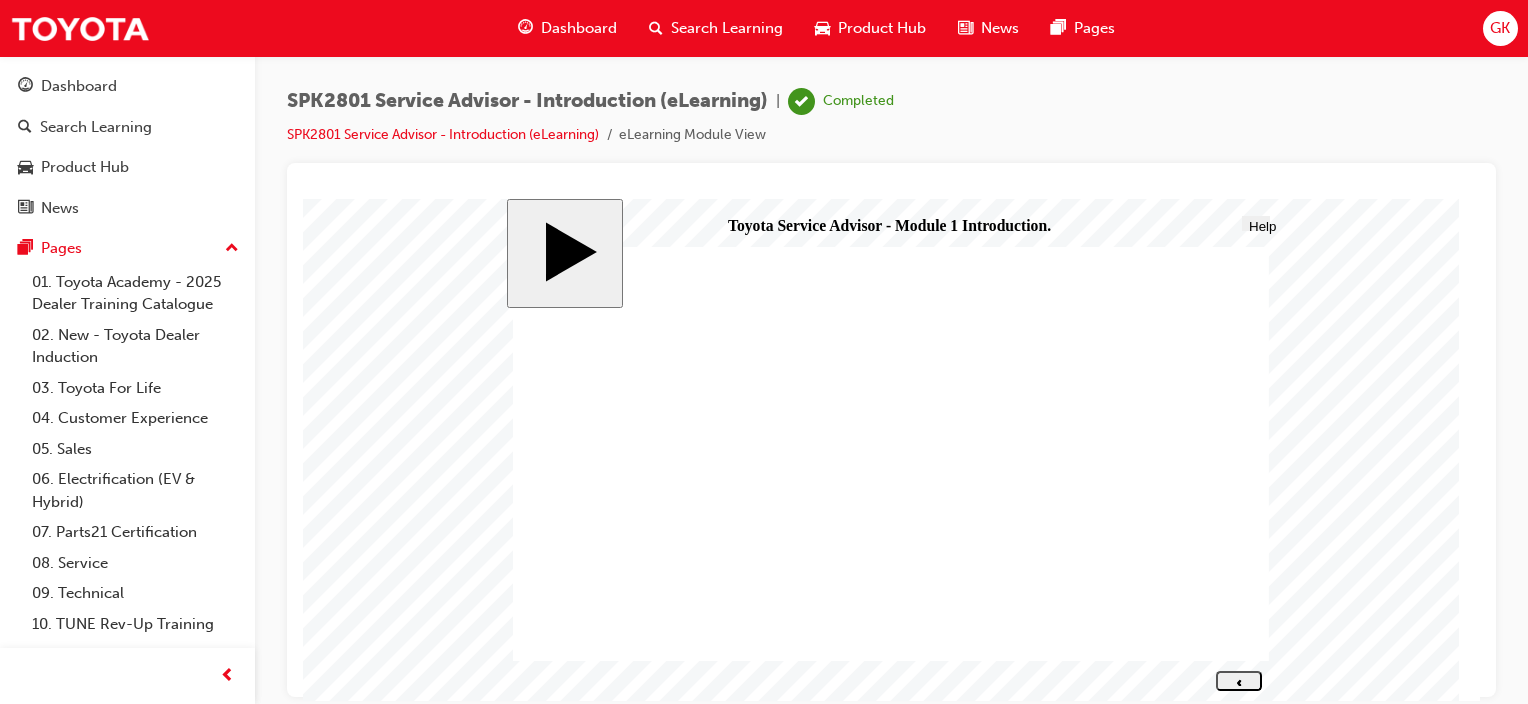 click on "Dashboard" at bounding box center [579, 28] 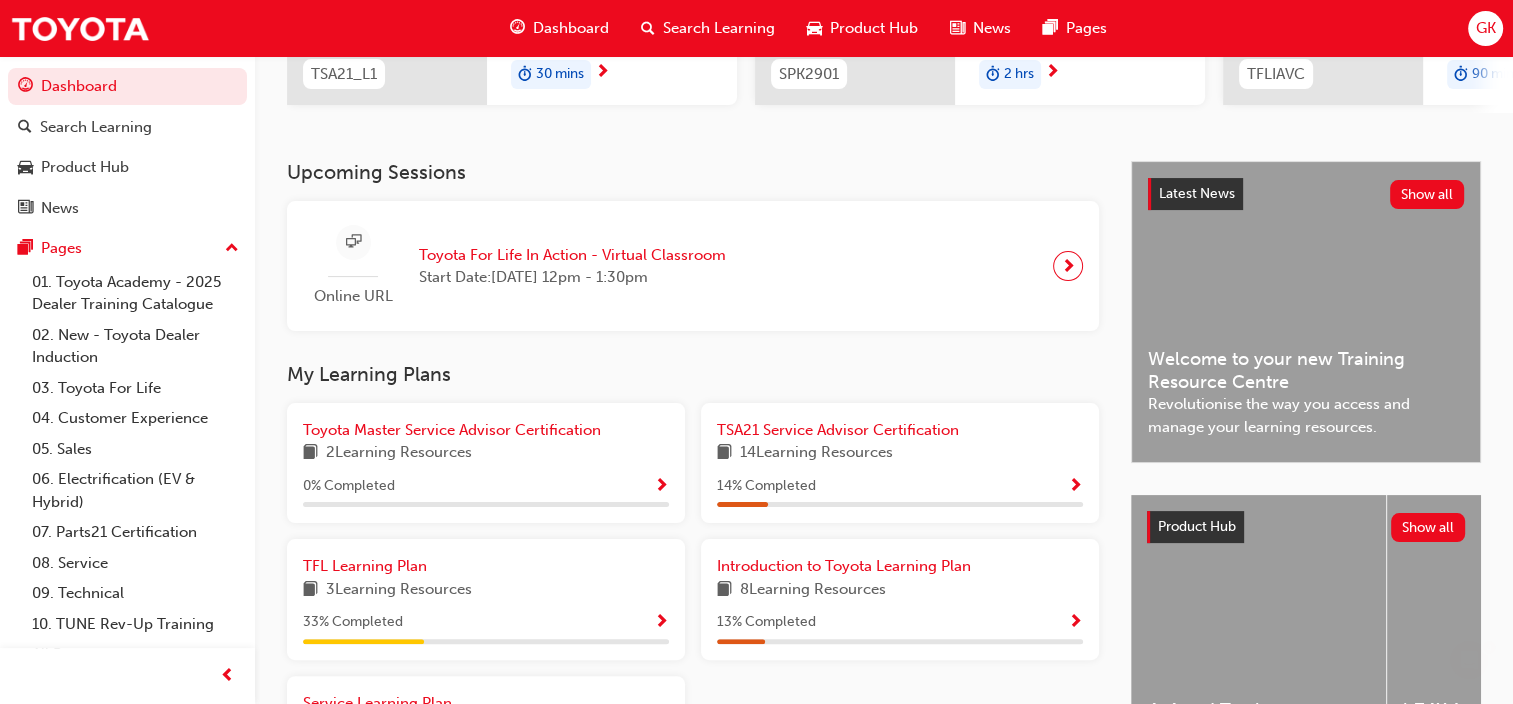 scroll, scrollTop: 350, scrollLeft: 0, axis: vertical 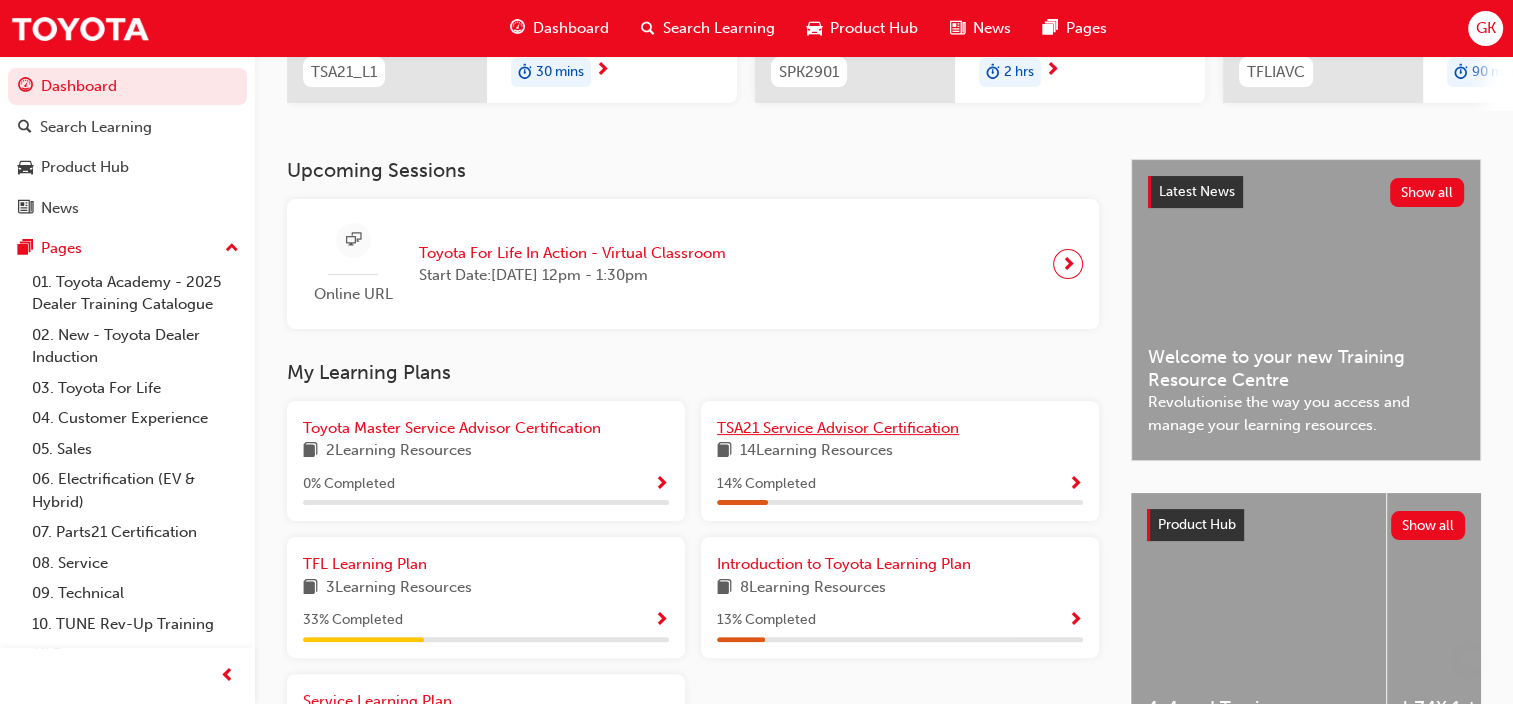 click on "TSA21 Service Advisor Certification" at bounding box center [838, 428] 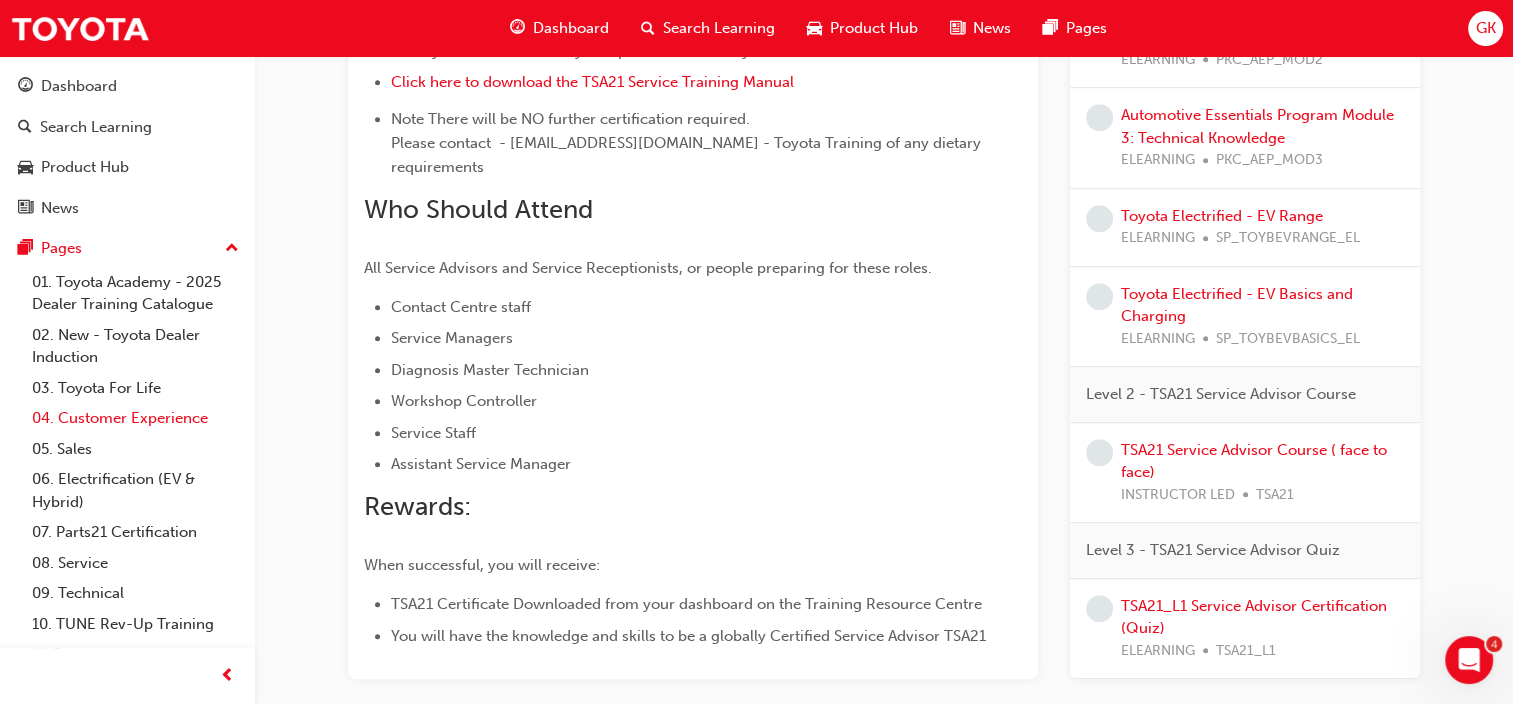 scroll, scrollTop: 1136, scrollLeft: 0, axis: vertical 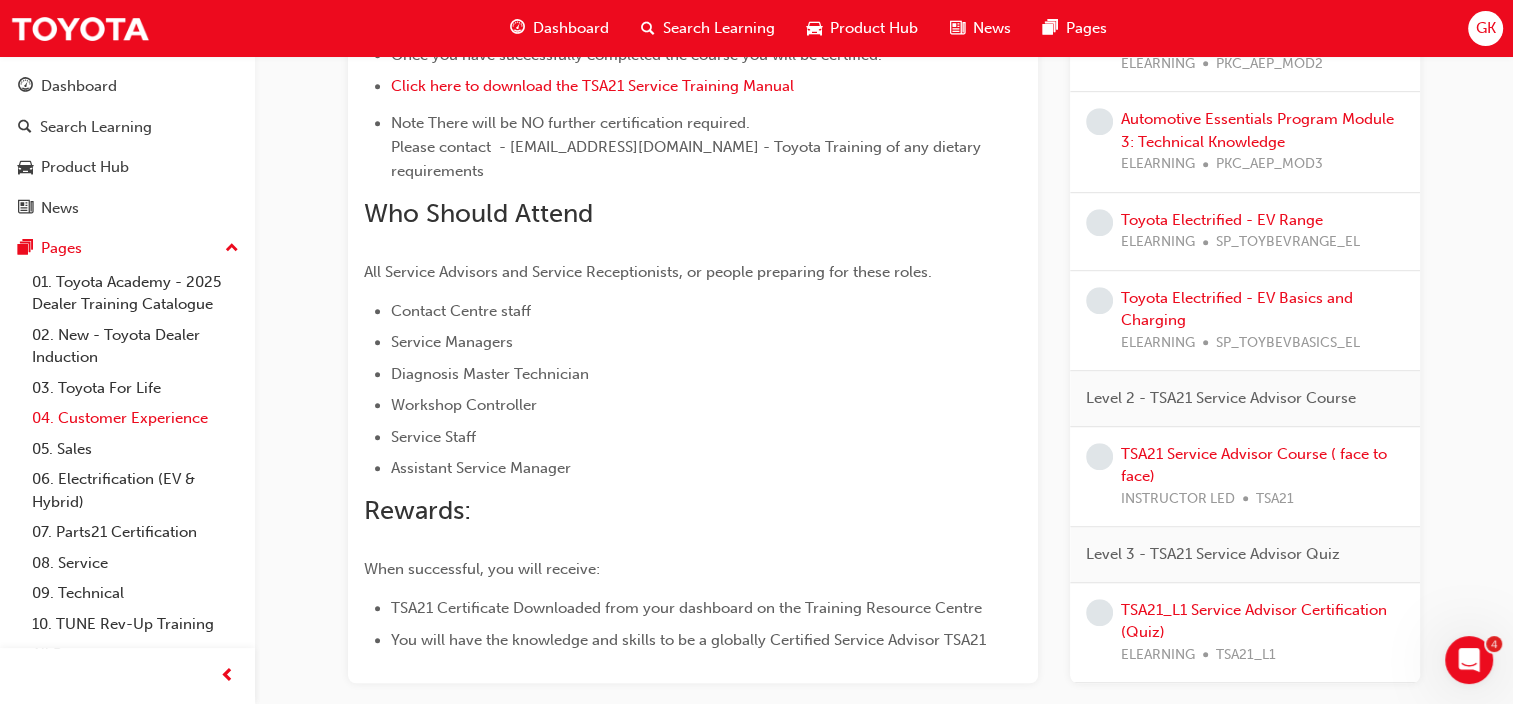 click on "04. Customer Experience" at bounding box center (135, 418) 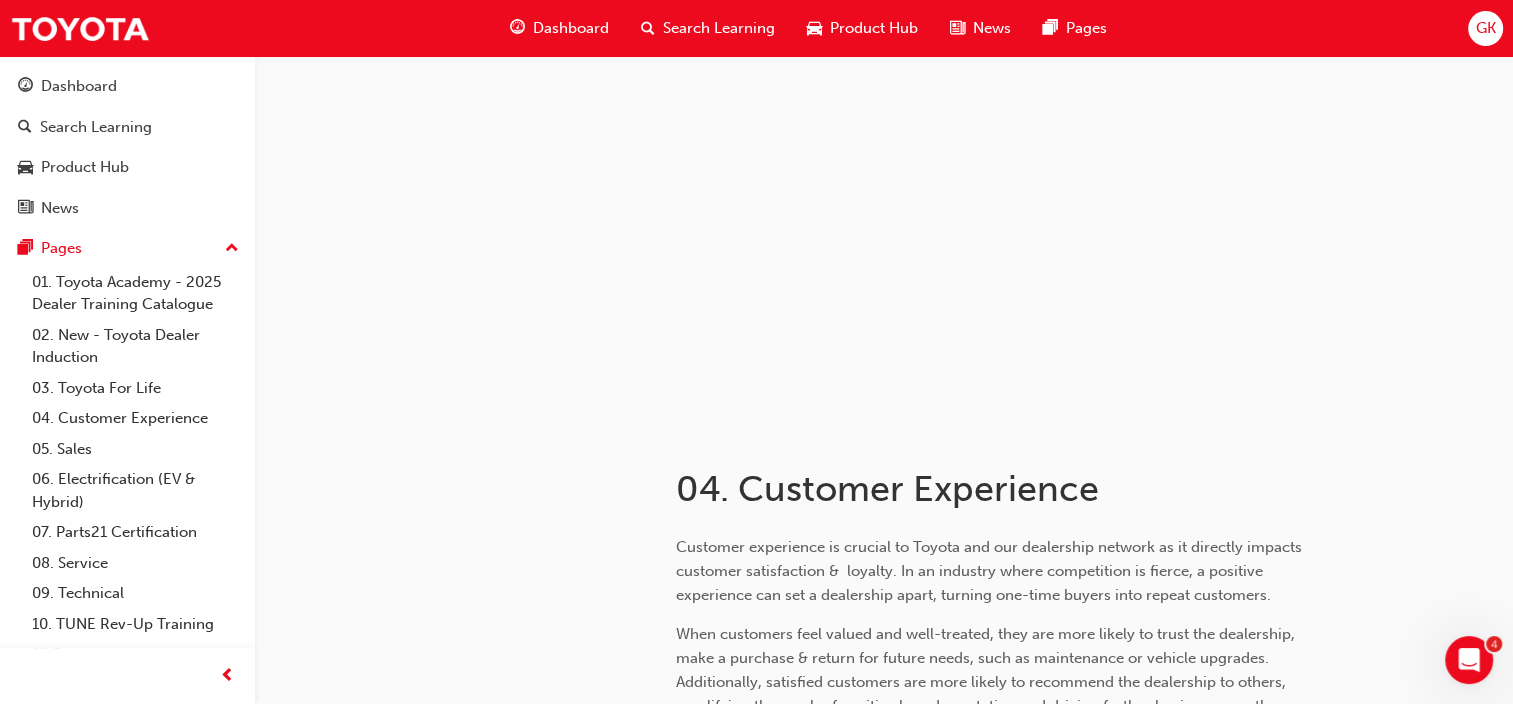 scroll, scrollTop: 0, scrollLeft: 0, axis: both 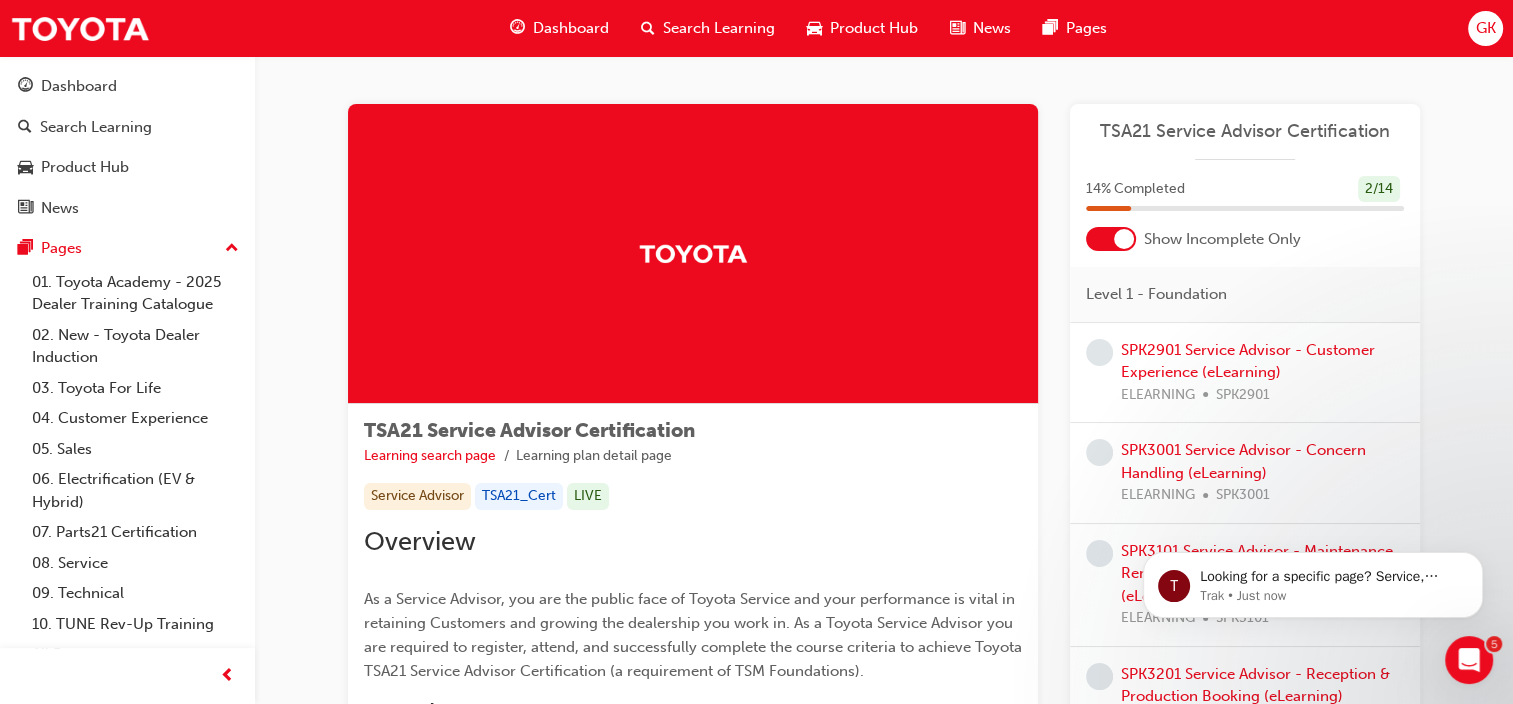 click on "Dashboard" at bounding box center (571, 28) 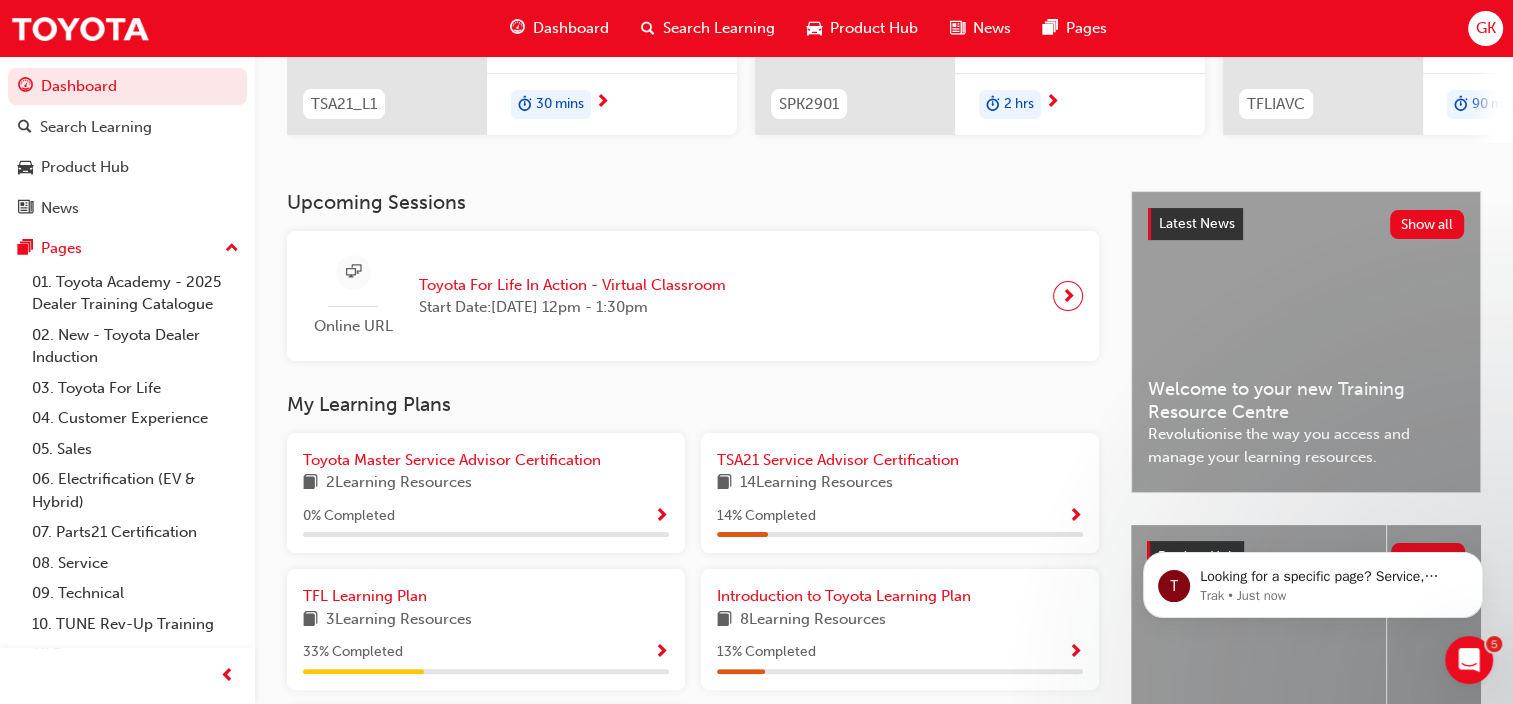 scroll, scrollTop: 324, scrollLeft: 0, axis: vertical 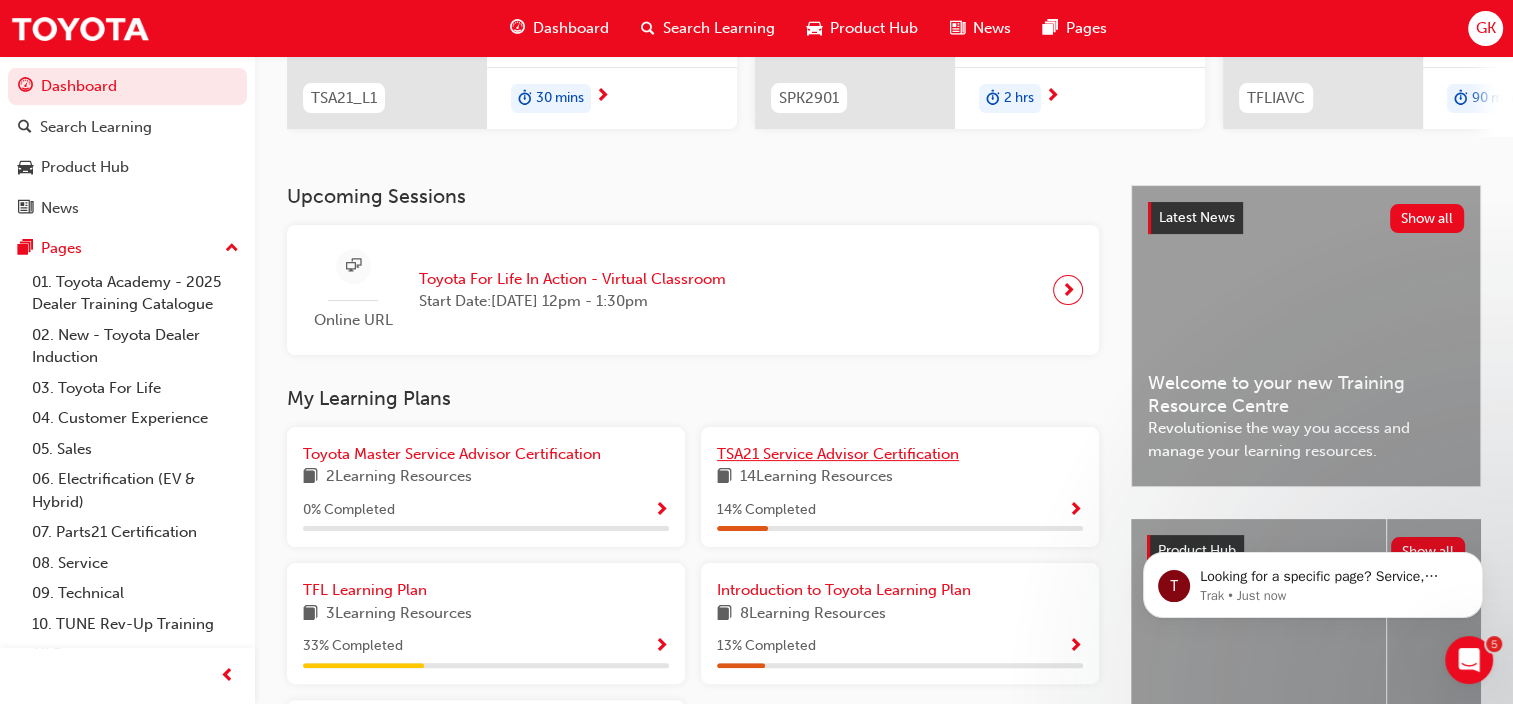 click on "TSA21 Service Advisor Certification" at bounding box center [838, 454] 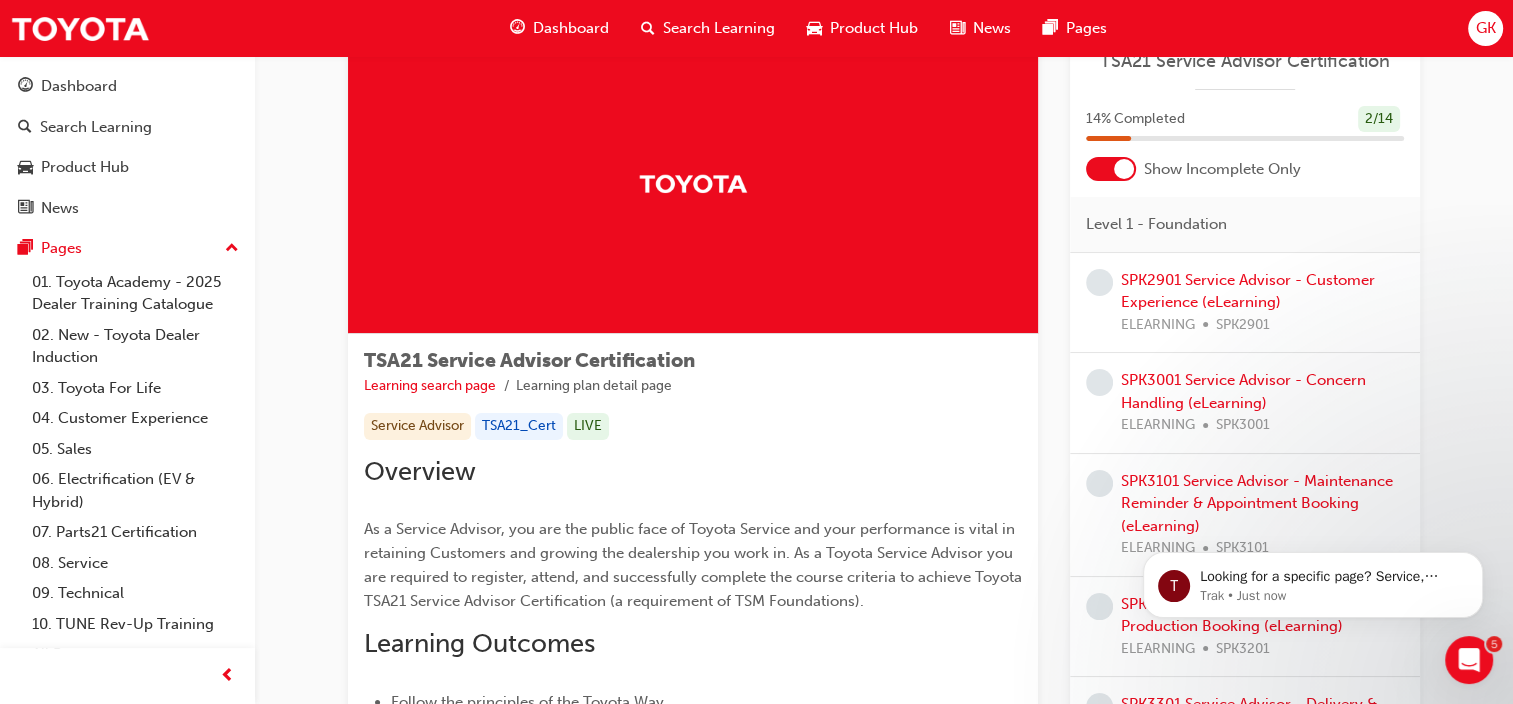 scroll, scrollTop: 0, scrollLeft: 0, axis: both 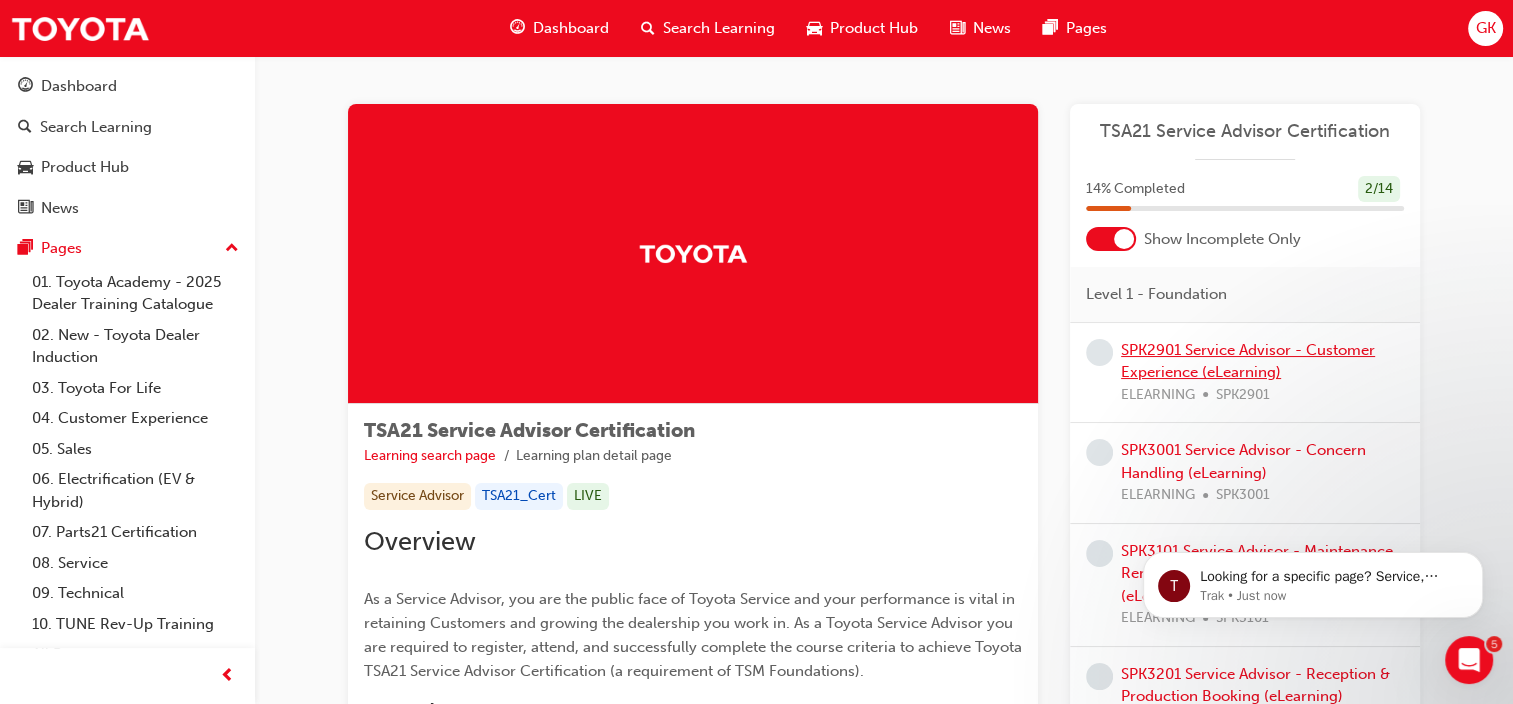 click on "SPK2901 Service Advisor - Customer Experience (eLearning)" at bounding box center [1248, 361] 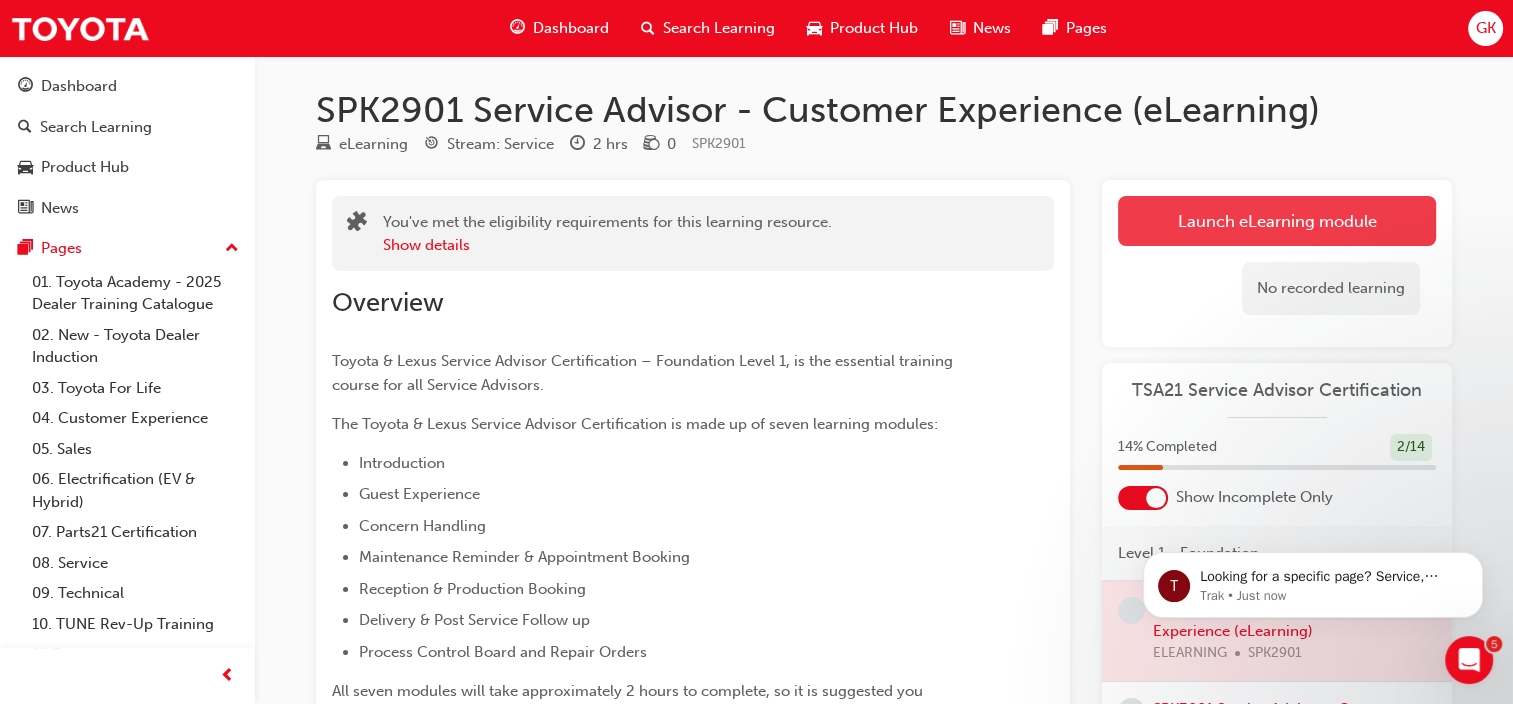 click on "Launch eLearning module" at bounding box center [1277, 221] 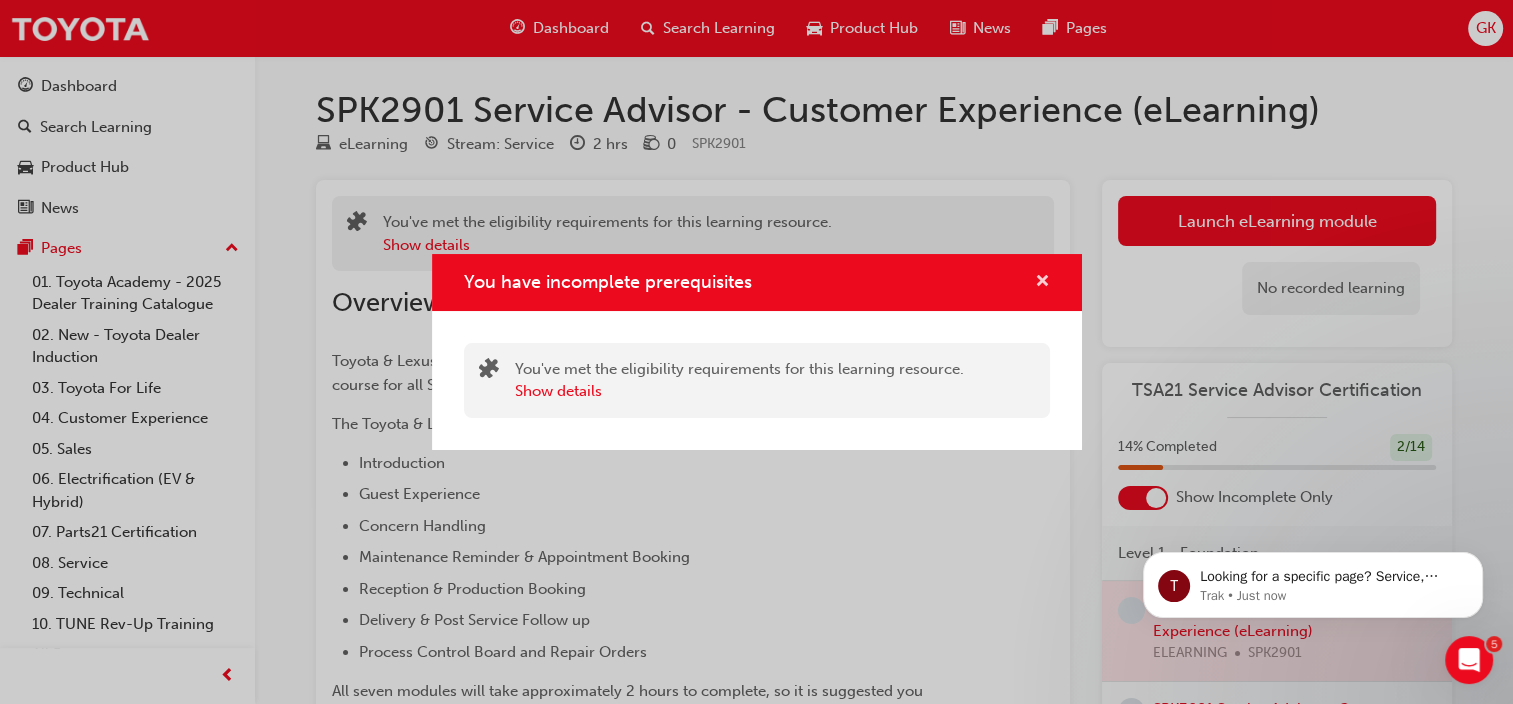 click at bounding box center (1042, 283) 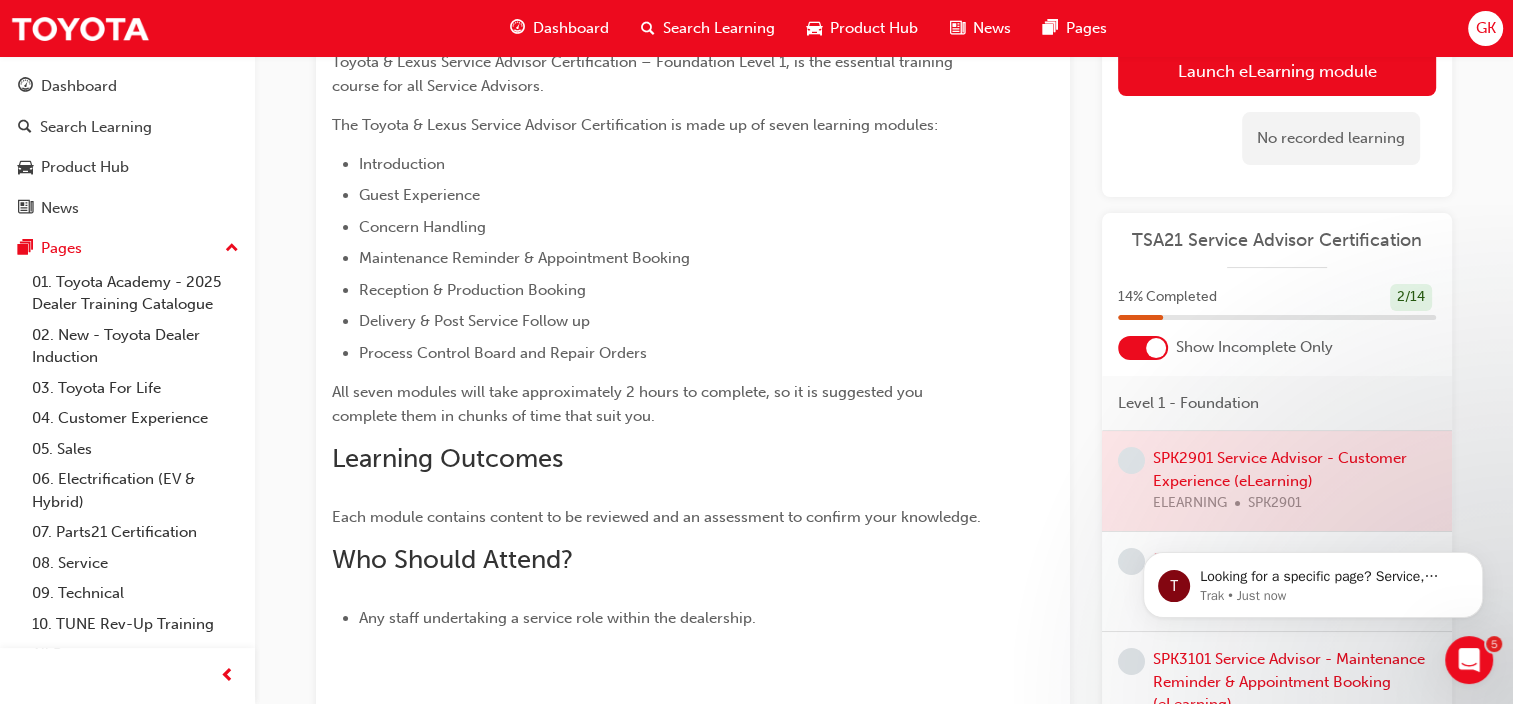 scroll, scrollTop: 300, scrollLeft: 0, axis: vertical 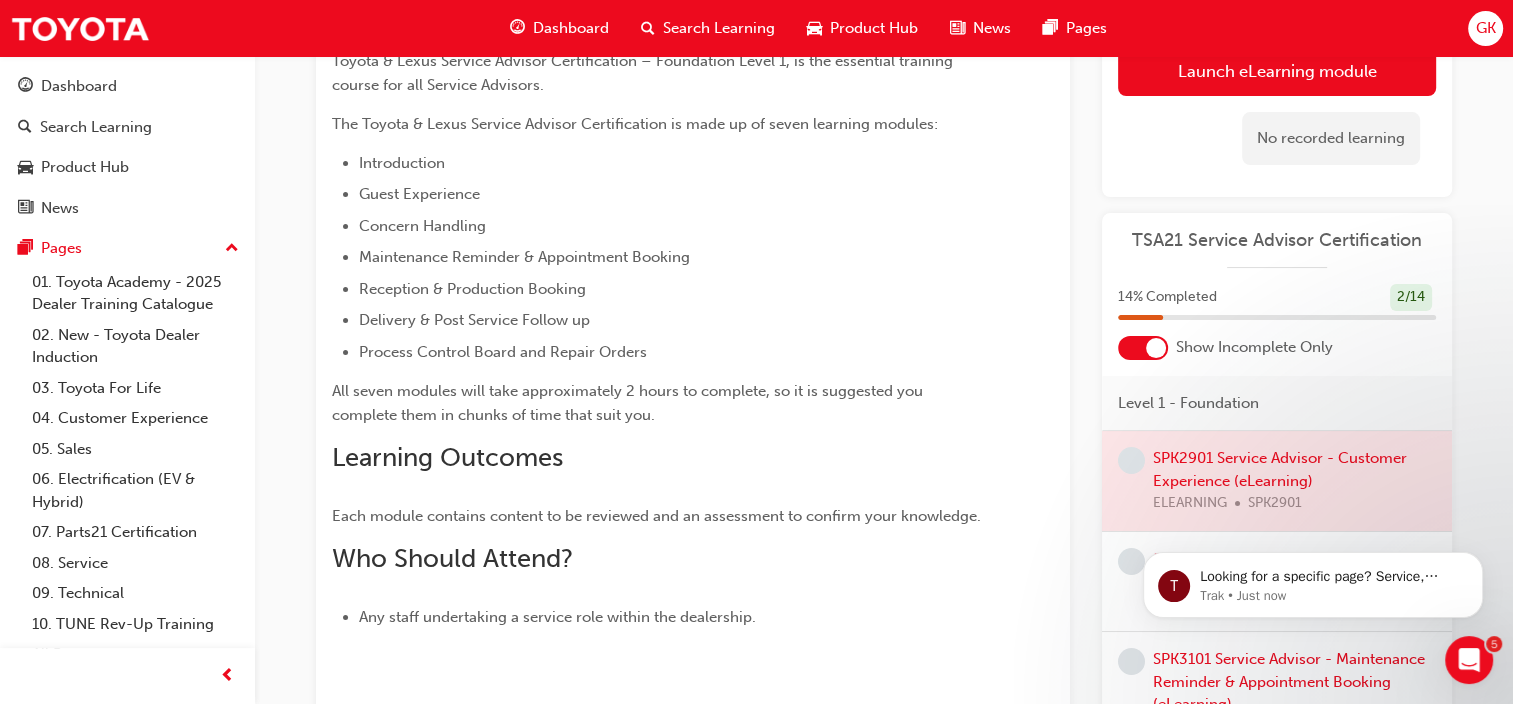 click at bounding box center [1277, 481] 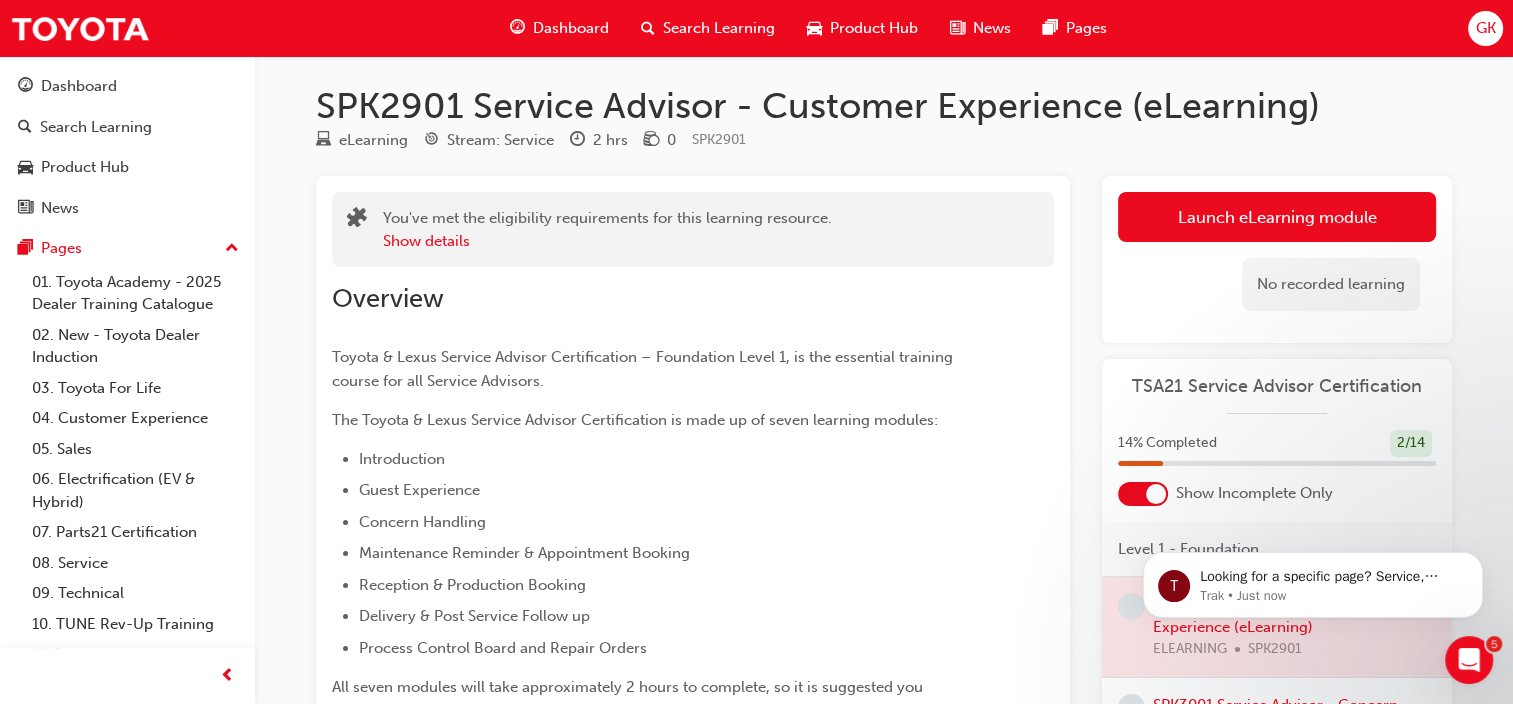 scroll, scrollTop: 0, scrollLeft: 0, axis: both 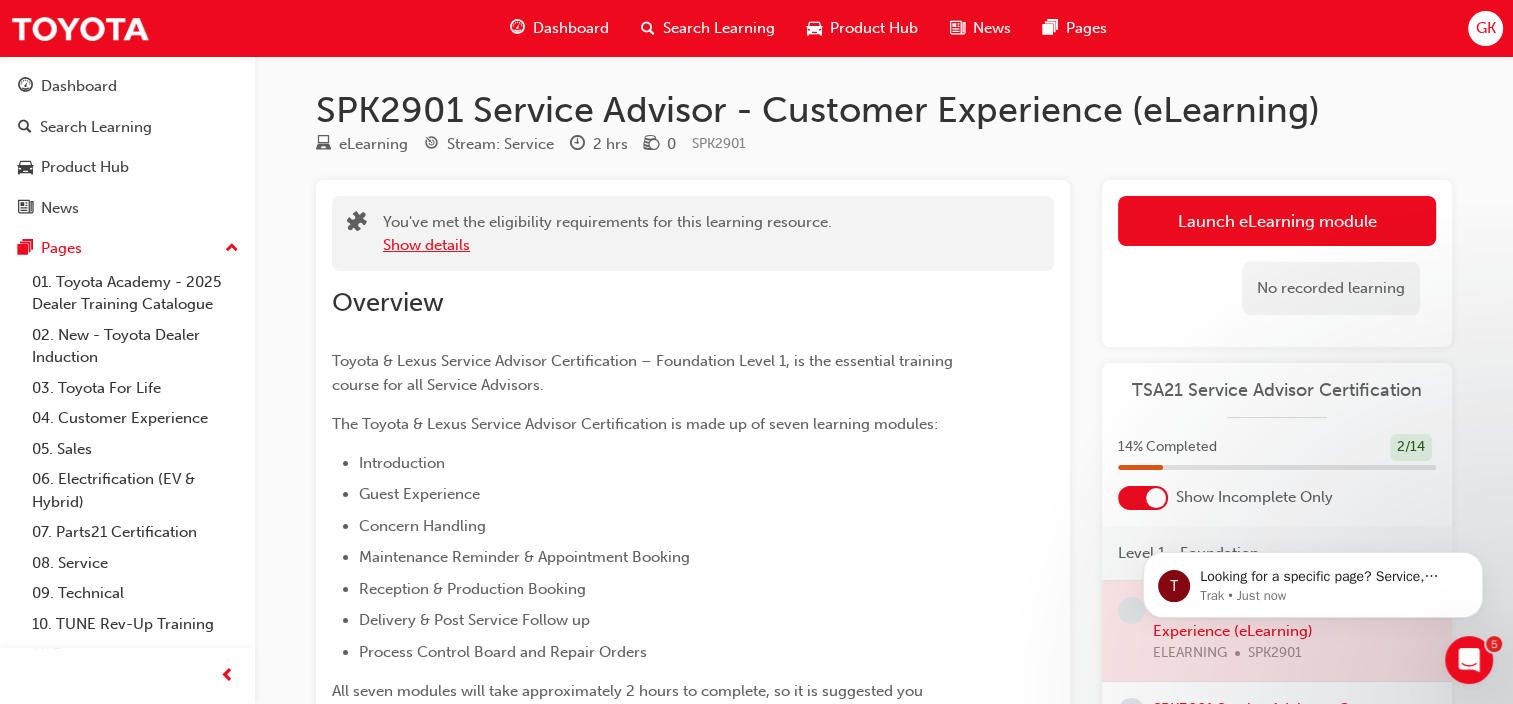 click on "Show details" at bounding box center [426, 245] 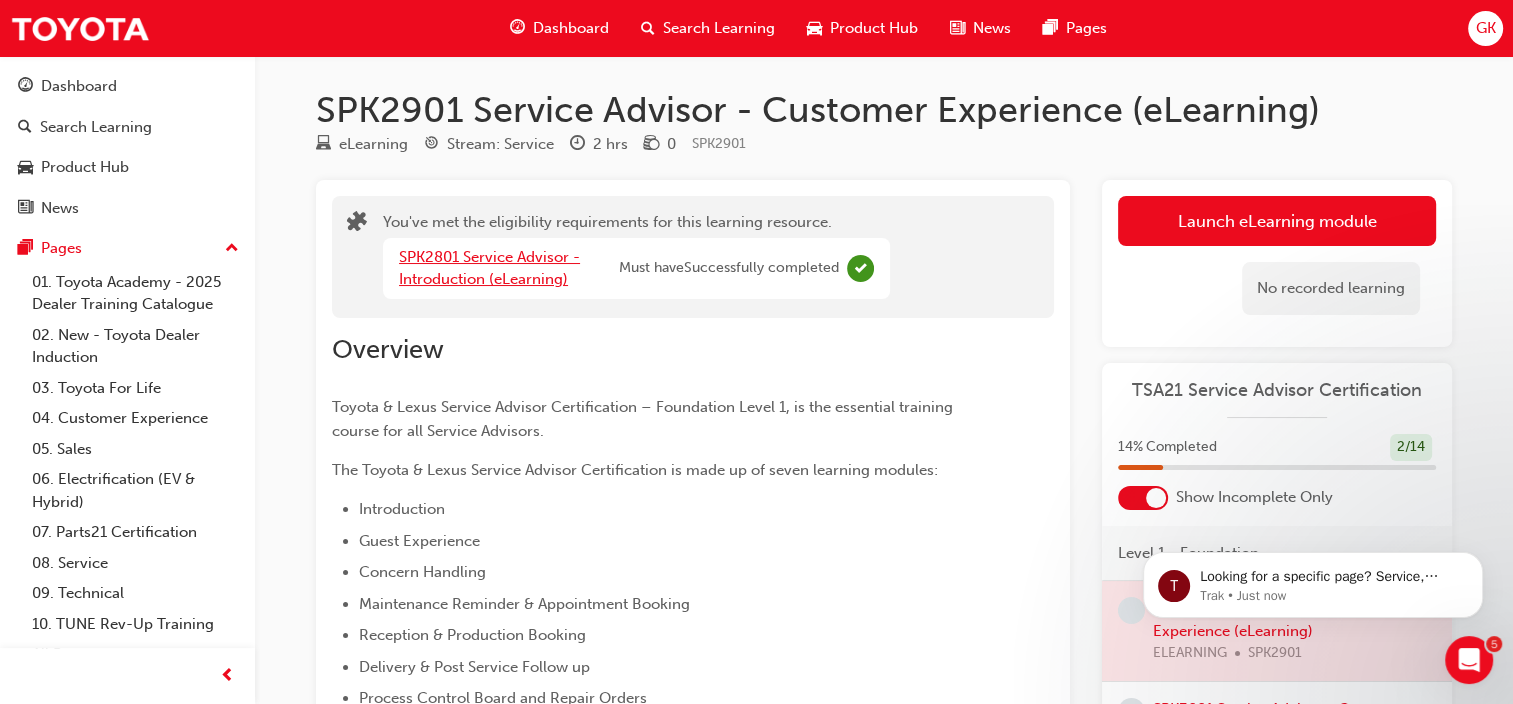 click on "SPK2801 Service Advisor - Introduction (eLearning)" at bounding box center [489, 268] 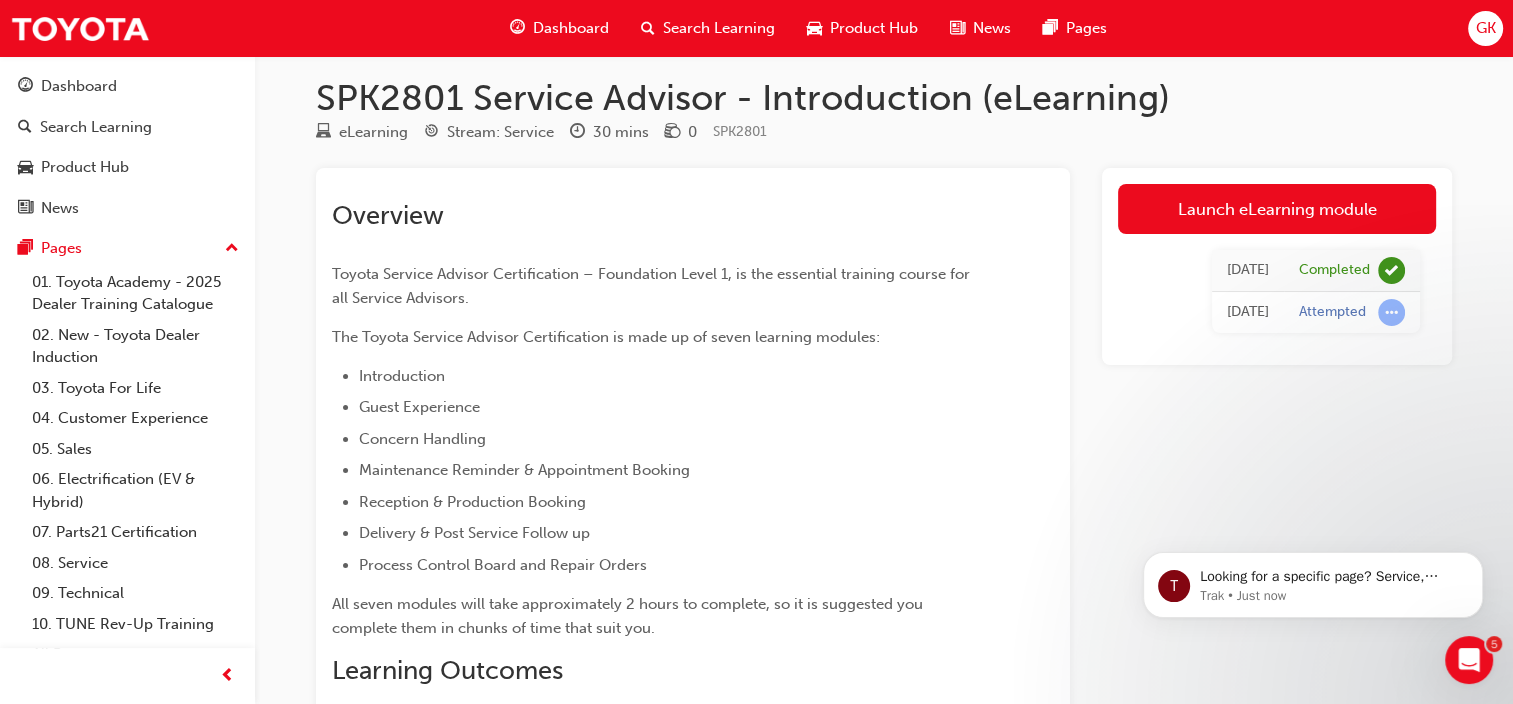 scroll, scrollTop: 0, scrollLeft: 0, axis: both 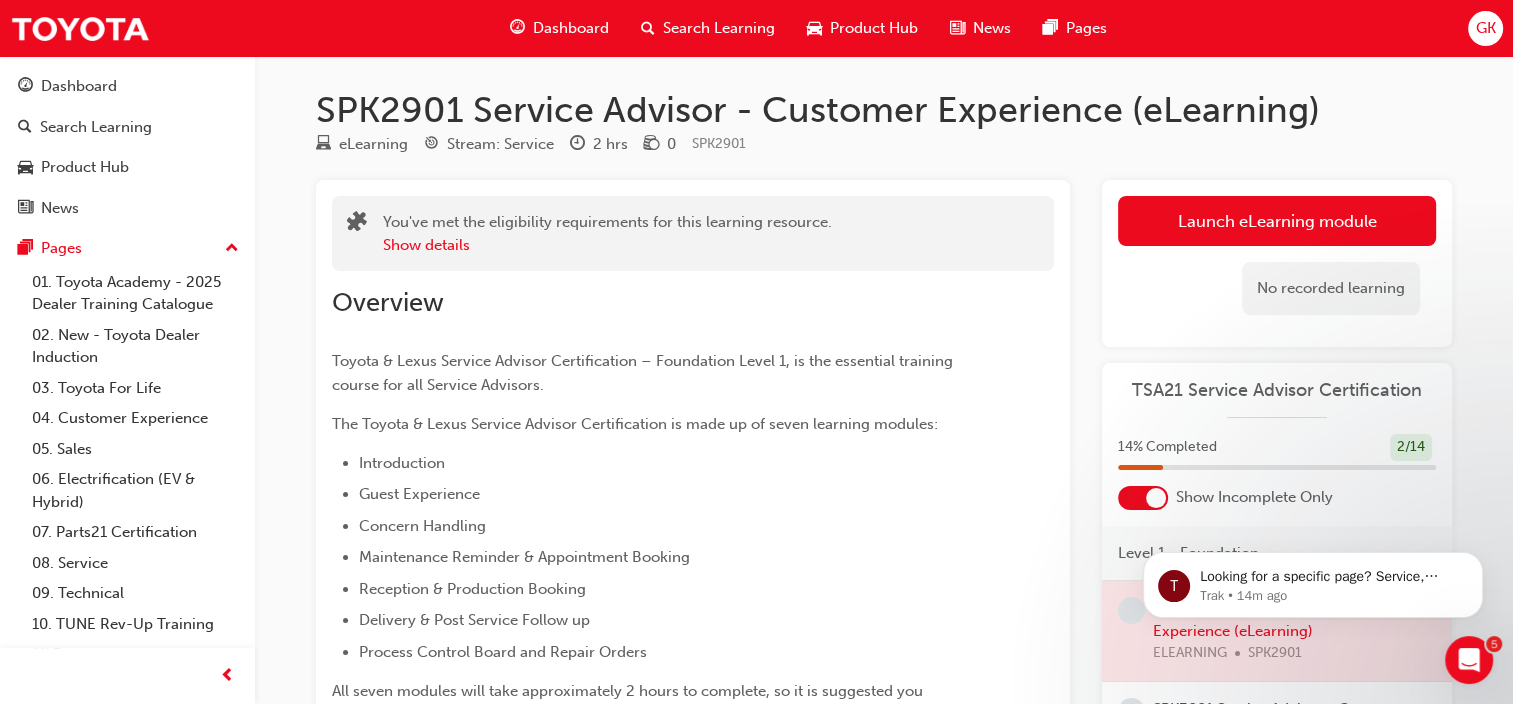 click on "TSA21 Service Advisor Certification" at bounding box center [1277, 390] 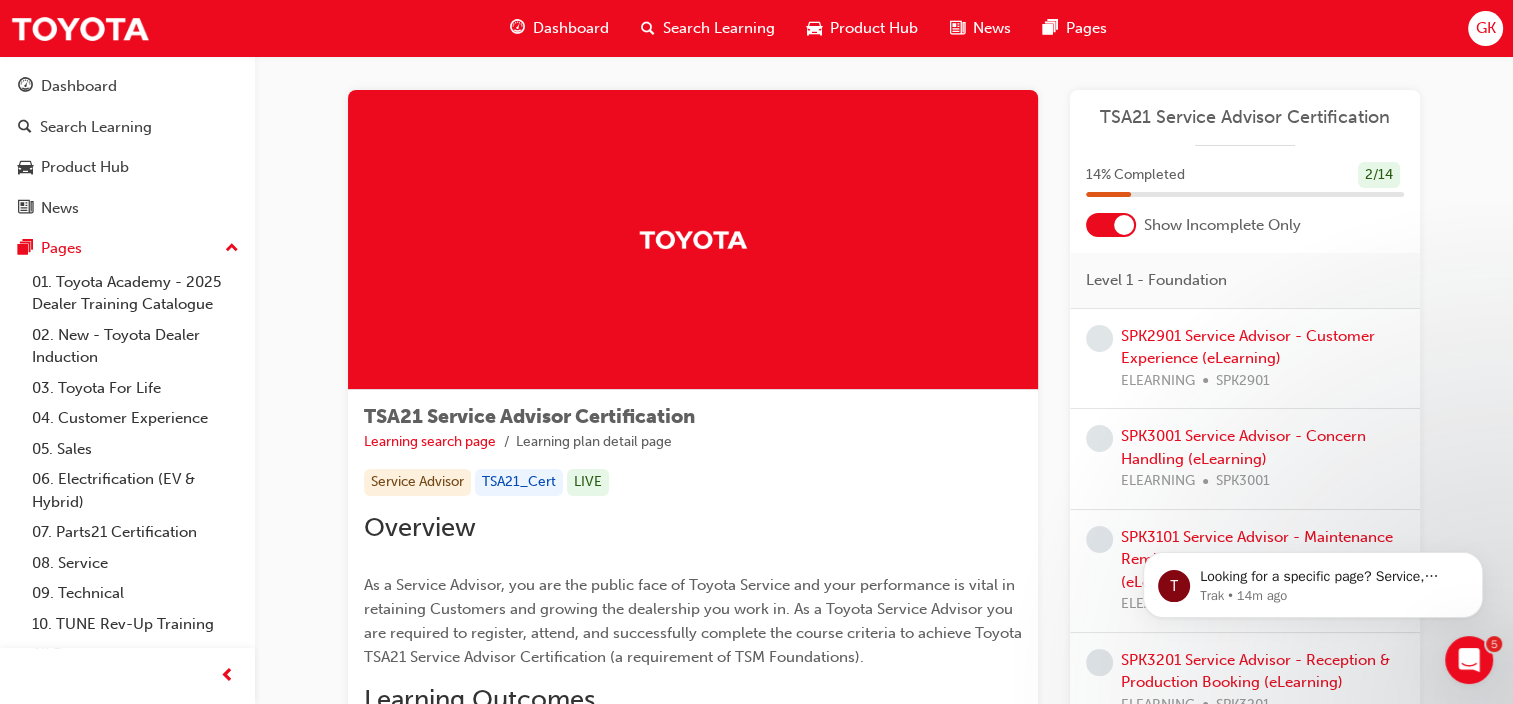 scroll, scrollTop: 11, scrollLeft: 0, axis: vertical 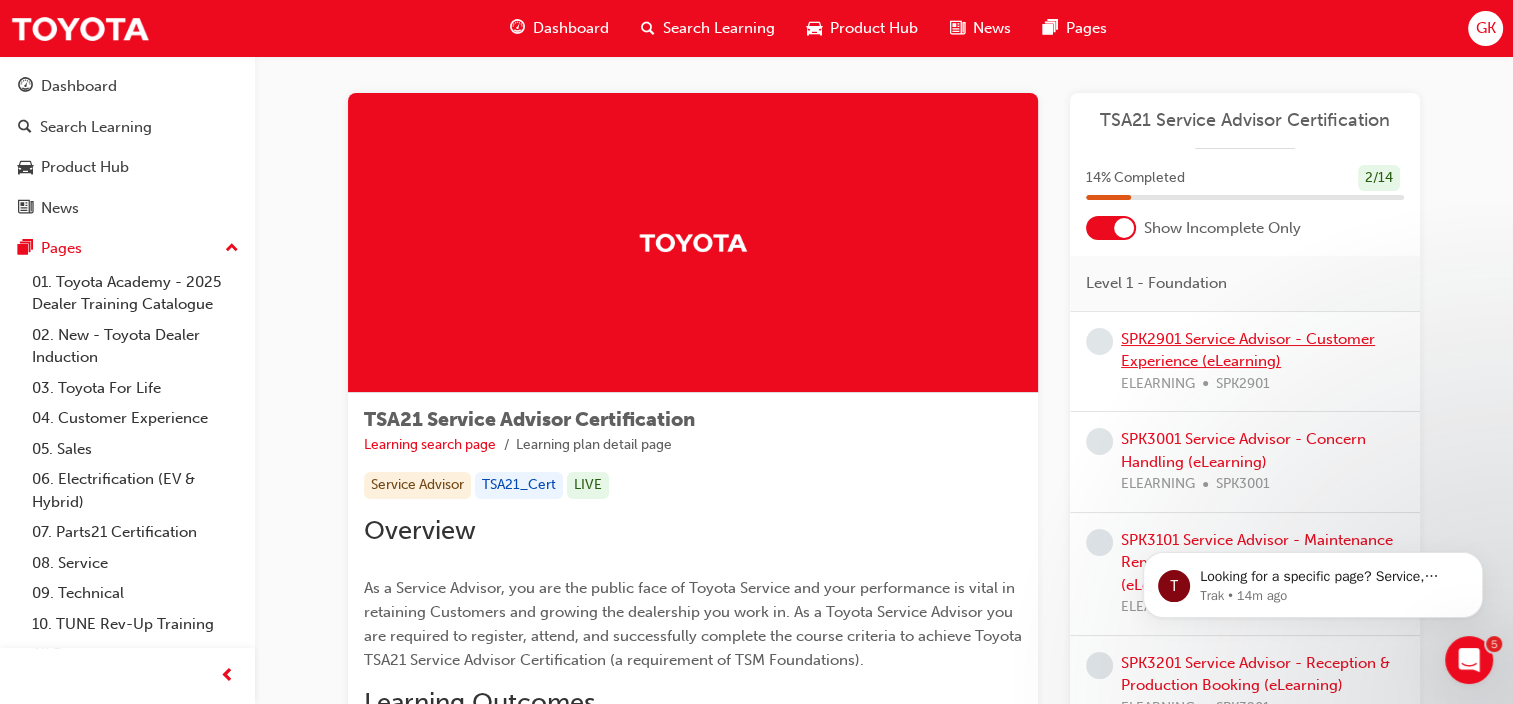 click on "SPK2901 Service Advisor - Customer Experience (eLearning)" at bounding box center (1248, 350) 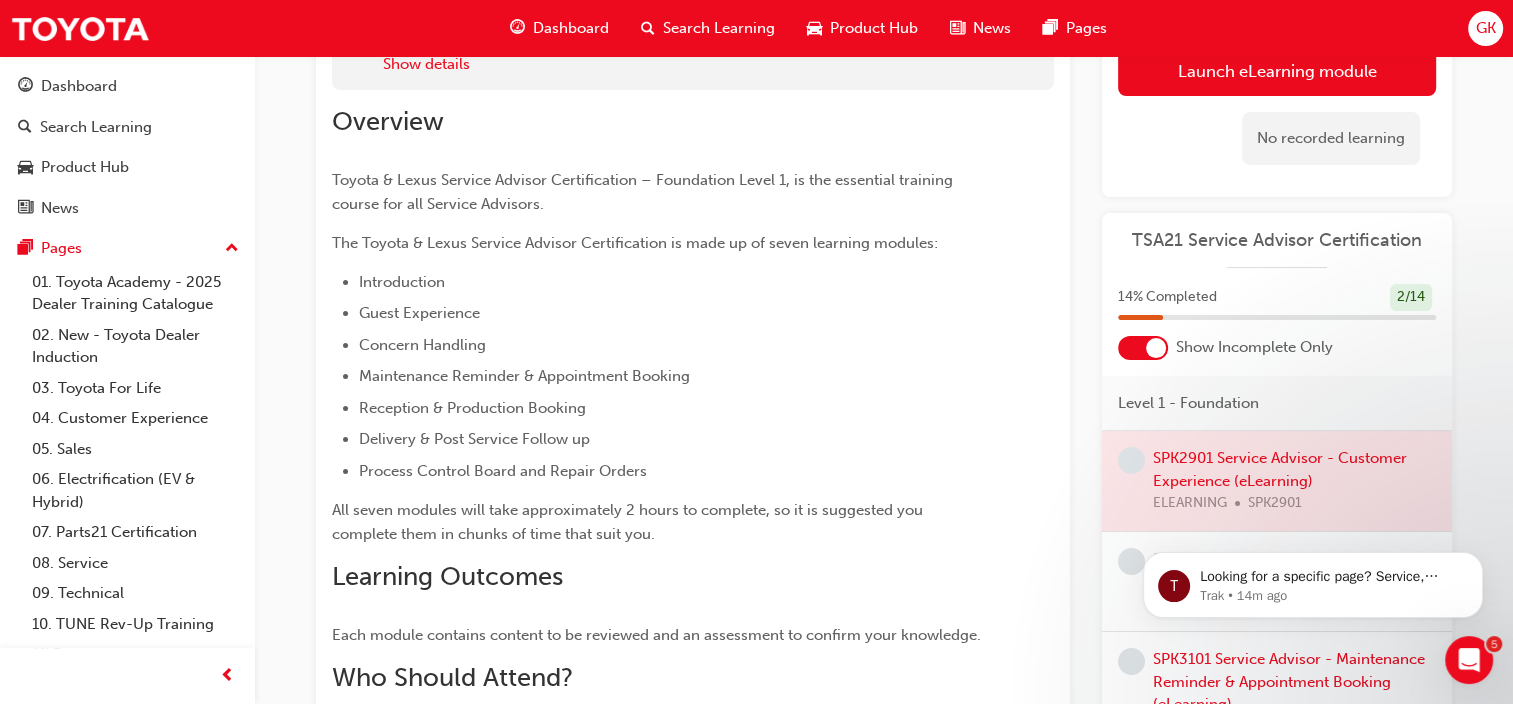 scroll, scrollTop: 186, scrollLeft: 0, axis: vertical 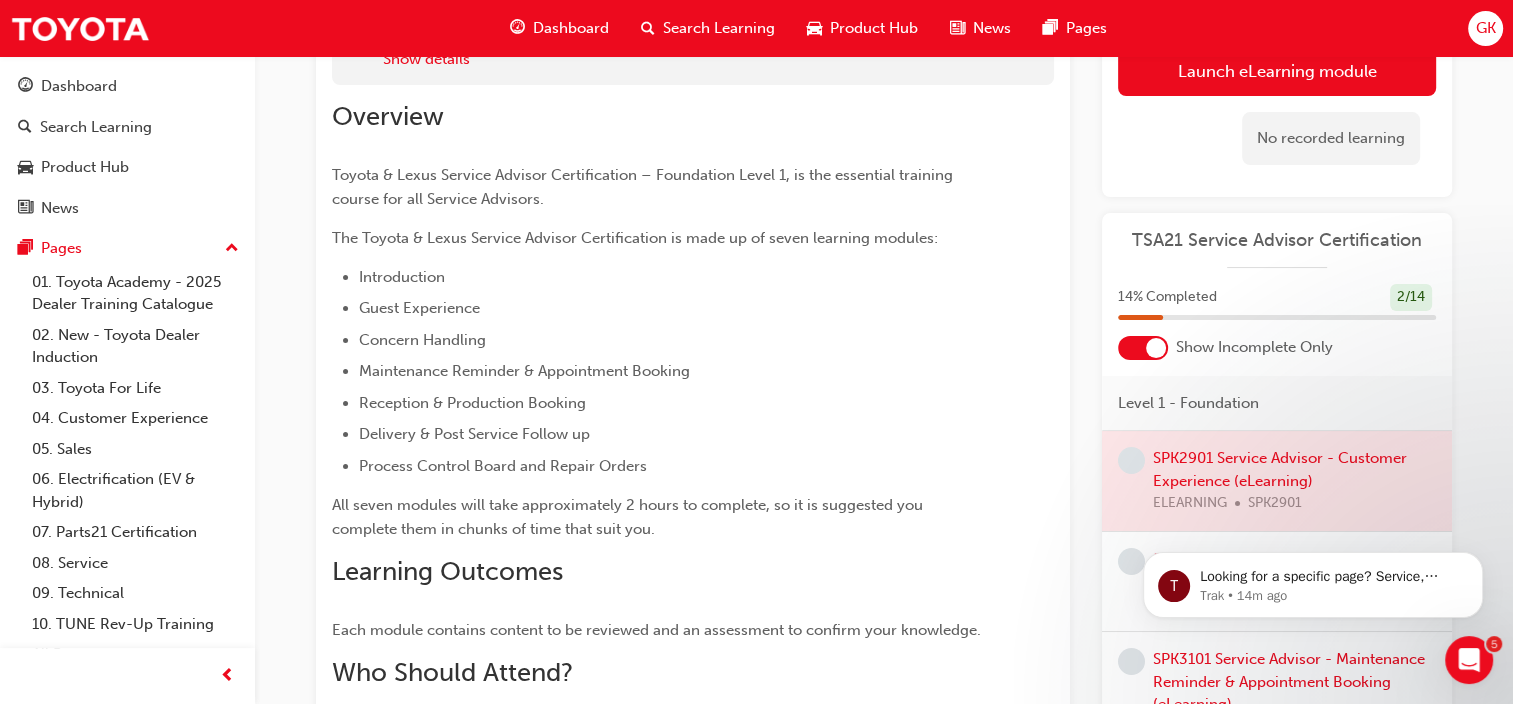 click at bounding box center [1277, 481] 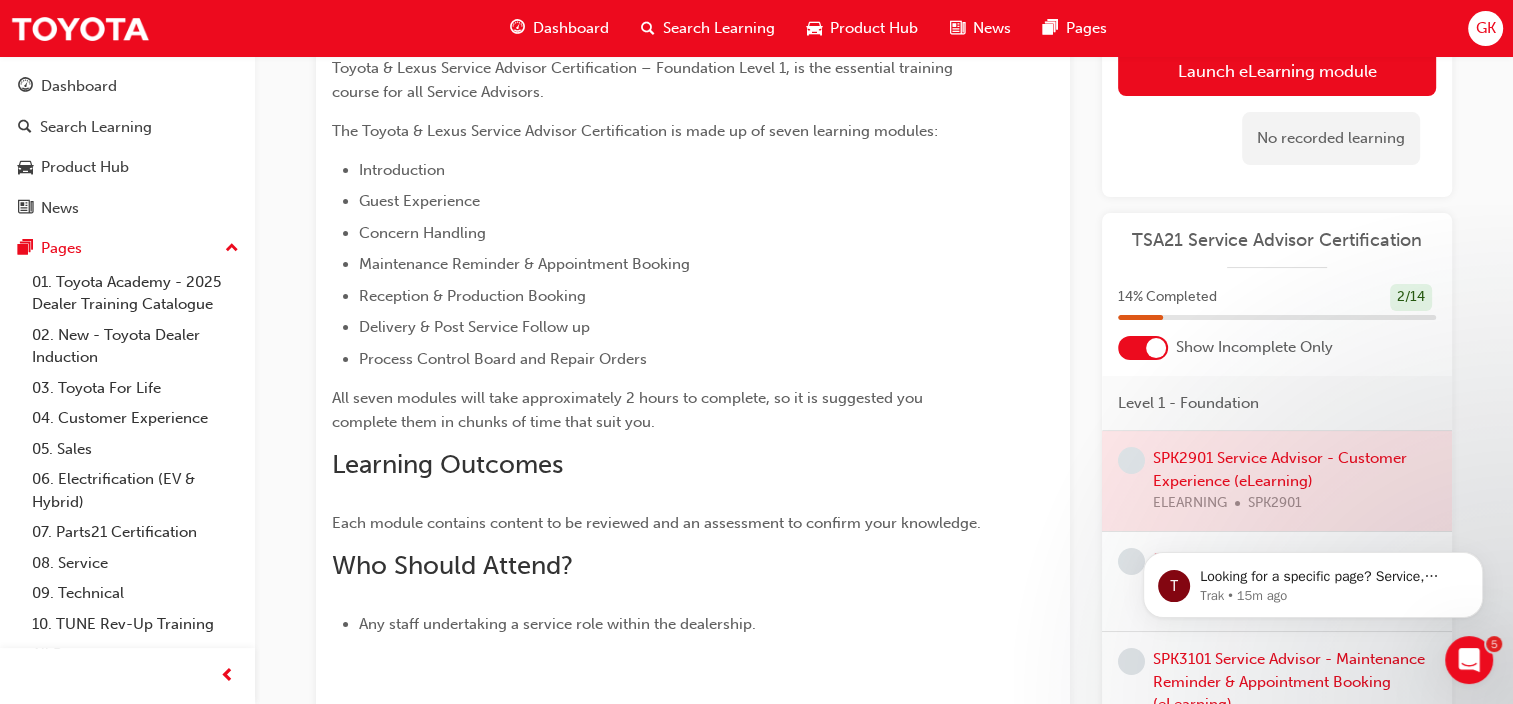 scroll, scrollTop: 0, scrollLeft: 0, axis: both 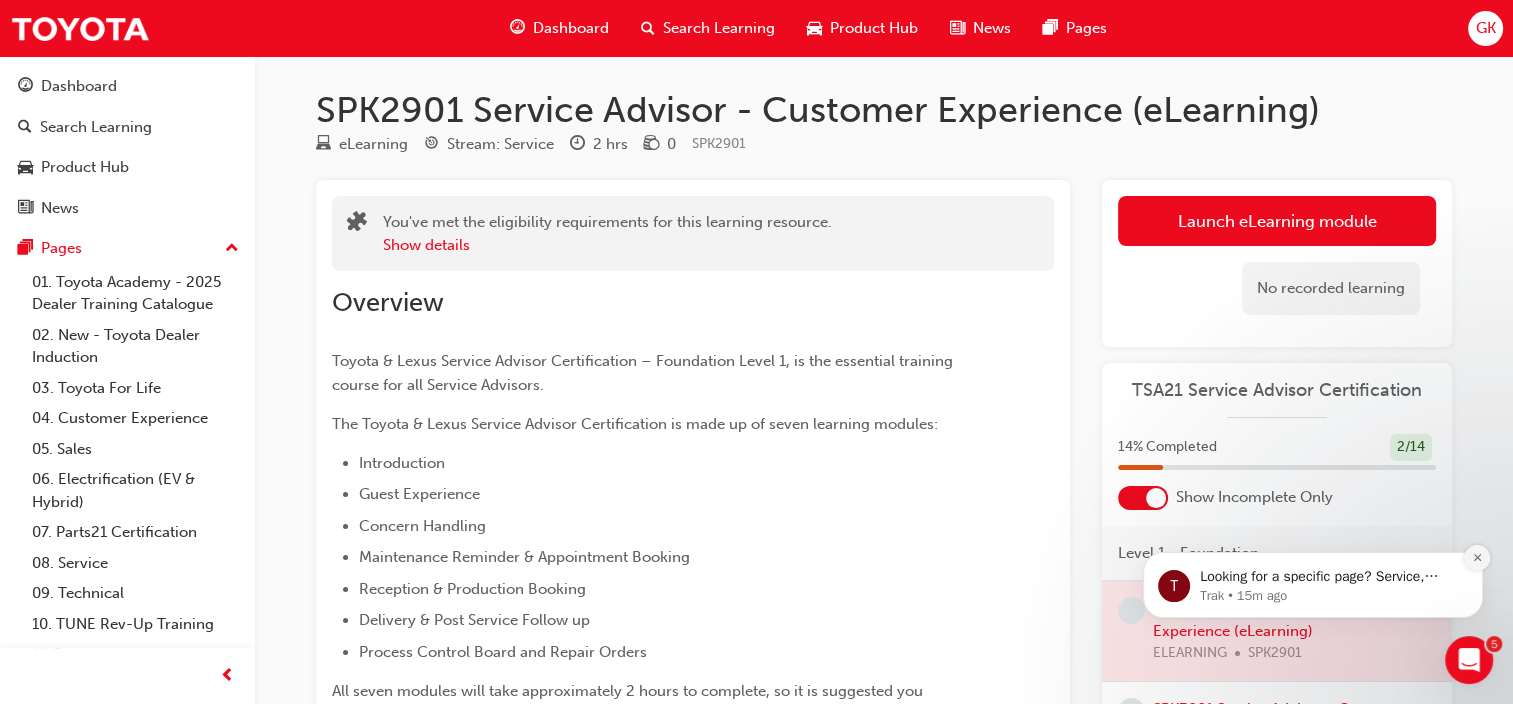 click 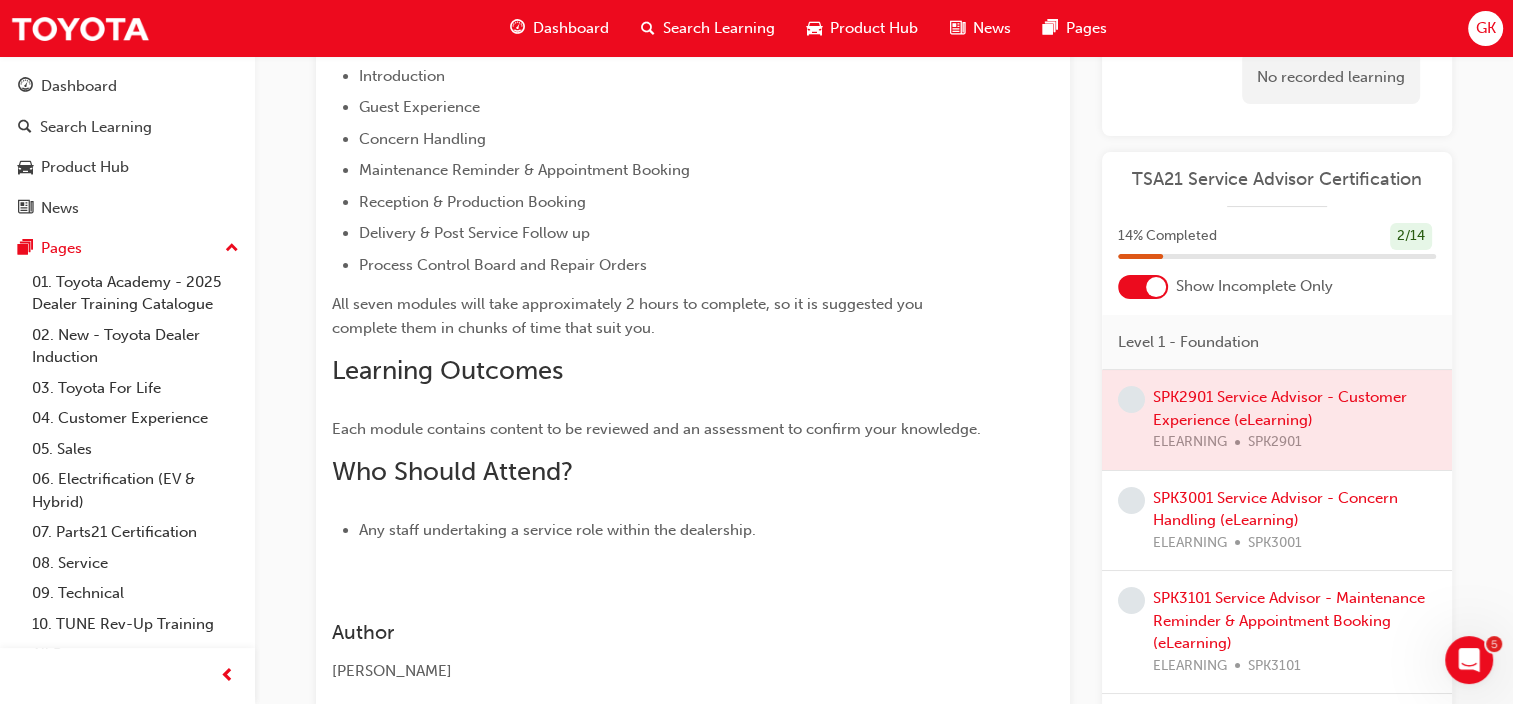 scroll, scrollTop: 424, scrollLeft: 0, axis: vertical 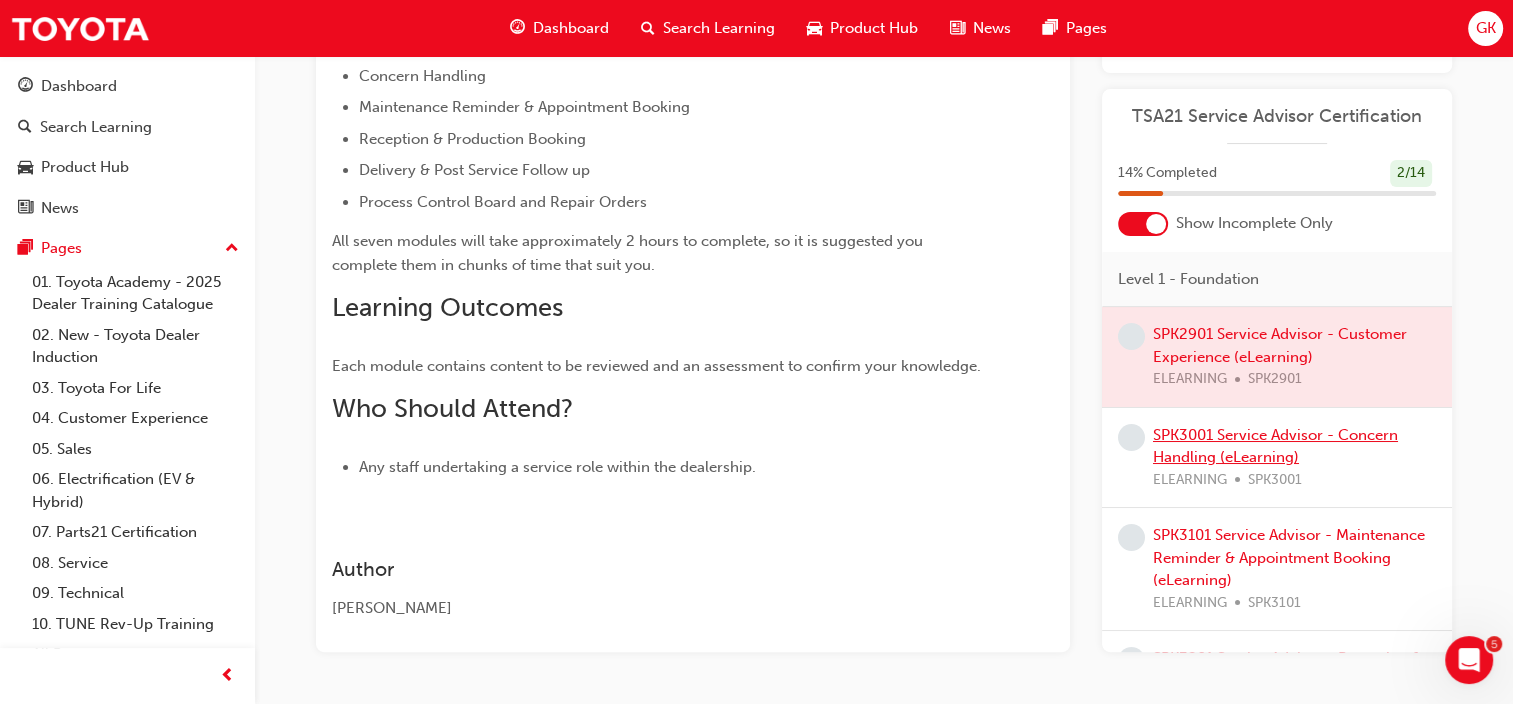 click on "SPK3001 Service Advisor - Concern Handling (eLearning)" at bounding box center [1275, 446] 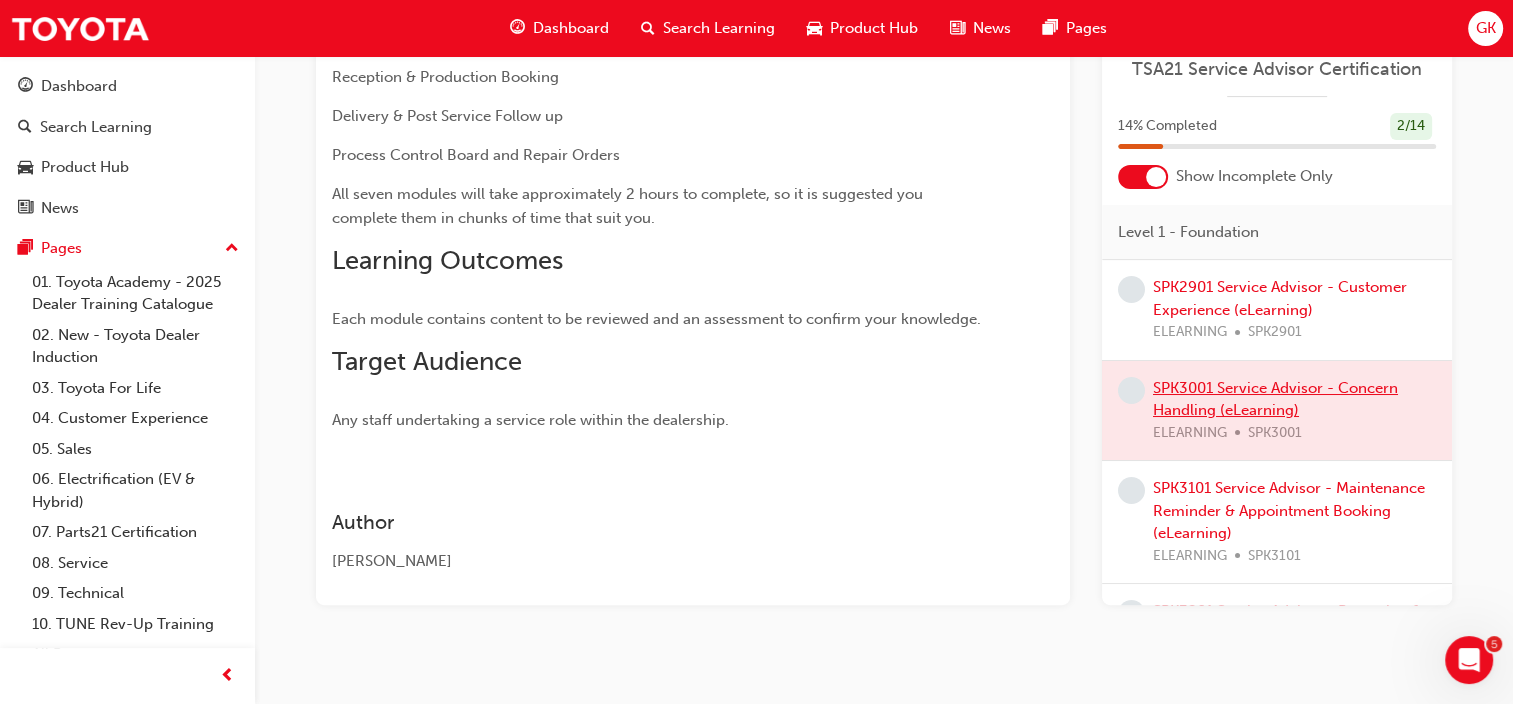 scroll, scrollTop: 580, scrollLeft: 0, axis: vertical 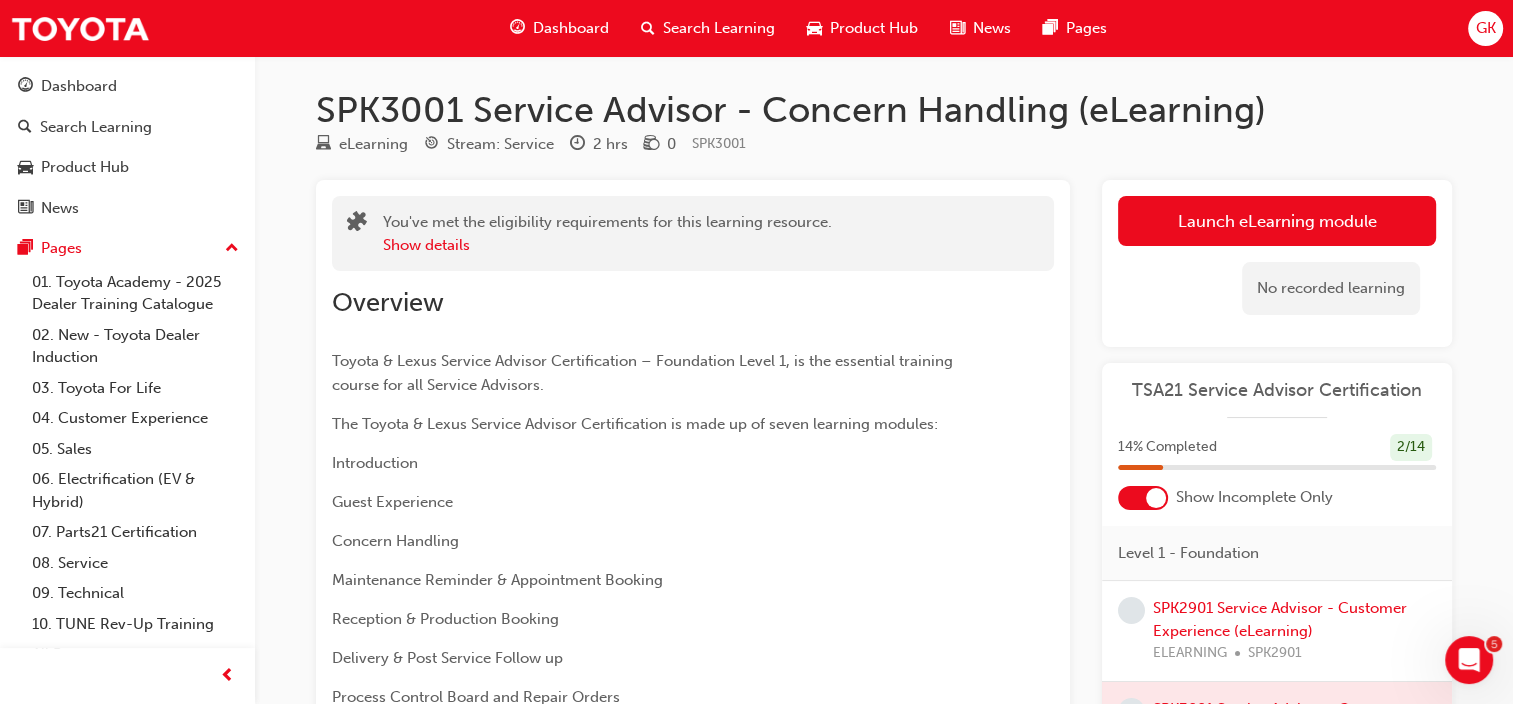 click on "TSA21 Service Advisor Certification" at bounding box center (1277, 390) 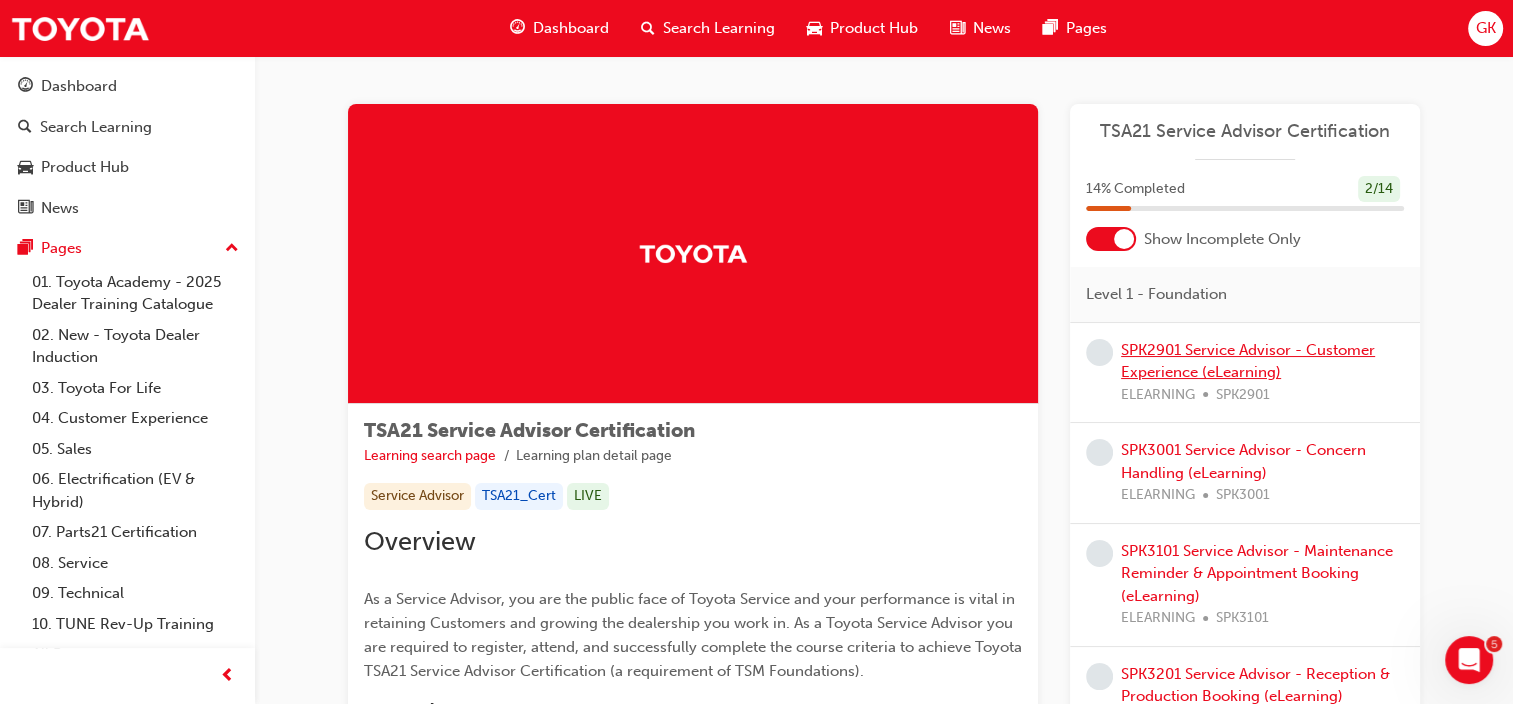 click on "SPK2901 Service Advisor - Customer Experience (eLearning)" at bounding box center [1248, 361] 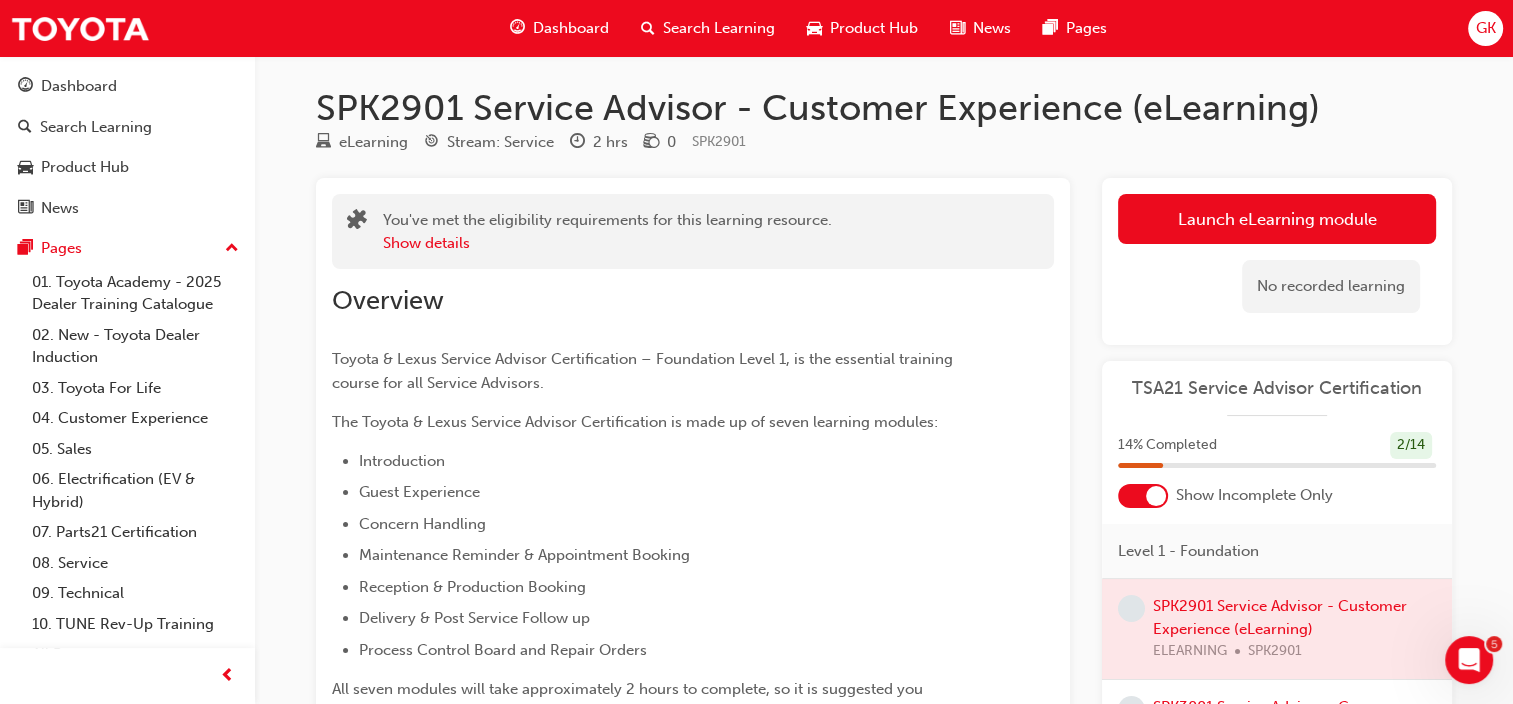 scroll, scrollTop: 0, scrollLeft: 0, axis: both 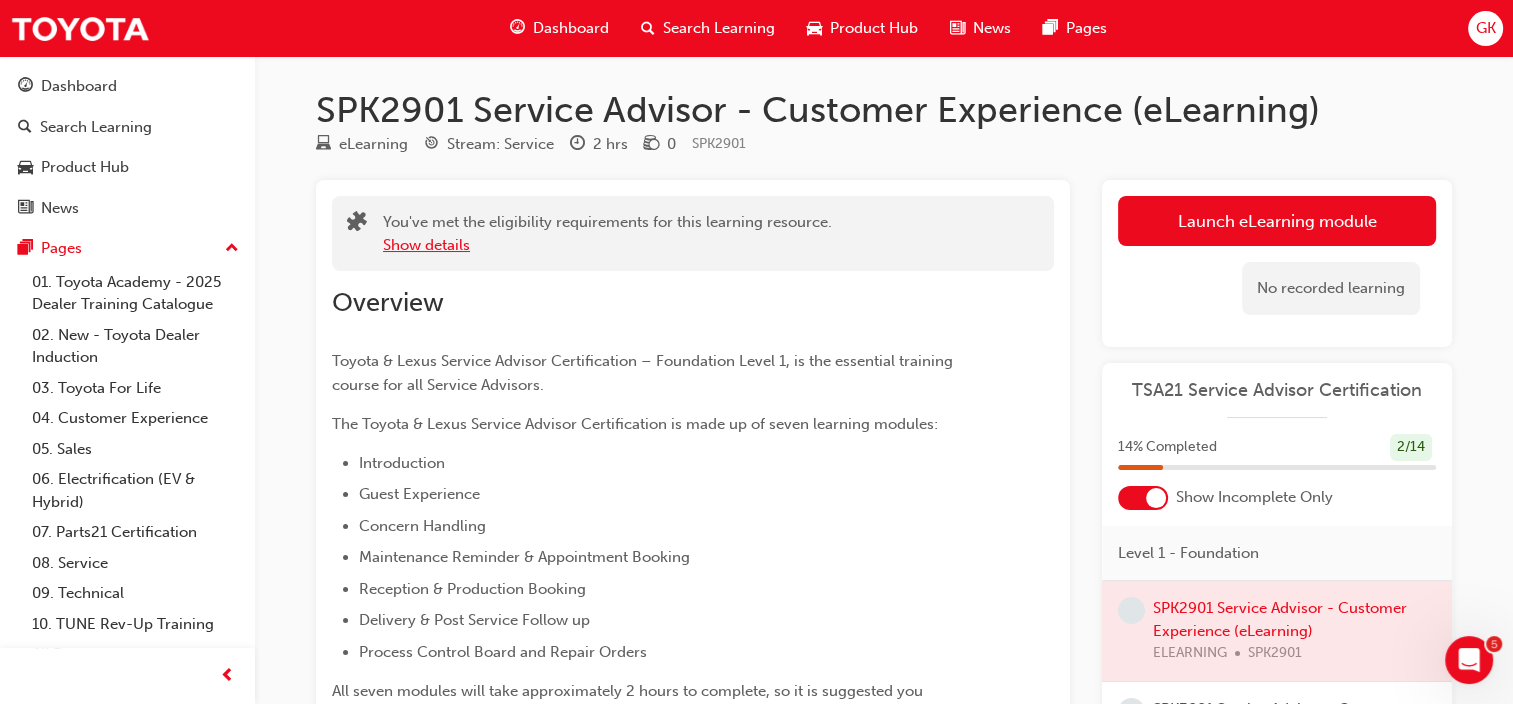 click on "Show details" at bounding box center [426, 245] 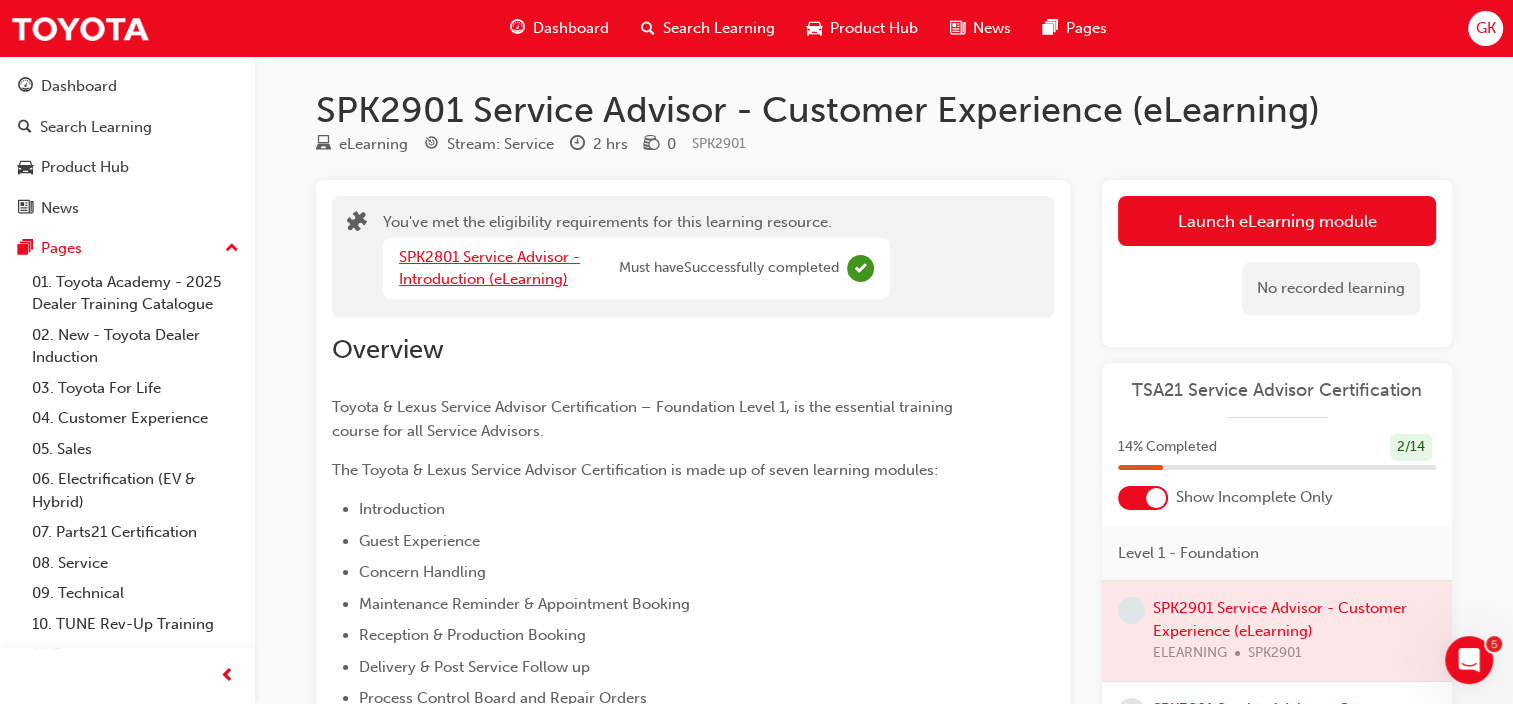click on "SPK2801 Service Advisor - Introduction (eLearning)" at bounding box center (489, 268) 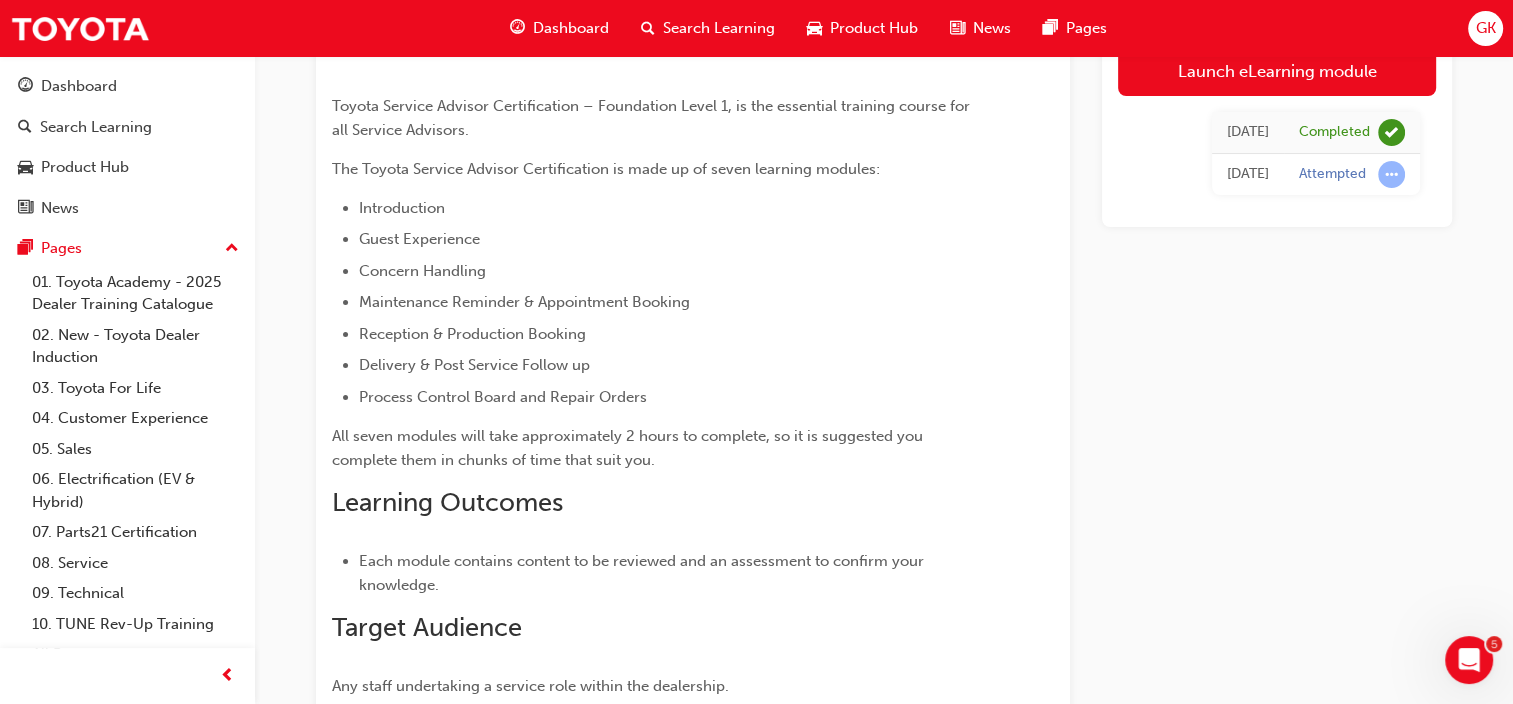 scroll, scrollTop: 0, scrollLeft: 0, axis: both 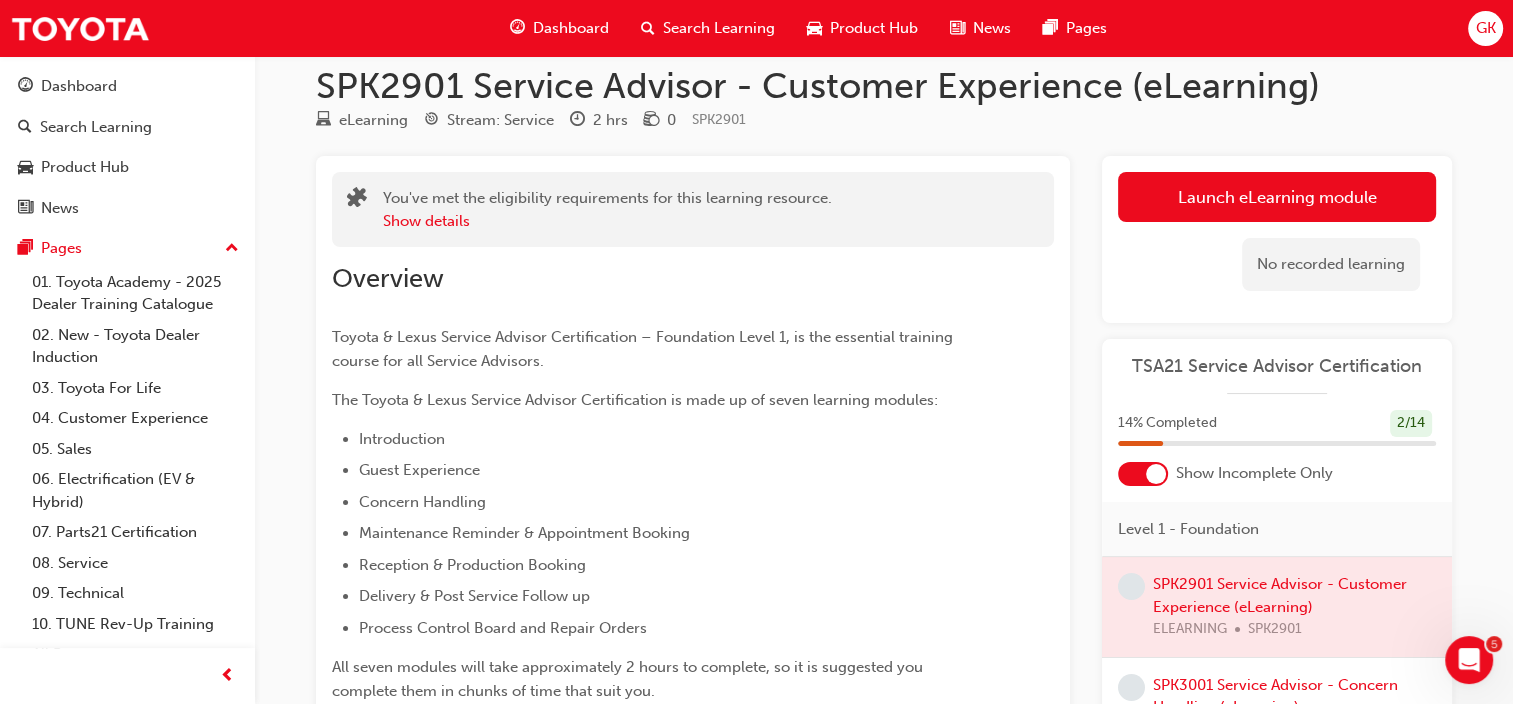 click on "Guest Experience" at bounding box center (670, 470) 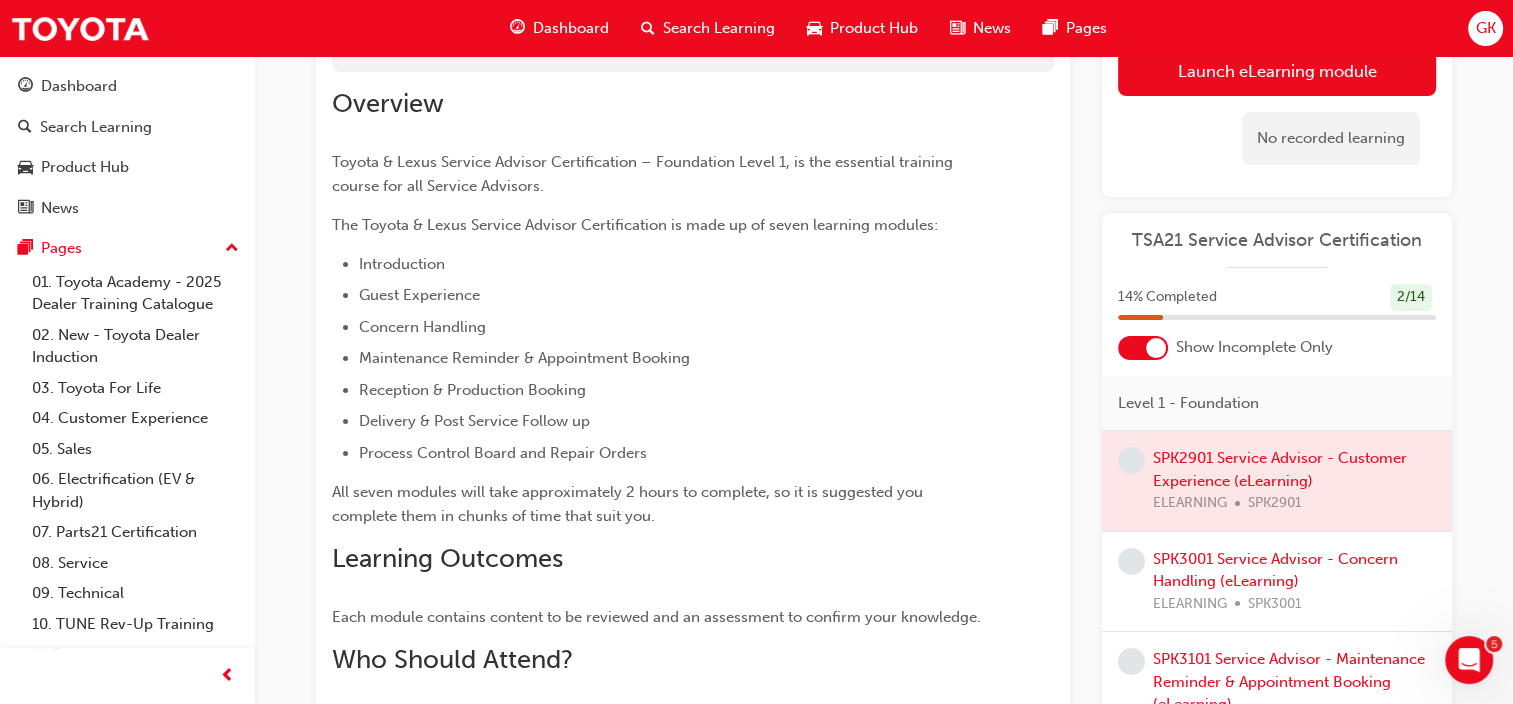 scroll, scrollTop: 200, scrollLeft: 0, axis: vertical 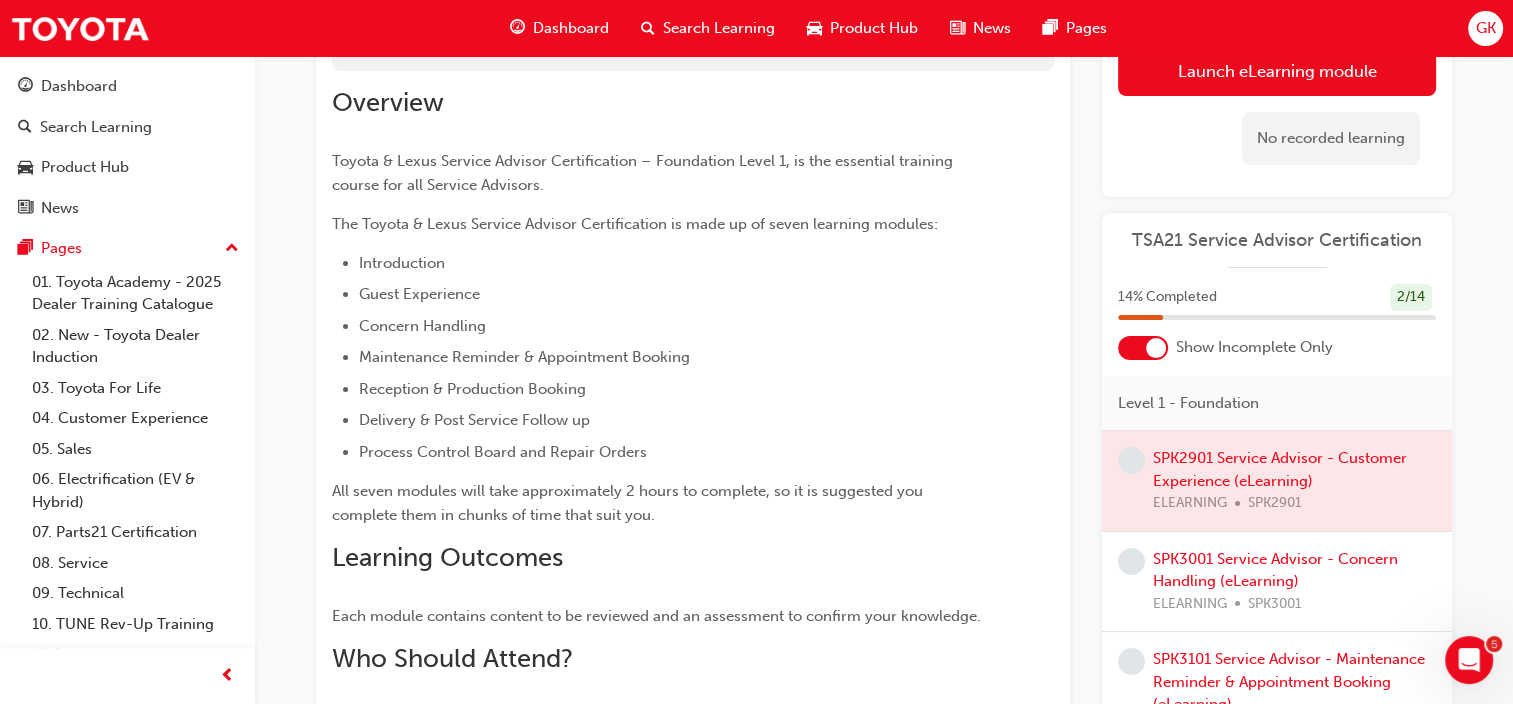 click at bounding box center [1277, 481] 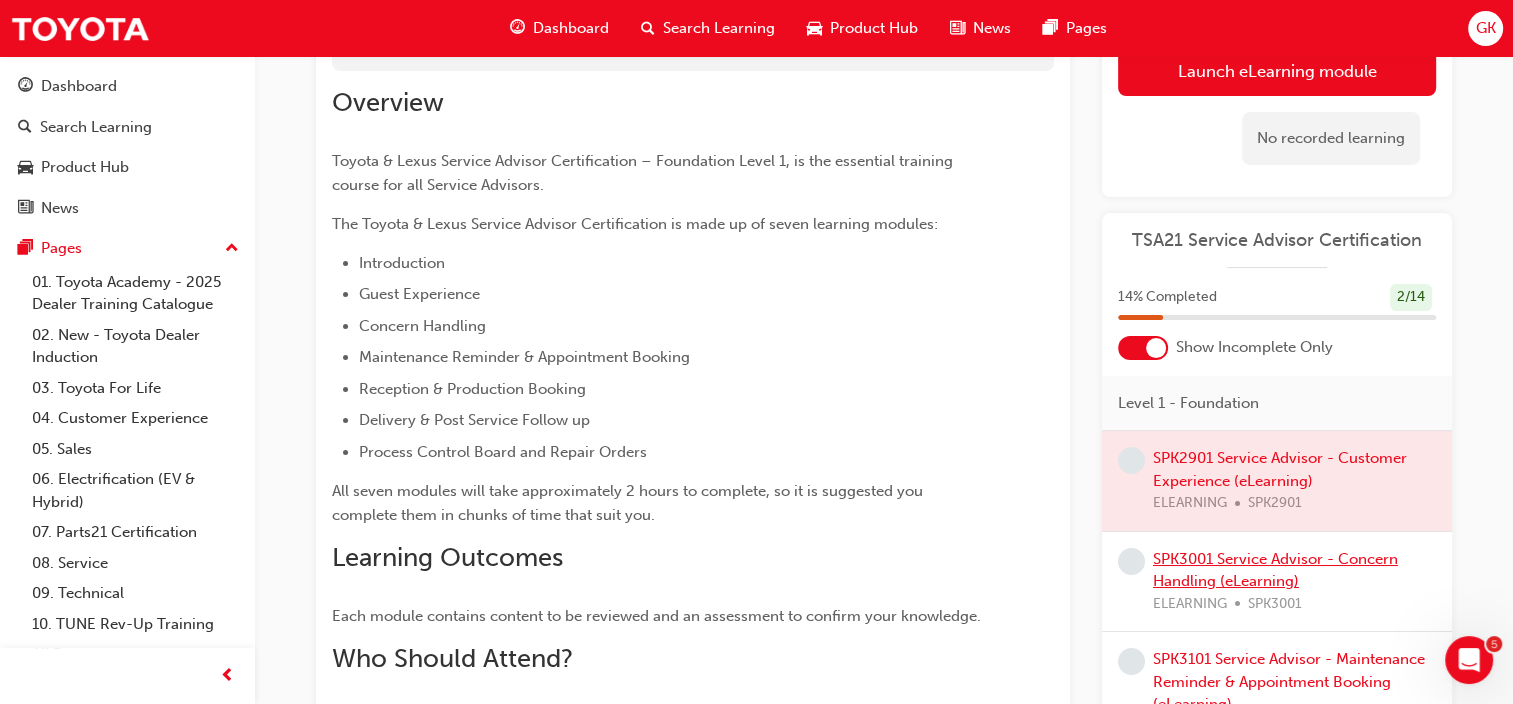 click on "SPK3001 Service Advisor - Concern Handling (eLearning)" at bounding box center (1275, 570) 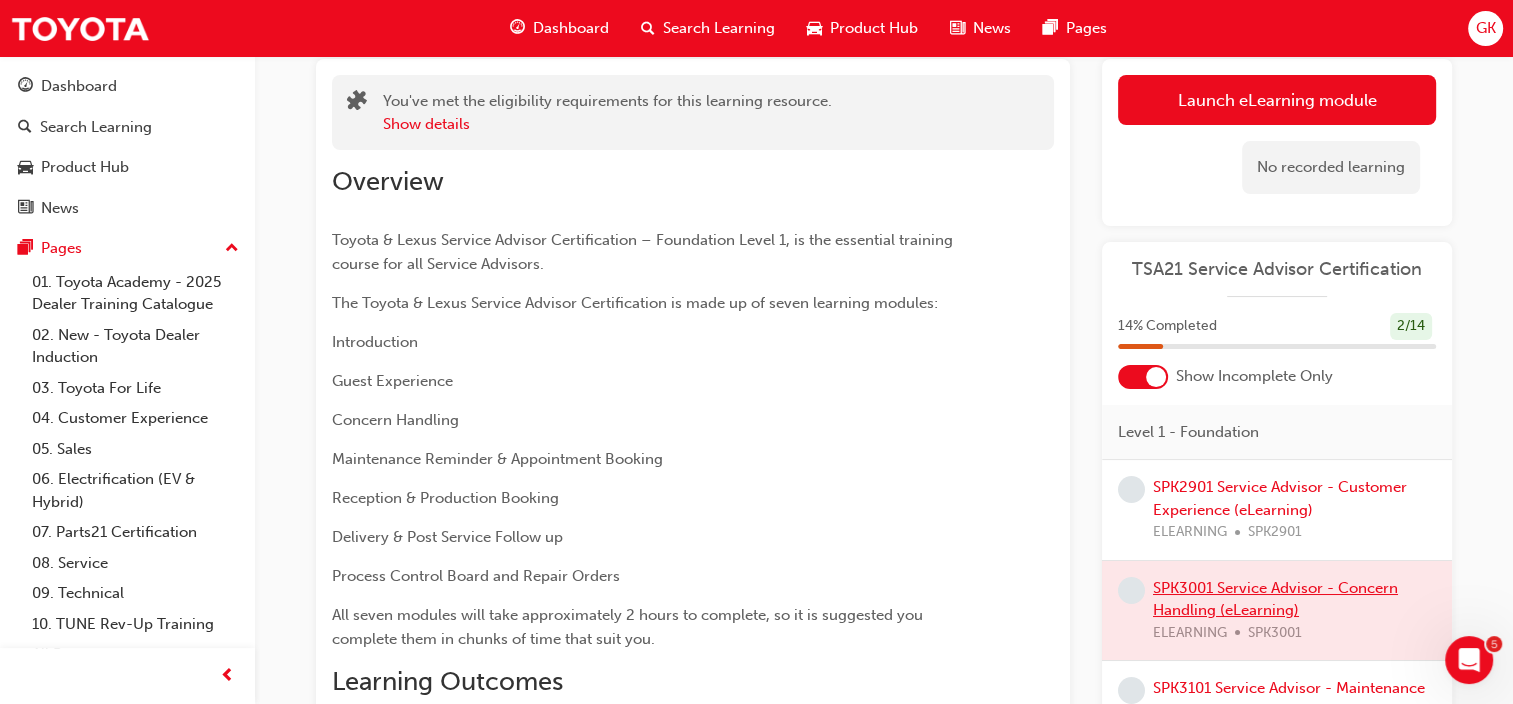 scroll, scrollTop: 0, scrollLeft: 0, axis: both 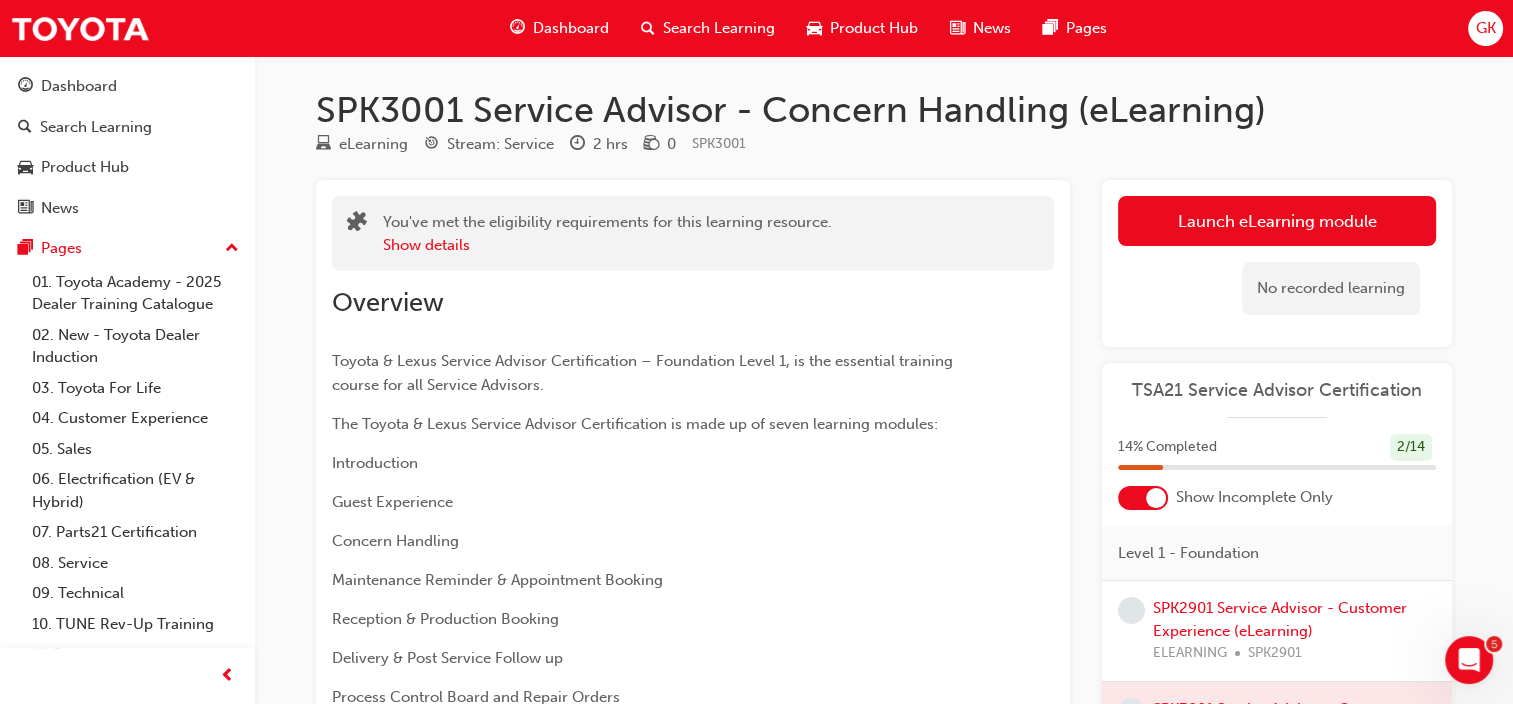 click on "Dashboard" at bounding box center (571, 28) 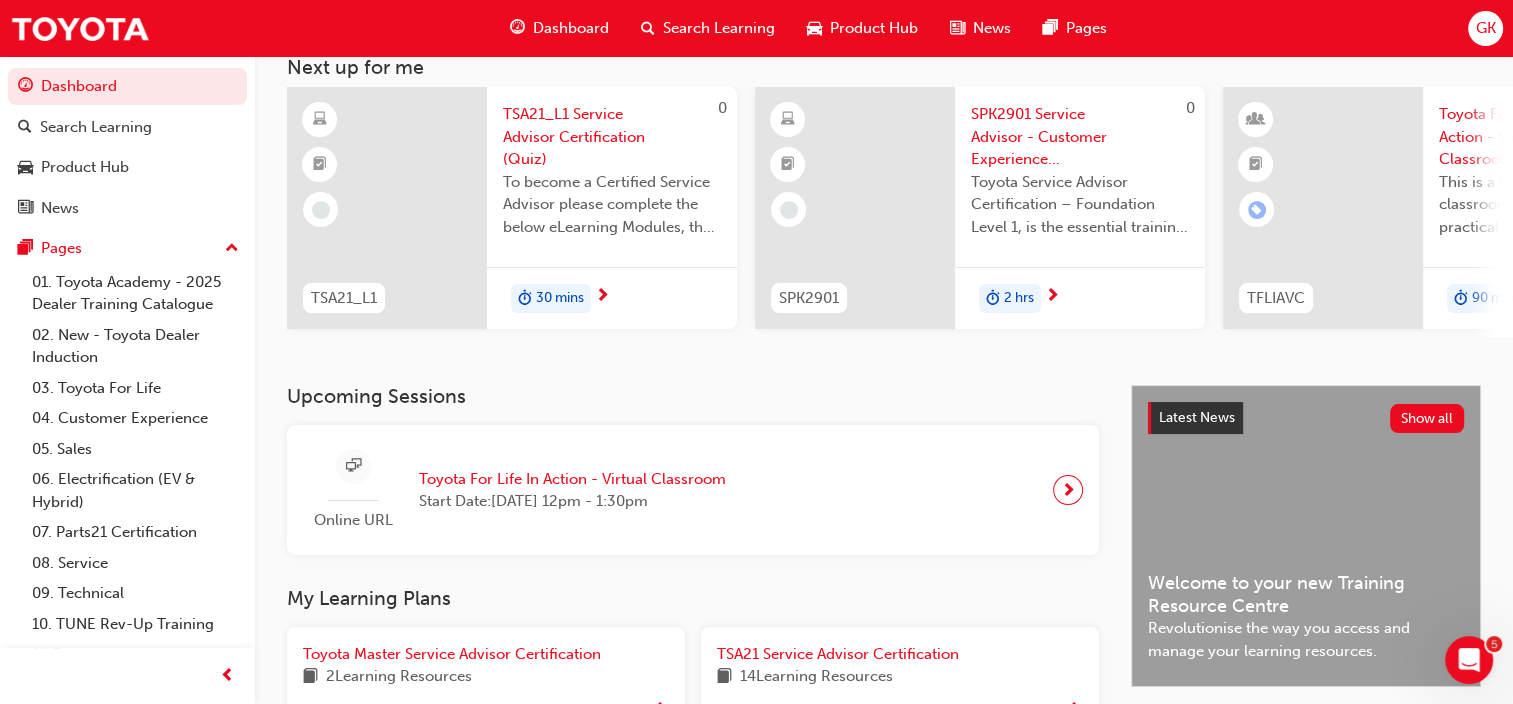 scroll, scrollTop: 400, scrollLeft: 0, axis: vertical 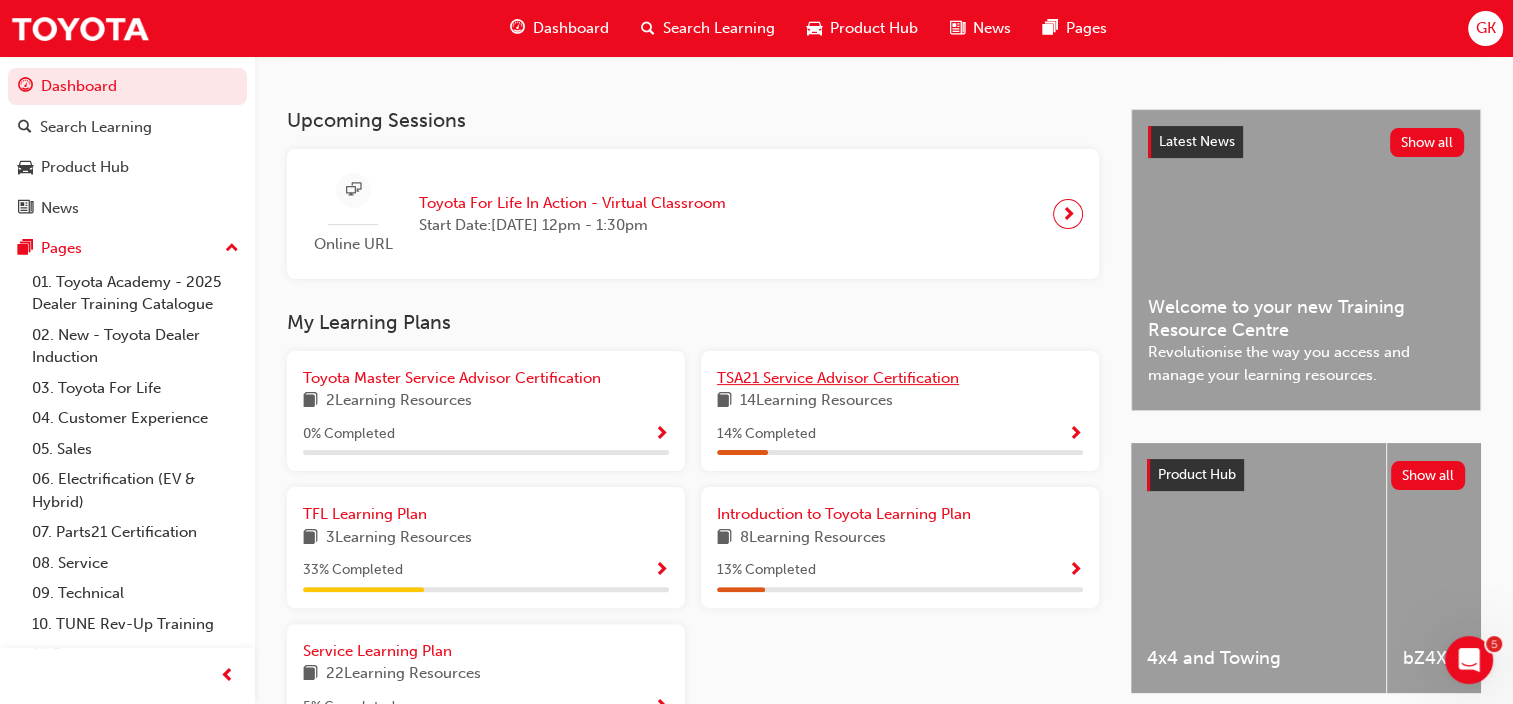 click on "TSA21 Service Advisor Certification" at bounding box center (838, 378) 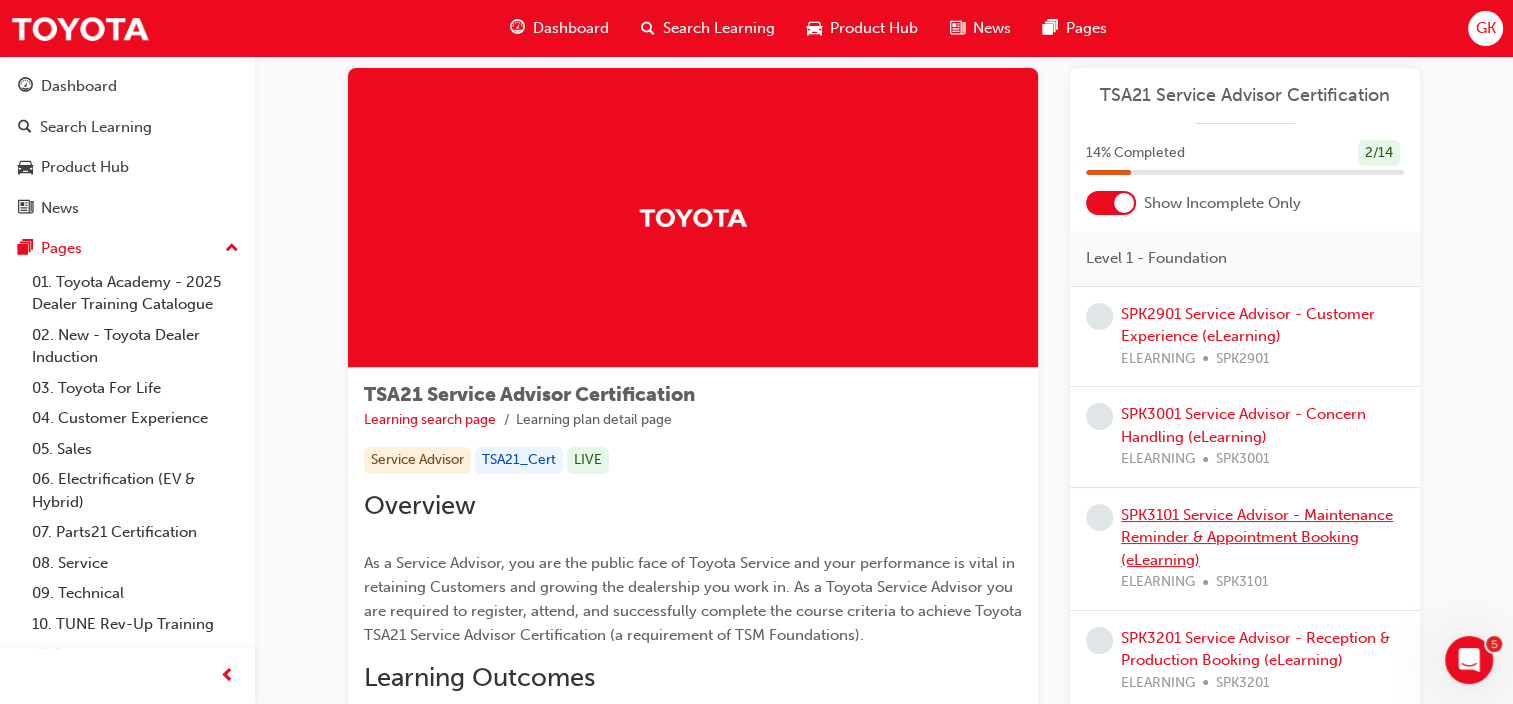 scroll, scrollTop: 0, scrollLeft: 0, axis: both 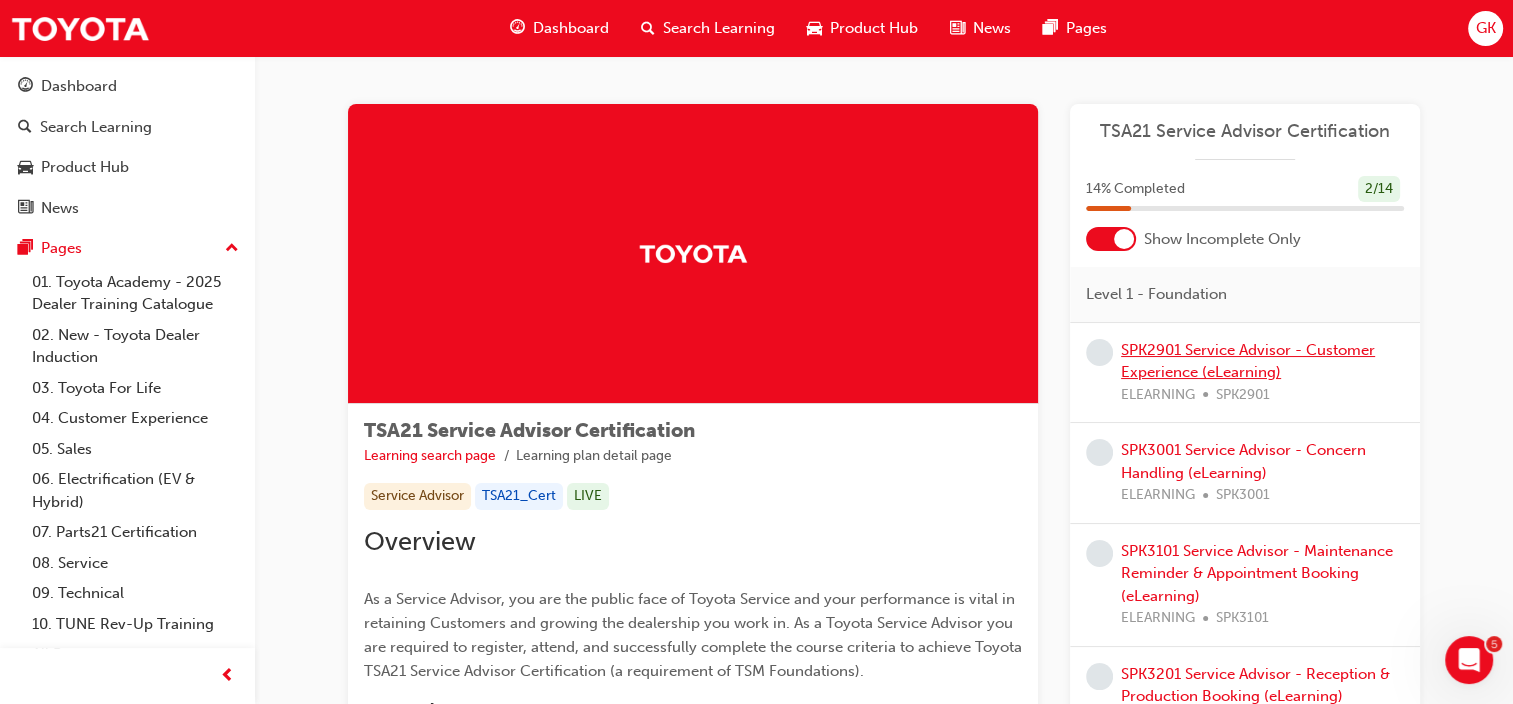 click on "SPK2901 Service Advisor - Customer Experience (eLearning)" at bounding box center [1248, 361] 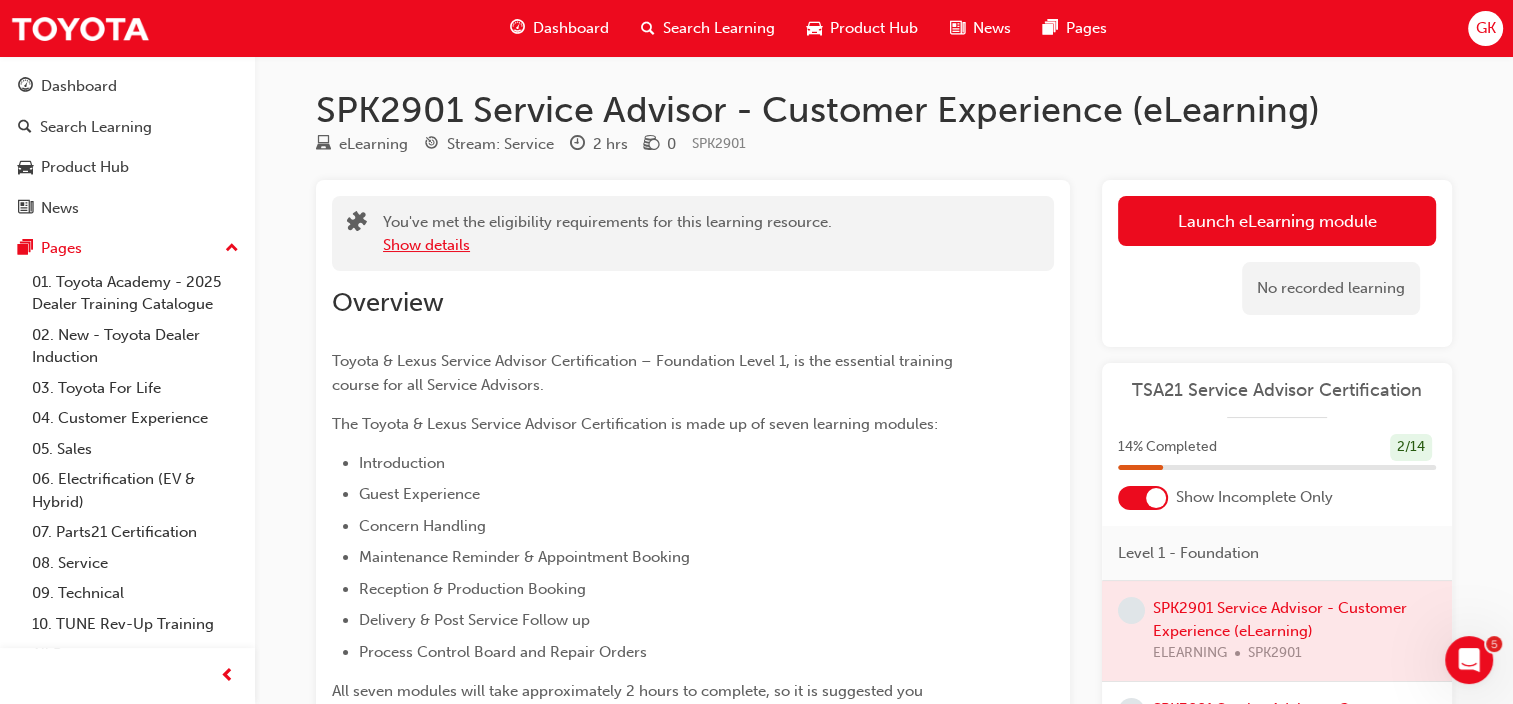 click on "Show details" at bounding box center (426, 245) 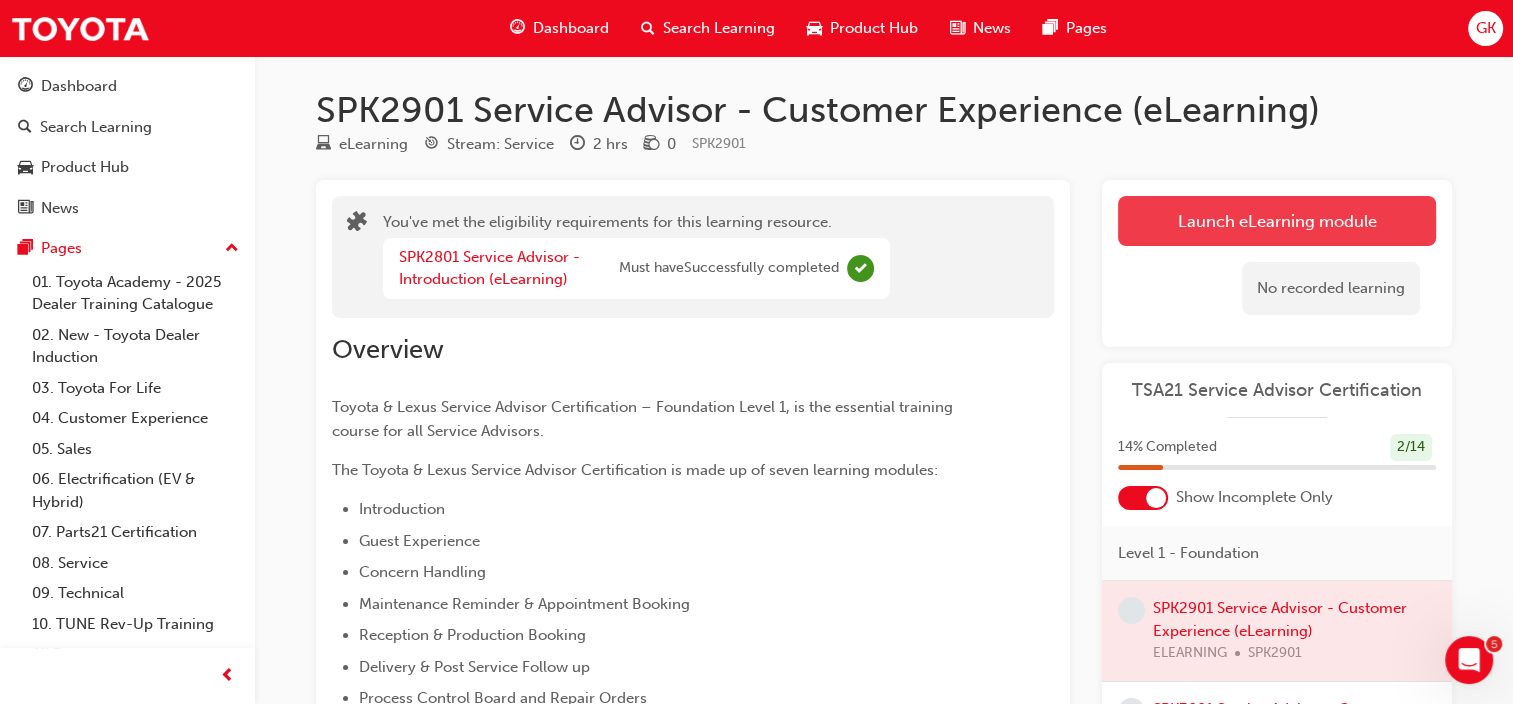 click on "Launch eLearning module" at bounding box center [1277, 221] 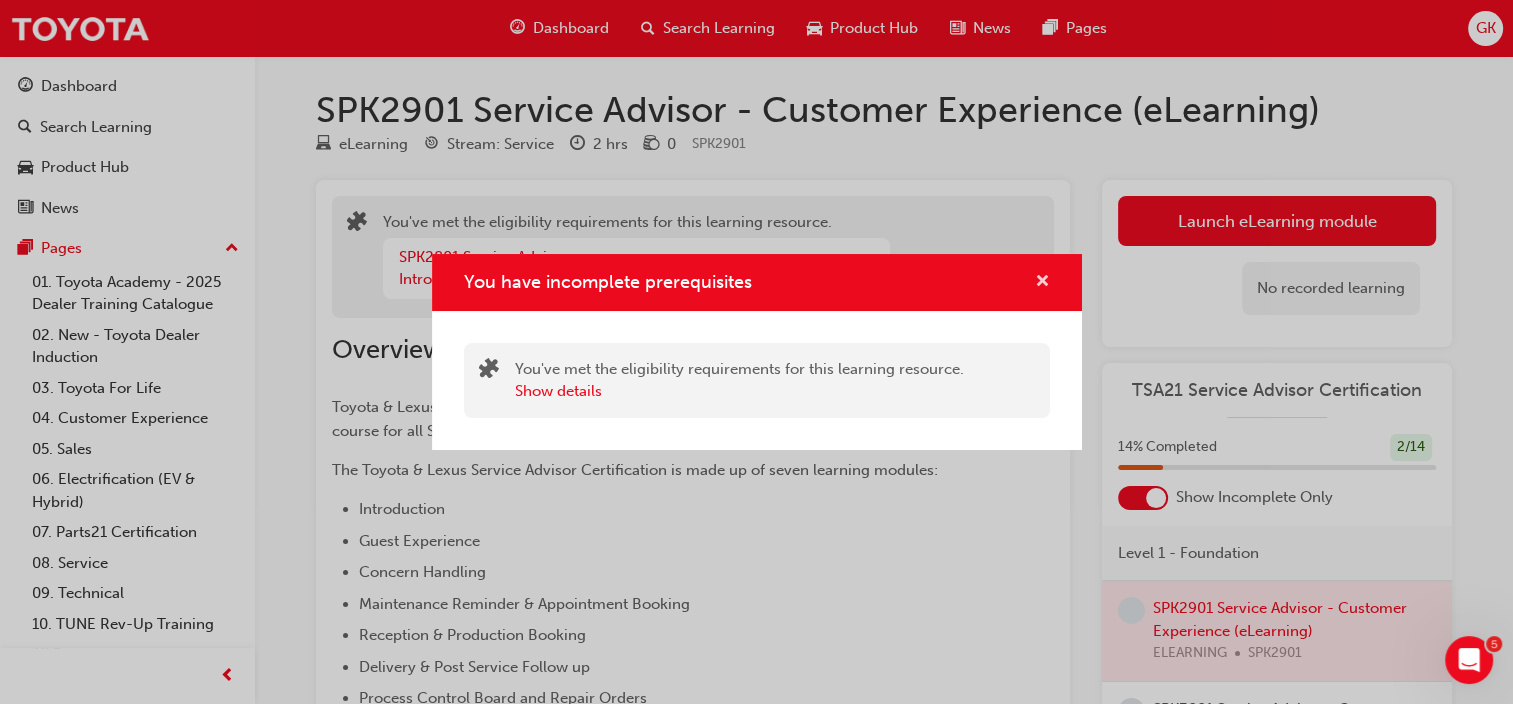 click at bounding box center (1042, 283) 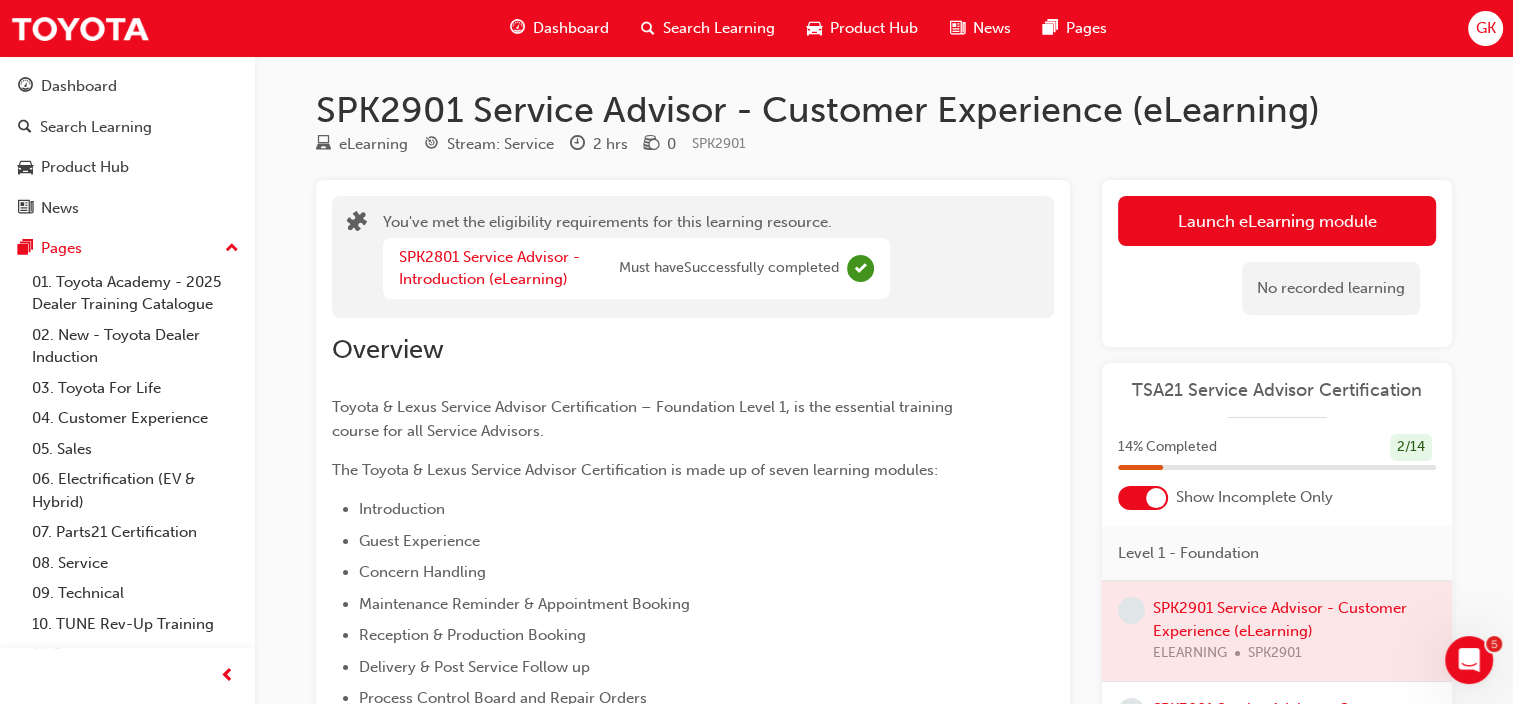 click 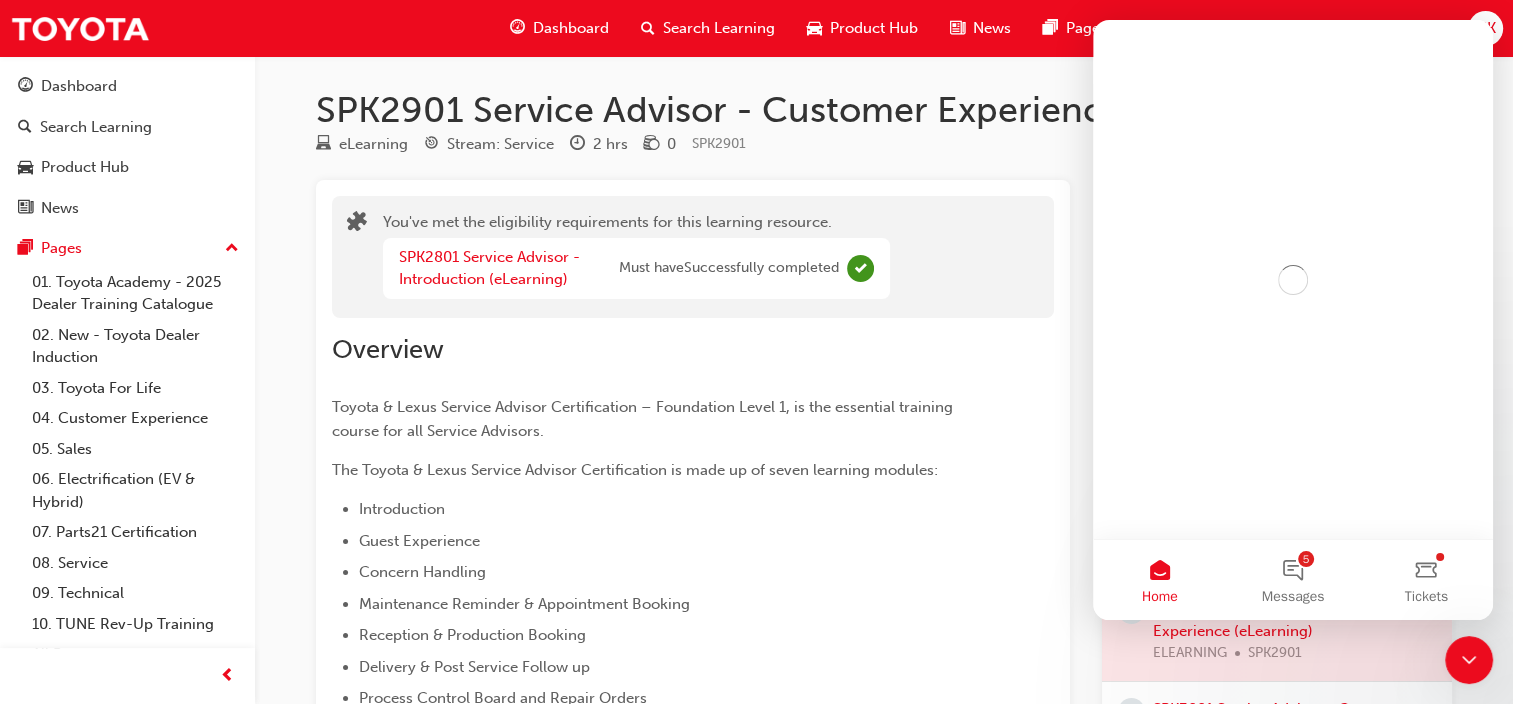 scroll, scrollTop: 0, scrollLeft: 0, axis: both 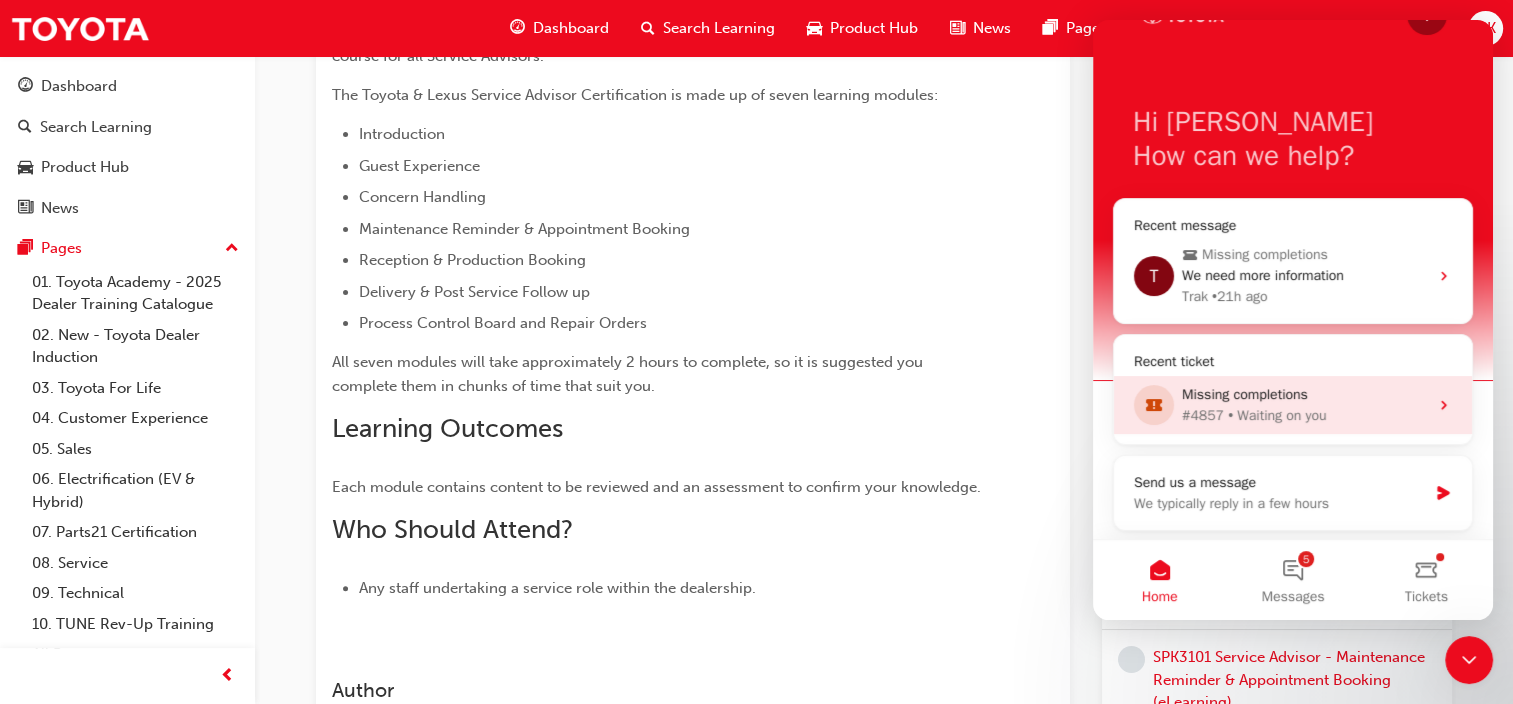 click on "#4857 • Waiting on you" at bounding box center [1305, 415] 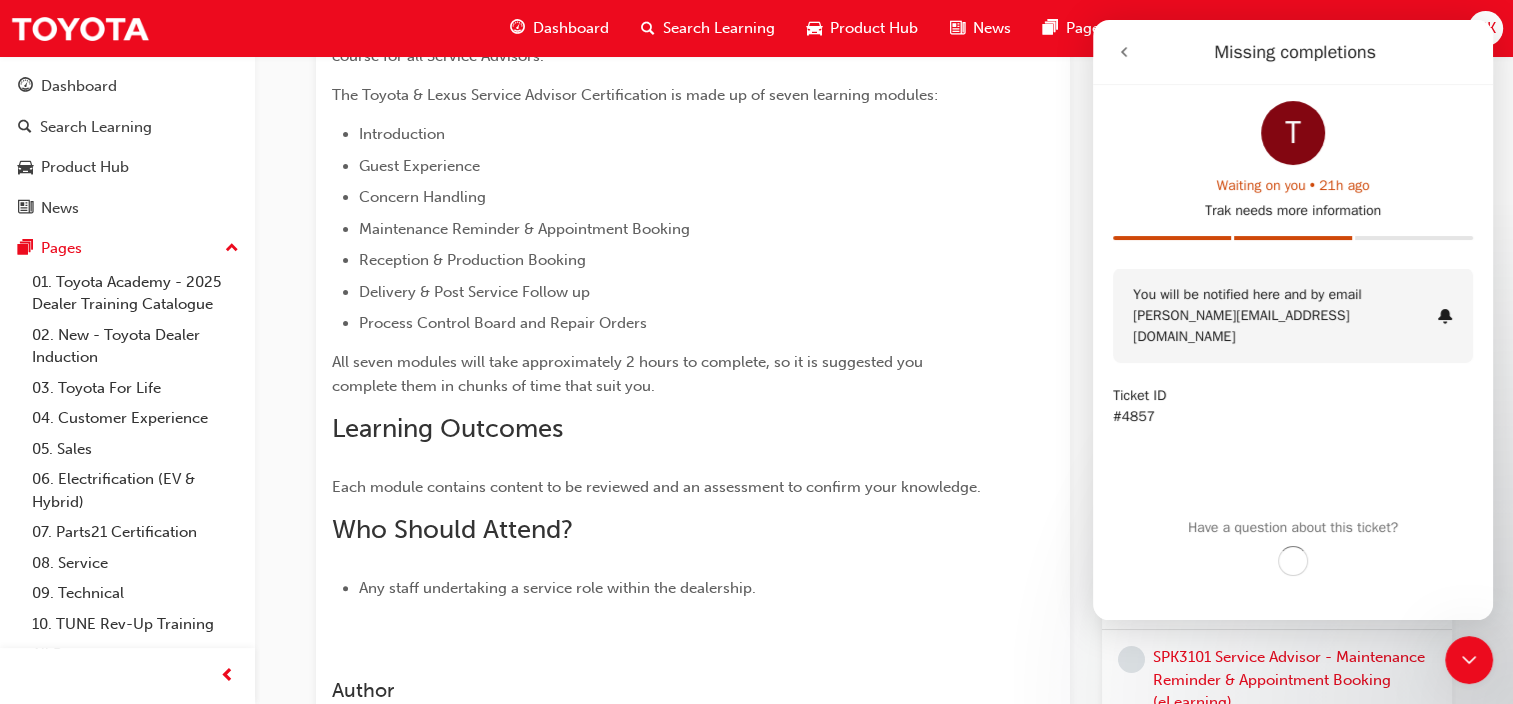 scroll, scrollTop: 0, scrollLeft: 0, axis: both 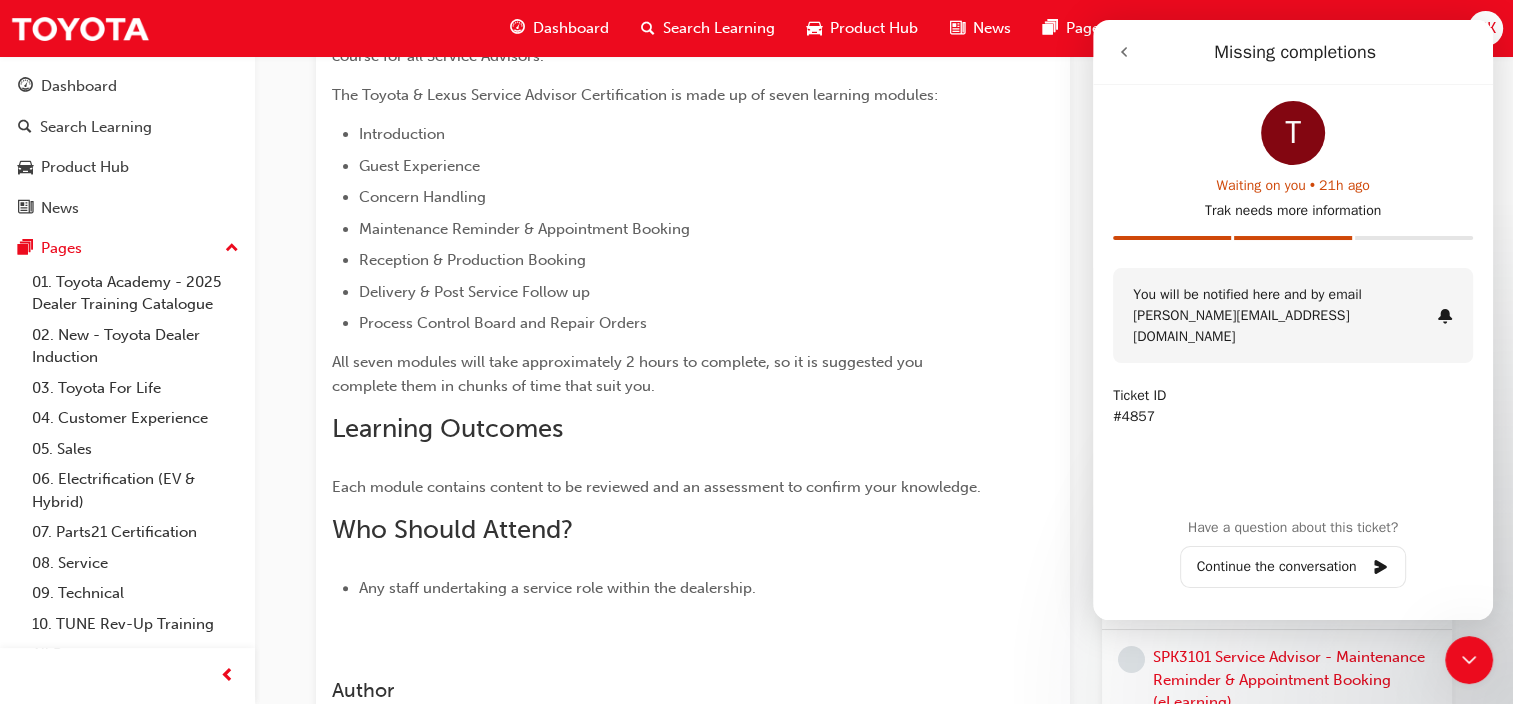 click at bounding box center [1469, 660] 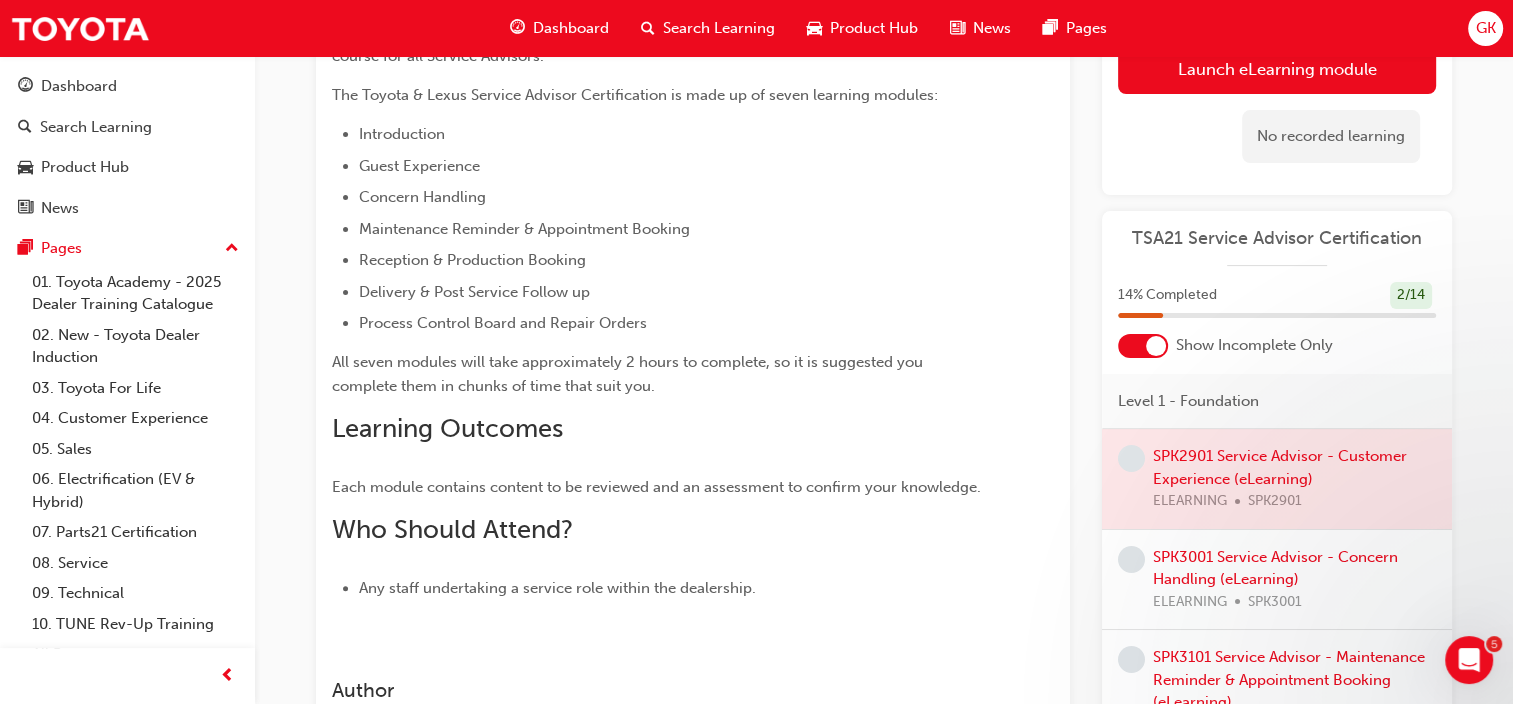 scroll, scrollTop: 0, scrollLeft: 0, axis: both 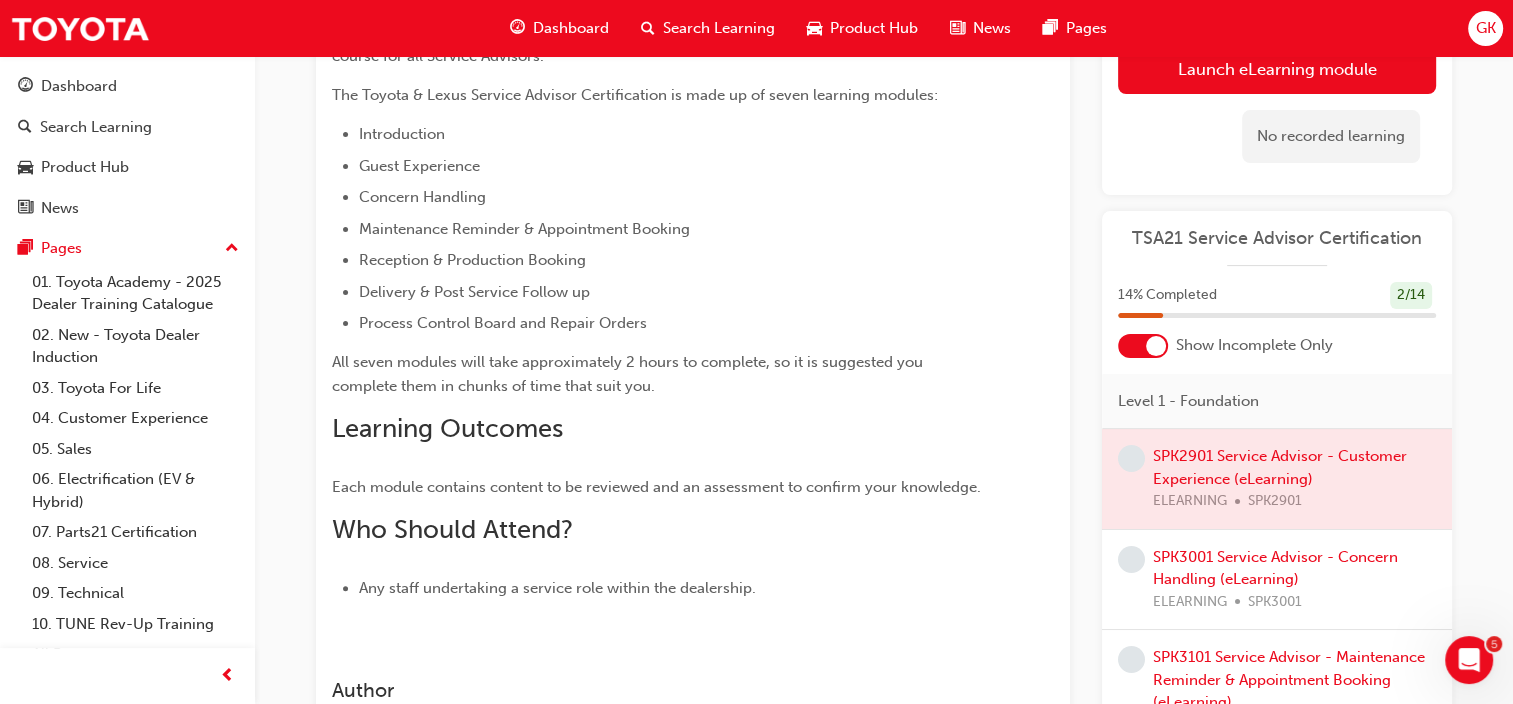 click at bounding box center (1469, 660) 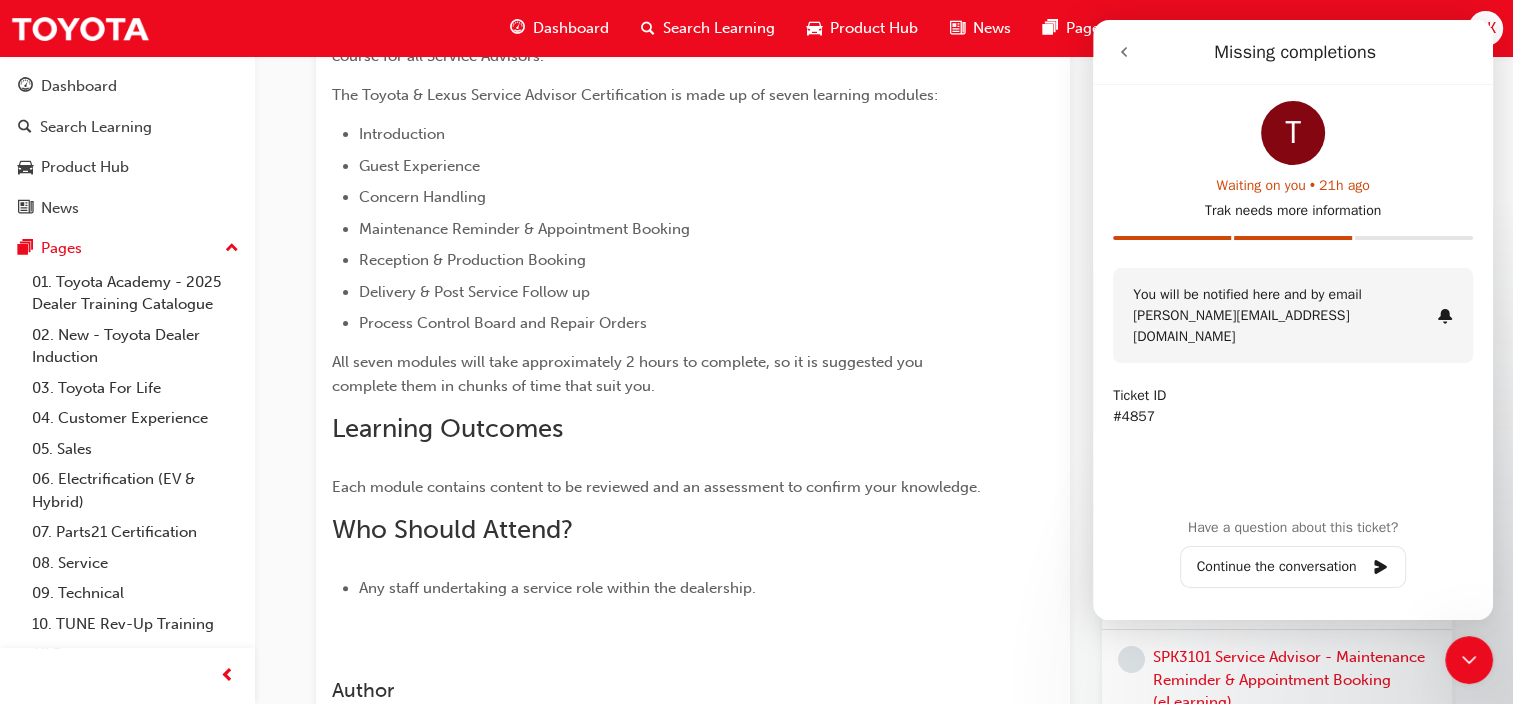 click 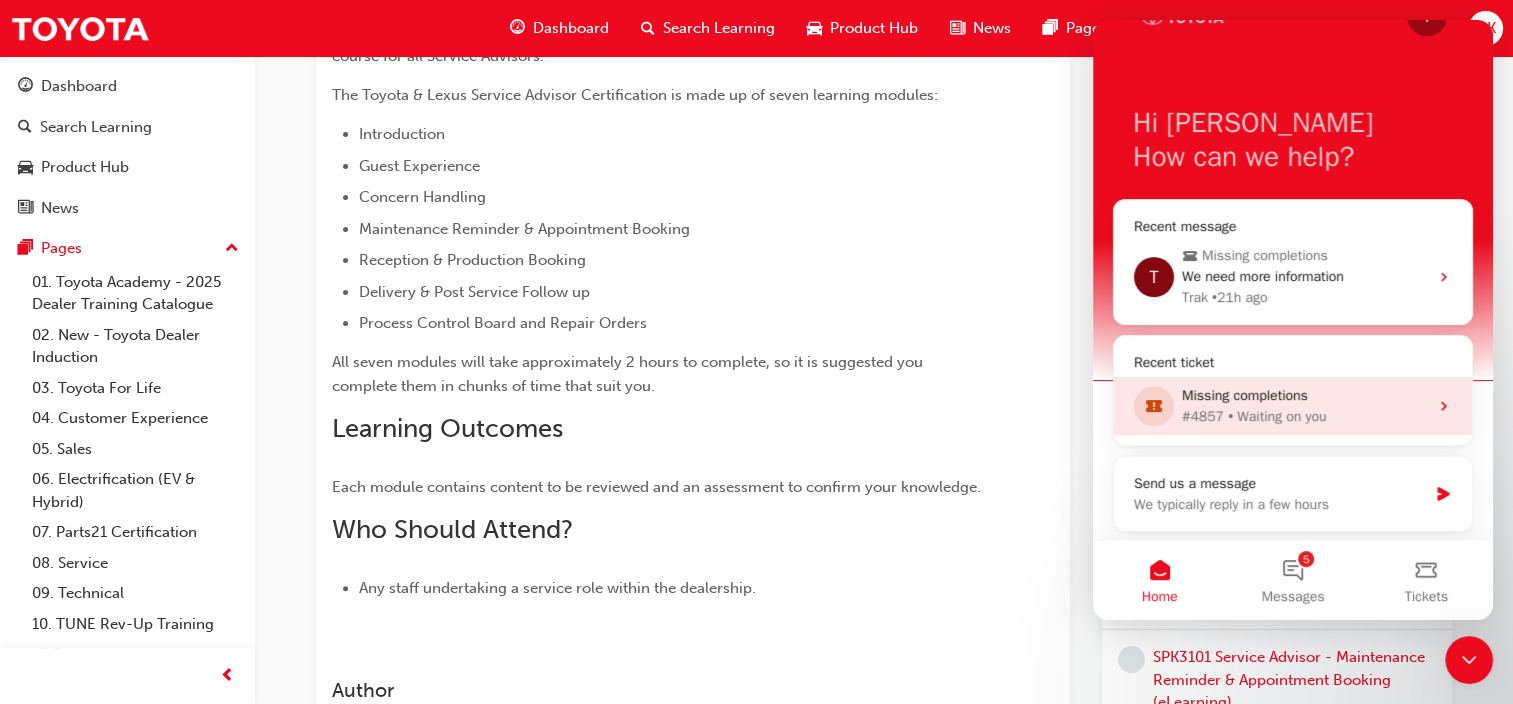 scroll, scrollTop: 57, scrollLeft: 0, axis: vertical 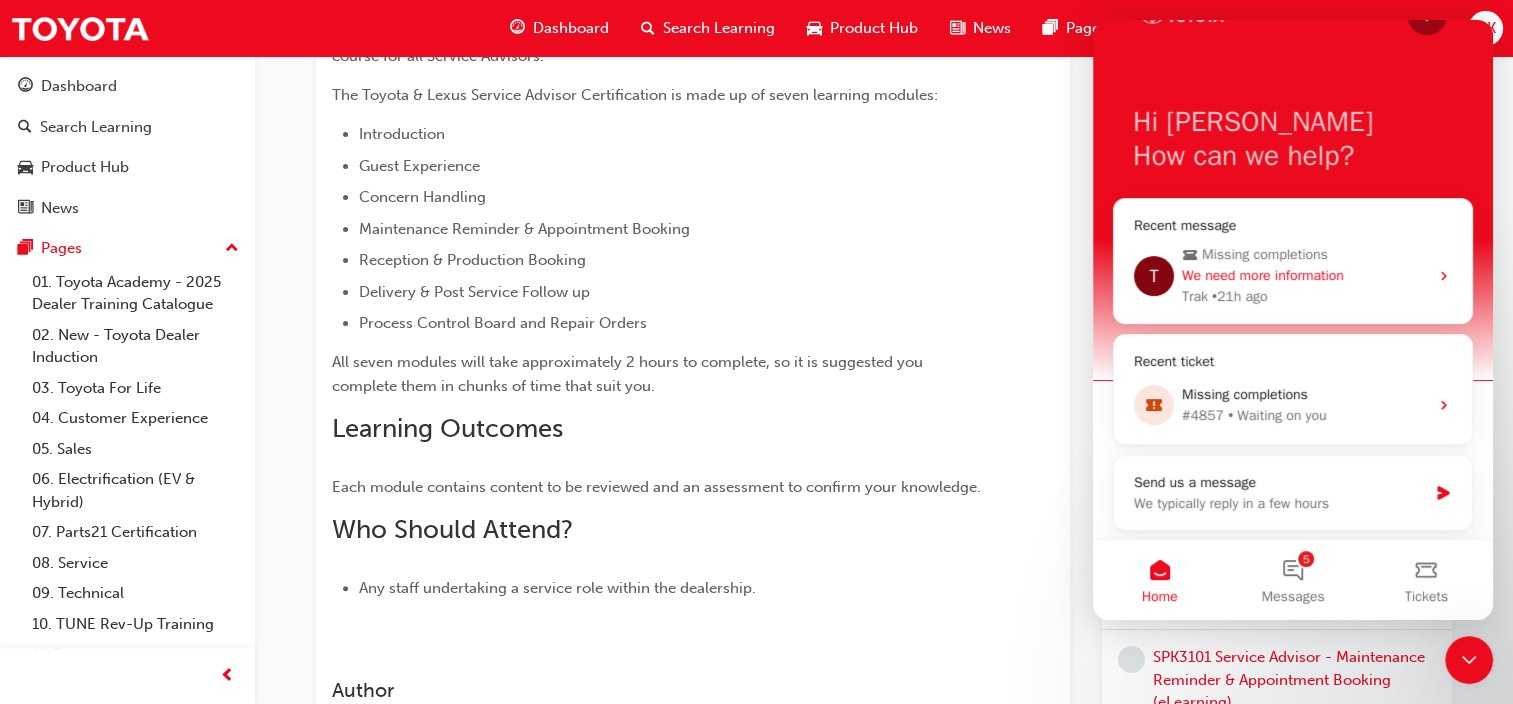 click on "T Missing completions We need more information Trak •  21h ago" at bounding box center (1293, 275) 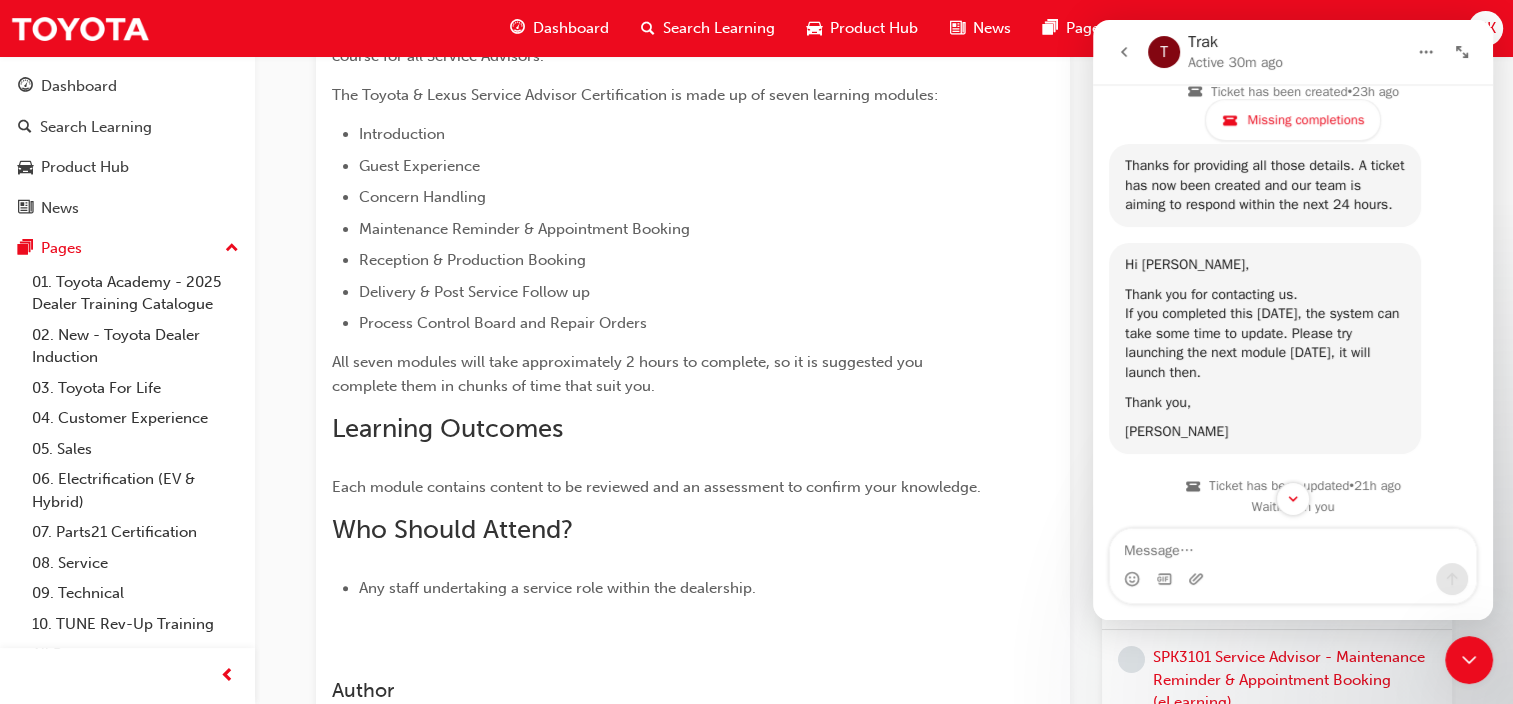 scroll, scrollTop: 1109, scrollLeft: 0, axis: vertical 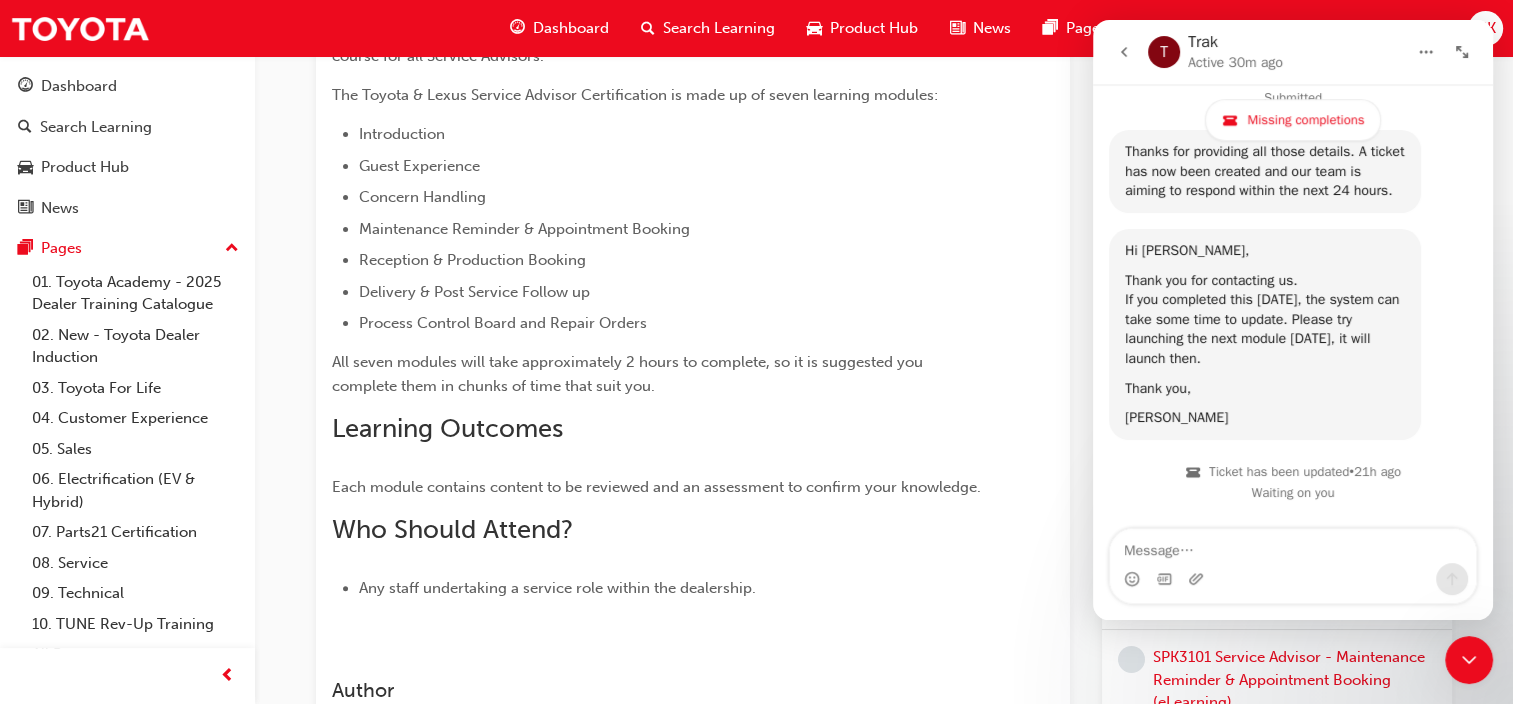 click 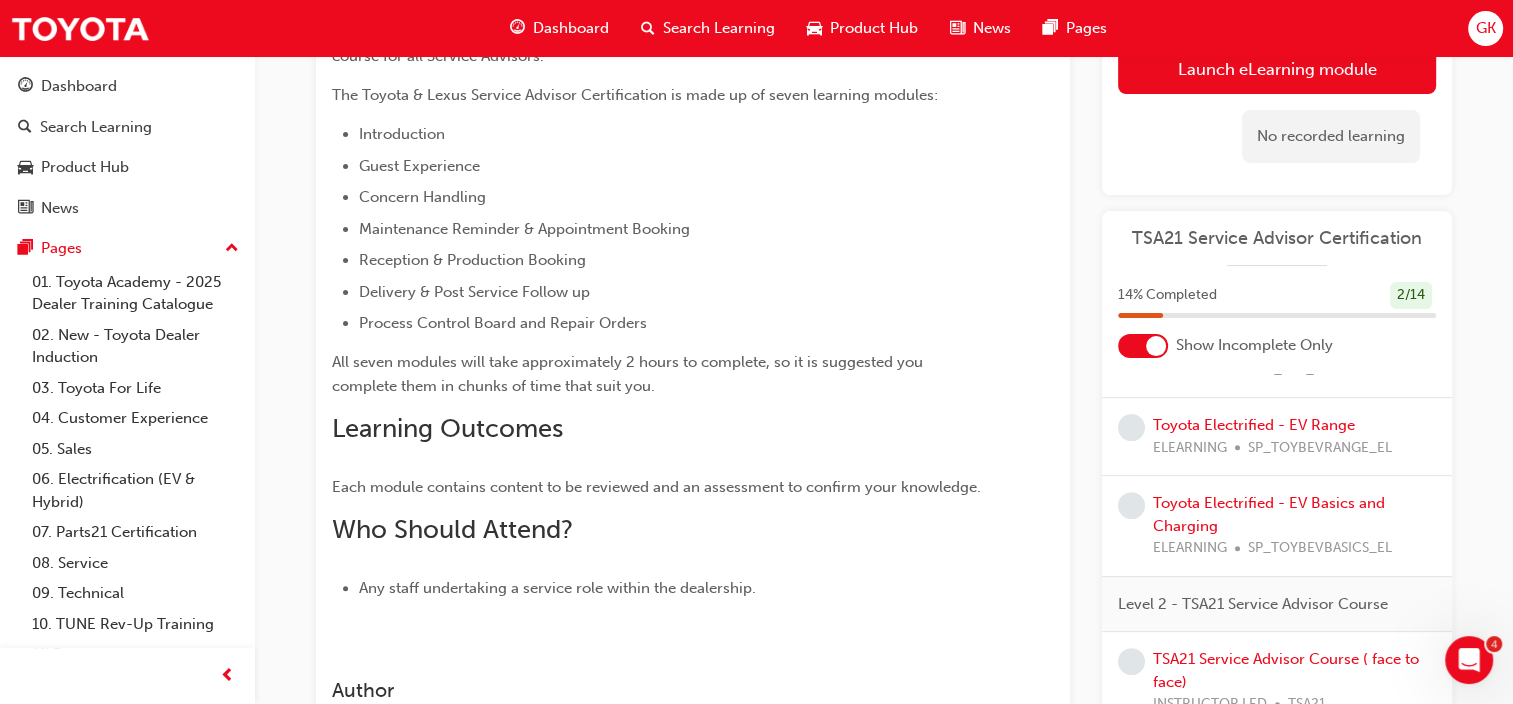 scroll, scrollTop: 867, scrollLeft: 0, axis: vertical 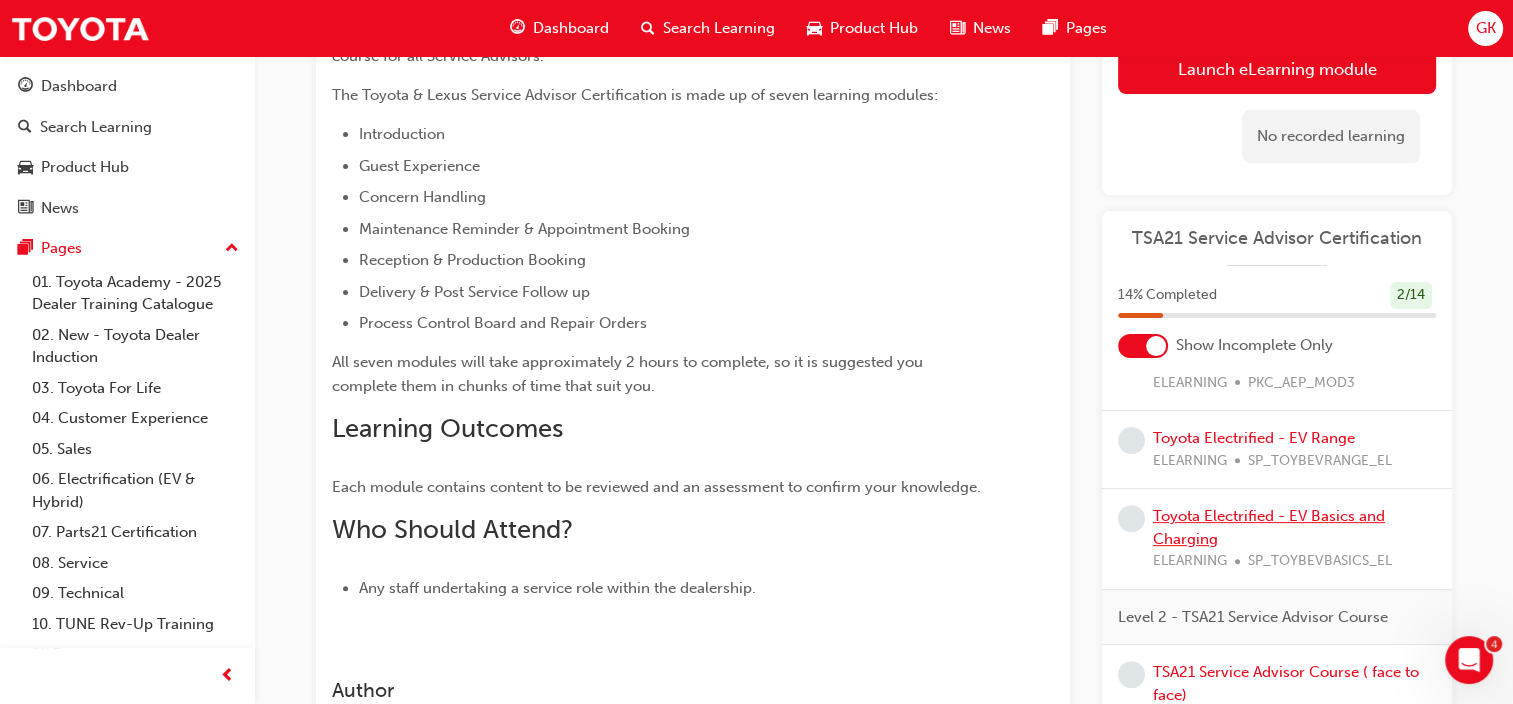 click on "Toyota Electrified - EV Basics and Charging" at bounding box center [1269, 527] 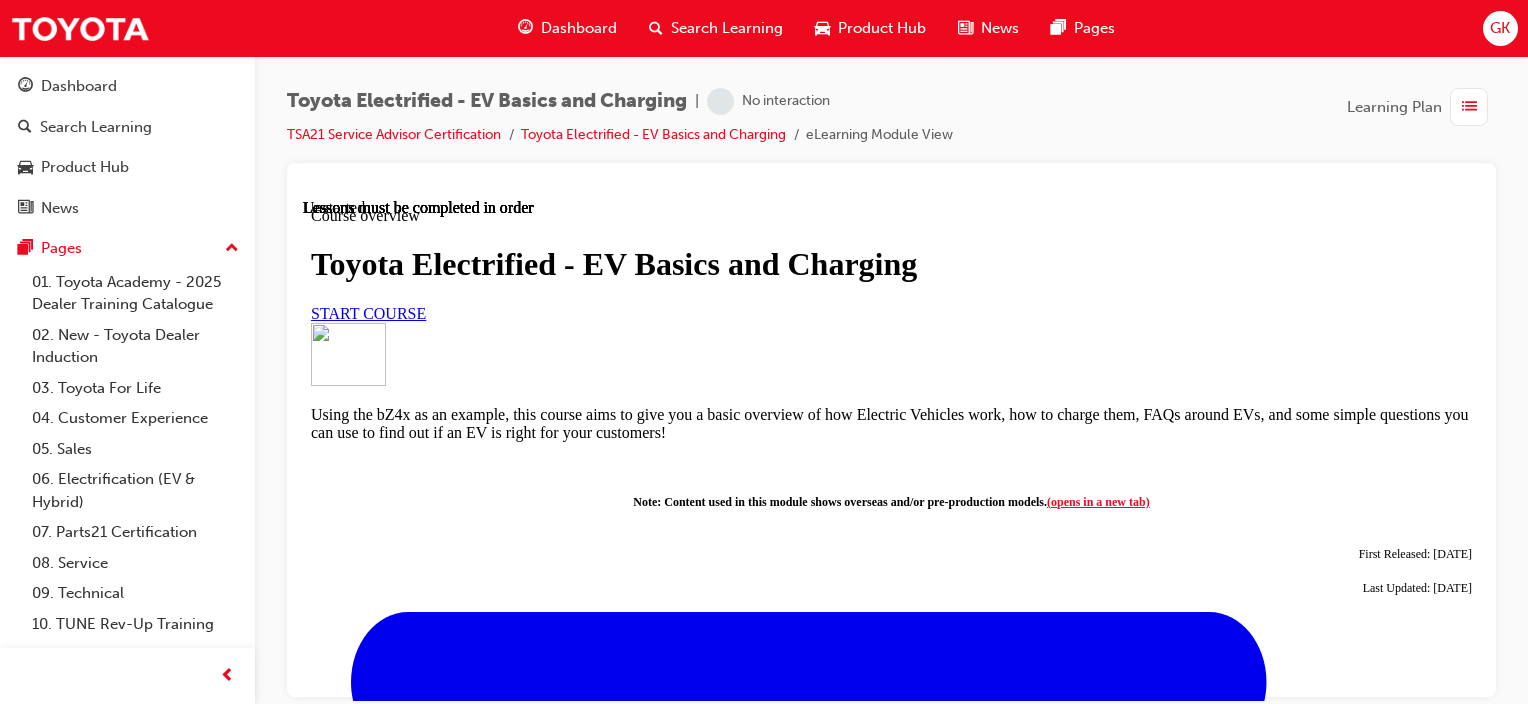 scroll, scrollTop: 0, scrollLeft: 0, axis: both 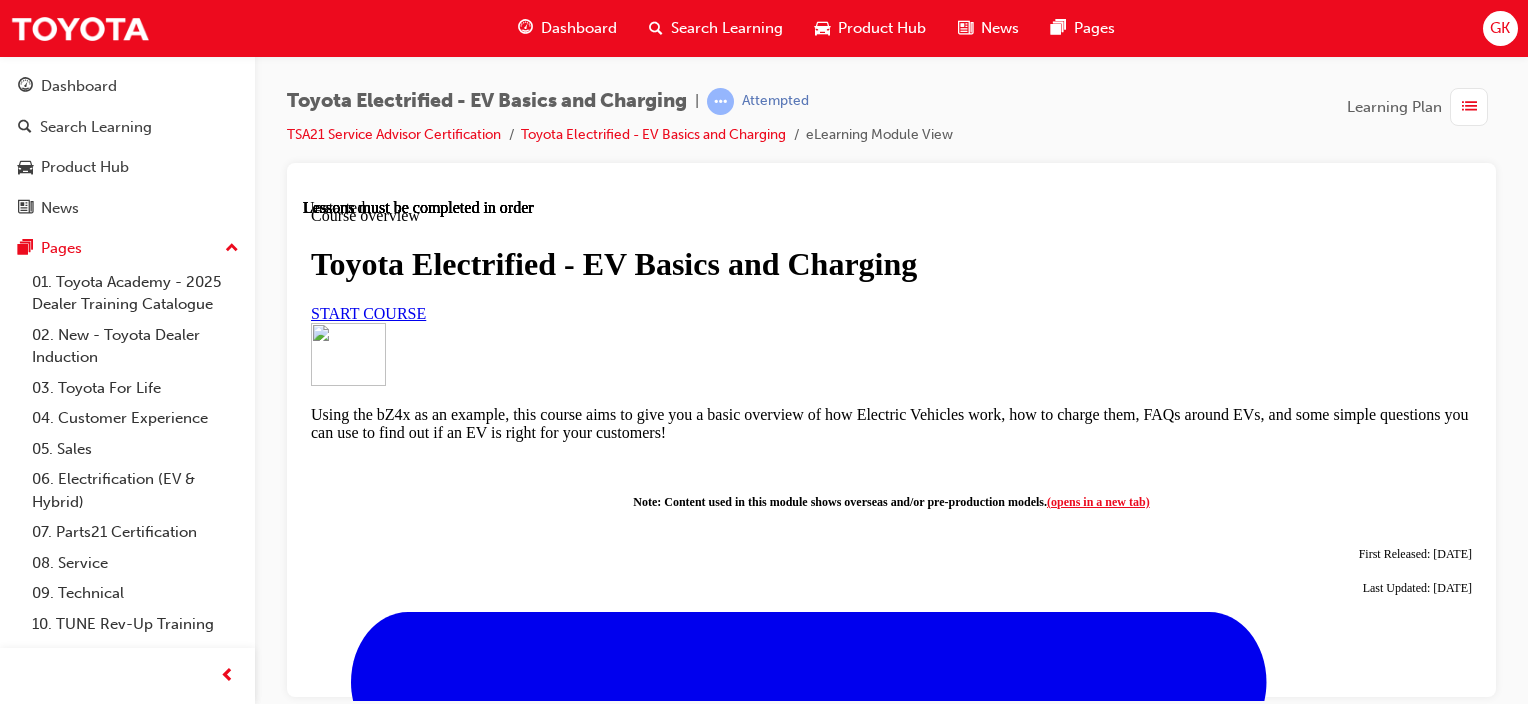 click on "Dashboard" at bounding box center (579, 28) 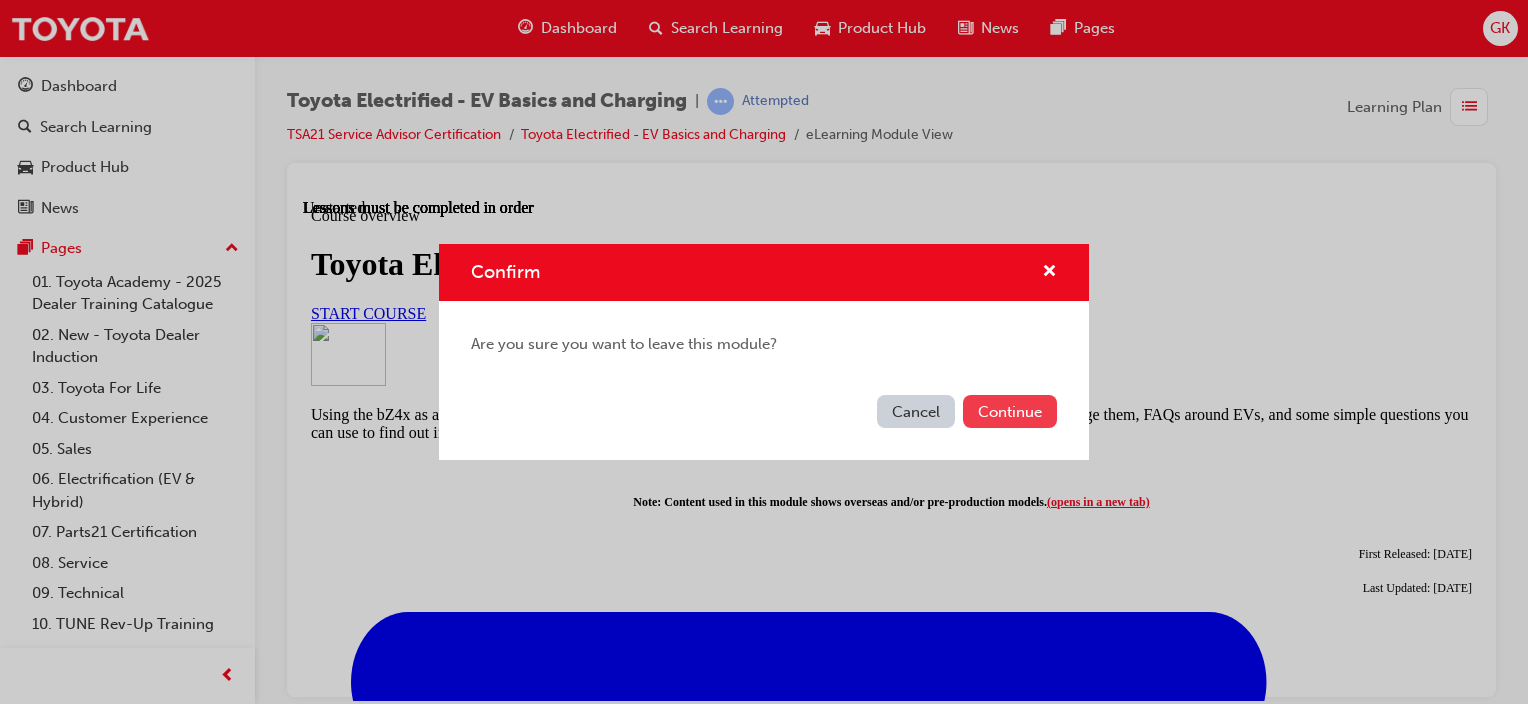 click on "Continue" at bounding box center [1010, 411] 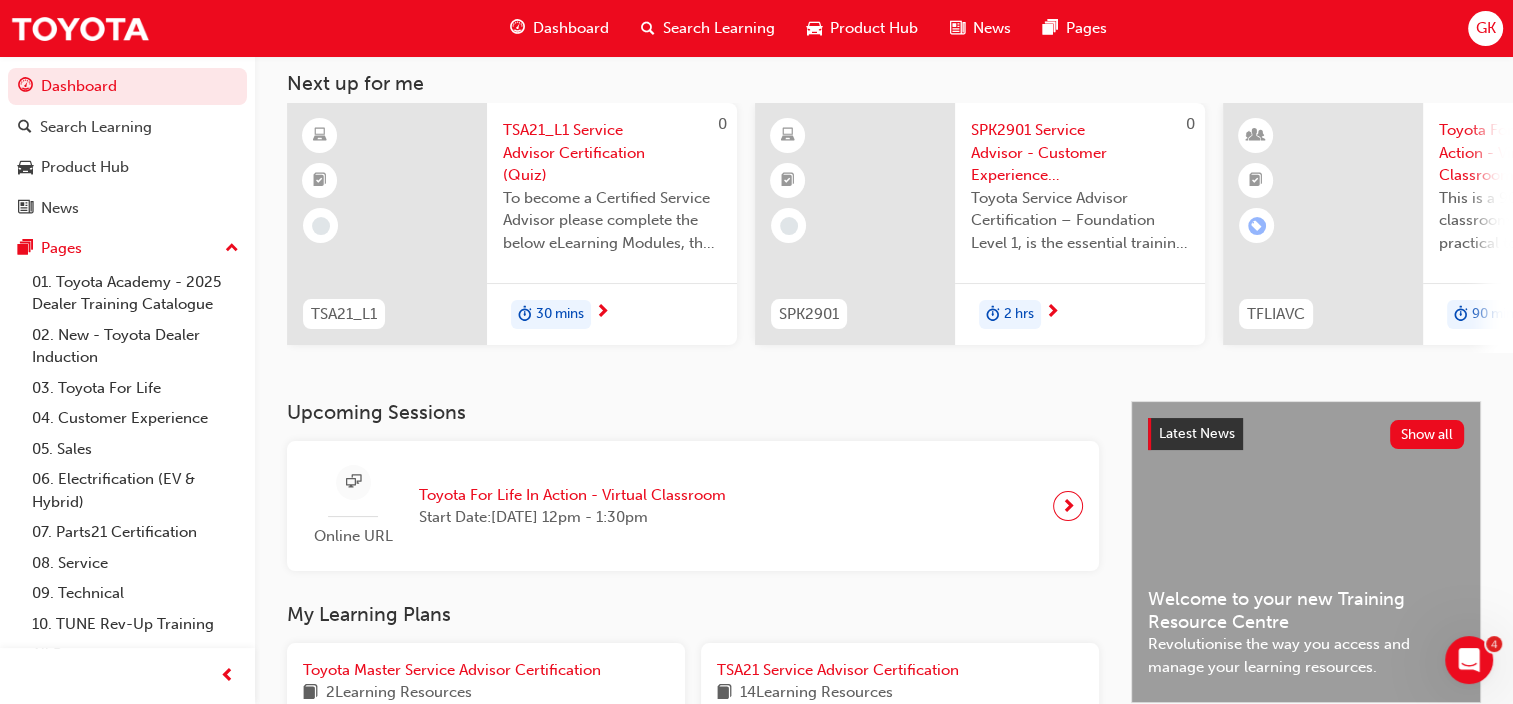 scroll, scrollTop: 124, scrollLeft: 0, axis: vertical 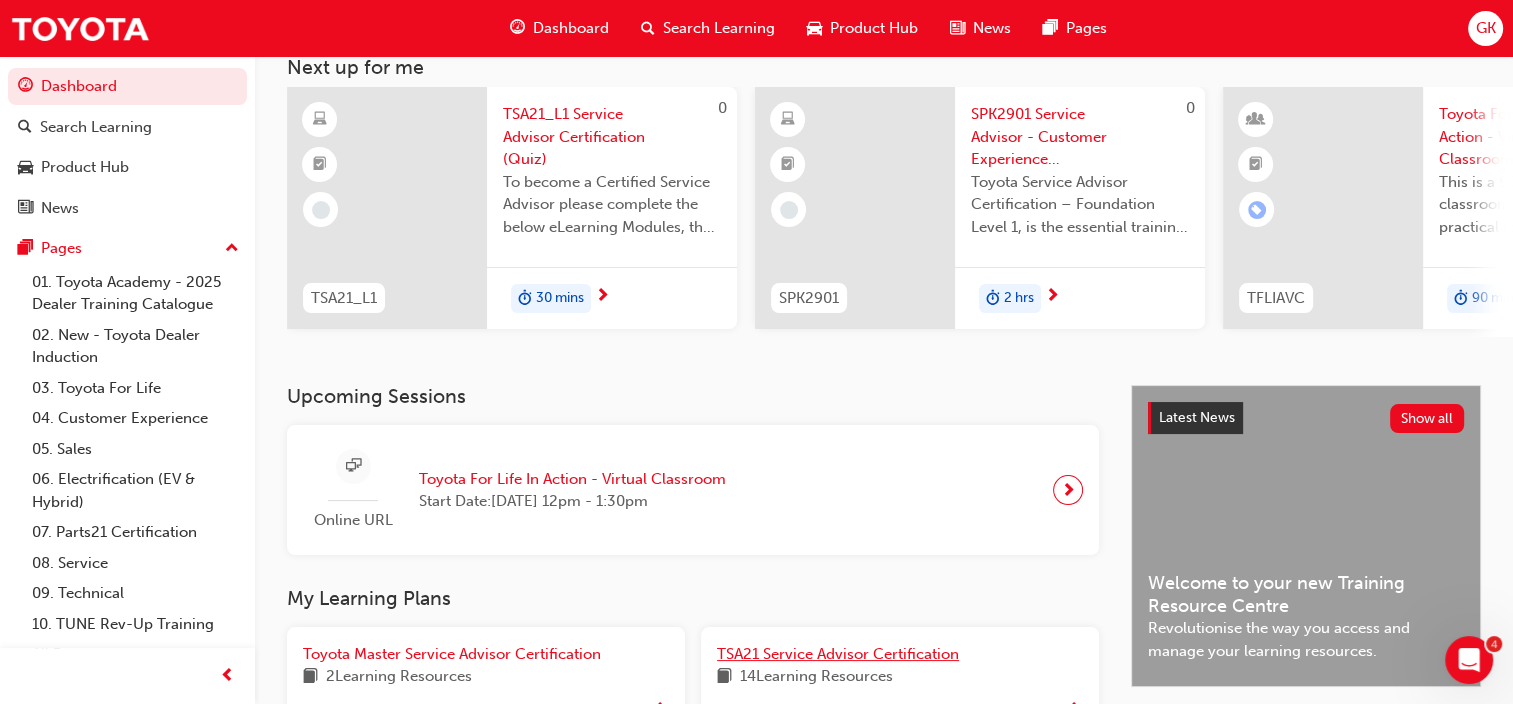 click on "TSA21 Service Advisor Certification" at bounding box center (900, 654) 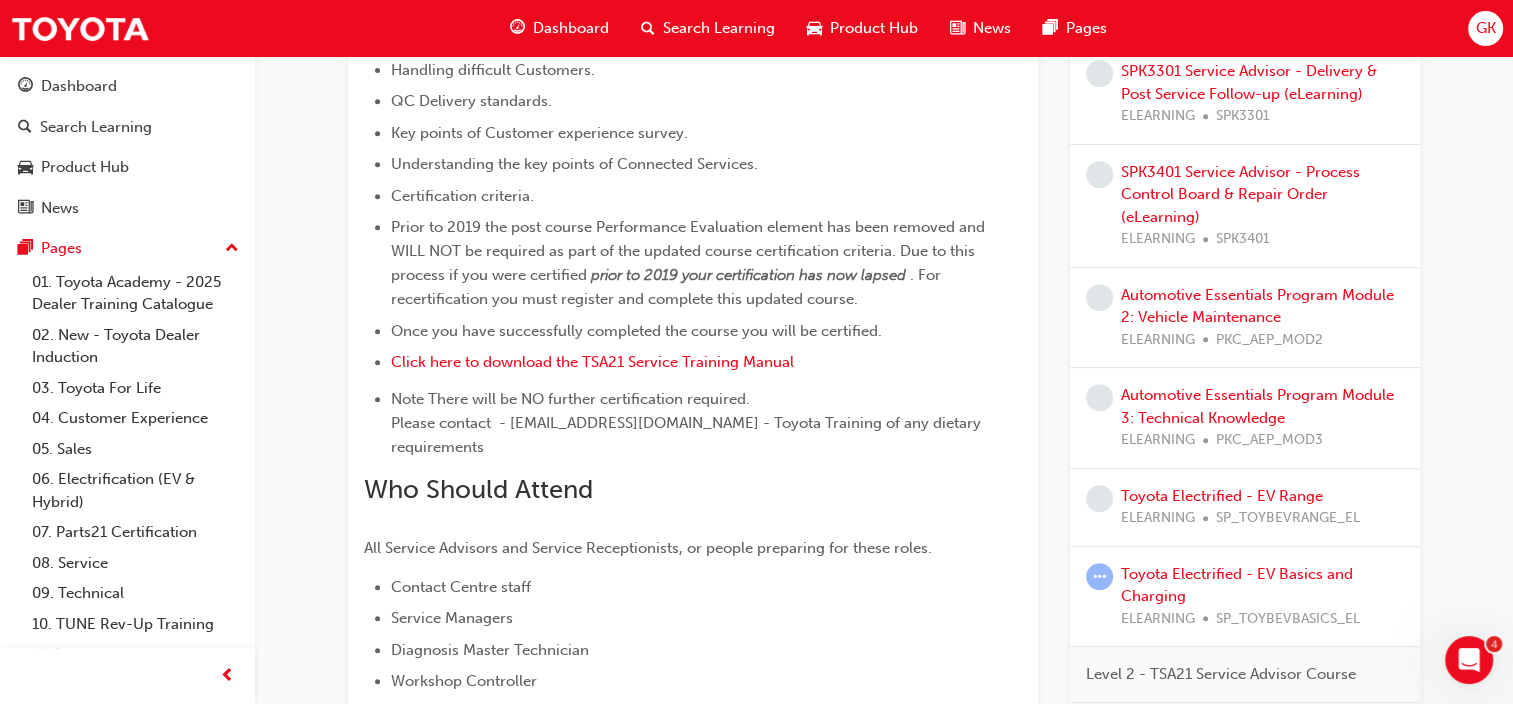 scroll, scrollTop: 850, scrollLeft: 0, axis: vertical 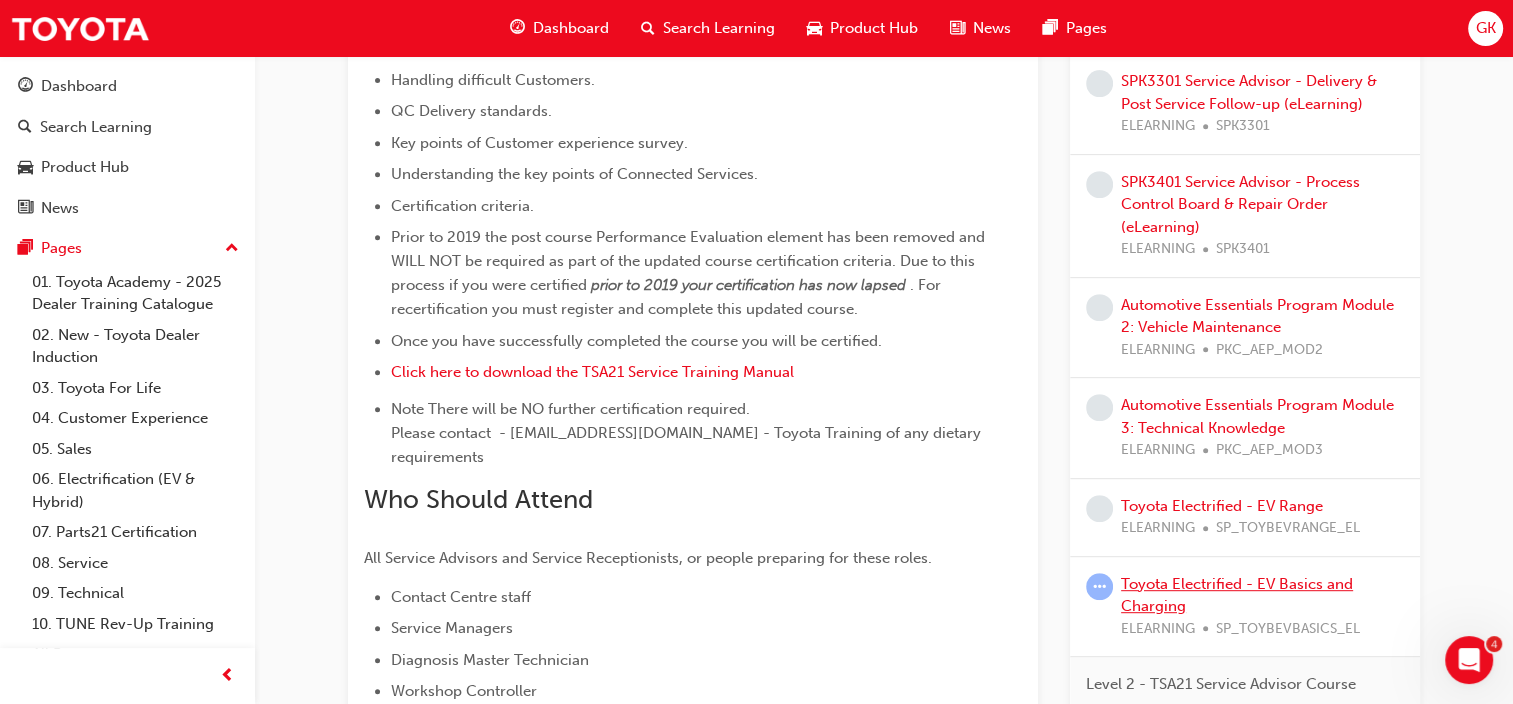 click on "Toyota Electrified - EV Basics and Charging" at bounding box center [1237, 594] 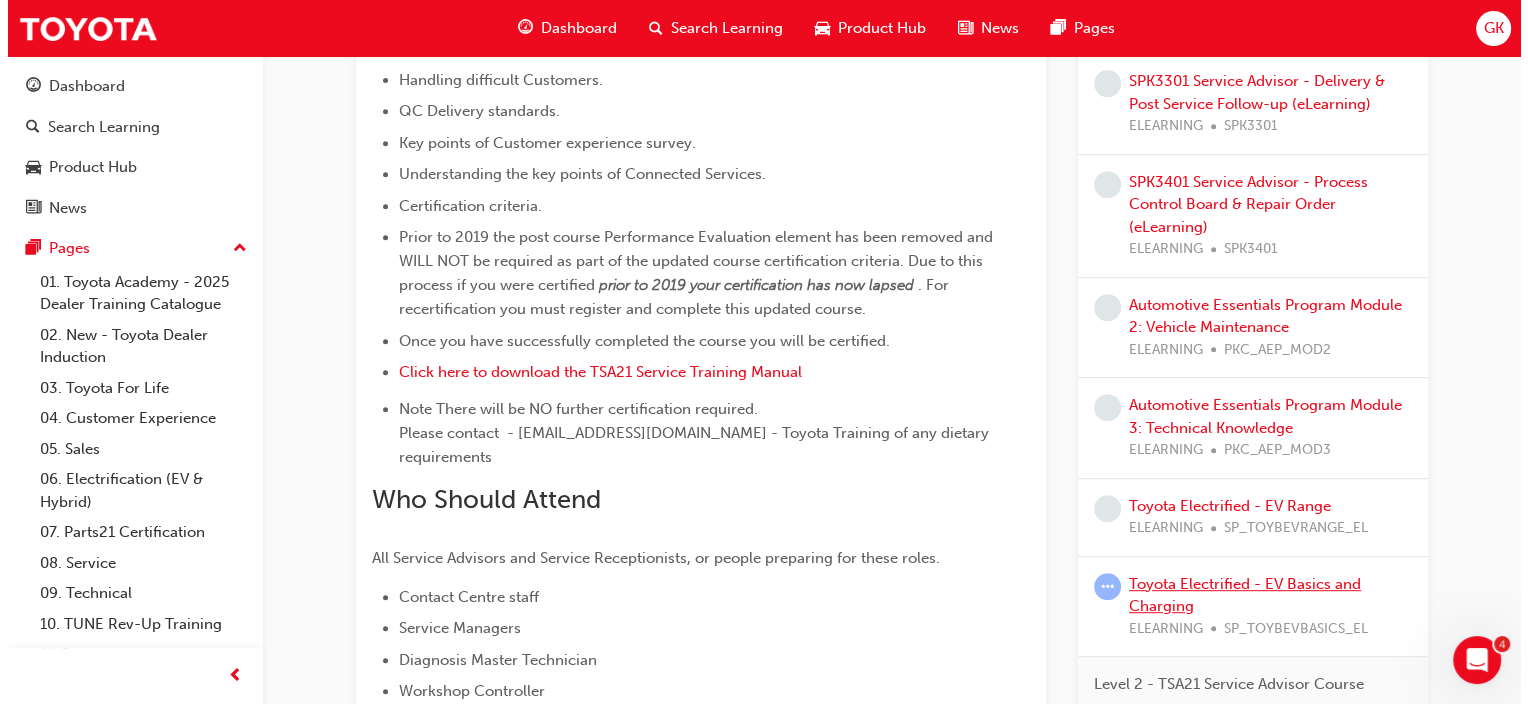 scroll, scrollTop: 0, scrollLeft: 0, axis: both 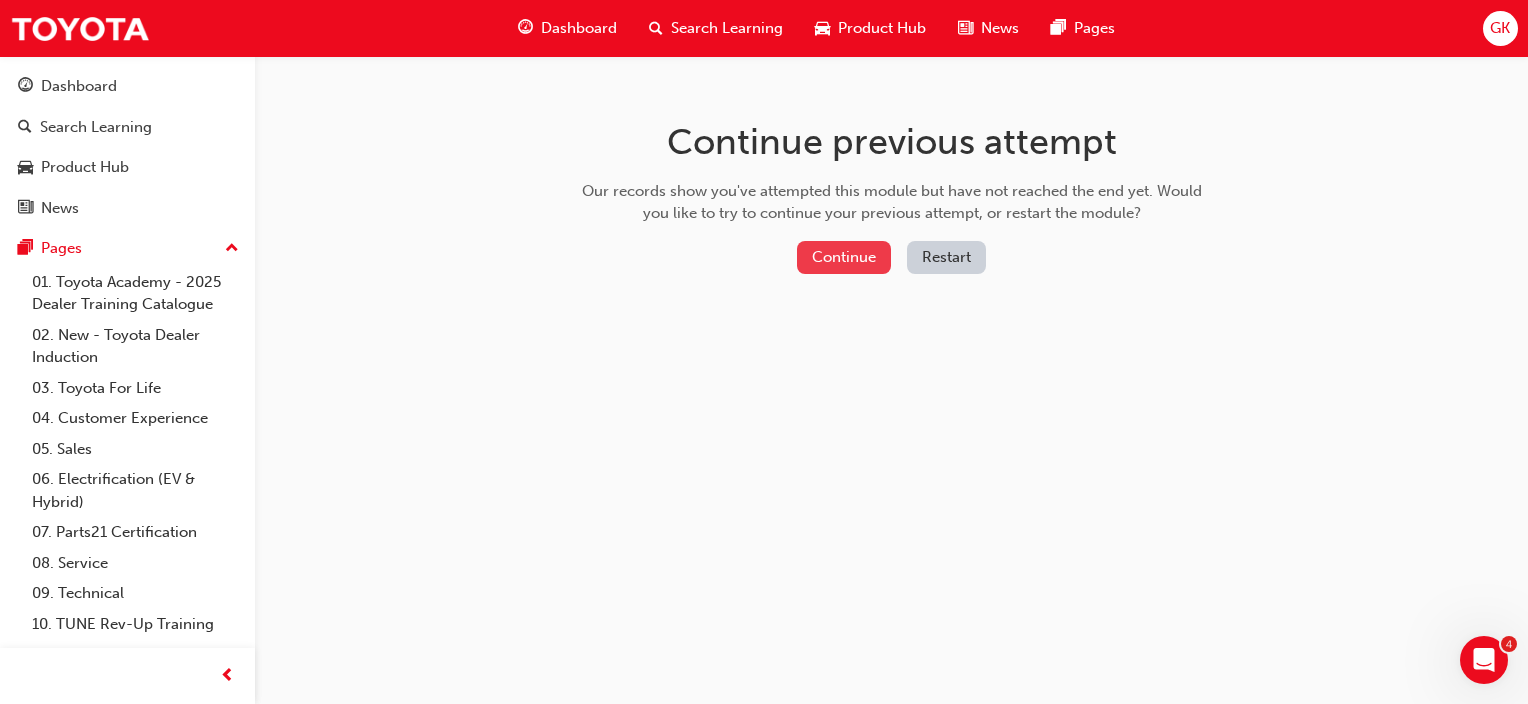 click on "Continue" at bounding box center [844, 257] 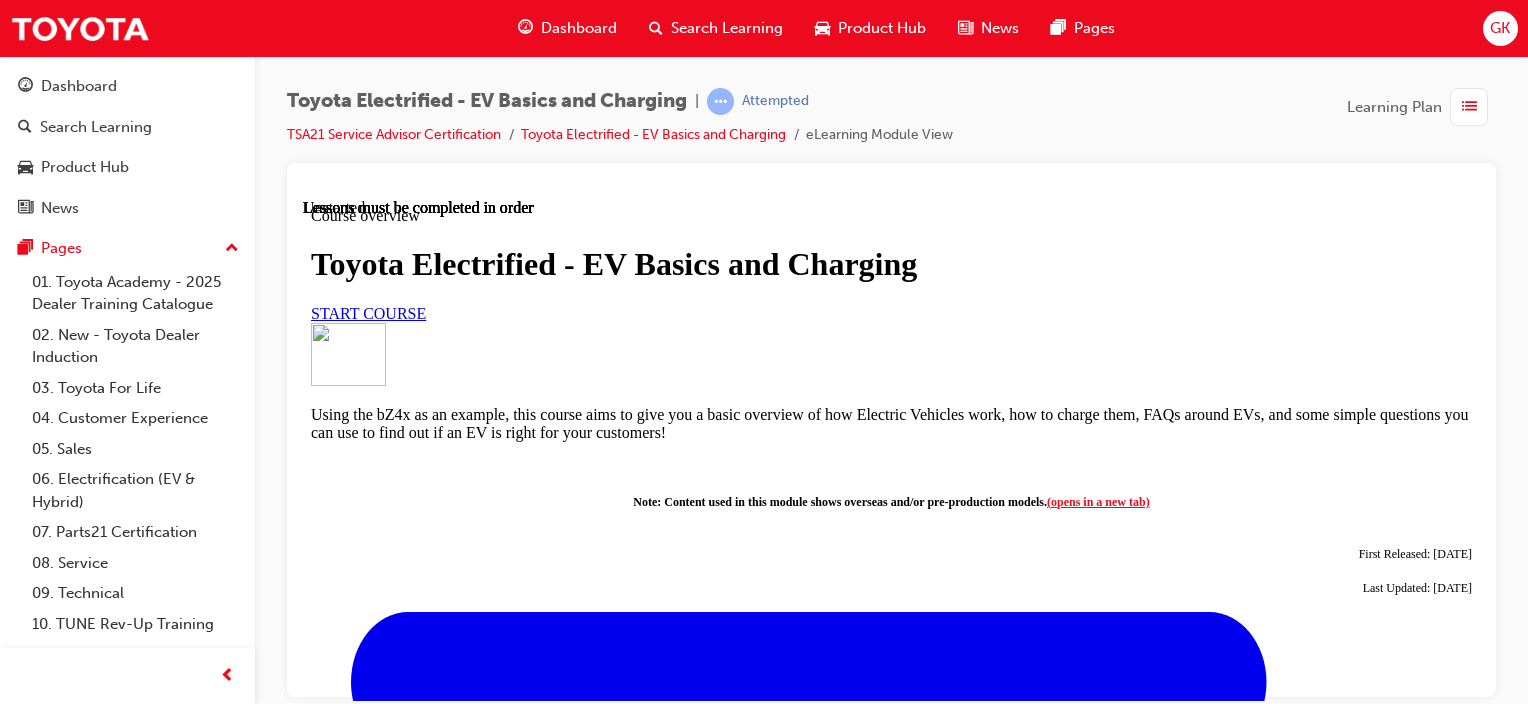 scroll, scrollTop: 0, scrollLeft: 0, axis: both 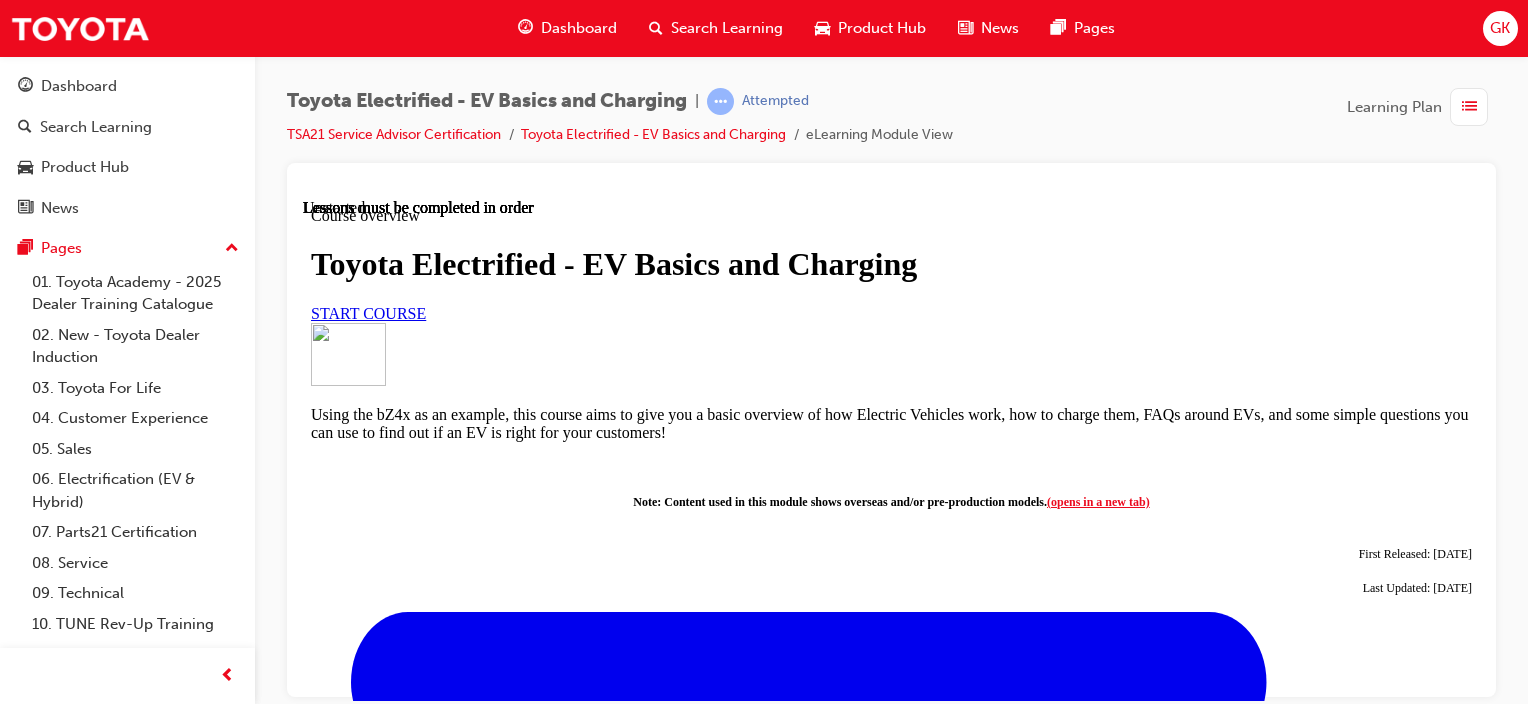 click on "START COURSE" at bounding box center (368, 312) 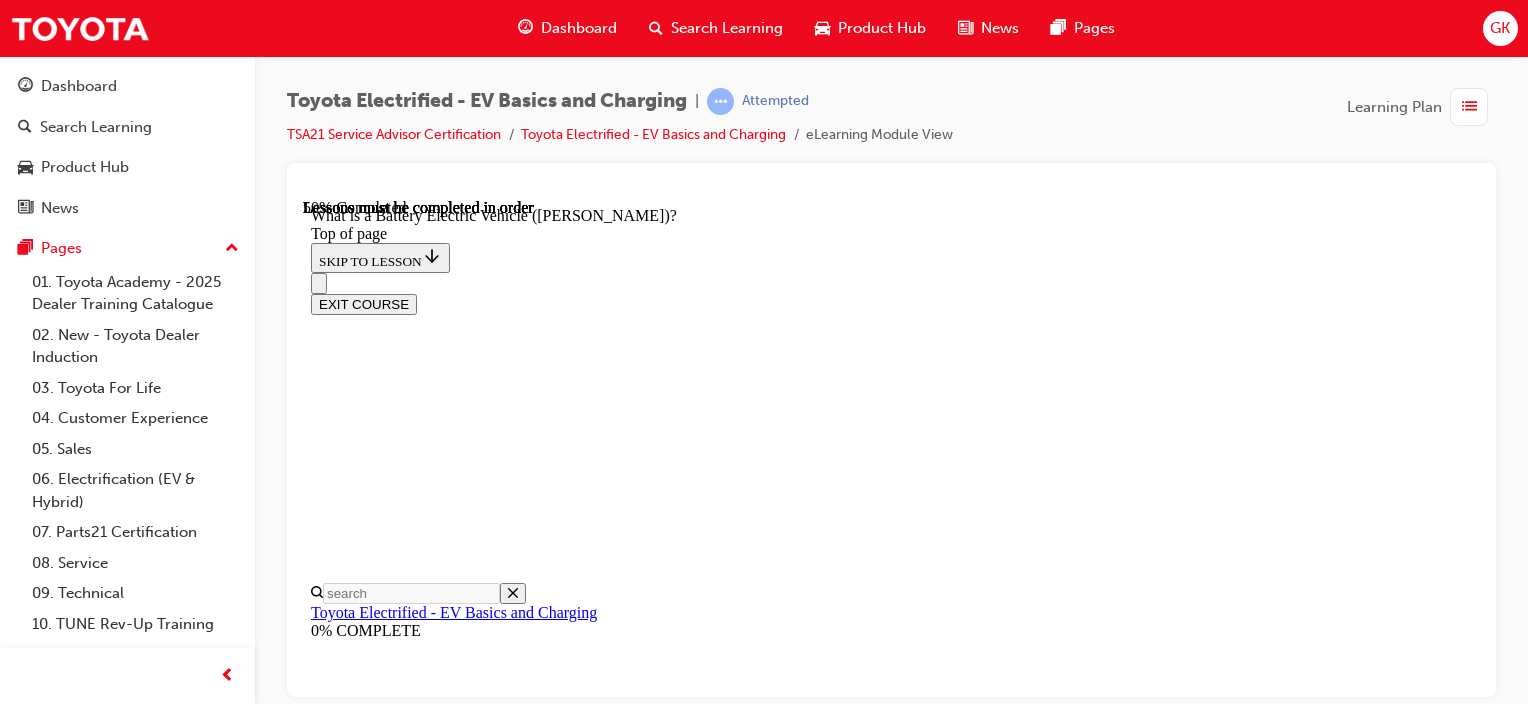 scroll, scrollTop: 2112, scrollLeft: 0, axis: vertical 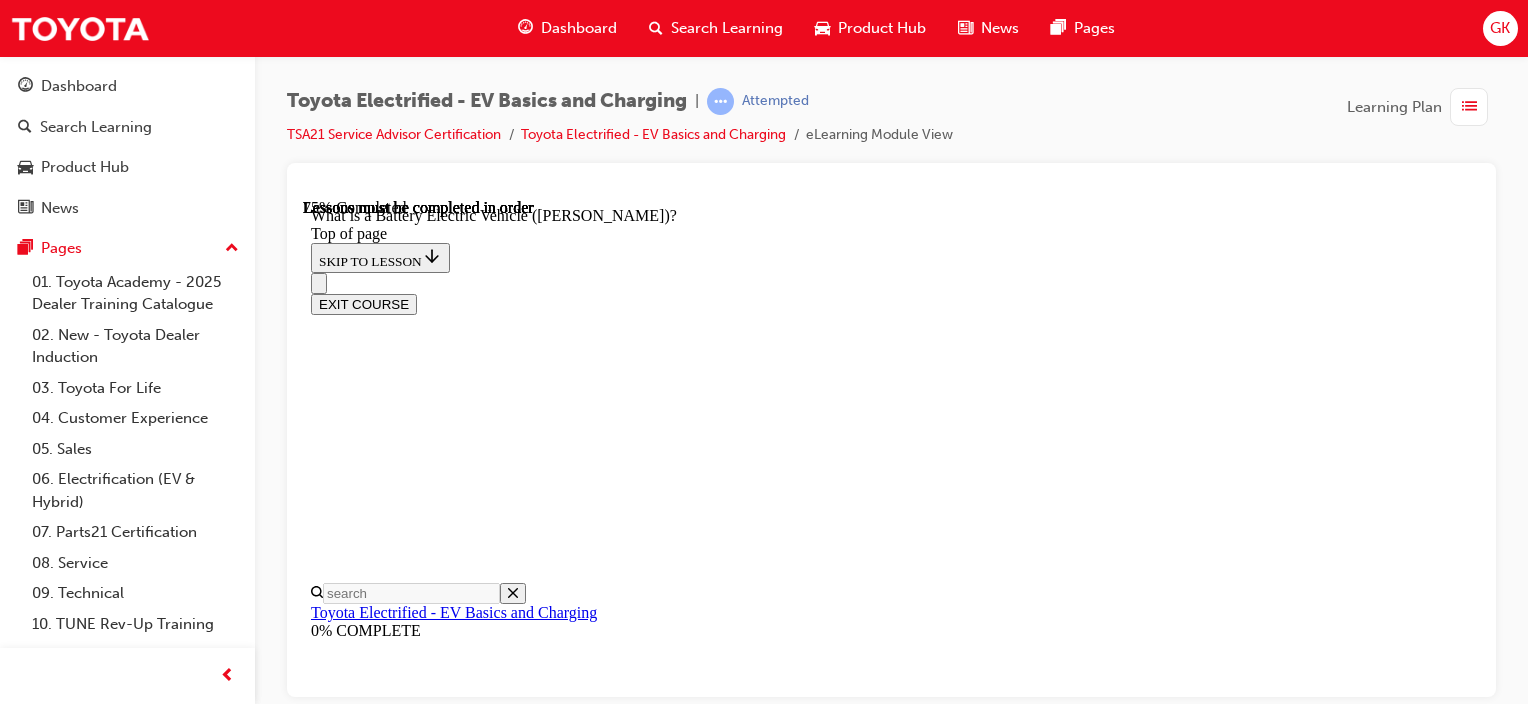 click on "CONTINUE" at bounding box center (353, 10075) 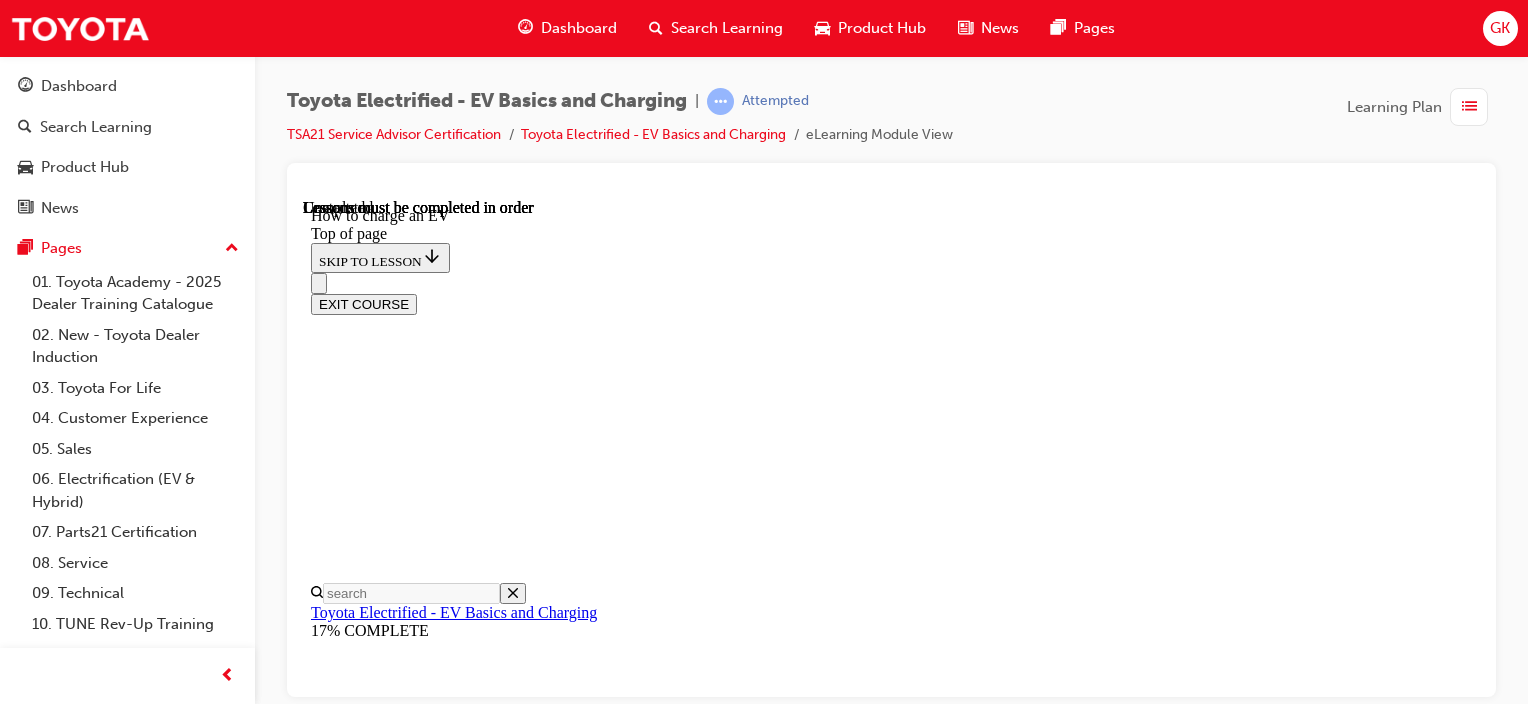 scroll, scrollTop: 0, scrollLeft: 0, axis: both 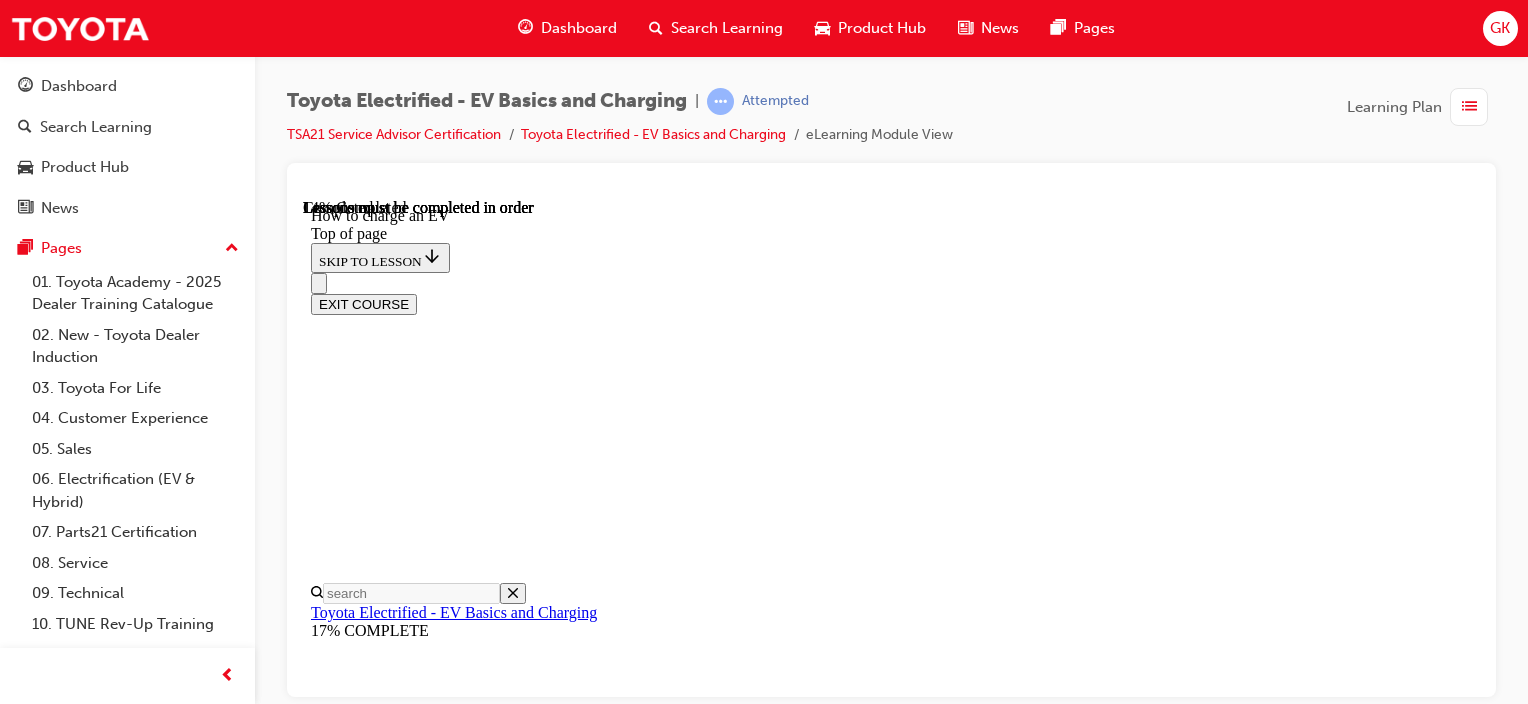 click 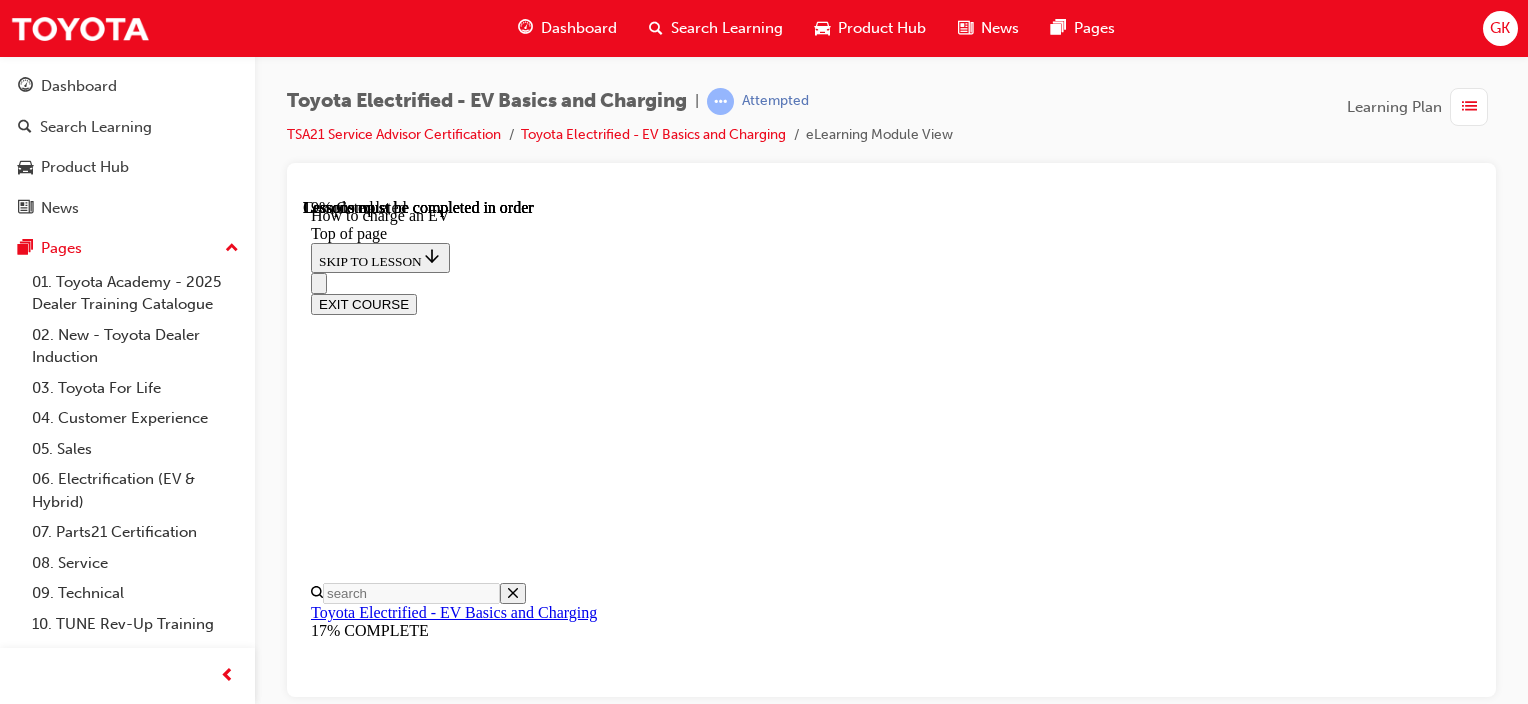 scroll, scrollTop: 216, scrollLeft: 0, axis: vertical 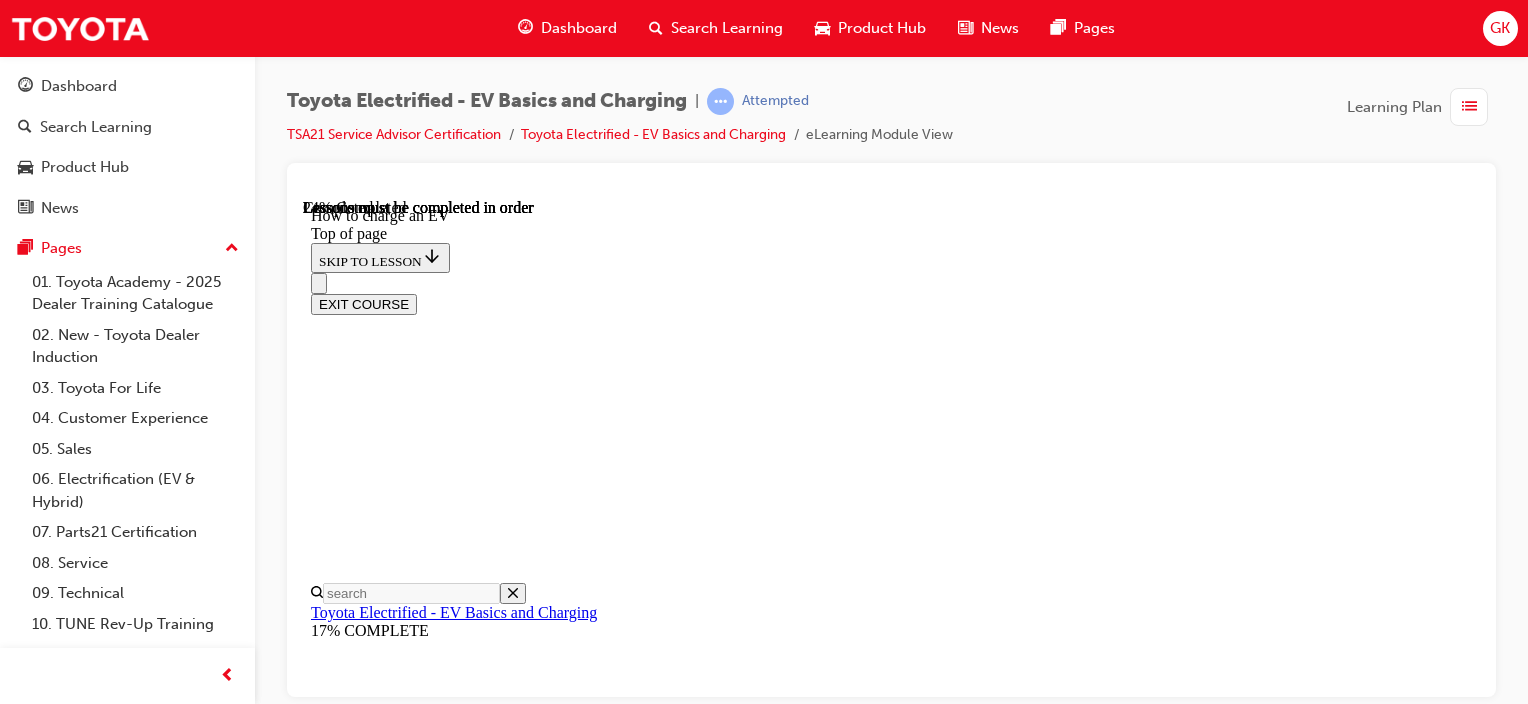 click on "Rapid Charging Station ([GEOGRAPHIC_DATA])" at bounding box center [740, 10850] 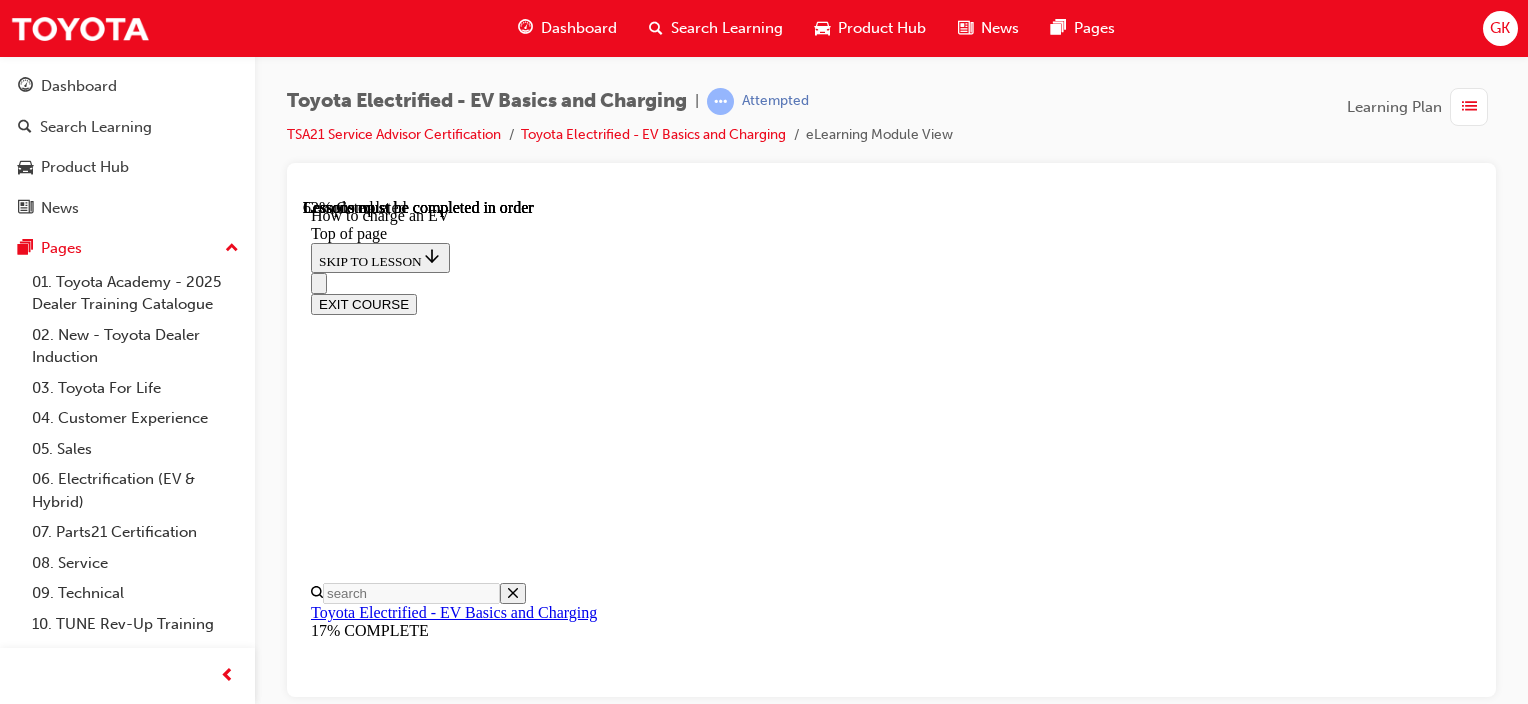 scroll, scrollTop: 6353, scrollLeft: 0, axis: vertical 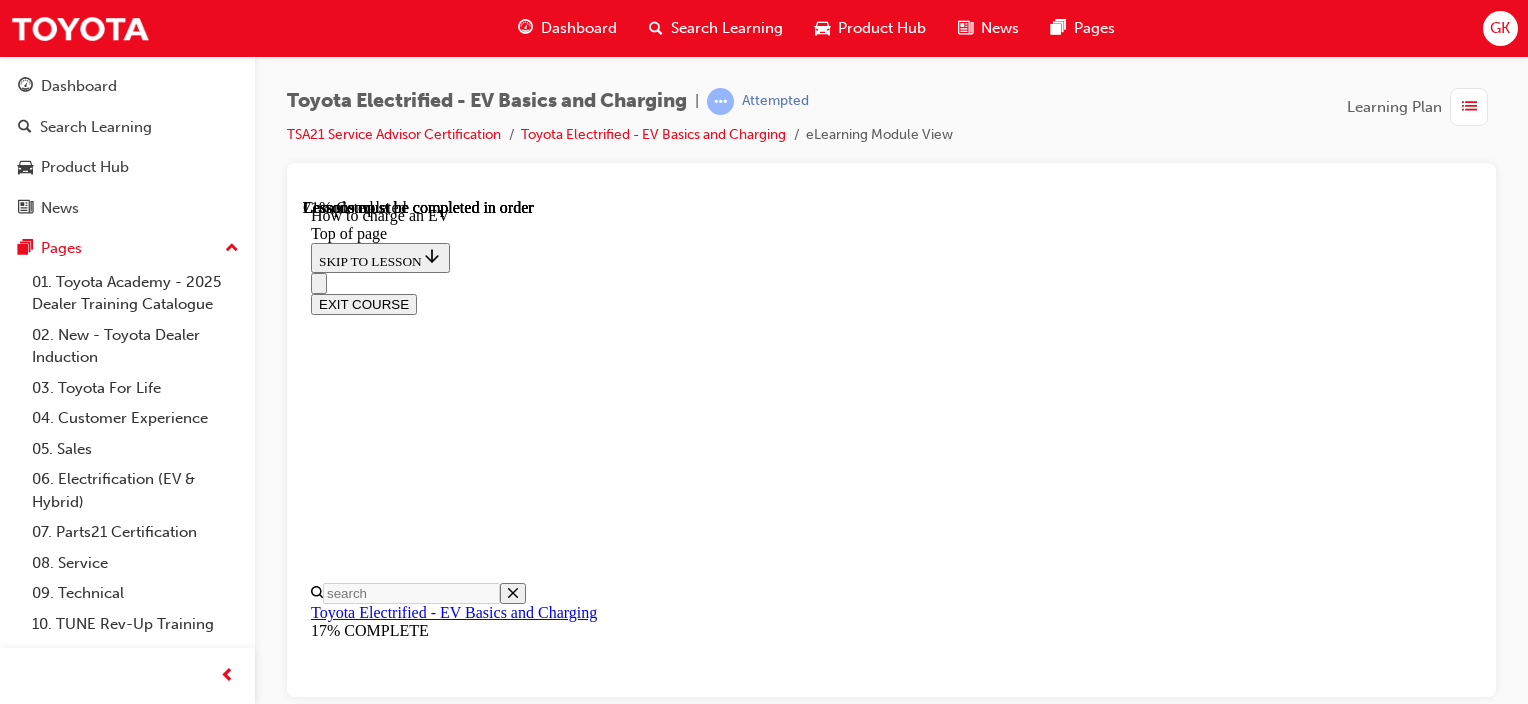 click at bounding box center (359, 14754) 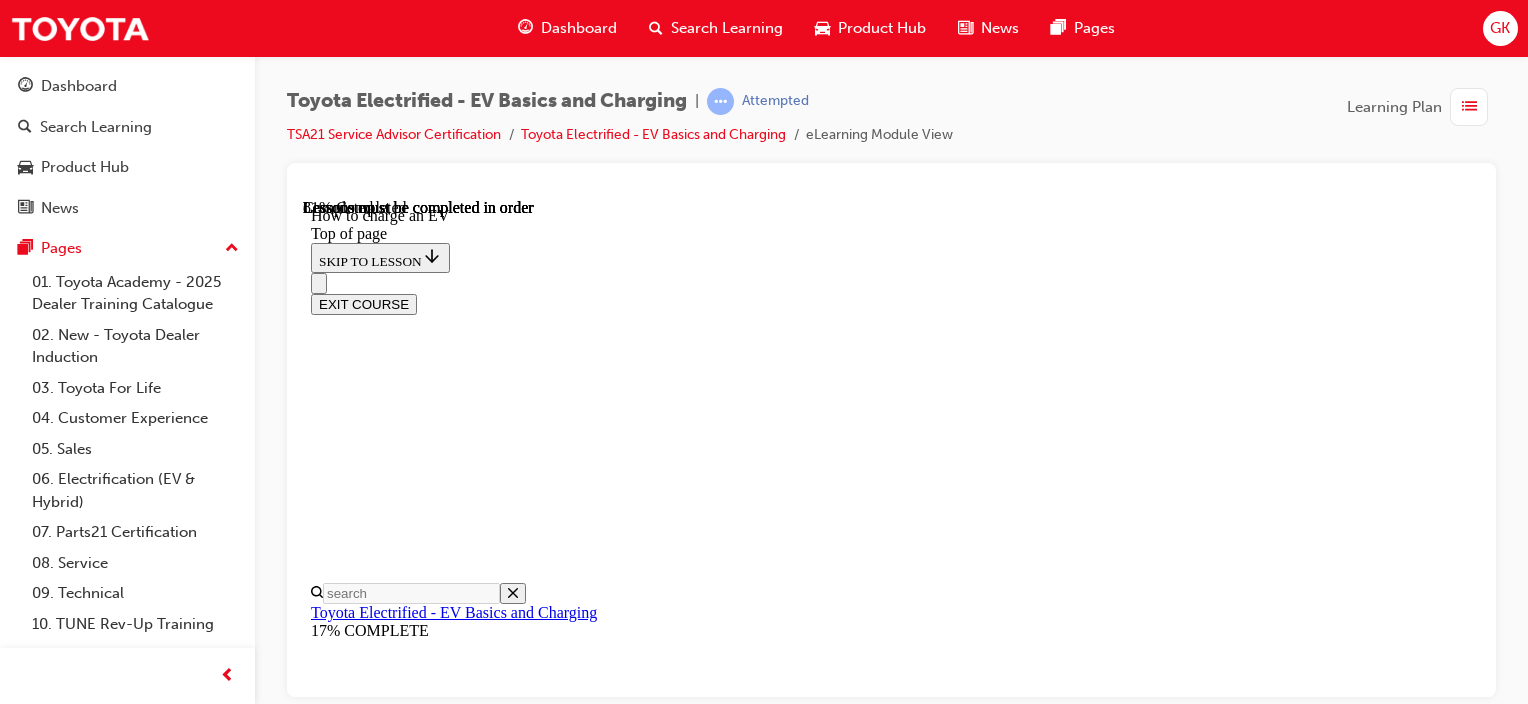 scroll, scrollTop: 8300, scrollLeft: 0, axis: vertical 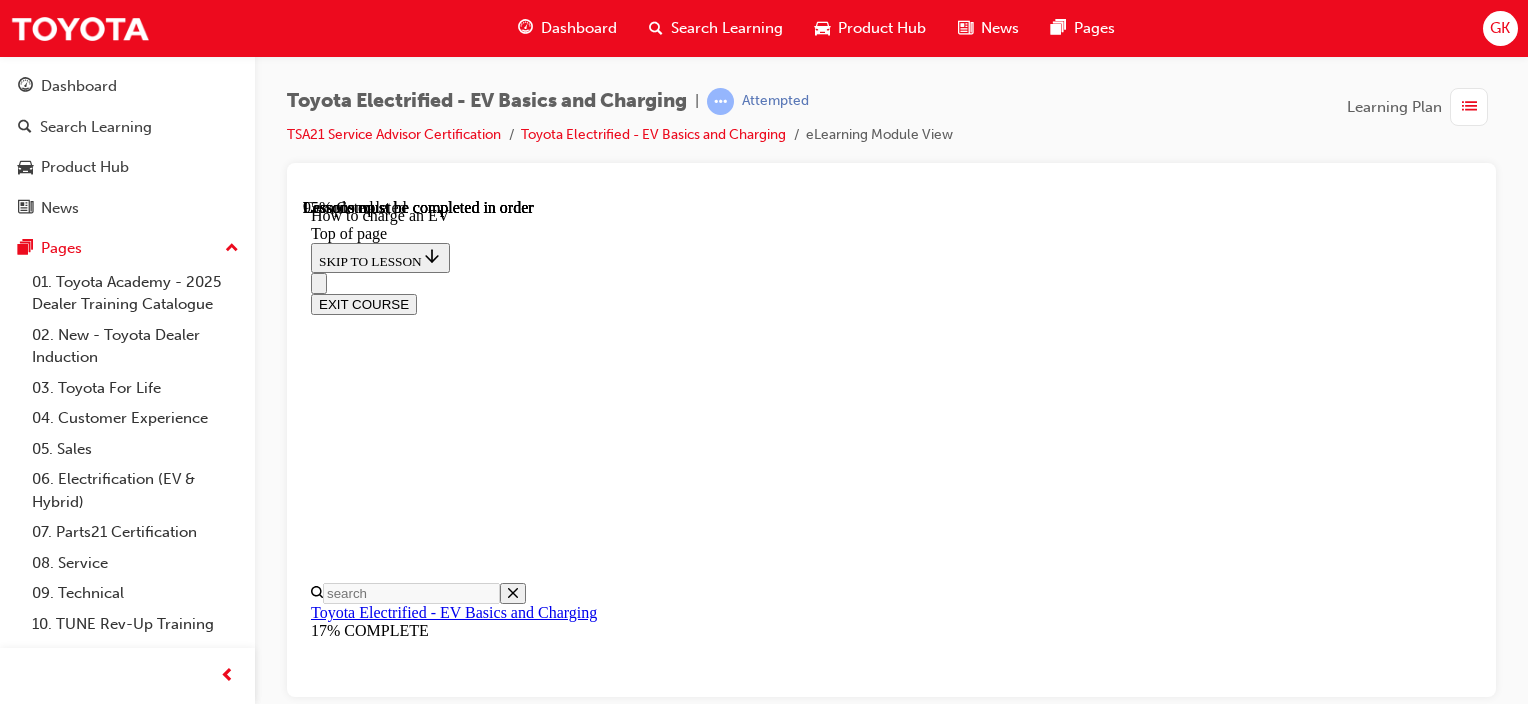 click on "CONTINUE" at bounding box center [353, 15689] 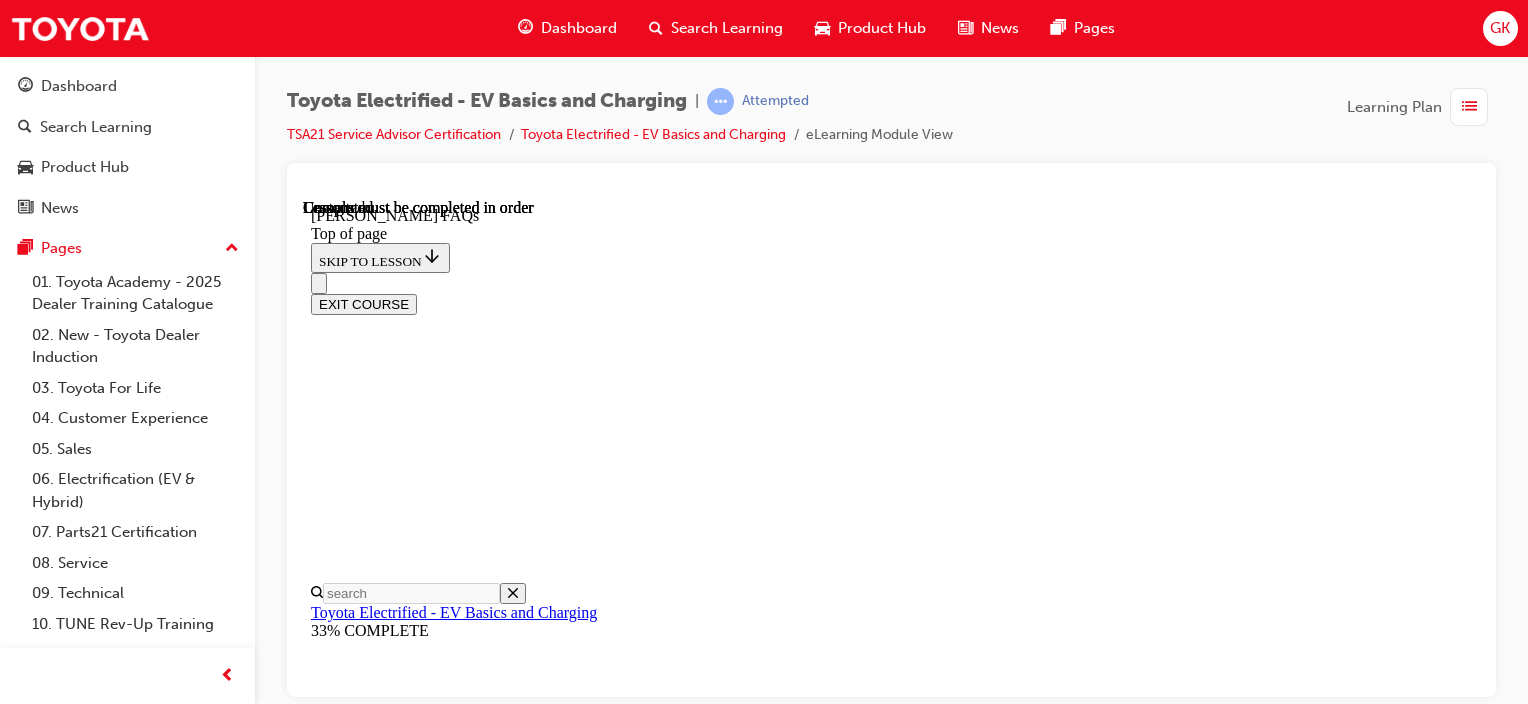 scroll, scrollTop: 0, scrollLeft: 0, axis: both 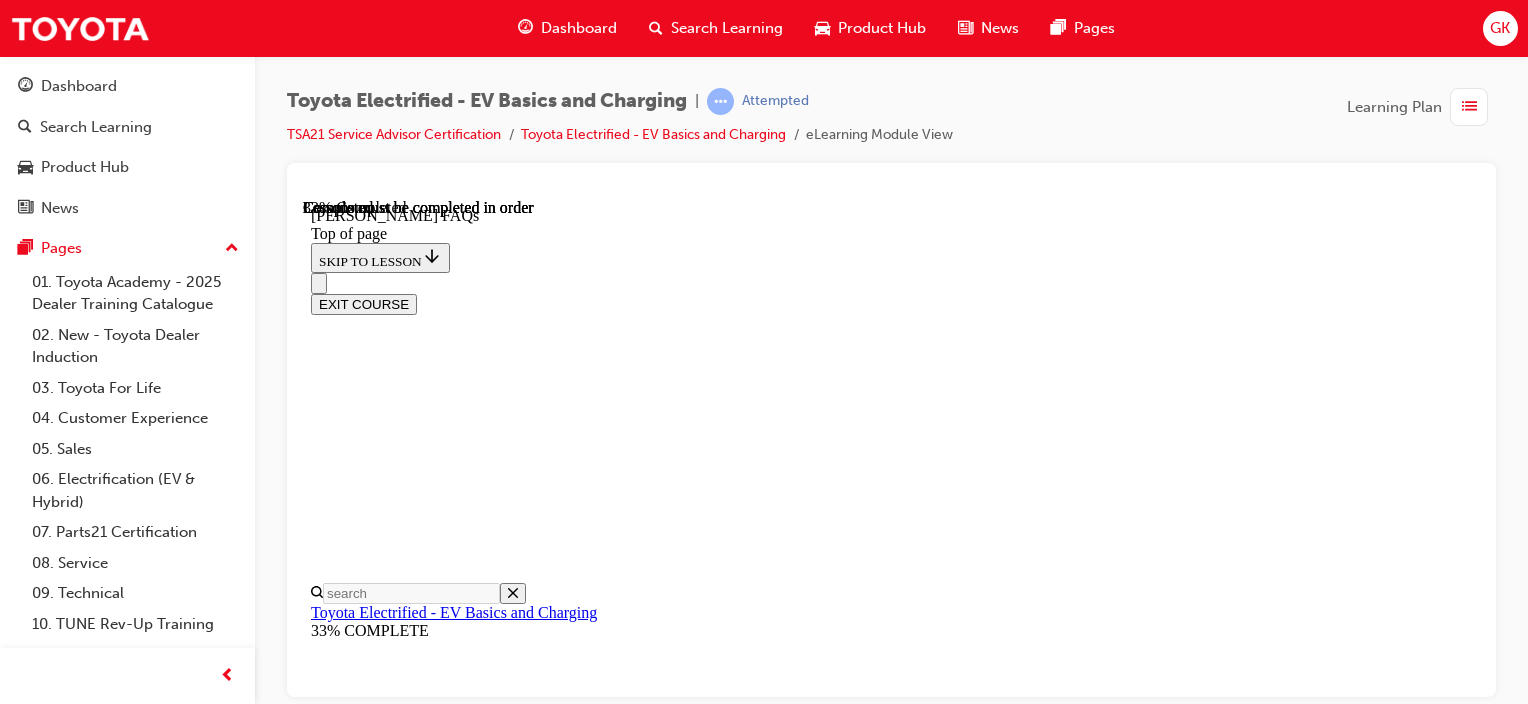 click on "+" at bounding box center (424, 9490) 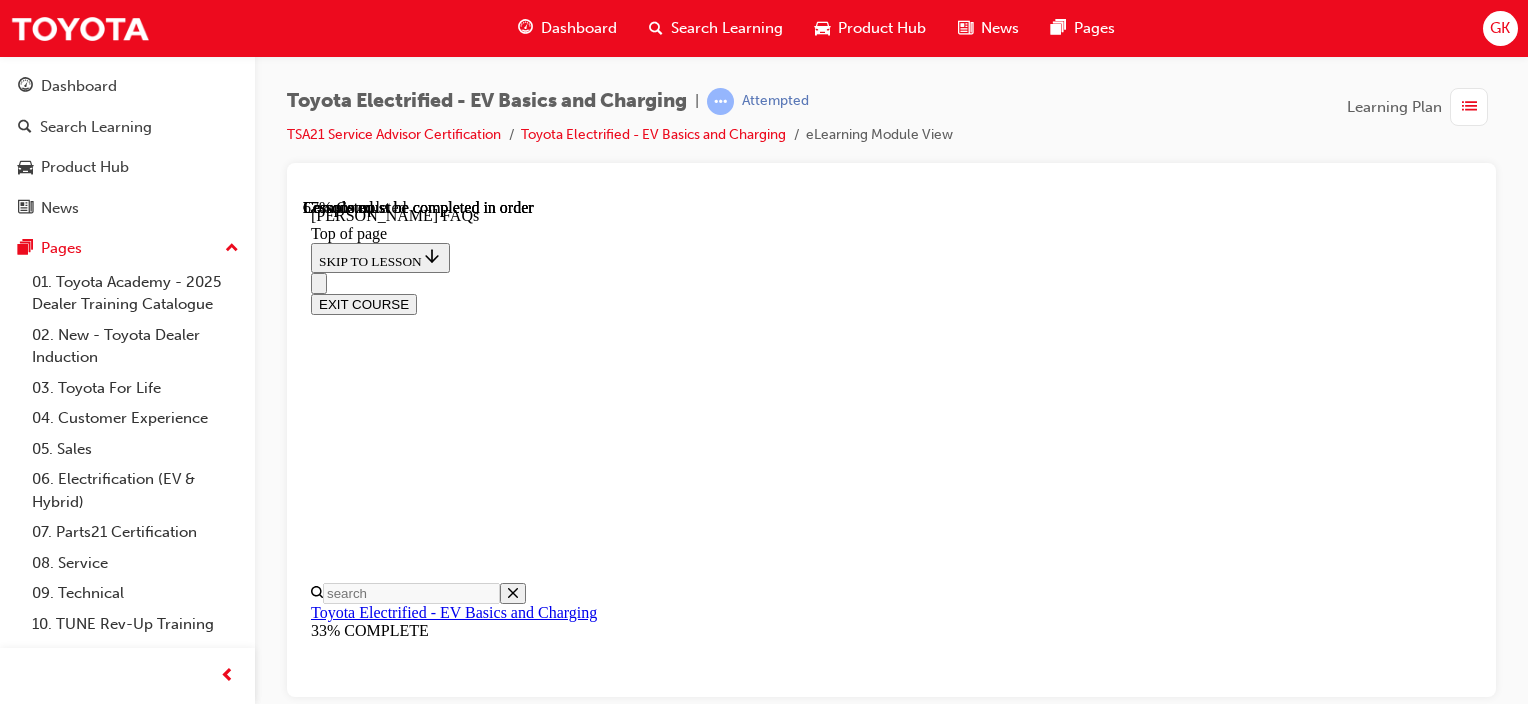 scroll, scrollTop: 4112, scrollLeft: 0, axis: vertical 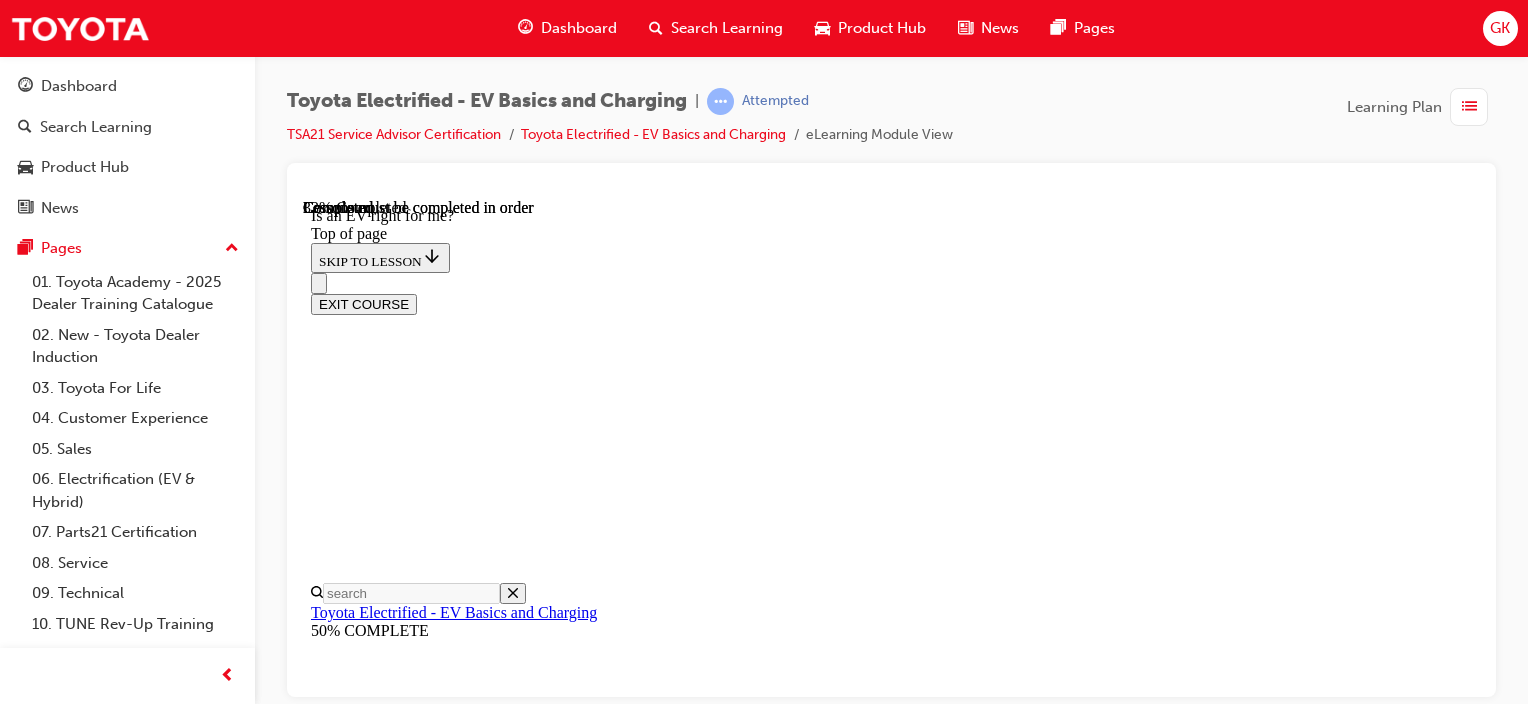 click 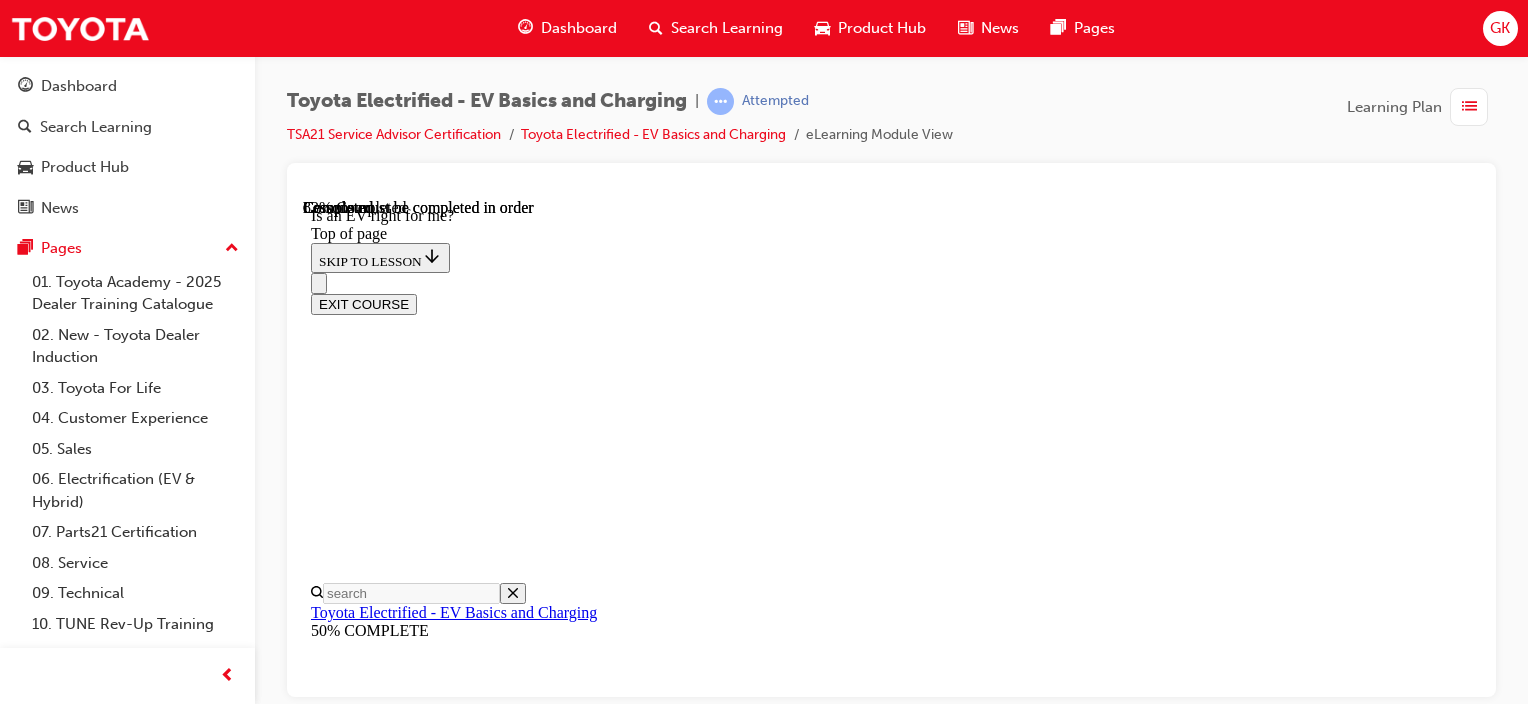 scroll, scrollTop: 2929, scrollLeft: 0, axis: vertical 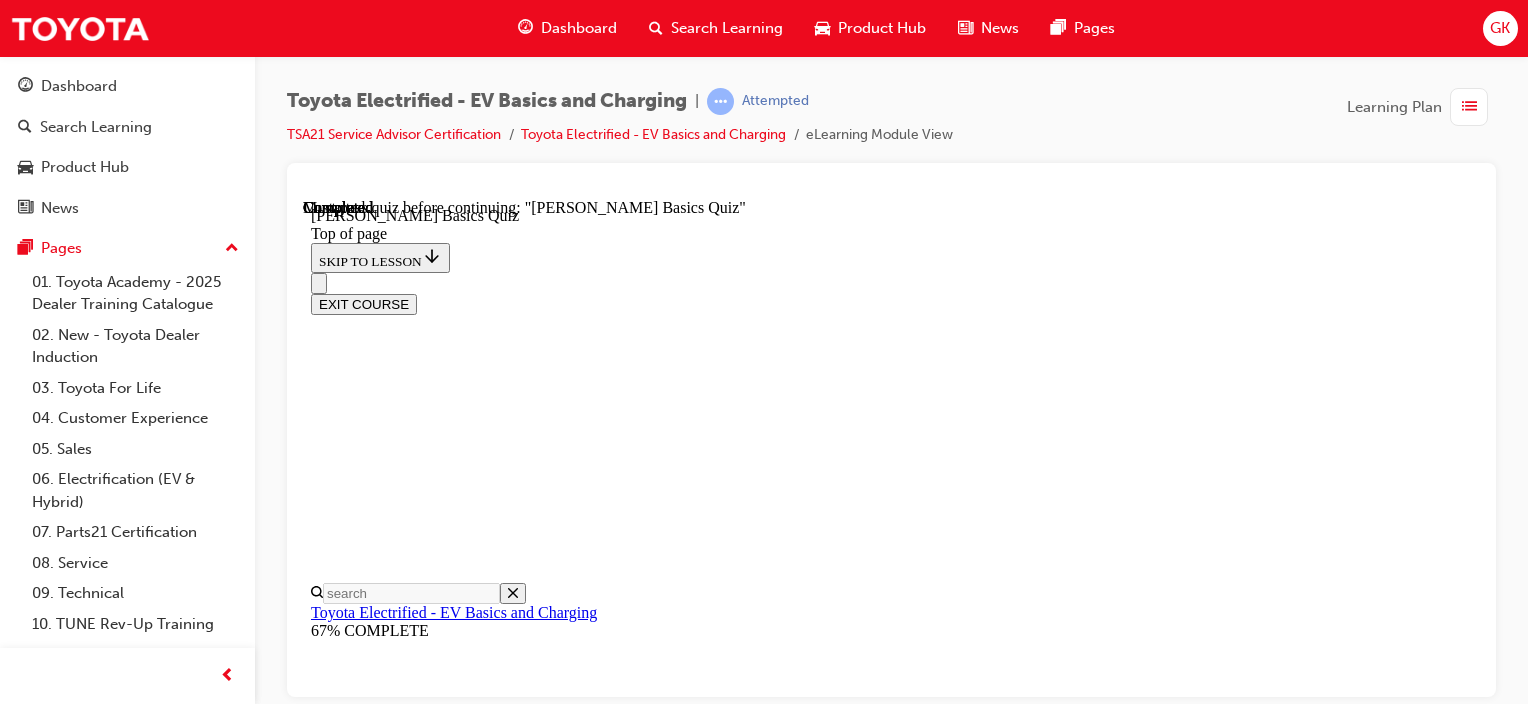 click on "START QUIZ" at bounding box center (356, 9190) 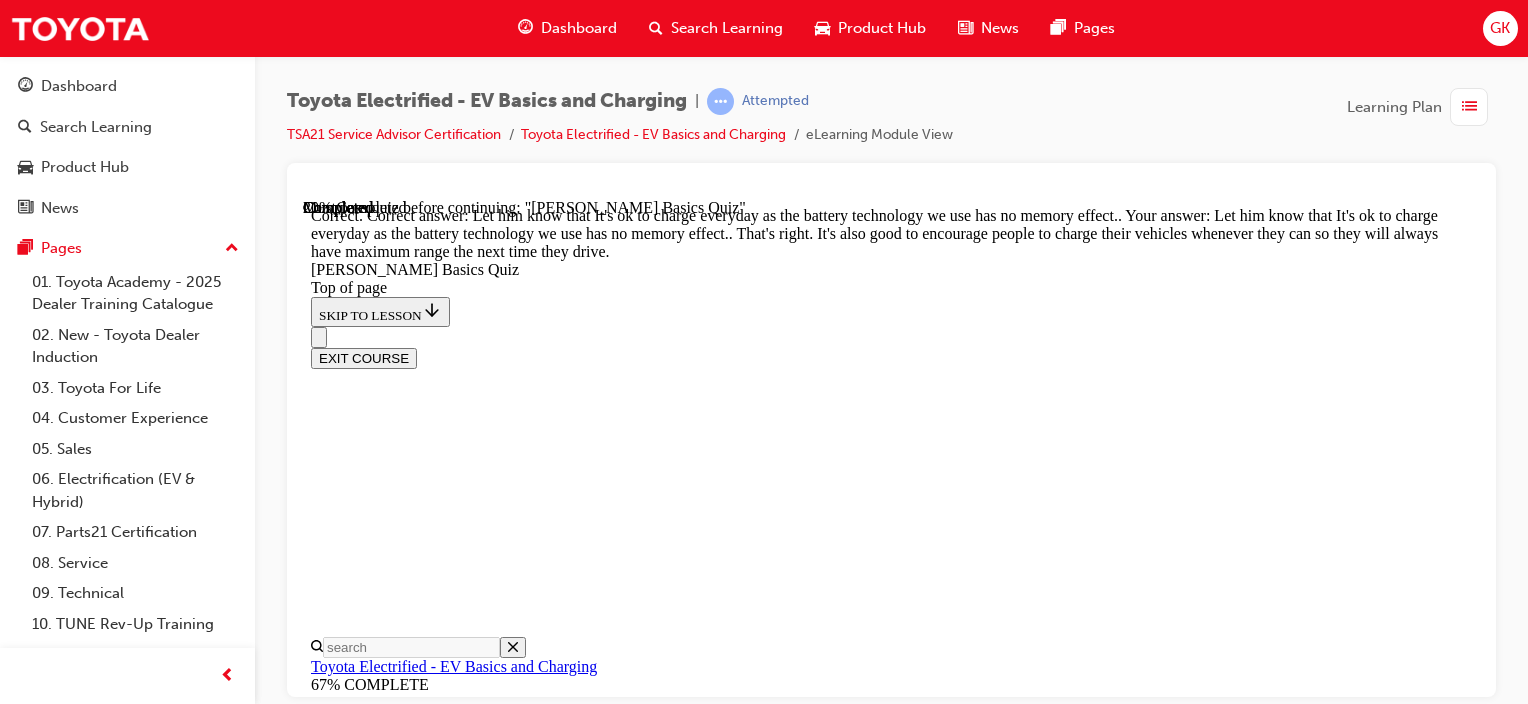 scroll, scrollTop: 665, scrollLeft: 0, axis: vertical 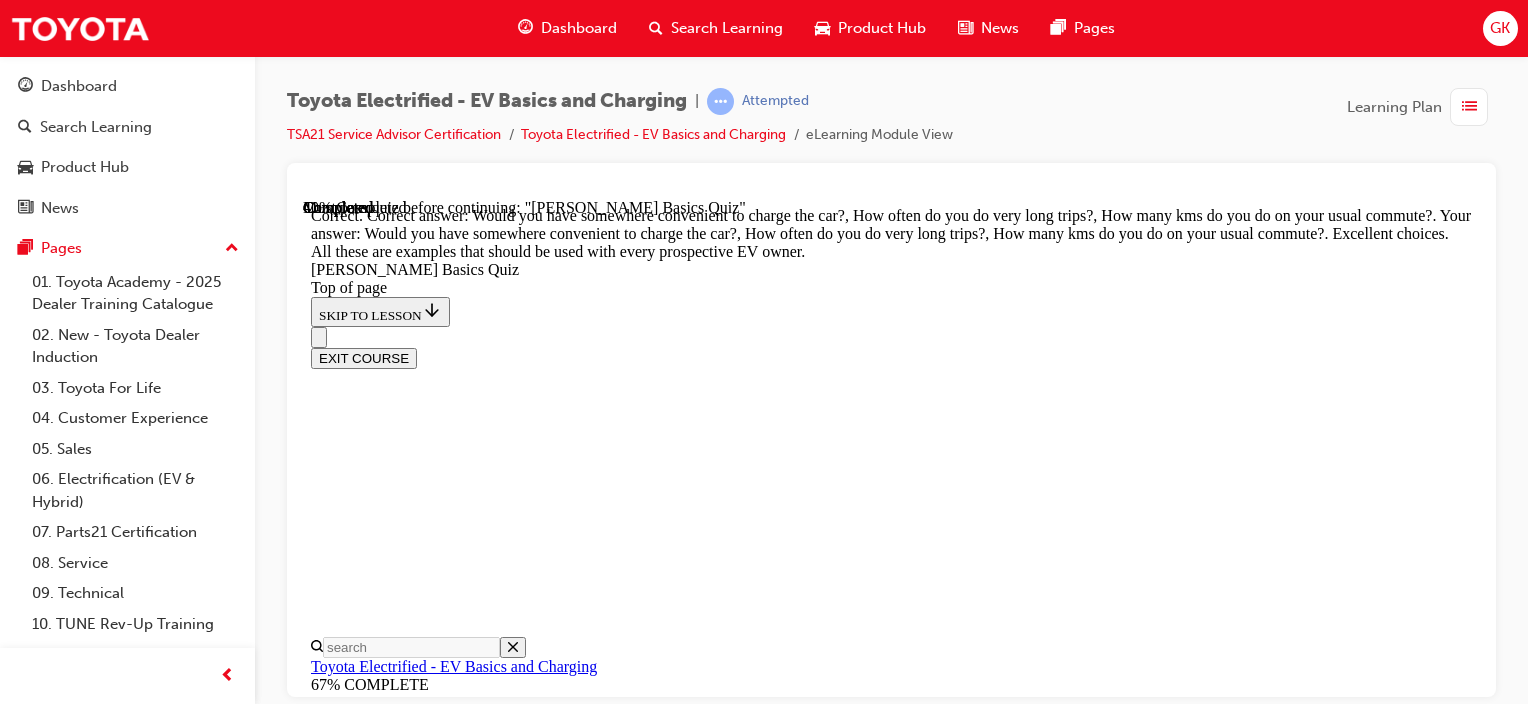 click on "NEXT" at bounding box center [337, 17418] 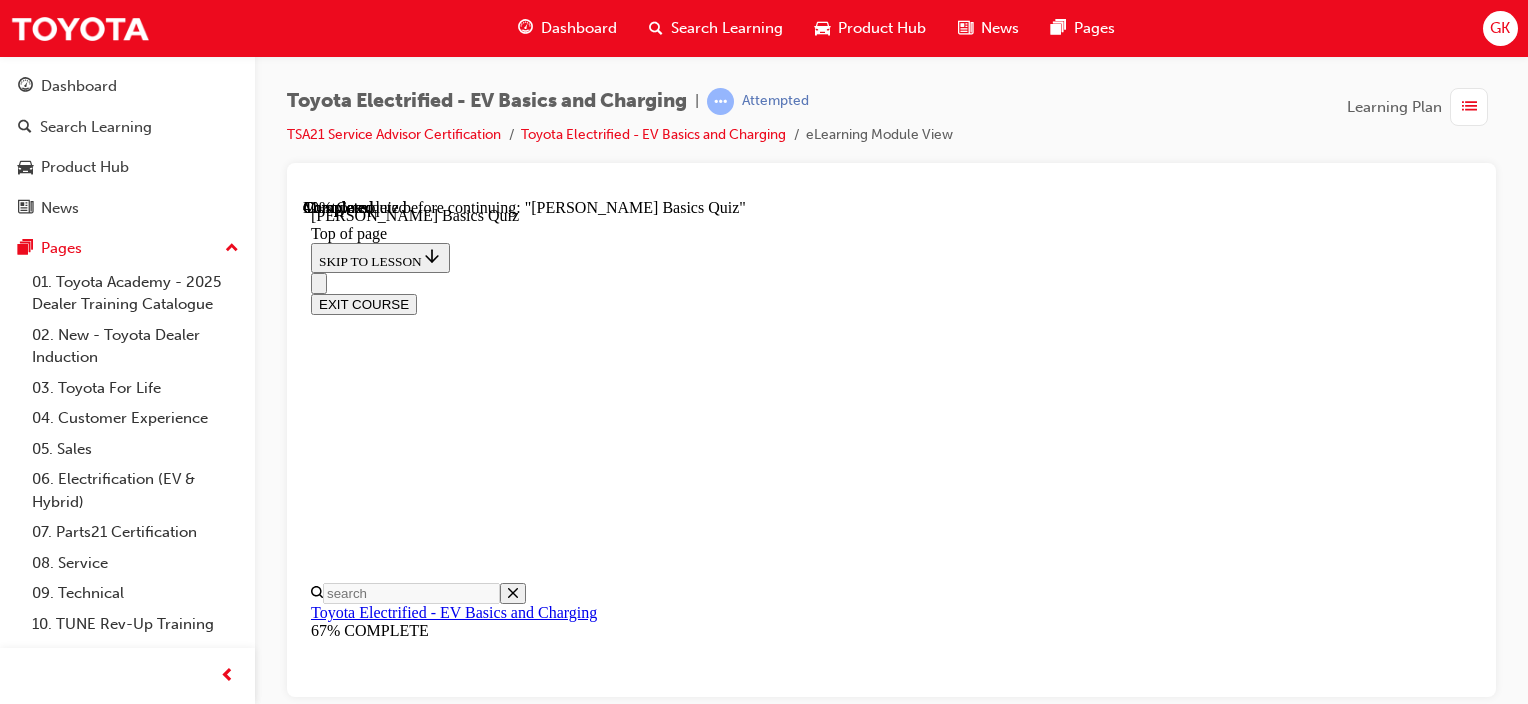 scroll, scrollTop: 236, scrollLeft: 0, axis: vertical 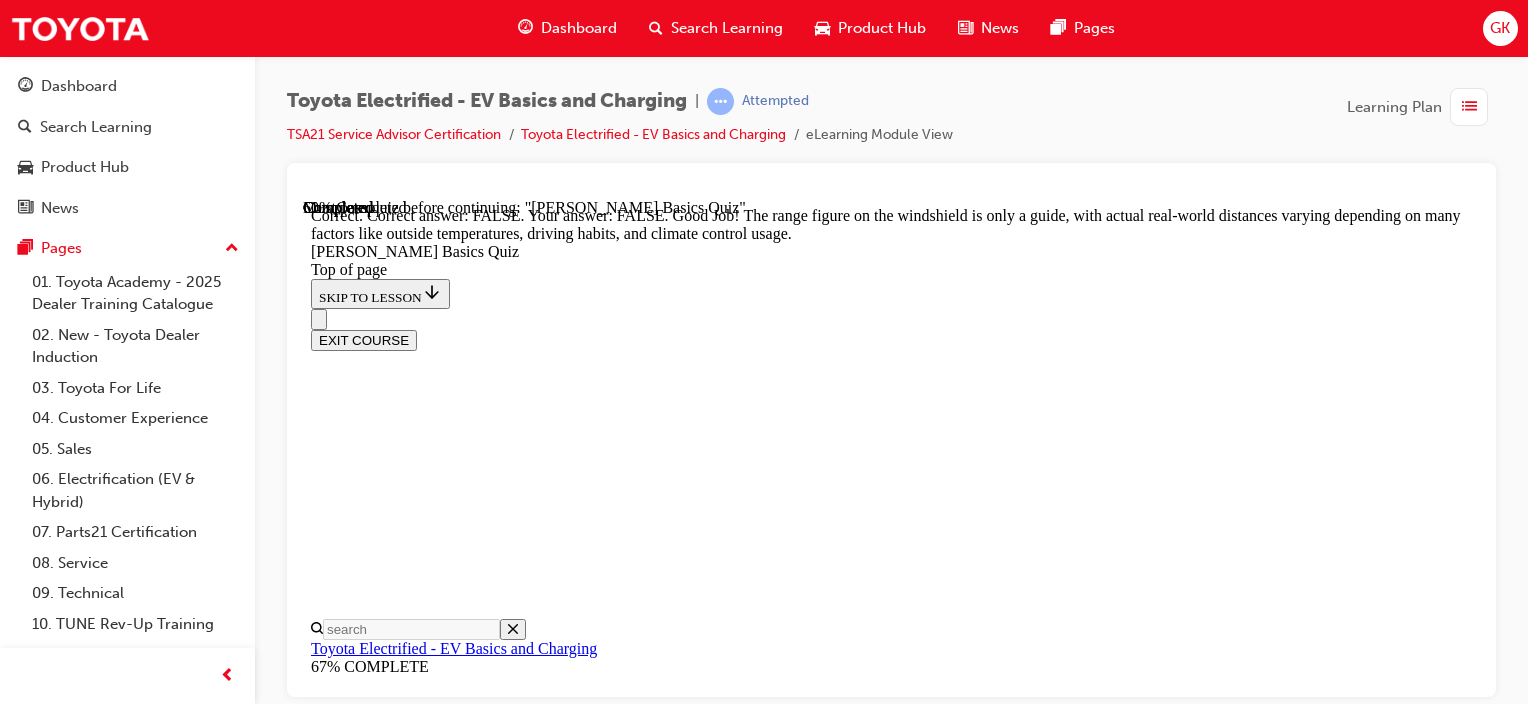 click on "NEXT" at bounding box center (337, 17418) 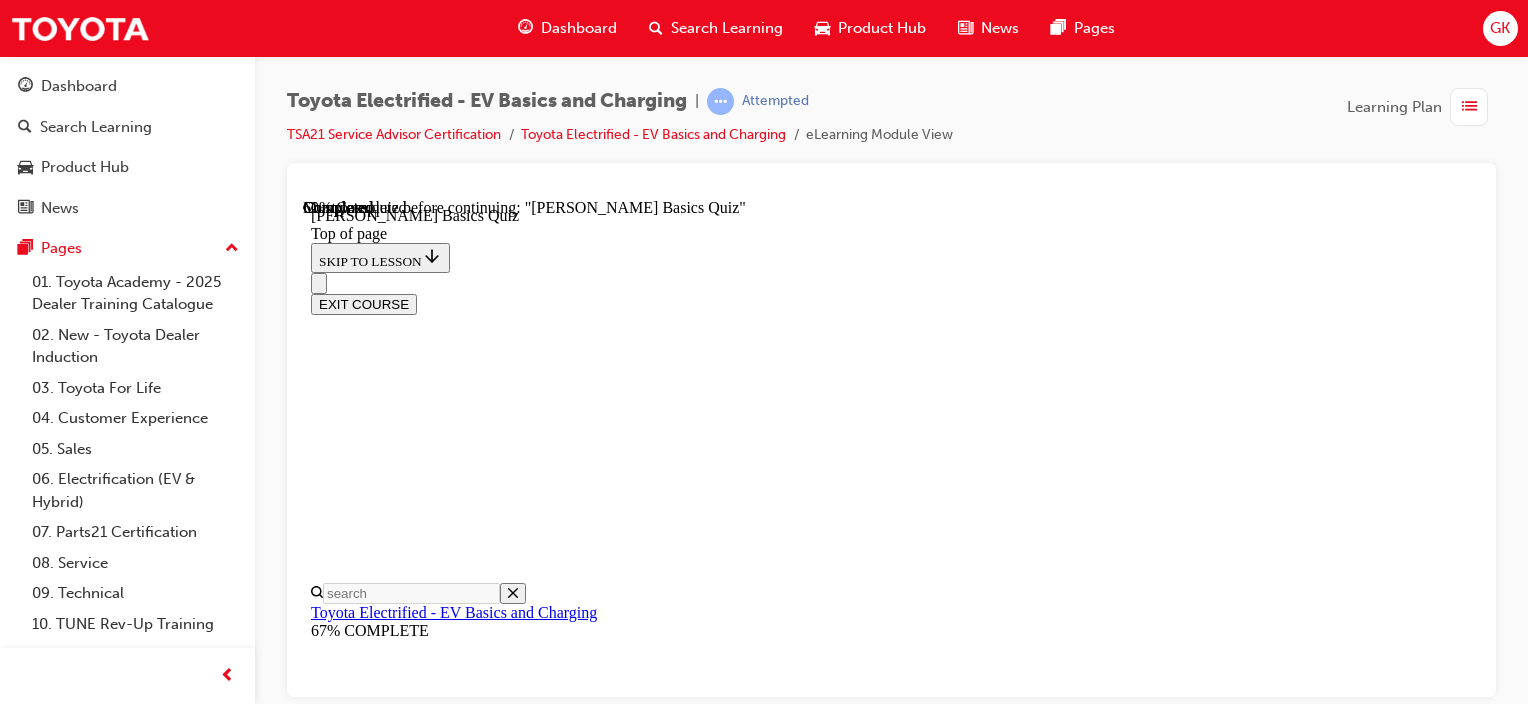 scroll, scrollTop: 485, scrollLeft: 0, axis: vertical 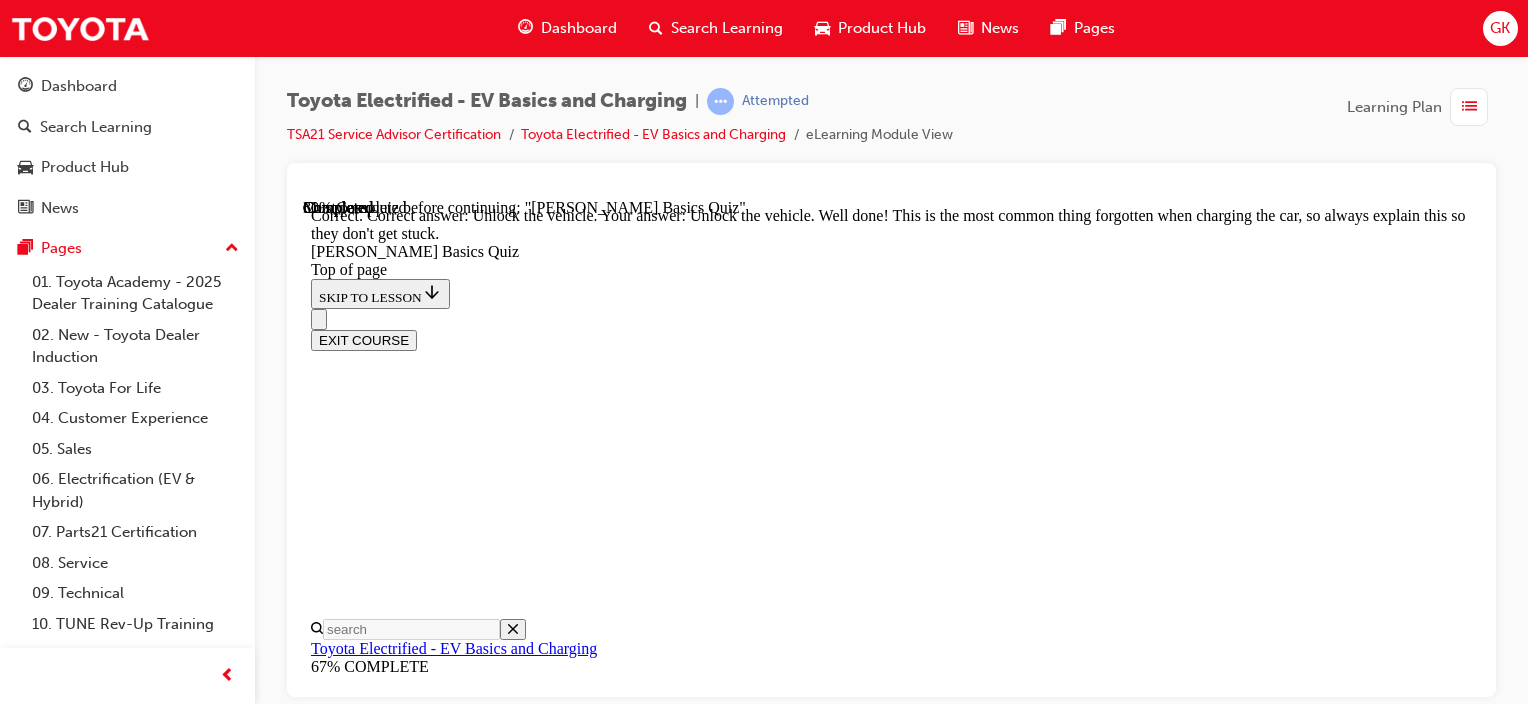 click on "NEXT" at bounding box center [337, 20188] 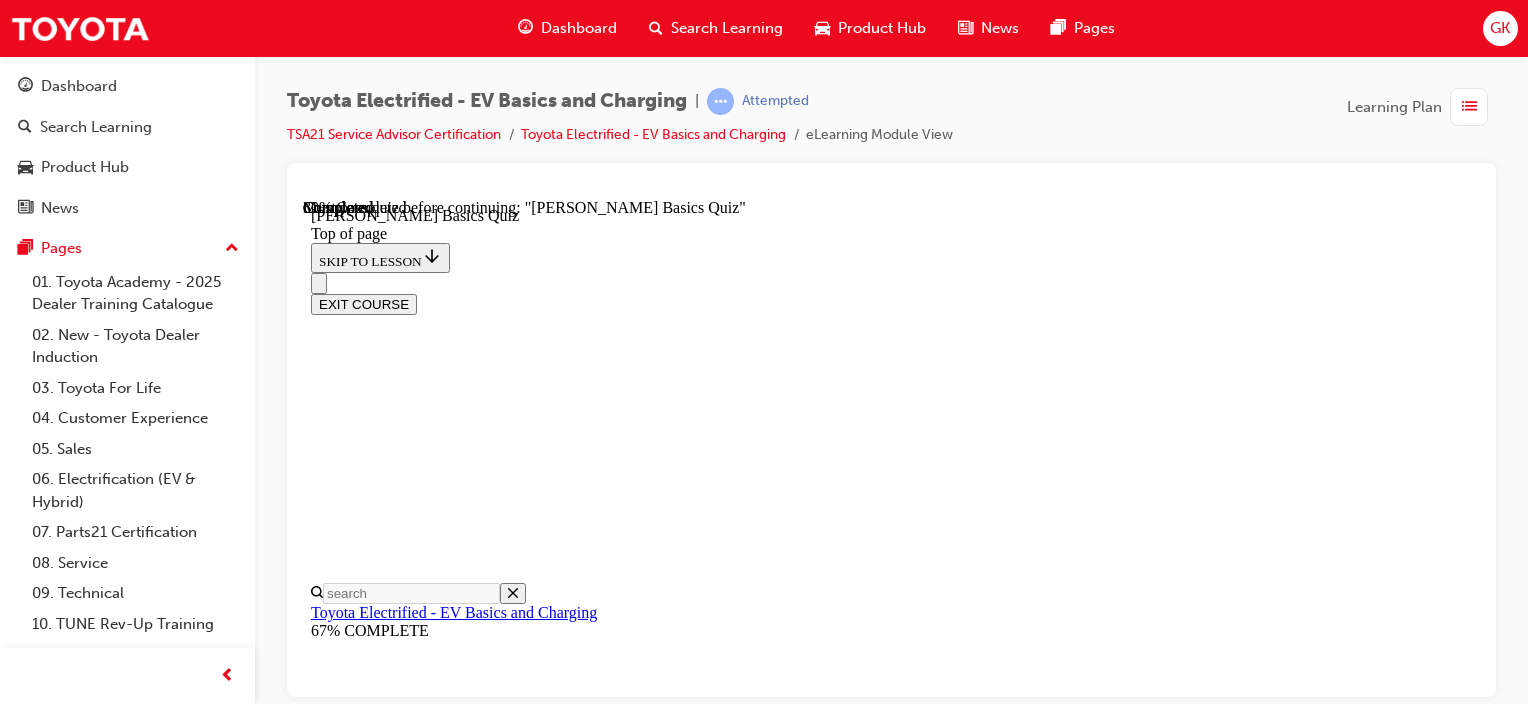 scroll, scrollTop: 285, scrollLeft: 0, axis: vertical 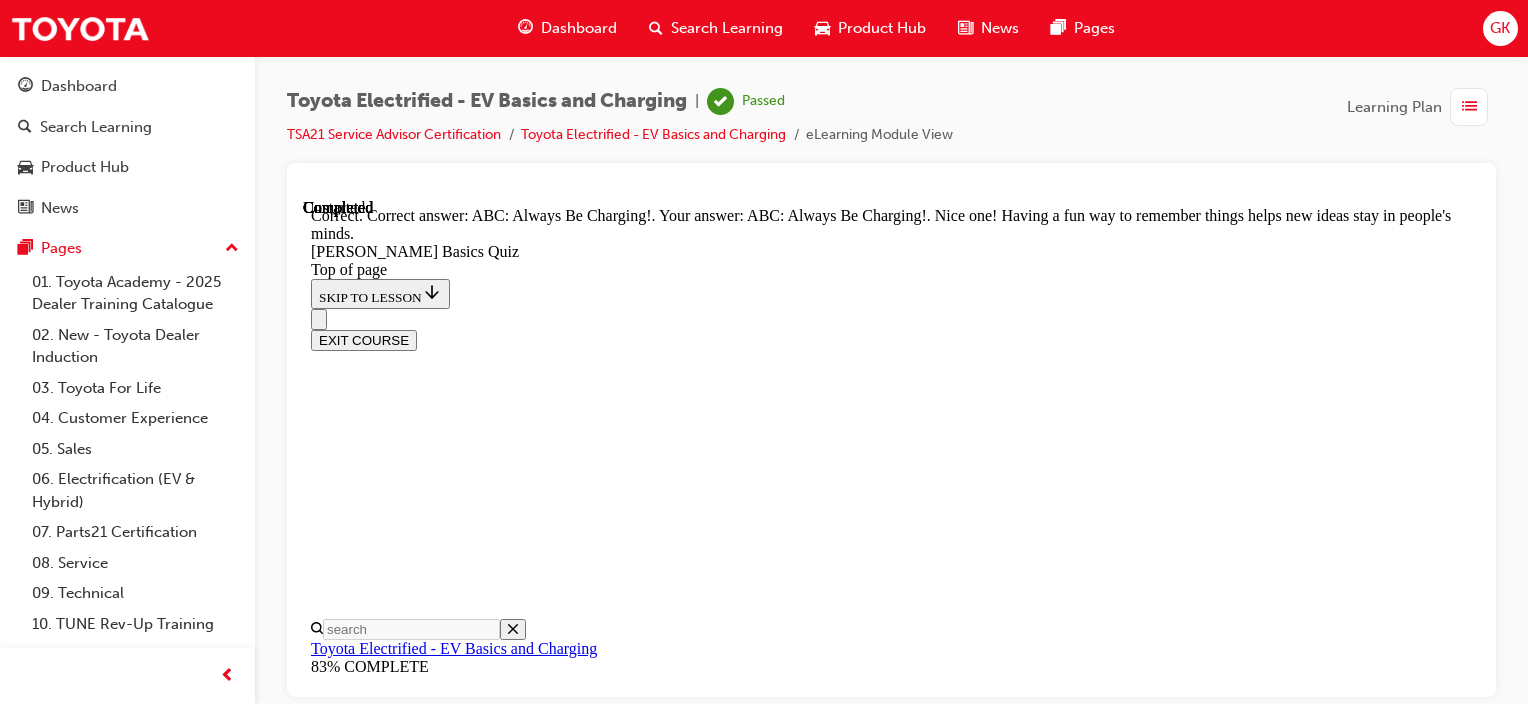 click on "NEXT" at bounding box center [337, 22230] 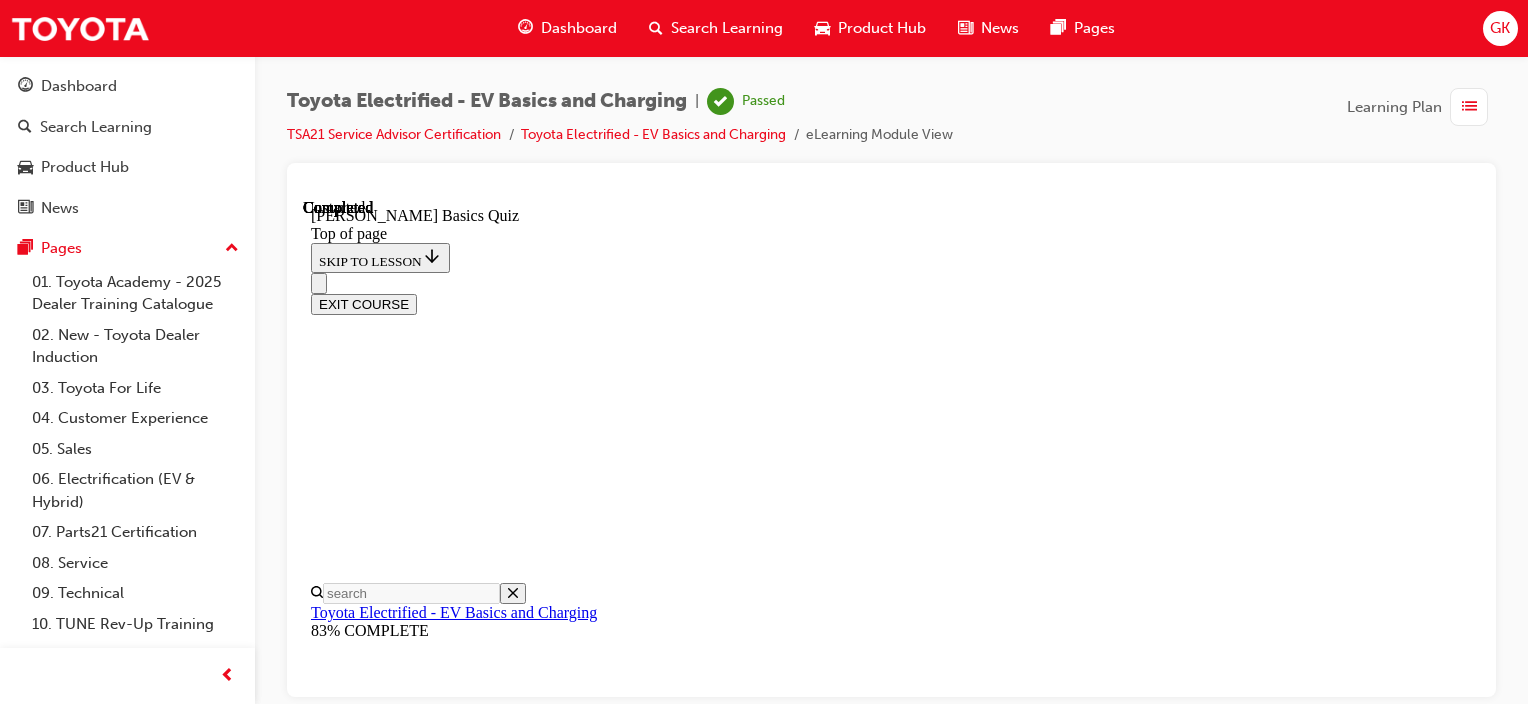 scroll, scrollTop: 583, scrollLeft: 0, axis: vertical 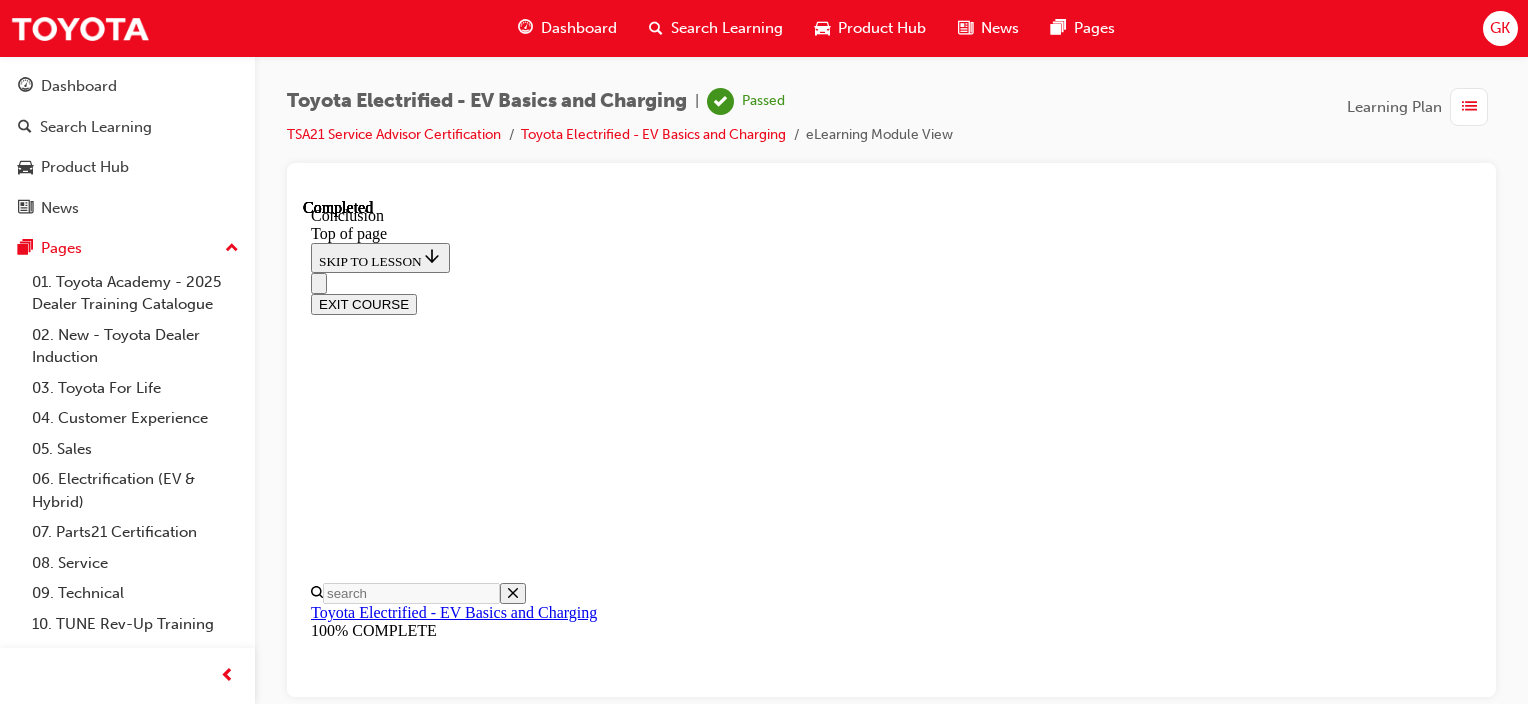click on "EXIT COURSE" at bounding box center (364, 303) 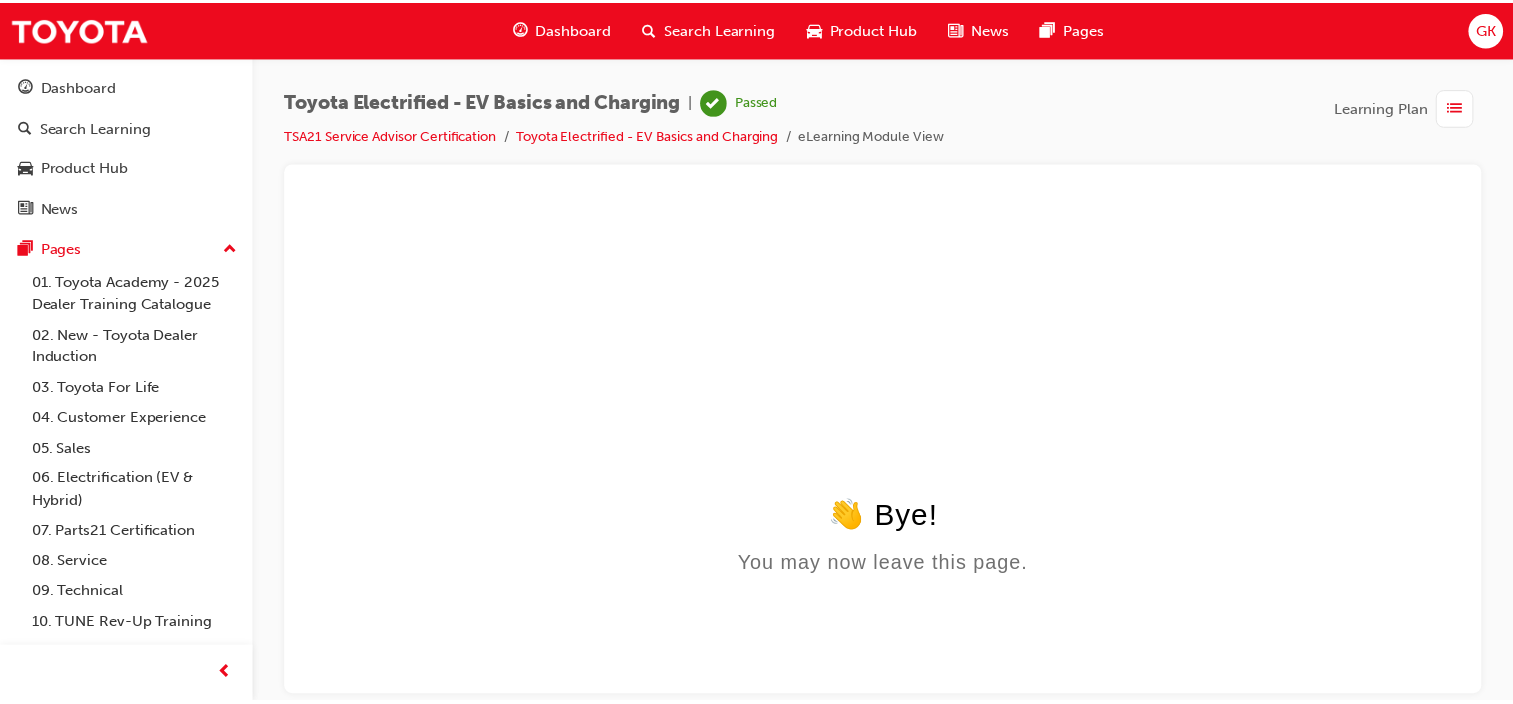 scroll, scrollTop: 0, scrollLeft: 0, axis: both 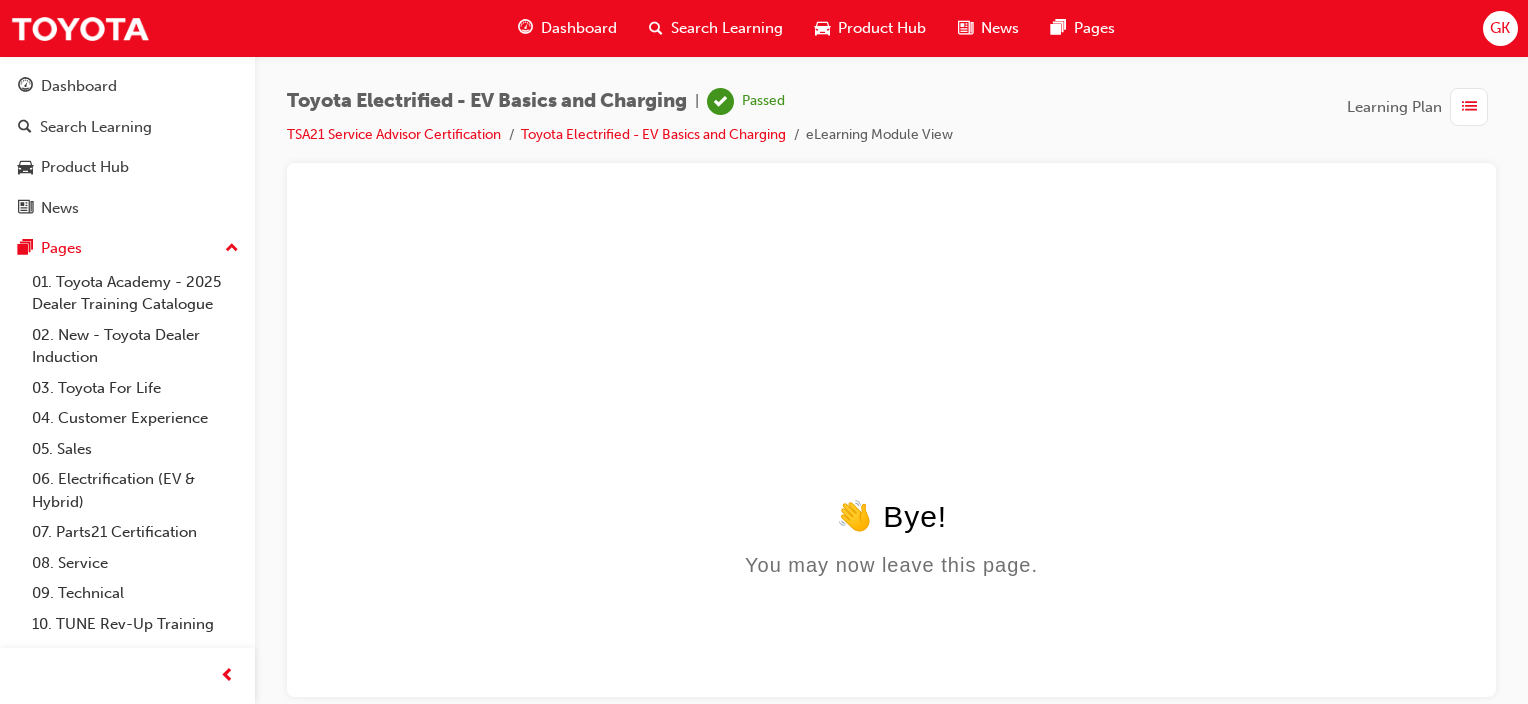 click on "Dashboard" at bounding box center (579, 28) 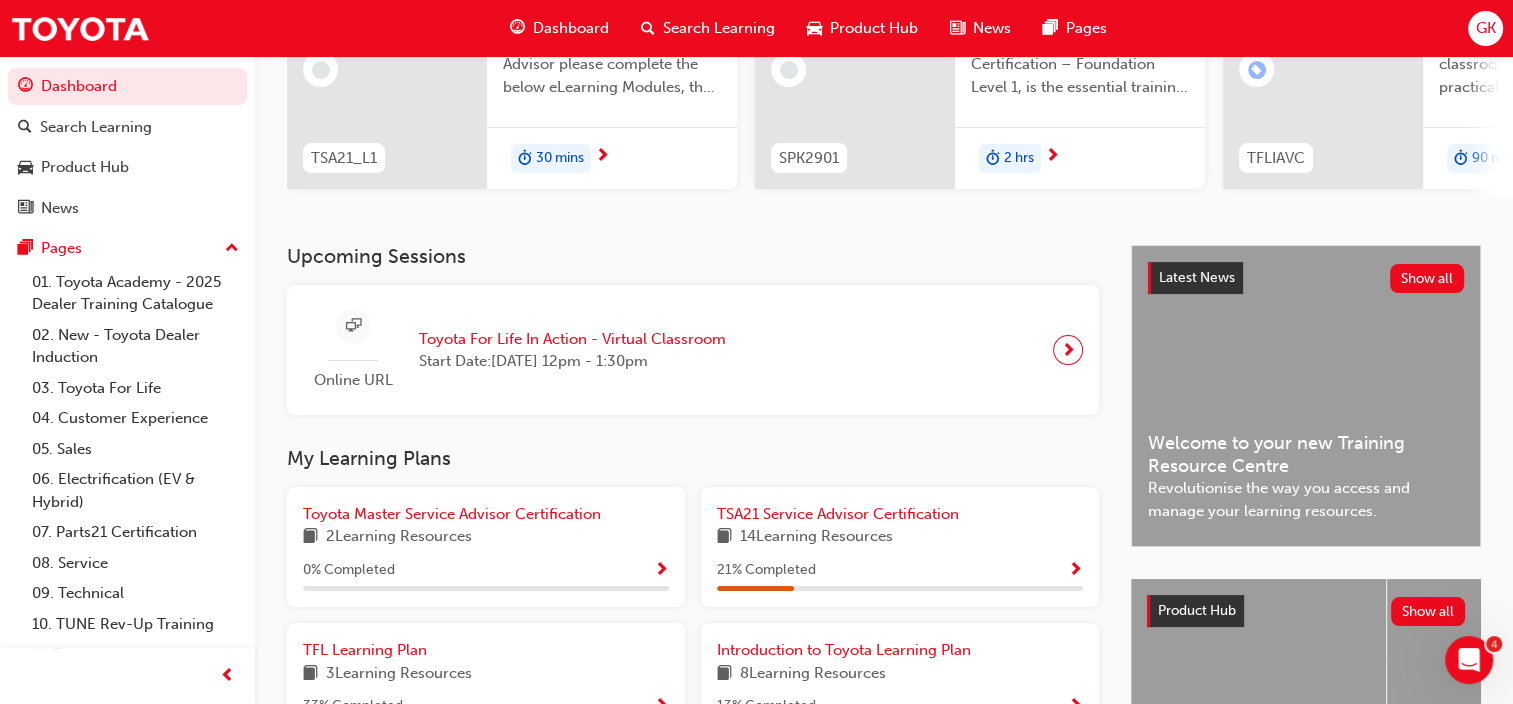 scroll, scrollTop: 350, scrollLeft: 0, axis: vertical 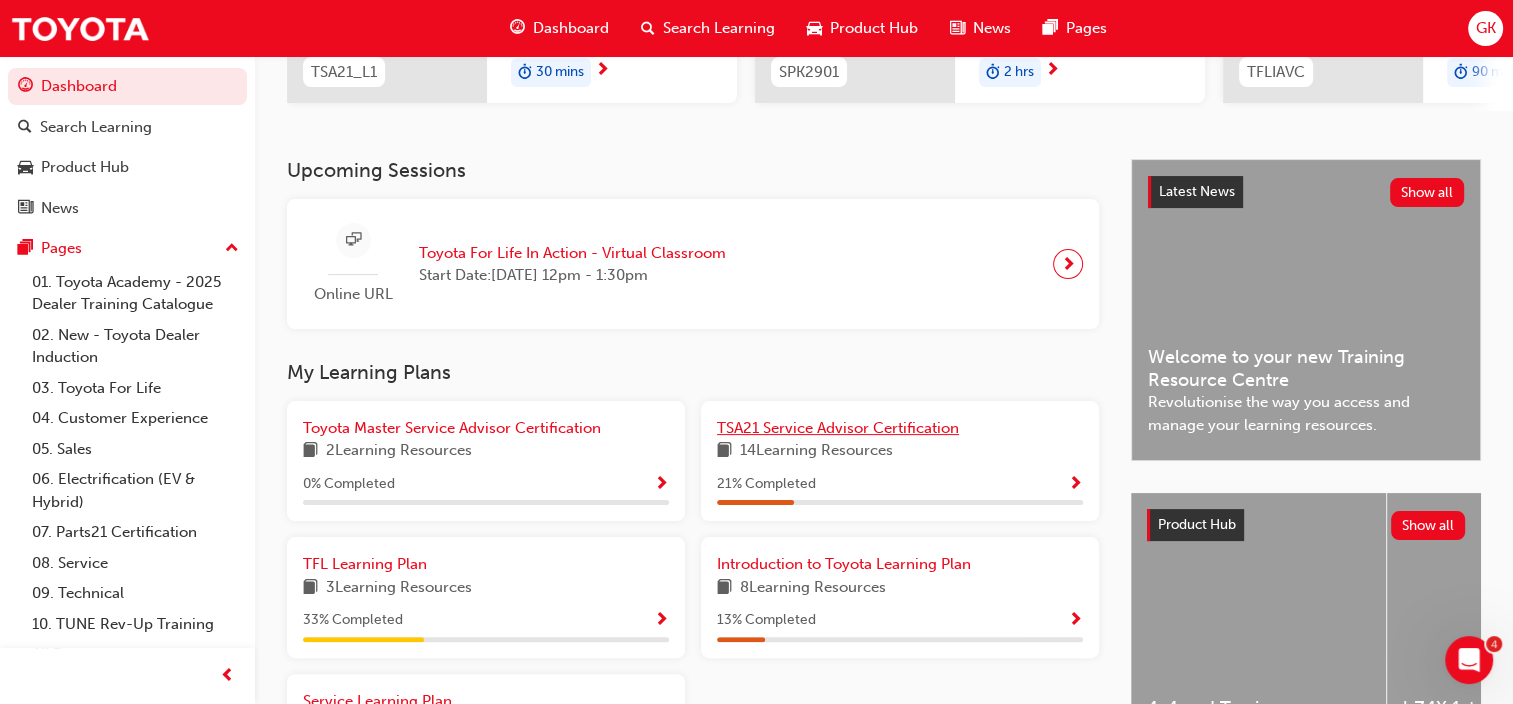 click on "TSA21 Service Advisor Certification" at bounding box center [838, 428] 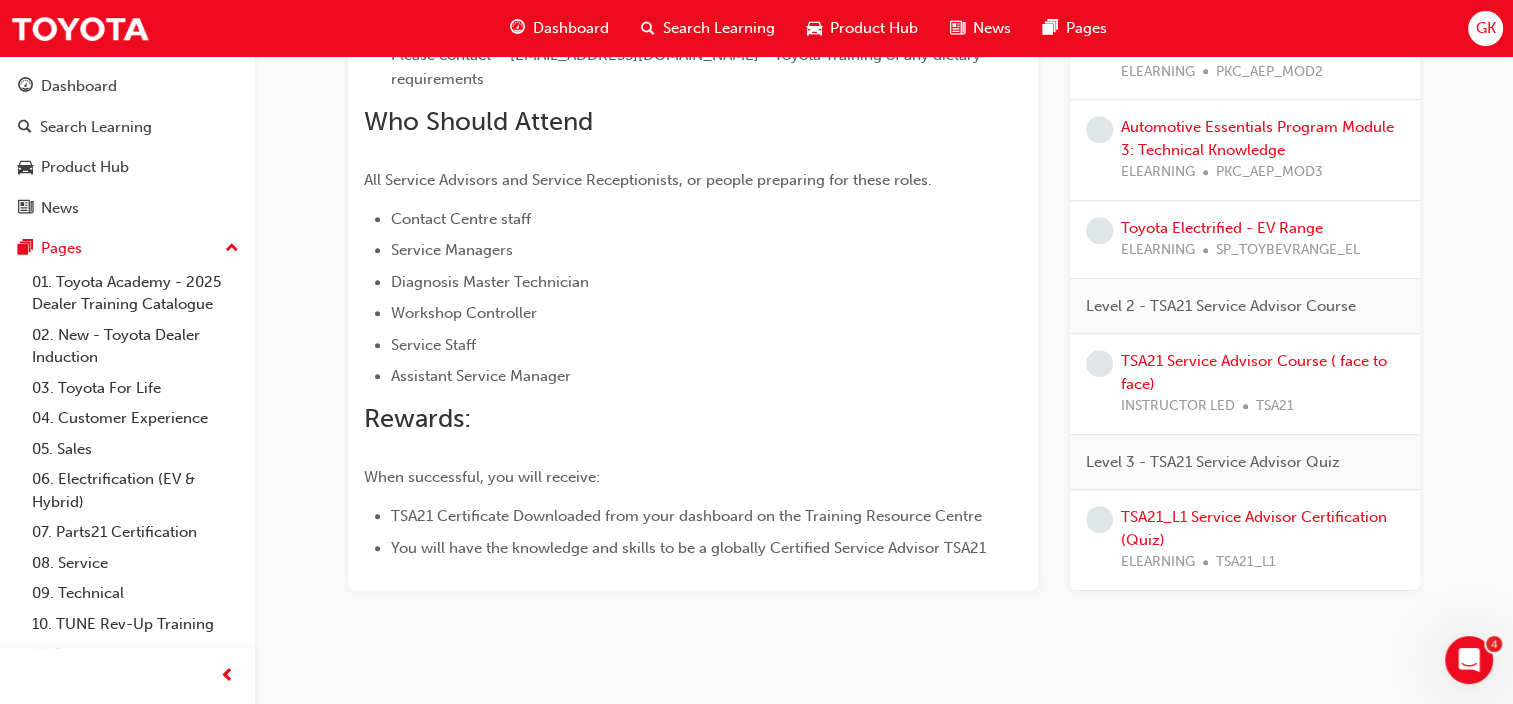 scroll, scrollTop: 1236, scrollLeft: 0, axis: vertical 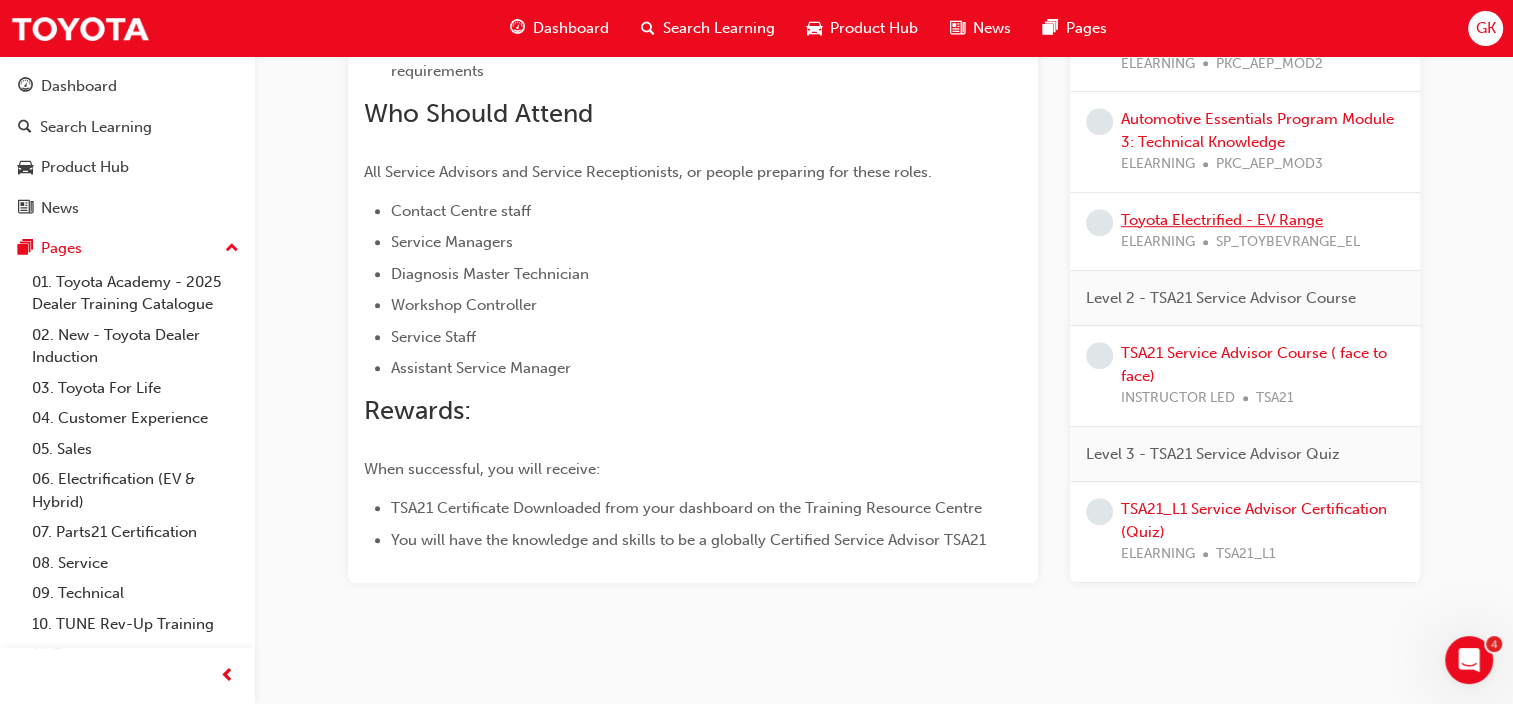 click on "Toyota Electrified - EV Range" at bounding box center [1222, 220] 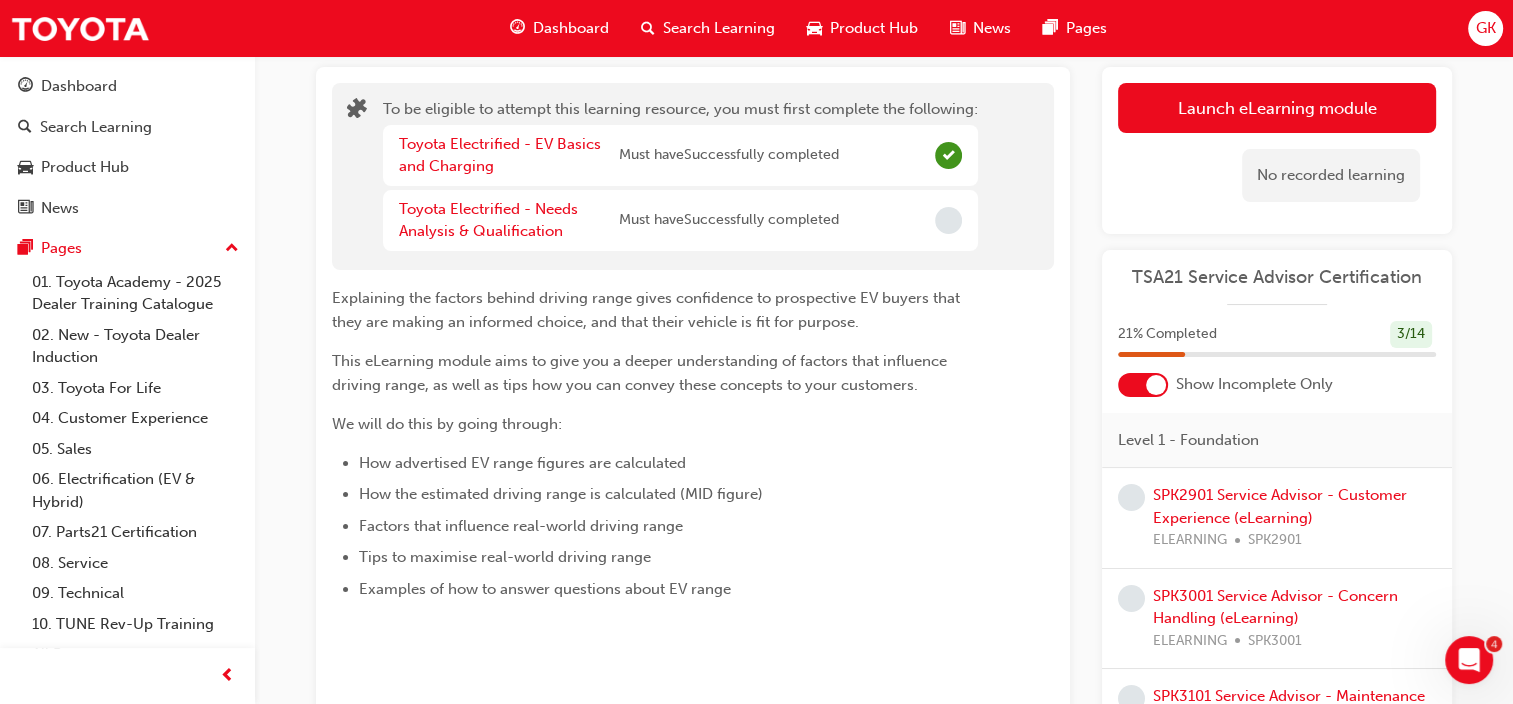 scroll, scrollTop: 0, scrollLeft: 0, axis: both 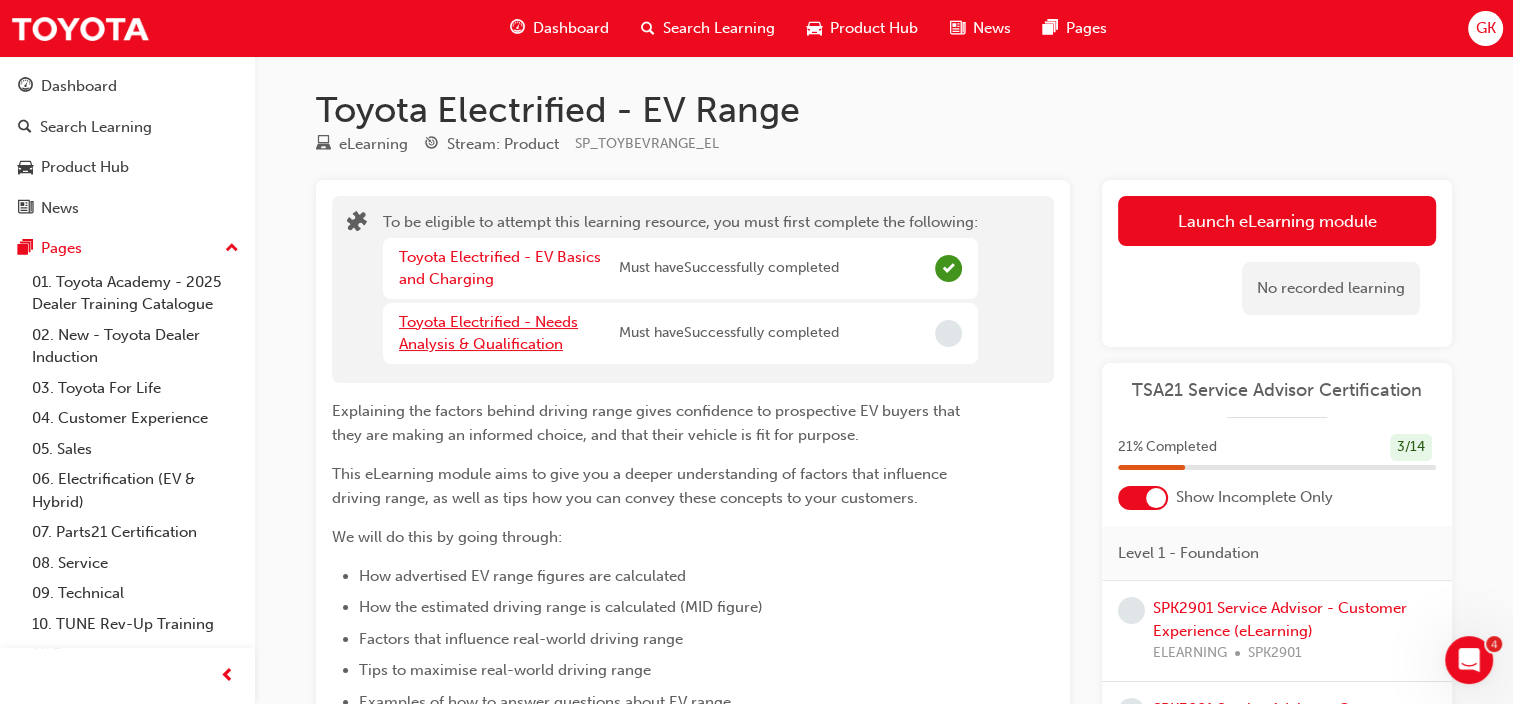 click on "Toyota Electrified - Needs Analysis & Qualification" at bounding box center (488, 333) 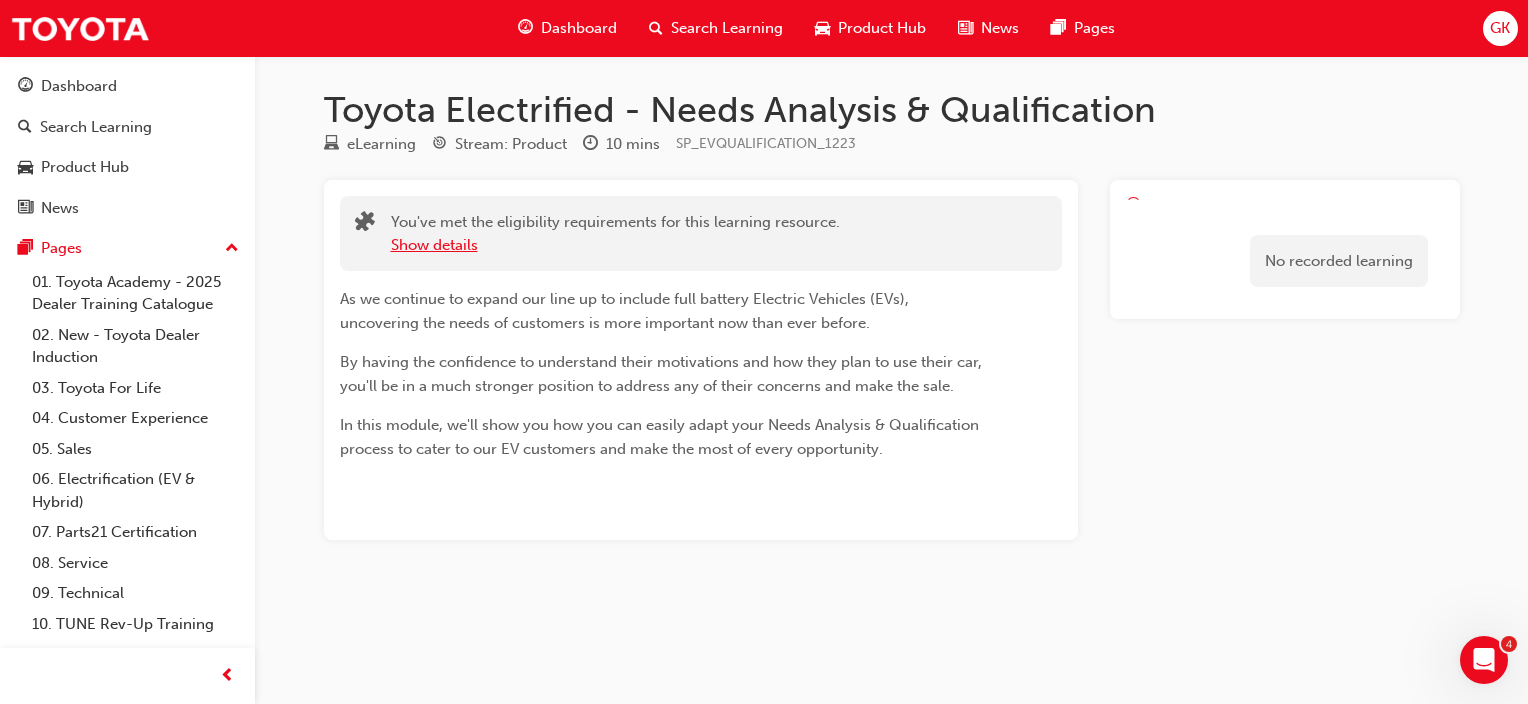 click on "Show details" at bounding box center (434, 245) 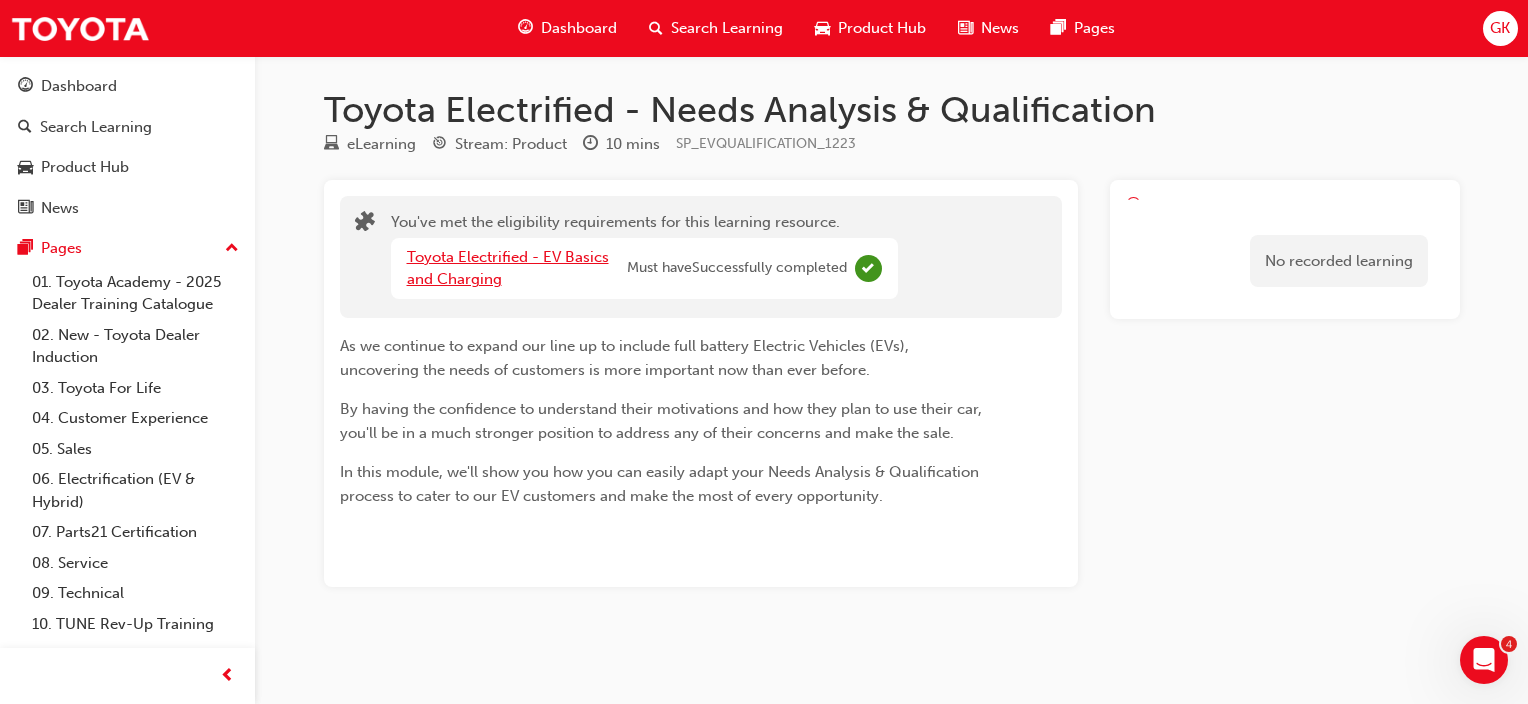 click on "Toyota Electrified - EV Basics and Charging" at bounding box center (508, 268) 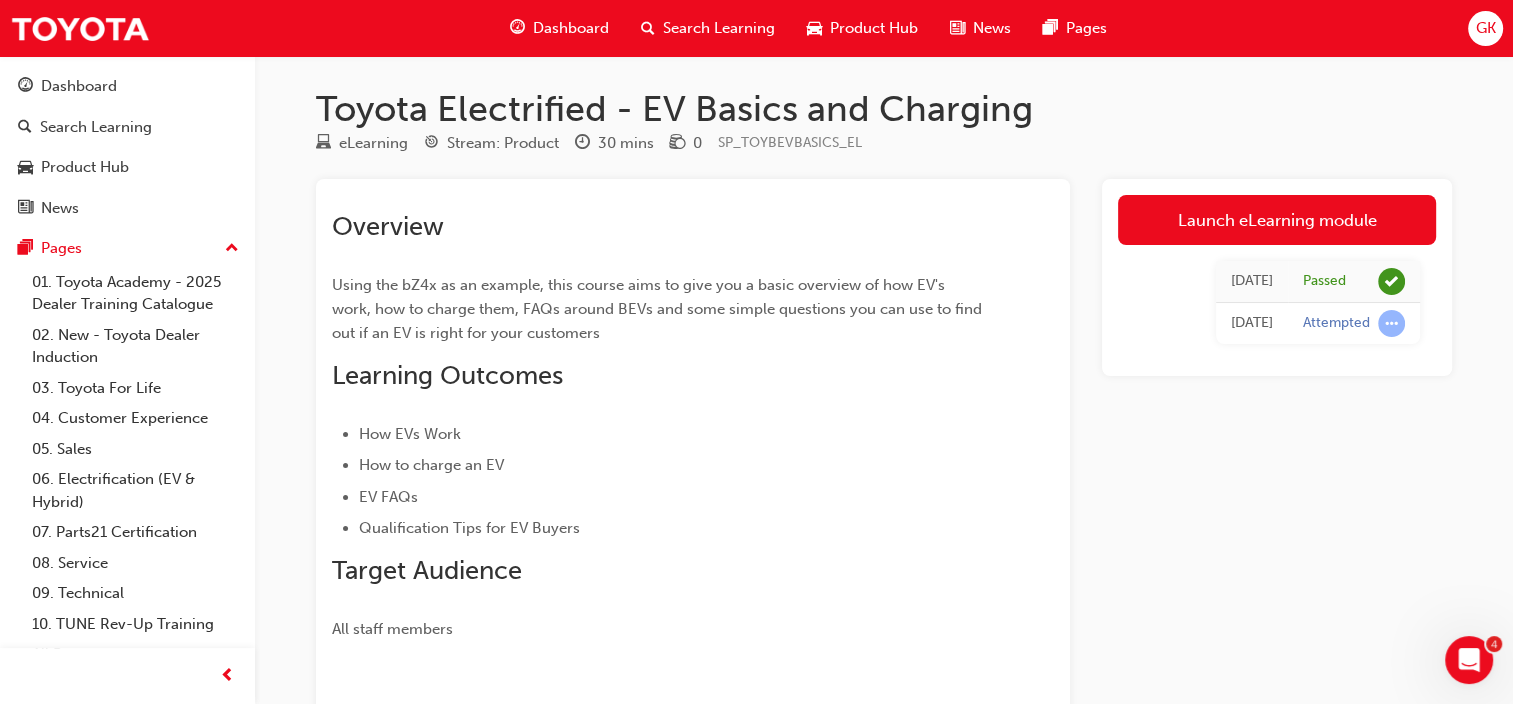 scroll, scrollTop: 0, scrollLeft: 0, axis: both 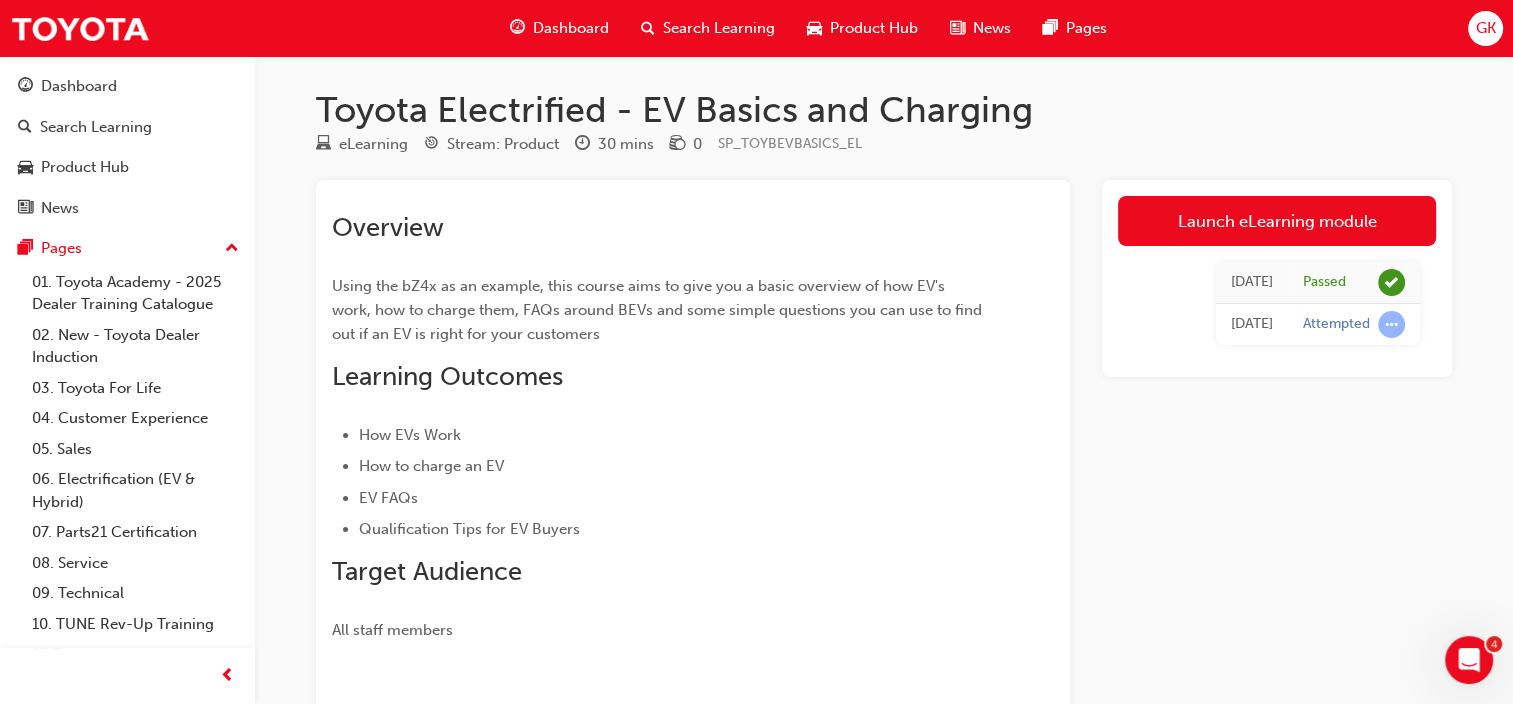 click on "Dashboard" at bounding box center (571, 28) 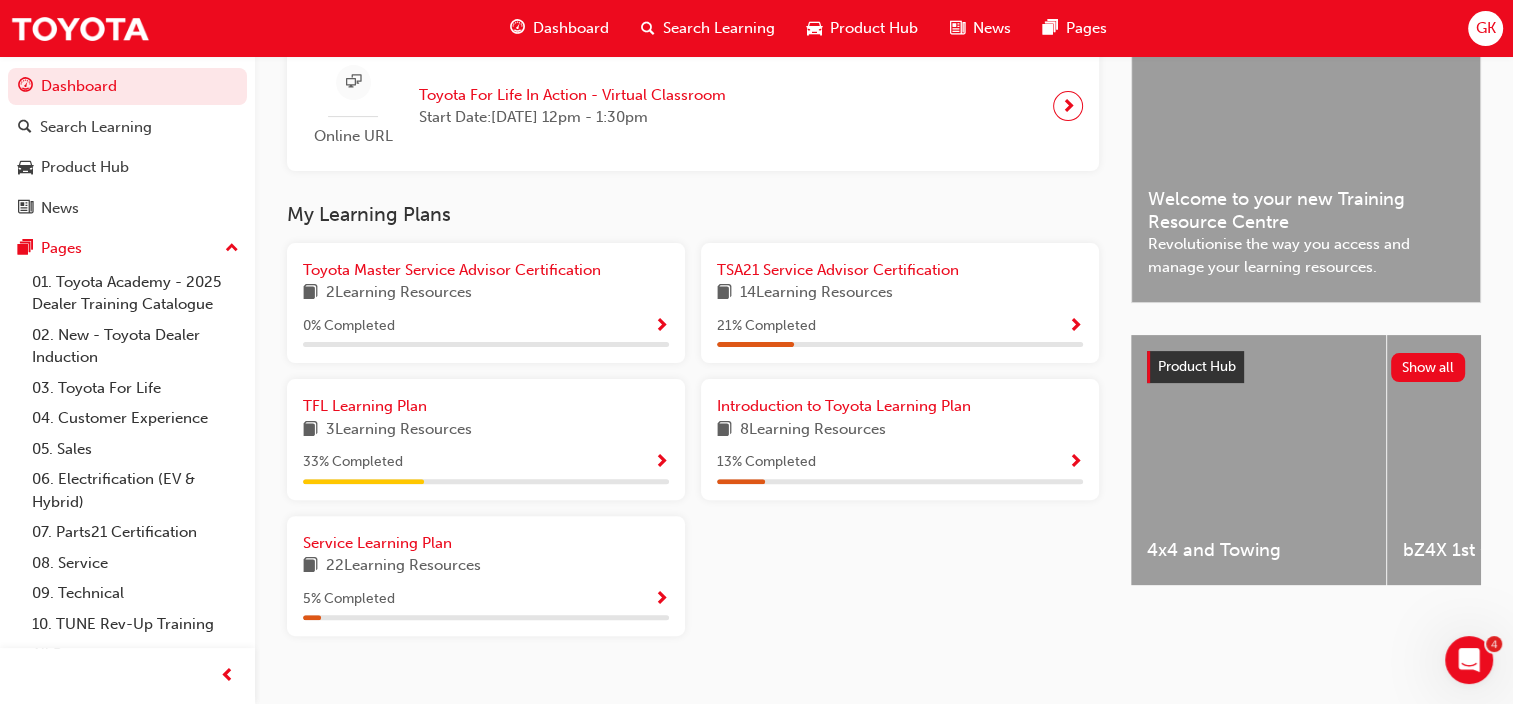 scroll, scrollTop: 524, scrollLeft: 0, axis: vertical 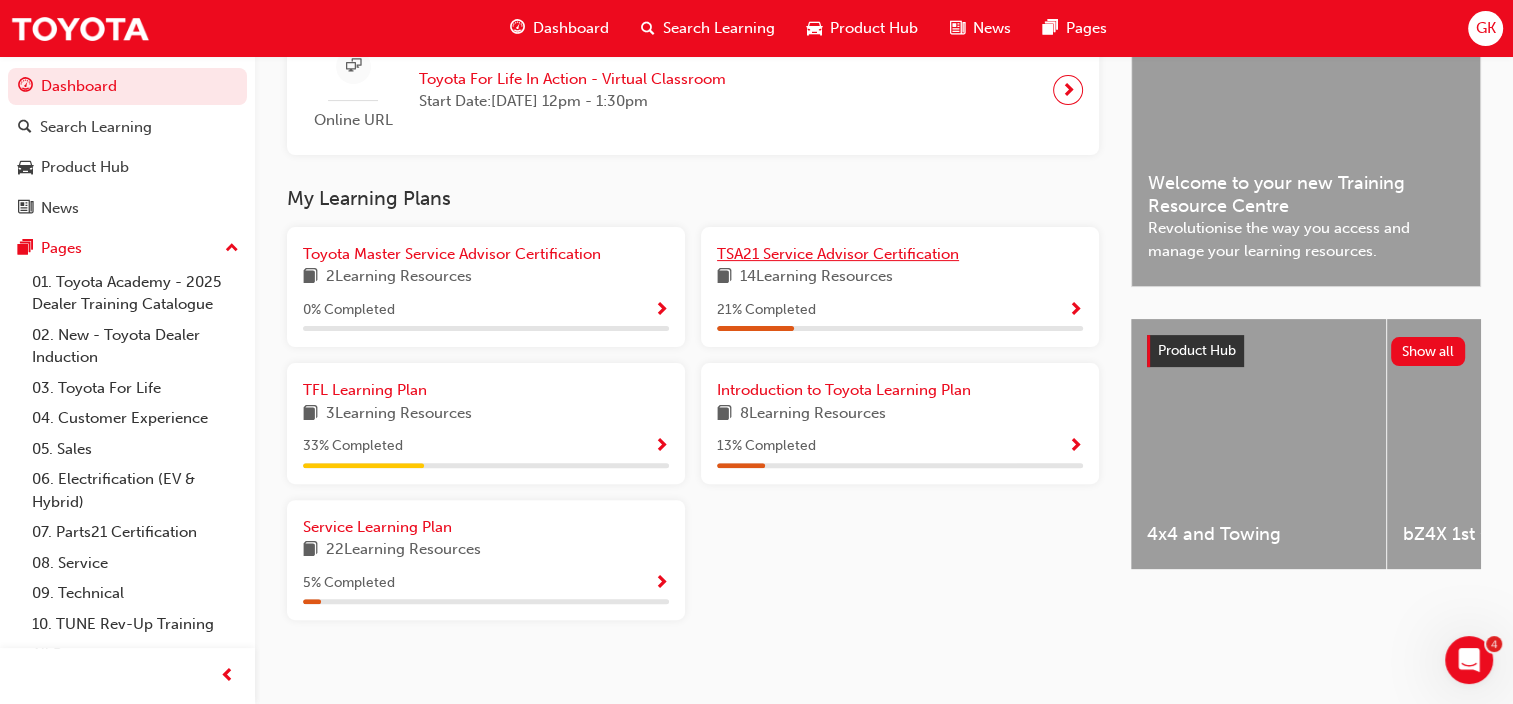 click on "TSA21 Service Advisor Certification" at bounding box center [838, 254] 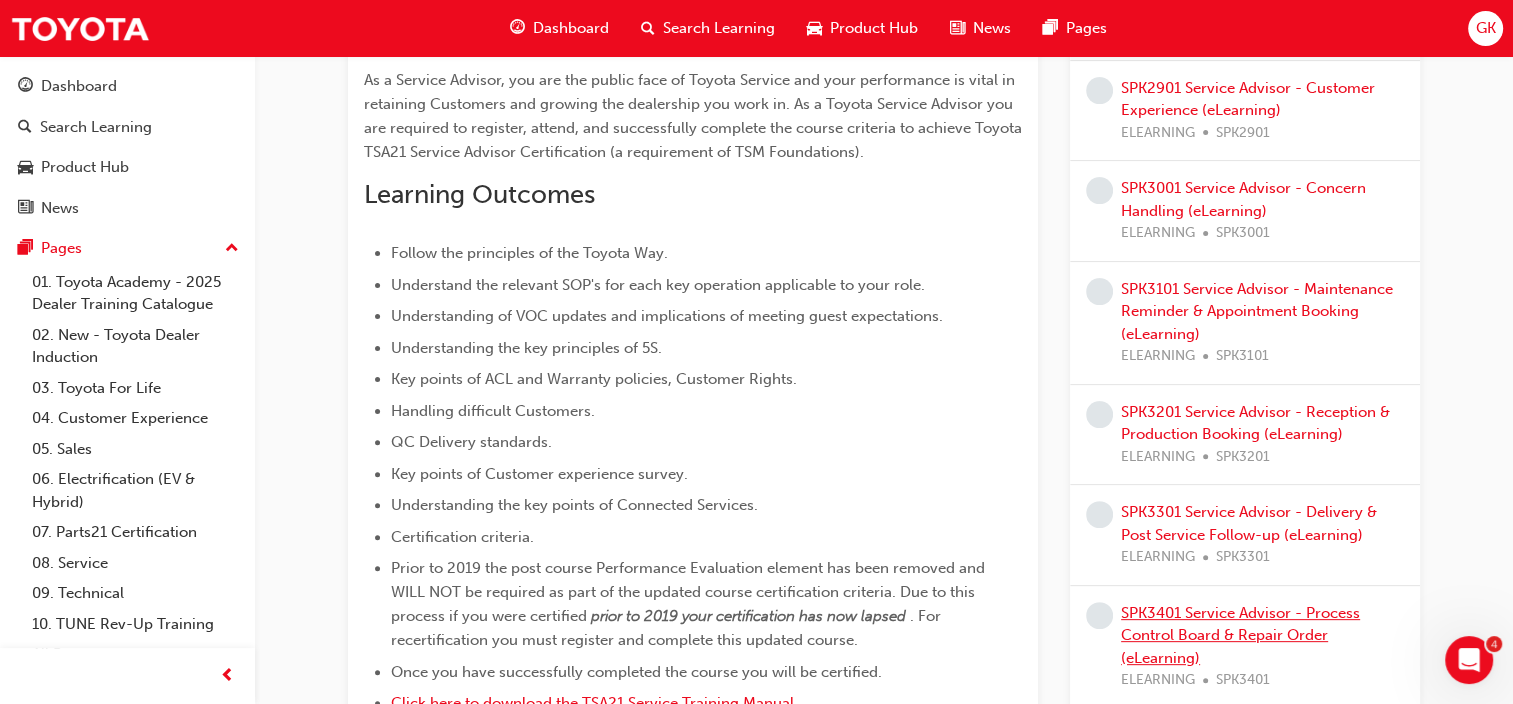 scroll, scrollTop: 360, scrollLeft: 0, axis: vertical 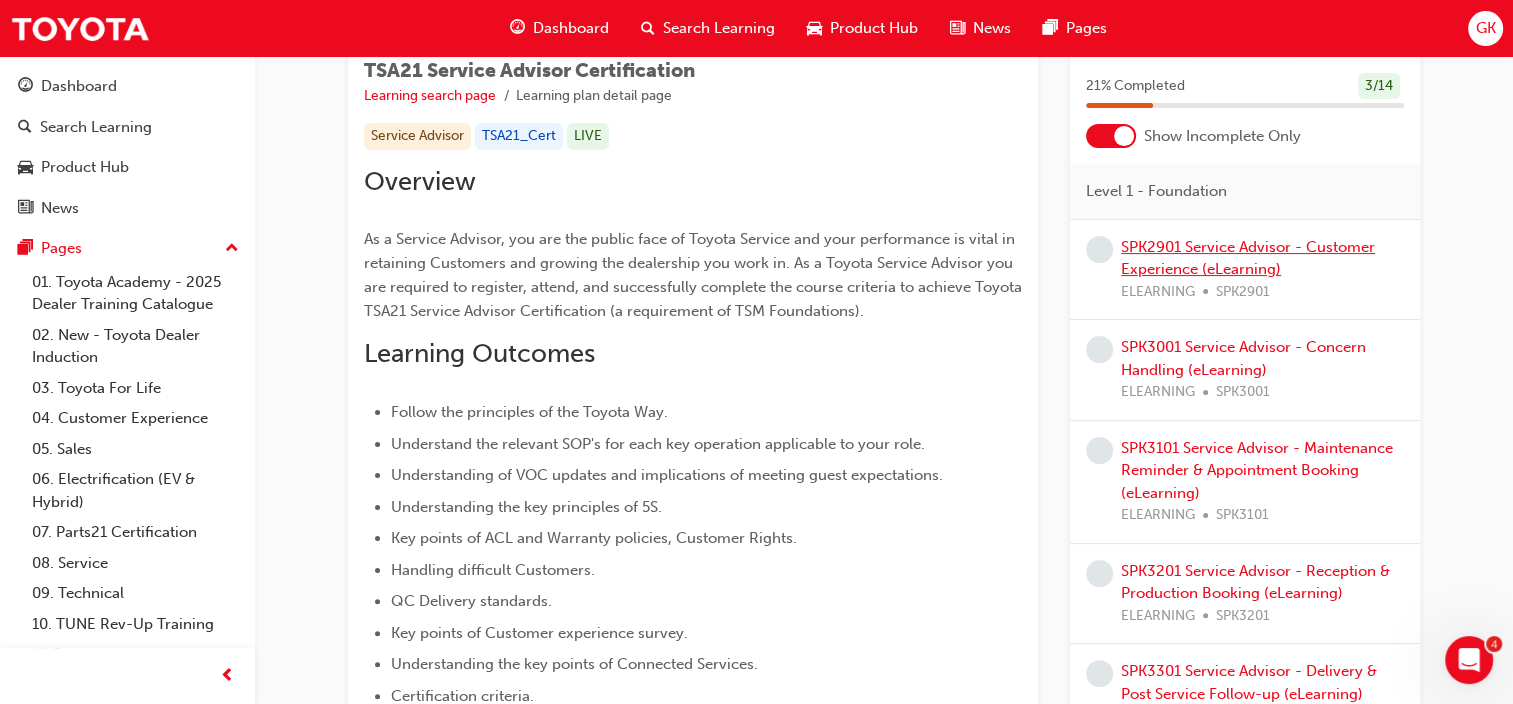click on "SPK2901 Service Advisor - Customer Experience (eLearning)" at bounding box center [1248, 258] 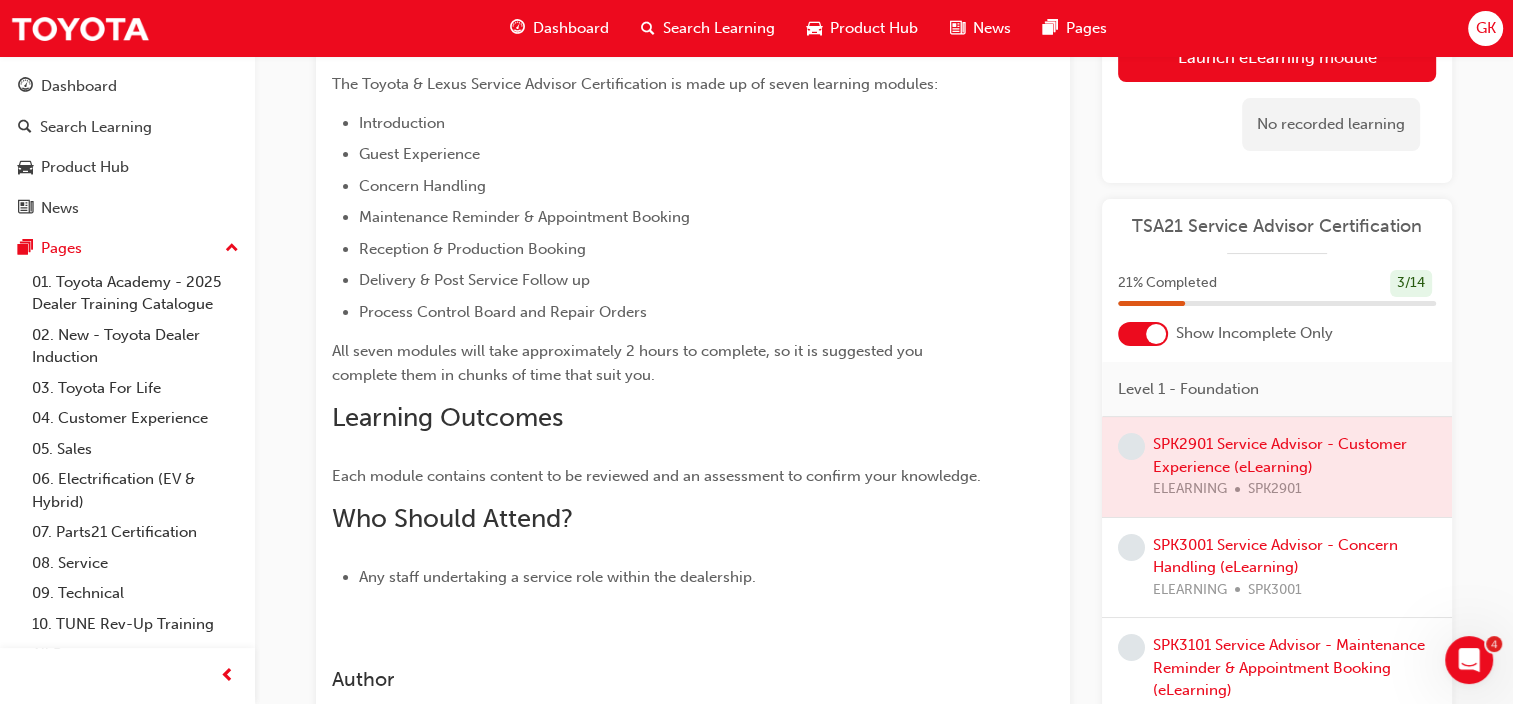scroll, scrollTop: 336, scrollLeft: 0, axis: vertical 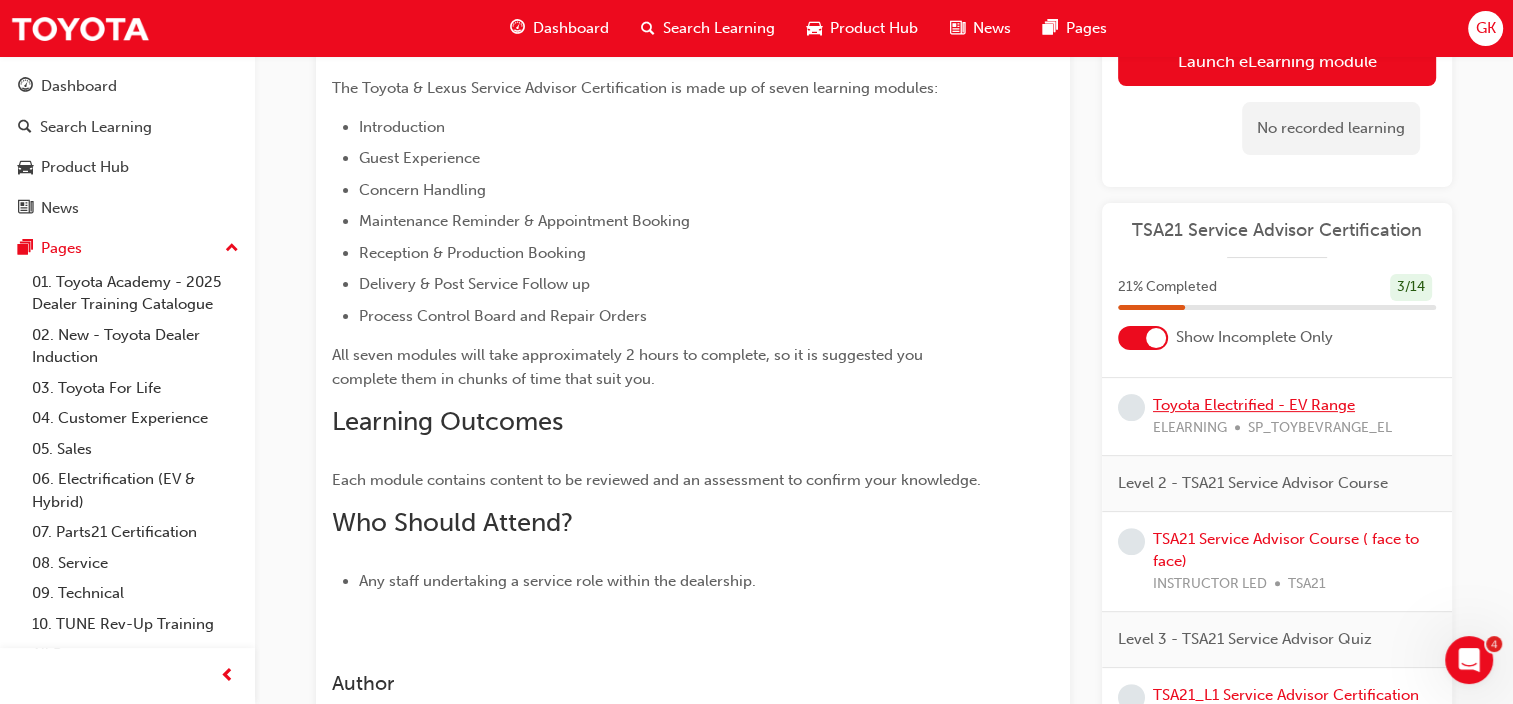 click on "Toyota Electrified - EV Range" at bounding box center (1254, 405) 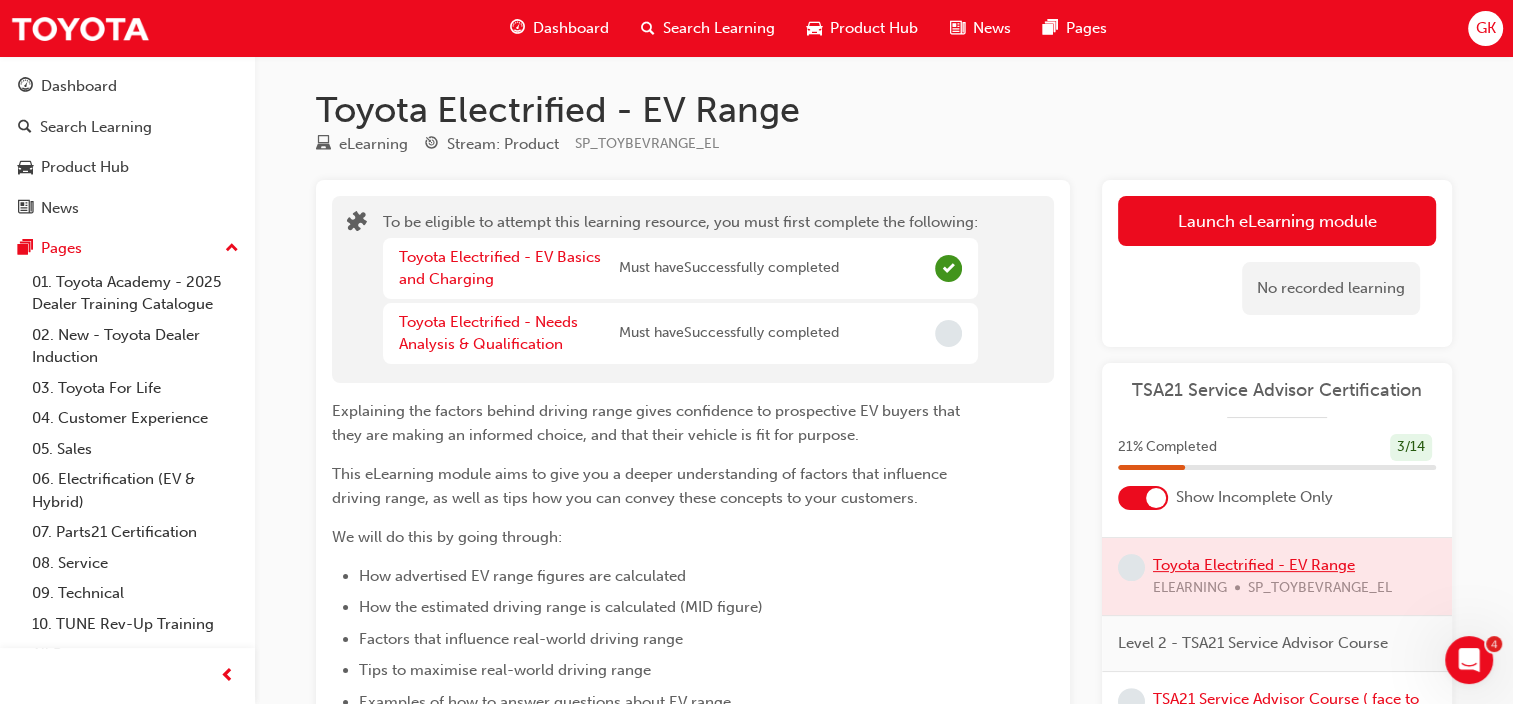 scroll, scrollTop: 0, scrollLeft: 0, axis: both 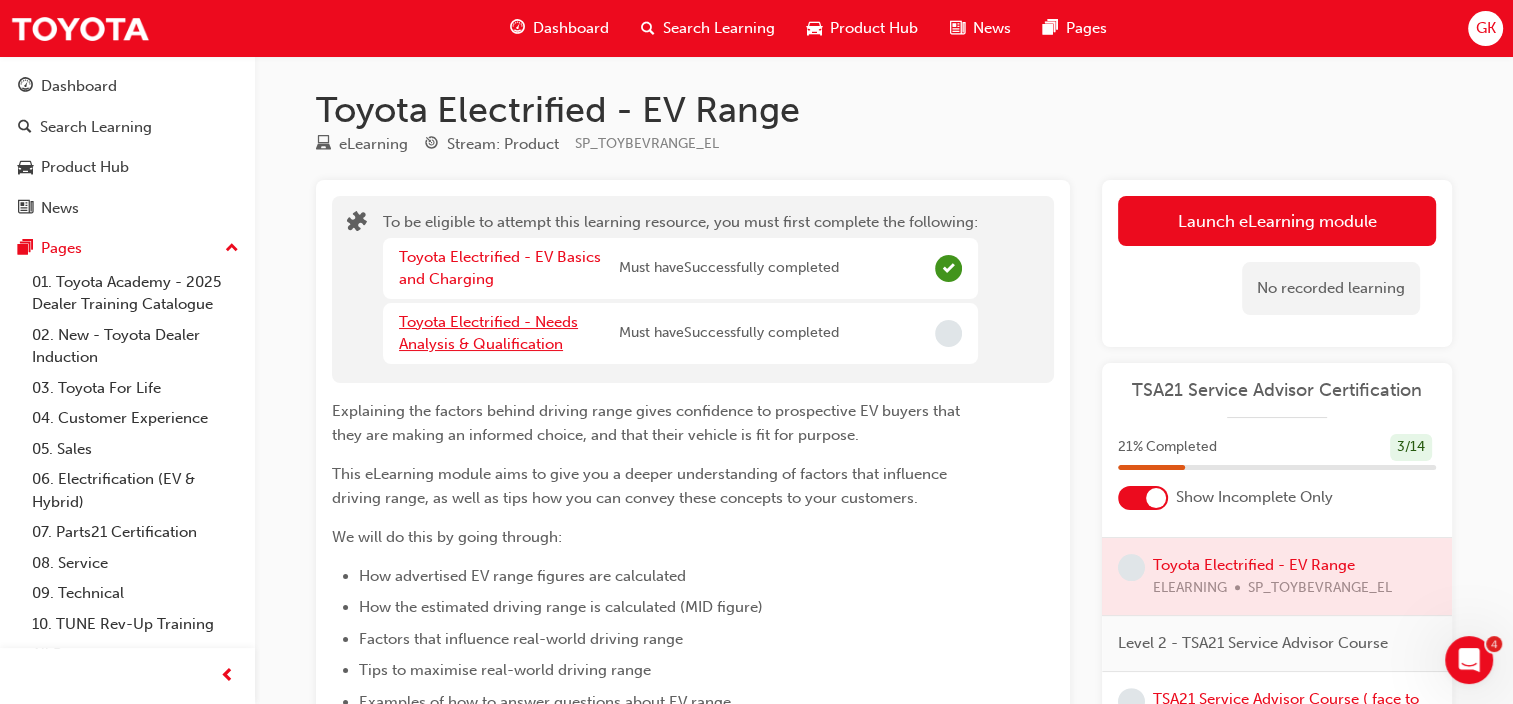 click on "Toyota Electrified - Needs Analysis & Qualification" at bounding box center (488, 333) 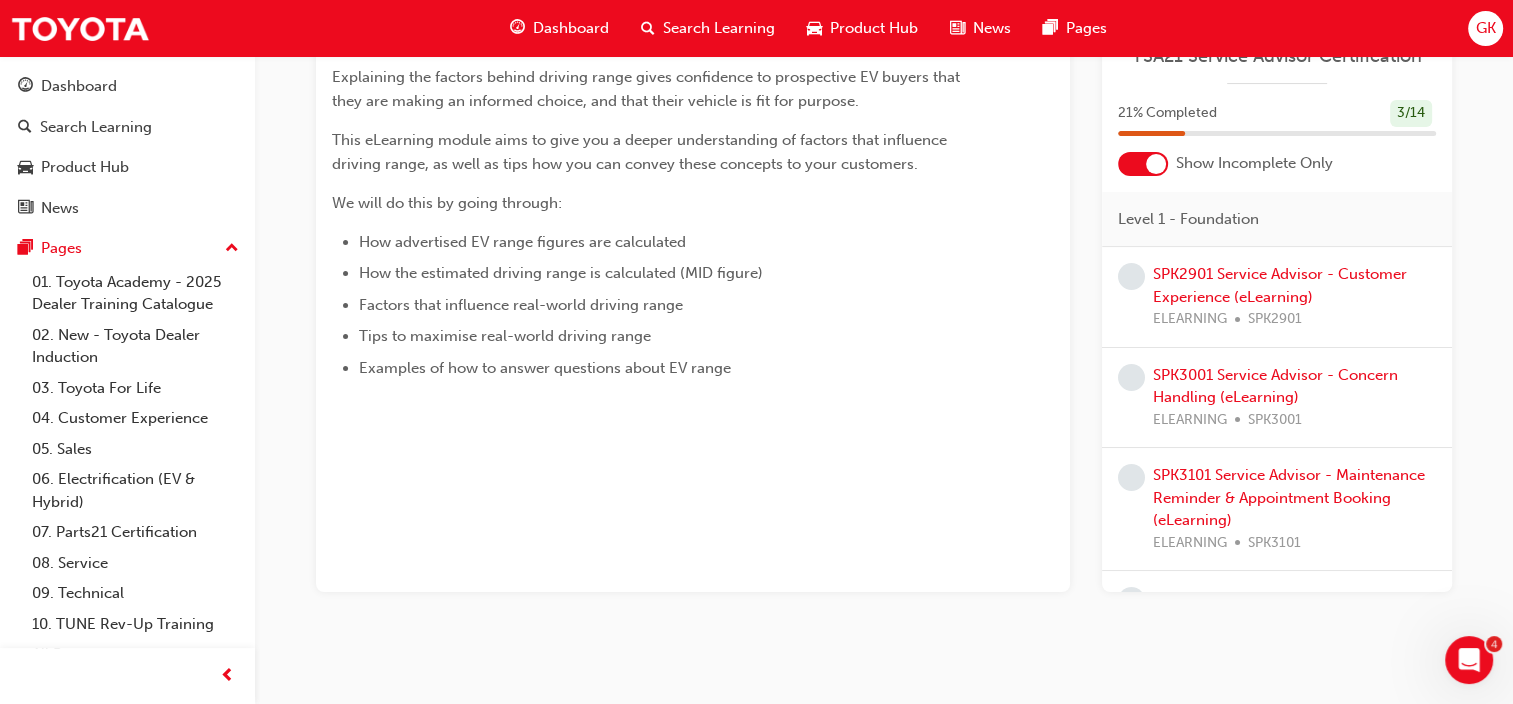 scroll, scrollTop: 335, scrollLeft: 0, axis: vertical 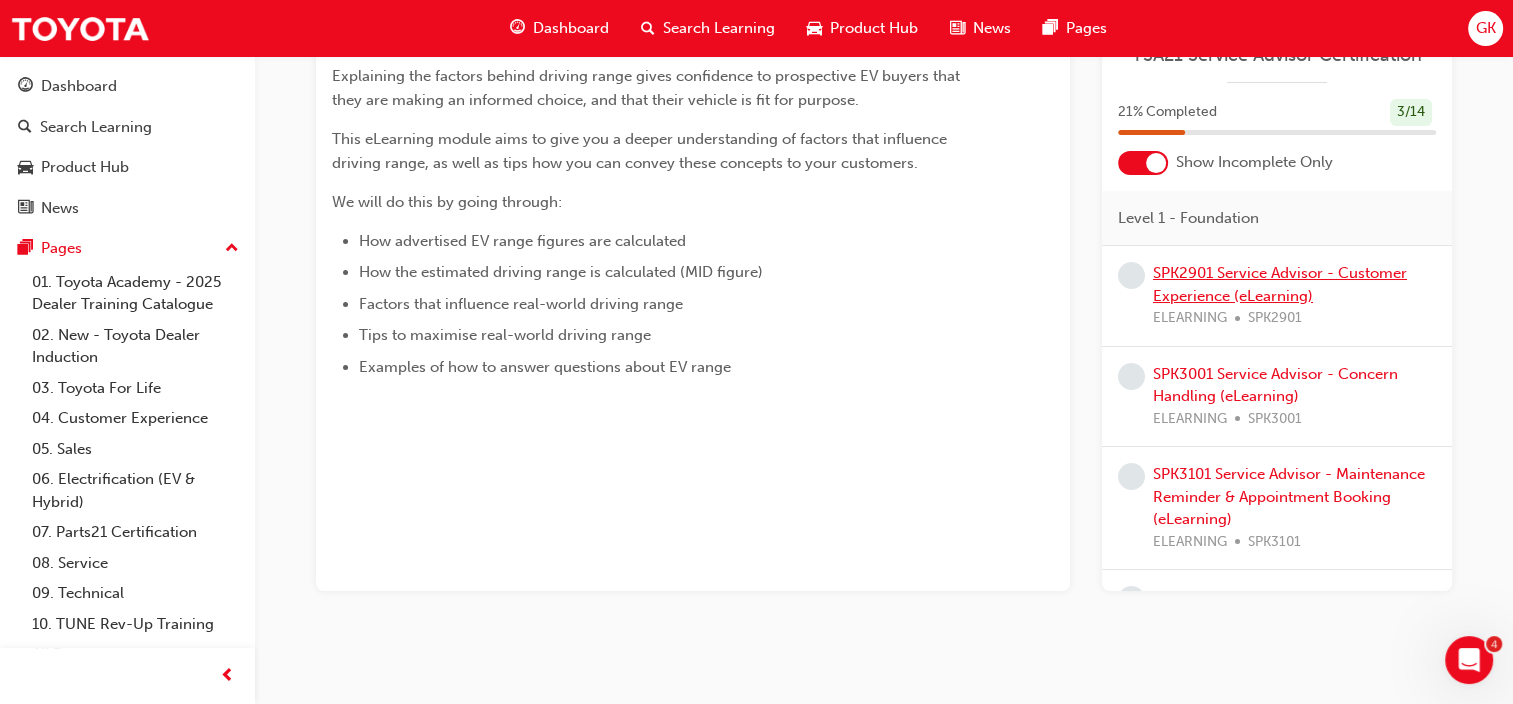 click on "SPK2901 Service Advisor - Customer Experience (eLearning)" at bounding box center [1280, 284] 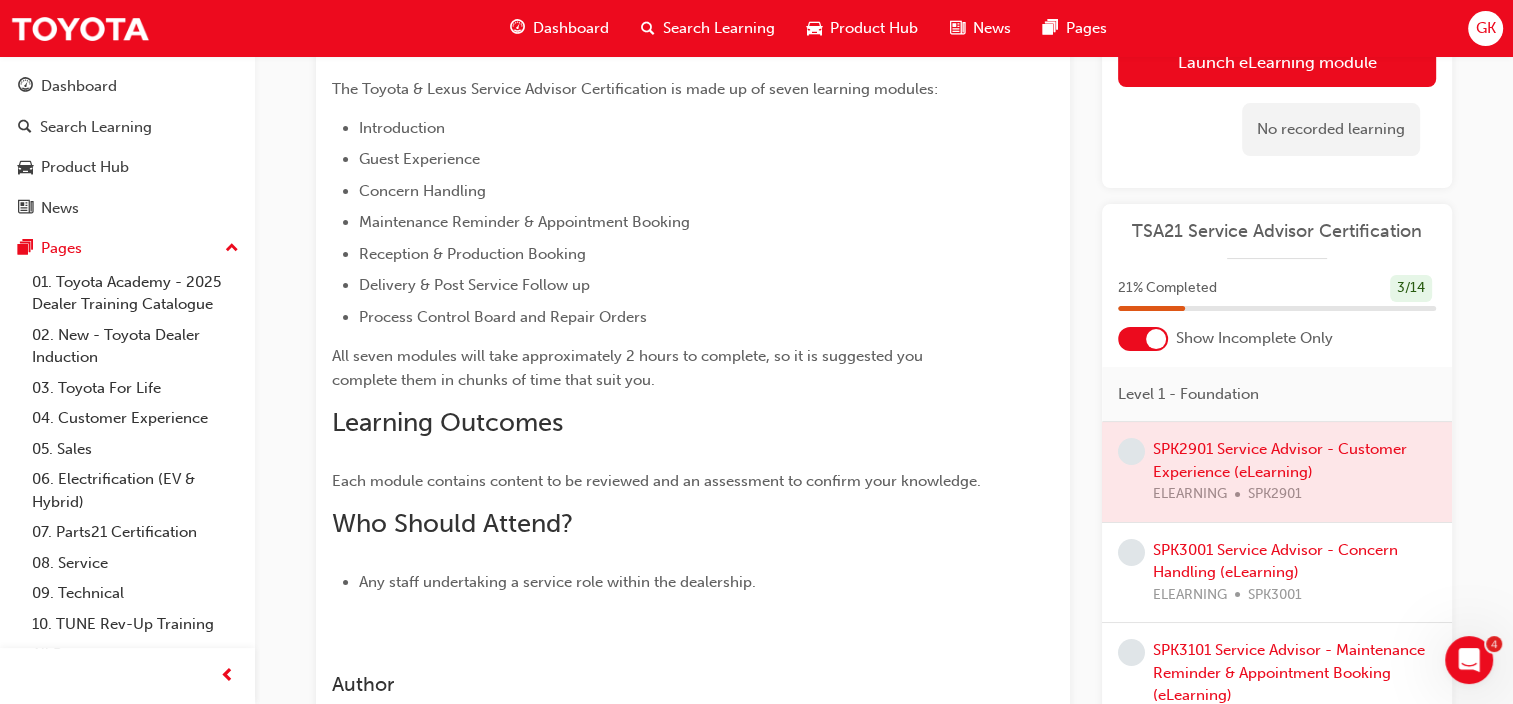 click at bounding box center (1277, 472) 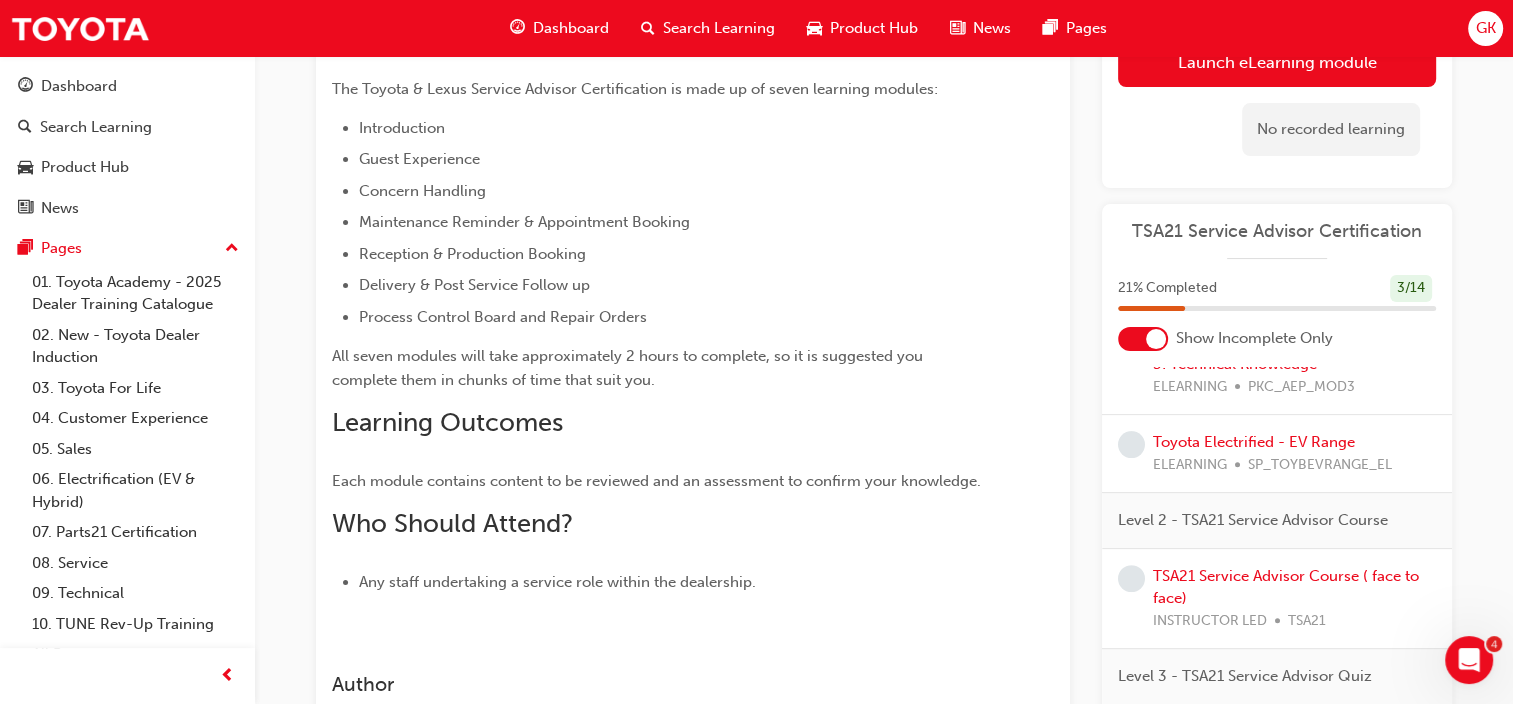 scroll, scrollTop: 892, scrollLeft: 0, axis: vertical 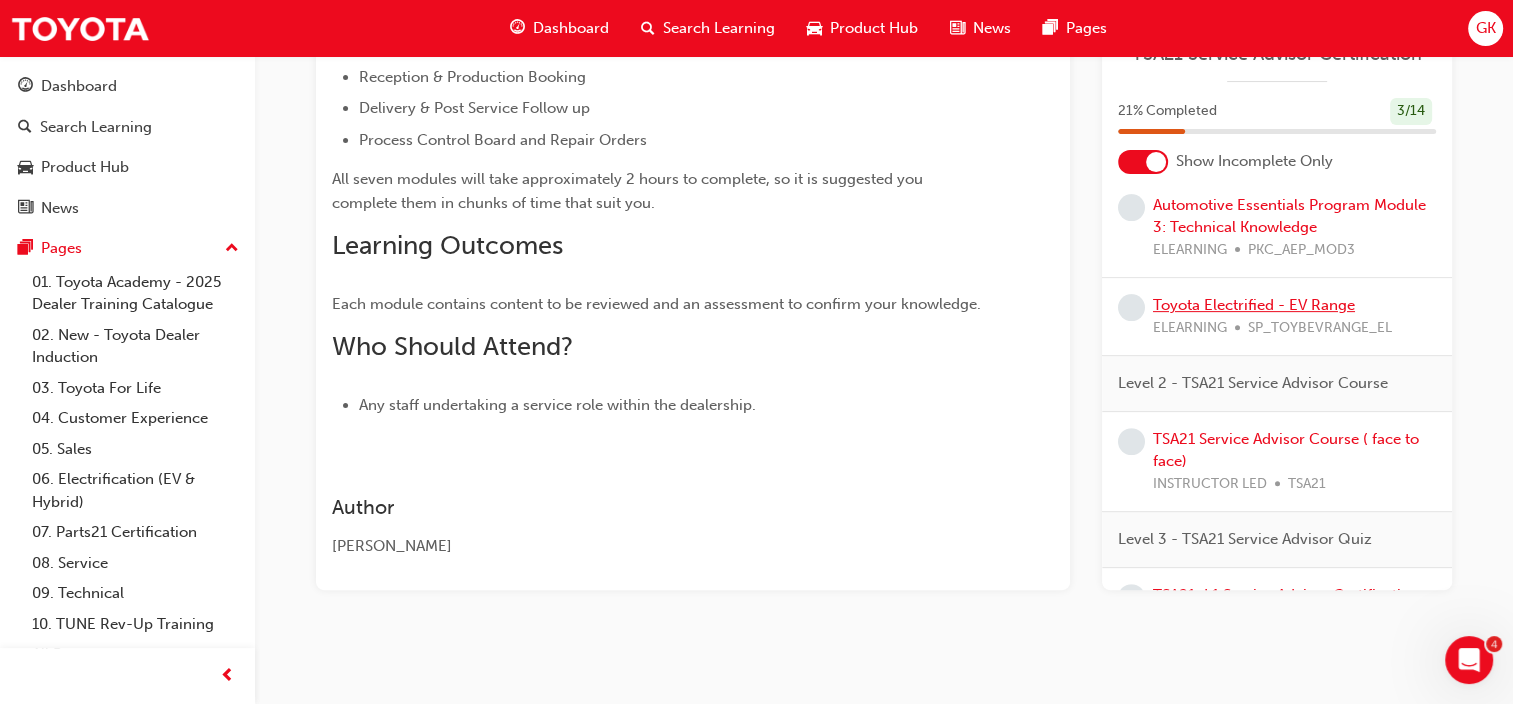 click on "Toyota Electrified - EV Range" at bounding box center (1254, 305) 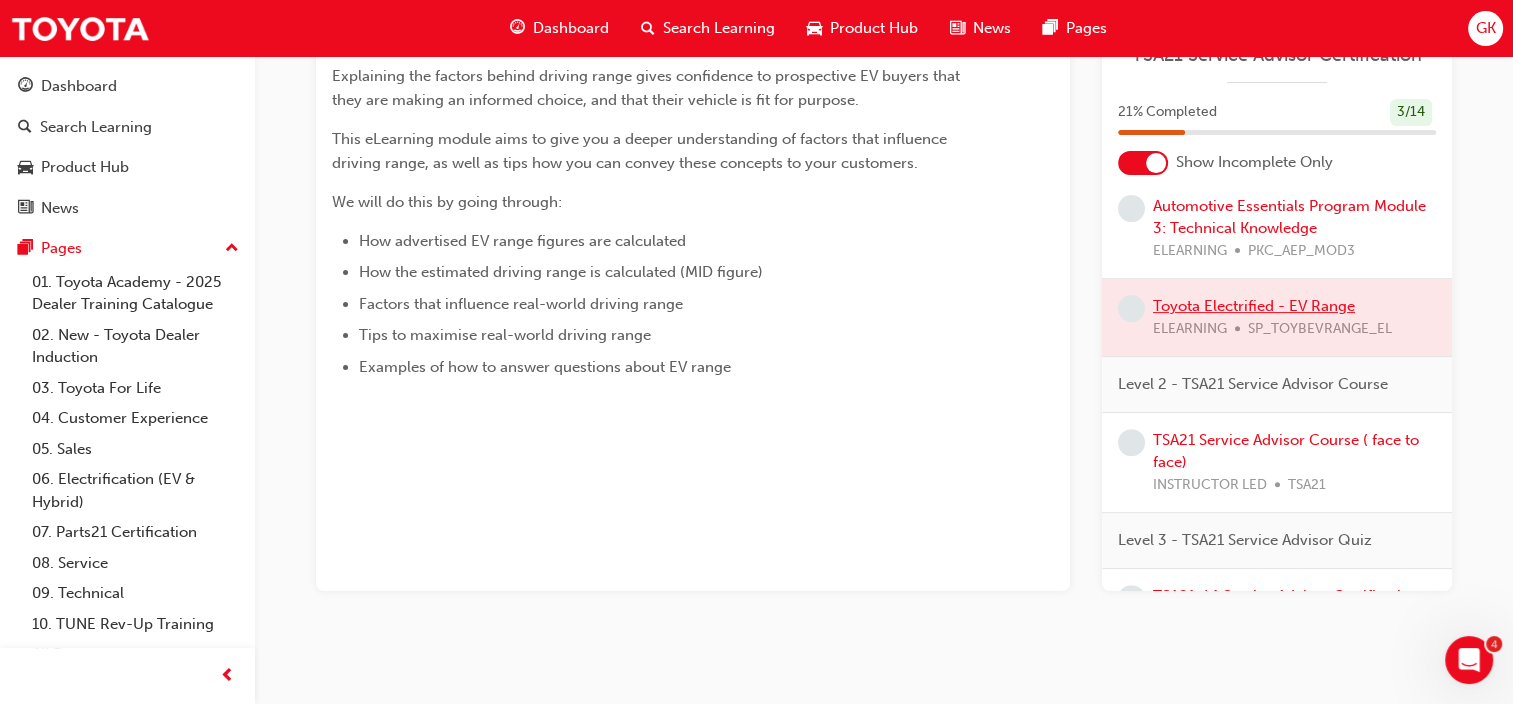 click at bounding box center (1277, 317) 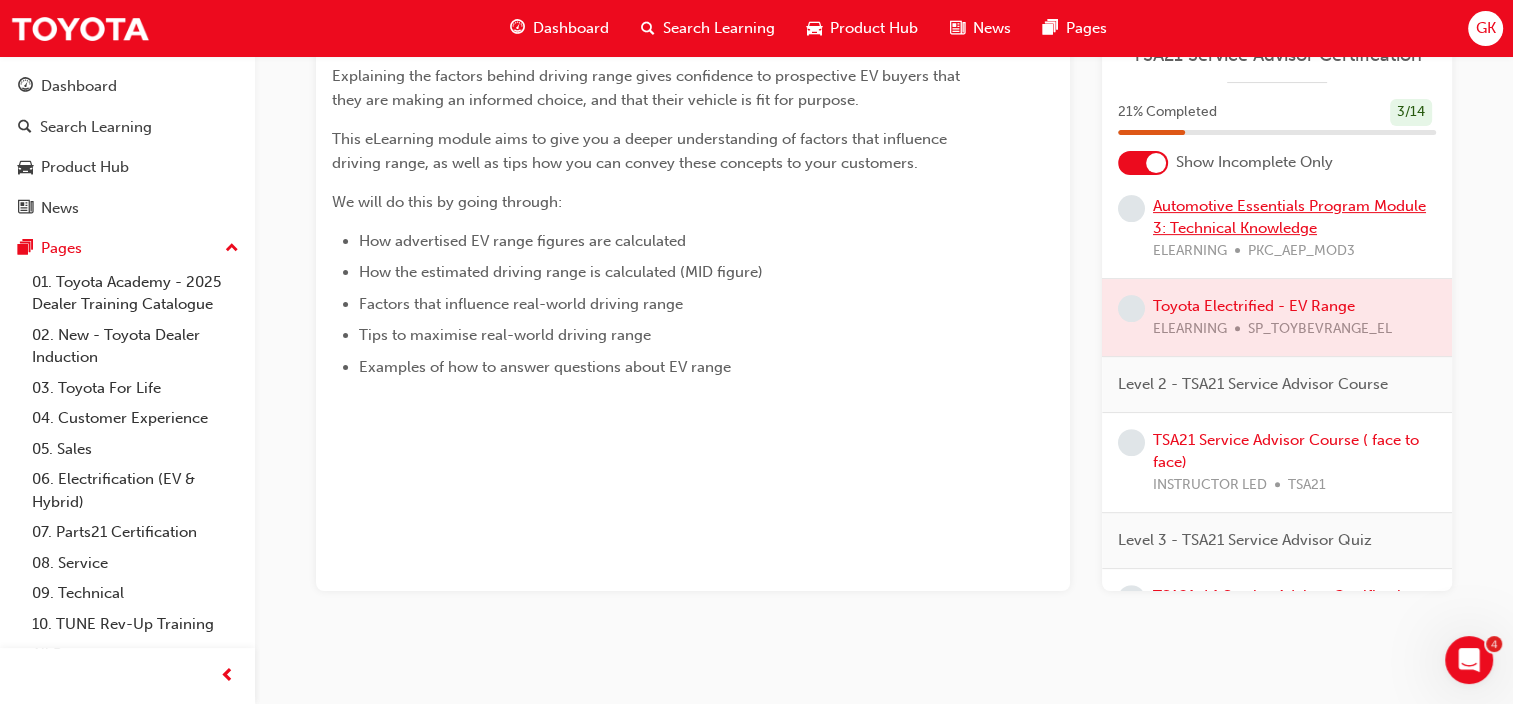 click on "Automotive Essentials Program  Module 3: Technical Knowledge" at bounding box center [1289, 217] 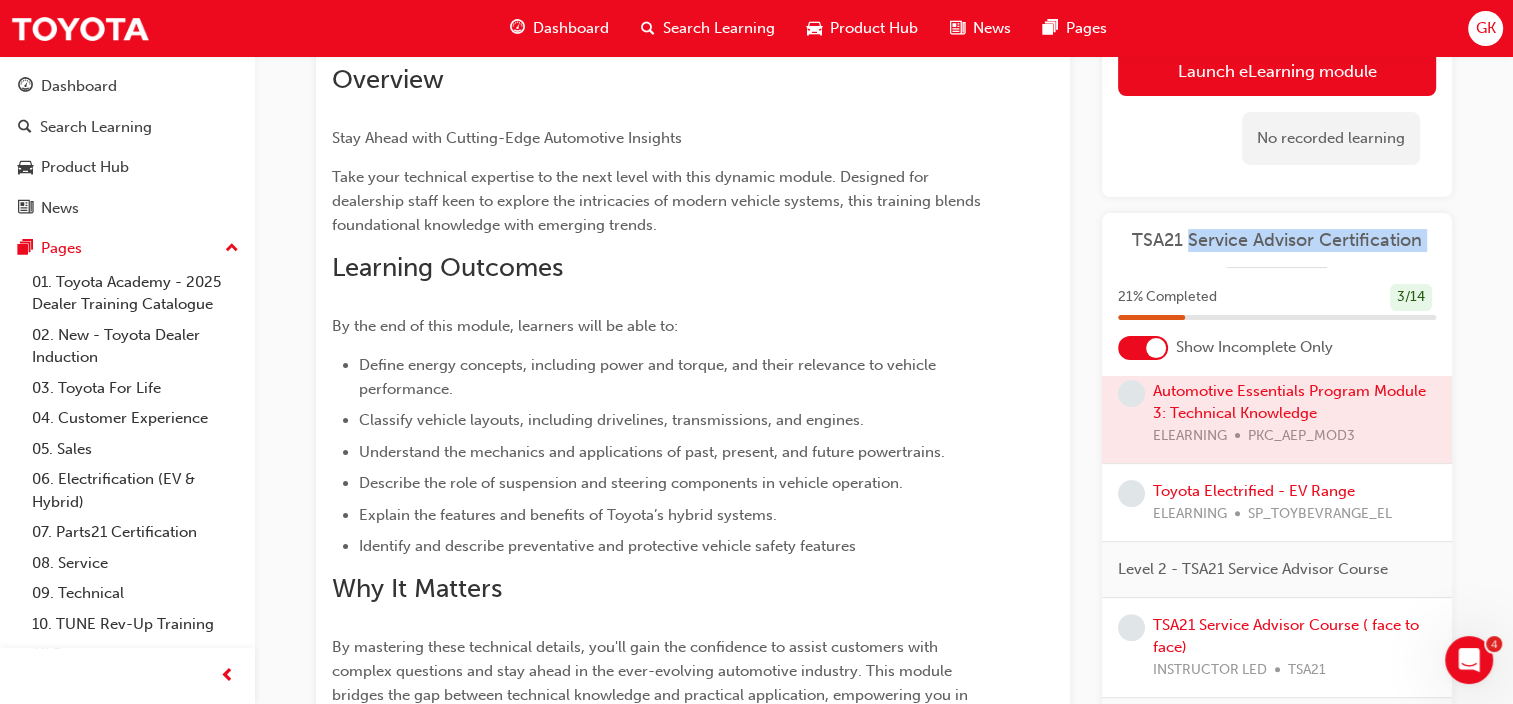 click on "TSA21 Service Advisor Certification 21 % Completed 3 / 14 Show Incomplete Only Level 1 - Foundation SPK2901 Service Advisor - Customer Experience (eLearning) ELEARNING SPK2901 SPK3001 Service Advisor - Concern Handling (eLearning) ELEARNING SPK3001 SPK3101 Service Advisor - Maintenance Reminder & Appointment Booking (eLearning) ELEARNING SPK3101 SPK3201 Service Advisor - Reception & Production Booking (eLearning) ELEARNING SPK3201 SPK3301 Service Advisor - Delivery & Post Service Follow-up (eLearning) ELEARNING SPK3301 SPK3401 Service Advisor - Process Control Board & Repair Order (eLearning) ELEARNING SPK3401 Automotive Essentials Program Module 2: Vehicle Maintenance ELEARNING PKC_AEP_MOD2 Automotive Essentials Program  Module 3: Technical Knowledge  ELEARNING PKC_AEP_MOD3 Toyota Electrified - EV Range ELEARNING SP_TOYBEVRANGE_EL Level 2 - TSA21 Service Advisor Course TSA21 Service Advisor Course ( face to face) INSTRUCTOR LED TSA21 Level 3 - TSA21 Service Advisor Quiz ELEARNING TSA21_L1" at bounding box center (1277, 494) 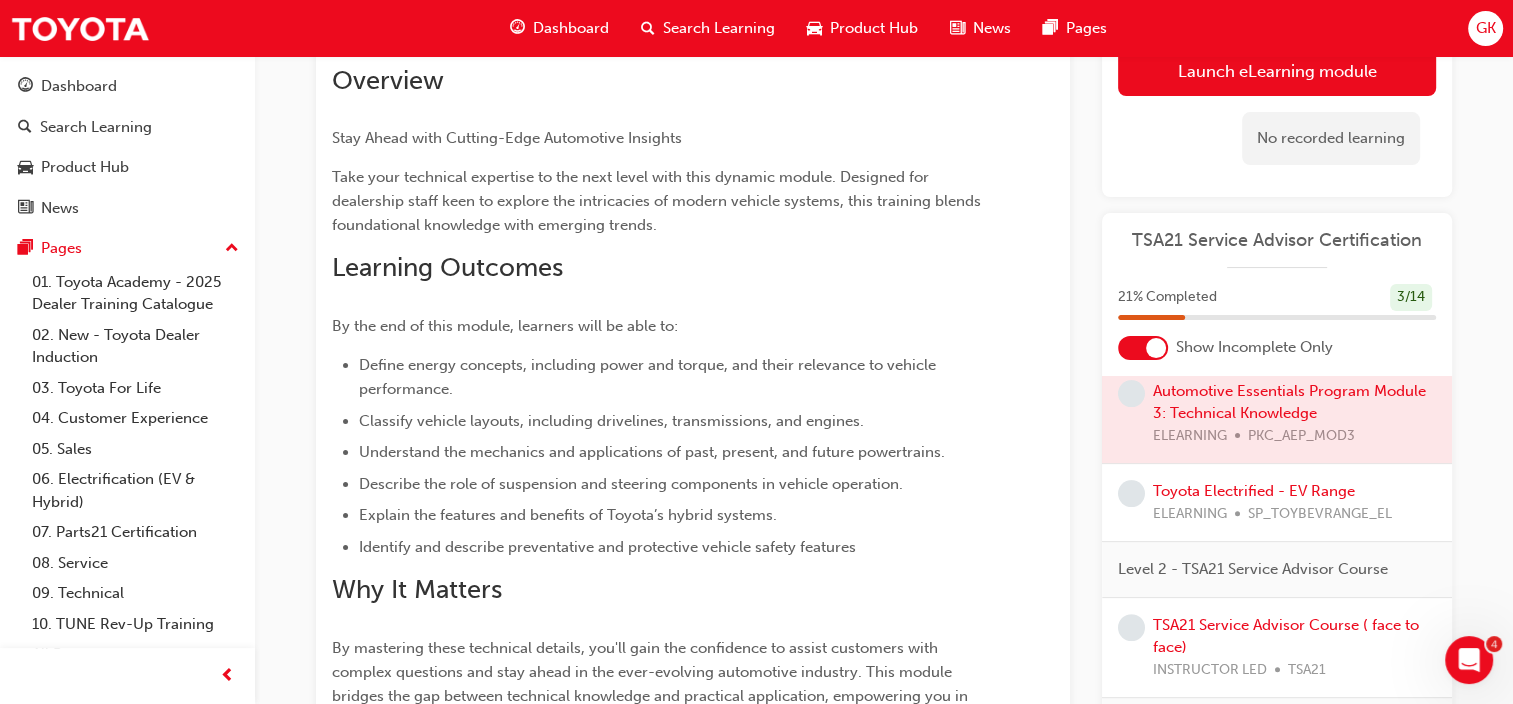 click at bounding box center (1277, 414) 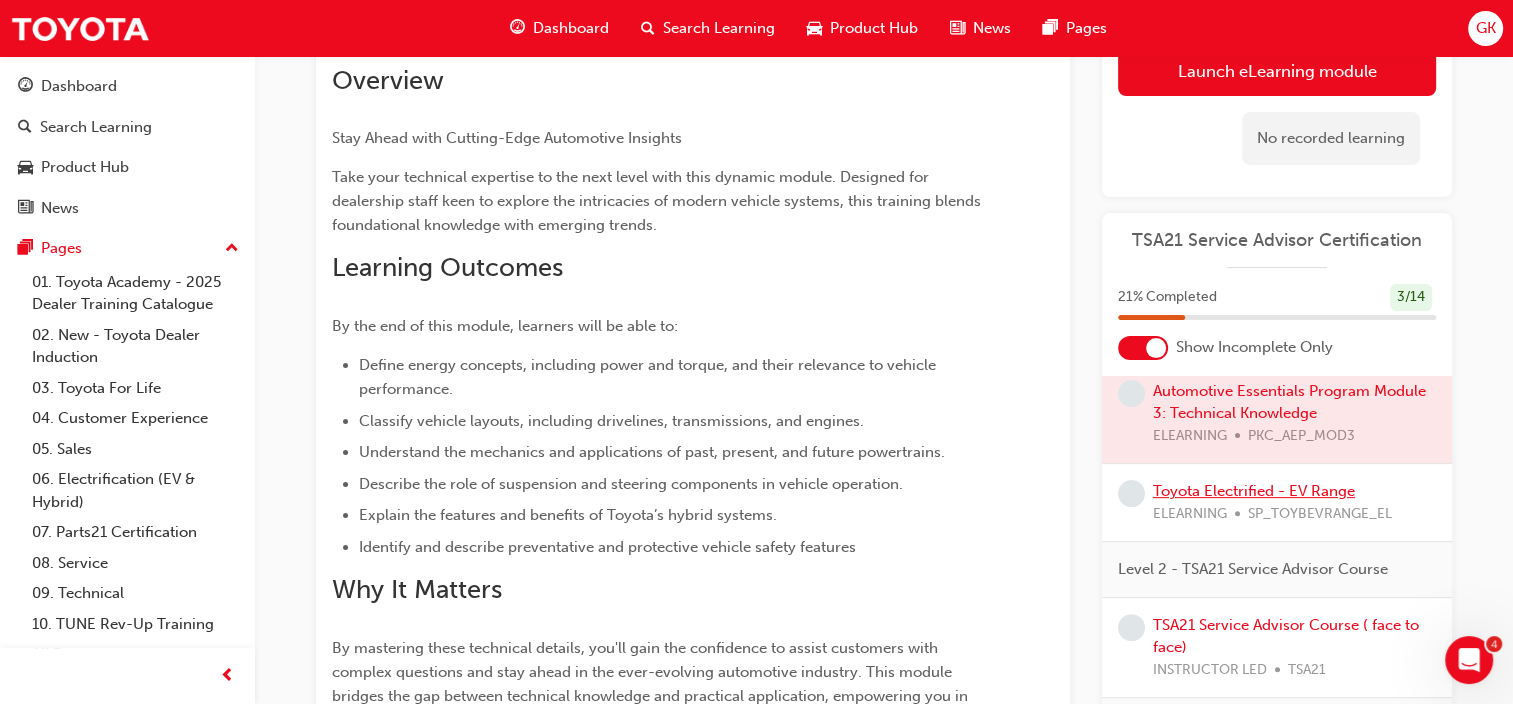 click on "Toyota Electrified - EV Range" at bounding box center [1254, 491] 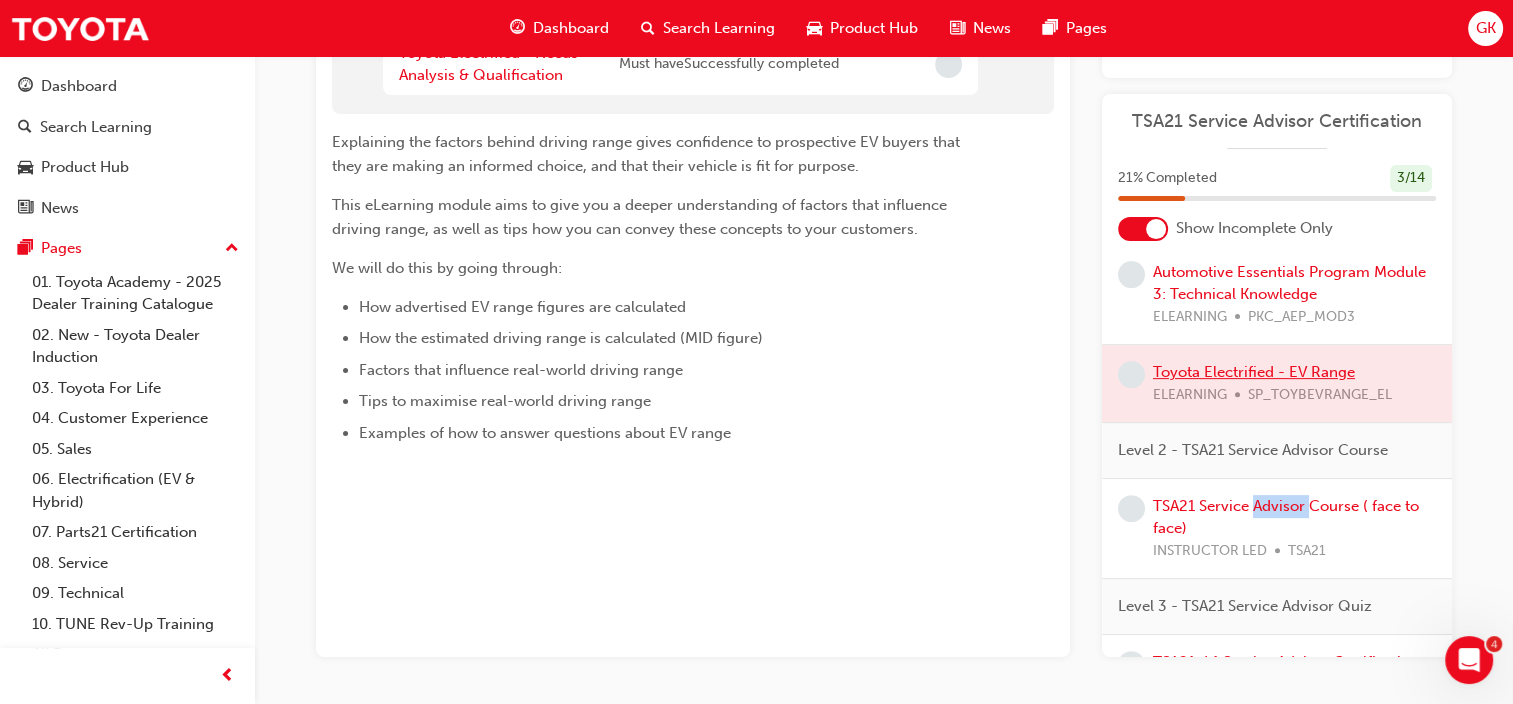 click on "TSA21 Service Advisor Course ( face to face) INSTRUCTOR LED TSA21" at bounding box center (1277, 529) 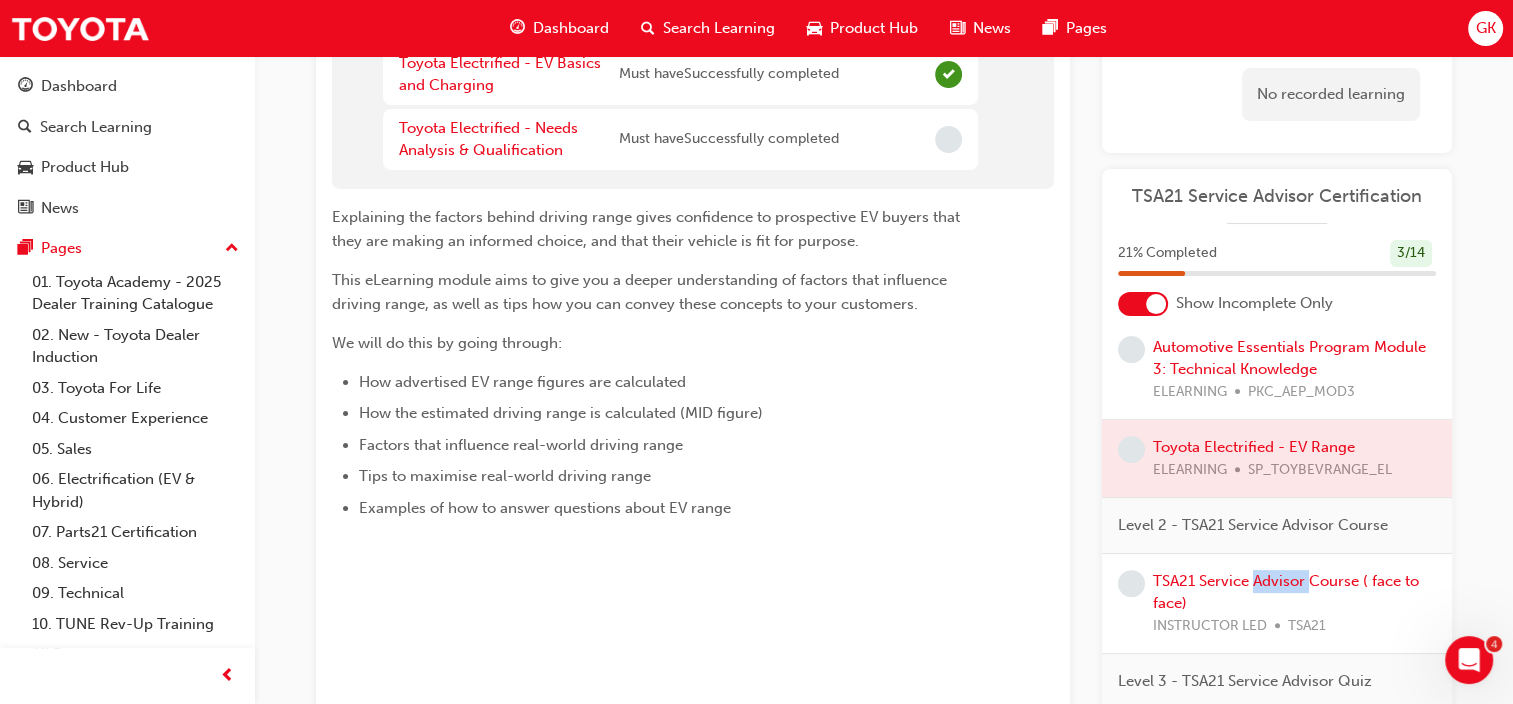 scroll, scrollTop: 200, scrollLeft: 0, axis: vertical 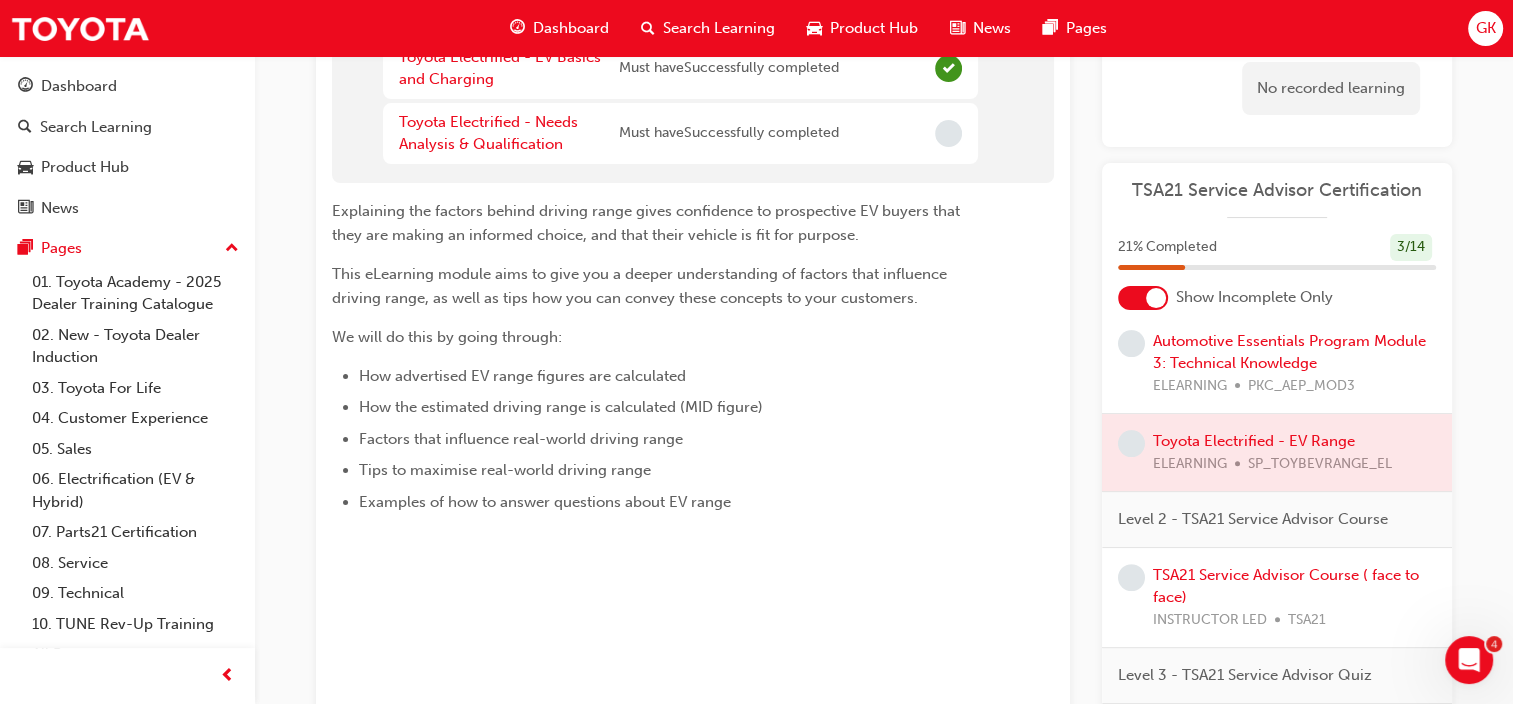 click on "Toyota Electrified - Needs Analysis & Qualification" at bounding box center [509, 133] 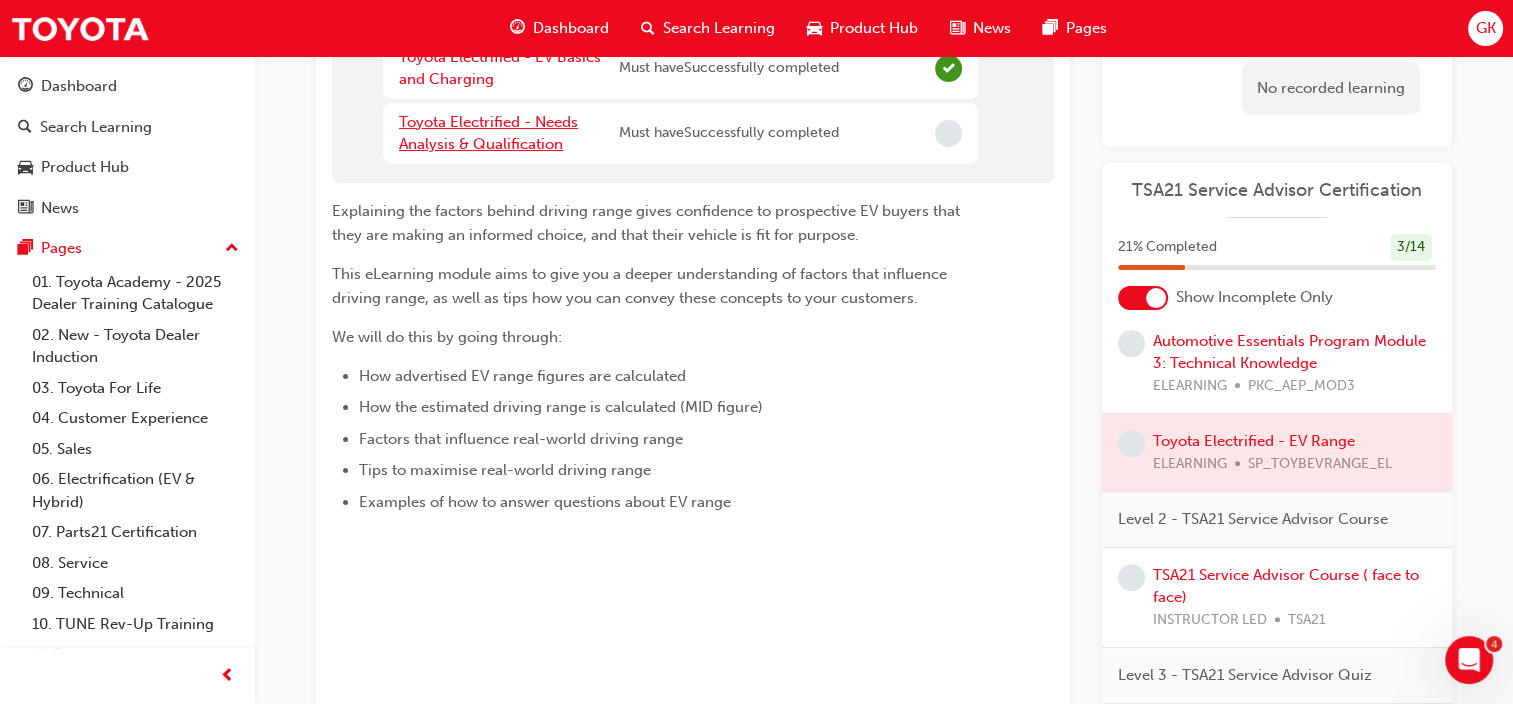 click on "Toyota Electrified - Needs Analysis & Qualification" at bounding box center [488, 133] 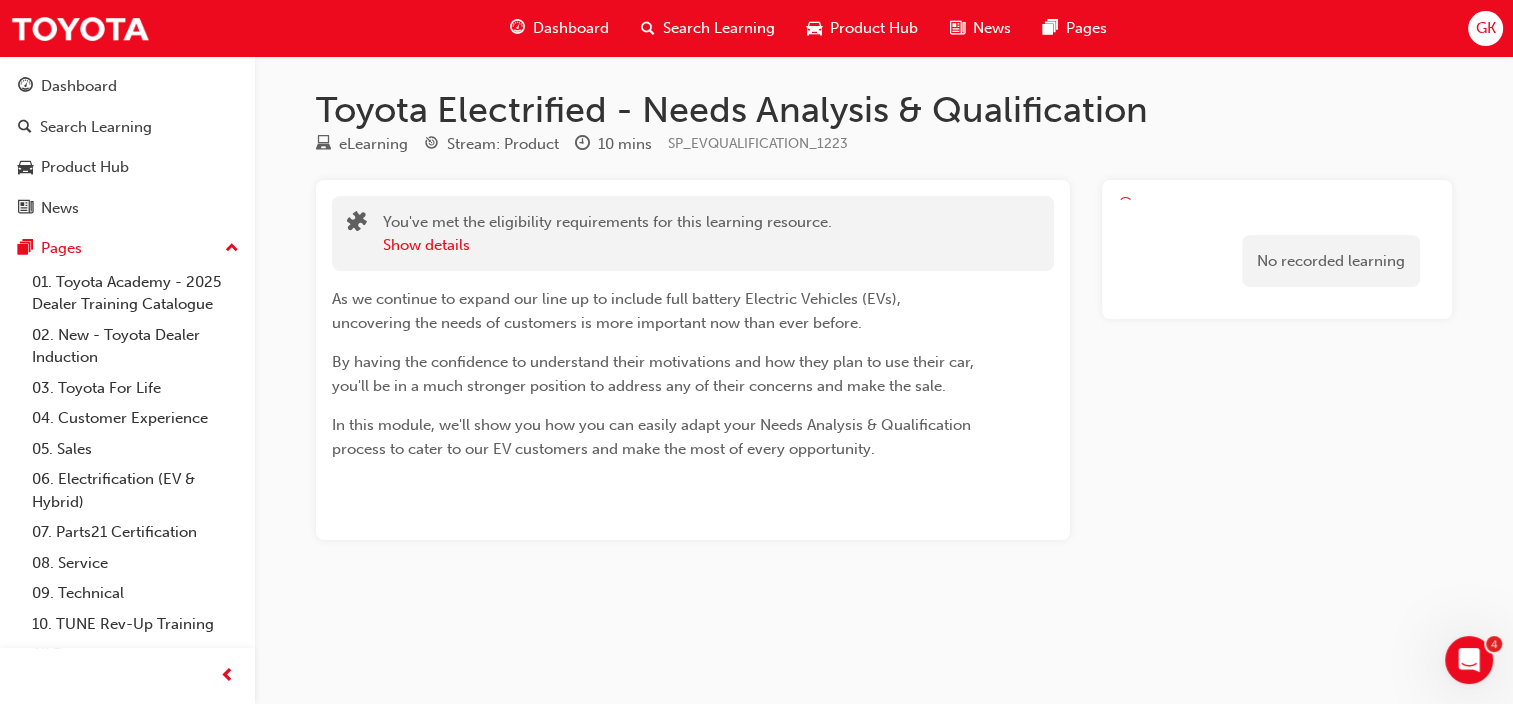 scroll, scrollTop: 0, scrollLeft: 0, axis: both 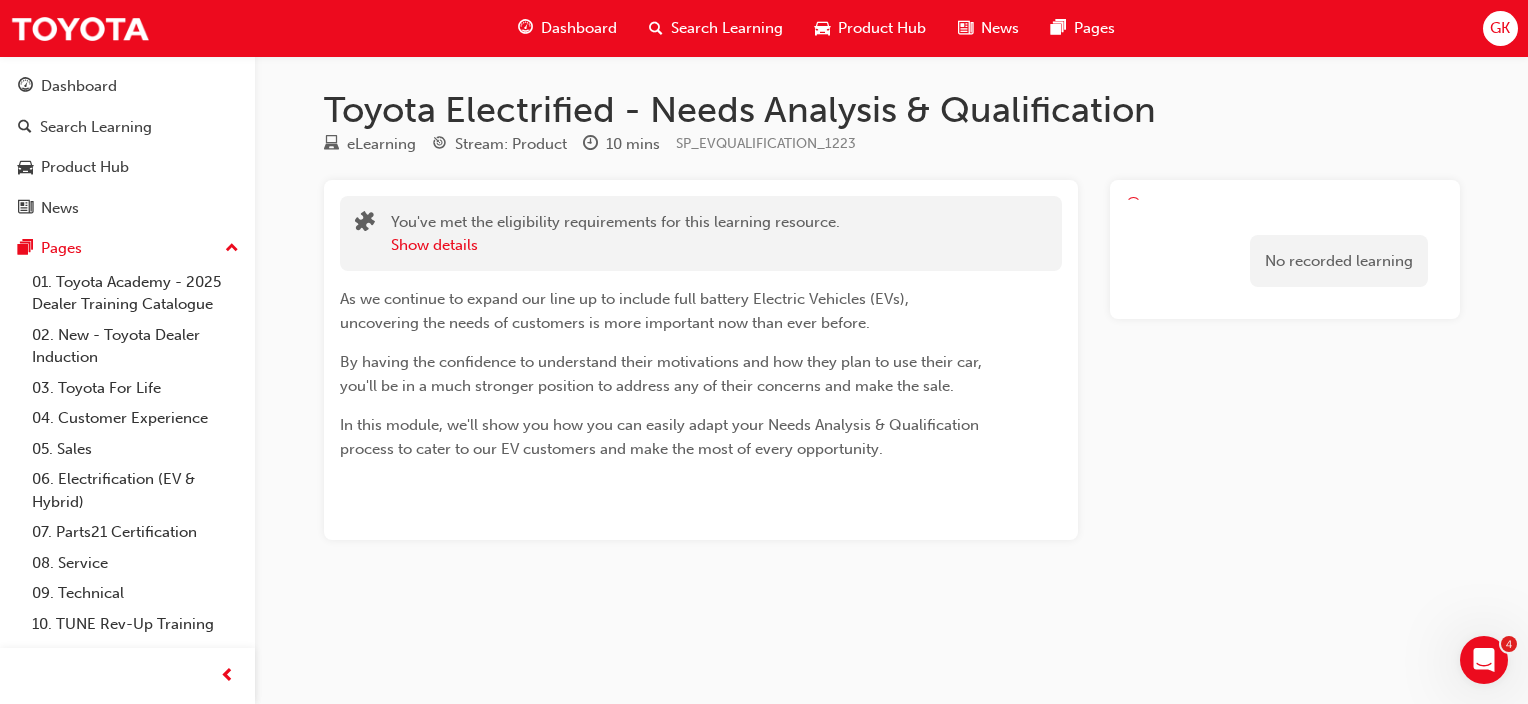 click on "Dashboard" at bounding box center (579, 28) 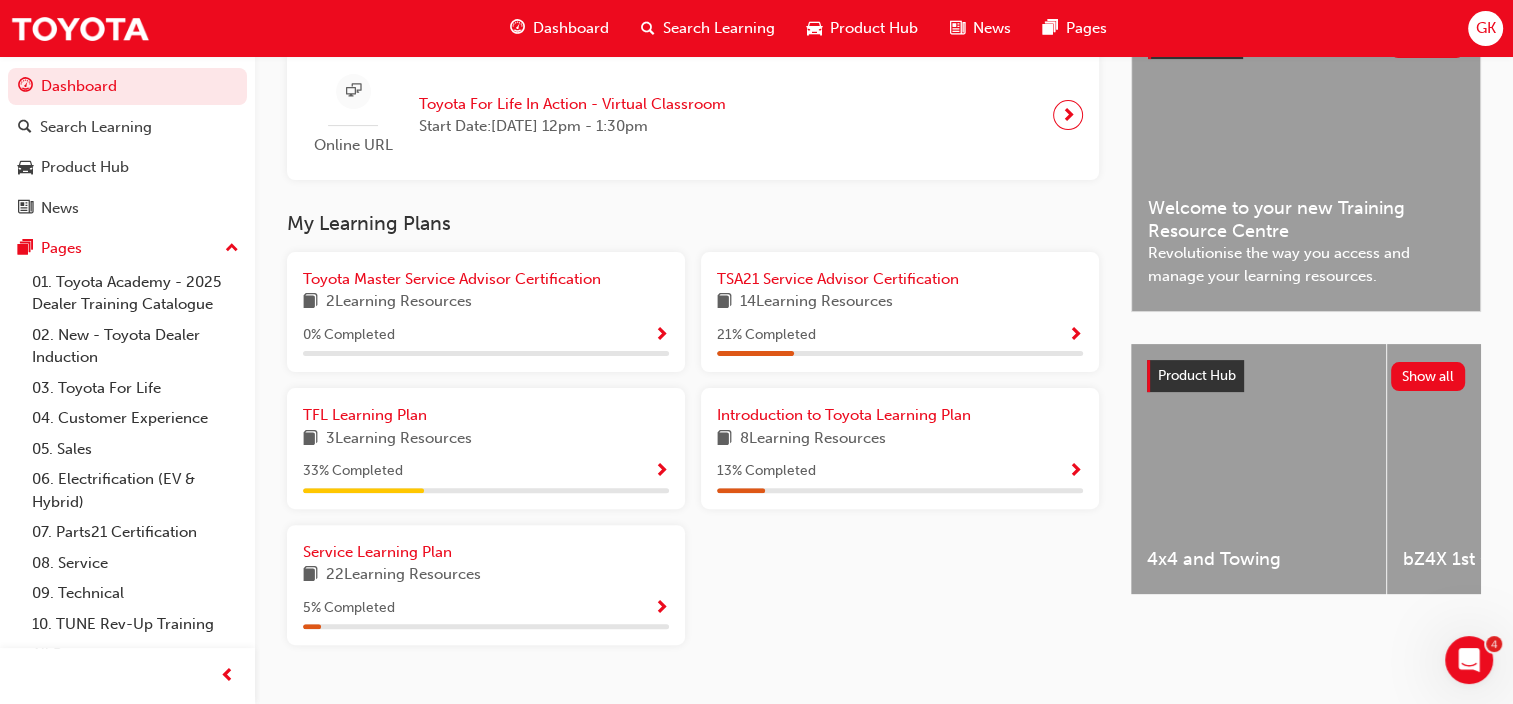 scroll, scrollTop: 500, scrollLeft: 0, axis: vertical 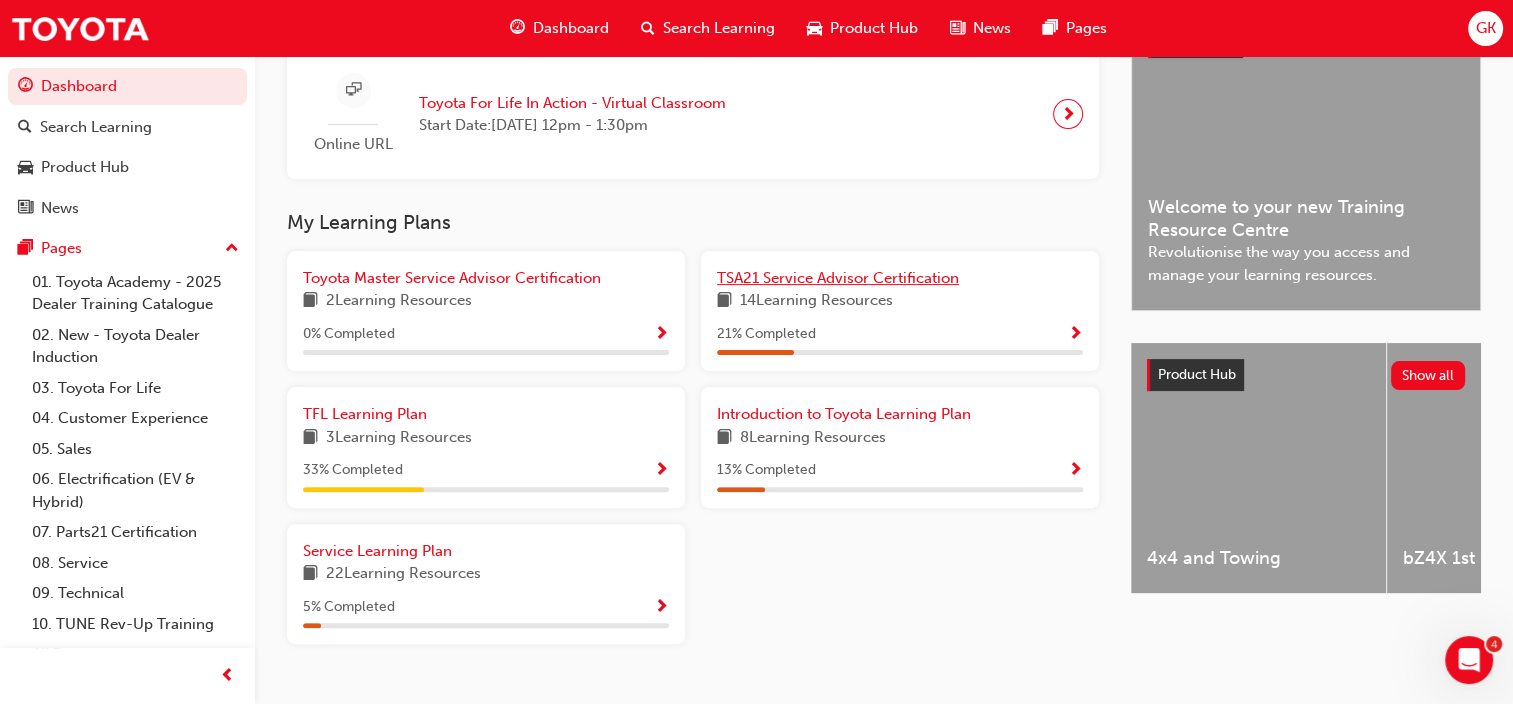 click on "TSA21 Service Advisor Certification" at bounding box center [838, 278] 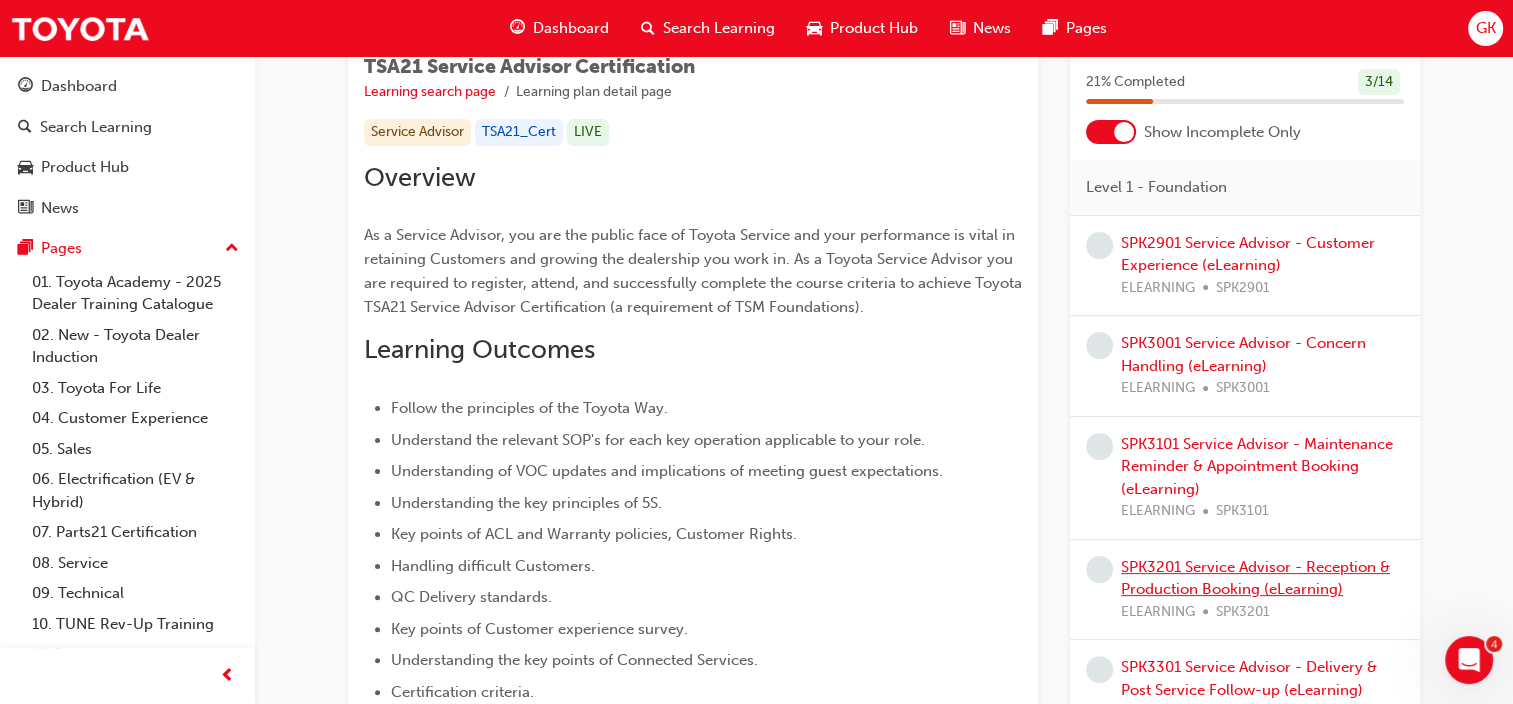 scroll, scrollTop: 360, scrollLeft: 0, axis: vertical 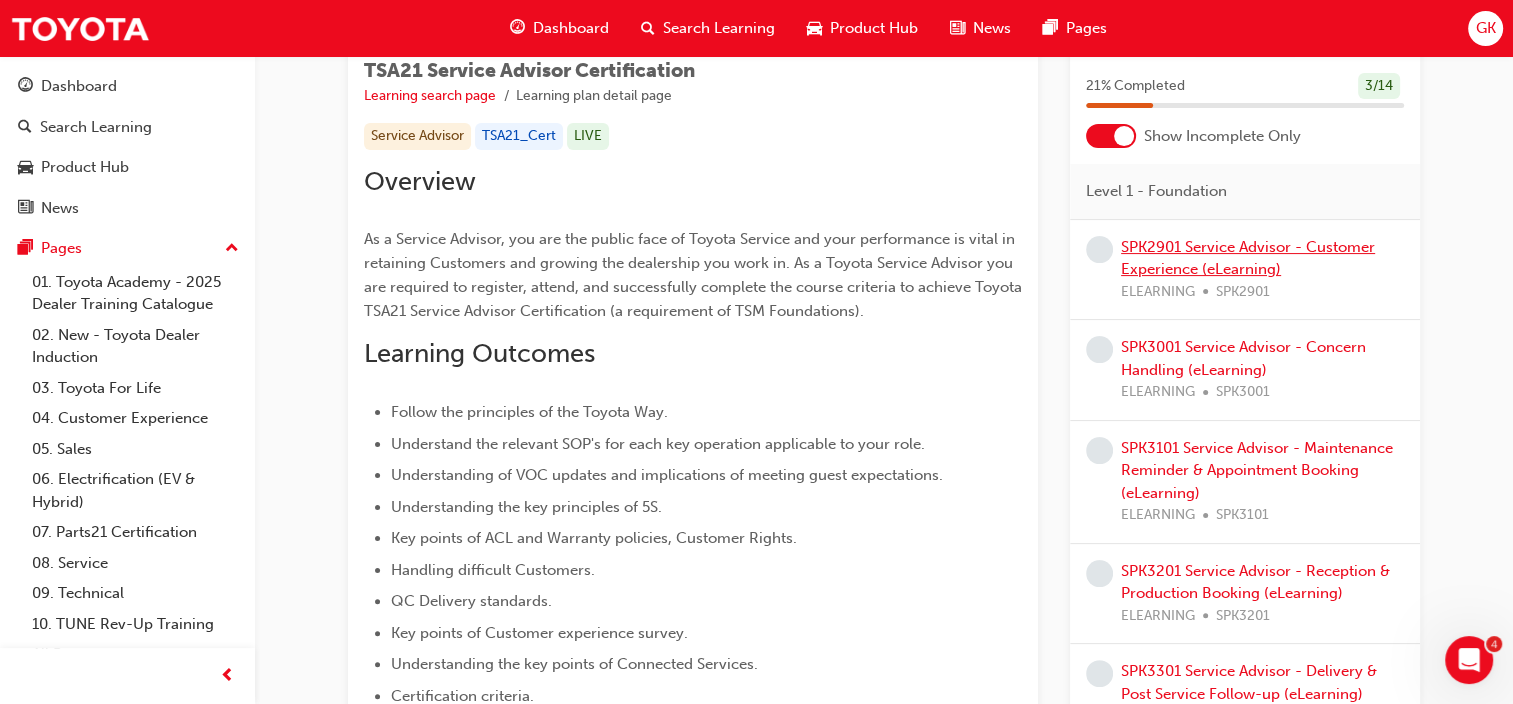 click on "SPK2901 Service Advisor - Customer Experience (eLearning)" at bounding box center [1248, 258] 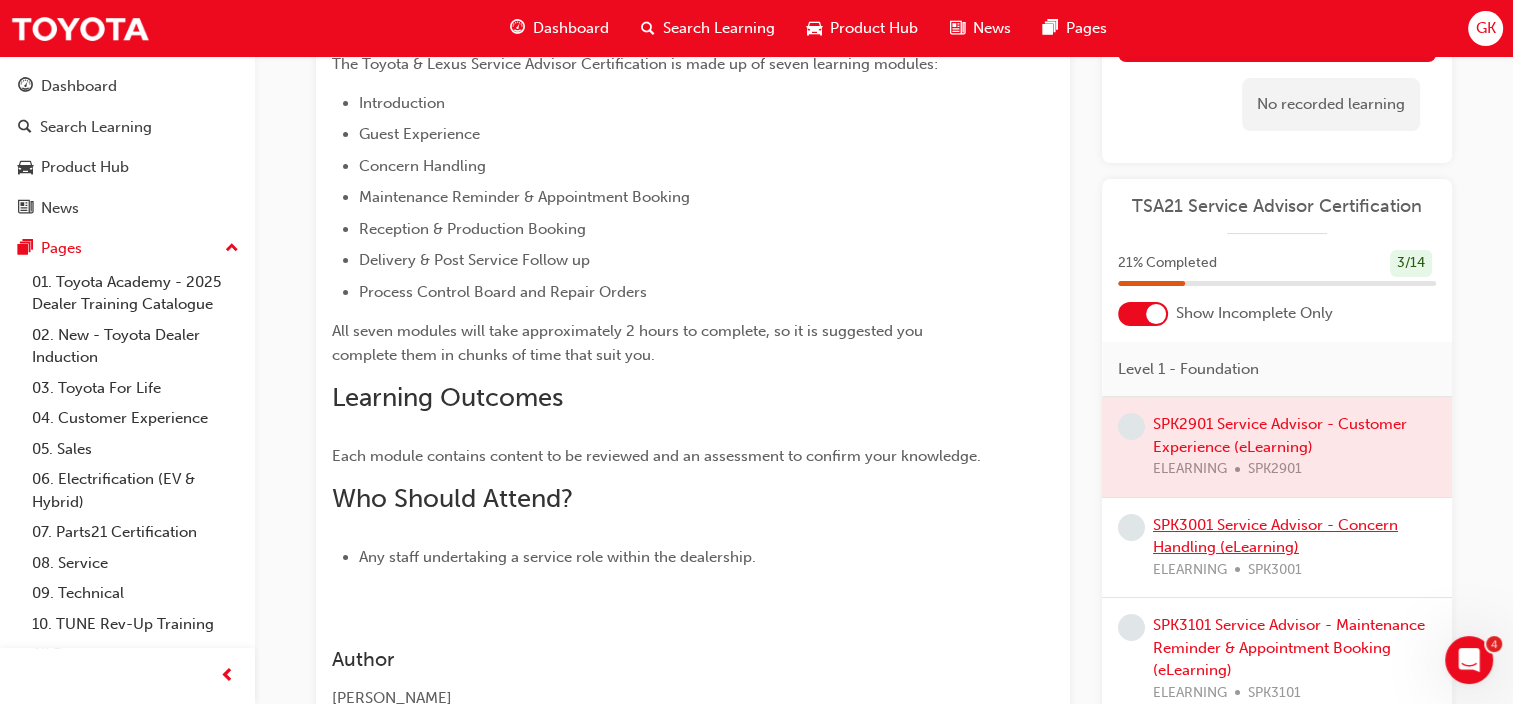 click on "SPK3001 Service Advisor - Concern Handling (eLearning)" at bounding box center [1275, 536] 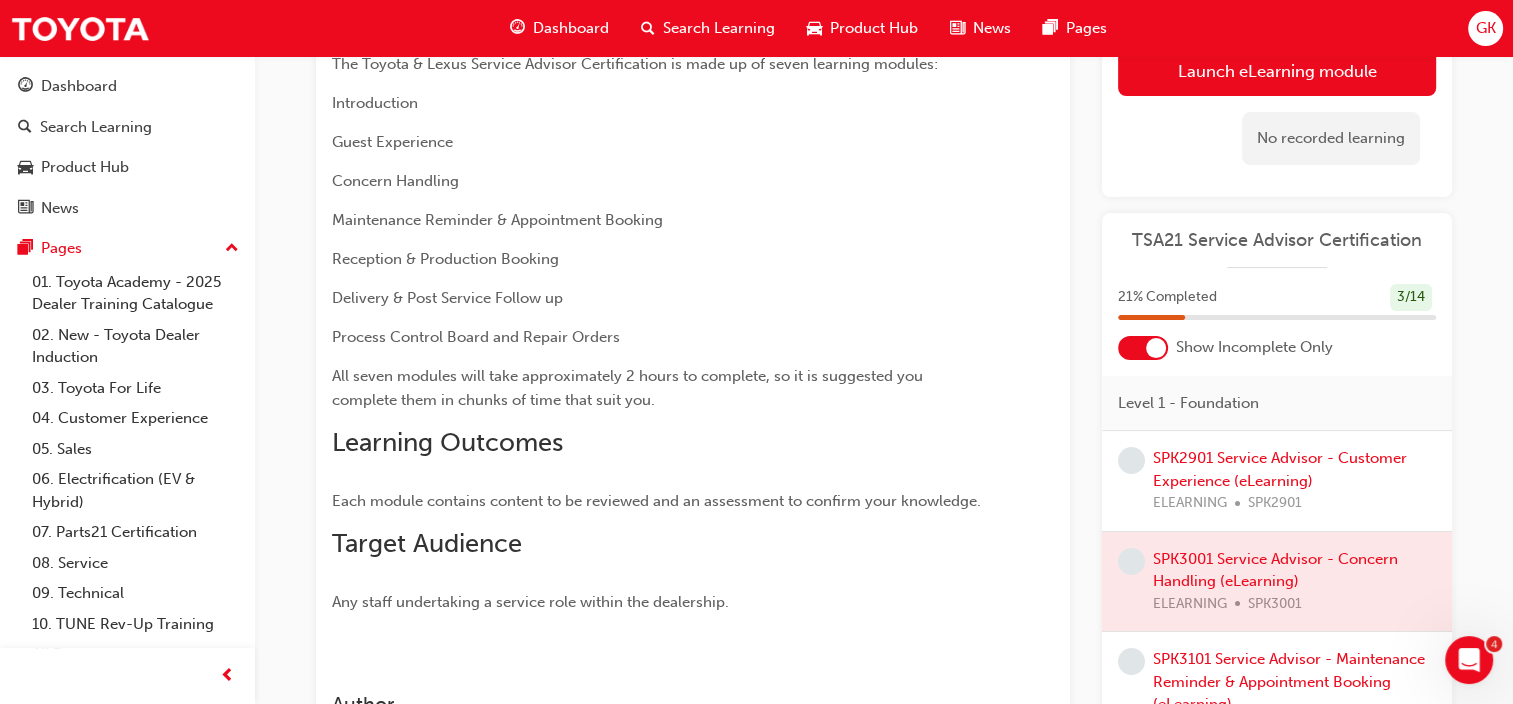 click at bounding box center (1277, 582) 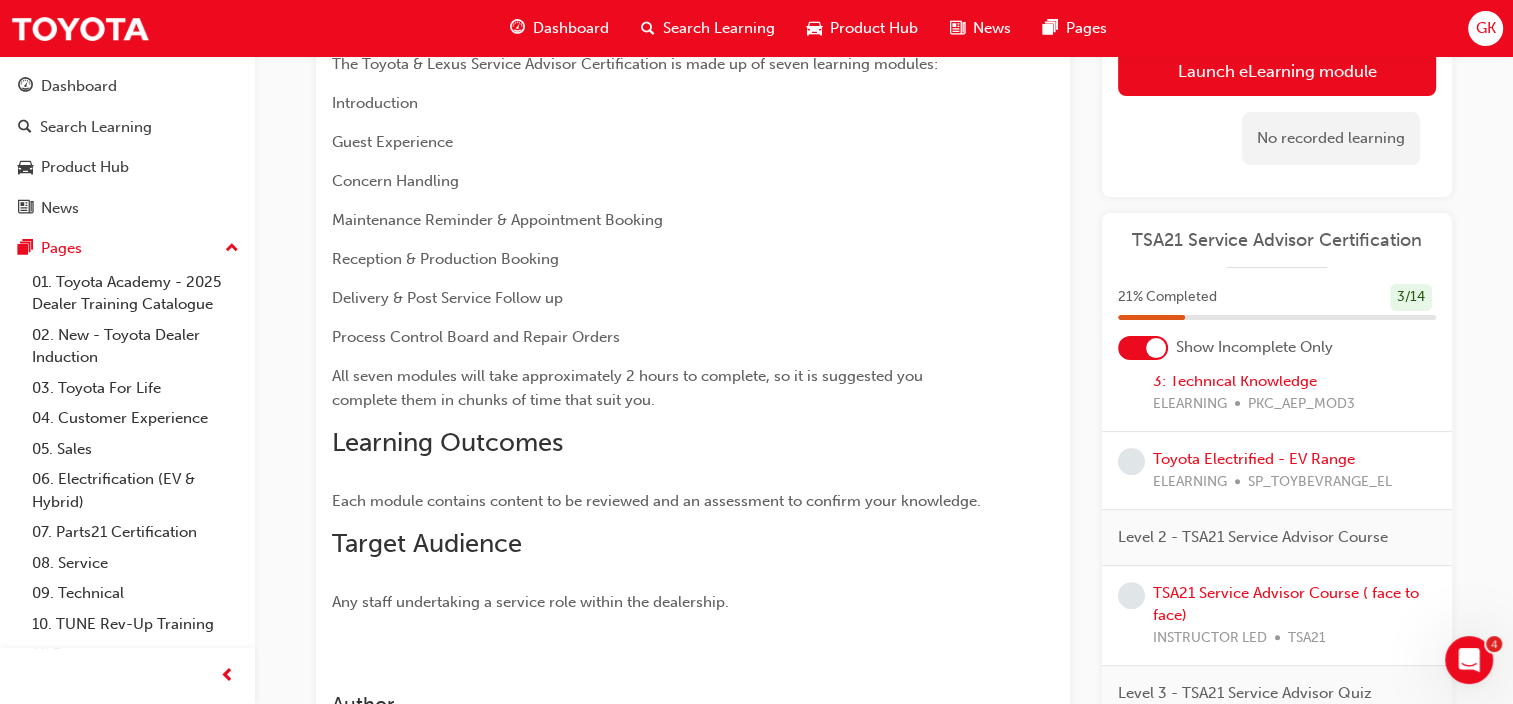 scroll, scrollTop: 892, scrollLeft: 0, axis: vertical 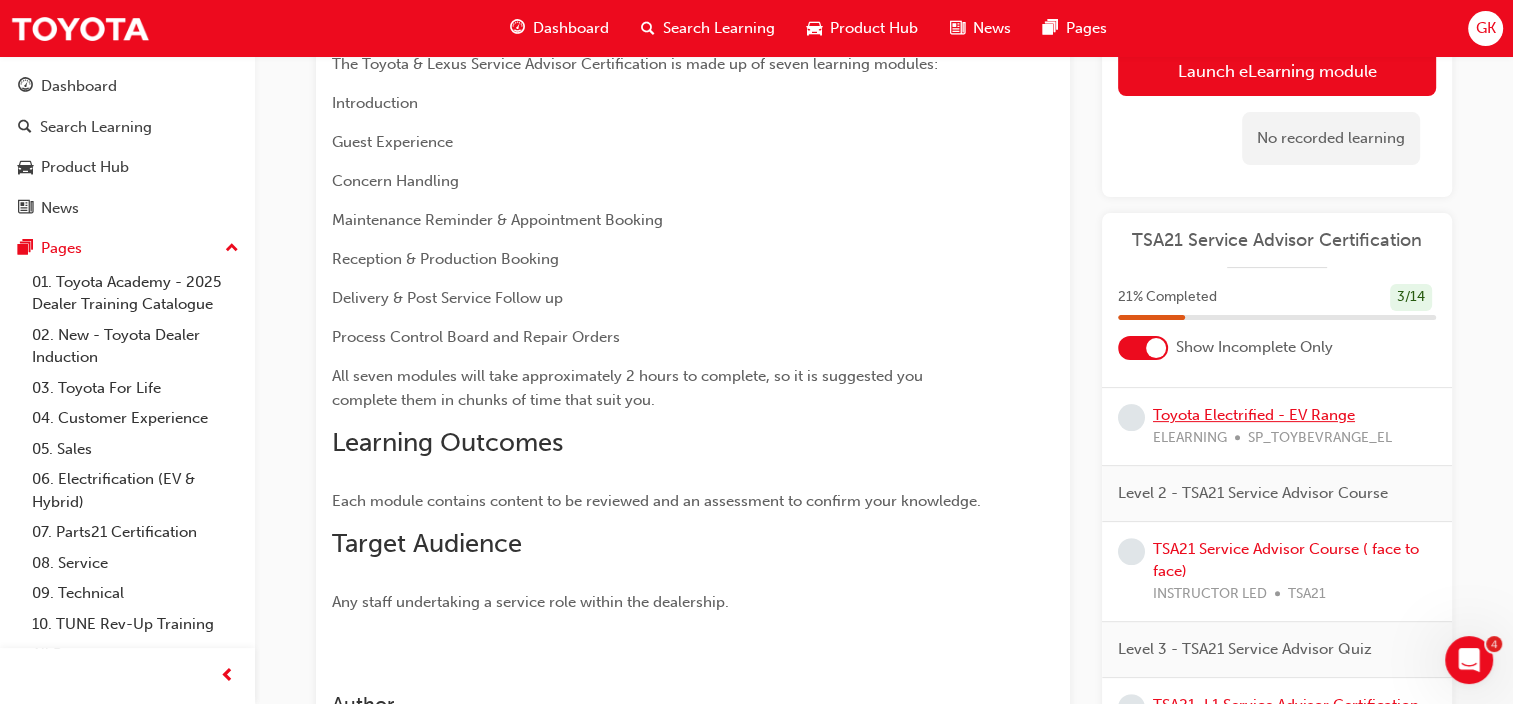 click on "Toyota Electrified - EV Range" at bounding box center [1254, 415] 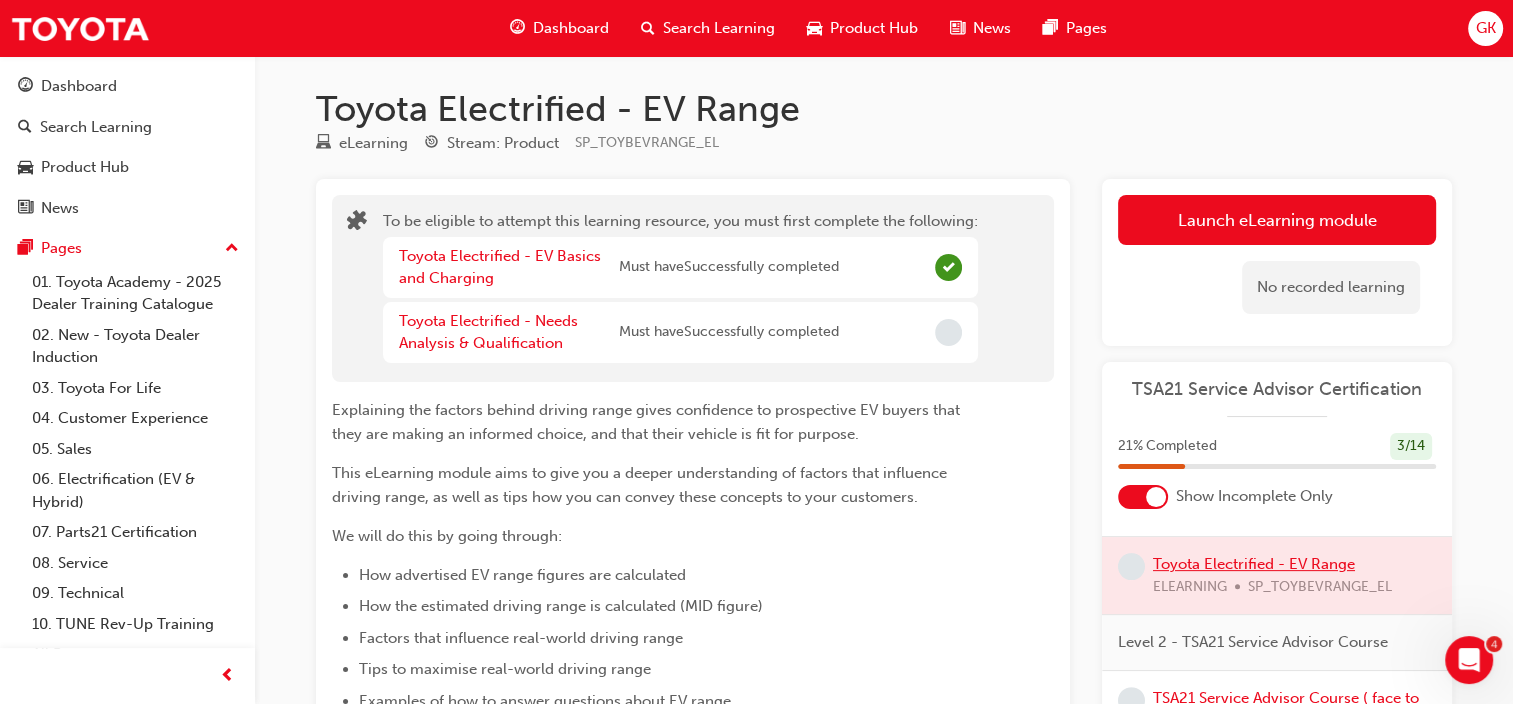 scroll, scrollTop: 0, scrollLeft: 0, axis: both 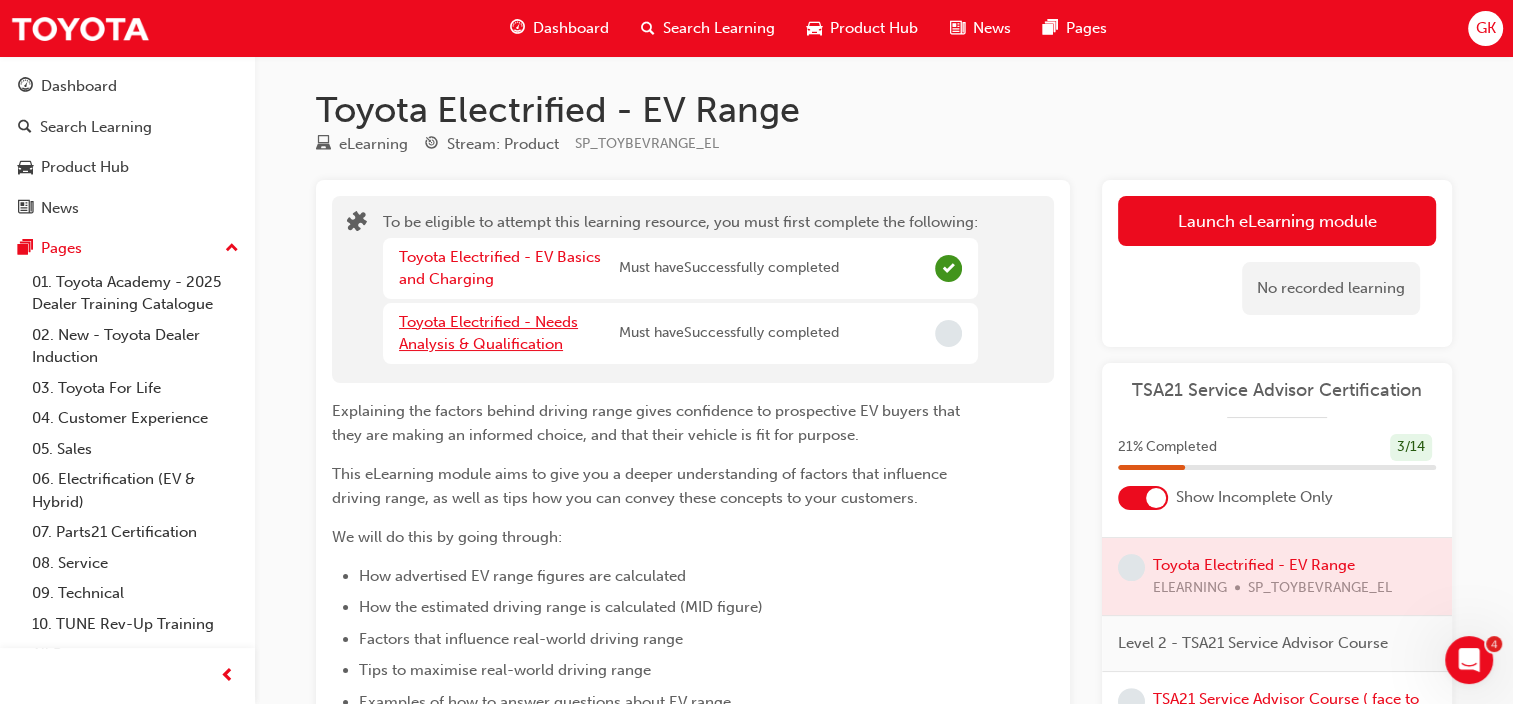 click on "Toyota Electrified - Needs Analysis & Qualification" at bounding box center [488, 333] 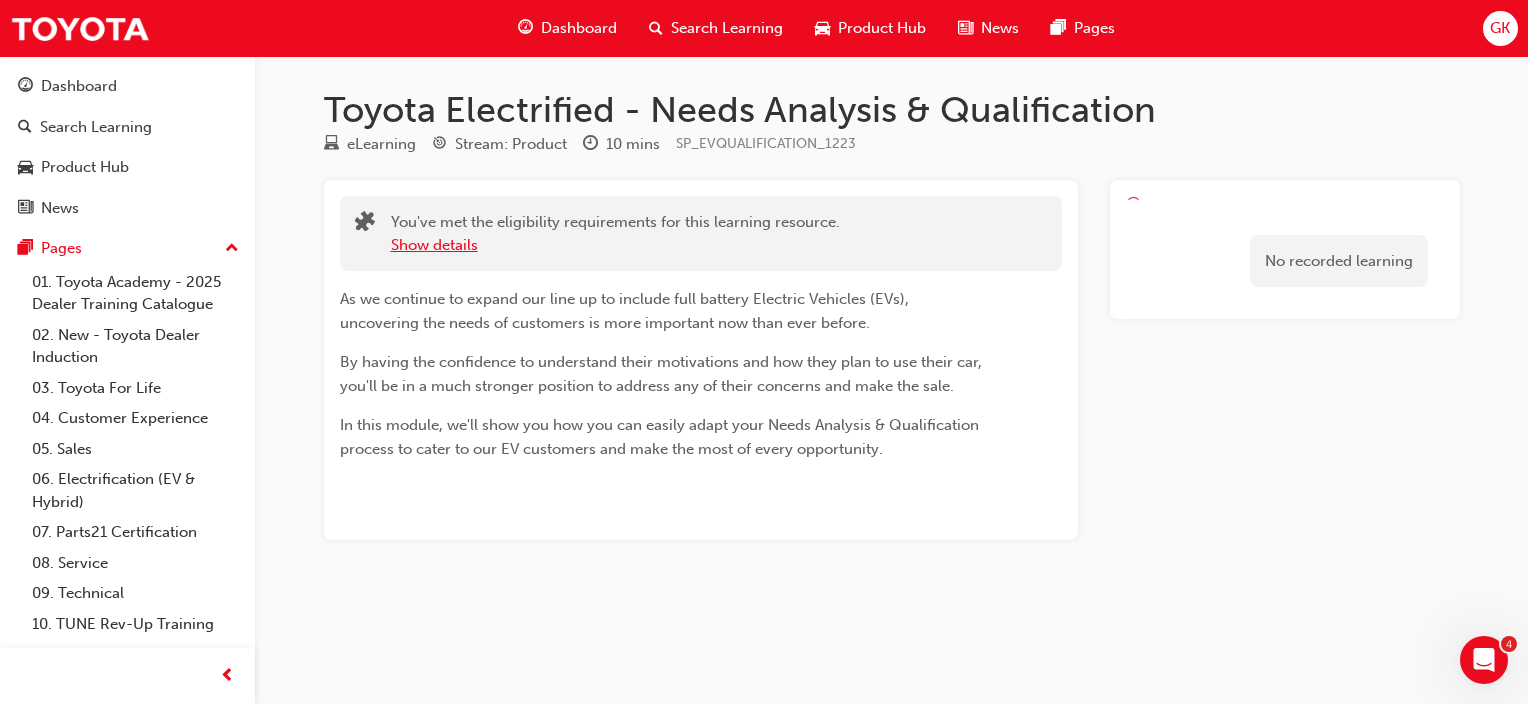 click on "Show details" at bounding box center (434, 245) 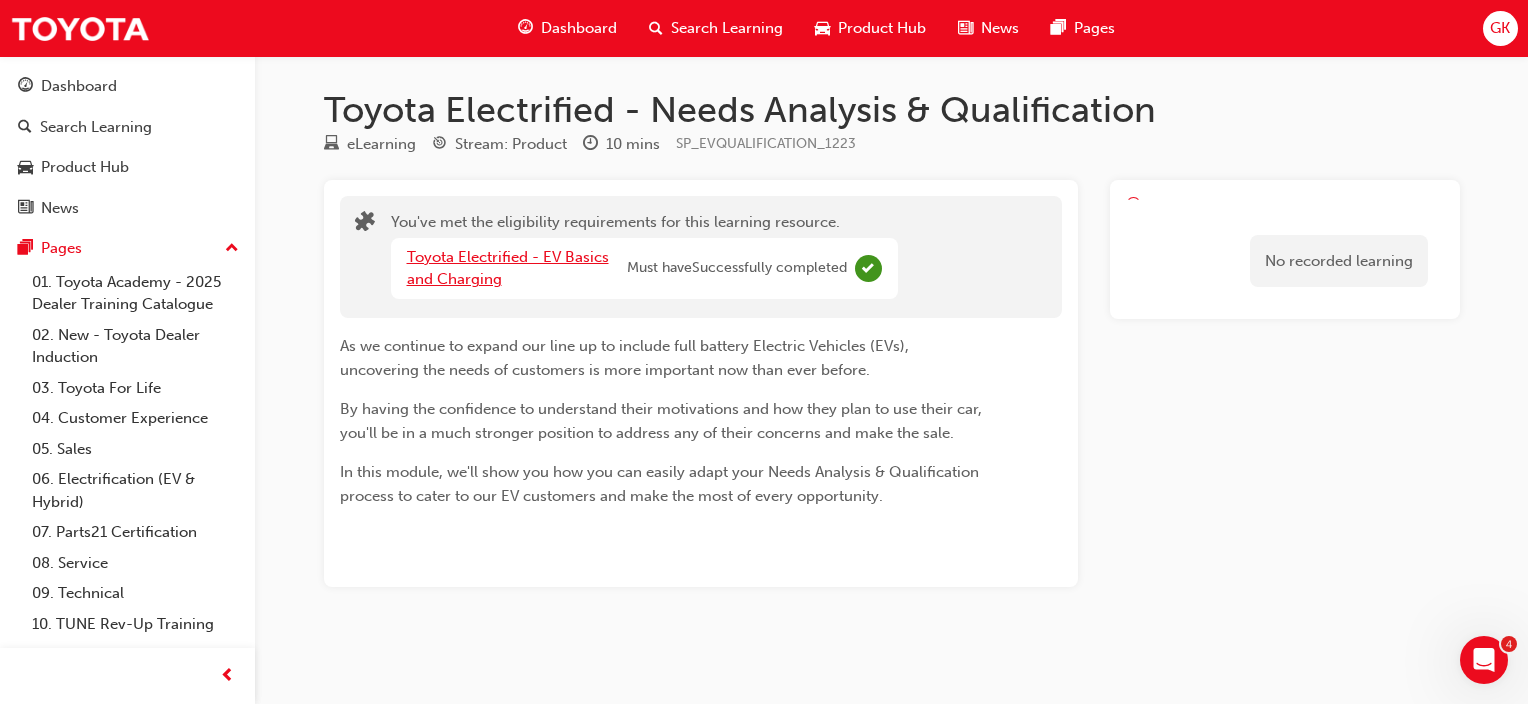 click on "Toyota Electrified - EV Basics and Charging" at bounding box center (508, 268) 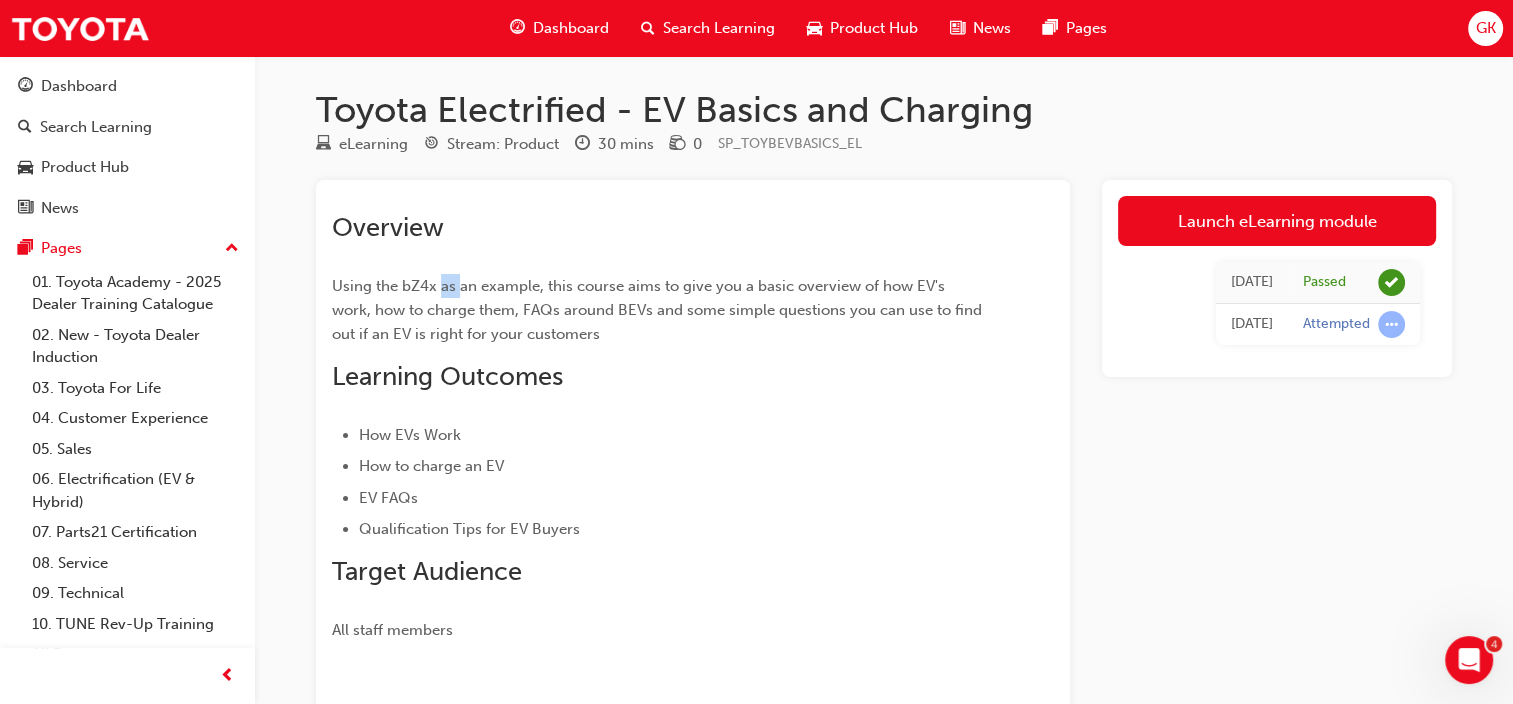 click on "Overview Using the bZ4x as an example, this course aims to give you a basic overview of how EV's work, how to charge them, FAQs around BEVs and some simple questions you can use to find out if an EV is right for your customers Learning Outcomes How EVs Work How to charge an EV EV FAQs Qualification Tips for EV Buyers Target Audience All staff members" at bounding box center [657, 427] 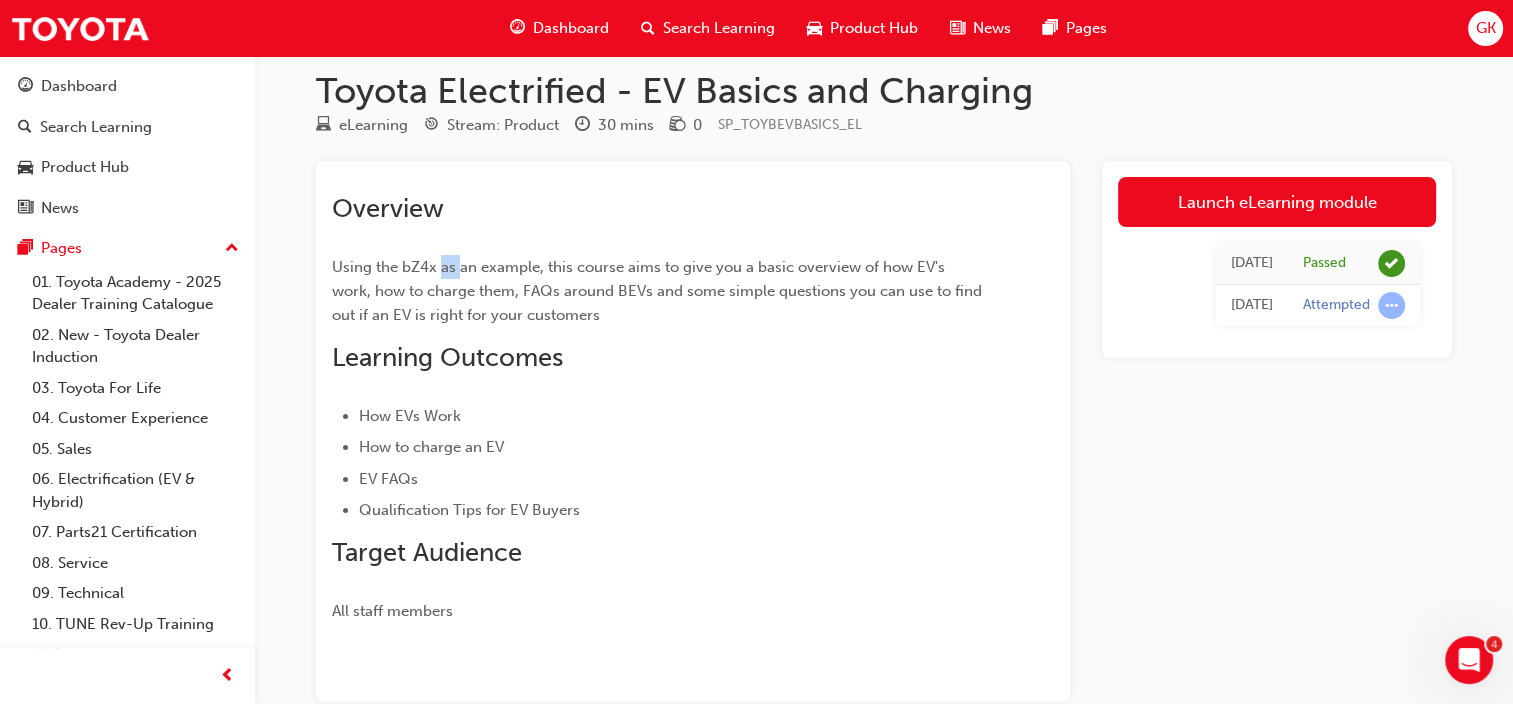 scroll, scrollTop: 24, scrollLeft: 0, axis: vertical 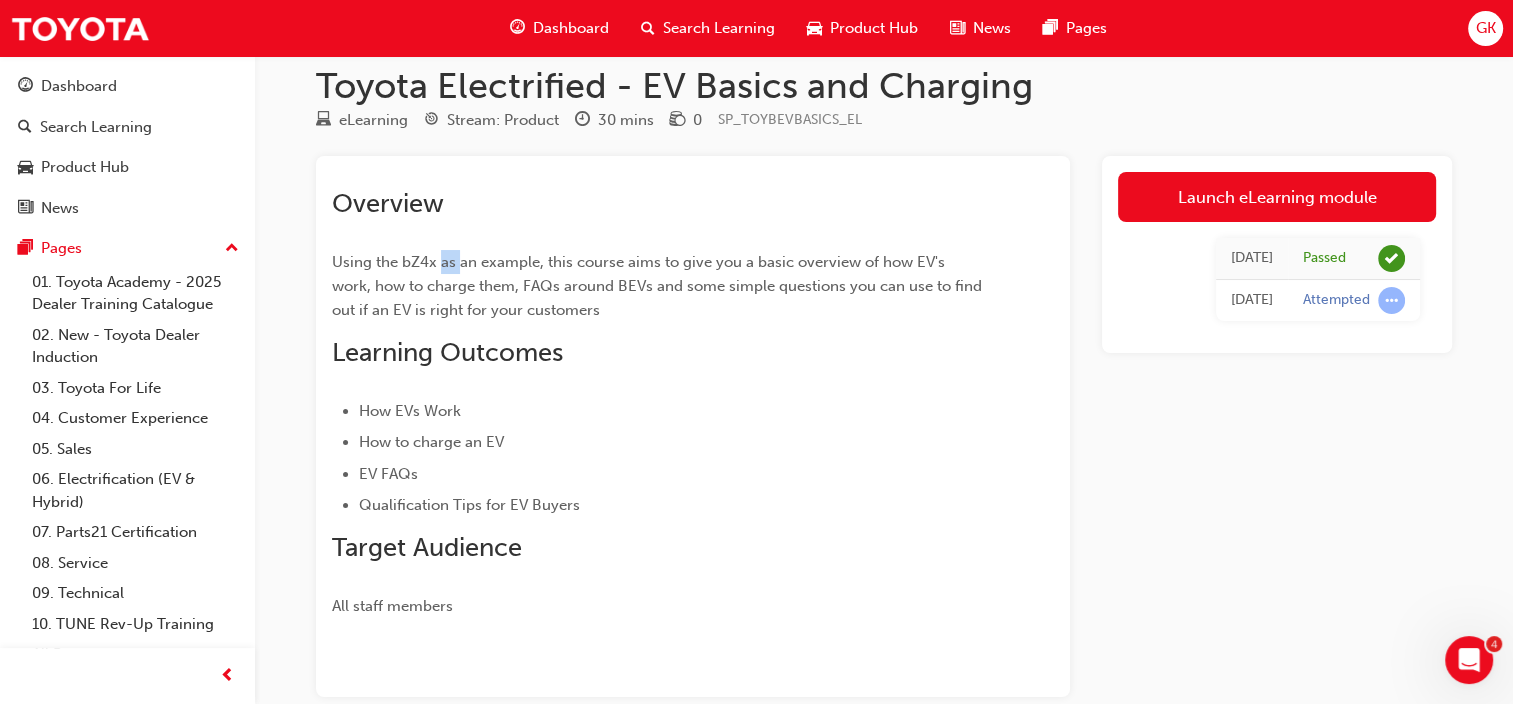 click on "Dashboard" at bounding box center (571, 28) 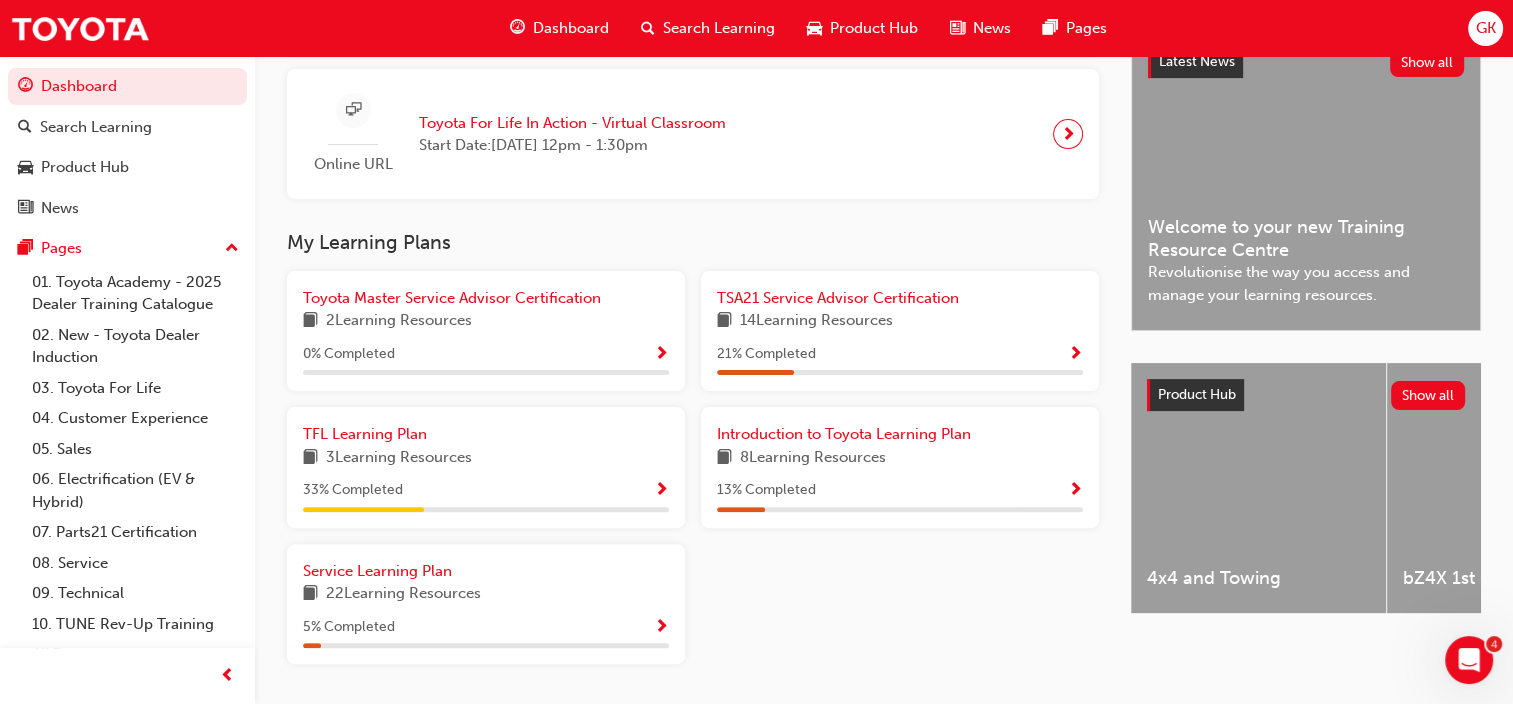 scroll, scrollTop: 472, scrollLeft: 0, axis: vertical 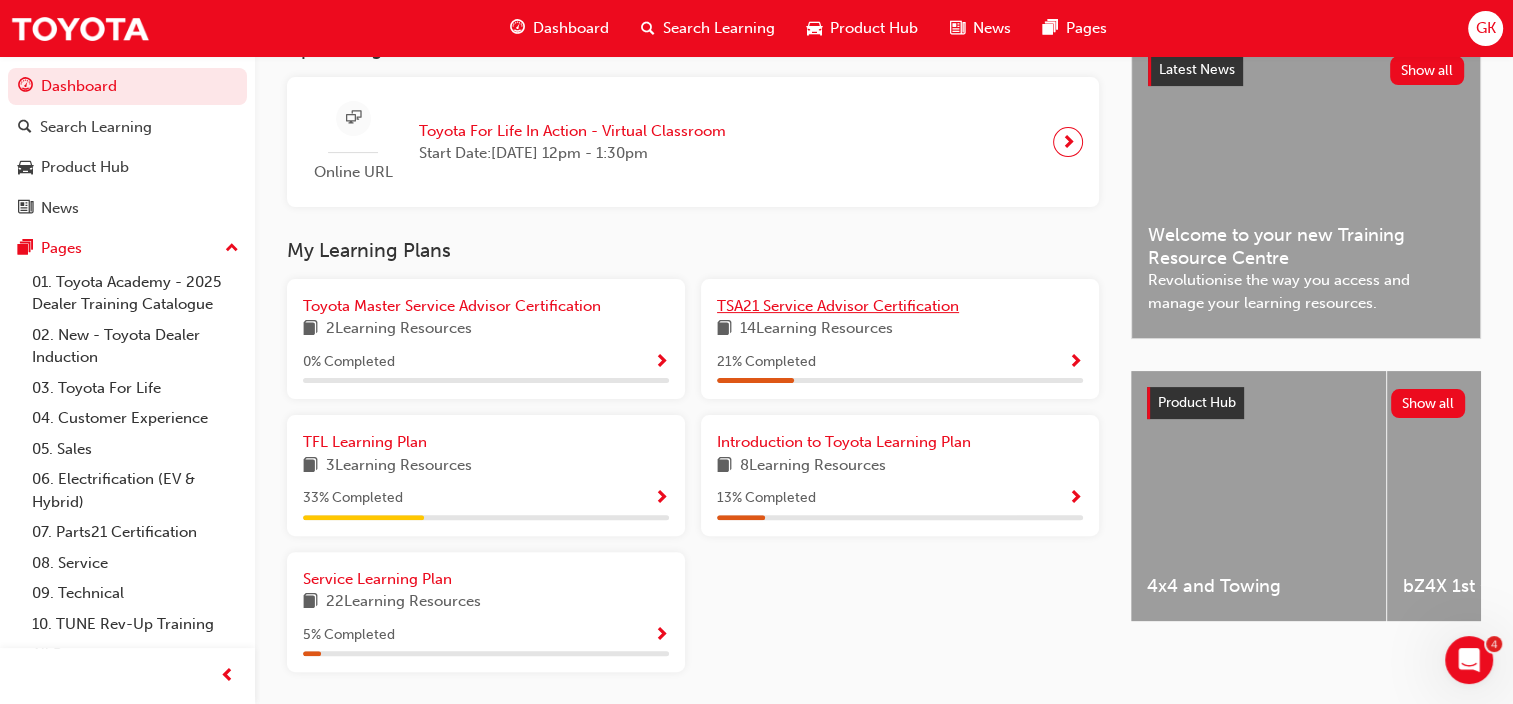 click on "TSA21 Service Advisor Certification" at bounding box center [838, 306] 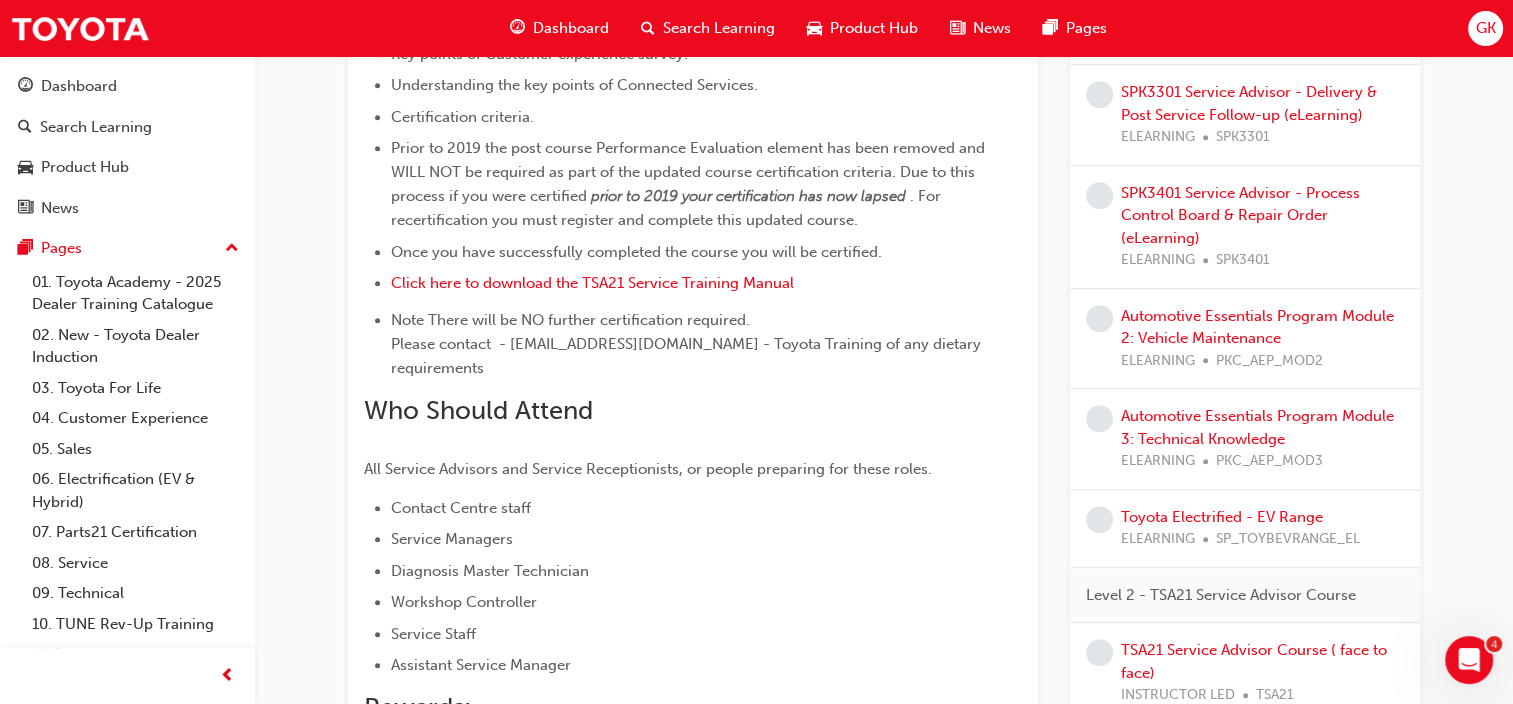 scroll, scrollTop: 947, scrollLeft: 0, axis: vertical 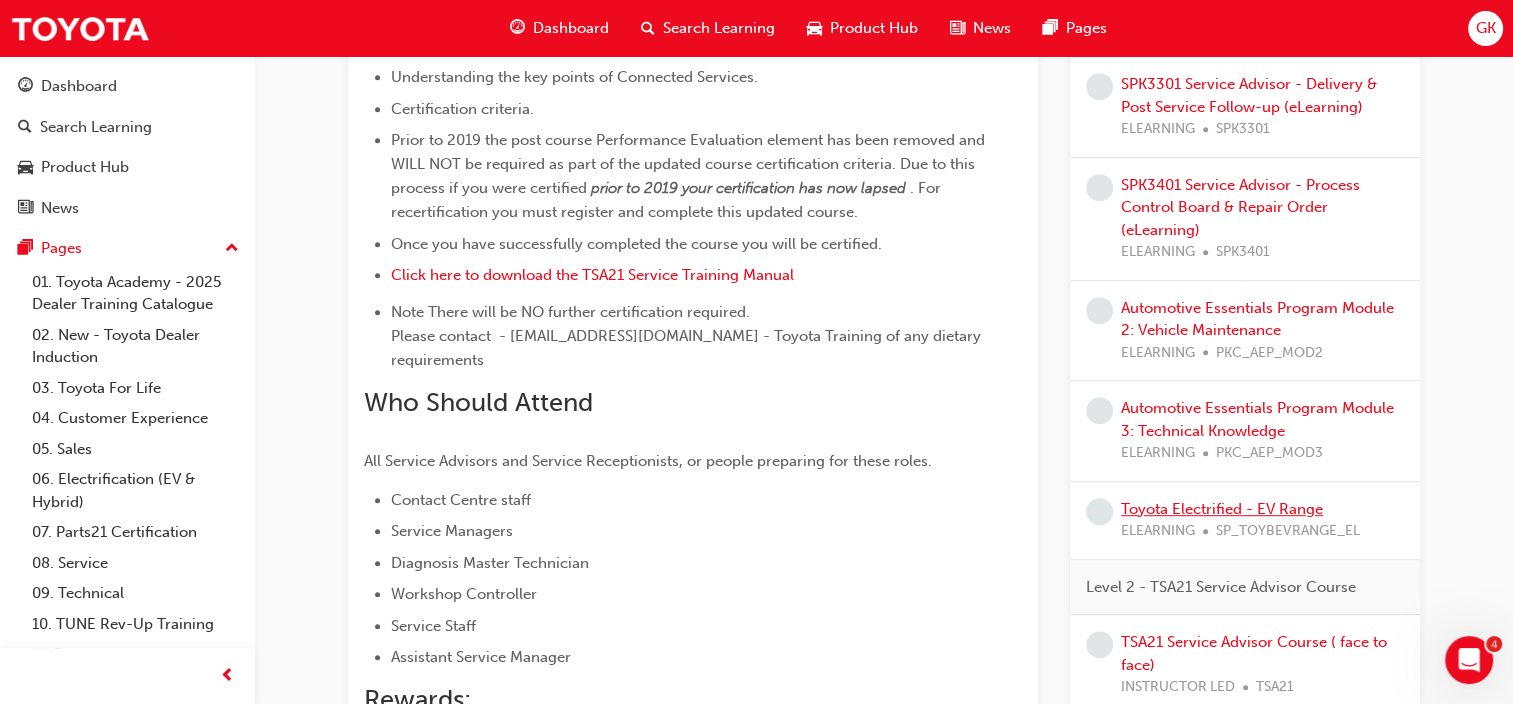 click on "Toyota Electrified - EV Range" at bounding box center [1222, 509] 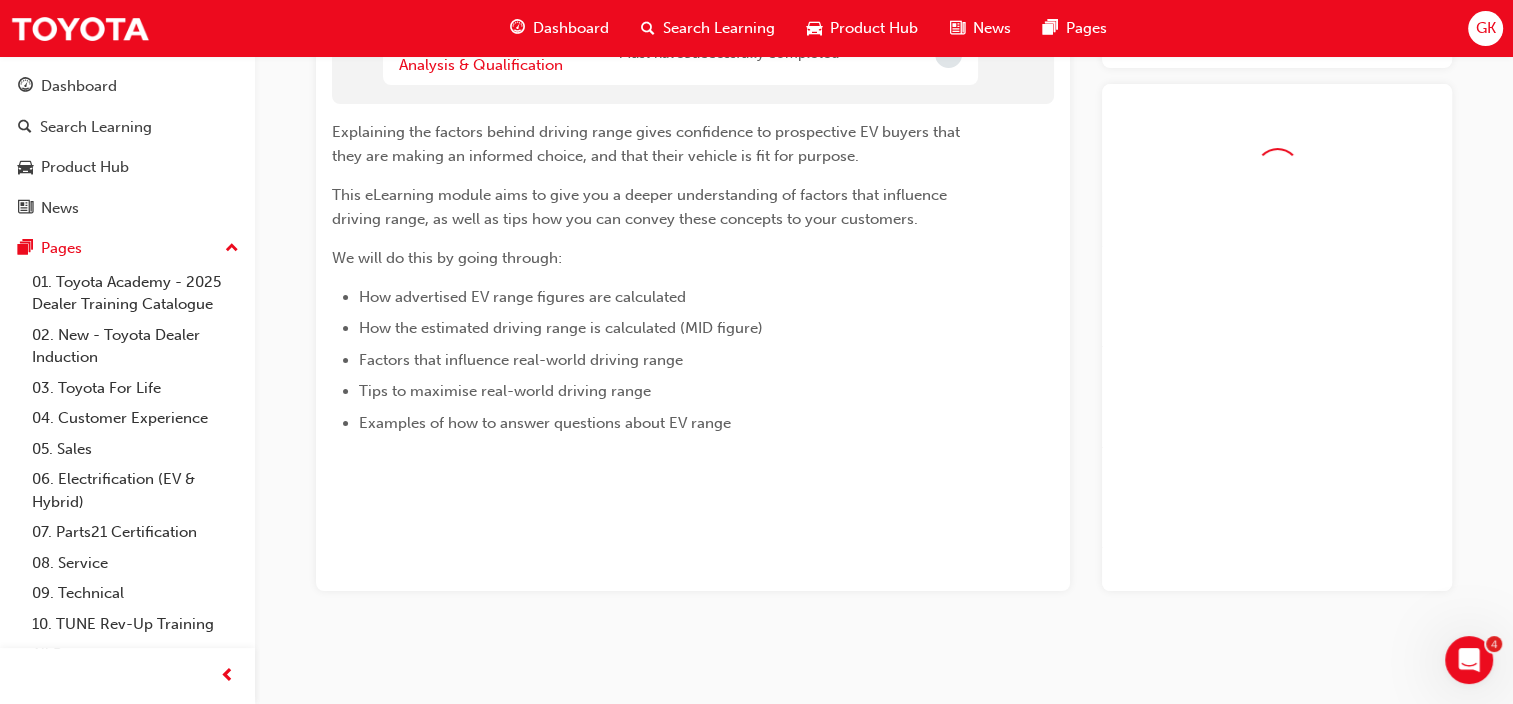 scroll, scrollTop: 335, scrollLeft: 0, axis: vertical 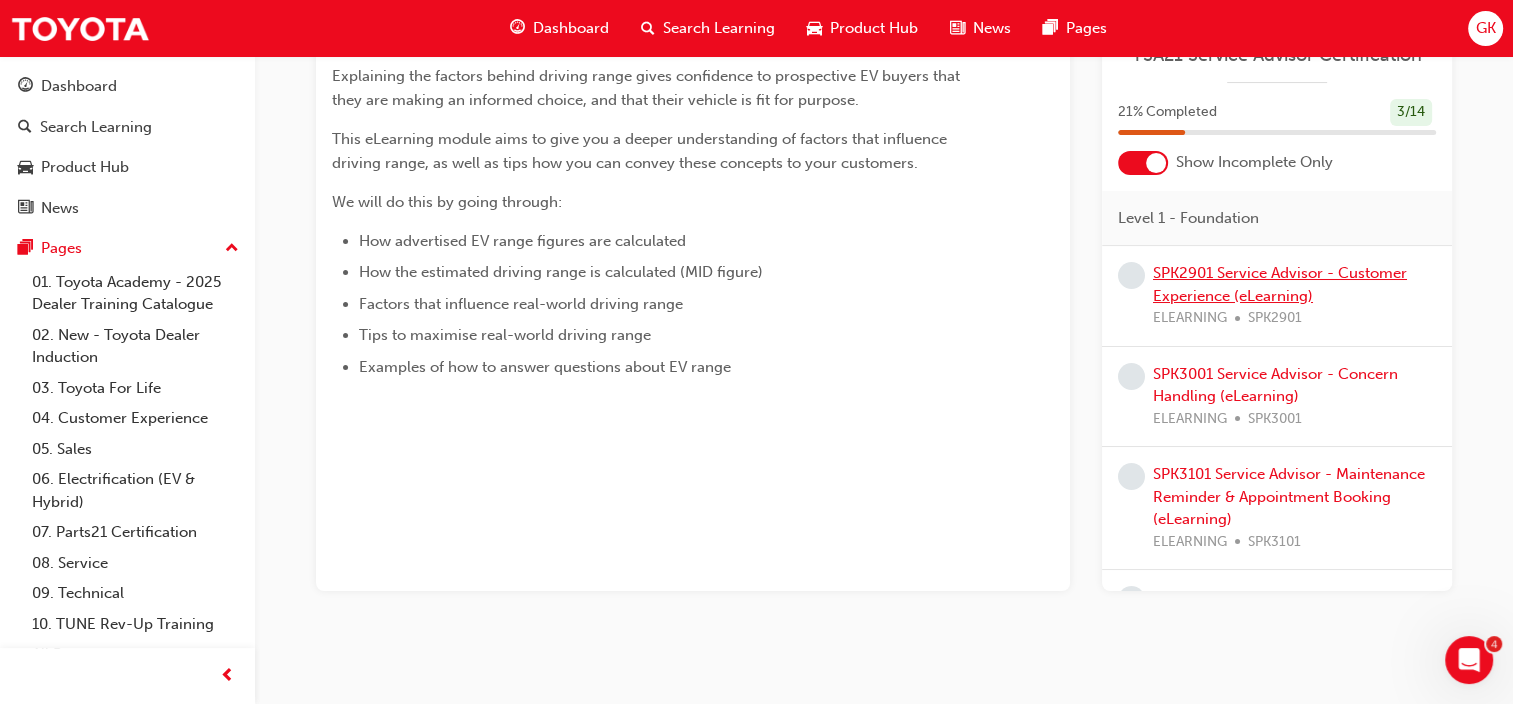 click on "SPK2901 Service Advisor - Customer Experience (eLearning)" at bounding box center (1280, 284) 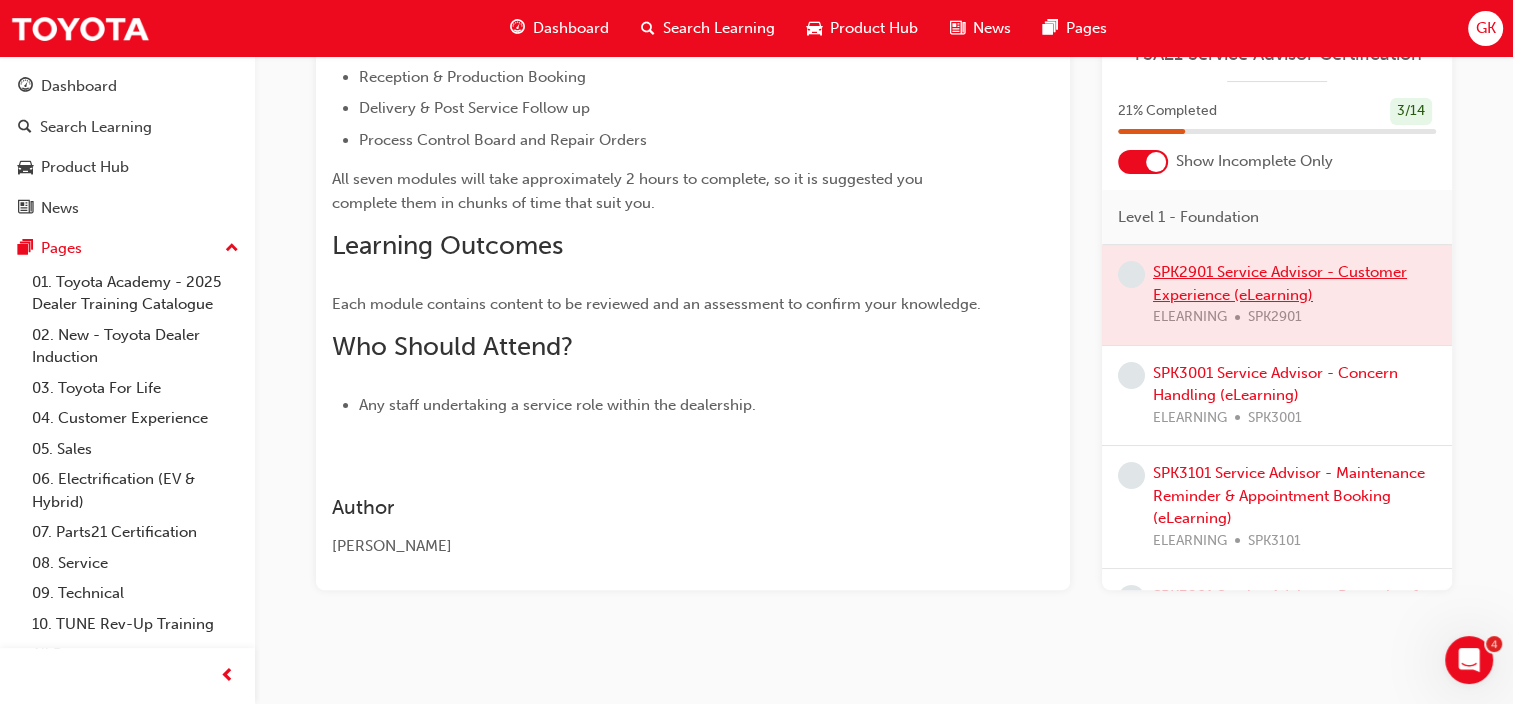 scroll, scrollTop: 536, scrollLeft: 0, axis: vertical 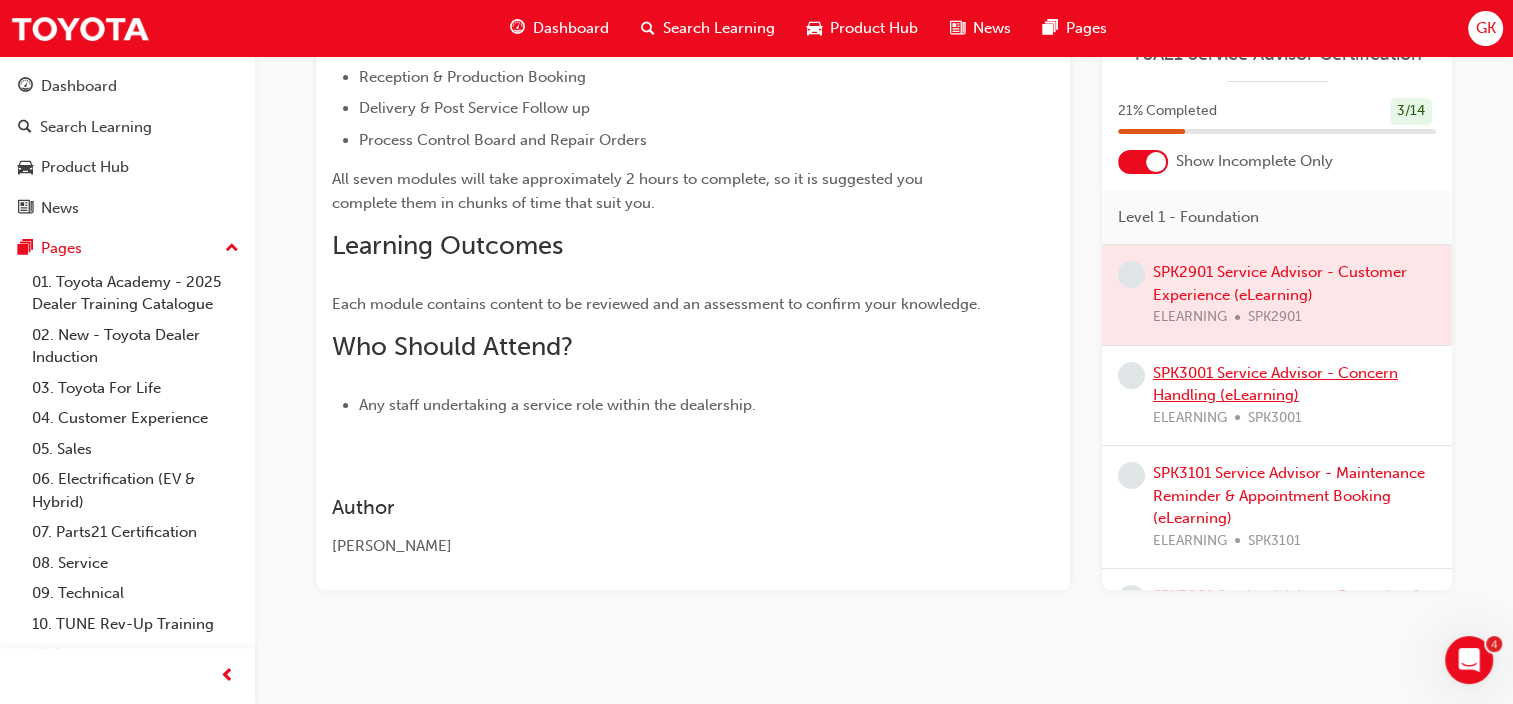 click on "SPK3001 Service Advisor - Concern Handling (eLearning)" at bounding box center [1275, 384] 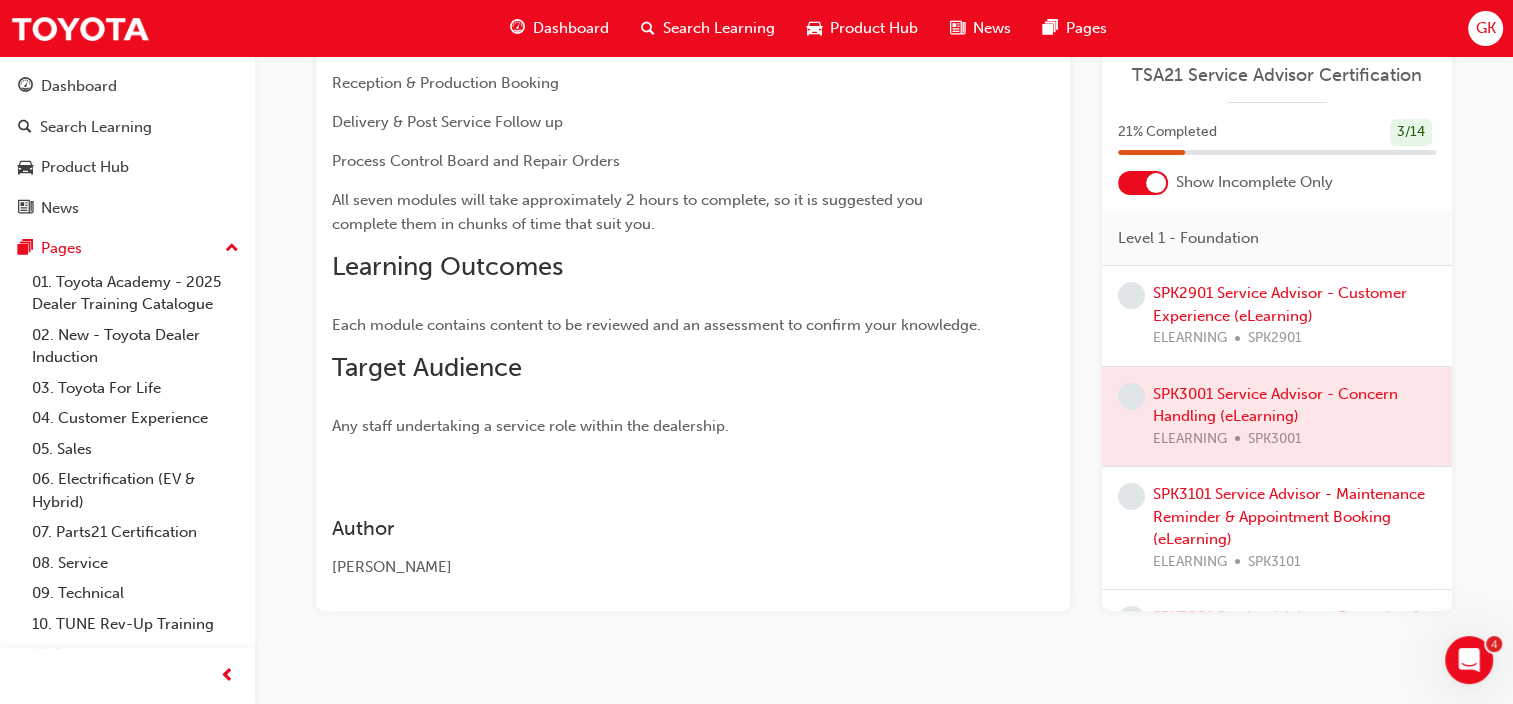 click on "SPK3101 Service Advisor - Maintenance Reminder & Appointment Booking (eLearning) ELEARNING SPK3101" at bounding box center (1294, 528) 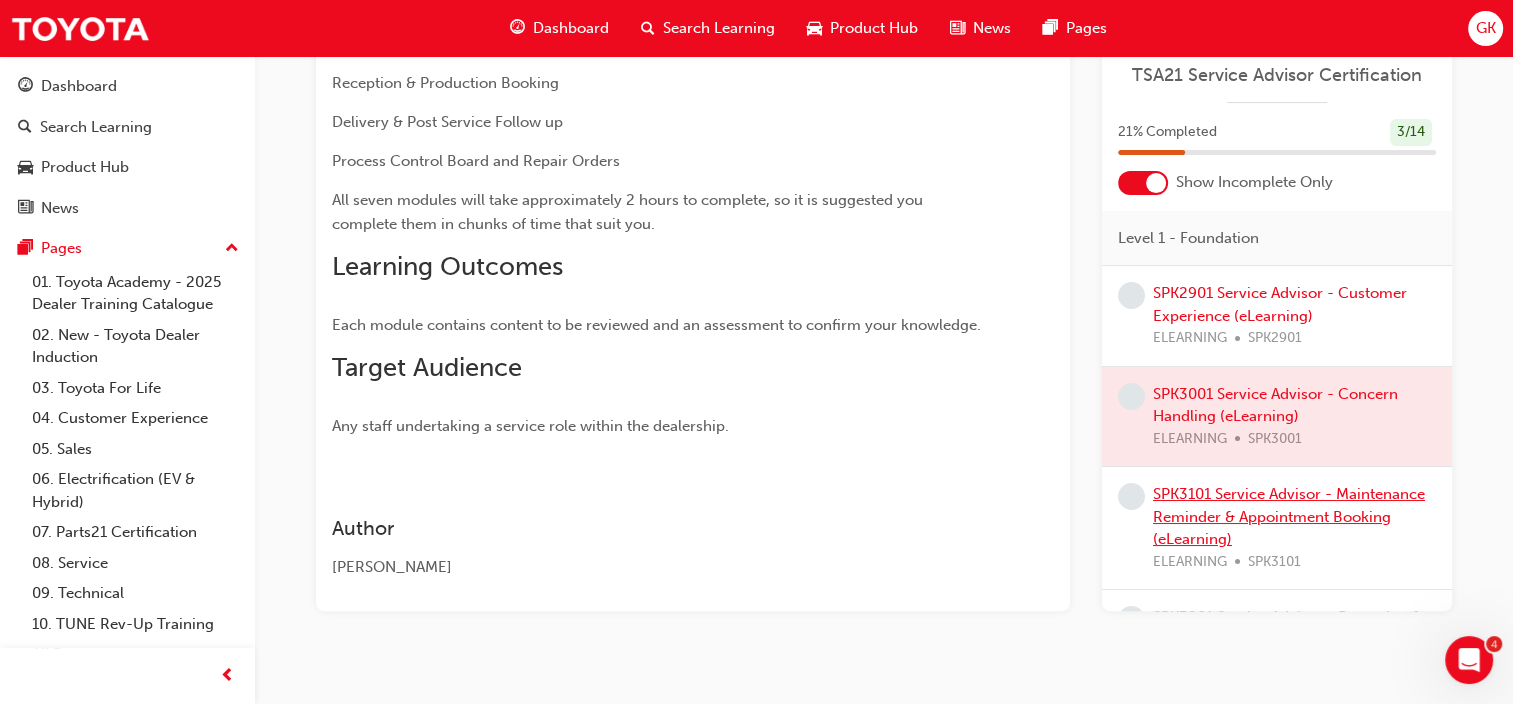 click on "SPK3101 Service Advisor - Maintenance Reminder & Appointment Booking (eLearning)" at bounding box center (1289, 516) 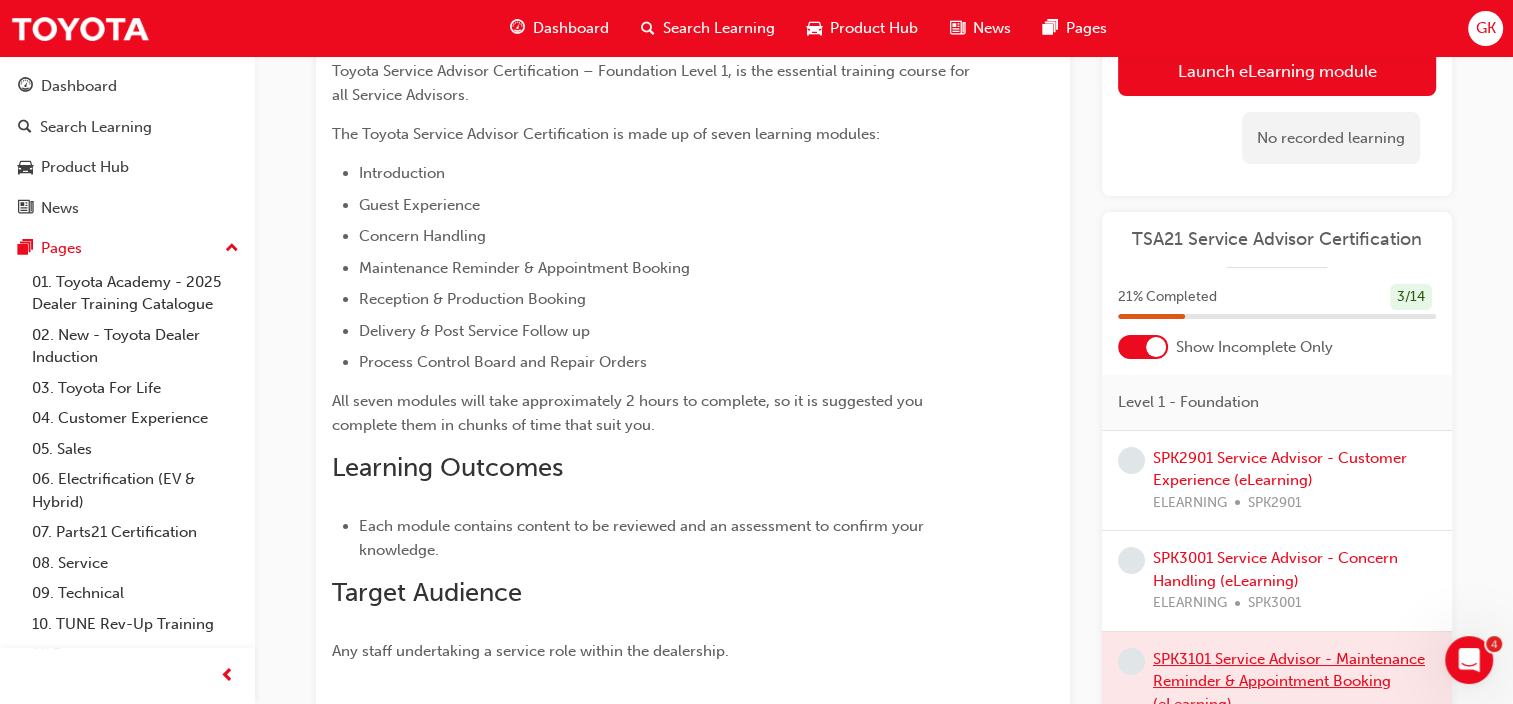 scroll, scrollTop: 350, scrollLeft: 0, axis: vertical 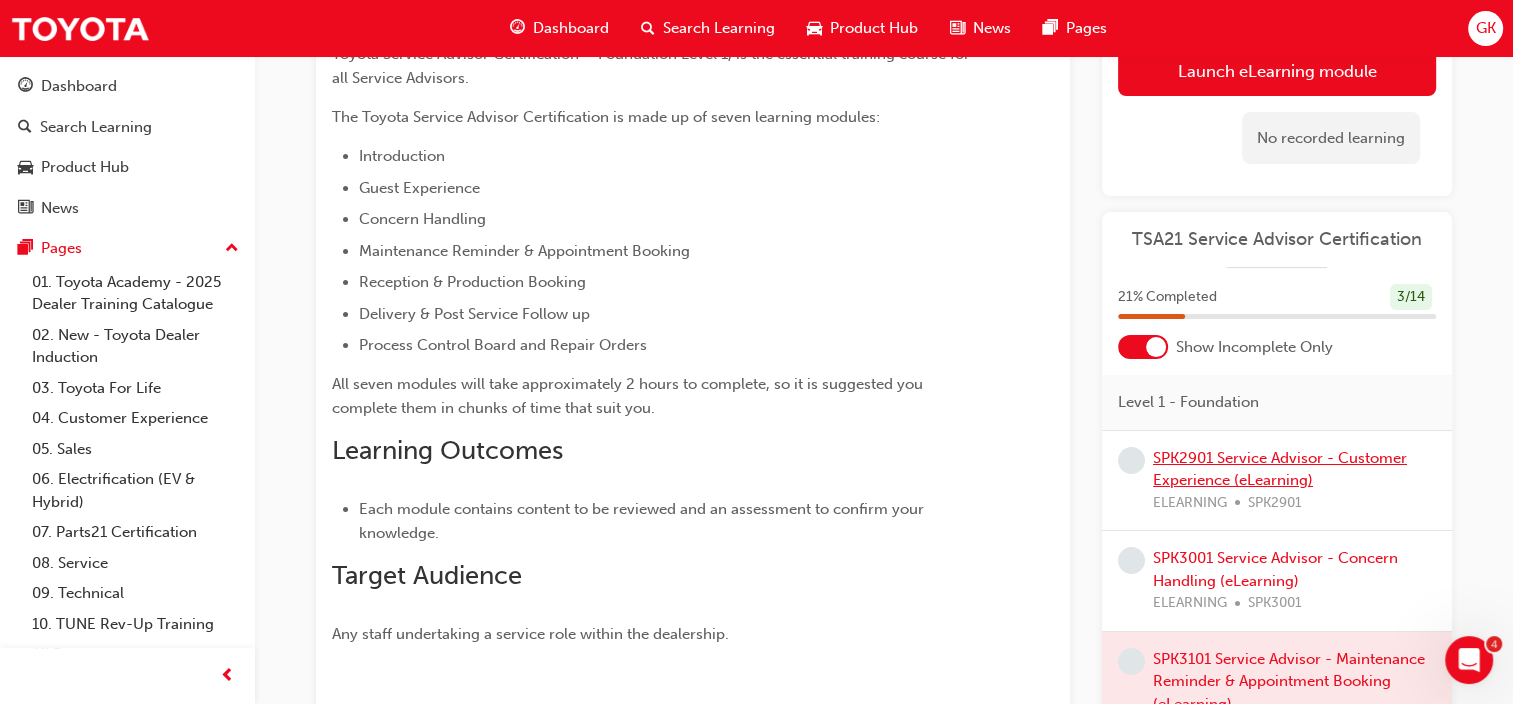 click on "SPK2901 Service Advisor - Customer Experience (eLearning)" at bounding box center (1280, 469) 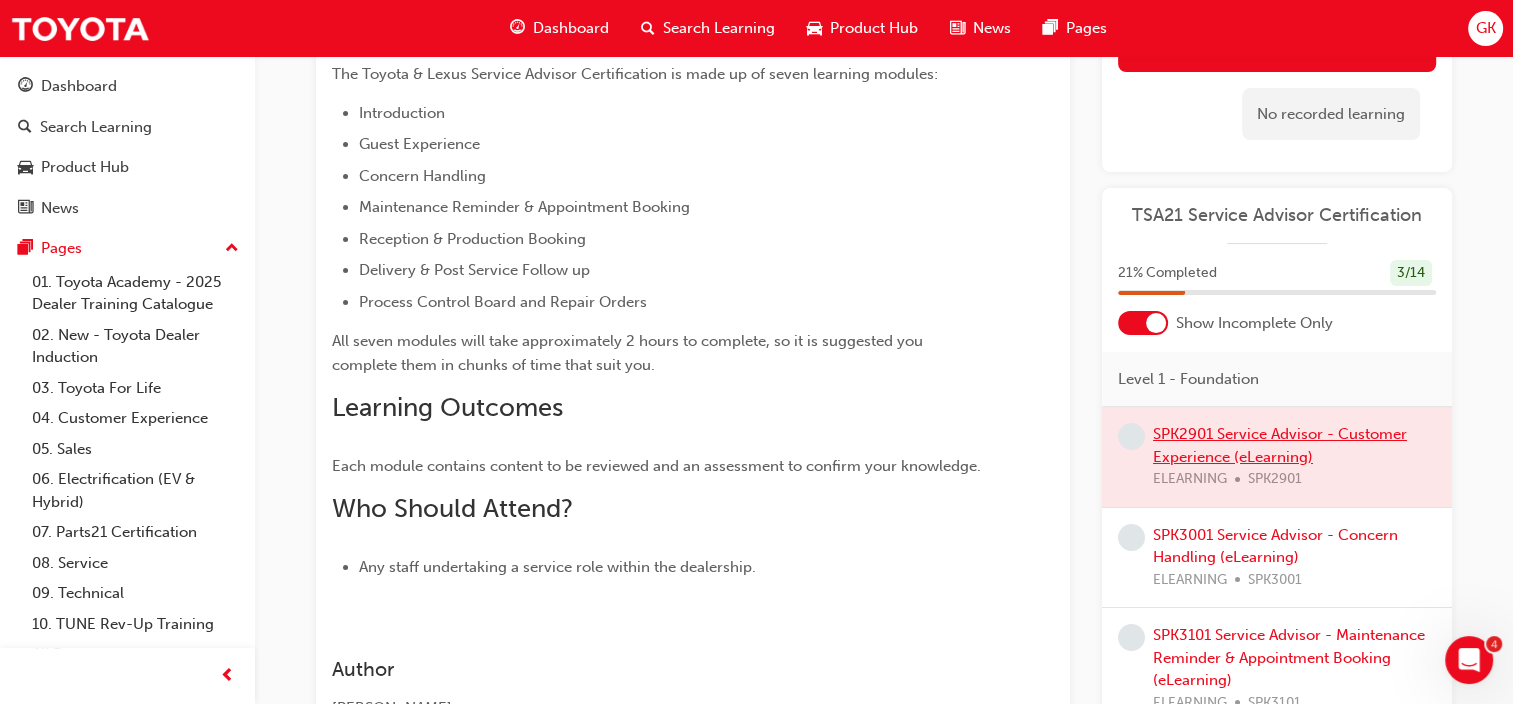 scroll, scrollTop: 306, scrollLeft: 0, axis: vertical 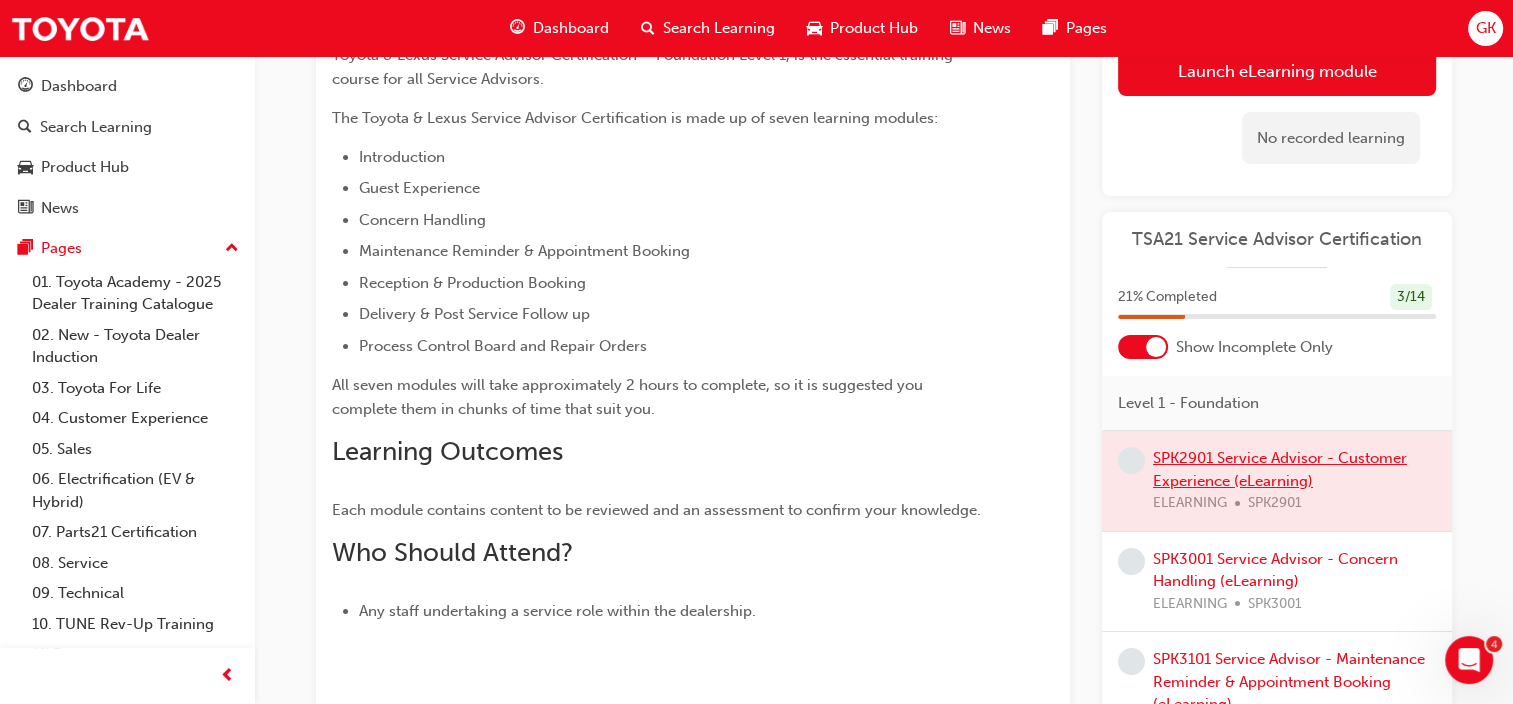 click at bounding box center (1277, 481) 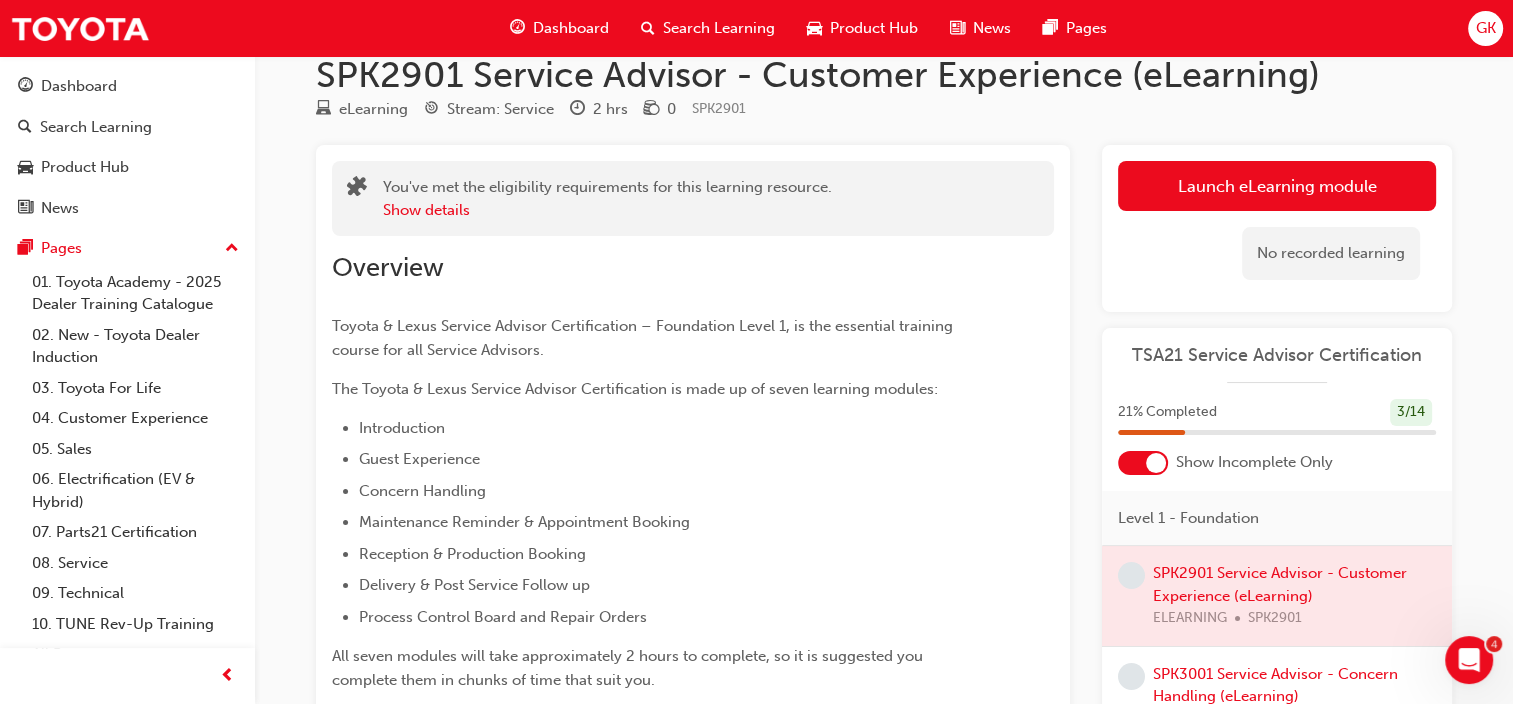 scroll, scrollTop: 6, scrollLeft: 0, axis: vertical 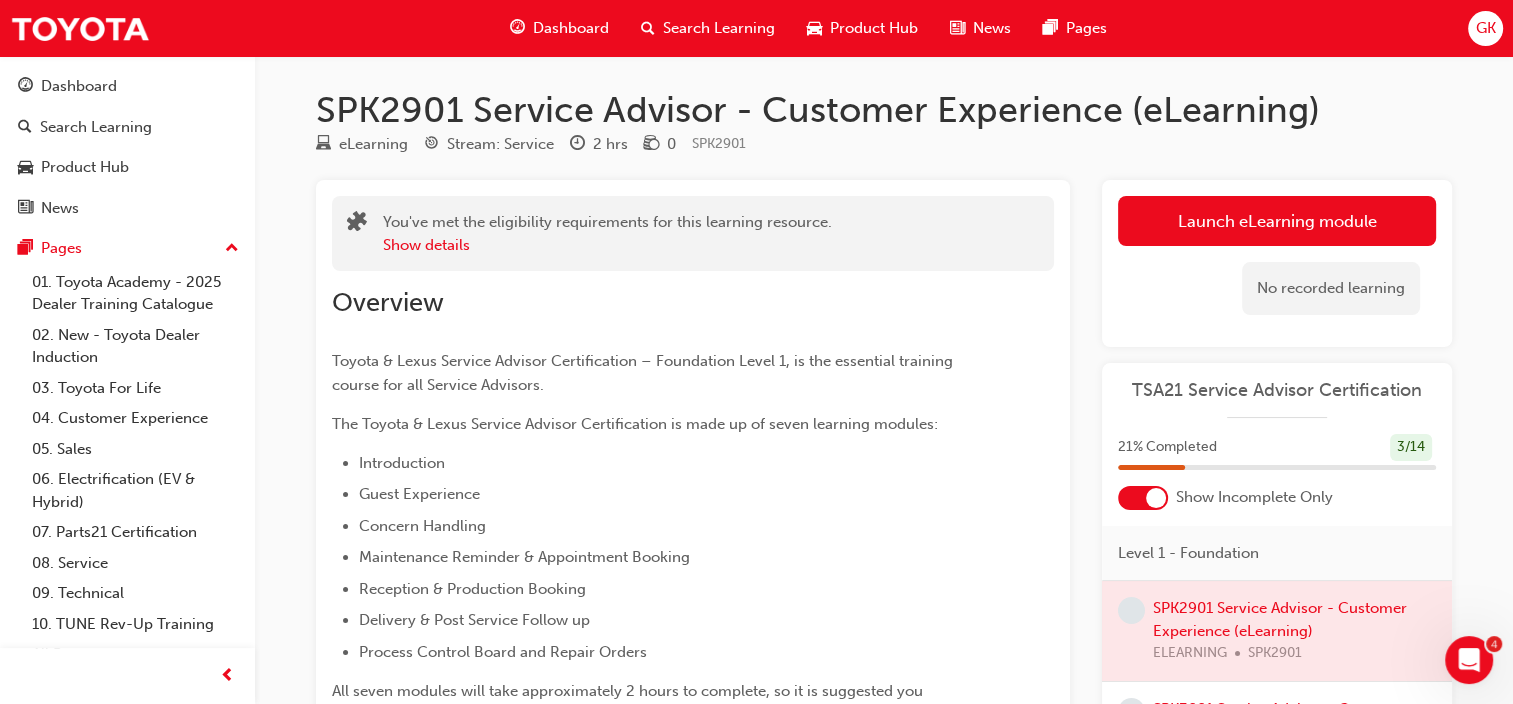click on "Dashboard" at bounding box center [571, 28] 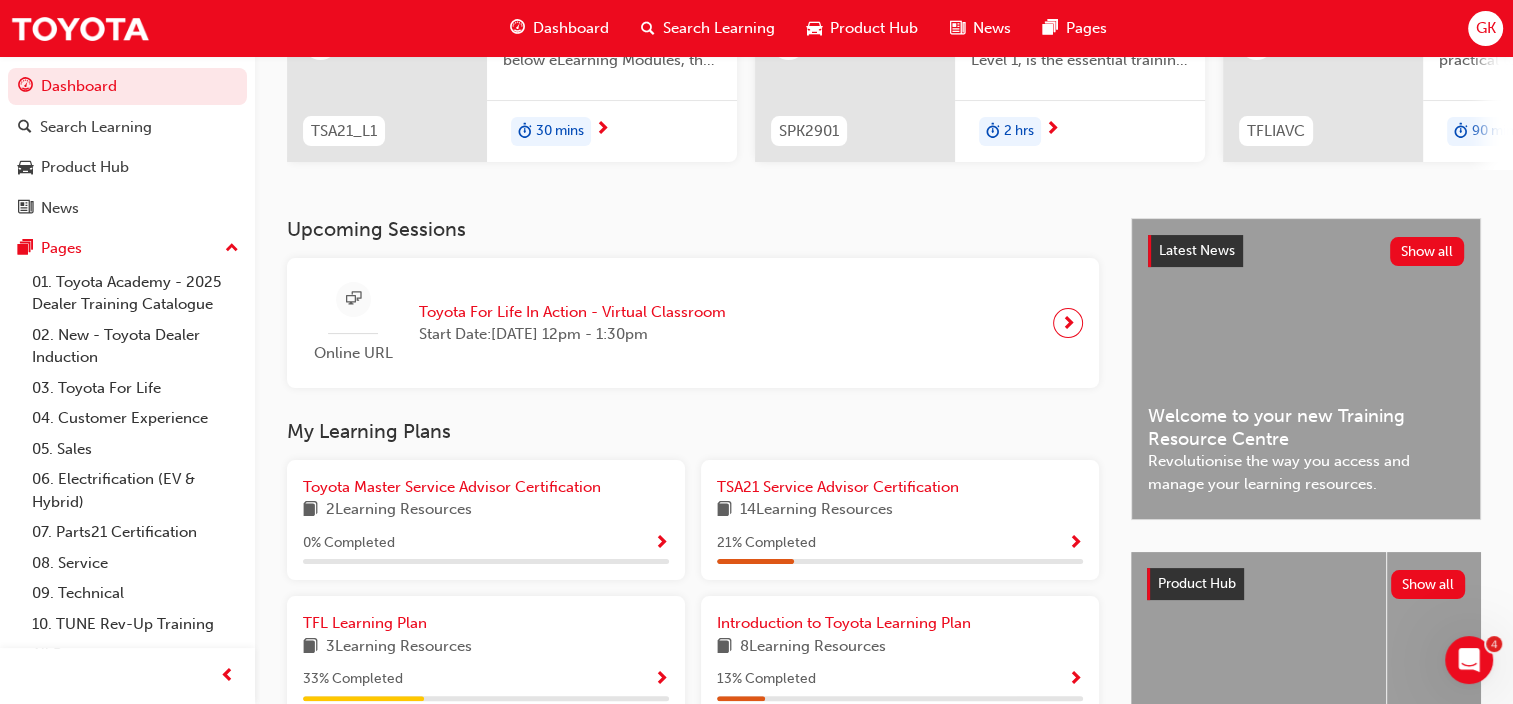 scroll, scrollTop: 324, scrollLeft: 0, axis: vertical 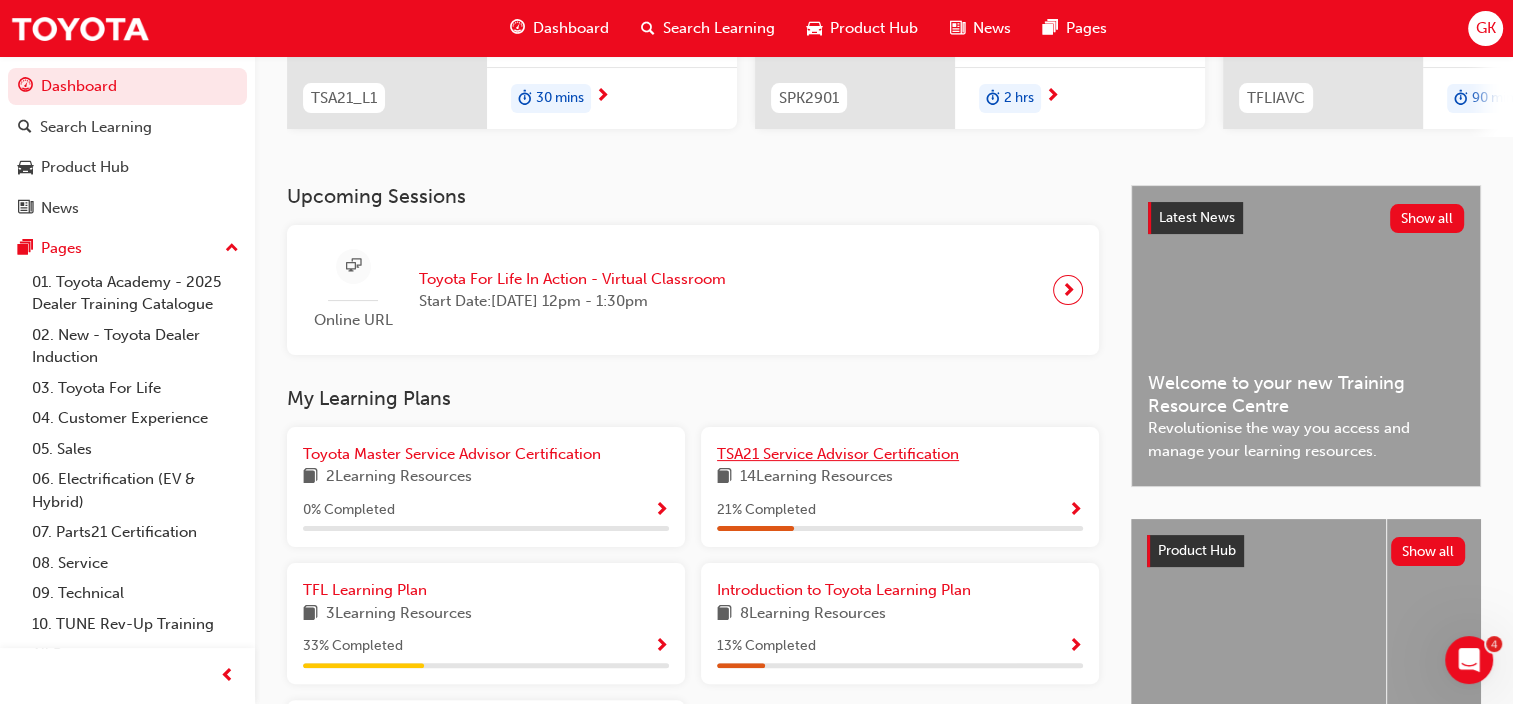 click on "TSA21 Service Advisor Certification" at bounding box center [838, 454] 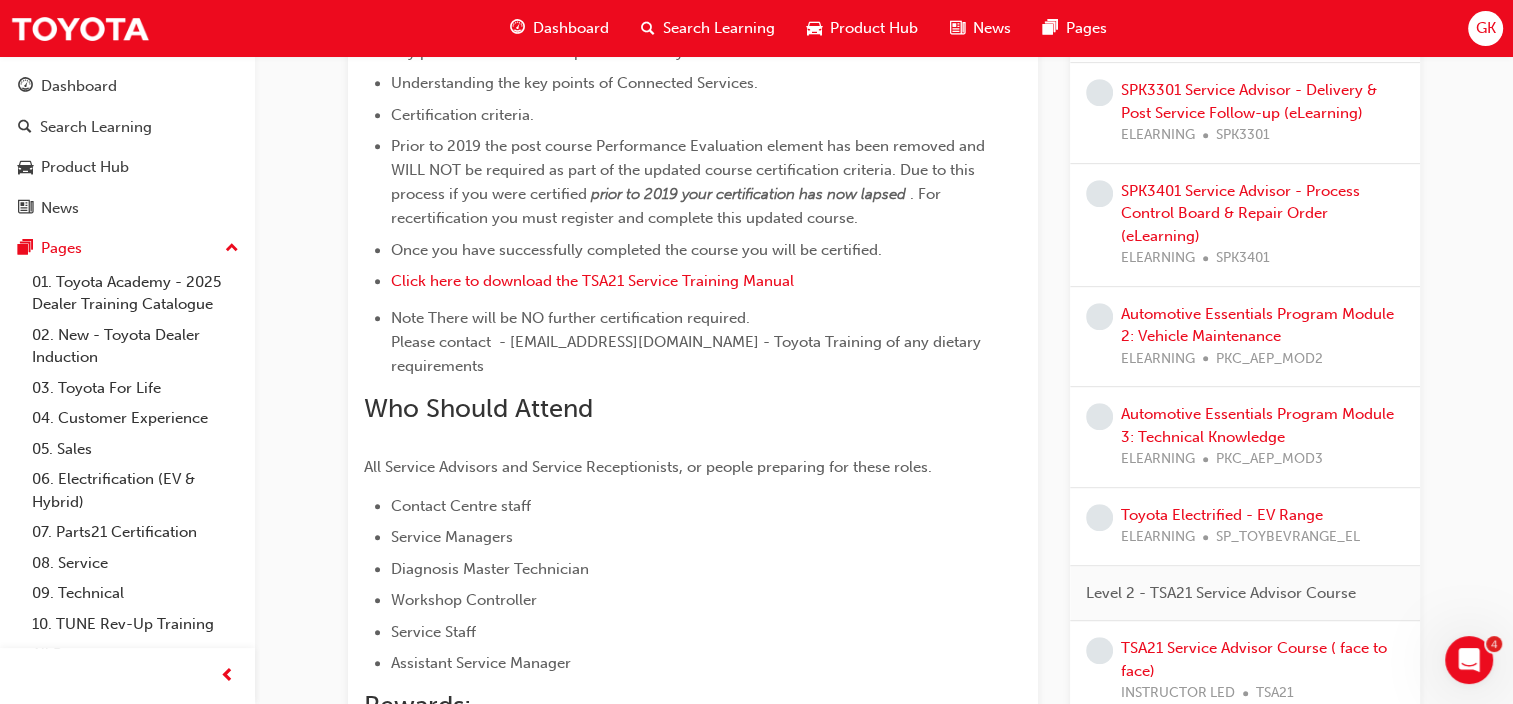 scroll, scrollTop: 936, scrollLeft: 0, axis: vertical 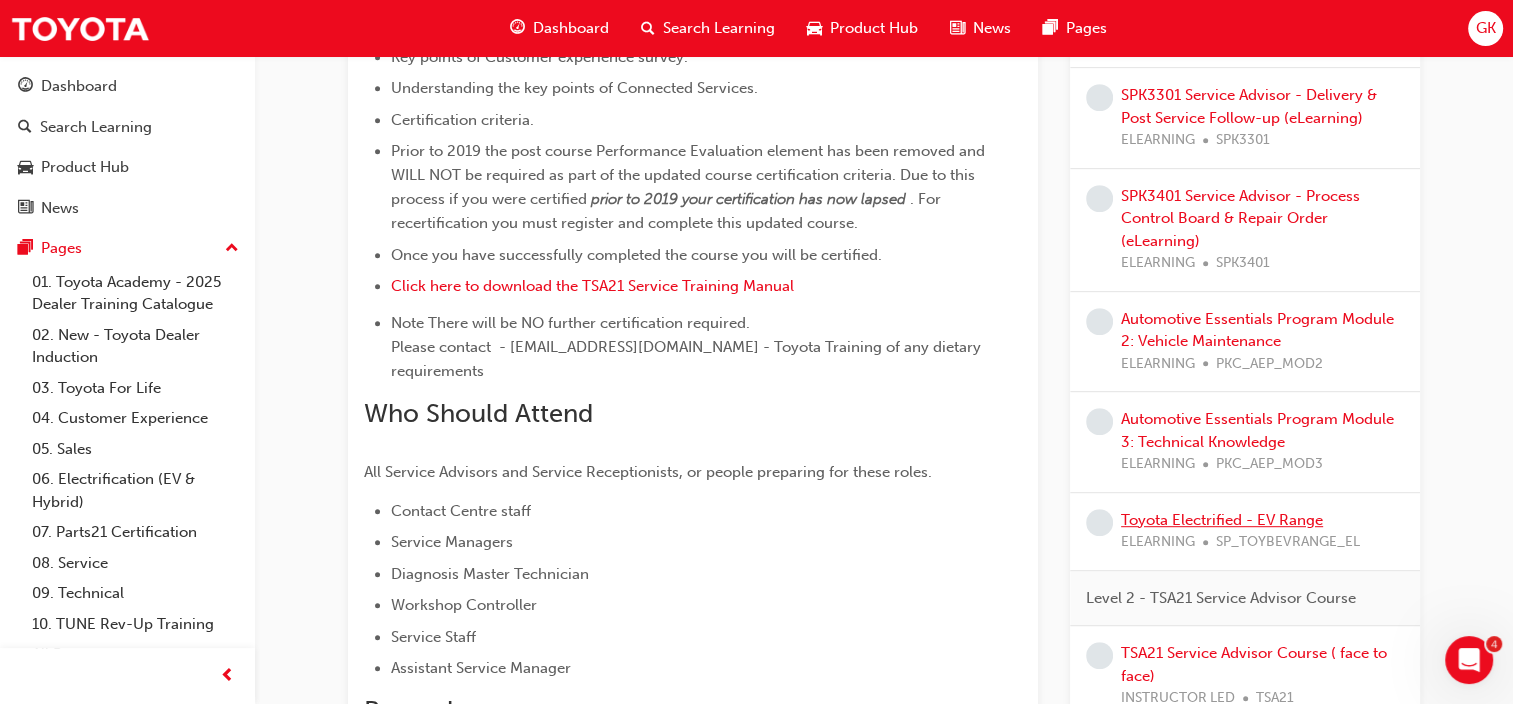click on "Toyota Electrified - EV Range" at bounding box center (1222, 520) 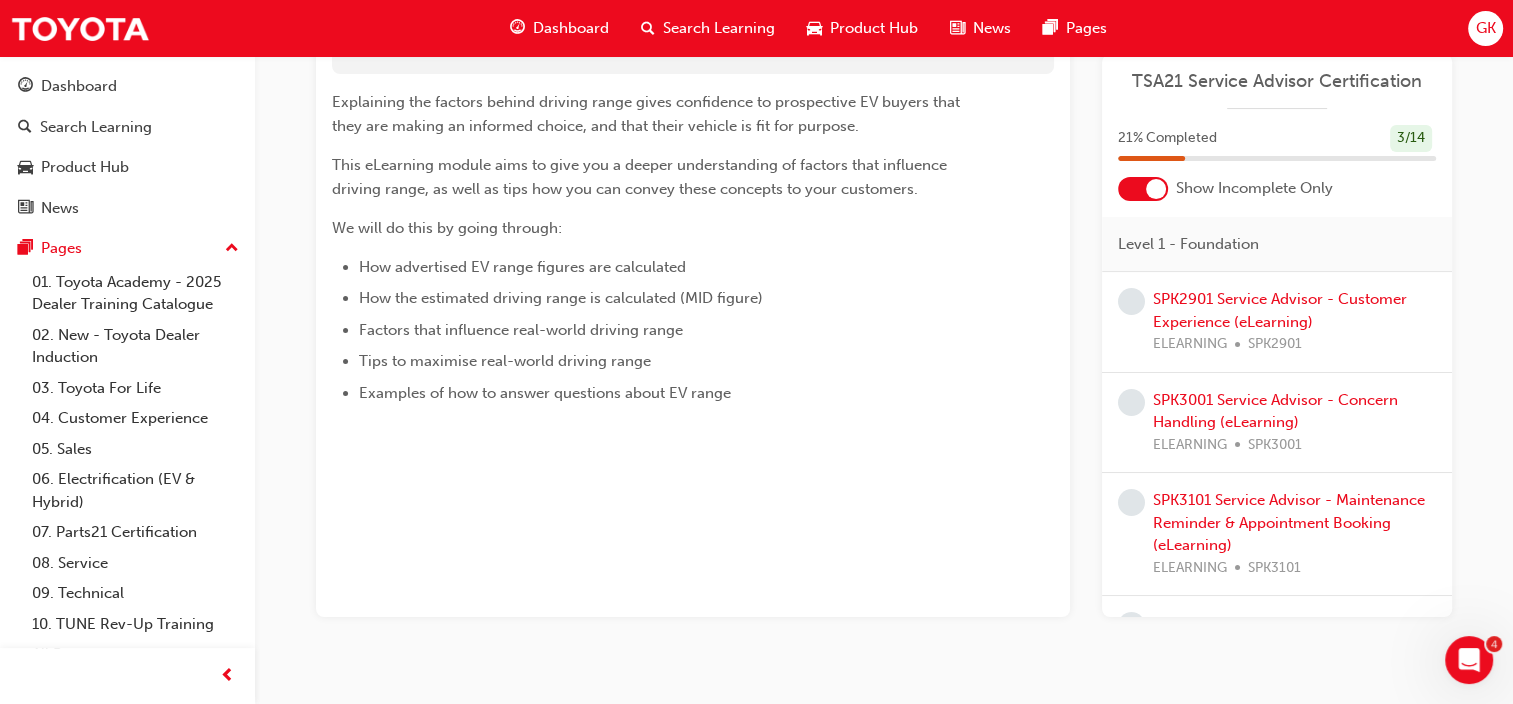 scroll, scrollTop: 310, scrollLeft: 0, axis: vertical 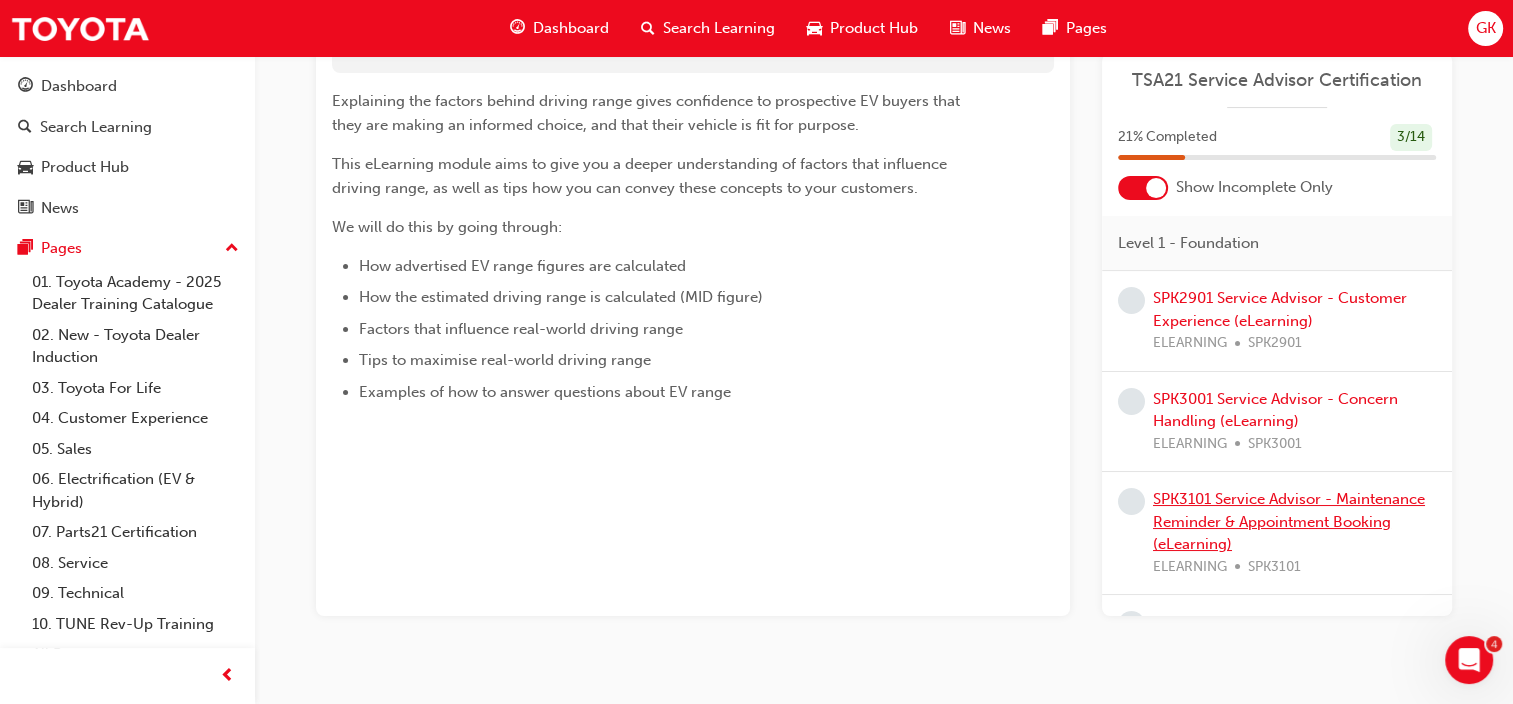 click on "SPK3101 Service Advisor - Maintenance Reminder & Appointment Booking (eLearning)" at bounding box center [1289, 521] 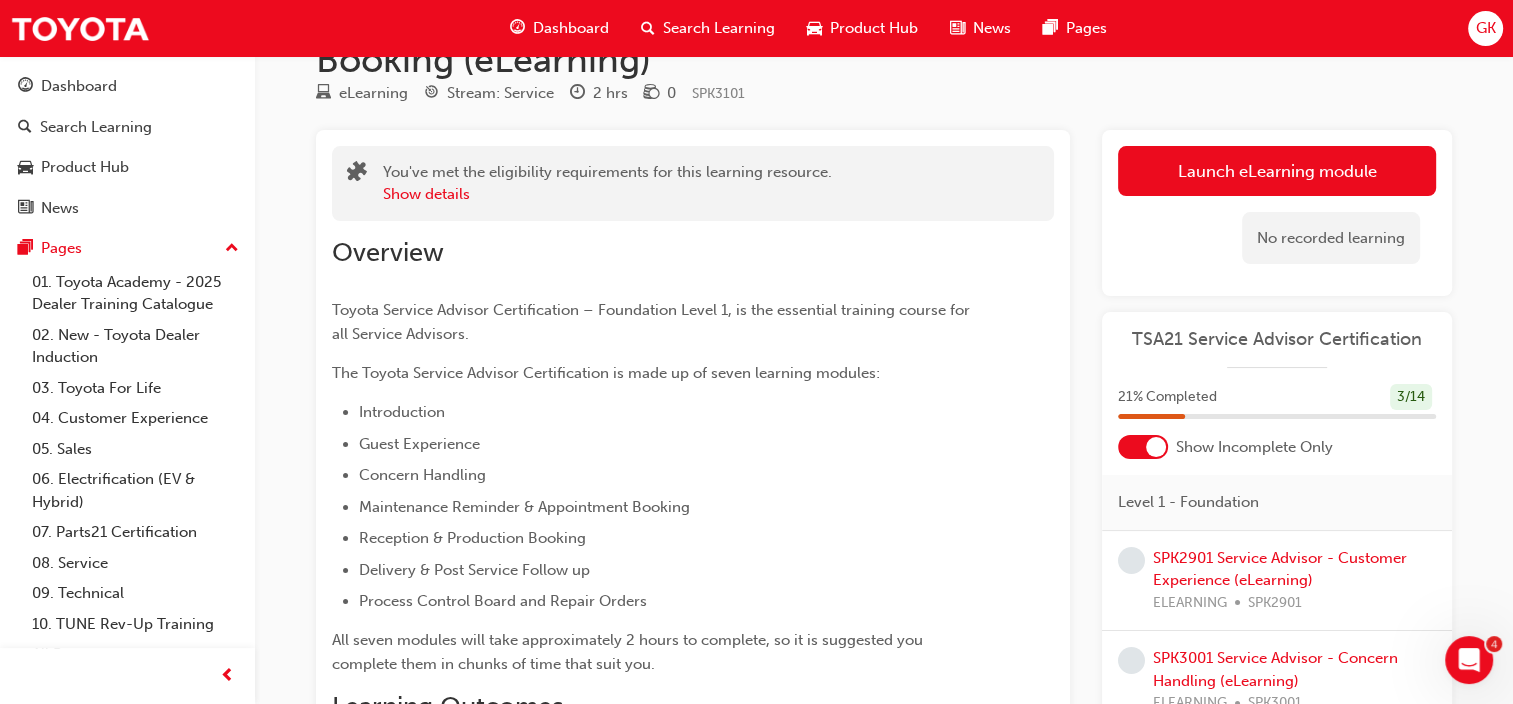 scroll, scrollTop: 79, scrollLeft: 0, axis: vertical 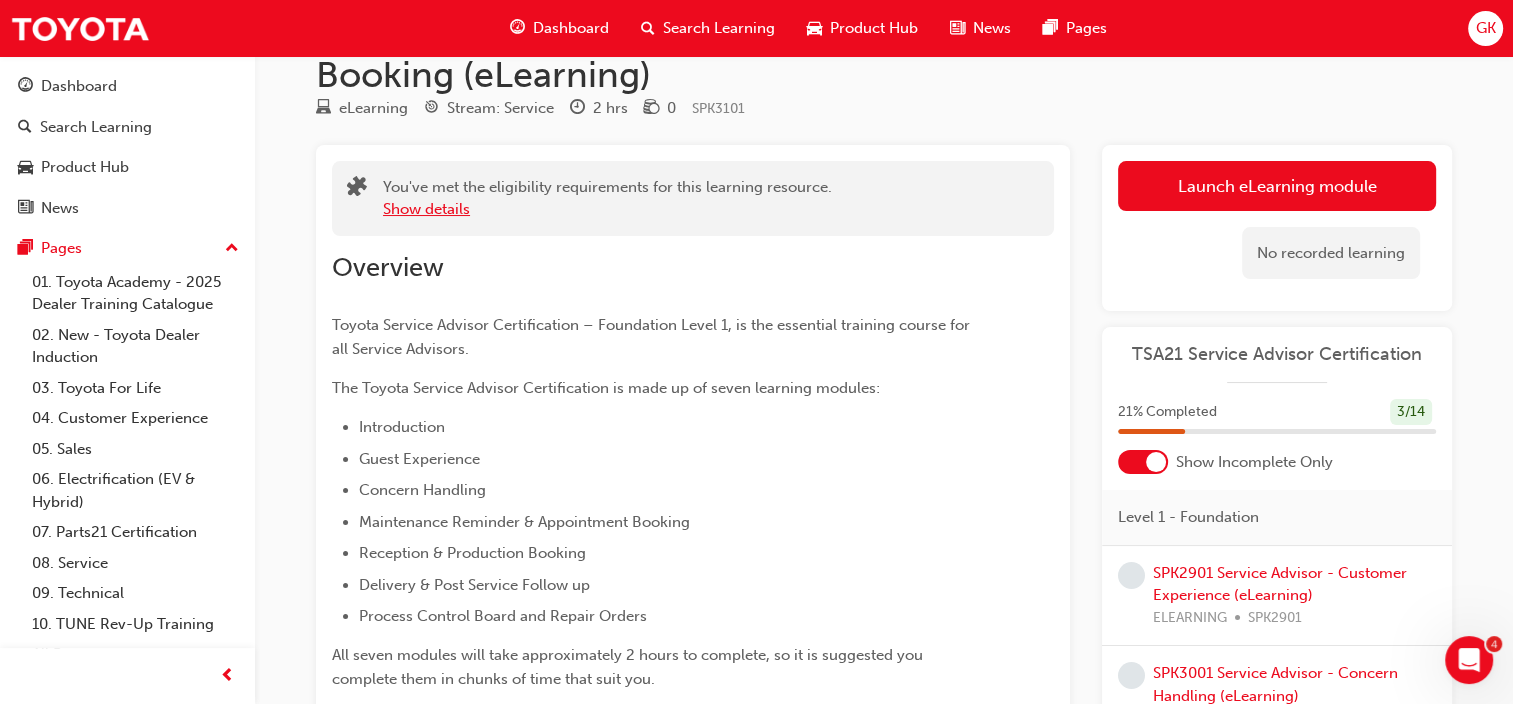 click on "Show details" at bounding box center (426, 209) 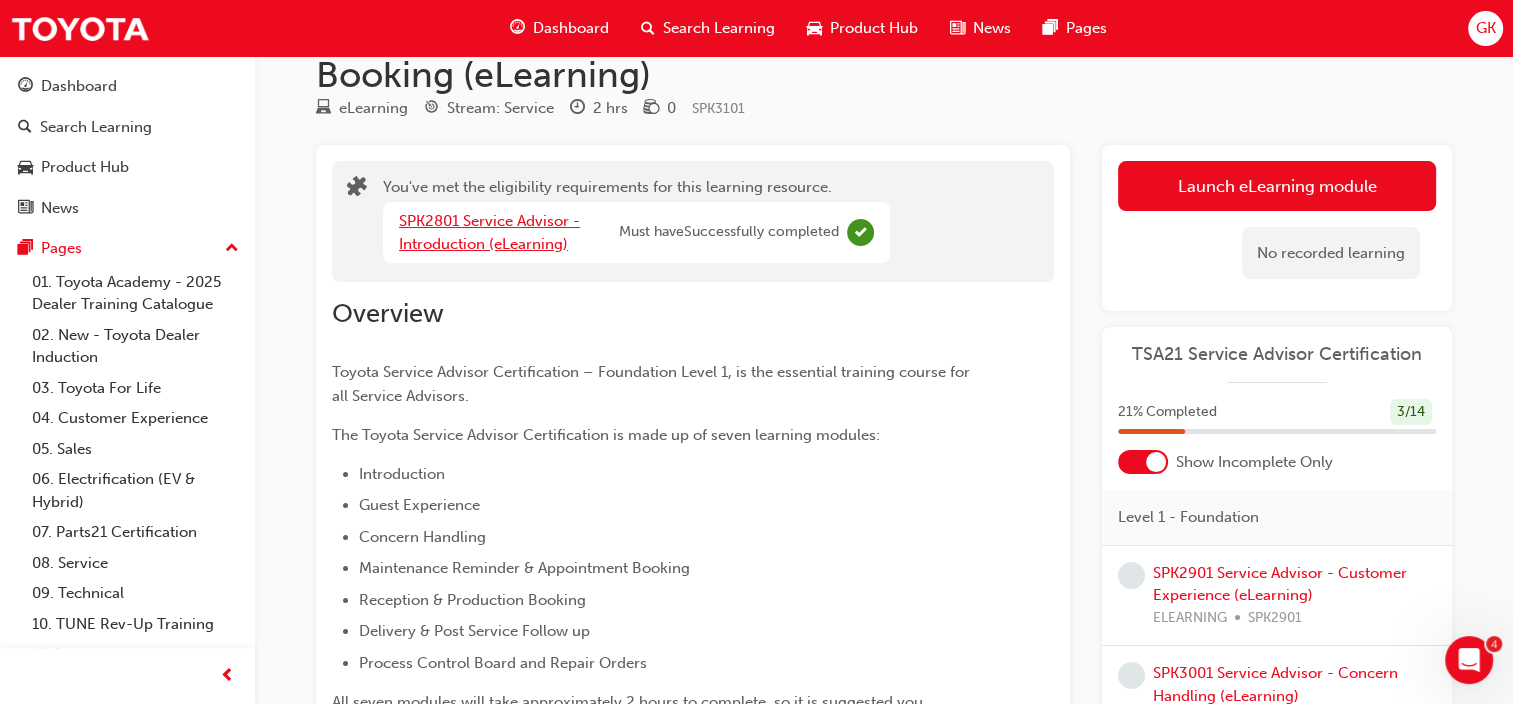 click on "SPK2801 Service Advisor - Introduction (eLearning)" at bounding box center (489, 232) 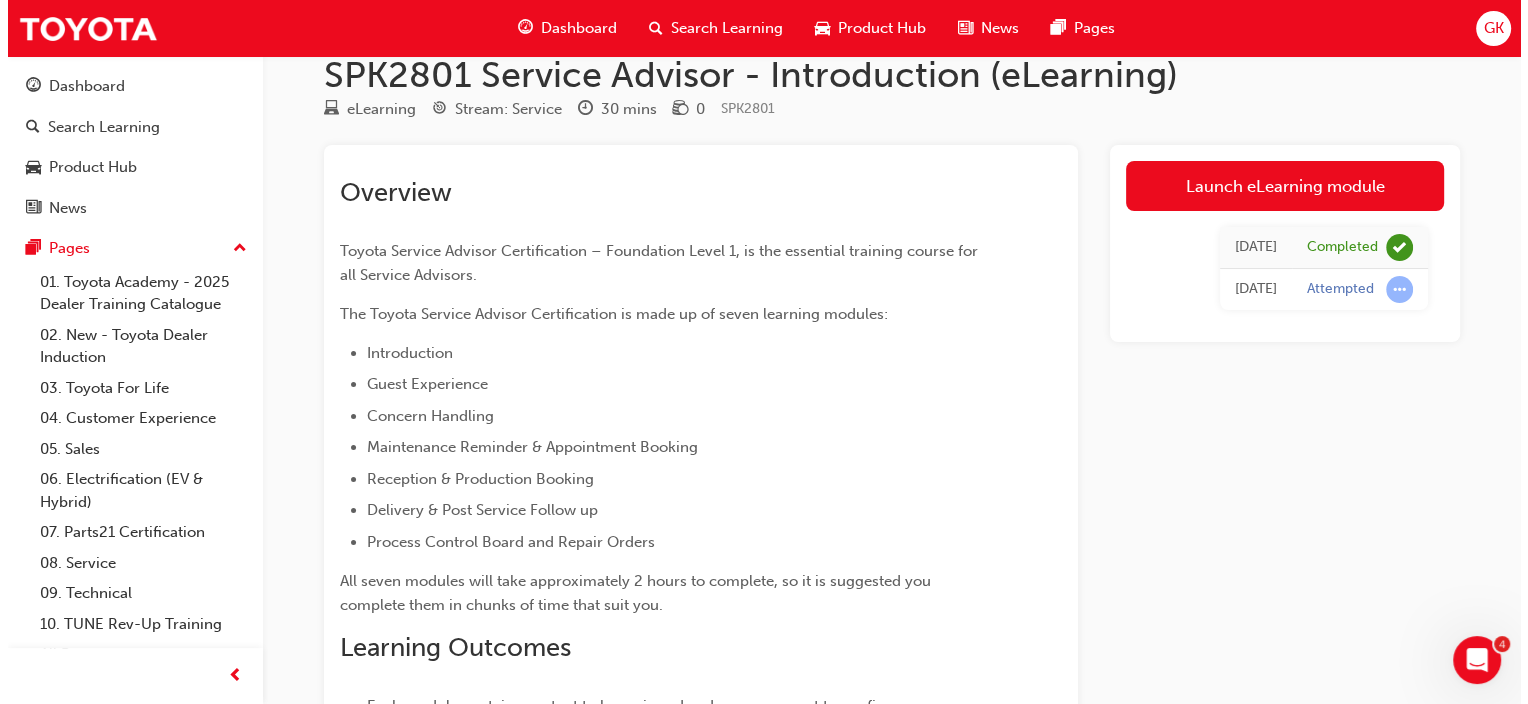 scroll, scrollTop: 0, scrollLeft: 0, axis: both 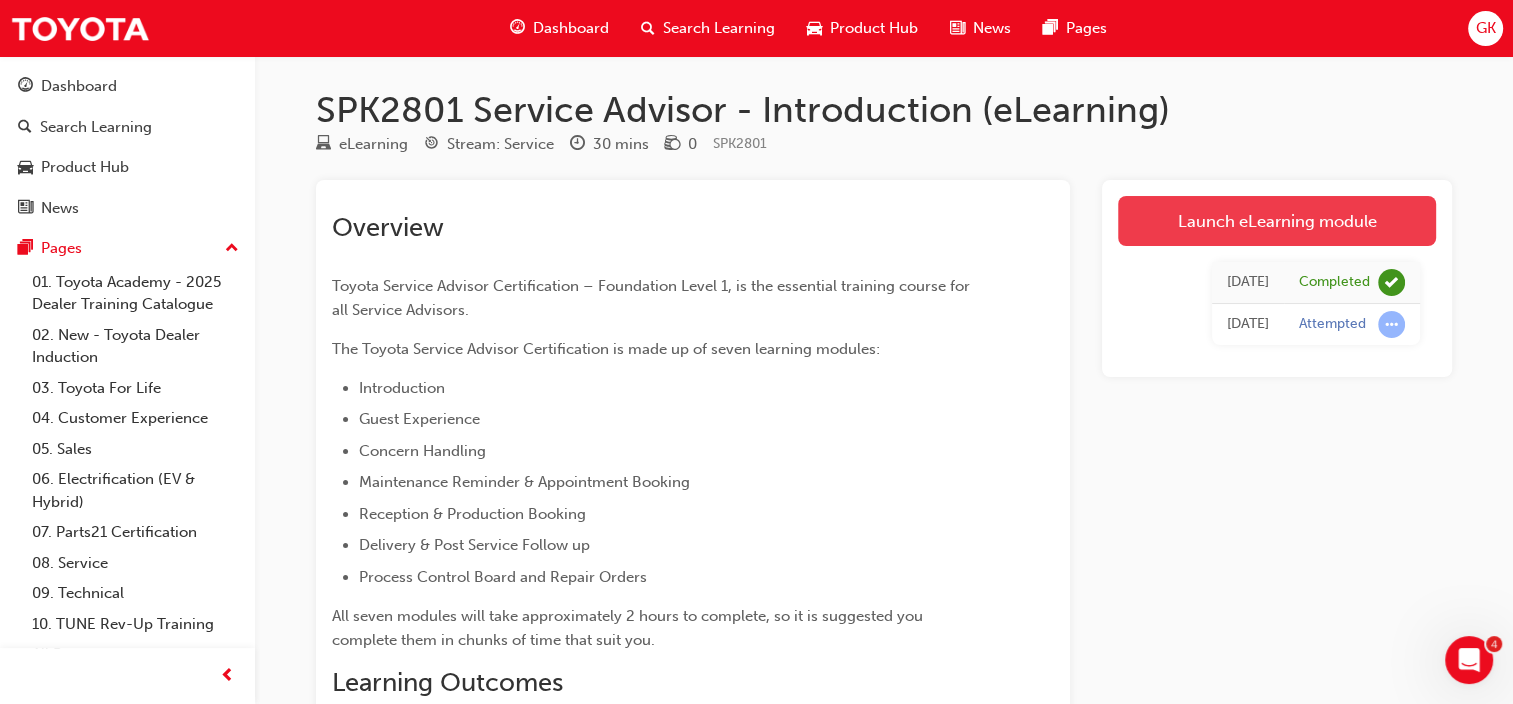 click on "Launch eLearning module" at bounding box center (1277, 221) 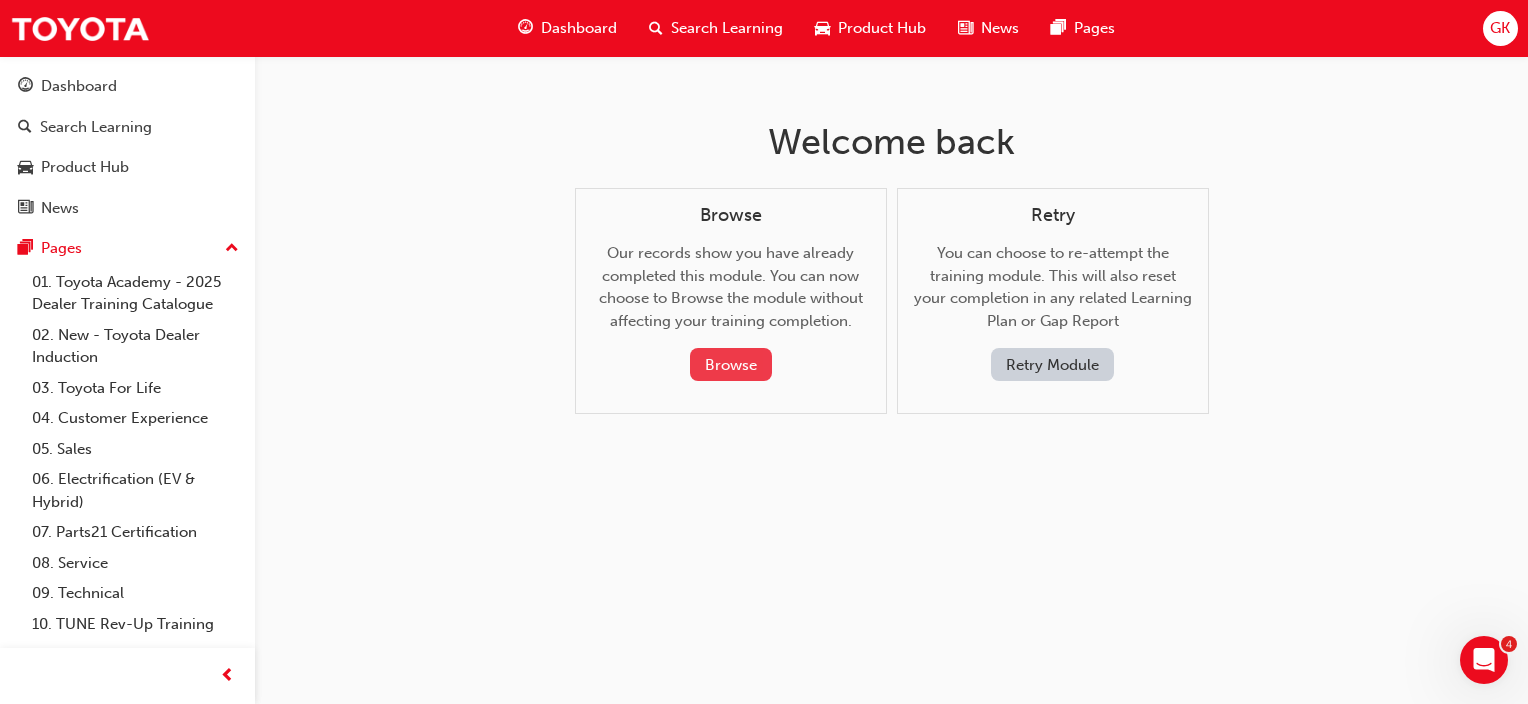 click on "Browse" at bounding box center [731, 364] 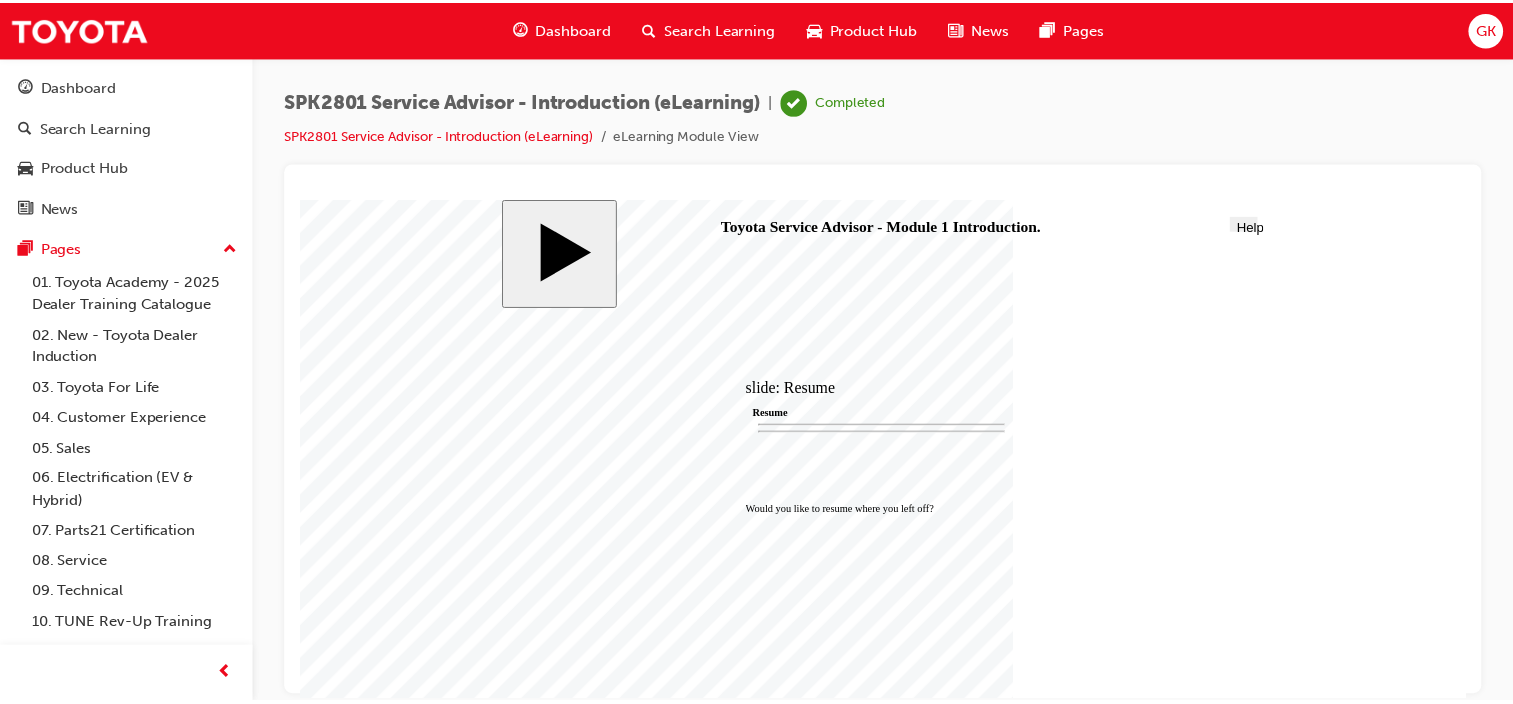 scroll, scrollTop: 0, scrollLeft: 0, axis: both 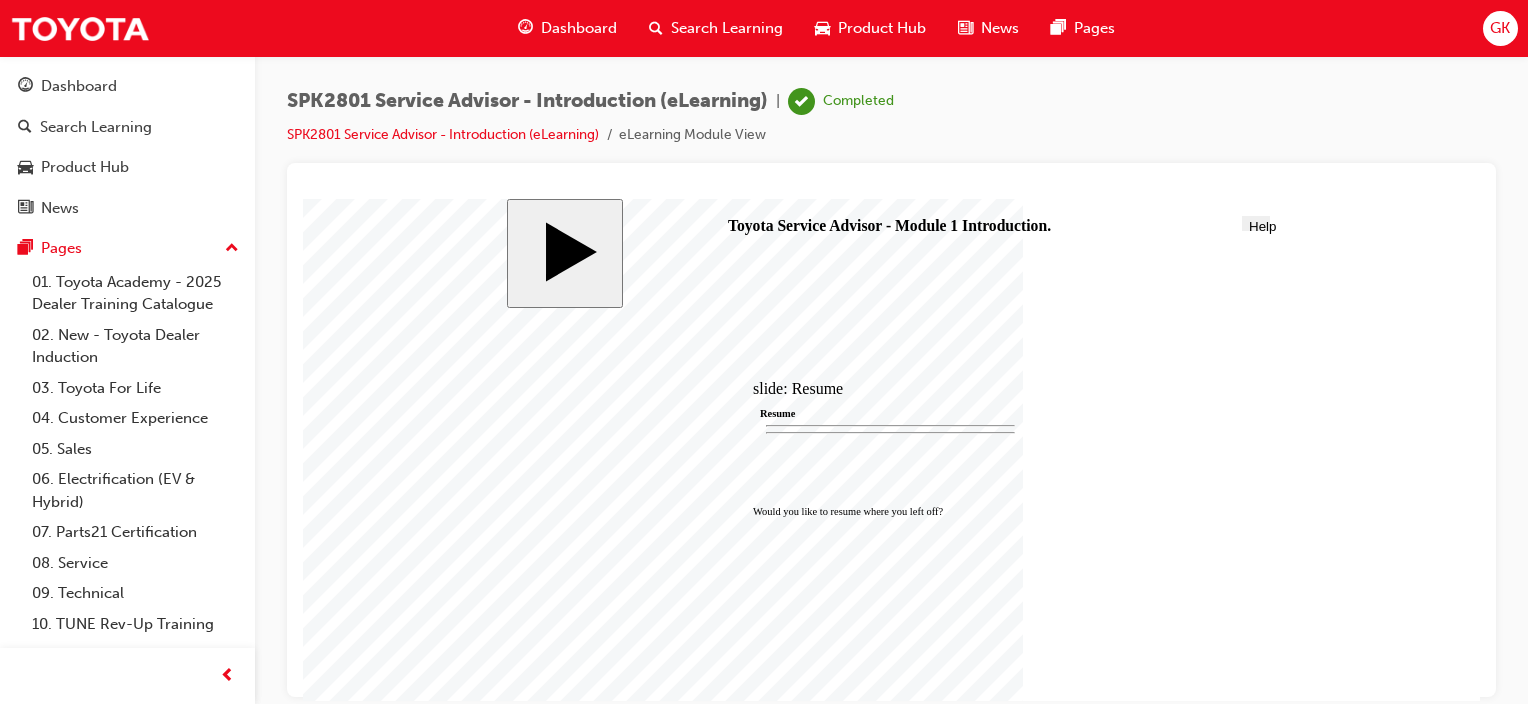 click on "Dashboard" at bounding box center [579, 28] 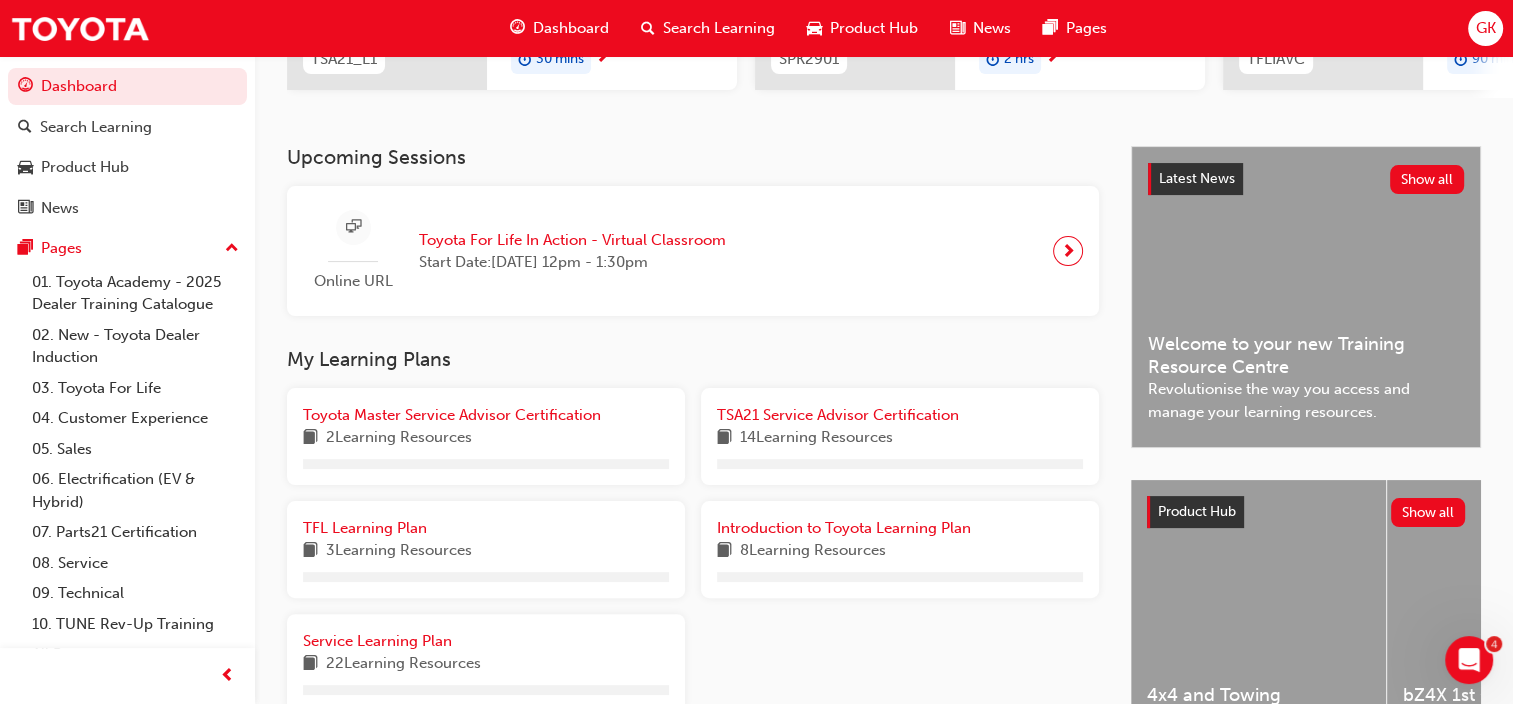 scroll, scrollTop: 450, scrollLeft: 0, axis: vertical 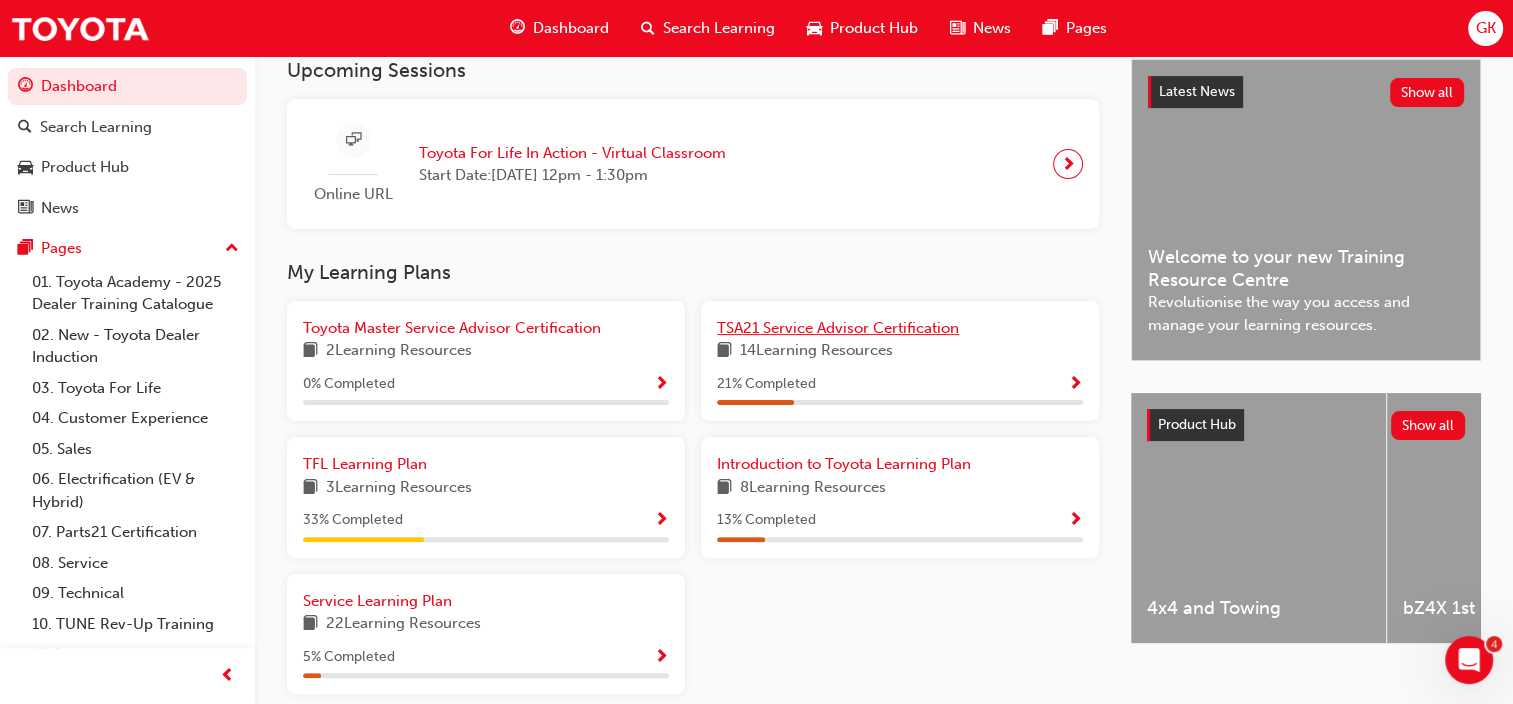 click on "TSA21 Service Advisor Certification" at bounding box center (838, 328) 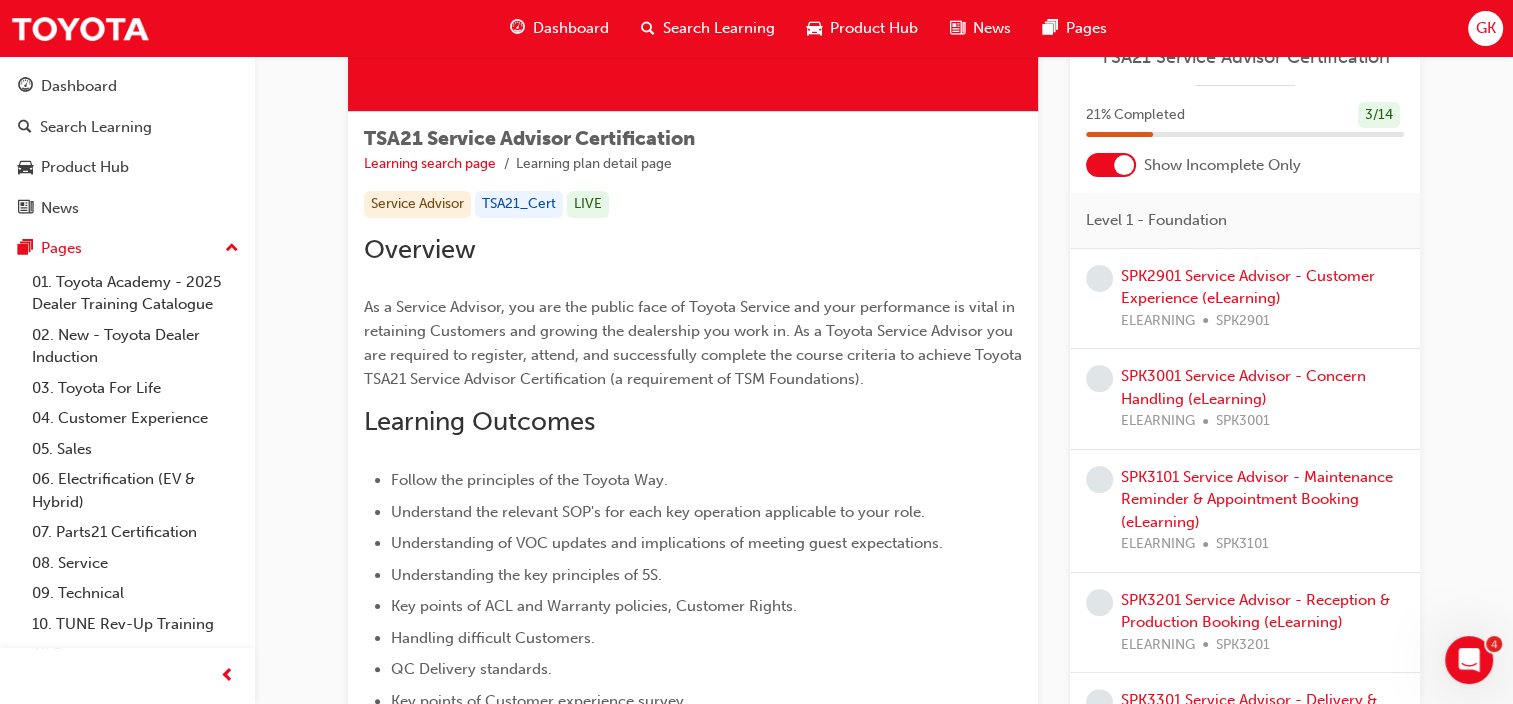 scroll, scrollTop: 236, scrollLeft: 0, axis: vertical 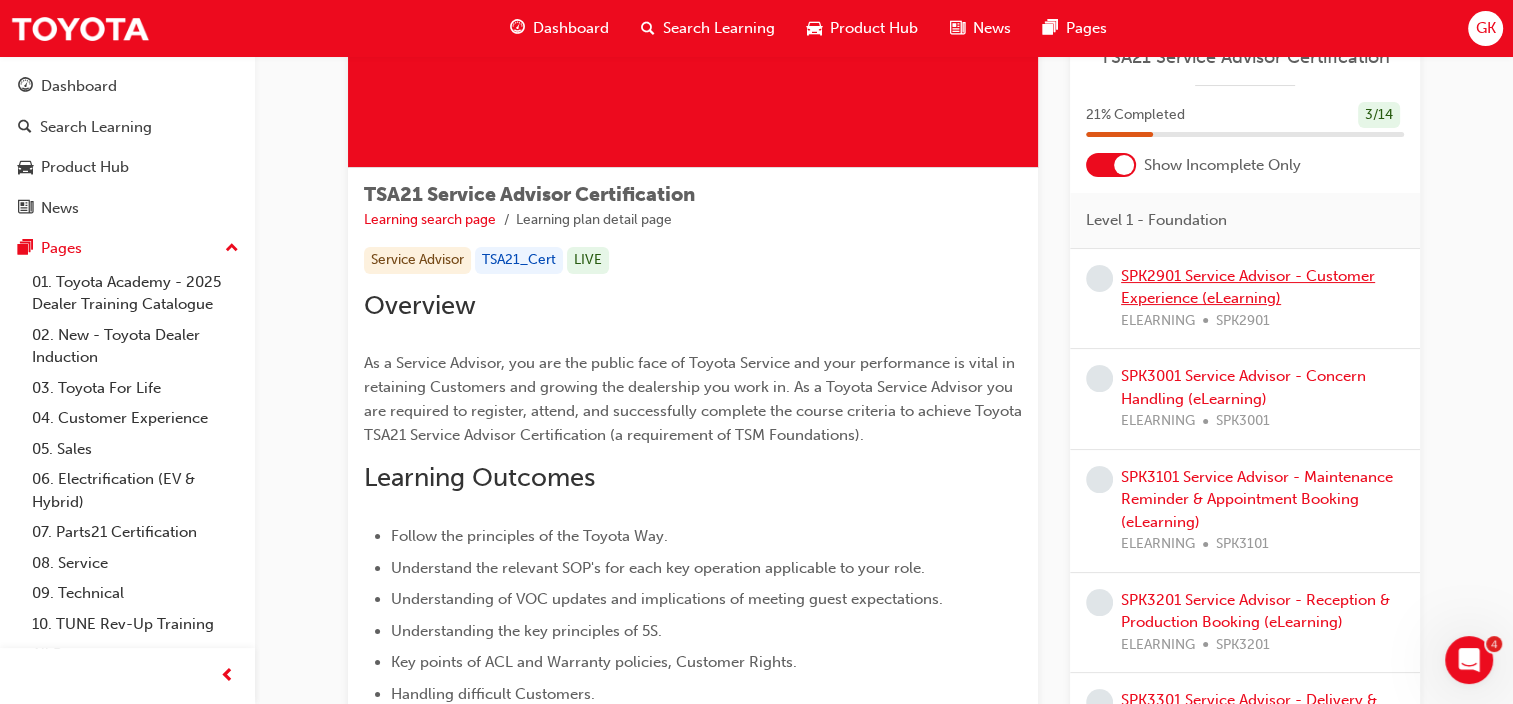 click on "SPK2901 Service Advisor - Customer Experience (eLearning)" at bounding box center (1248, 287) 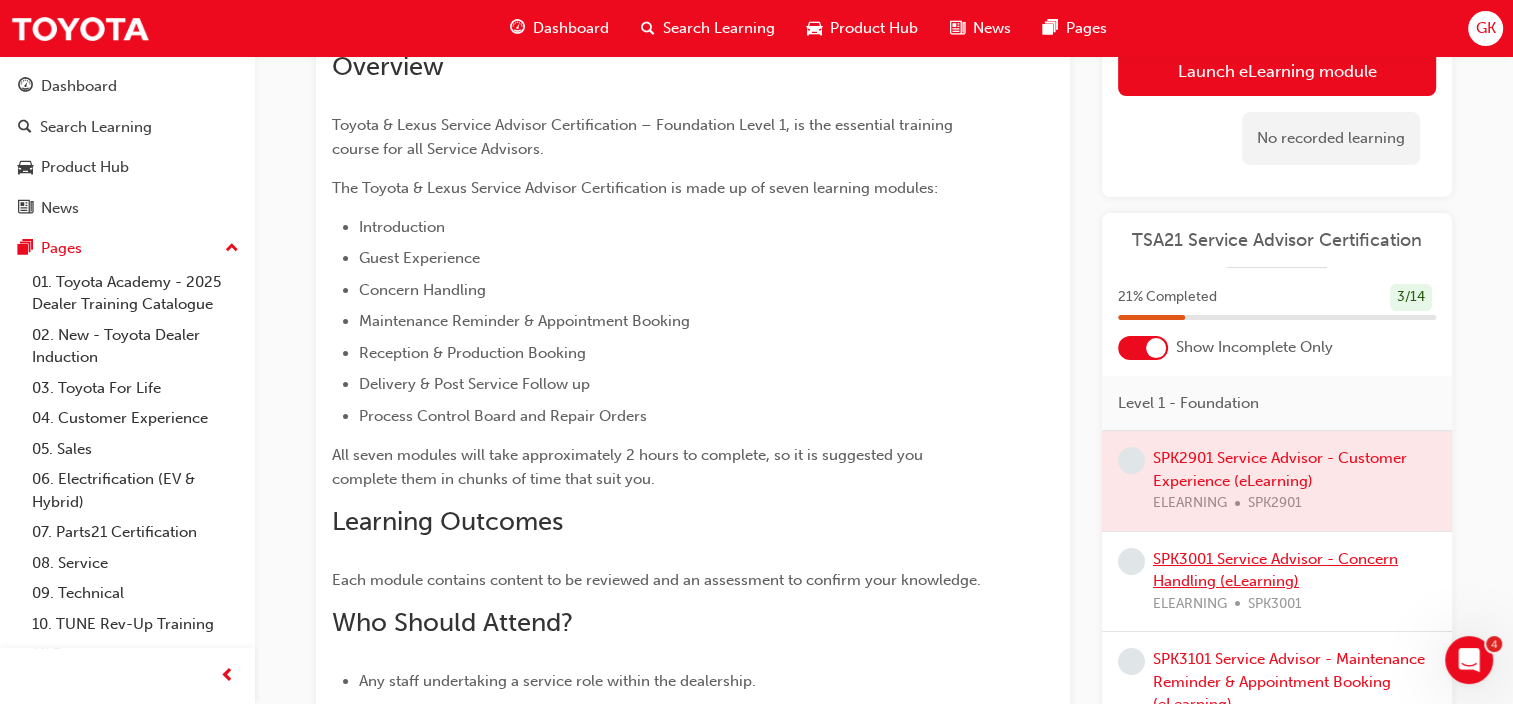 click on "SPK3001 Service Advisor - Concern Handling (eLearning)" at bounding box center (1275, 570) 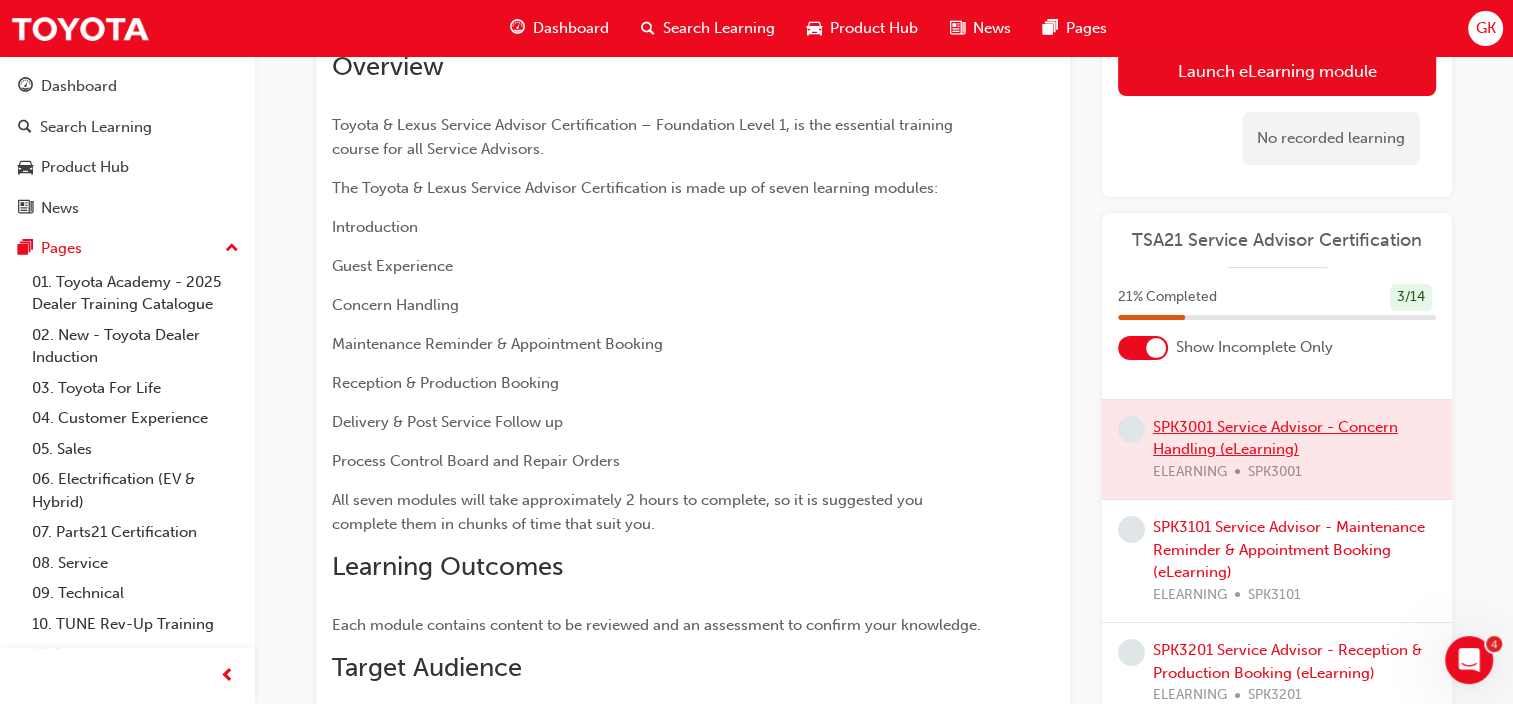 scroll, scrollTop: 200, scrollLeft: 0, axis: vertical 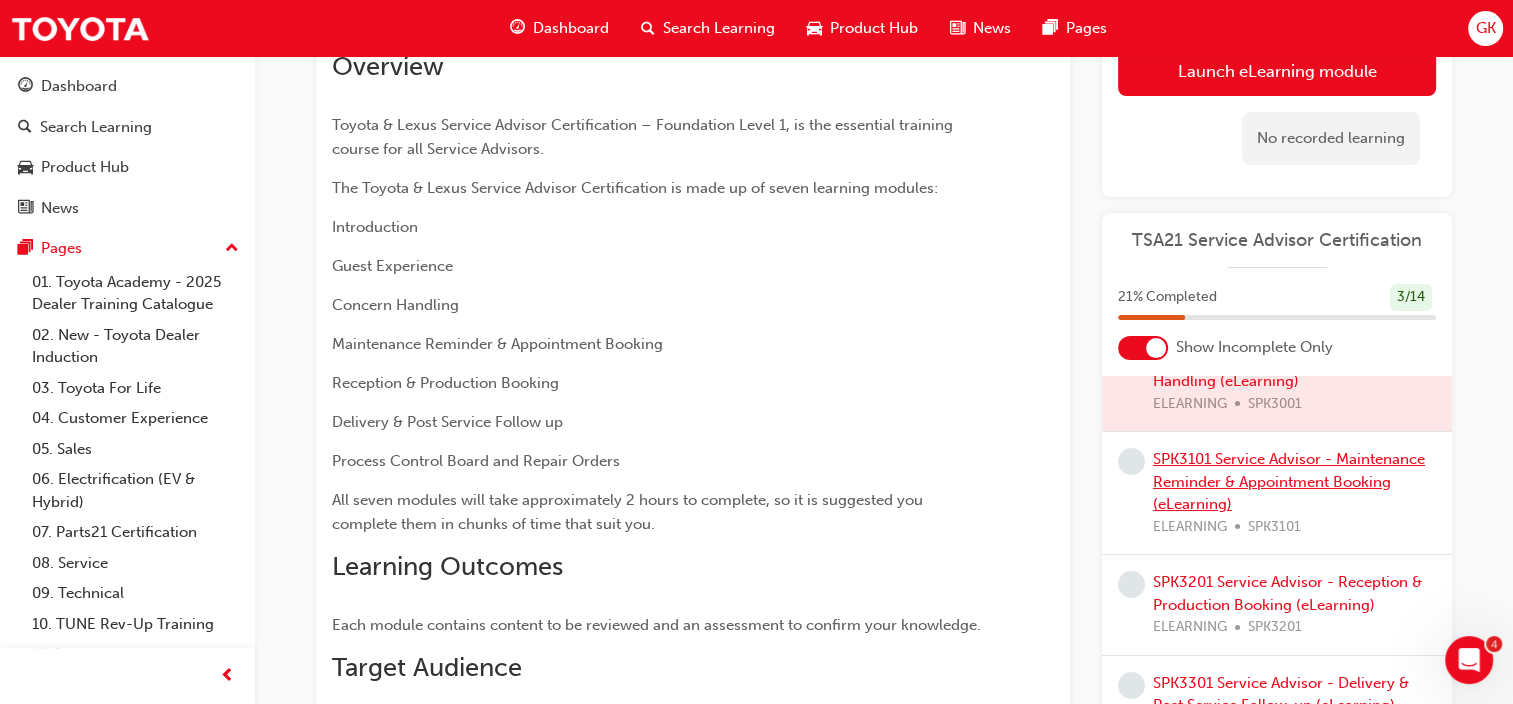 click on "SPK3101 Service Advisor - Maintenance Reminder & Appointment Booking (eLearning)" at bounding box center [1289, 481] 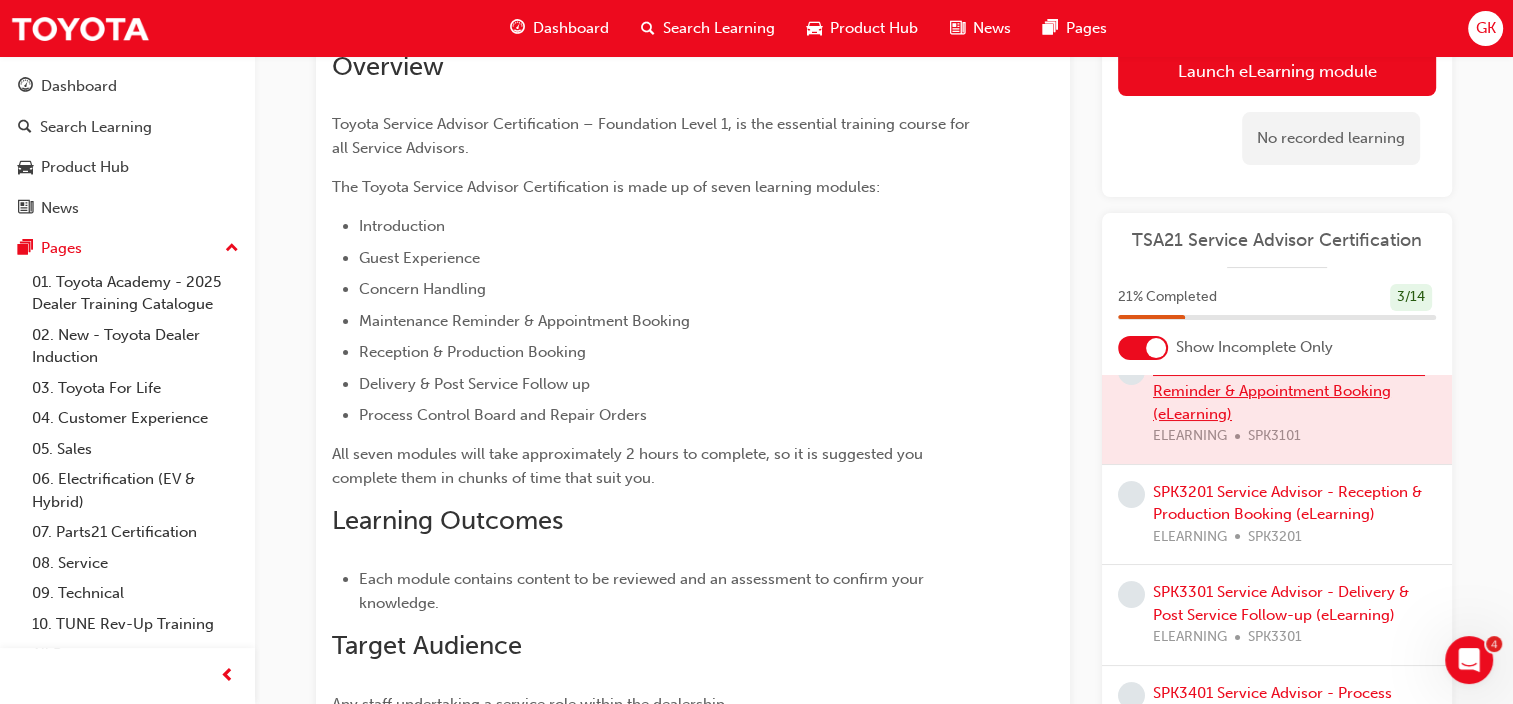 scroll, scrollTop: 424, scrollLeft: 0, axis: vertical 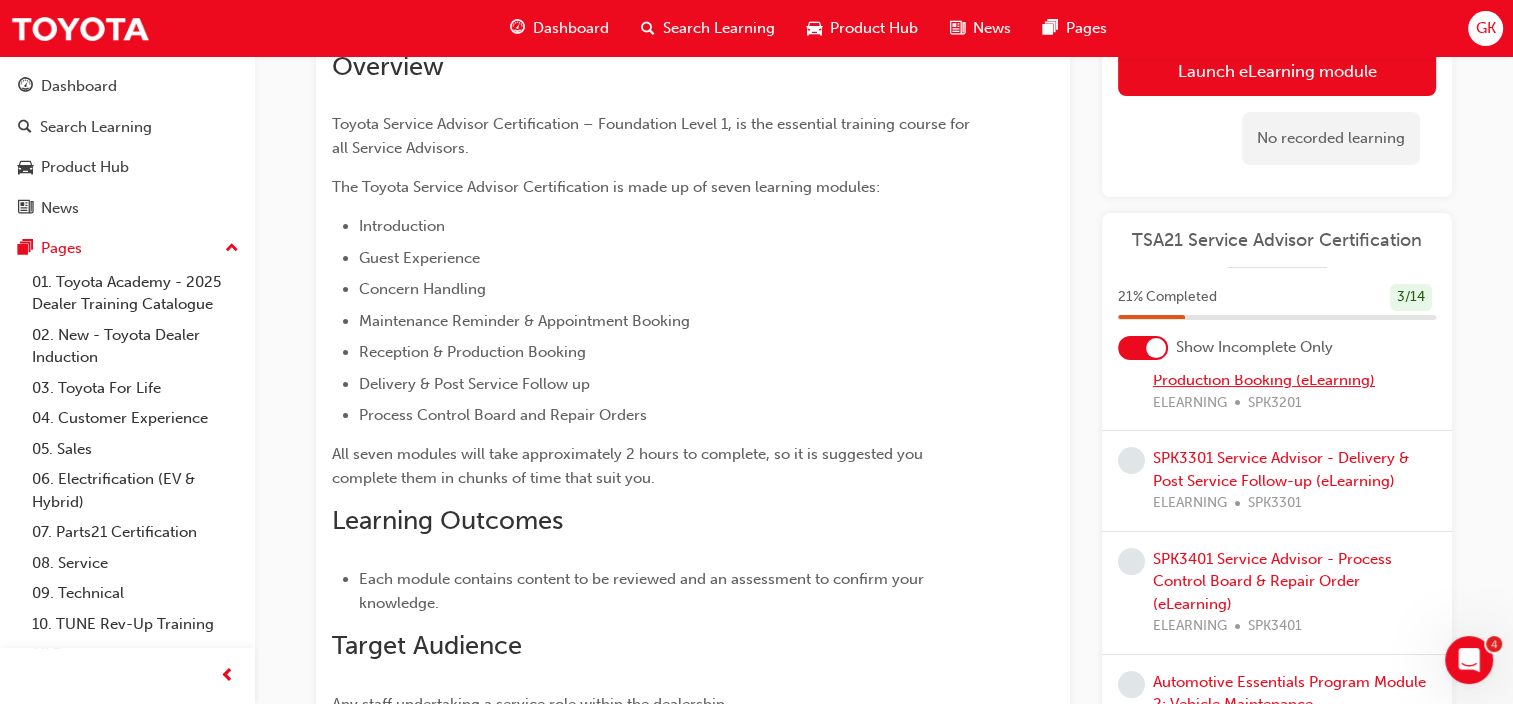 click on "SPK3201 Service Advisor - Reception & Production Booking (eLearning)" at bounding box center (1287, 369) 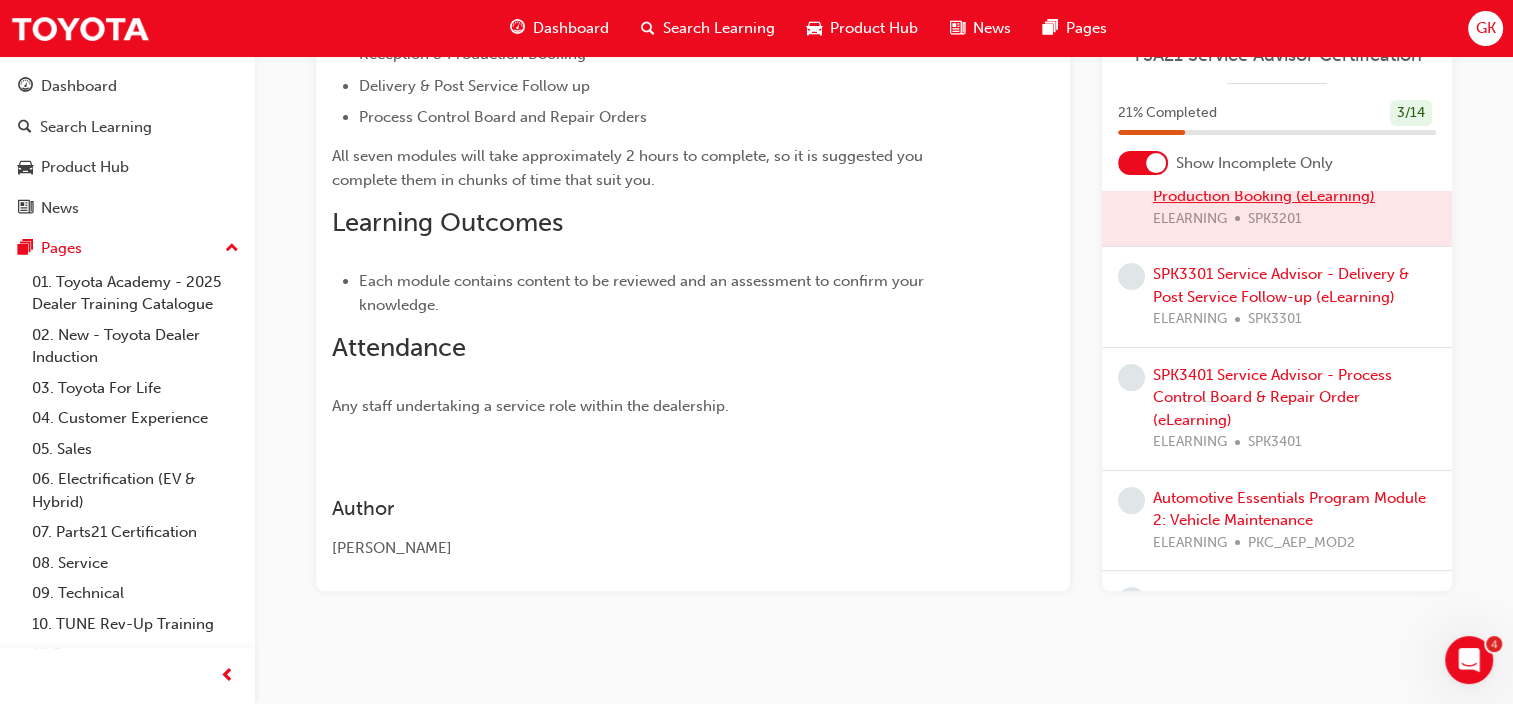 scroll, scrollTop: 579, scrollLeft: 0, axis: vertical 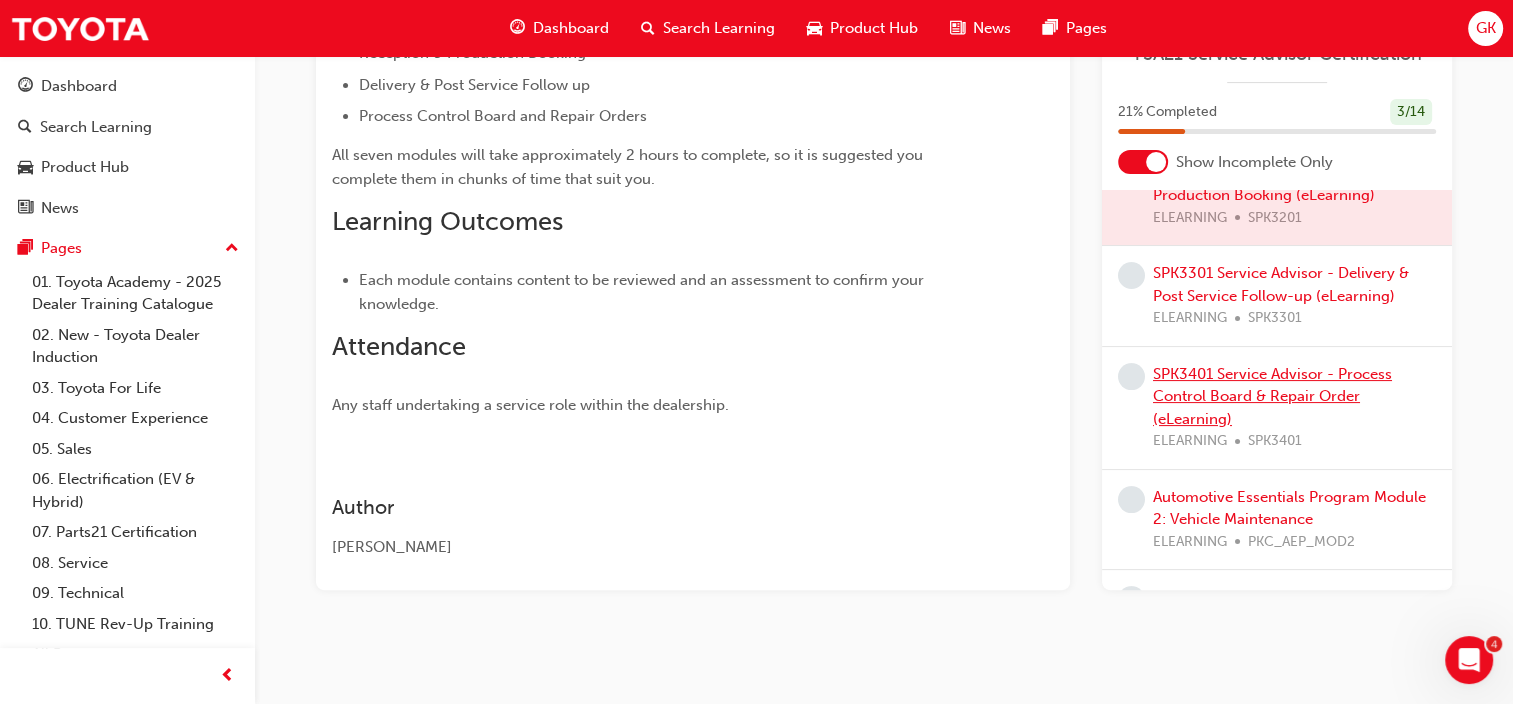 click on "SPK3401 Service Advisor - Process Control Board & Repair Order (eLearning)" at bounding box center (1272, 396) 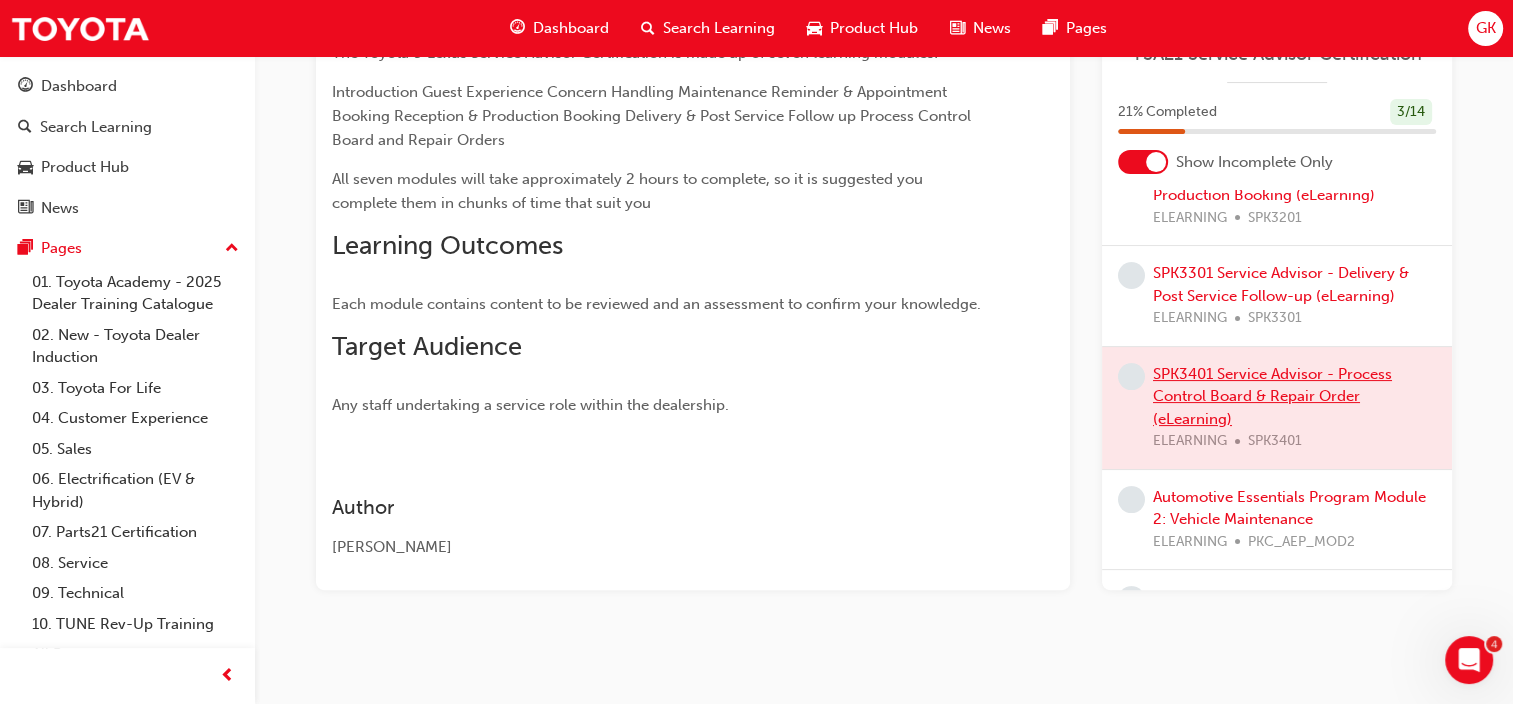 scroll, scrollTop: 438, scrollLeft: 0, axis: vertical 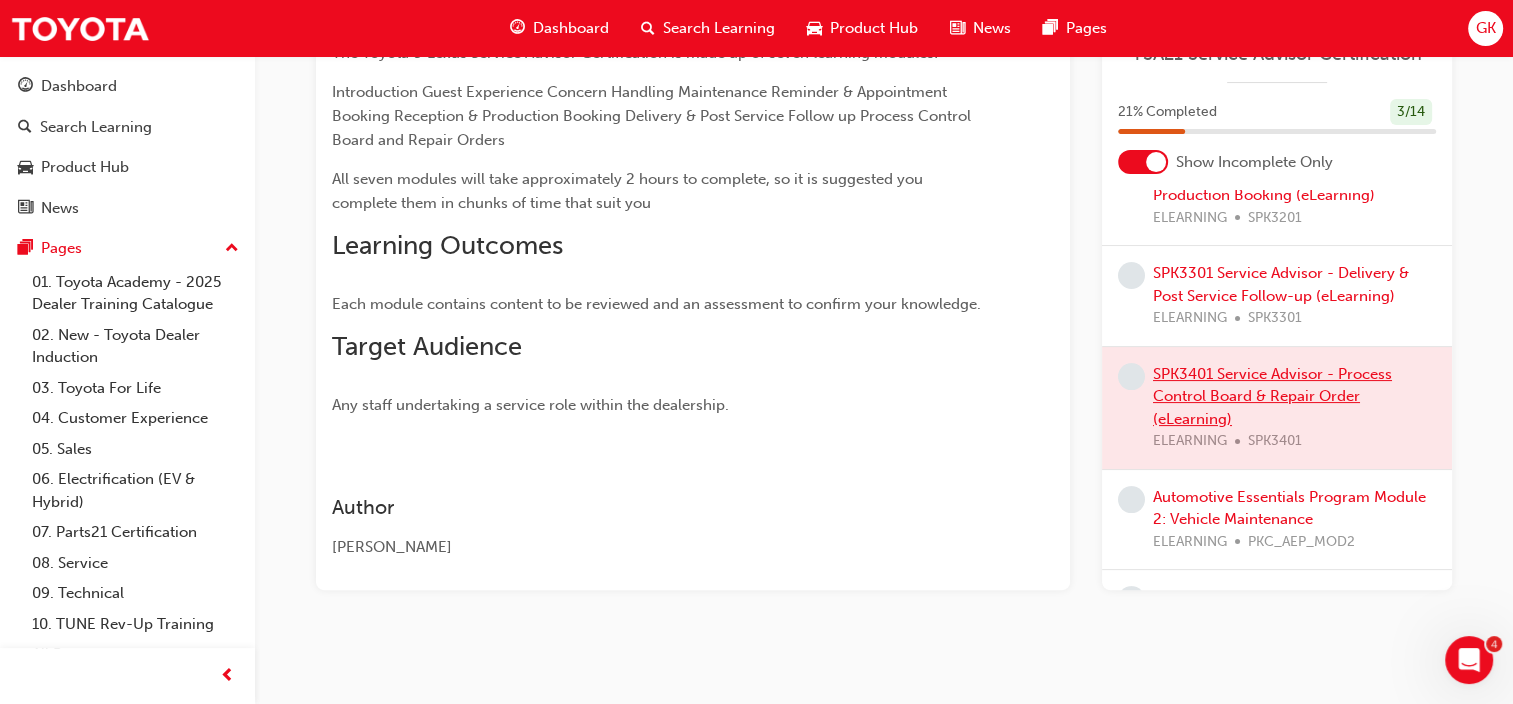 click at bounding box center (1277, 408) 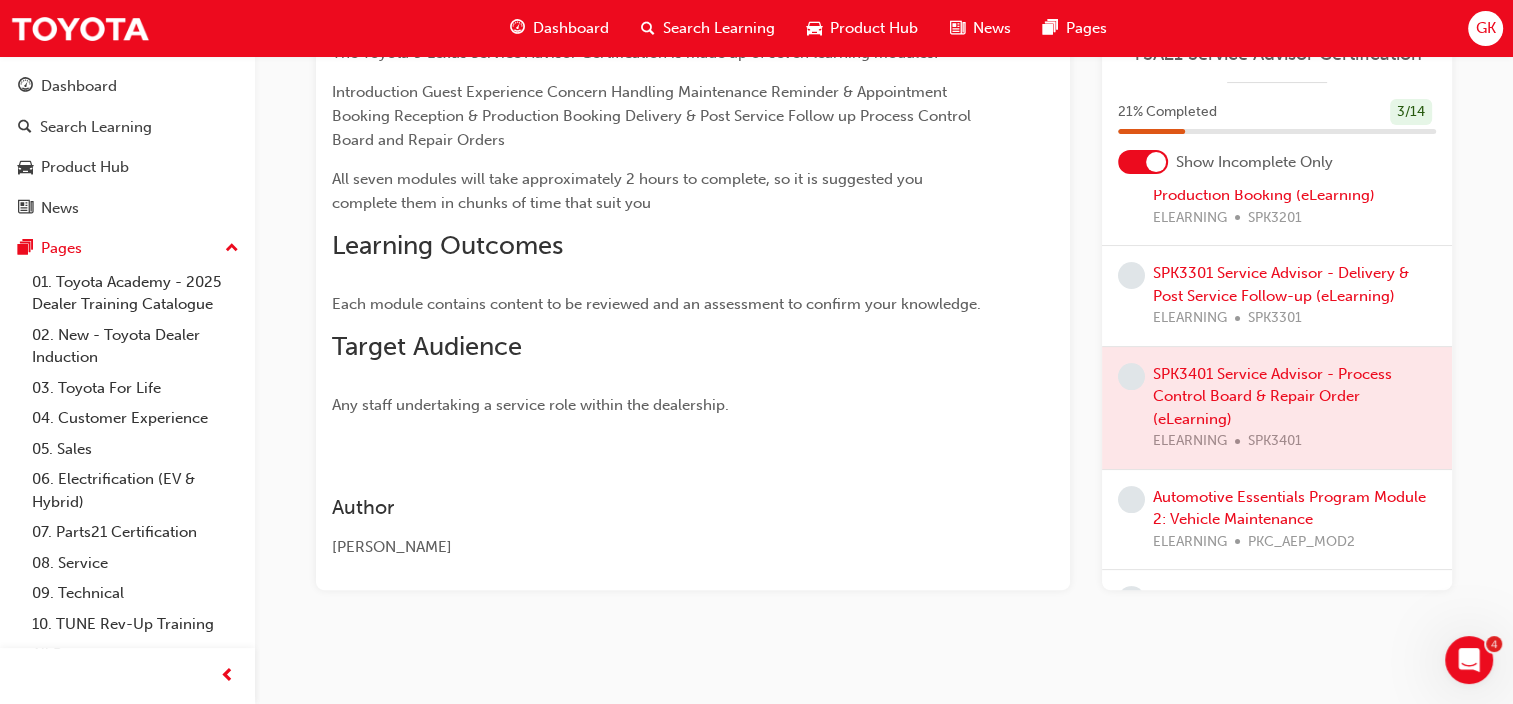 drag, startPoint x: 1239, startPoint y: 378, endPoint x: 973, endPoint y: 423, distance: 269.77954 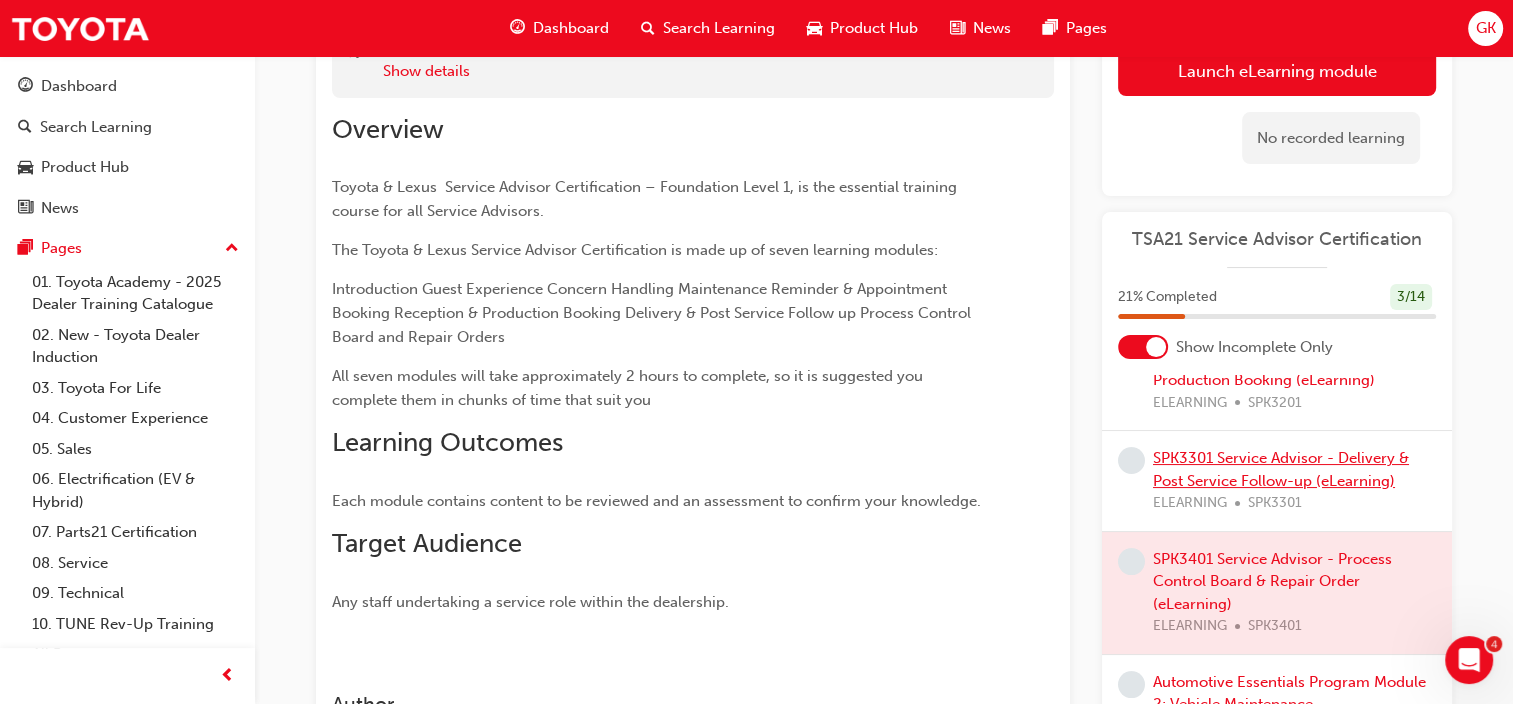 scroll, scrollTop: 224, scrollLeft: 0, axis: vertical 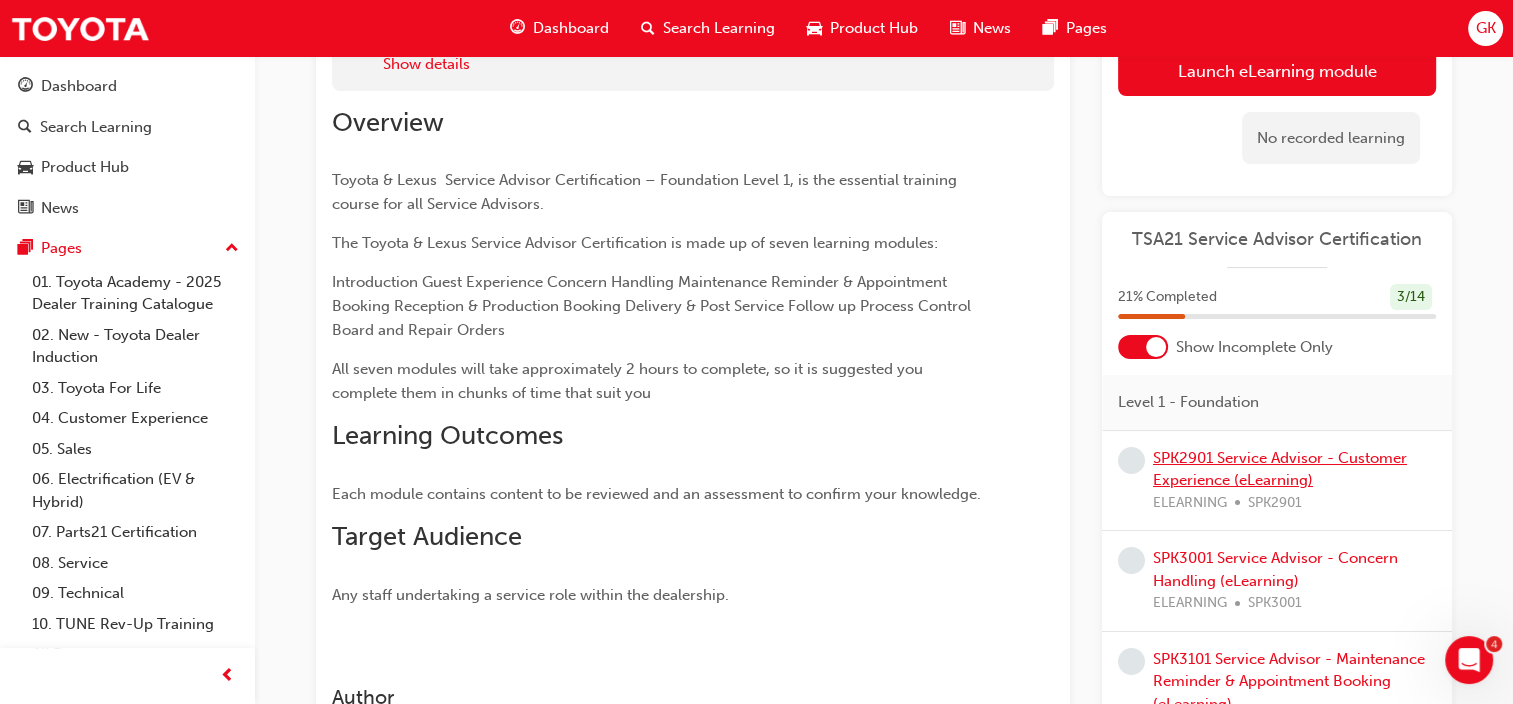 click on "SPK2901 Service Advisor - Customer Experience (eLearning)" at bounding box center (1280, 469) 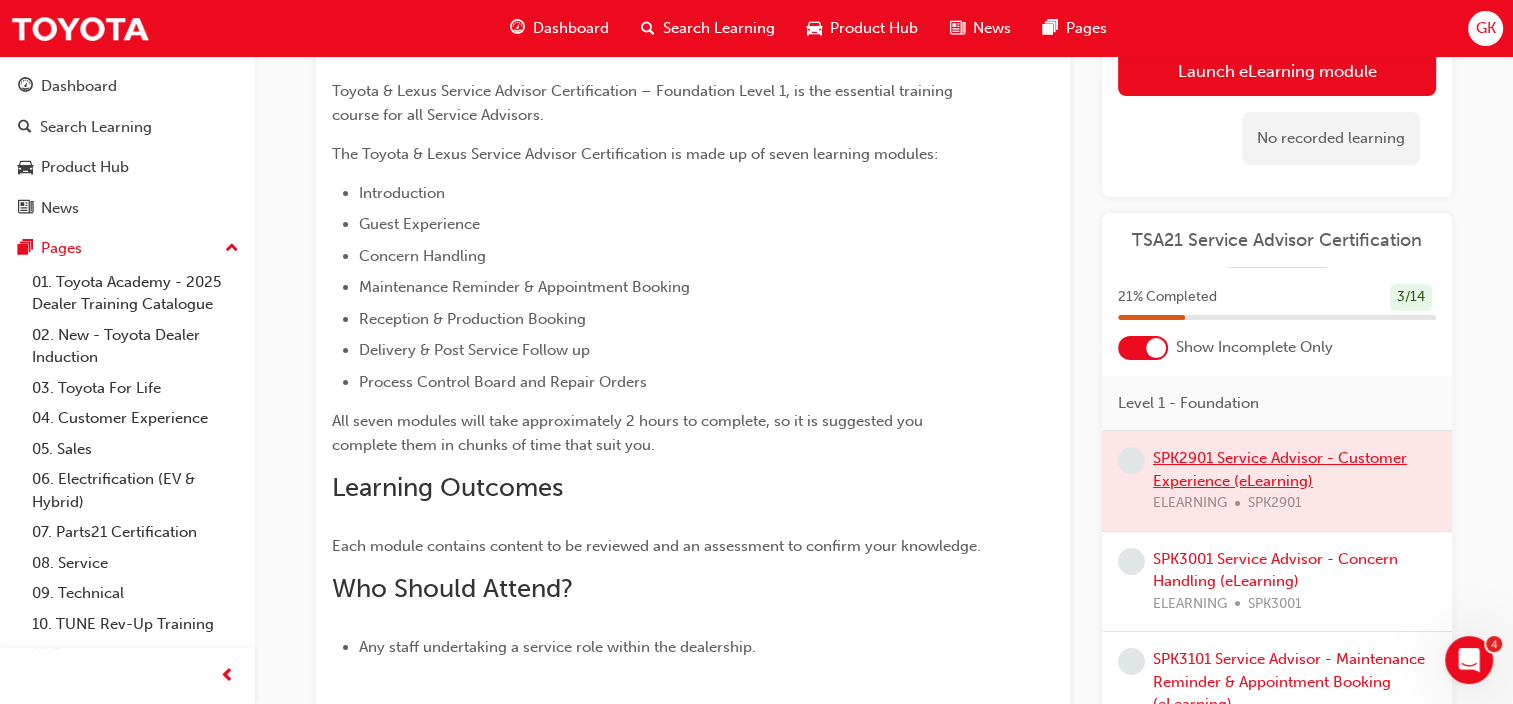 scroll, scrollTop: 275, scrollLeft: 0, axis: vertical 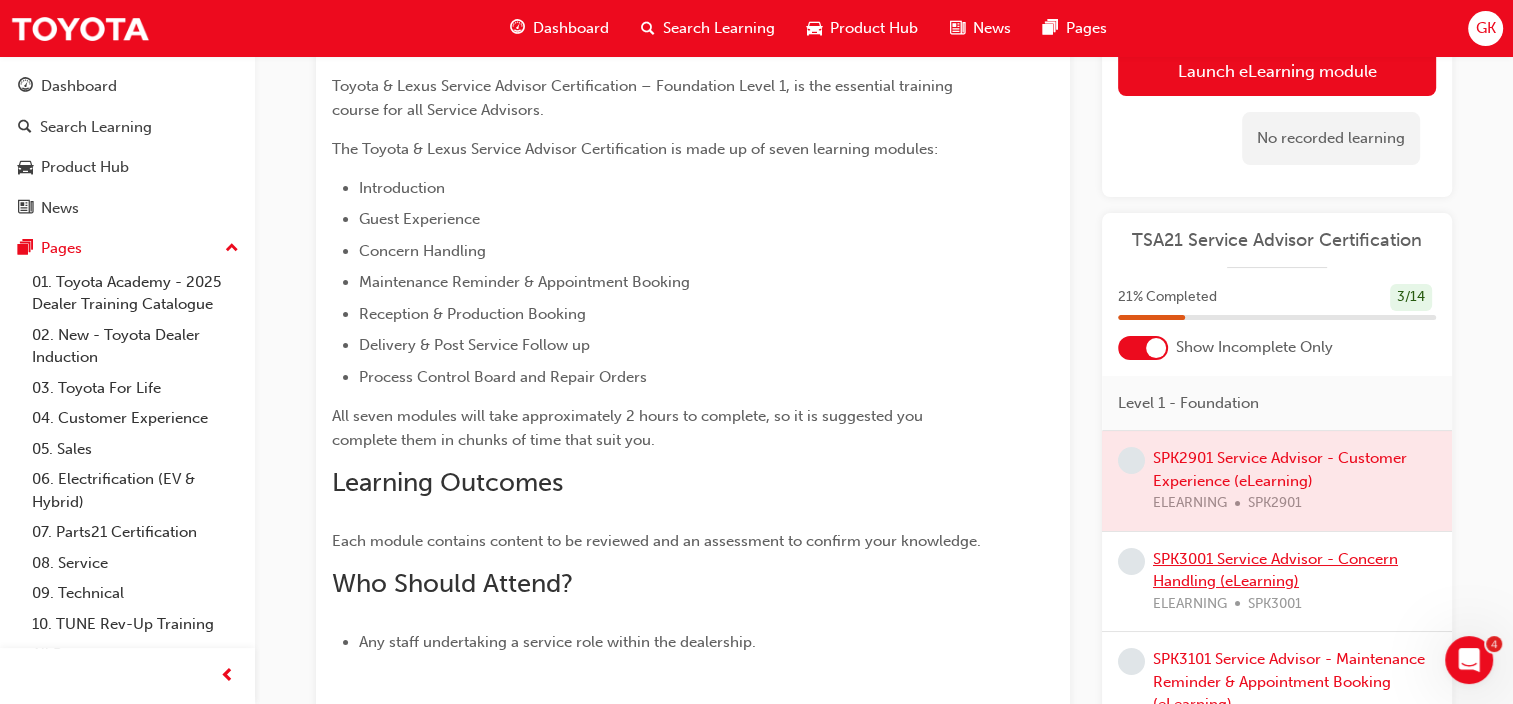 click on "SPK3001 Service Advisor - Concern Handling (eLearning)" at bounding box center [1275, 570] 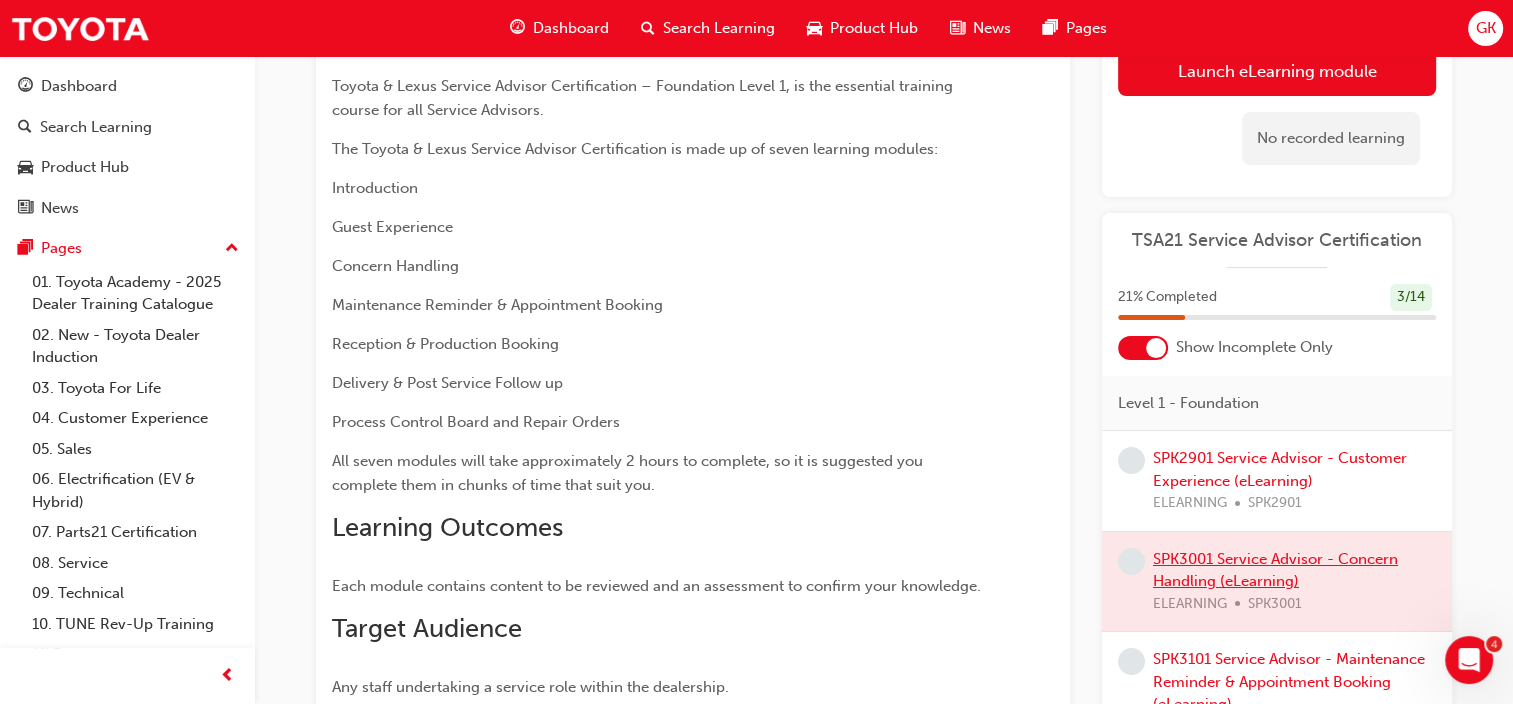 click at bounding box center (1277, 582) 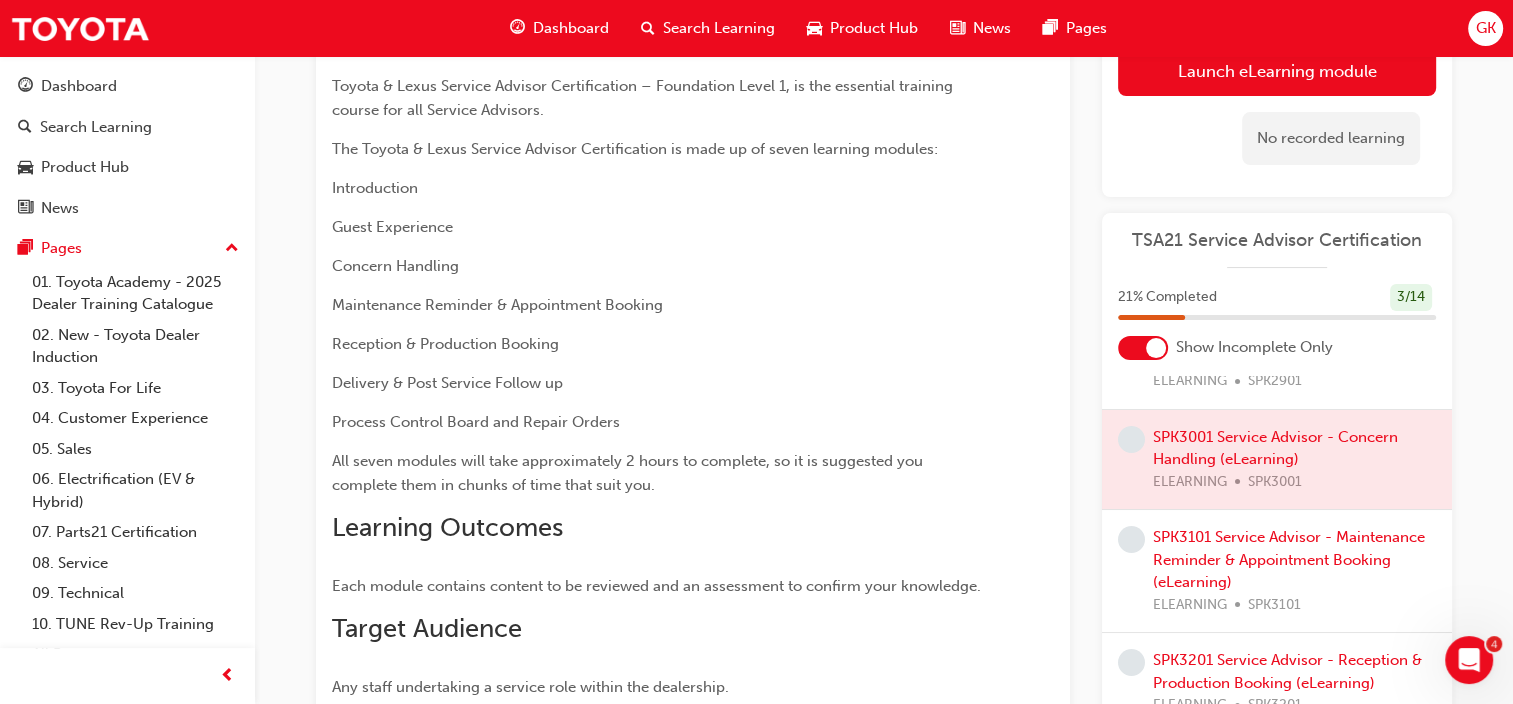 scroll, scrollTop: 275, scrollLeft: 0, axis: vertical 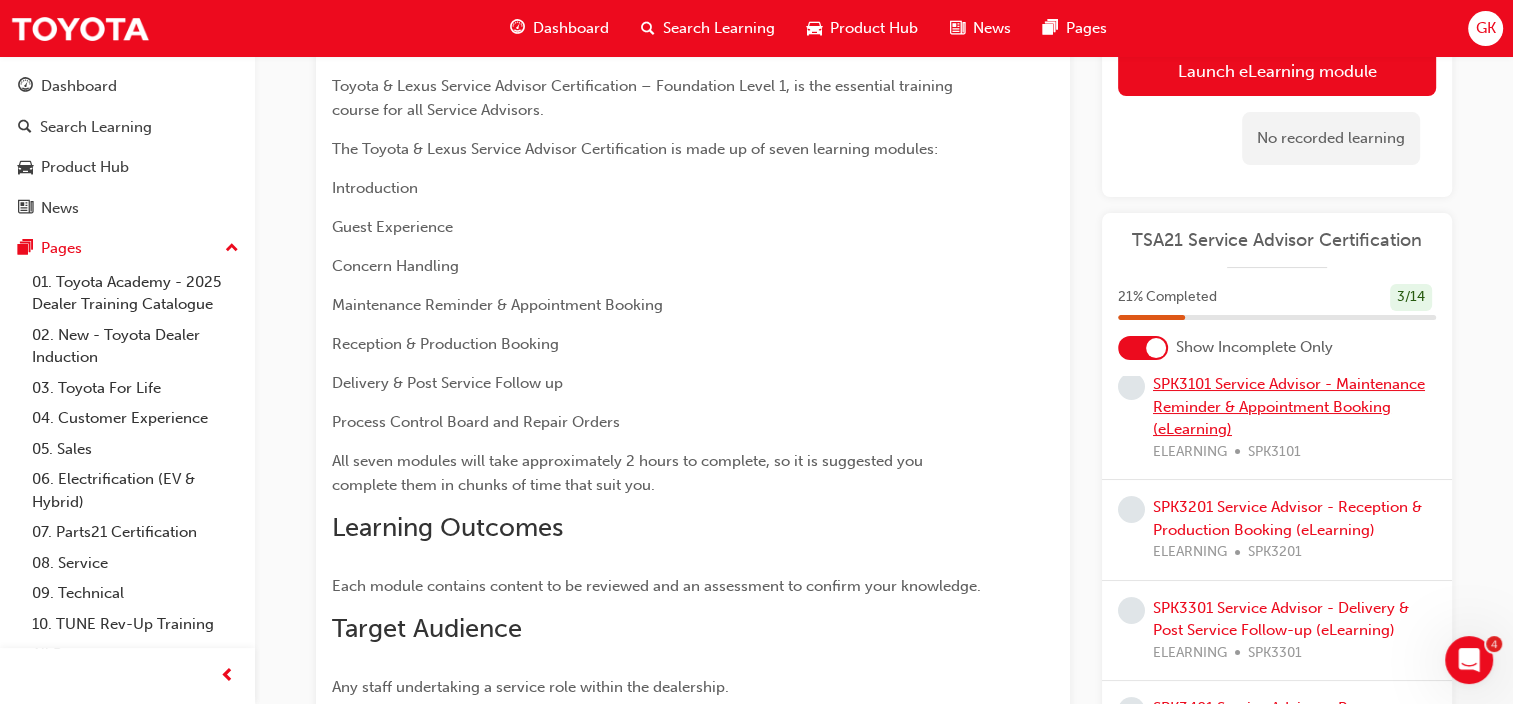 click on "SPK3101 Service Advisor - Maintenance Reminder & Appointment Booking (eLearning)" at bounding box center [1289, 406] 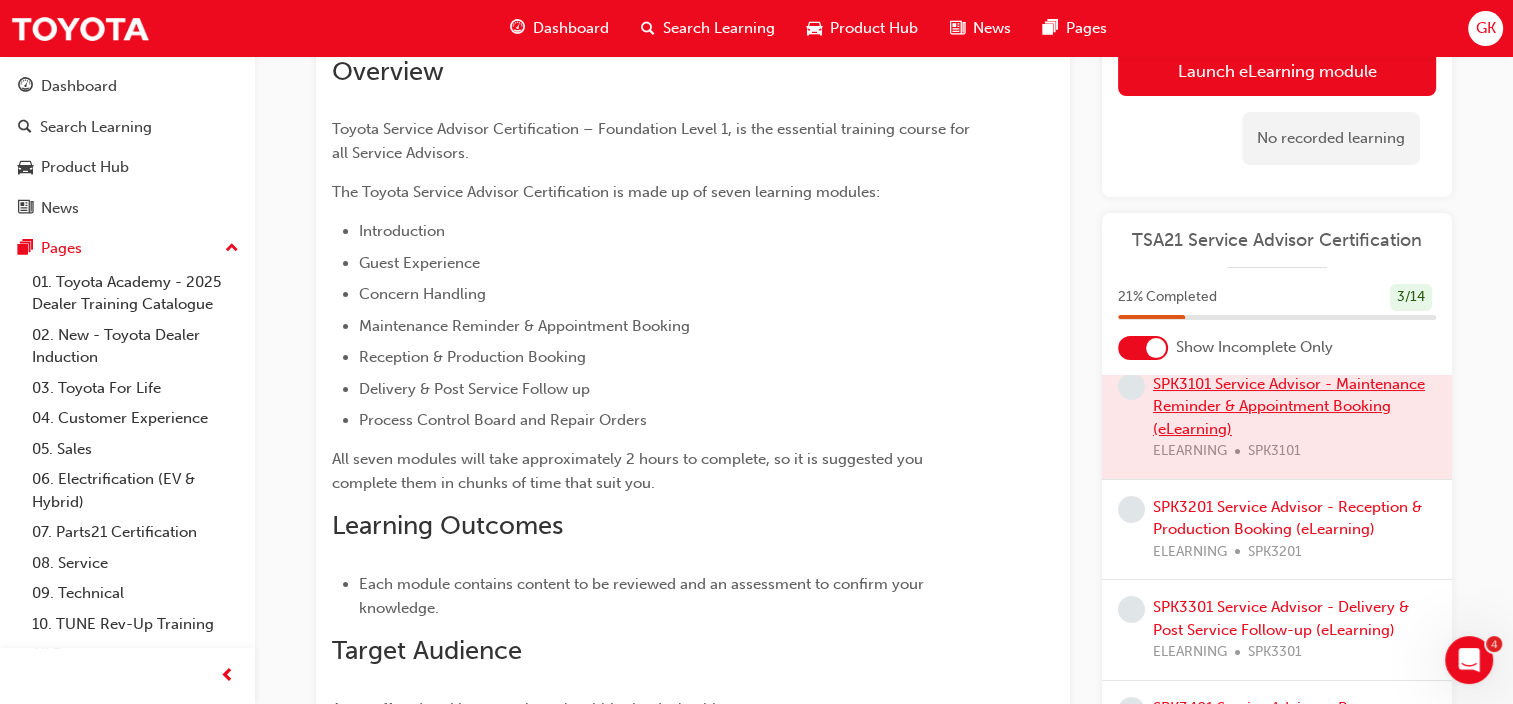 scroll, scrollTop: 319, scrollLeft: 0, axis: vertical 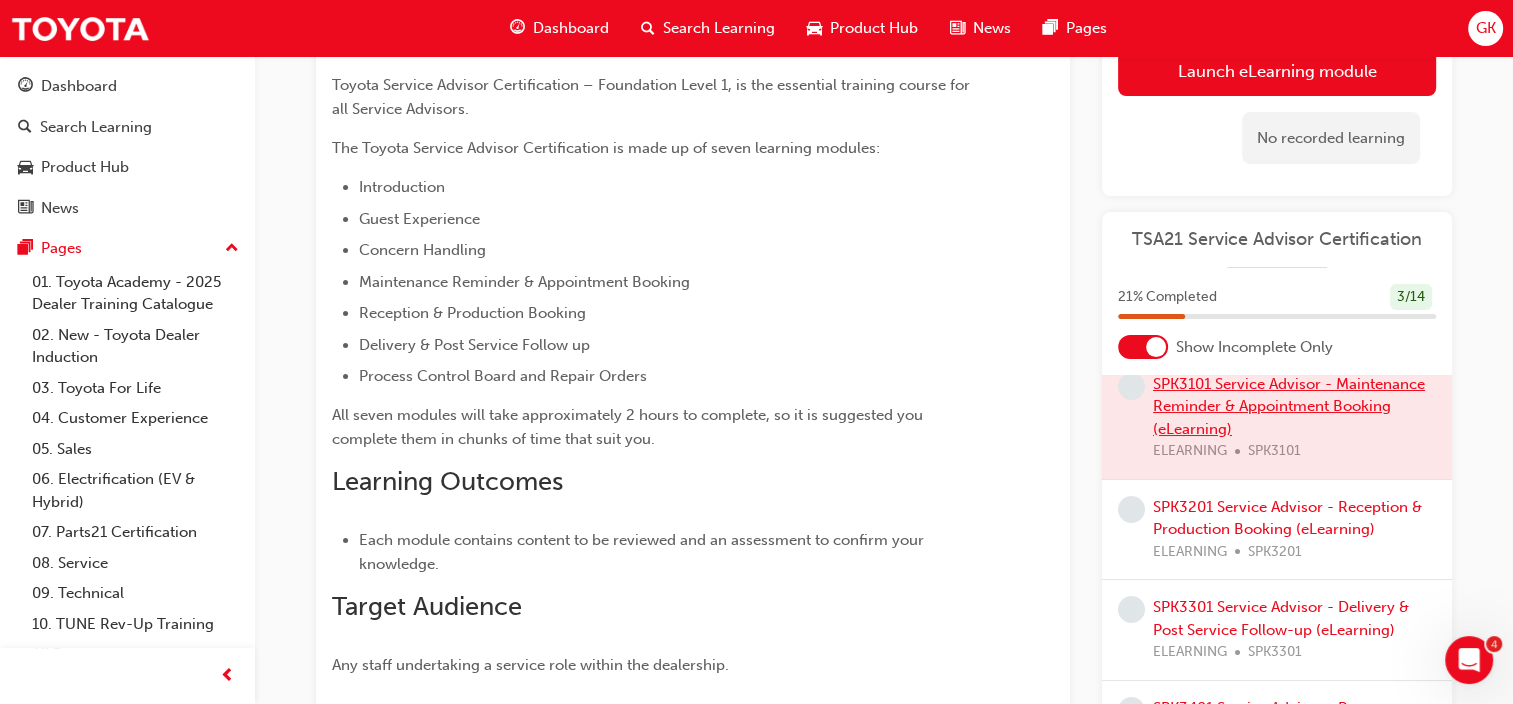click at bounding box center (1277, 418) 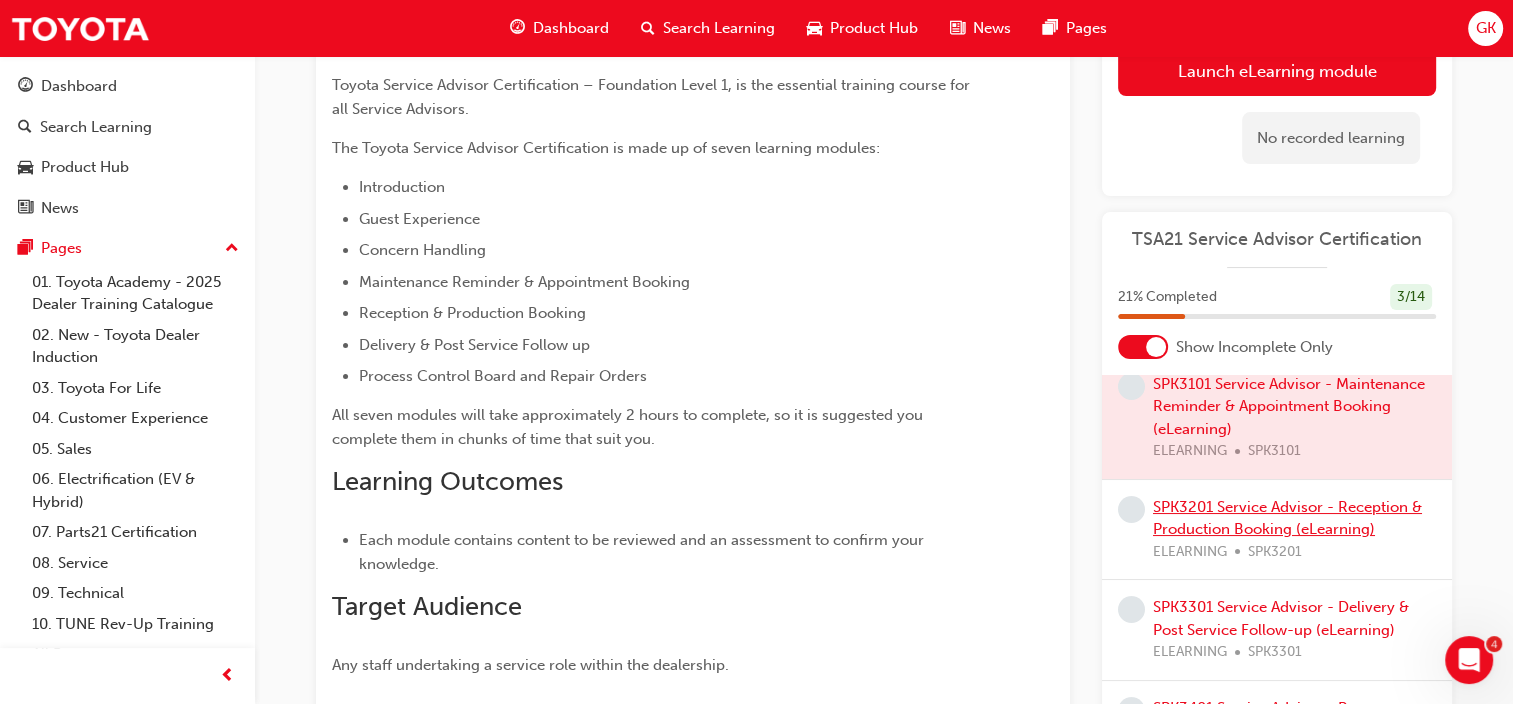 click on "SPK3201 Service Advisor - Reception & Production Booking (eLearning)" at bounding box center (1287, 518) 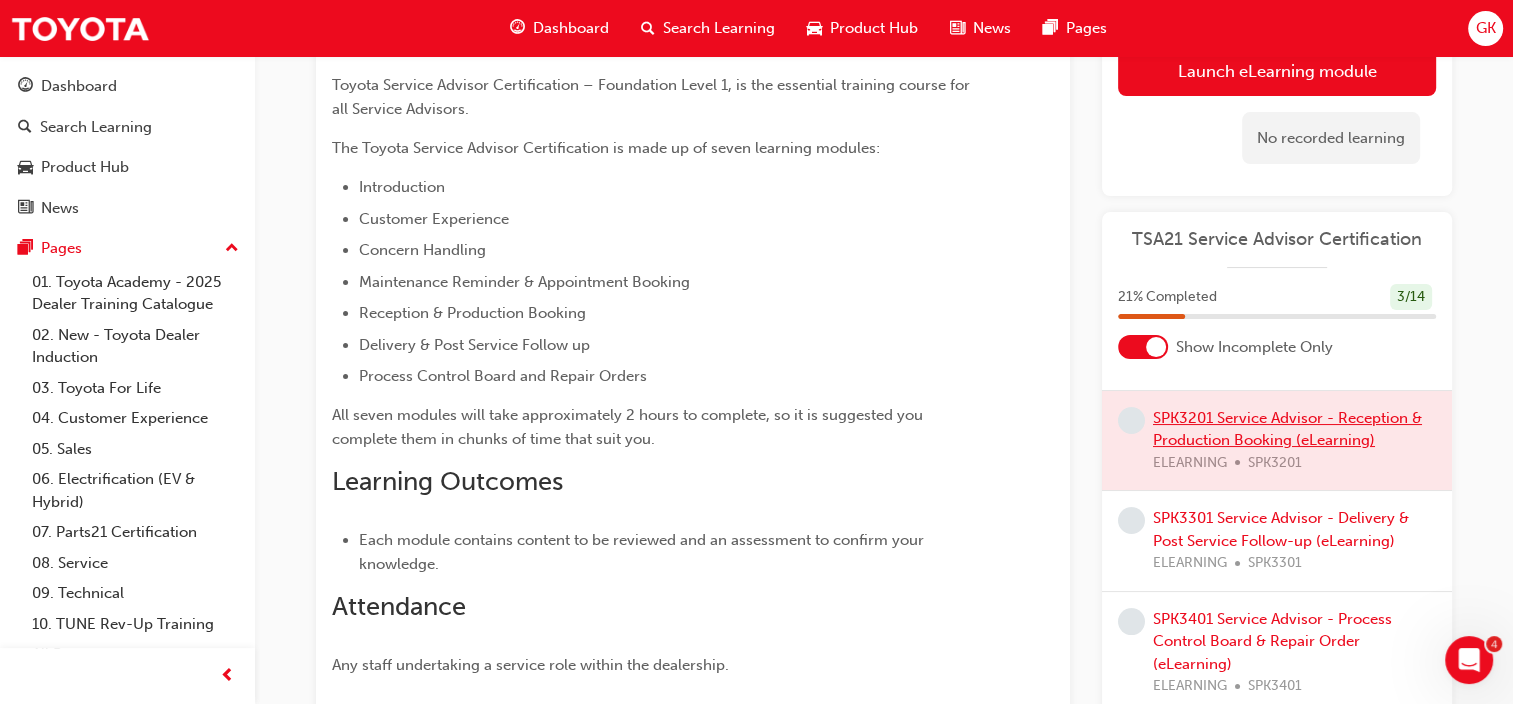 scroll, scrollTop: 450, scrollLeft: 0, axis: vertical 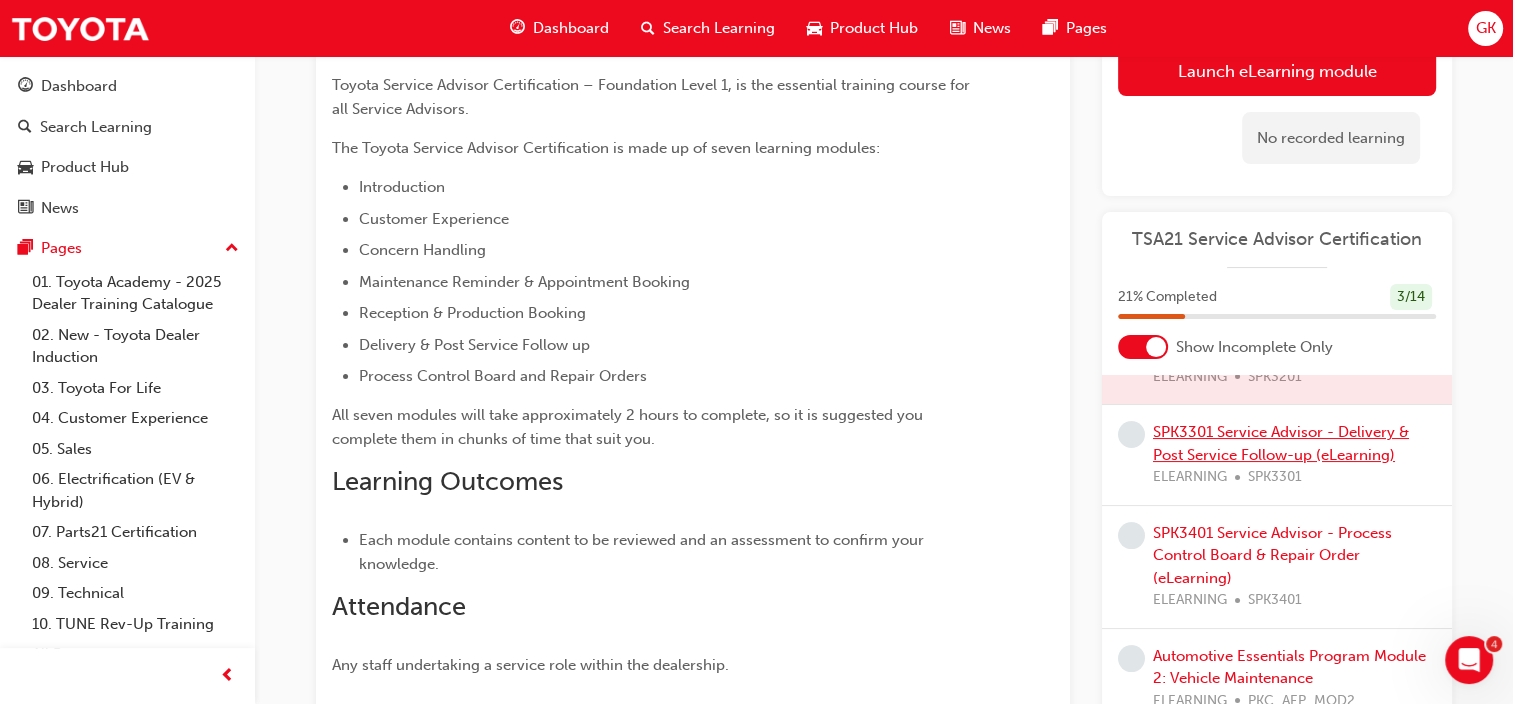 click on "SPK3301 Service Advisor - Delivery & Post Service Follow-up (eLearning)" at bounding box center (1281, 444) 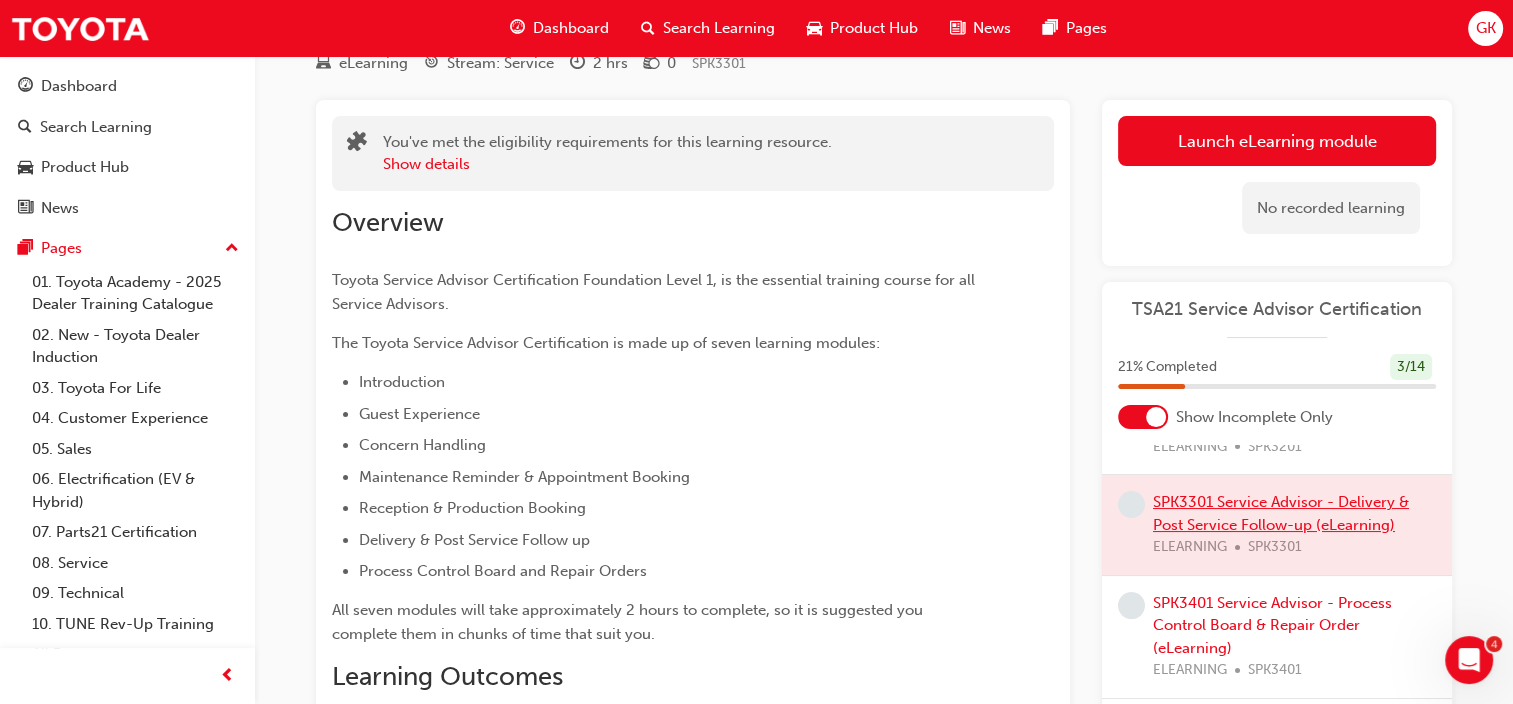 scroll, scrollTop: 150, scrollLeft: 0, axis: vertical 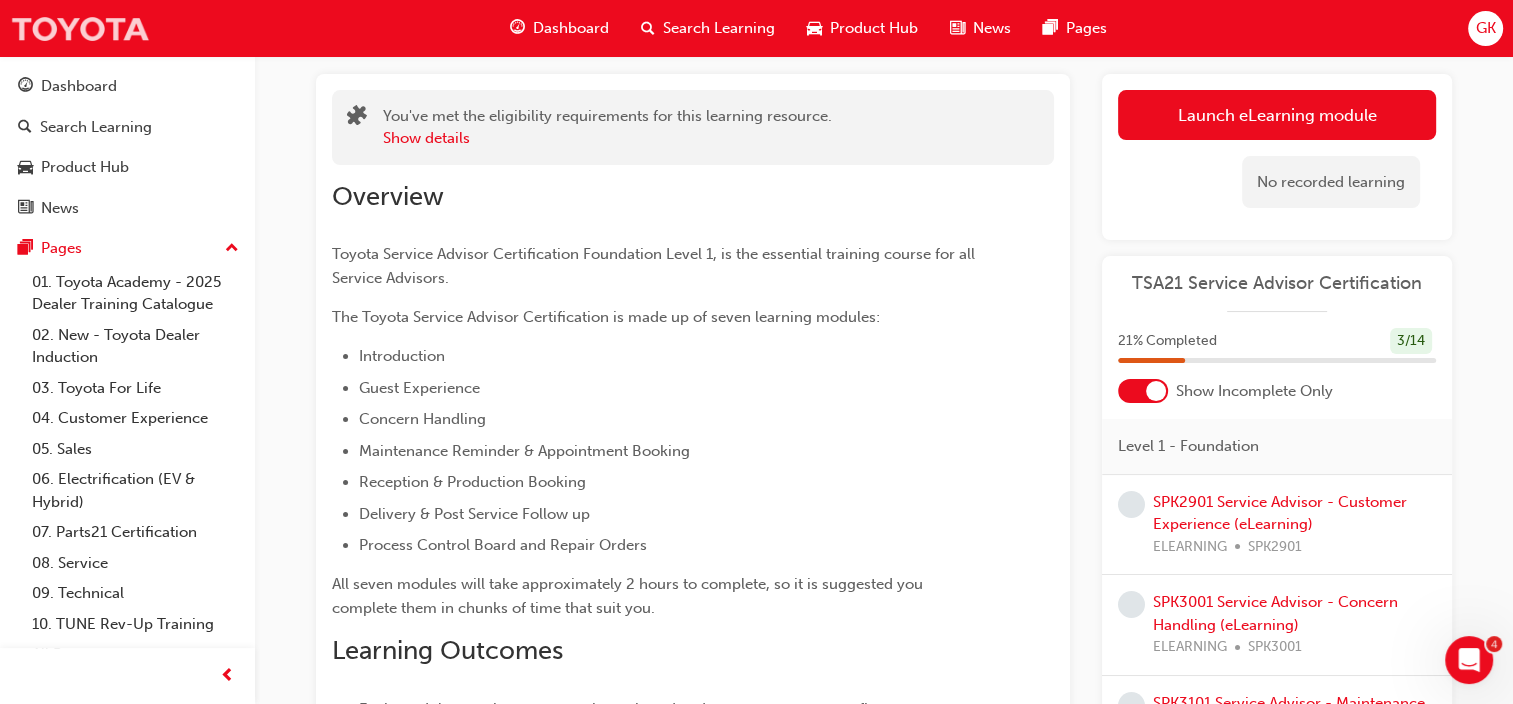 click at bounding box center (80, 28) 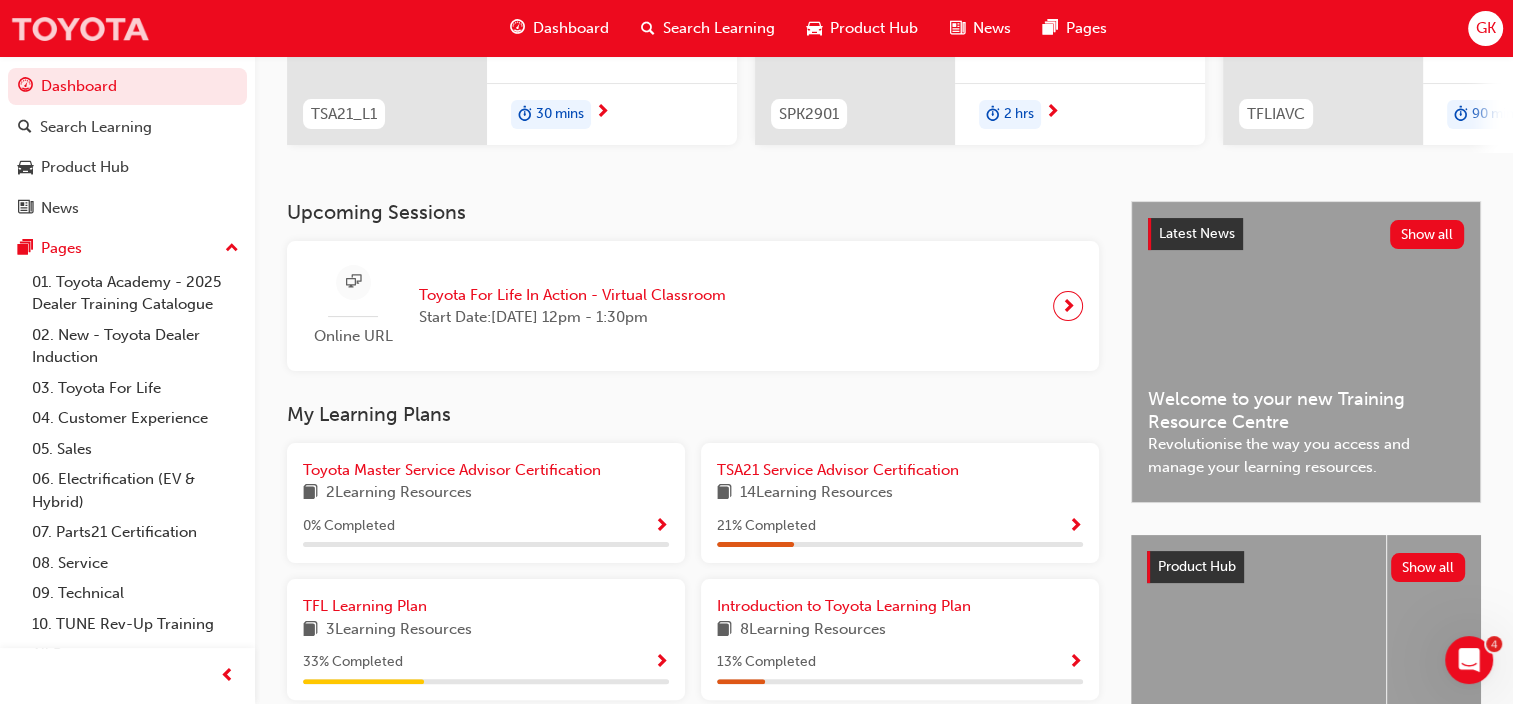 scroll, scrollTop: 350, scrollLeft: 0, axis: vertical 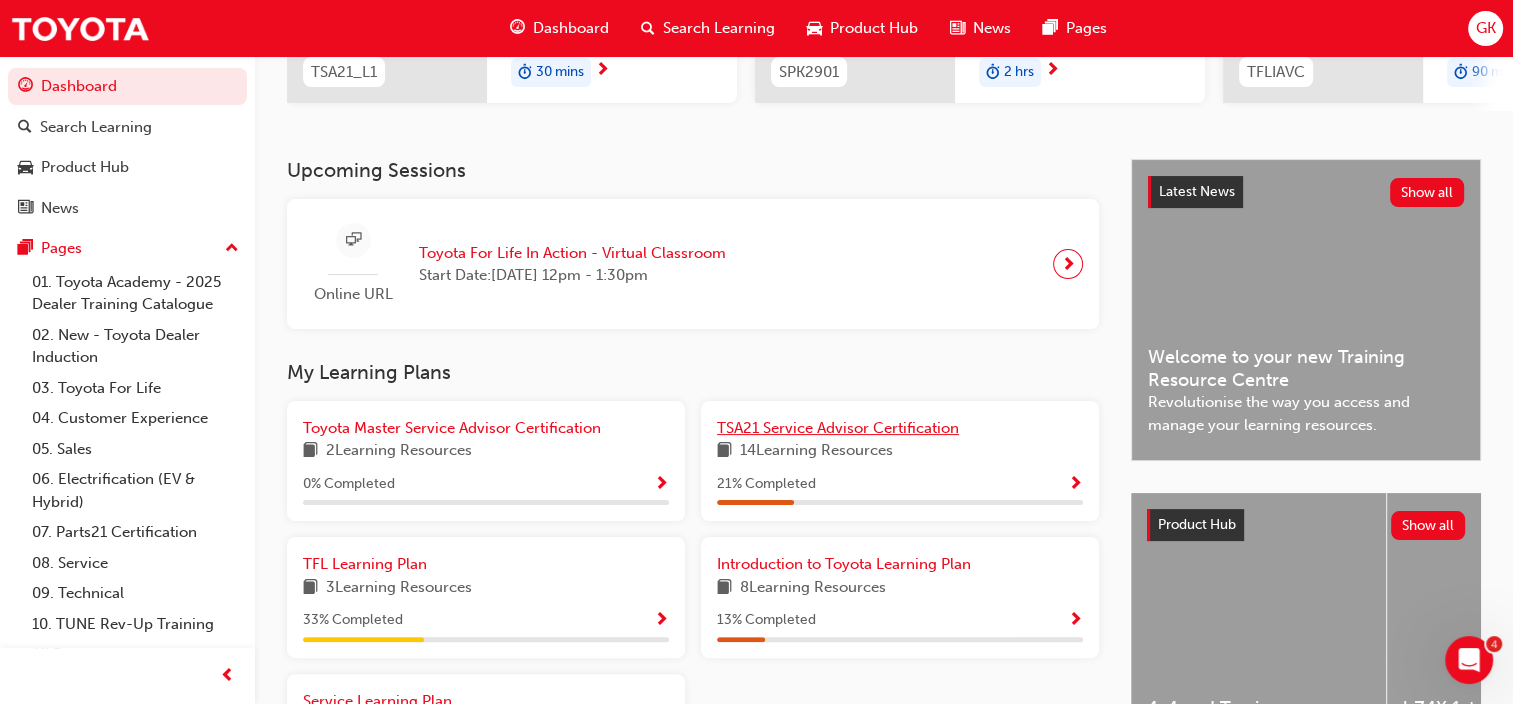 click on "TSA21 Service Advisor Certification" at bounding box center (838, 428) 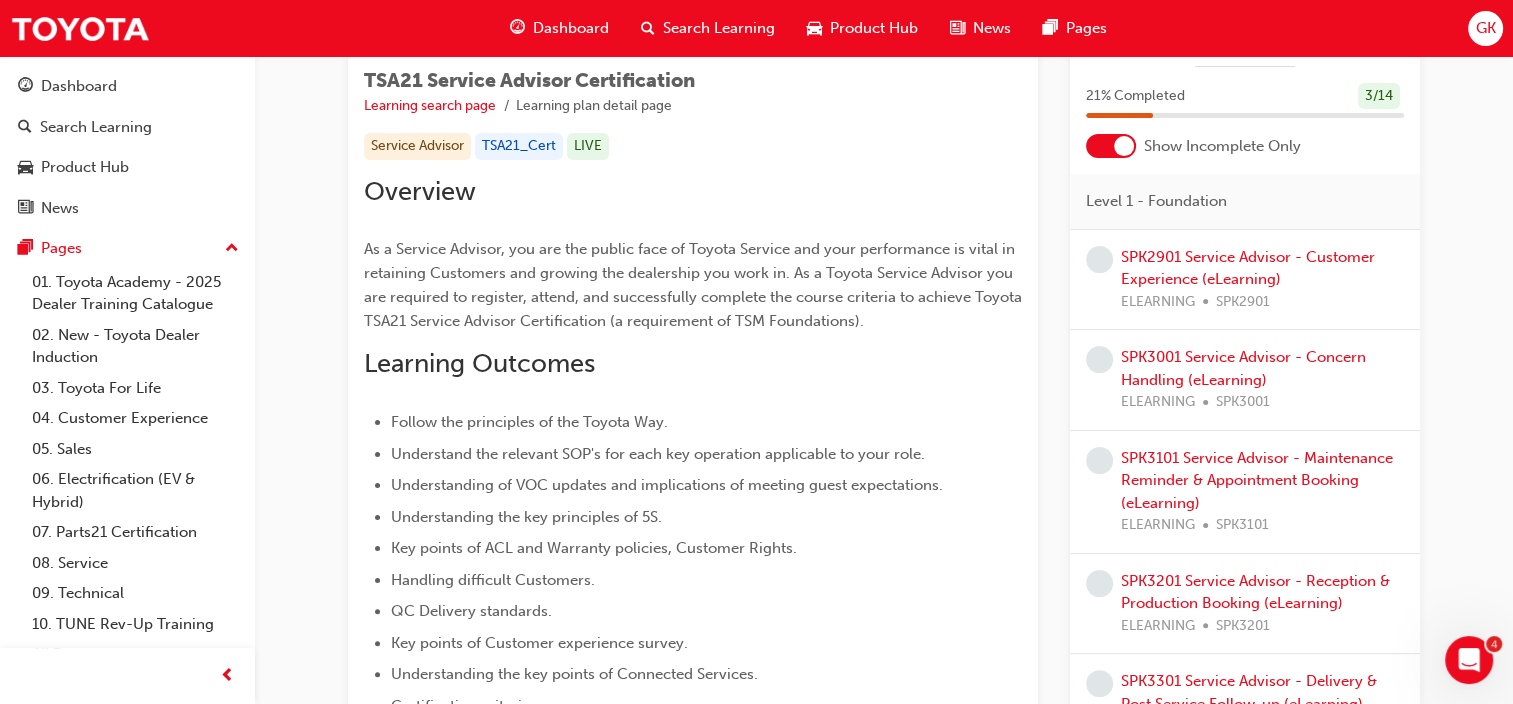 click at bounding box center [1124, 146] 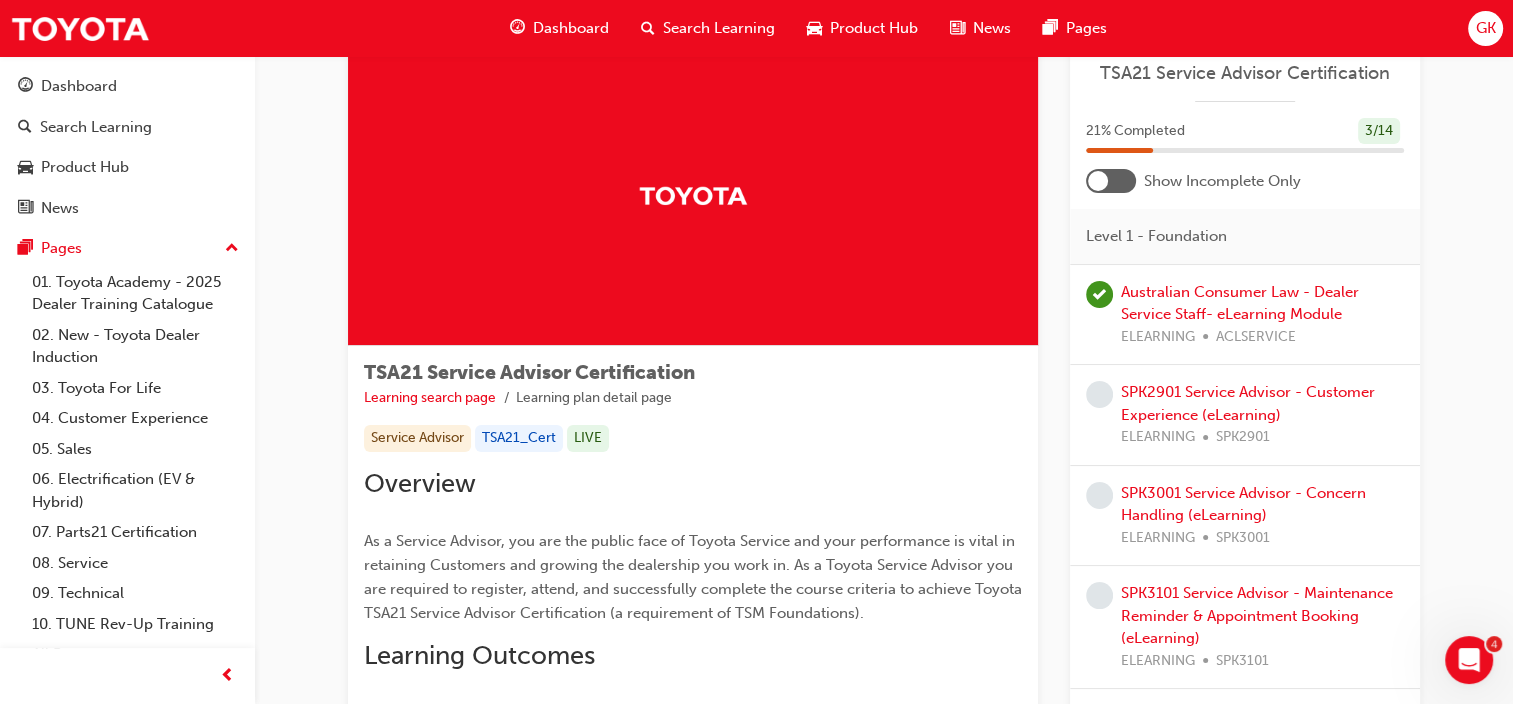 scroll, scrollTop: 50, scrollLeft: 0, axis: vertical 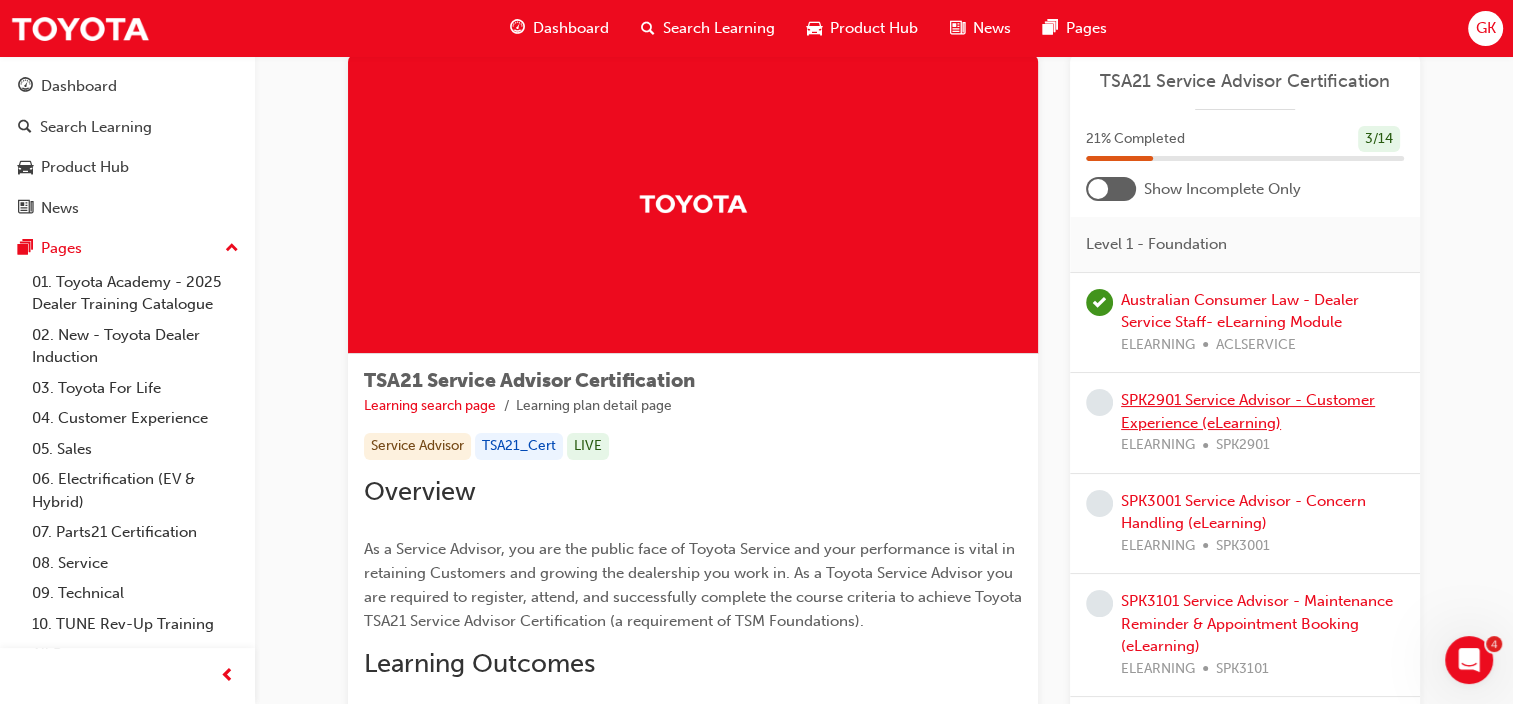 click on "SPK2901 Service Advisor - Customer Experience (eLearning)" at bounding box center (1248, 411) 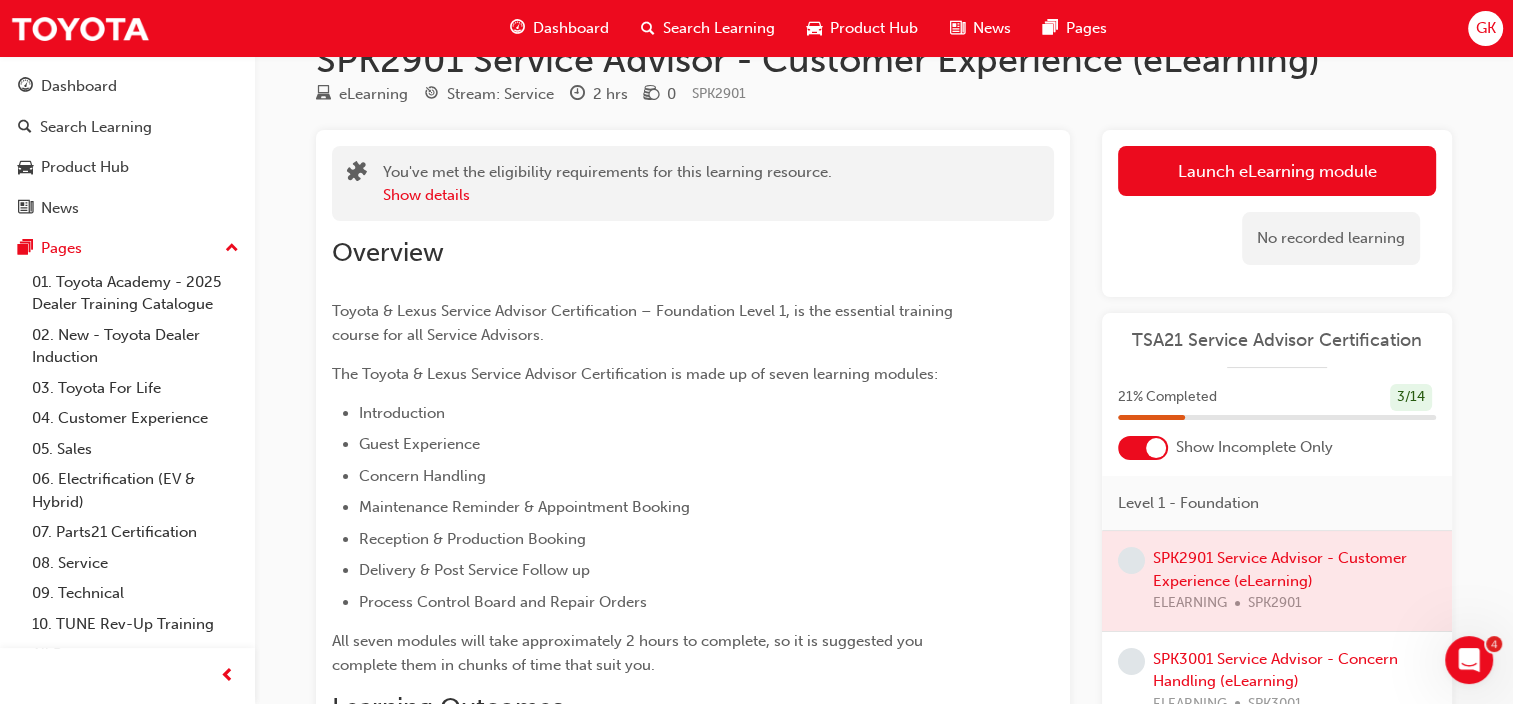 click at bounding box center (1156, 448) 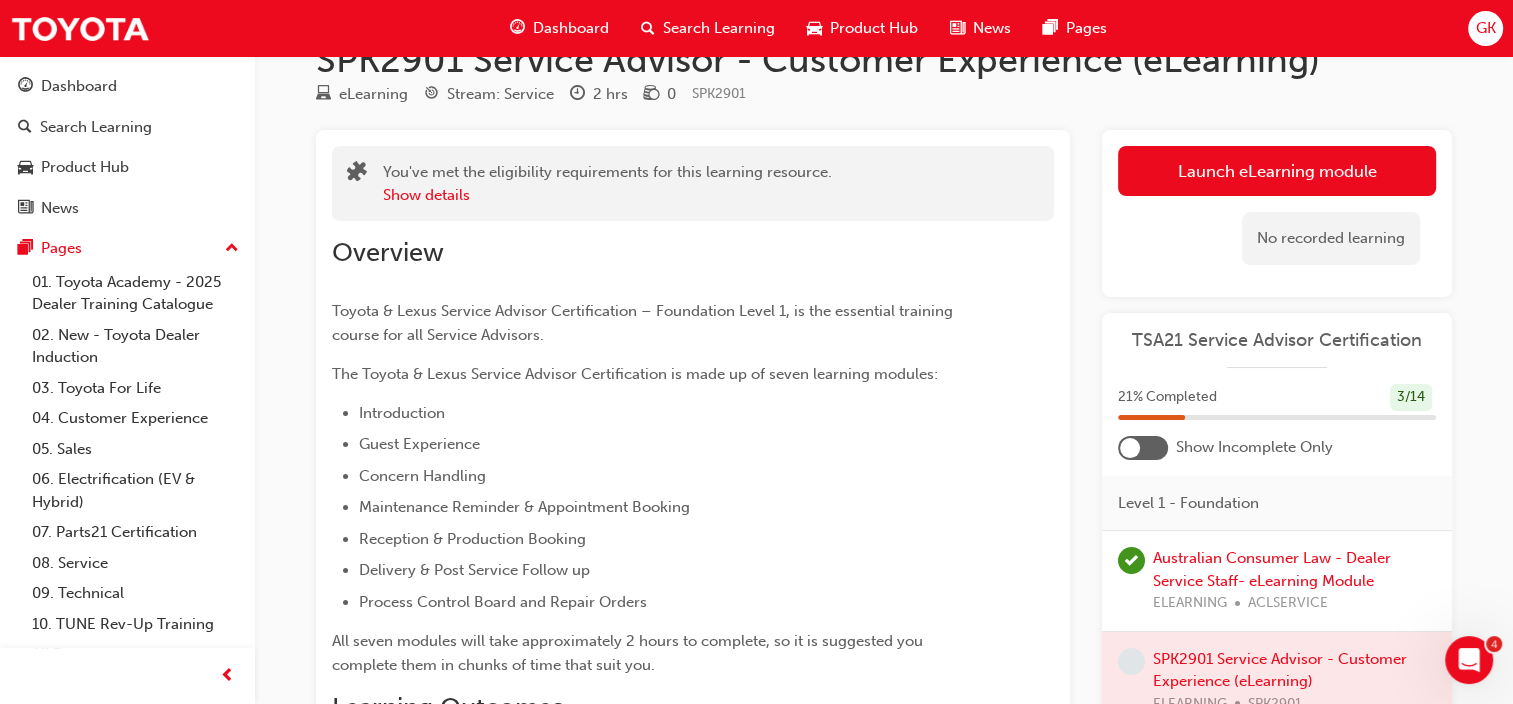 click at bounding box center [1130, 448] 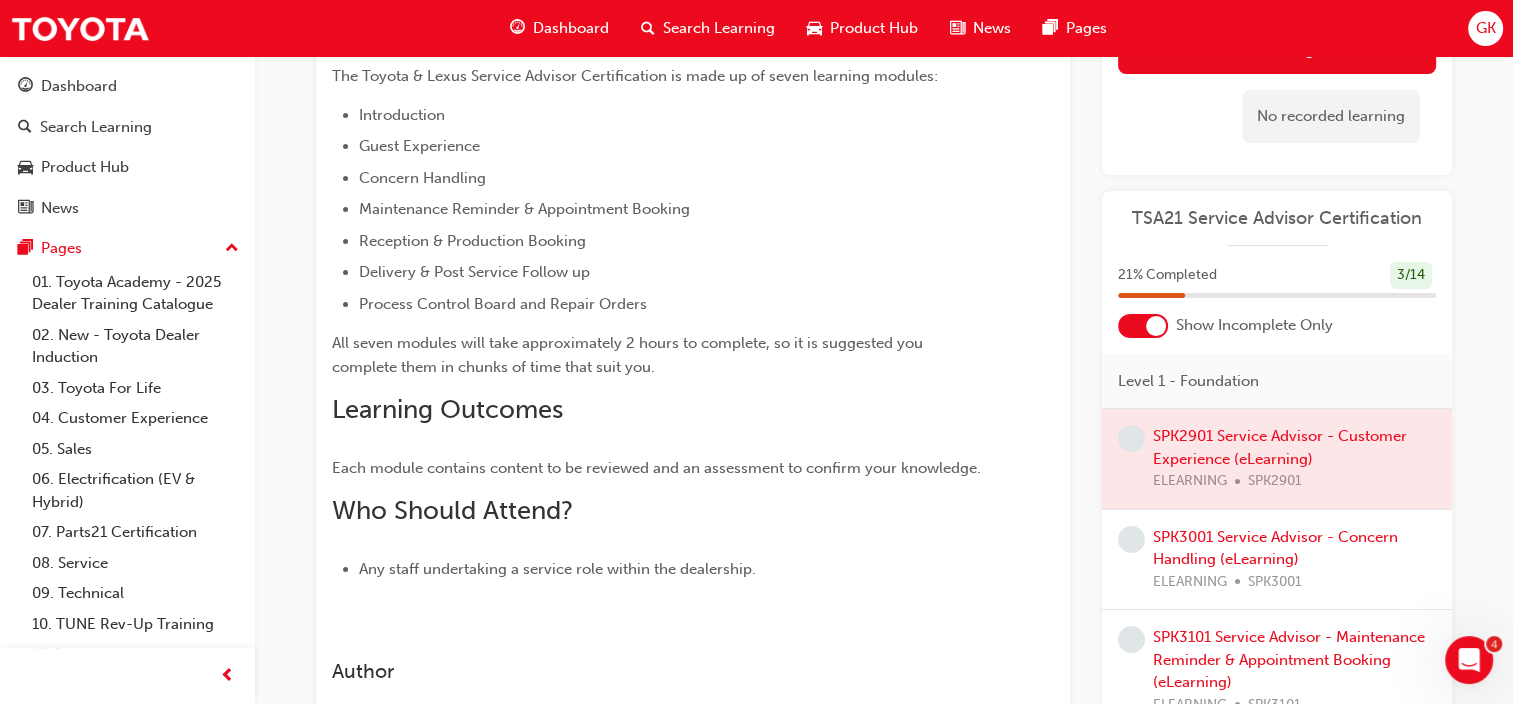 scroll, scrollTop: 350, scrollLeft: 0, axis: vertical 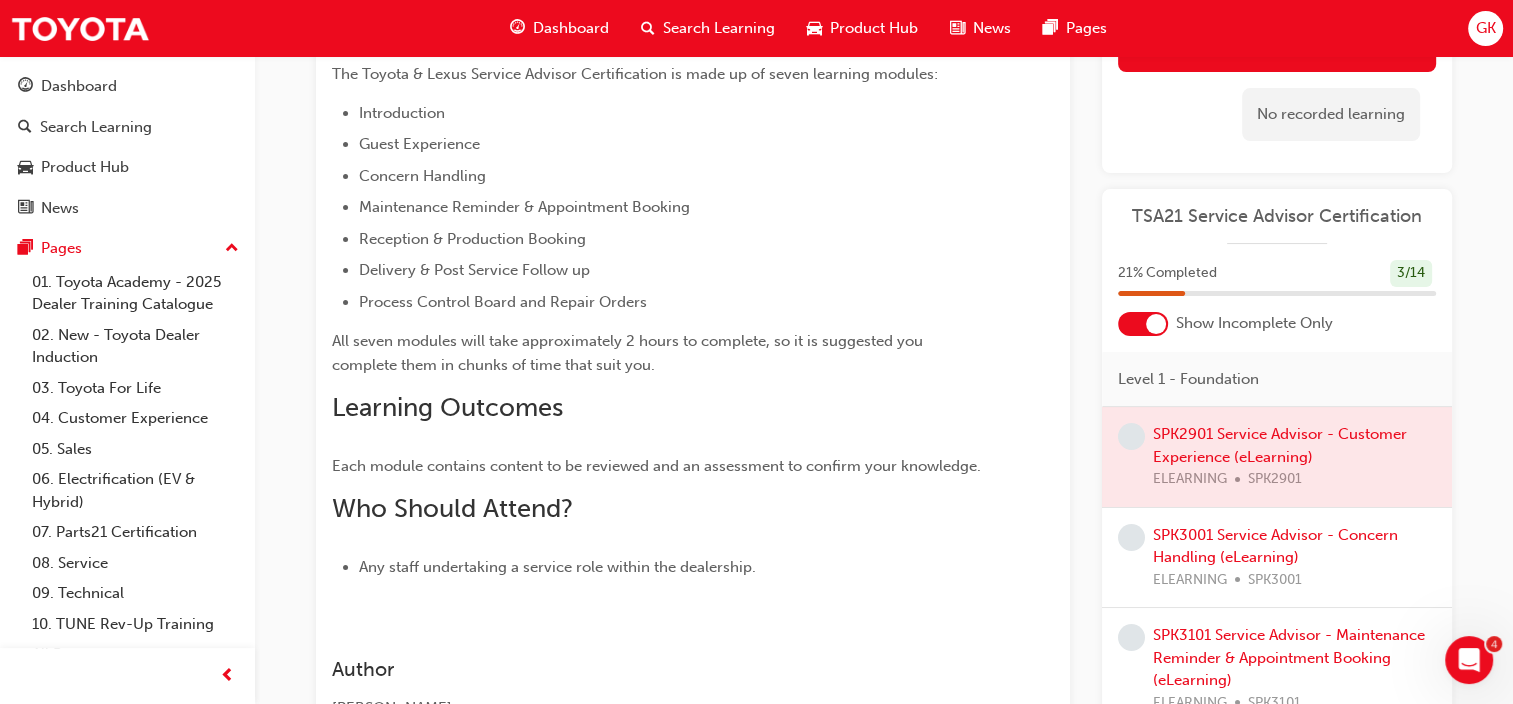 click at bounding box center (1277, 457) 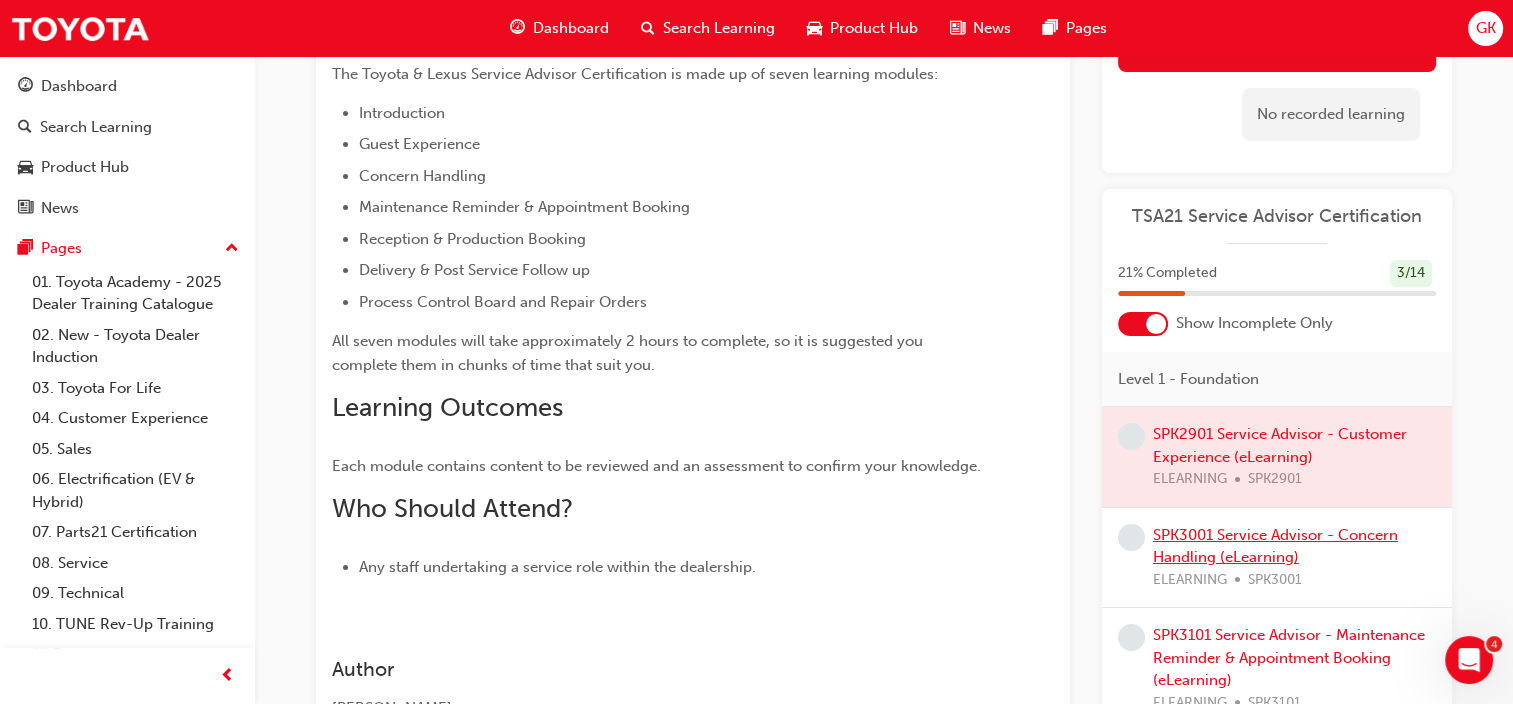 click on "SPK3001 Service Advisor - Concern Handling (eLearning)" at bounding box center (1275, 546) 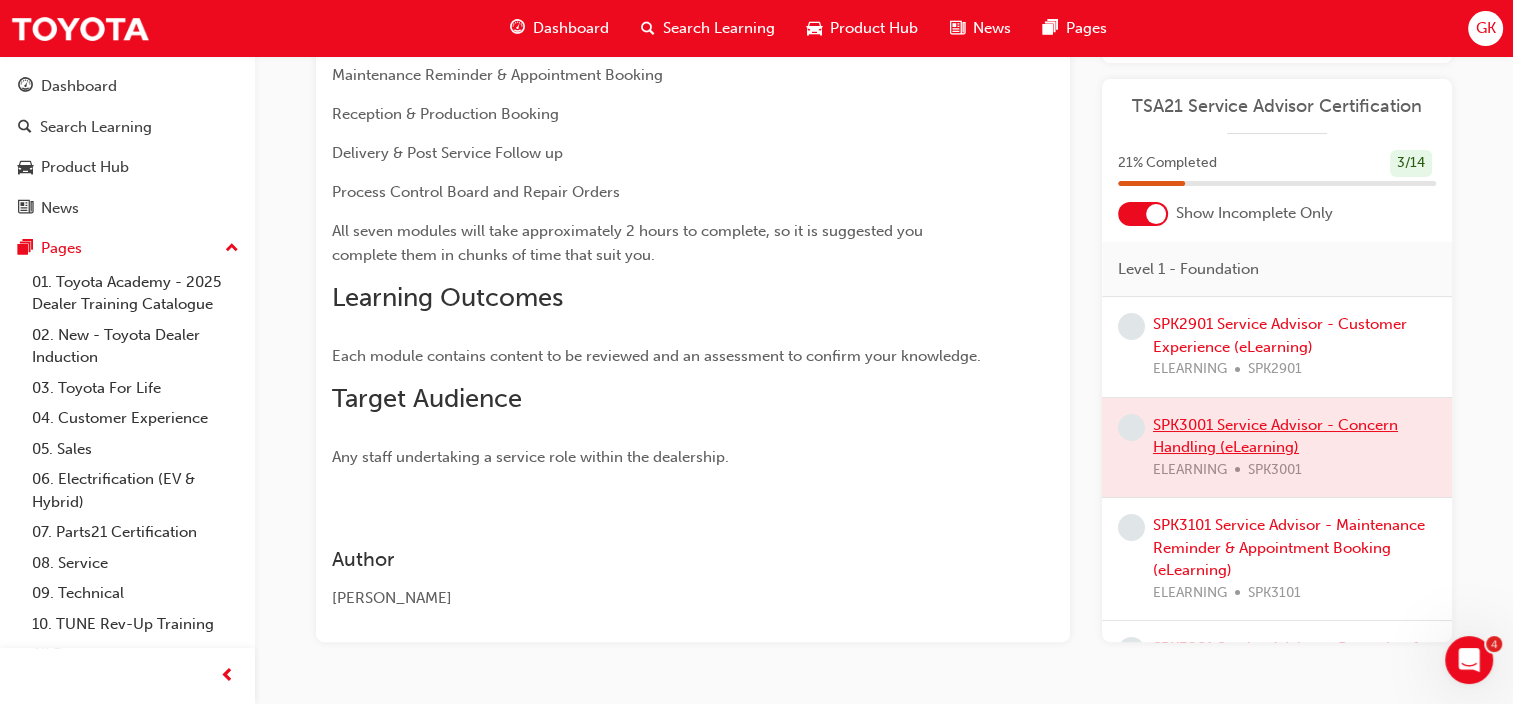 scroll, scrollTop: 580, scrollLeft: 0, axis: vertical 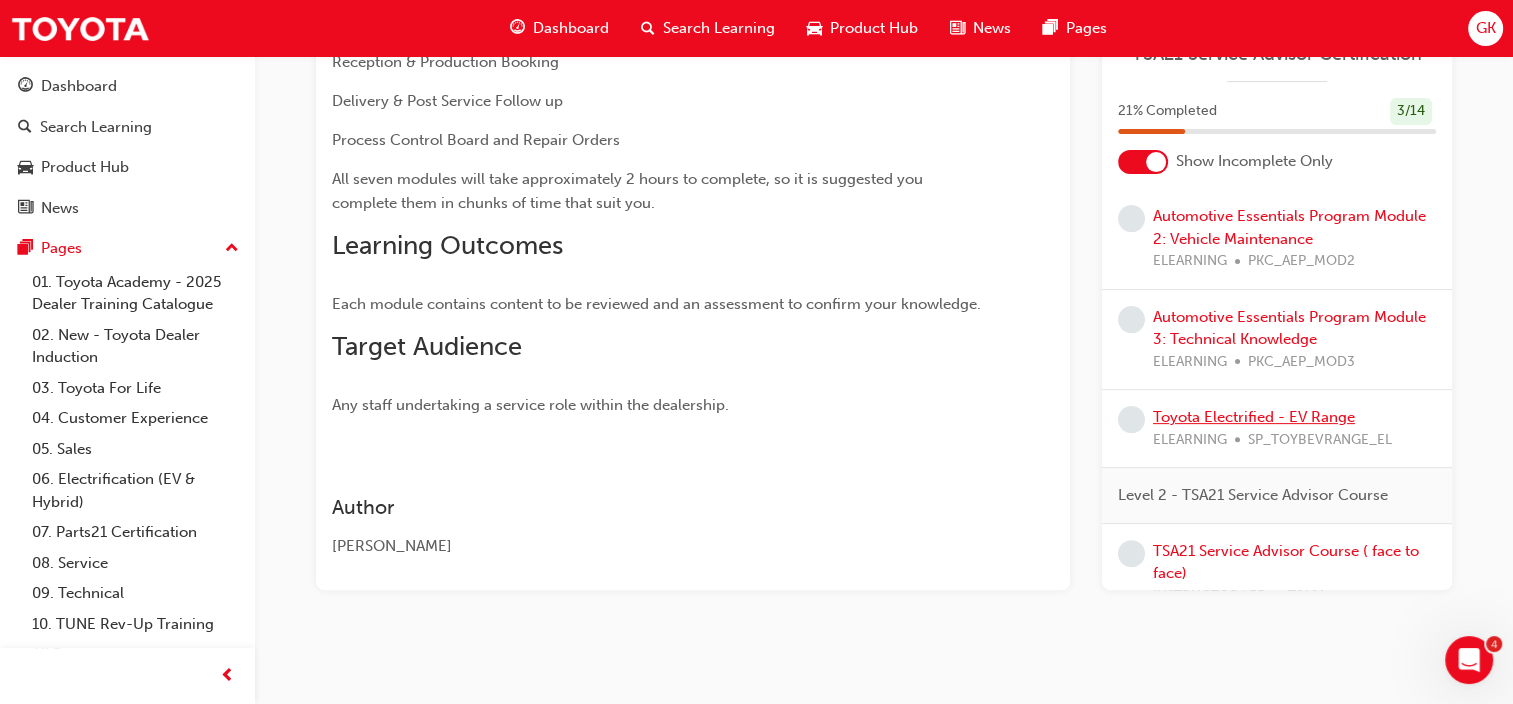 click on "Toyota Electrified - EV Range" at bounding box center (1254, 417) 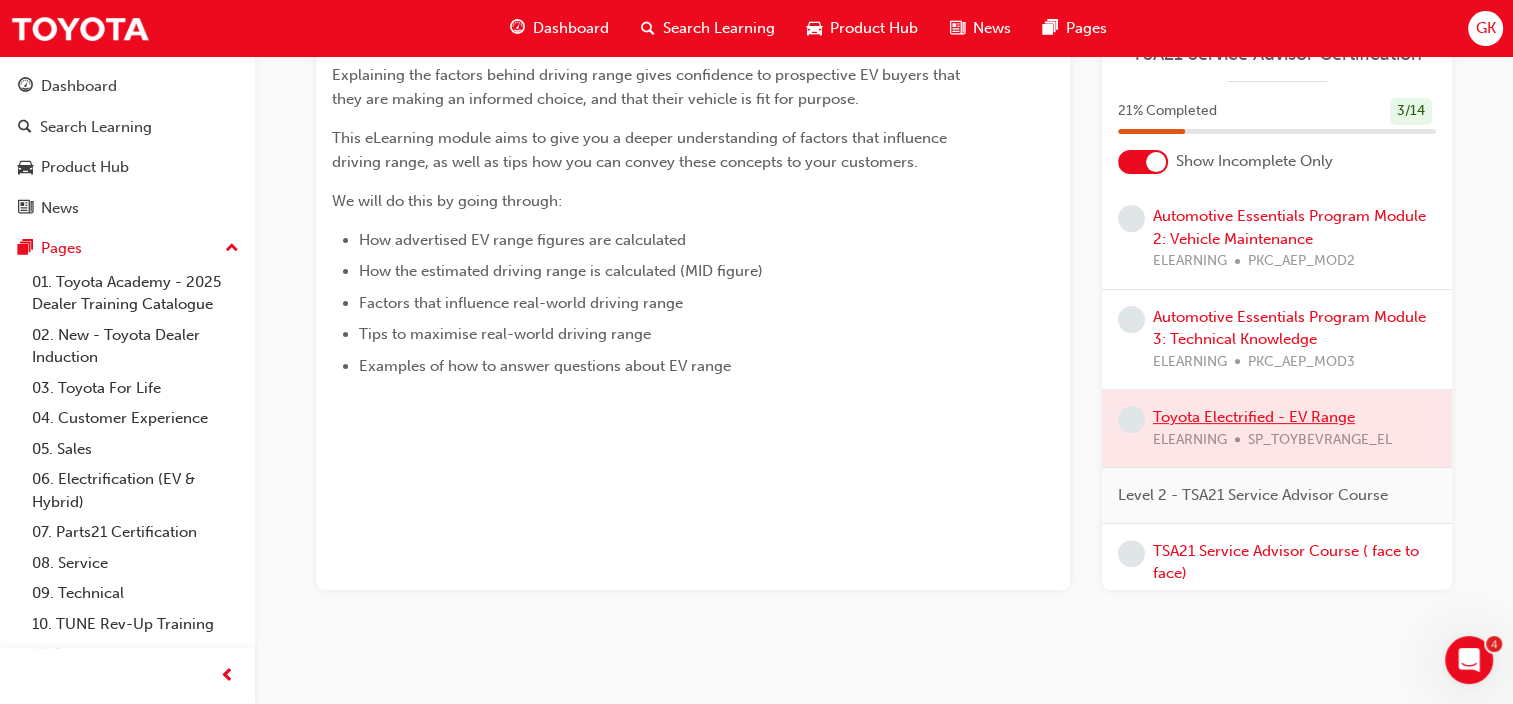 scroll, scrollTop: 335, scrollLeft: 0, axis: vertical 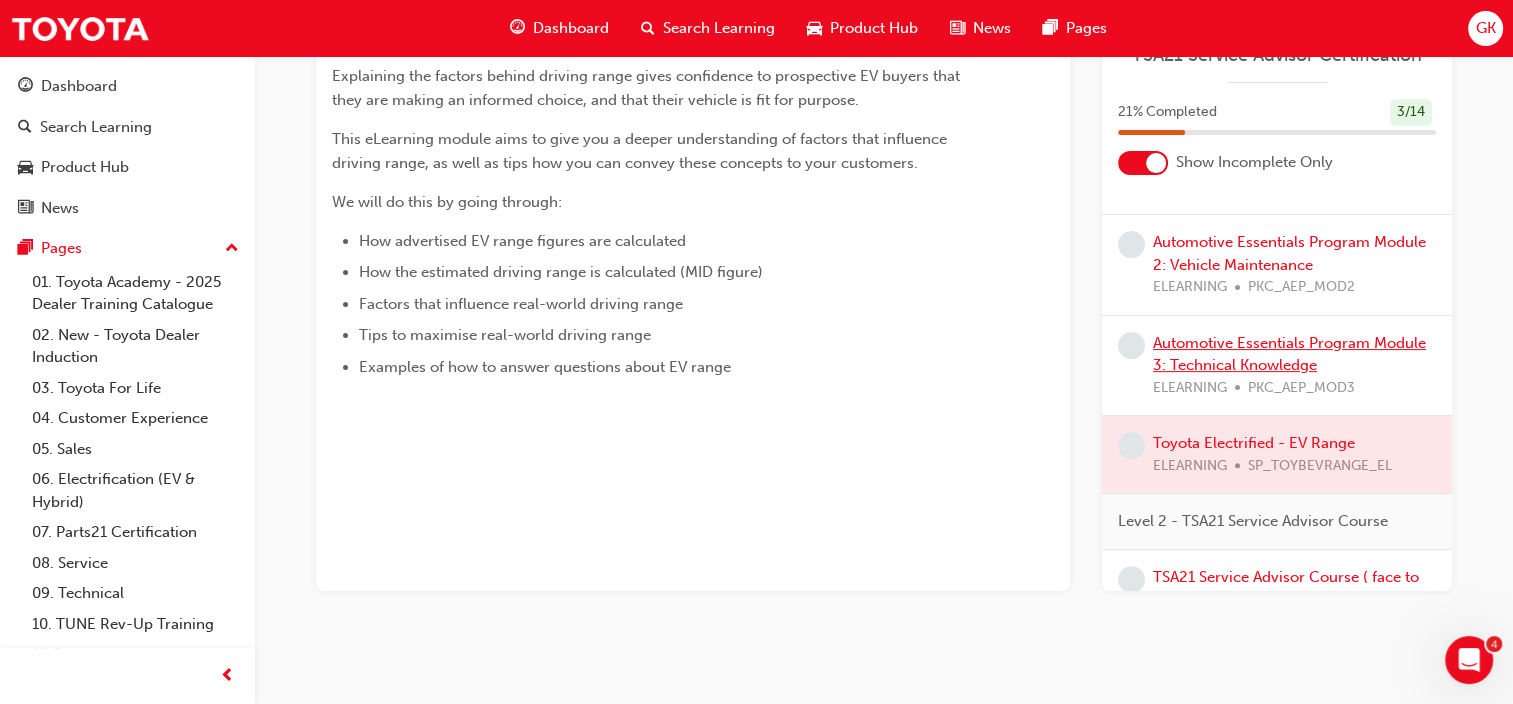 click on "Automotive Essentials Program  Module 3: Technical Knowledge" at bounding box center (1289, 354) 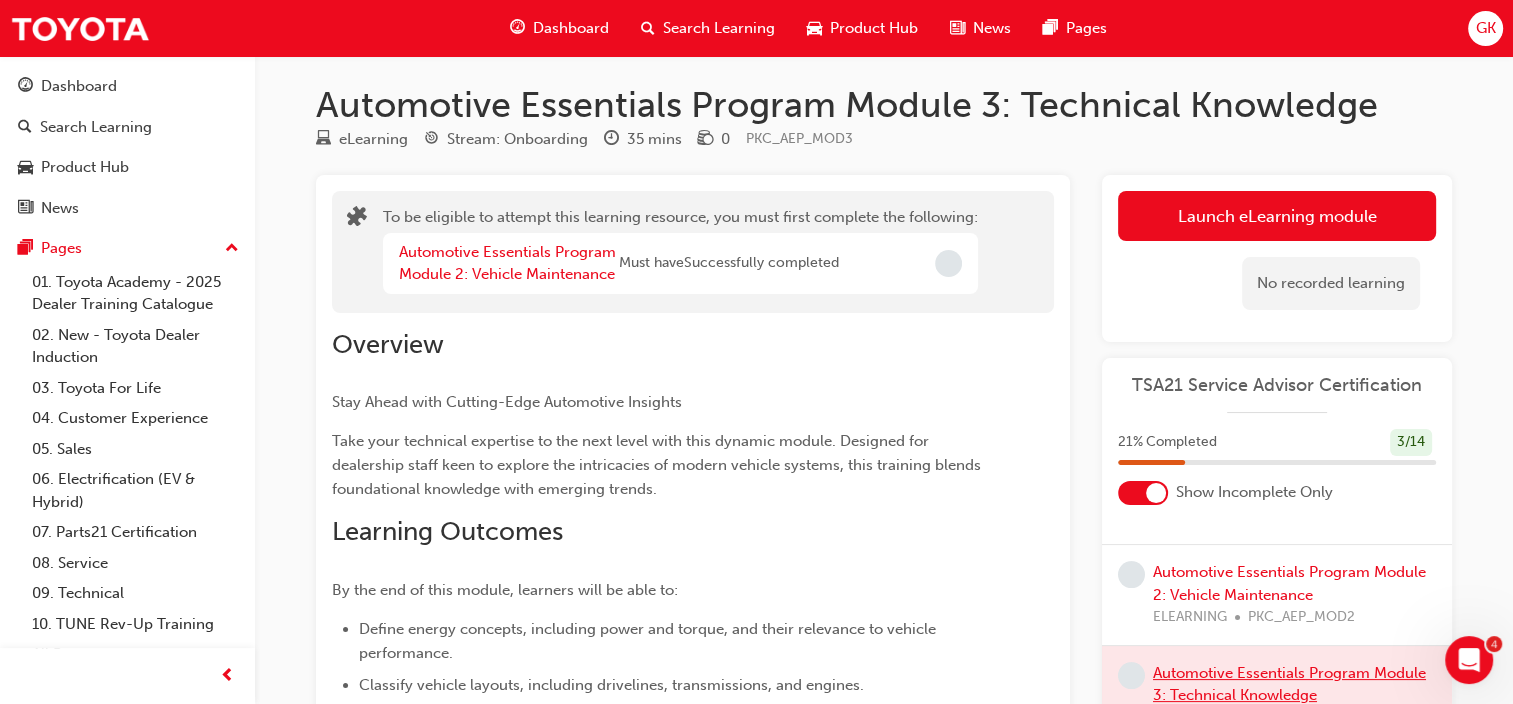 scroll, scrollTop: 0, scrollLeft: 0, axis: both 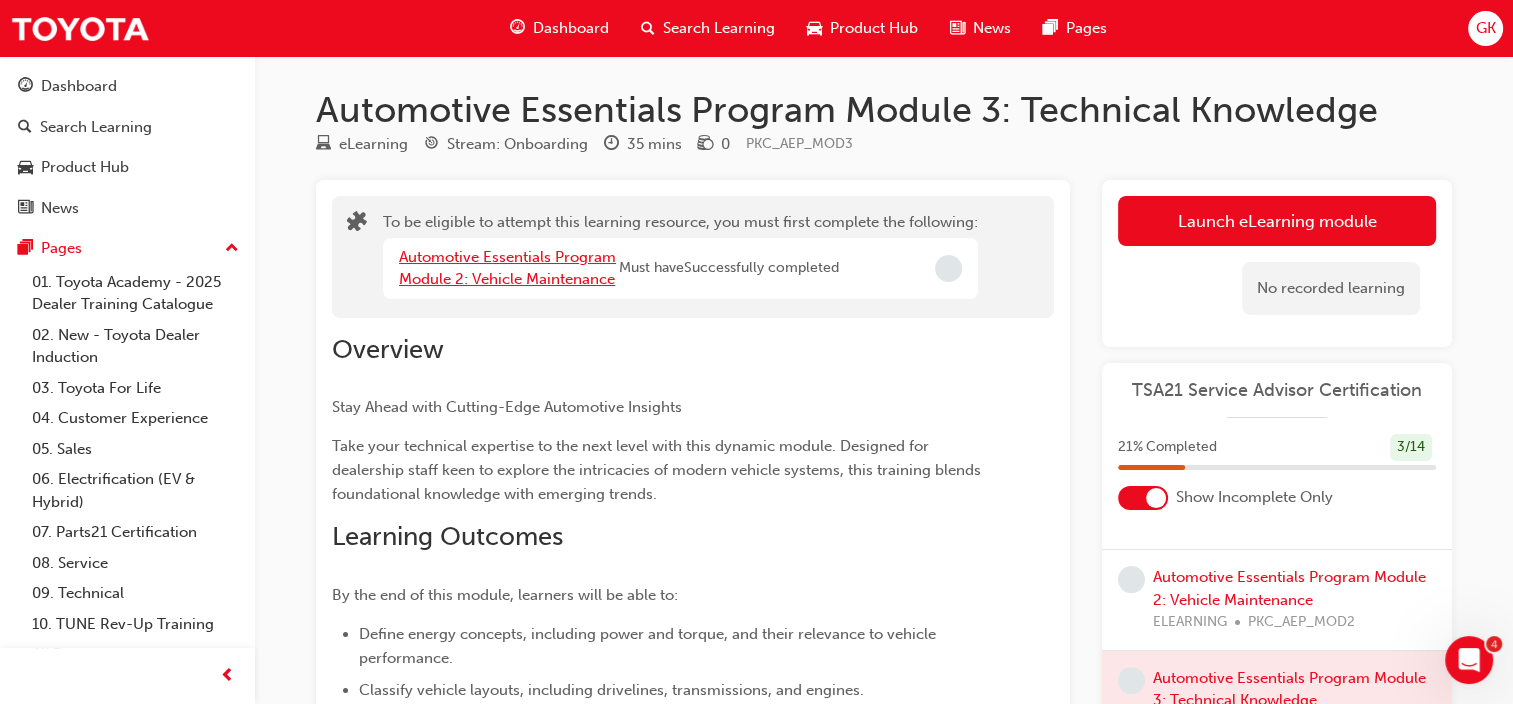 click on "Automotive Essentials Program Module 2: Vehicle Maintenance" at bounding box center (507, 268) 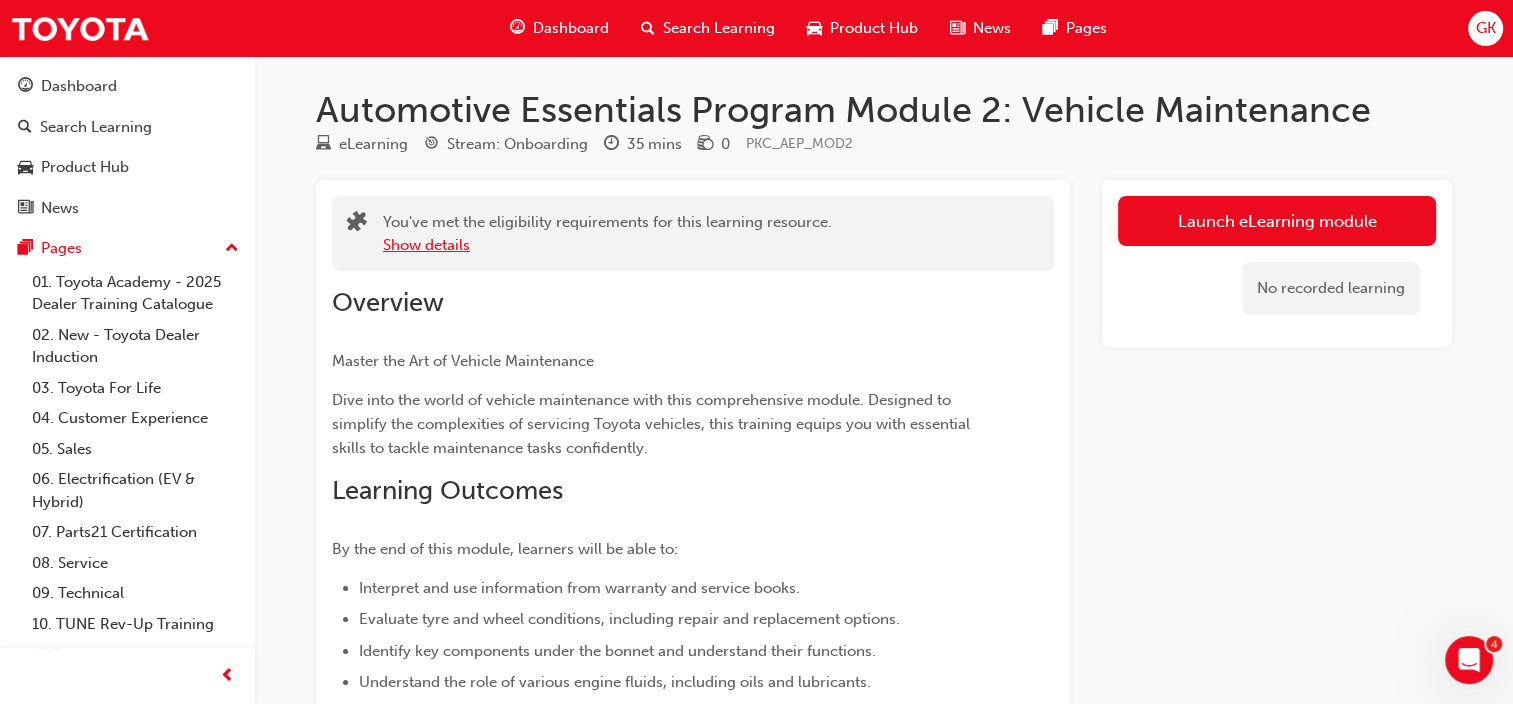 click on "Show details" at bounding box center (426, 245) 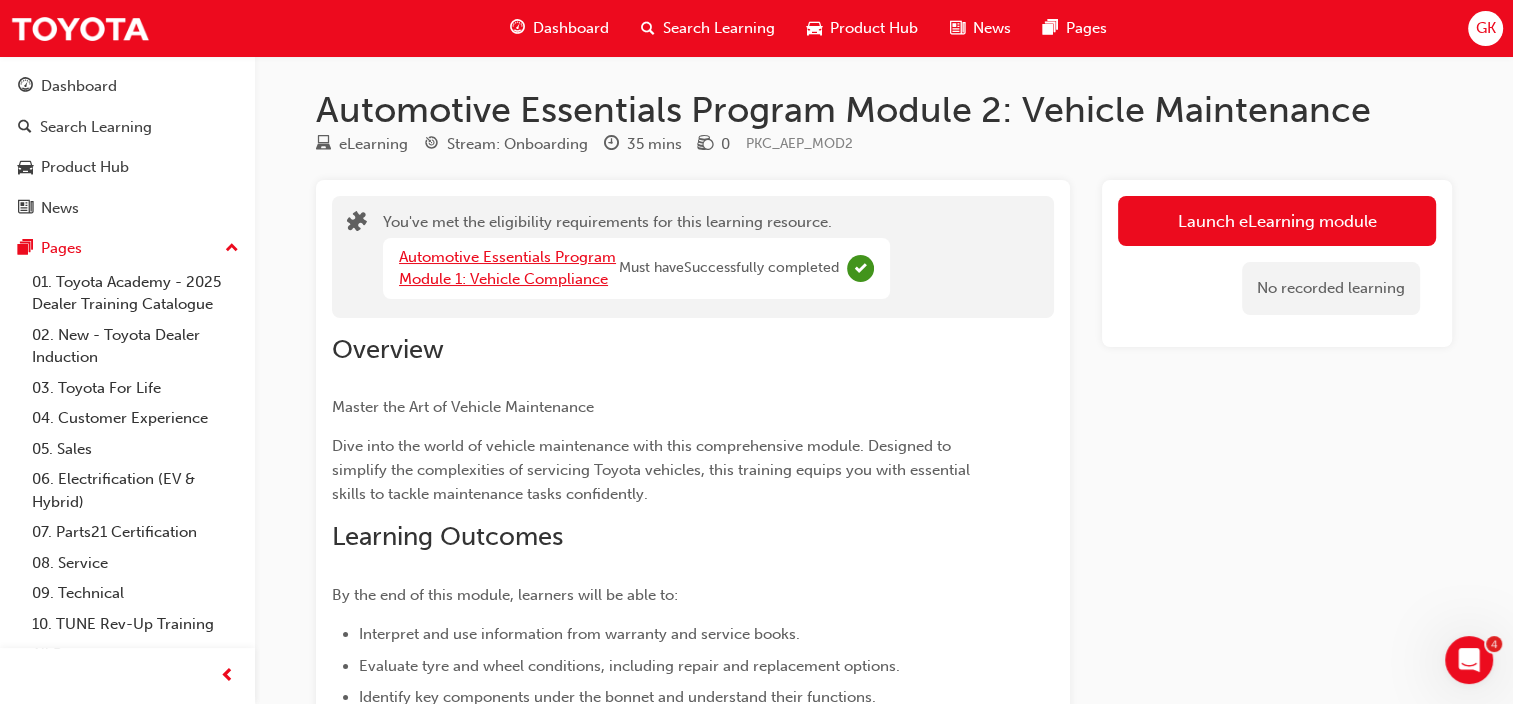 click on "Automotive Essentials Program Module 1: Vehicle Compliance" at bounding box center [507, 268] 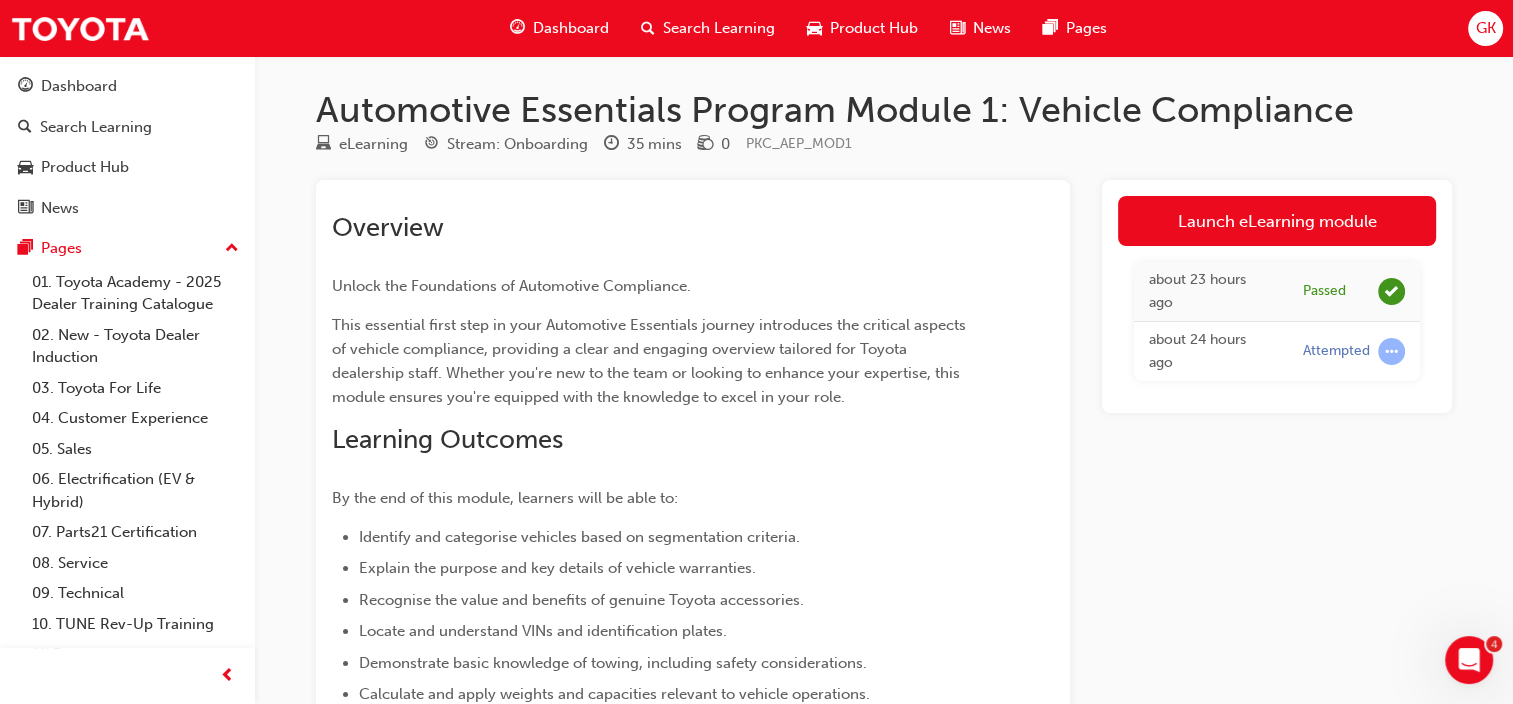click on "Unlock the Foundations of Automotive Compliance." at bounding box center [511, 286] 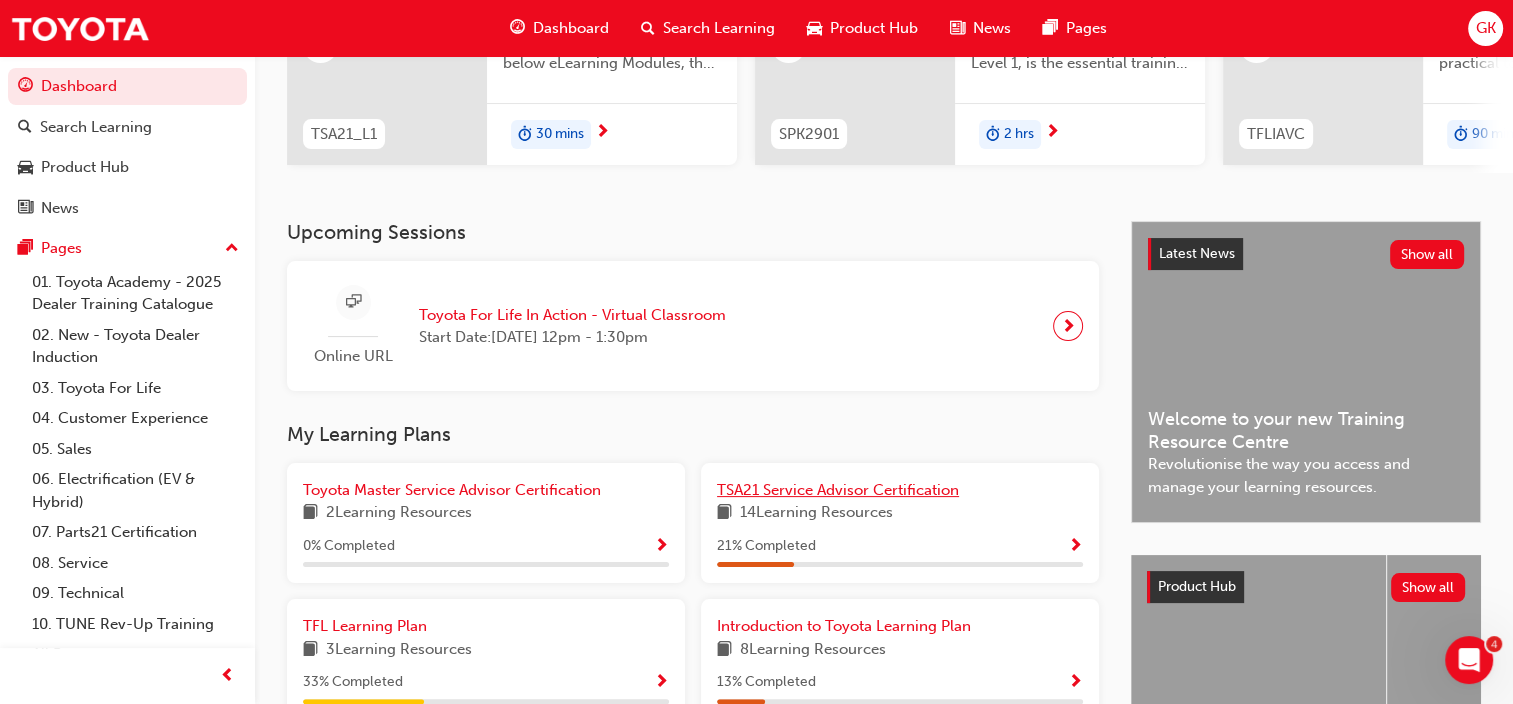 scroll, scrollTop: 375, scrollLeft: 0, axis: vertical 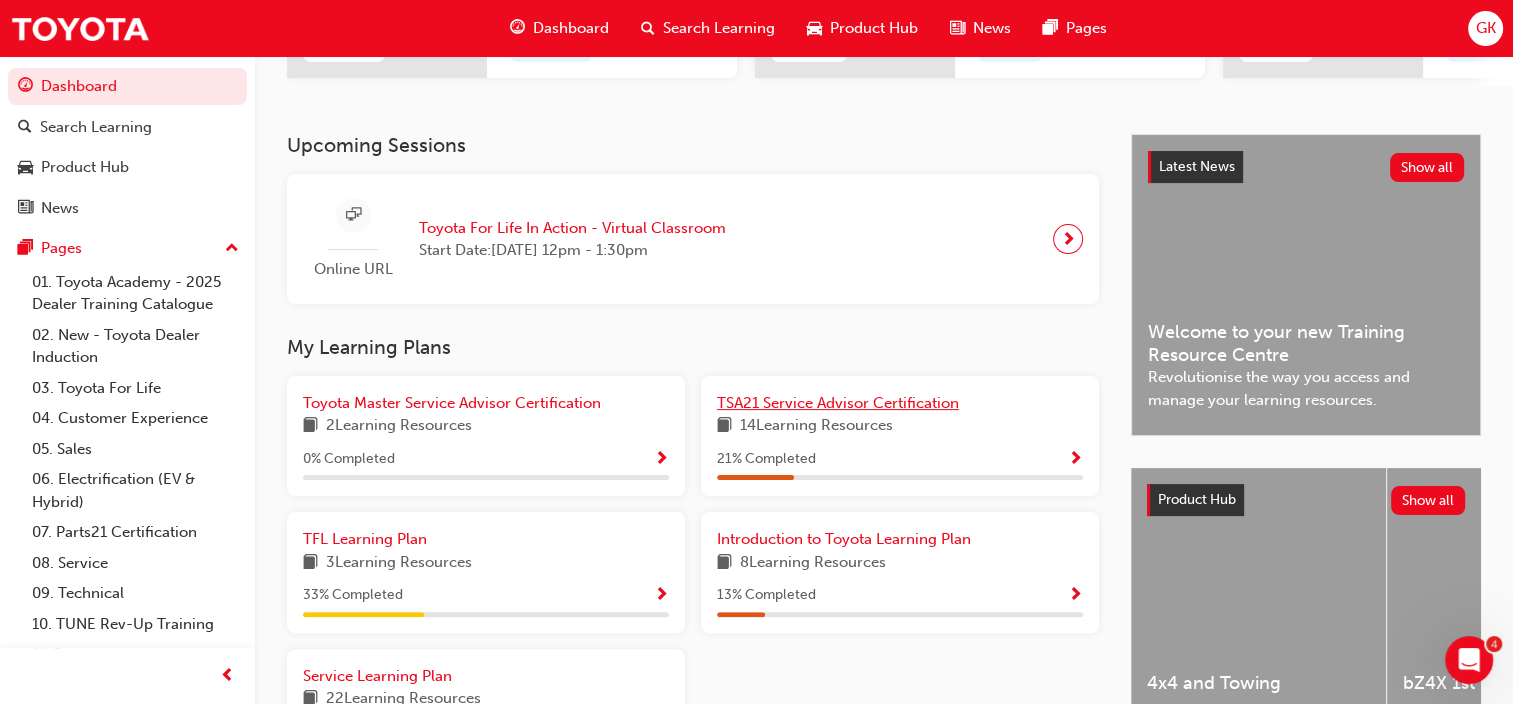click on "TSA21 Service Advisor Certification" at bounding box center (838, 403) 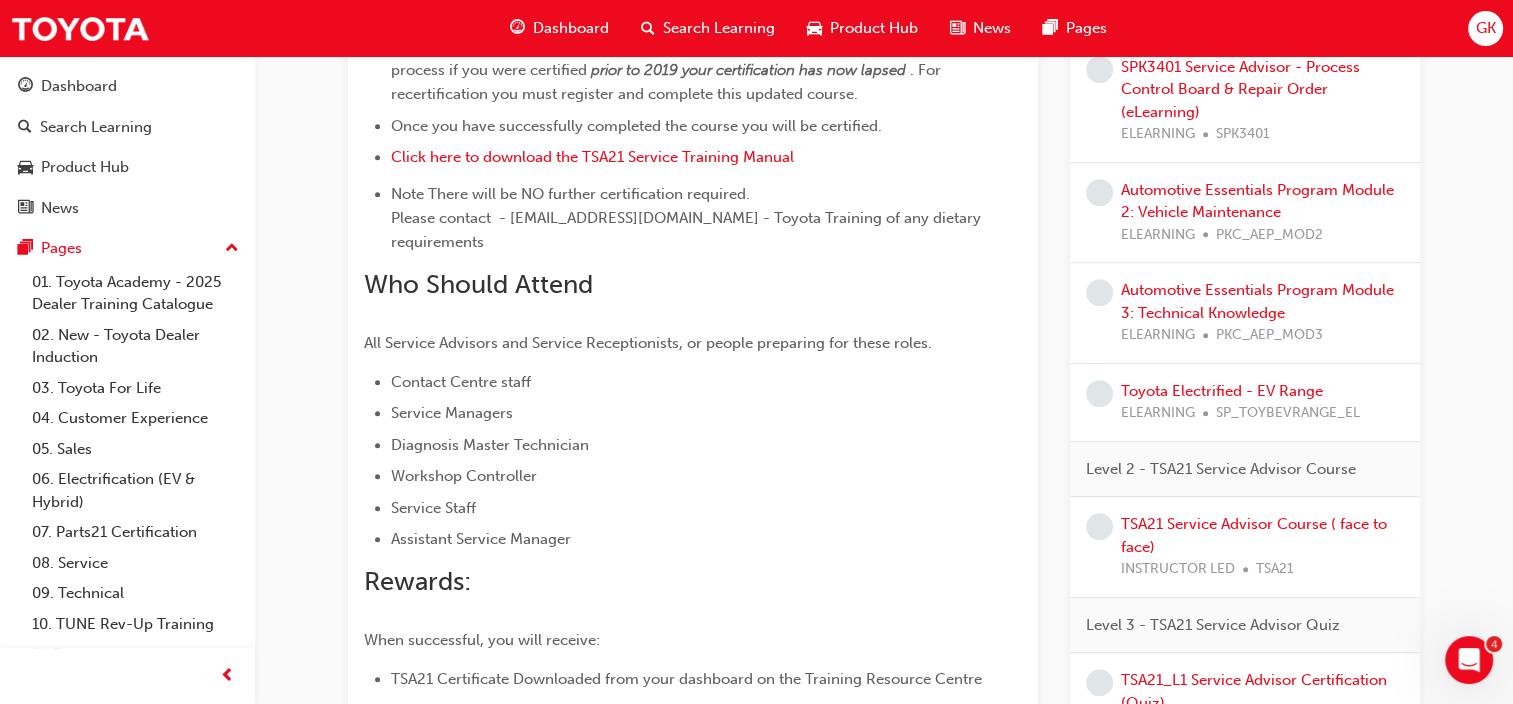 scroll, scrollTop: 1175, scrollLeft: 0, axis: vertical 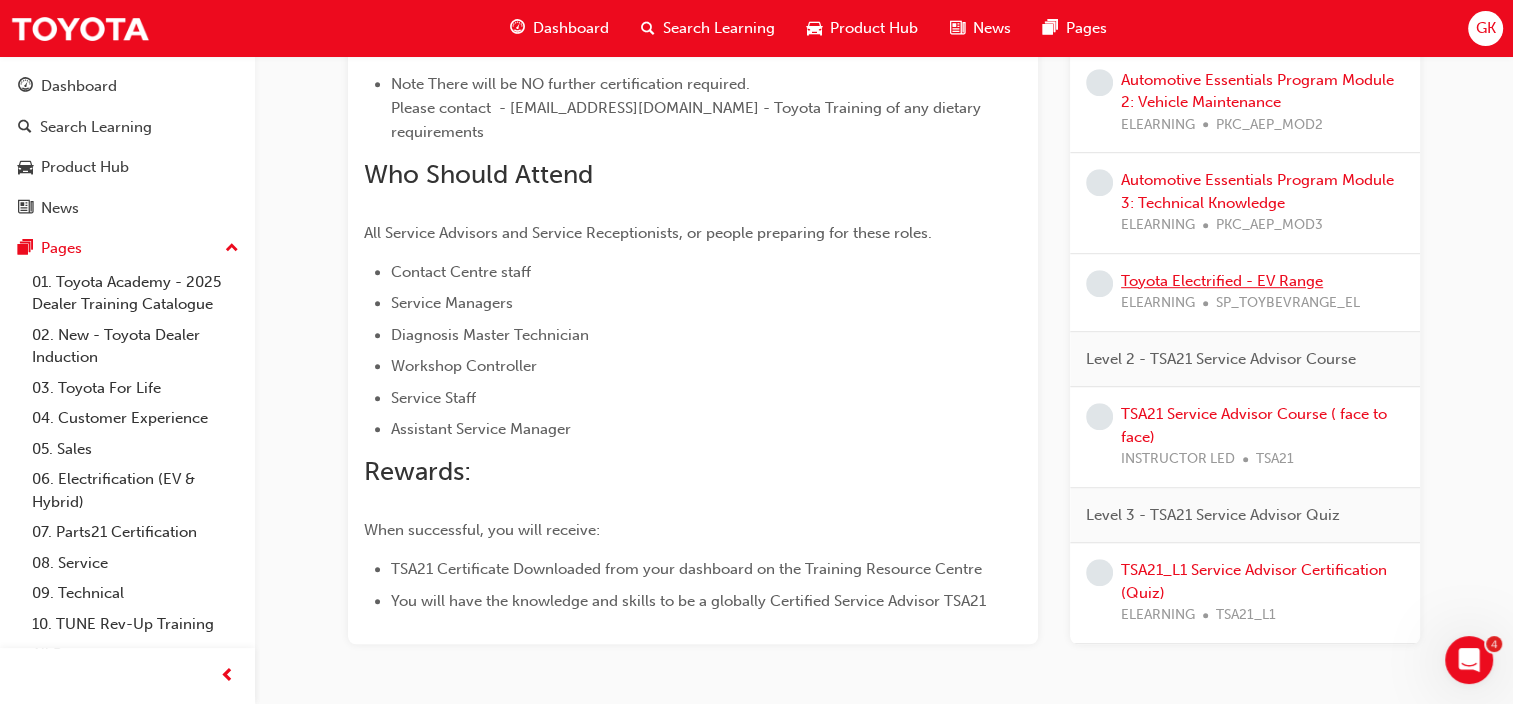 click on "Toyota Electrified - EV Range" at bounding box center (1222, 281) 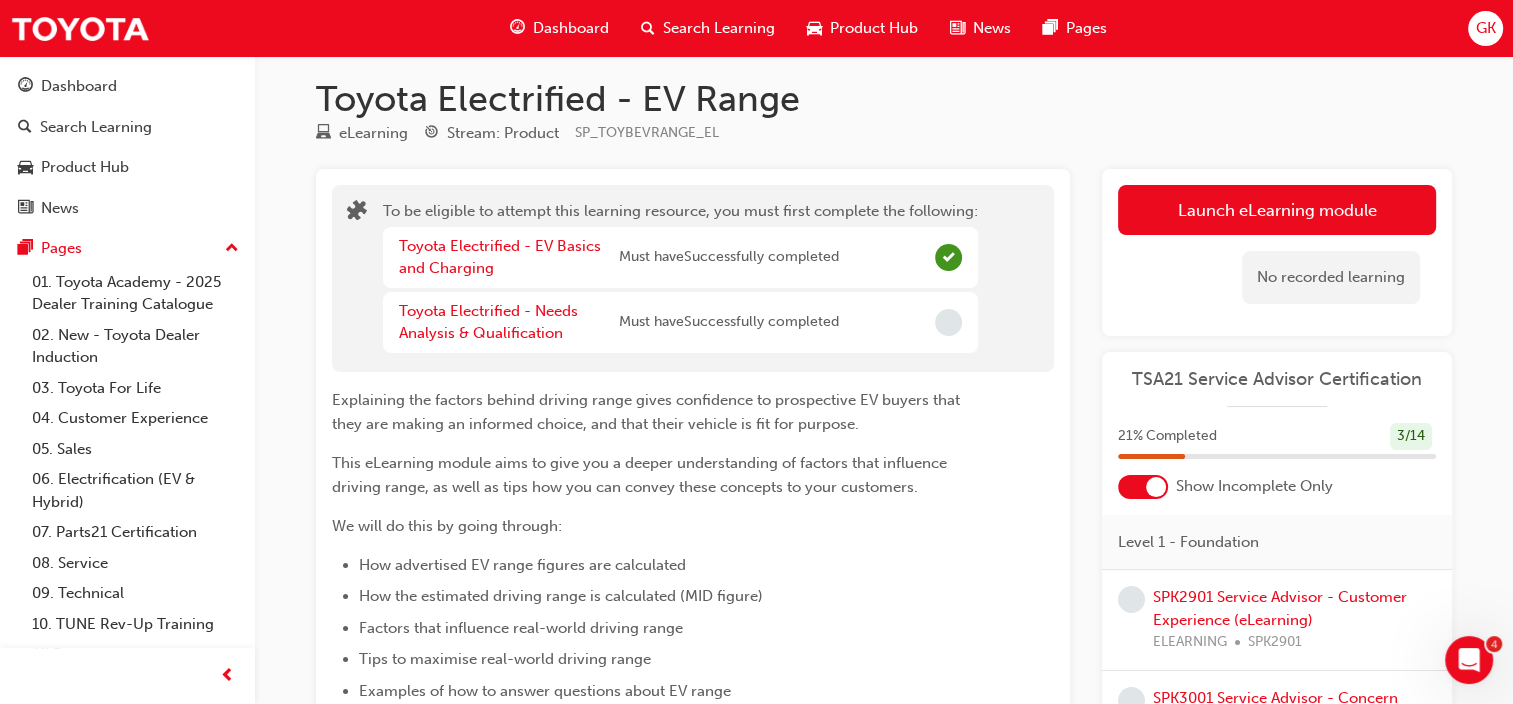 scroll, scrollTop: 0, scrollLeft: 0, axis: both 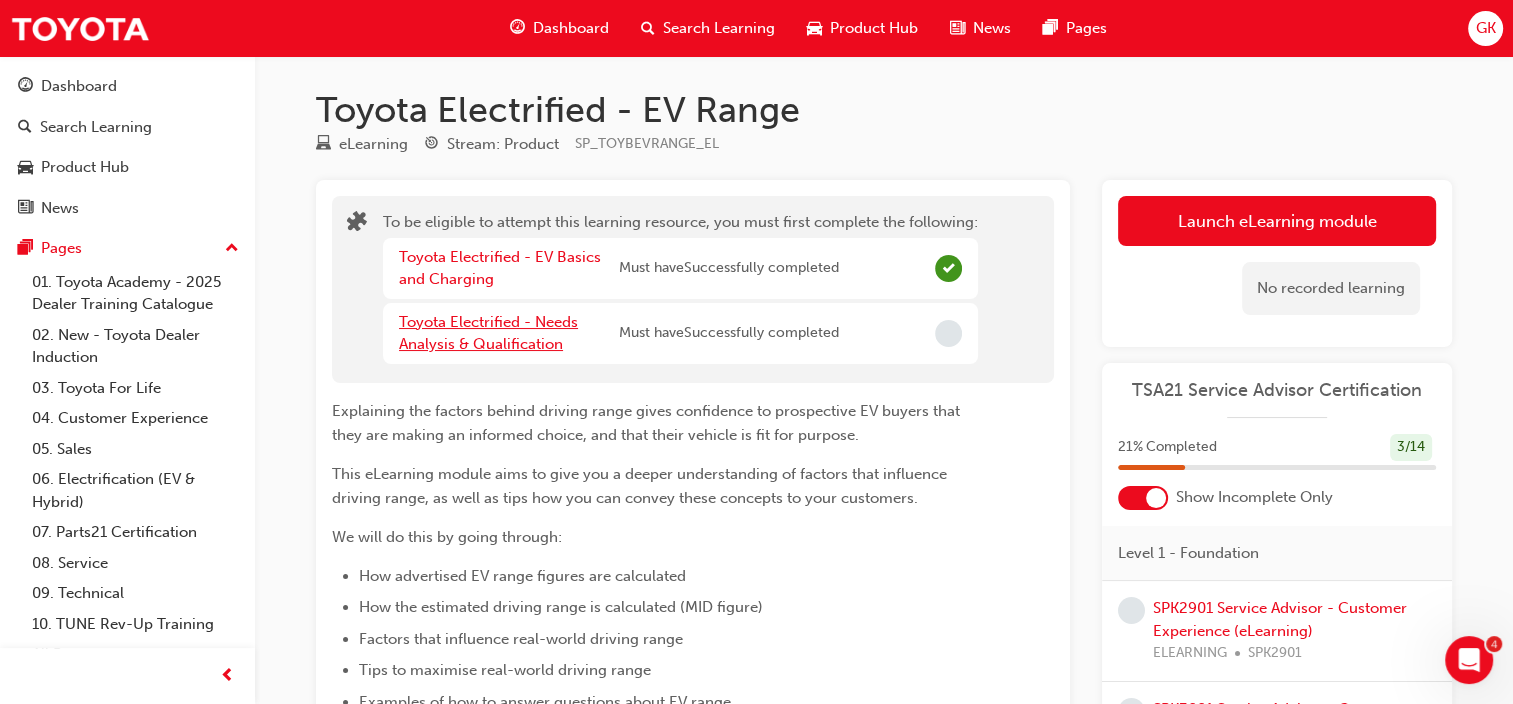 click on "Toyota Electrified - Needs Analysis & Qualification" at bounding box center (488, 333) 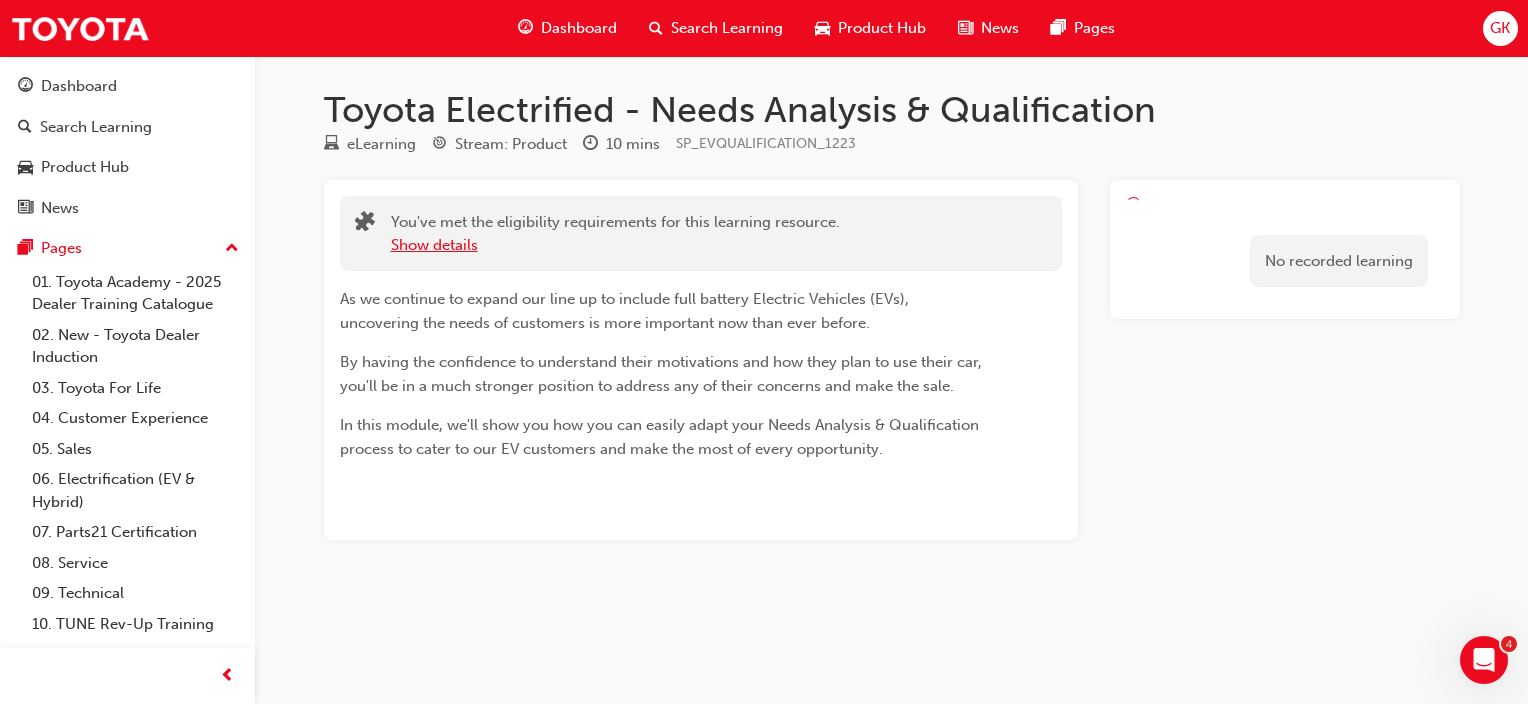 click on "Show details" at bounding box center (434, 245) 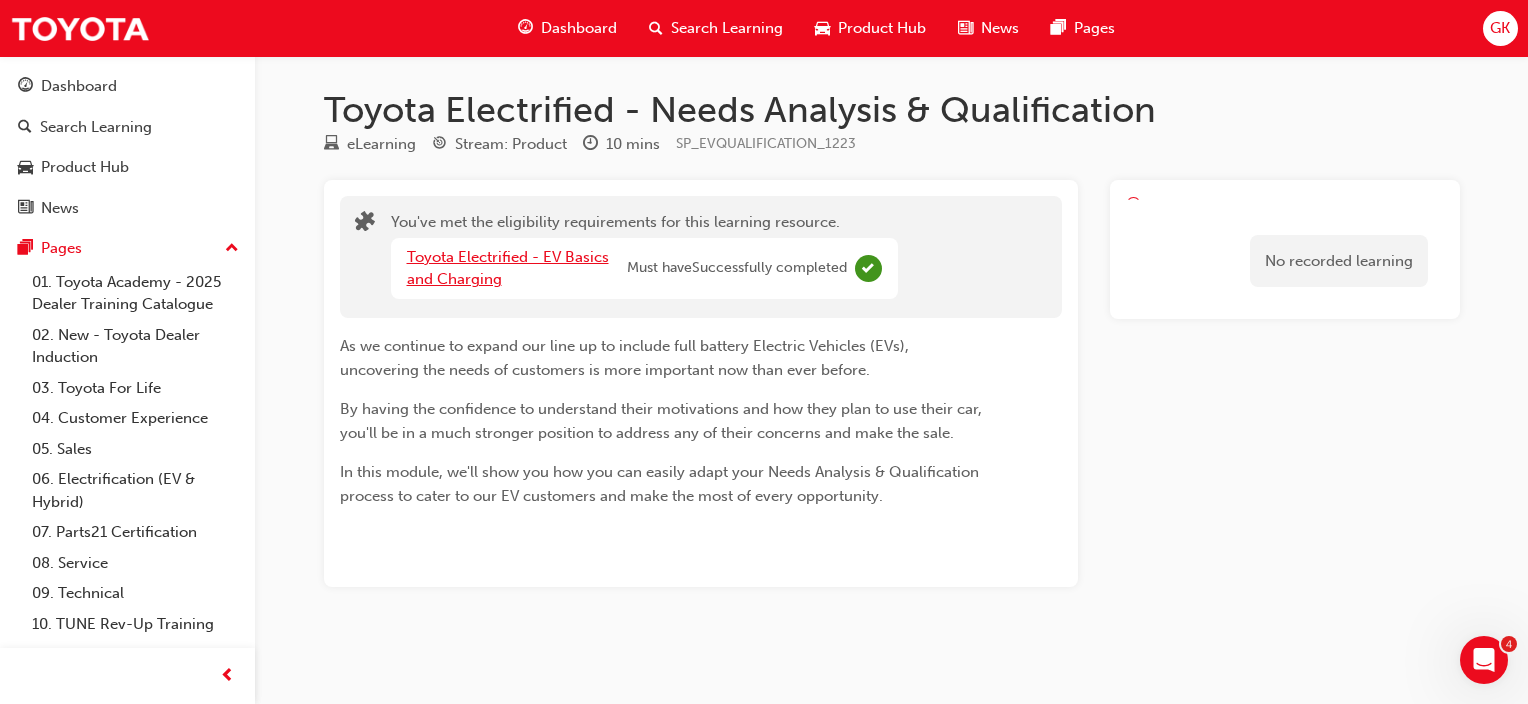 click on "Toyota Electrified - EV Basics and Charging" at bounding box center (508, 268) 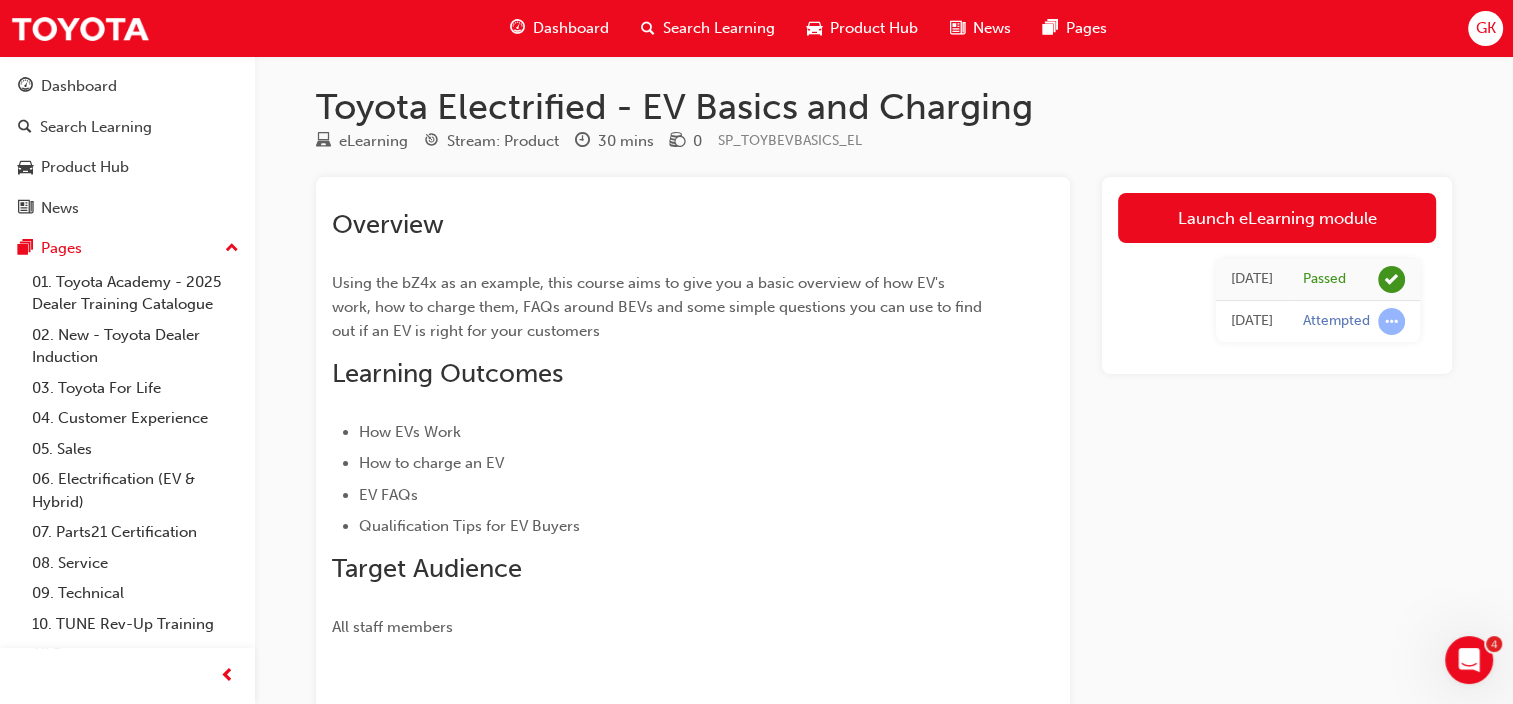 scroll, scrollTop: 0, scrollLeft: 0, axis: both 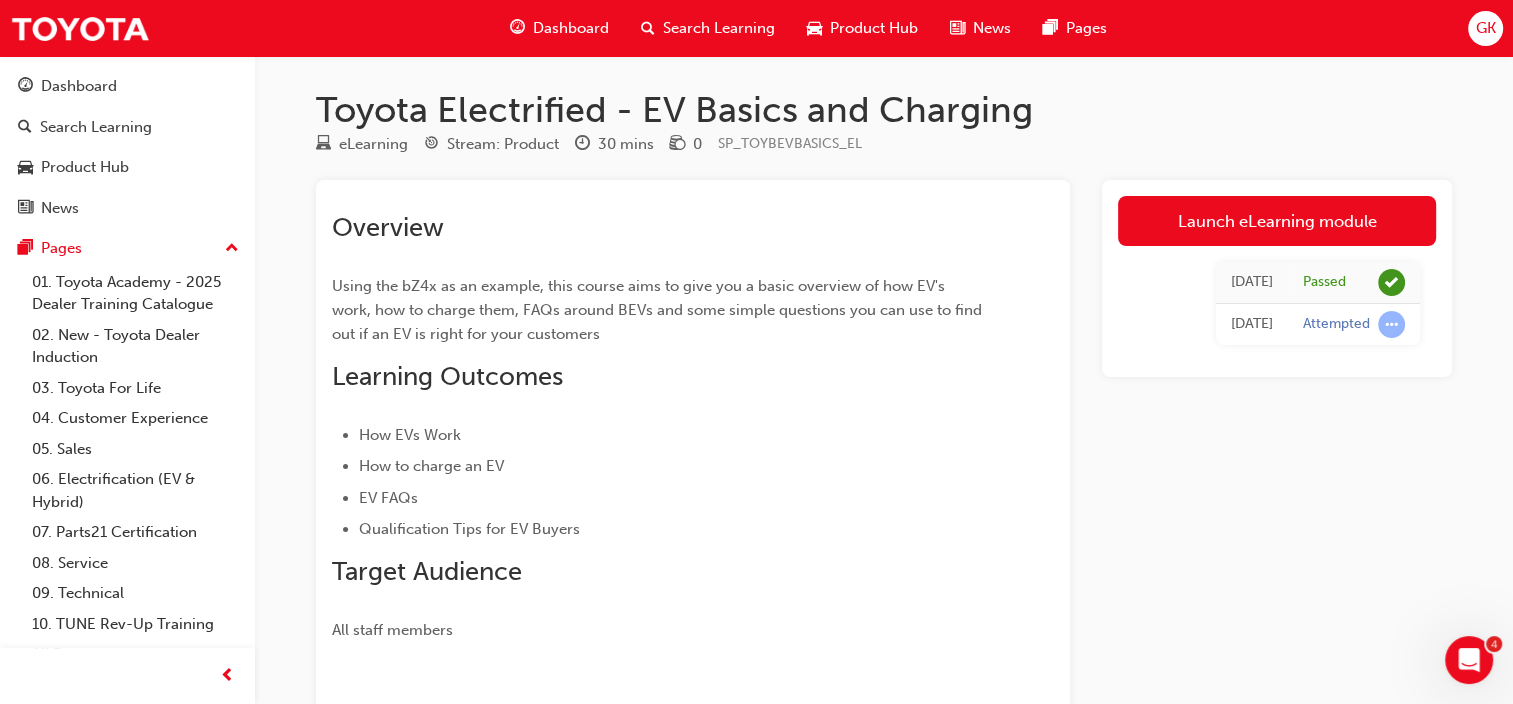 click on "Dashboard" at bounding box center (571, 28) 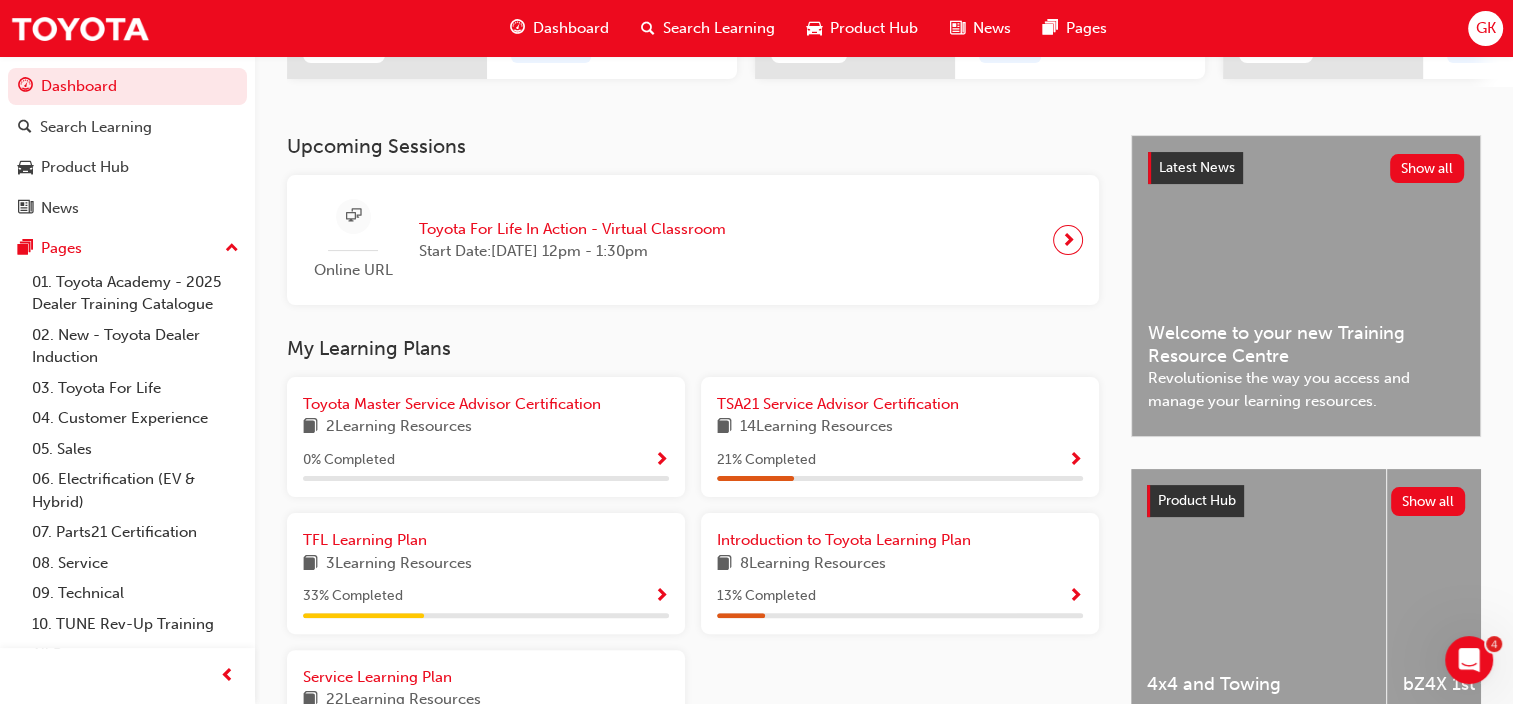 scroll, scrollTop: 375, scrollLeft: 0, axis: vertical 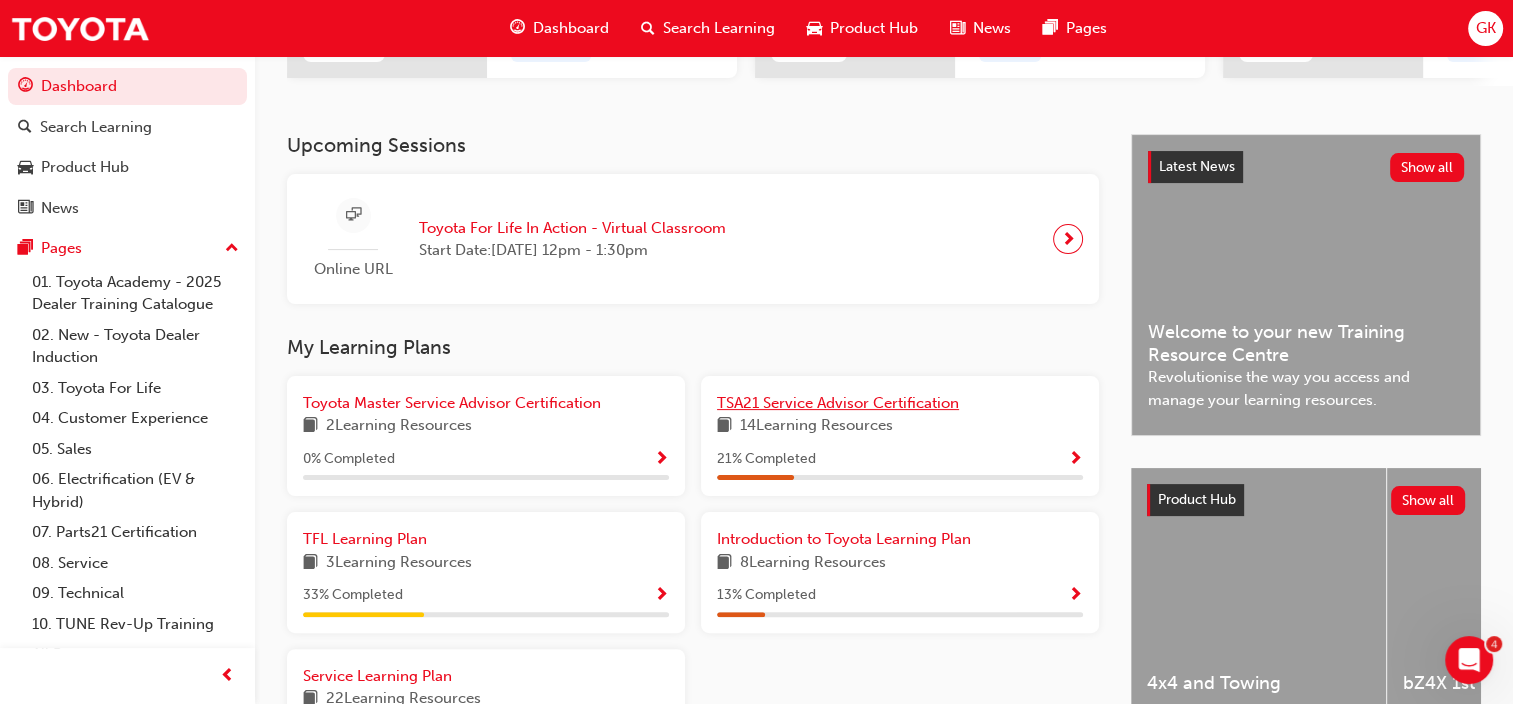 click on "TSA21 Service Advisor Certification" at bounding box center (838, 403) 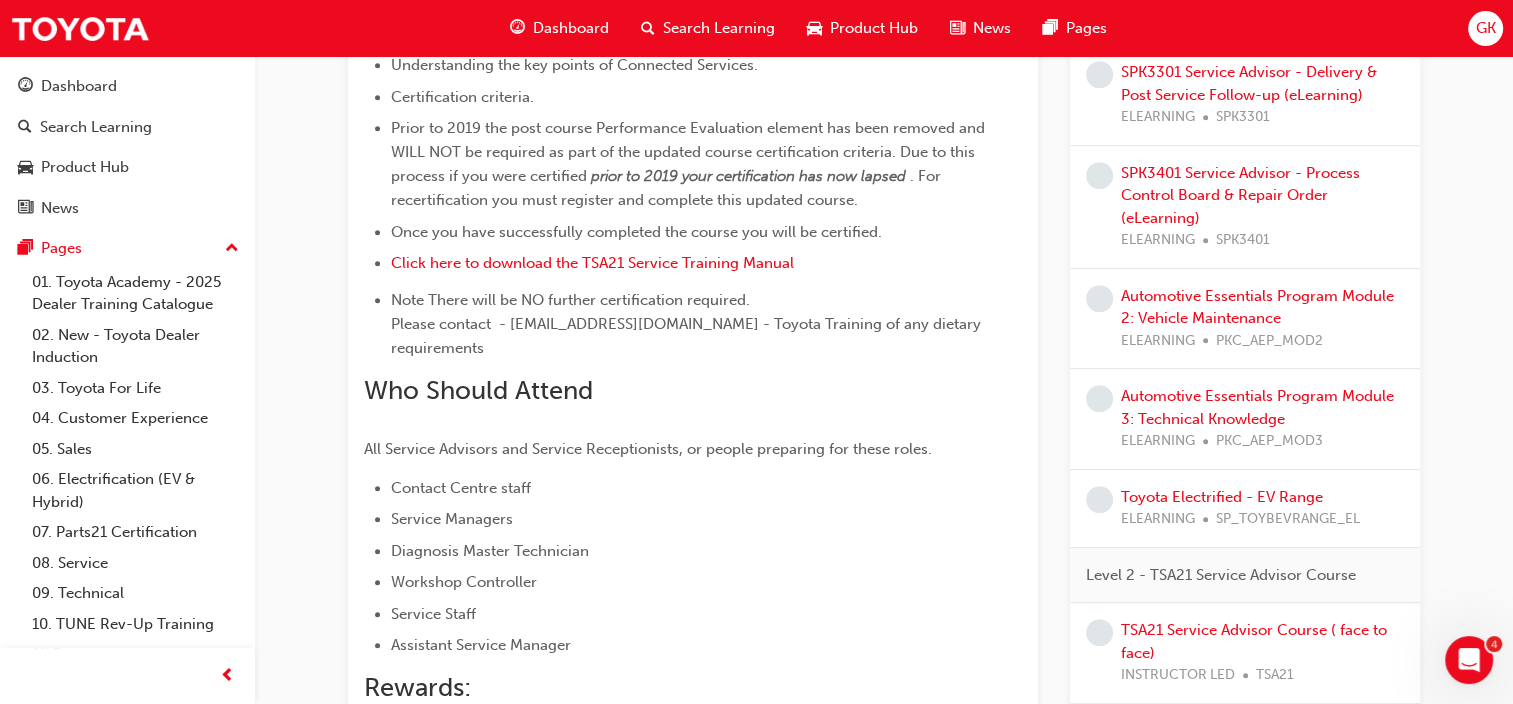 scroll, scrollTop: 975, scrollLeft: 0, axis: vertical 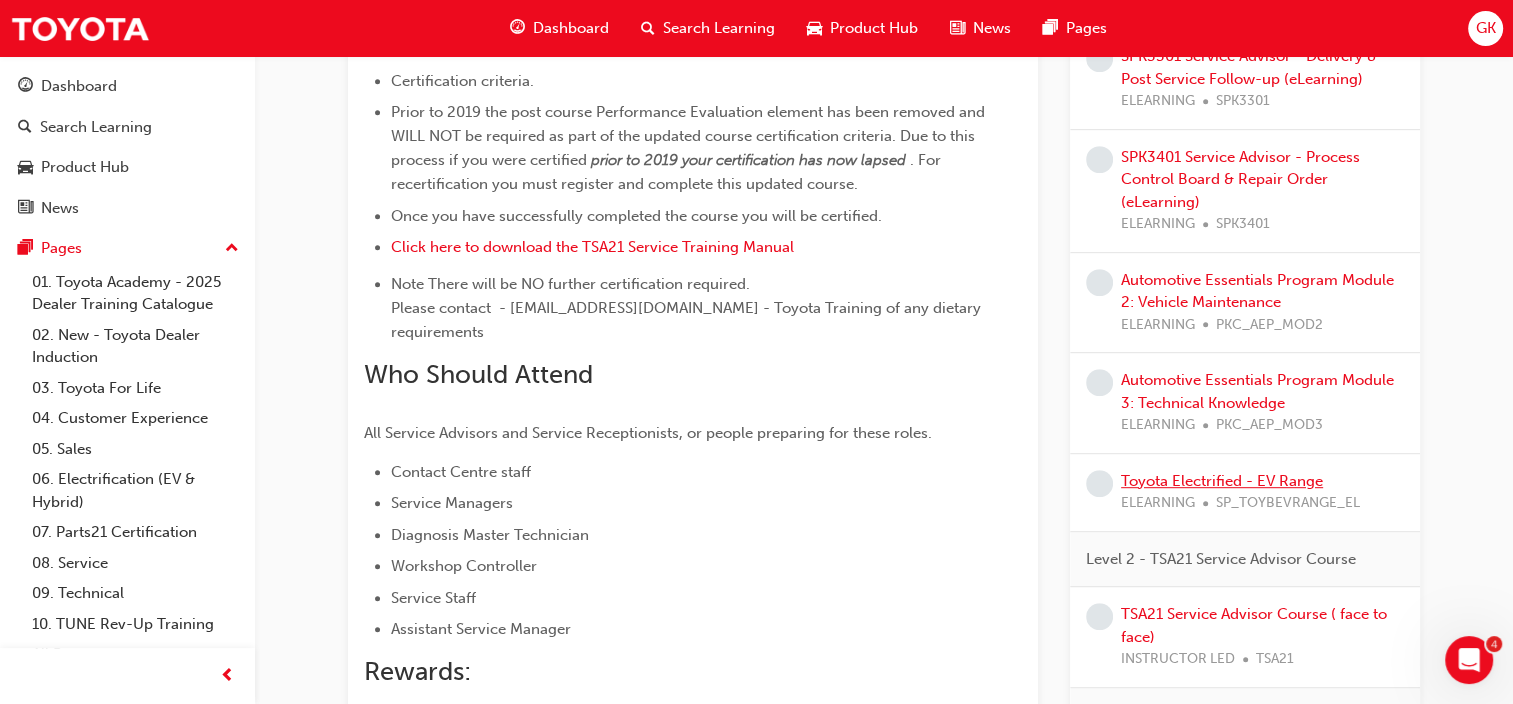 click on "Toyota Electrified - EV Range" at bounding box center (1222, 481) 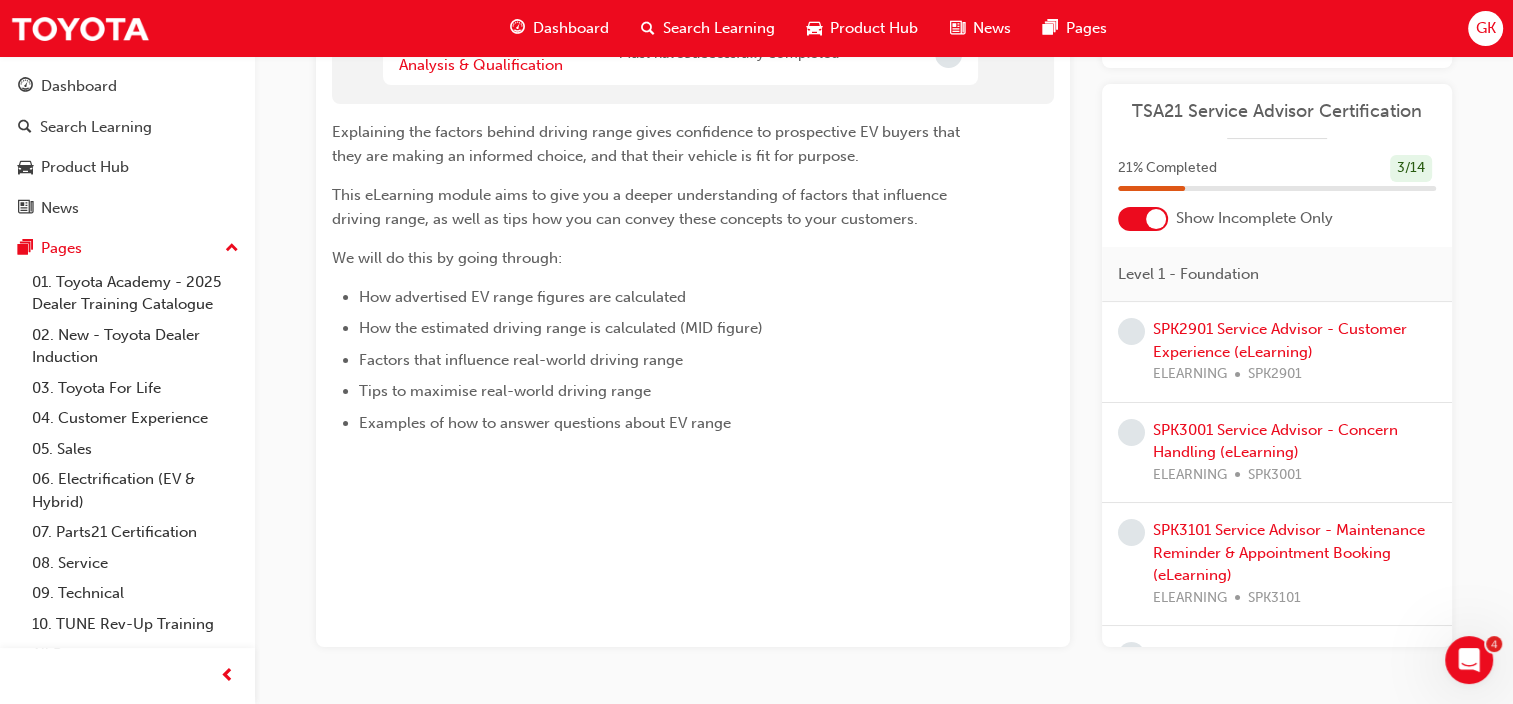 scroll, scrollTop: 335, scrollLeft: 0, axis: vertical 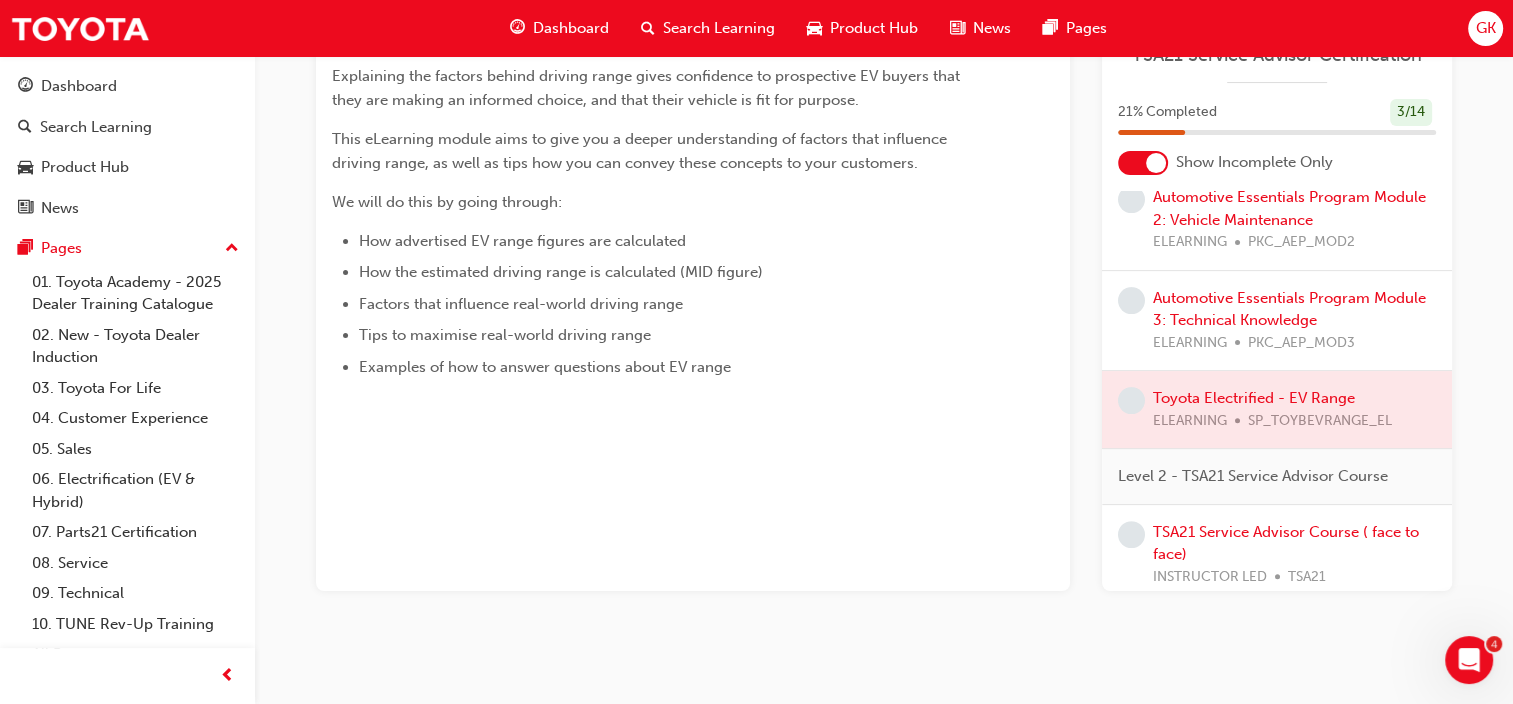 click at bounding box center (1277, 409) 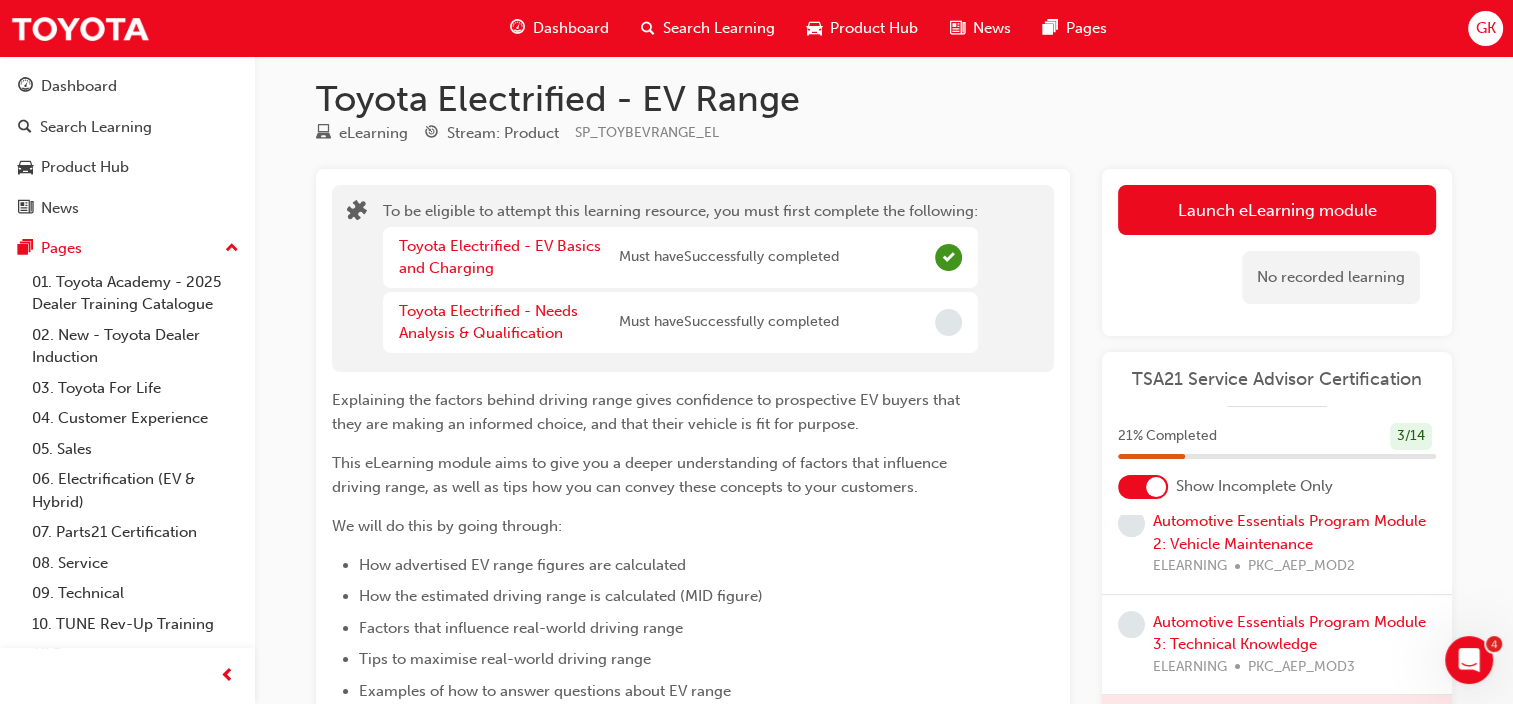 scroll, scrollTop: 10, scrollLeft: 0, axis: vertical 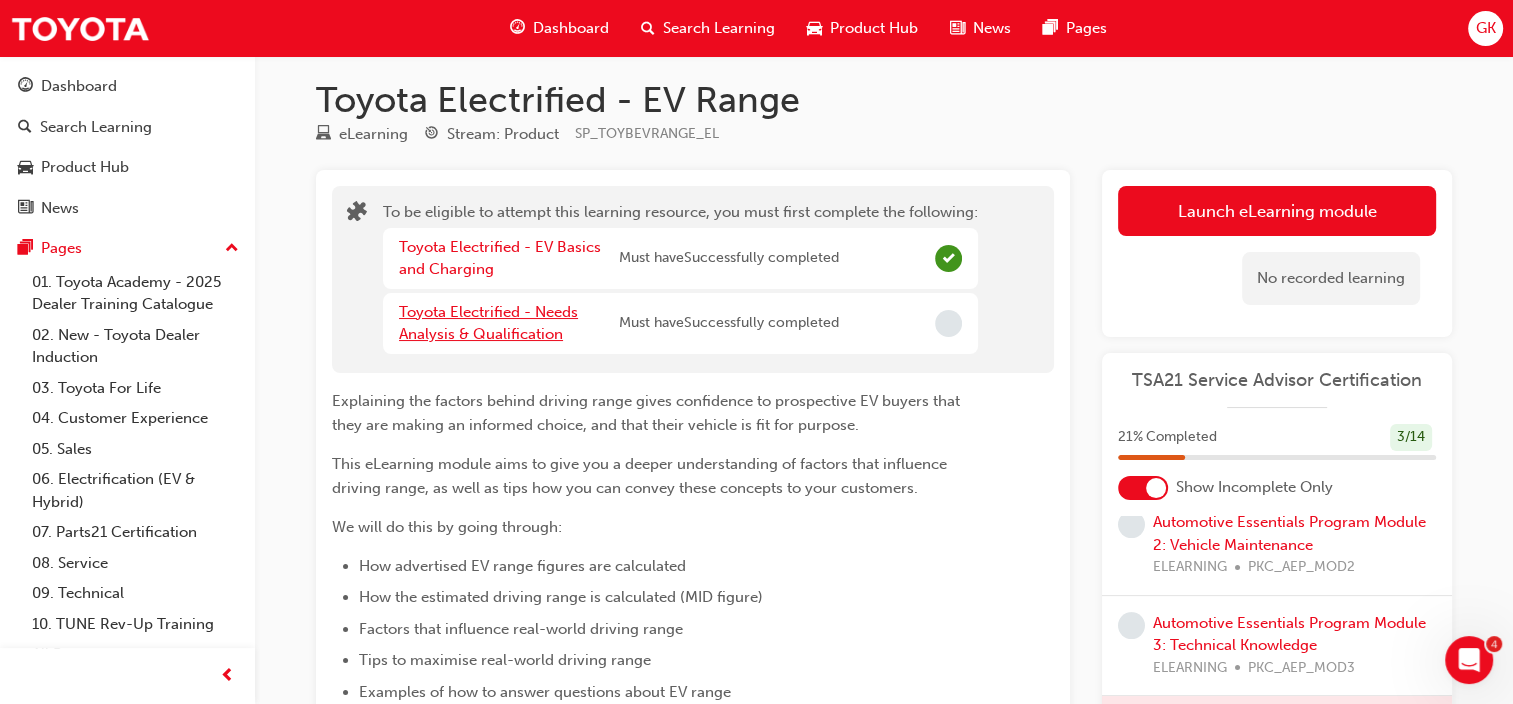 click on "Toyota Electrified - Needs Analysis & Qualification" at bounding box center (488, 323) 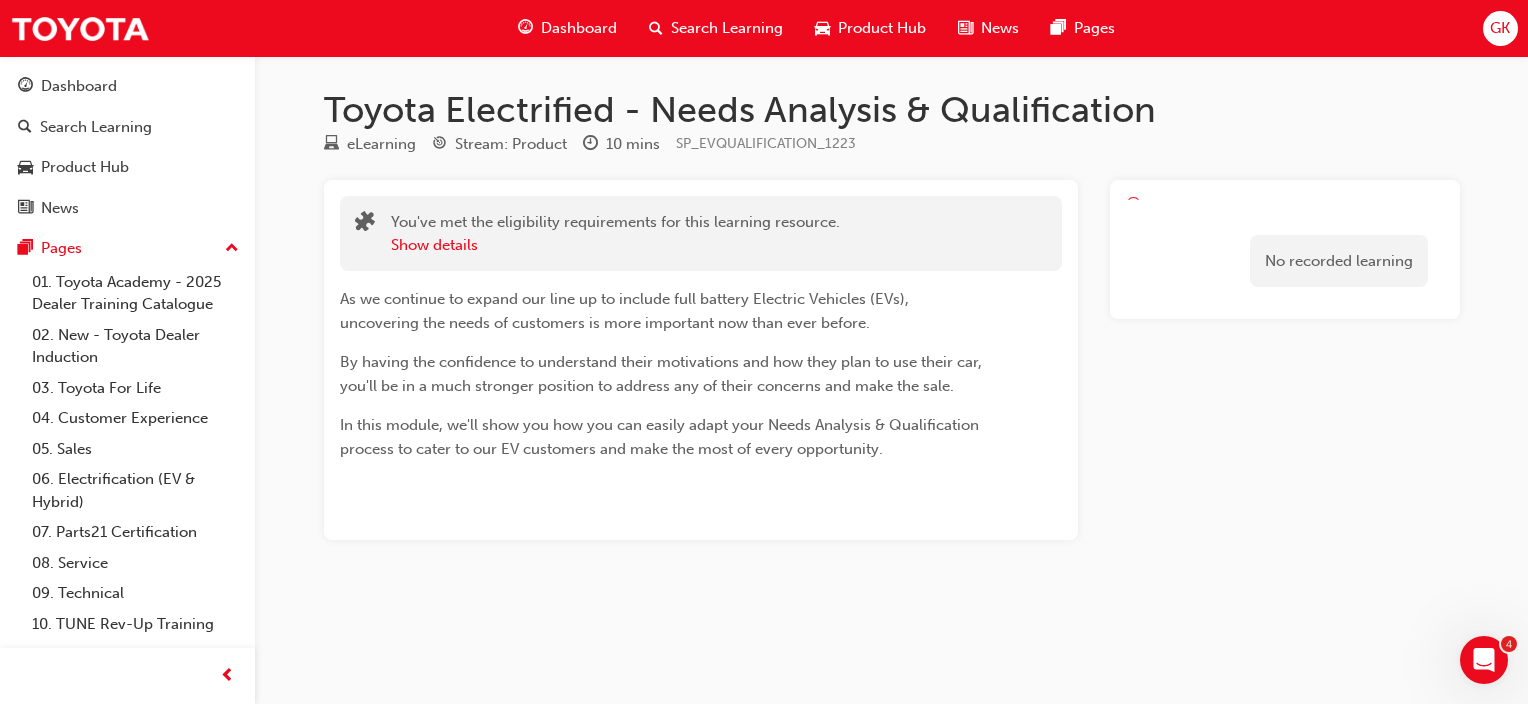 click on "Dashboard" at bounding box center [579, 28] 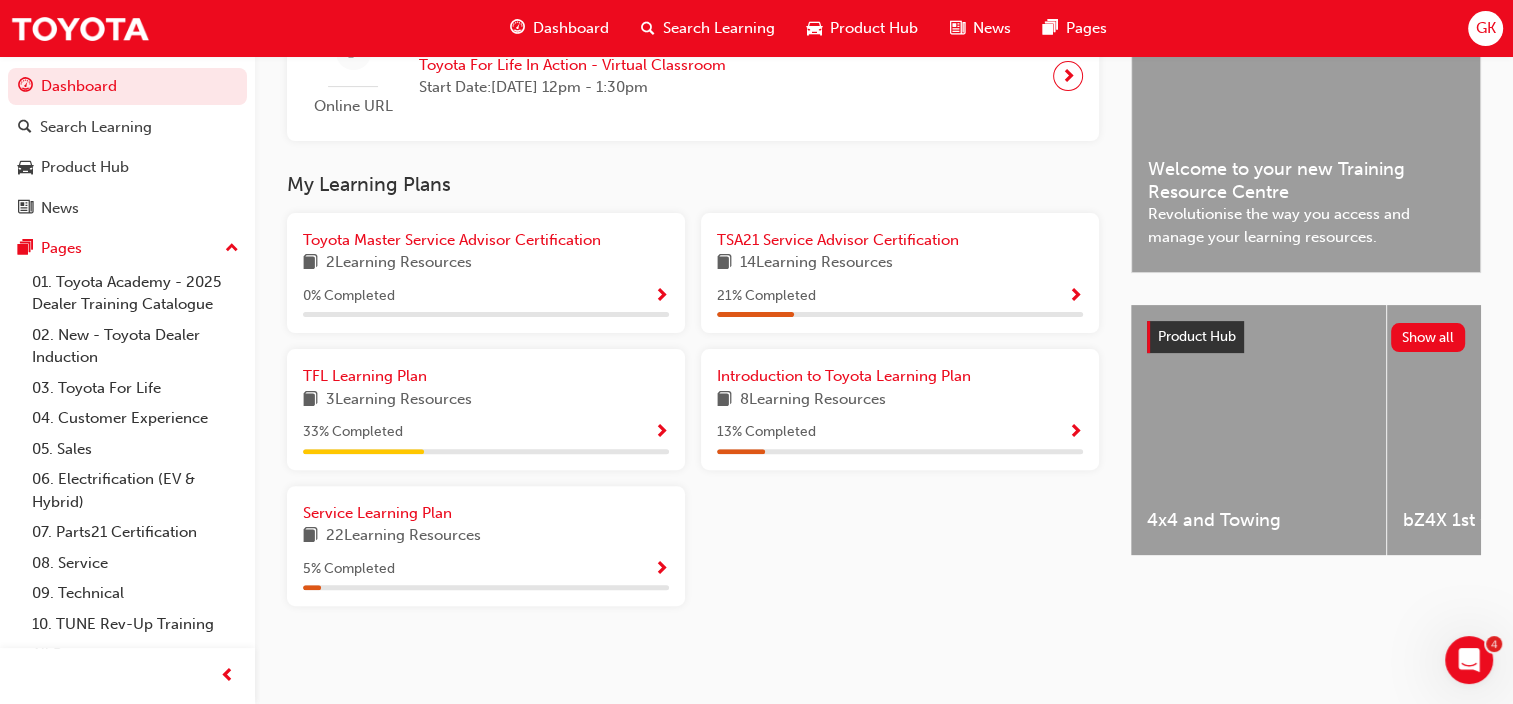 scroll, scrollTop: 547, scrollLeft: 0, axis: vertical 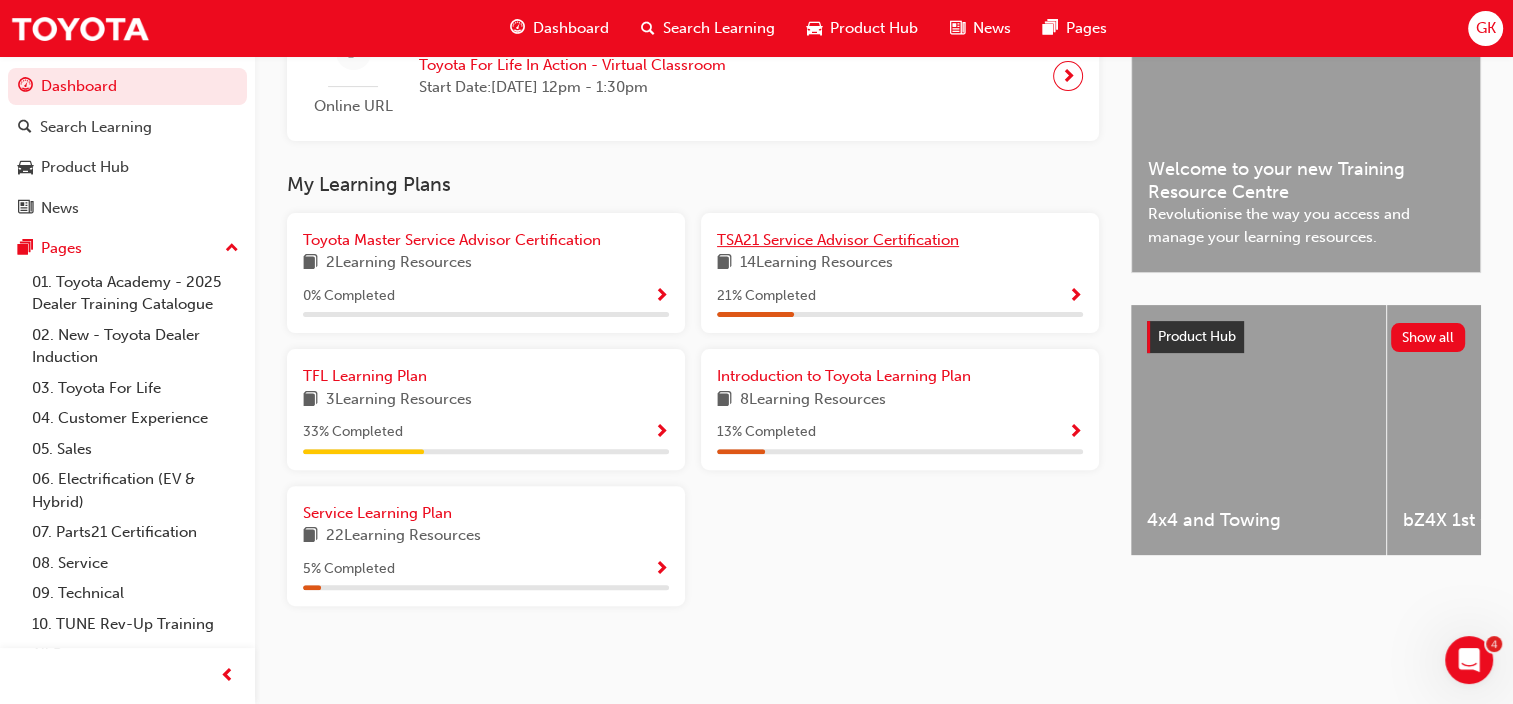 click on "TSA21 Service Advisor Certification" at bounding box center [838, 240] 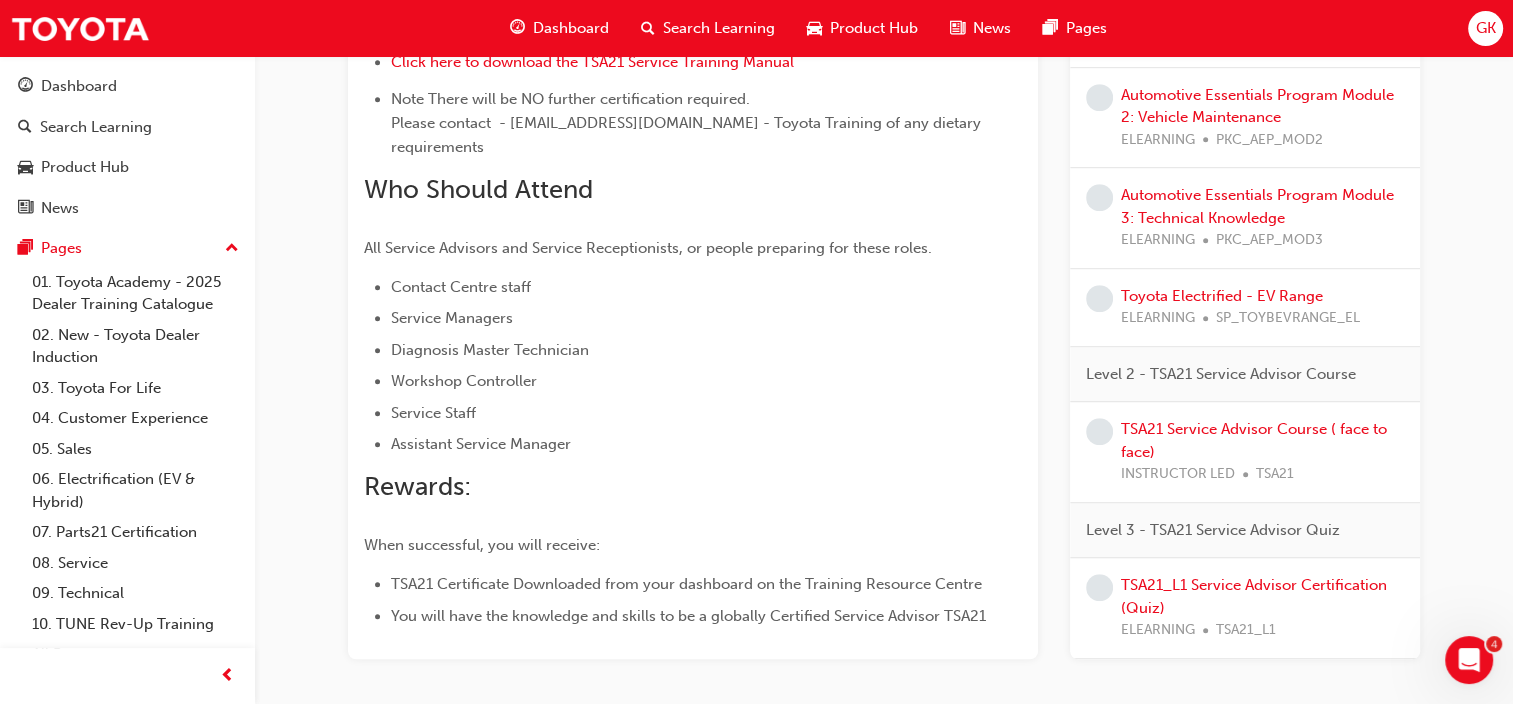 scroll, scrollTop: 1136, scrollLeft: 0, axis: vertical 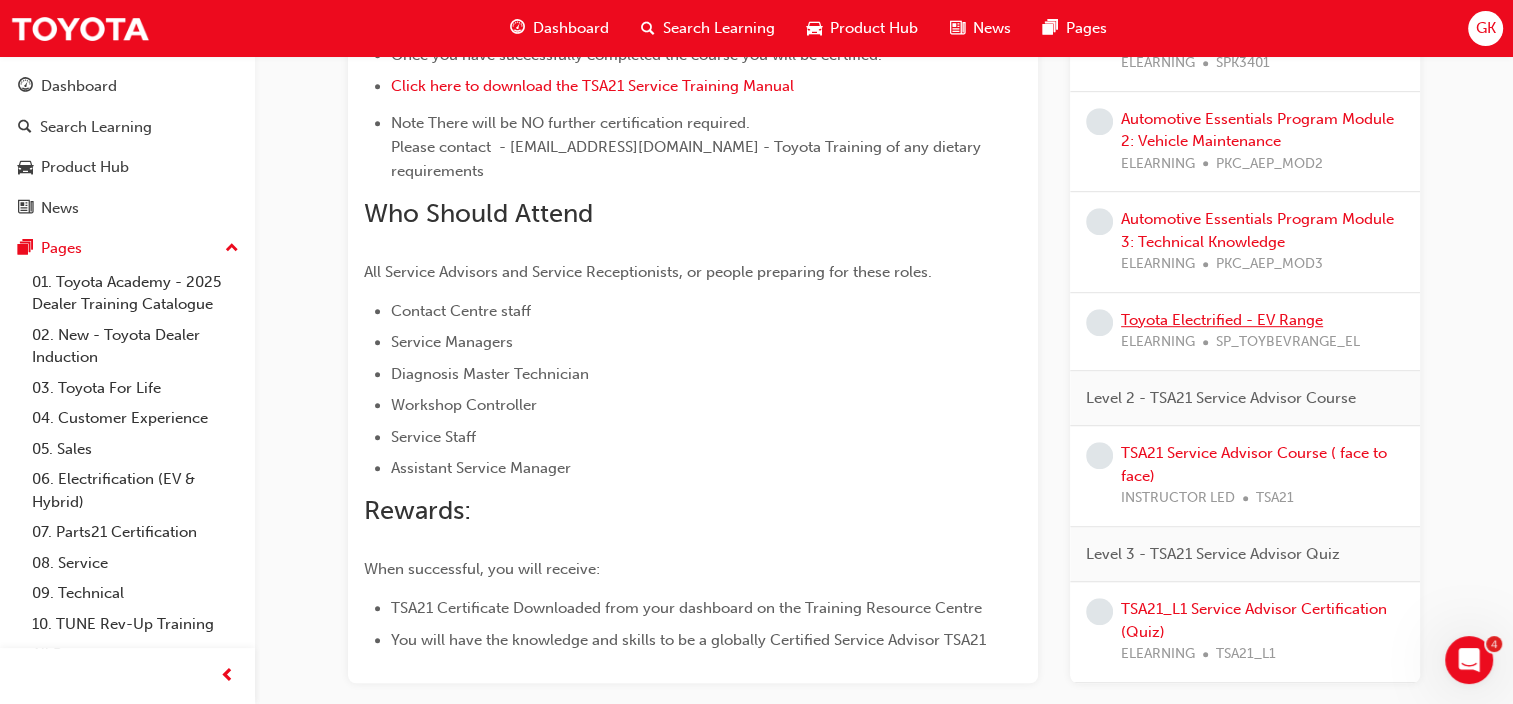 click on "Toyota Electrified - EV Range" at bounding box center [1222, 320] 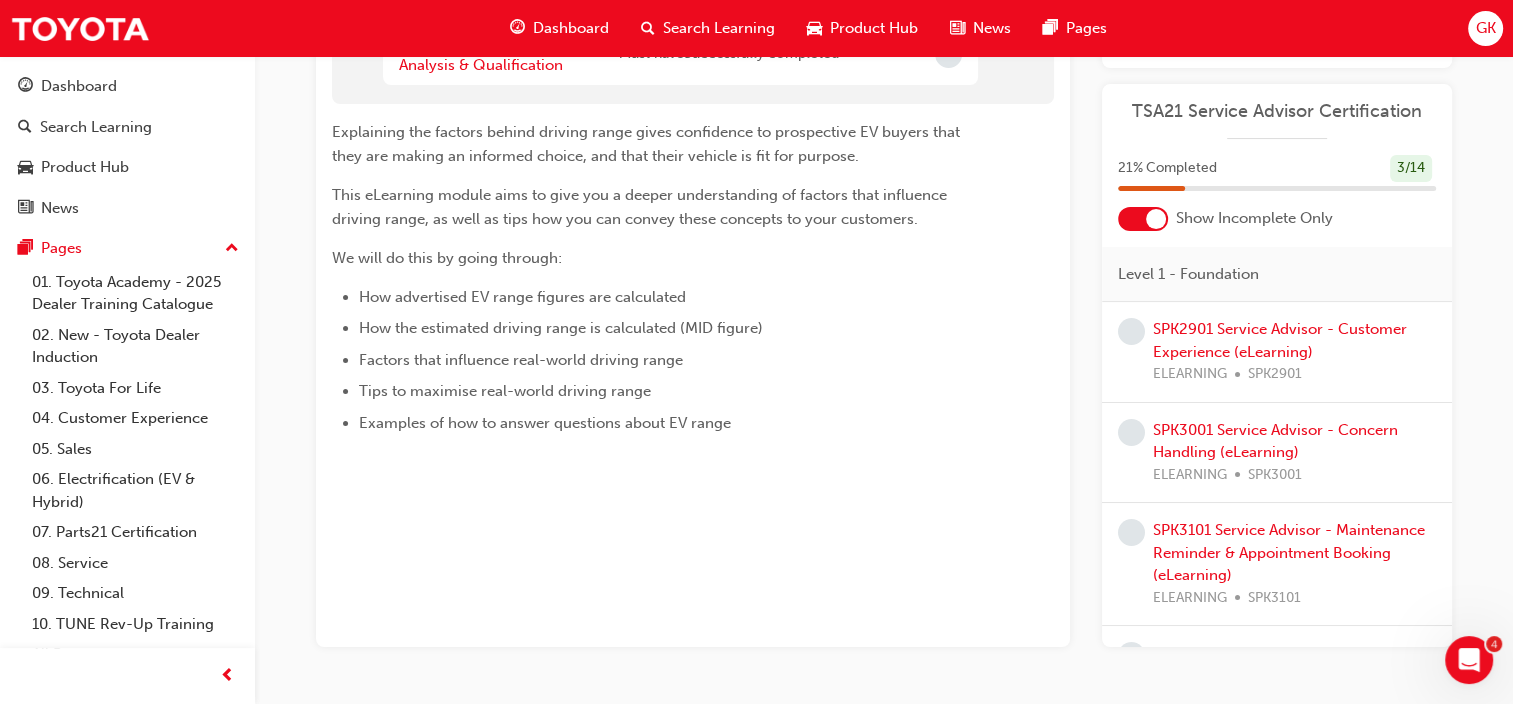 scroll, scrollTop: 335, scrollLeft: 0, axis: vertical 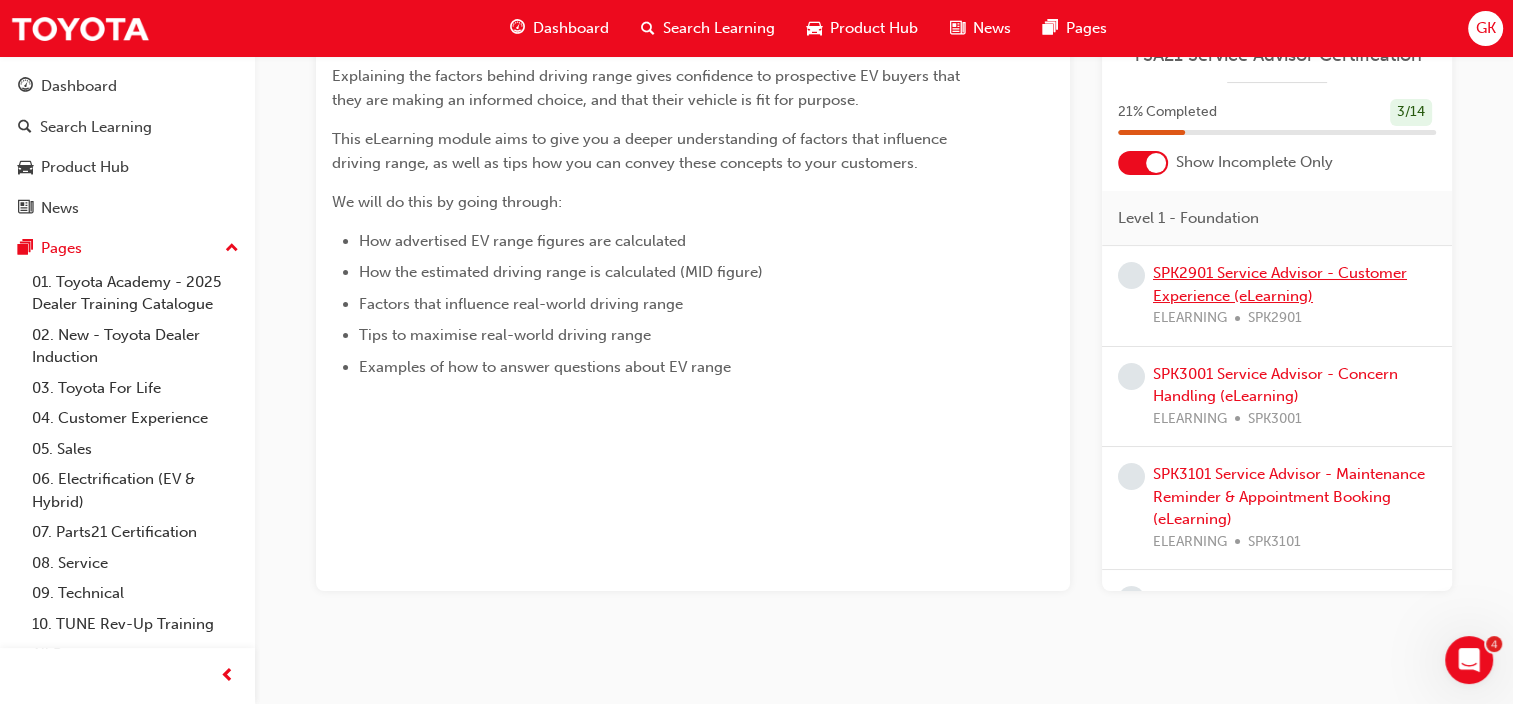 click on "SPK2901 Service Advisor - Customer Experience (eLearning)" at bounding box center [1280, 284] 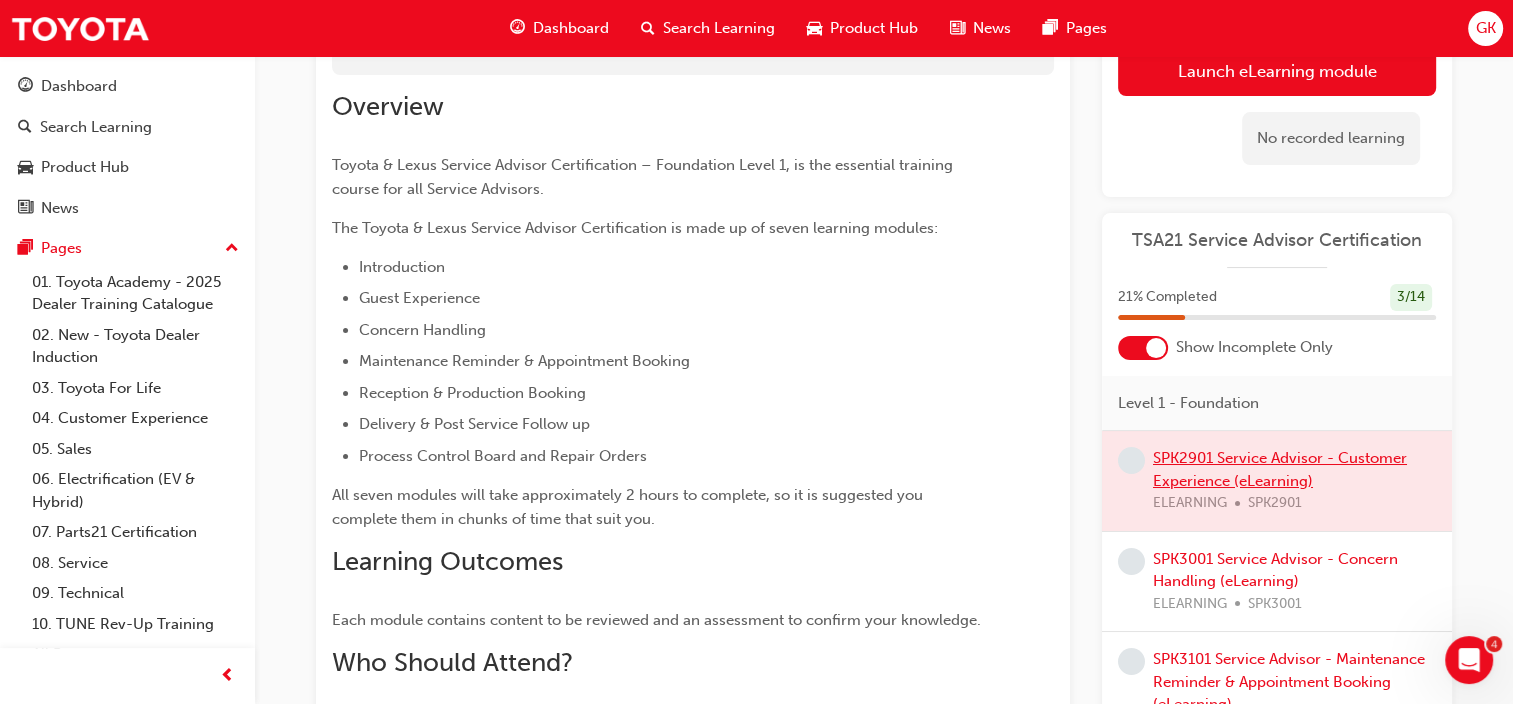 scroll, scrollTop: 200, scrollLeft: 0, axis: vertical 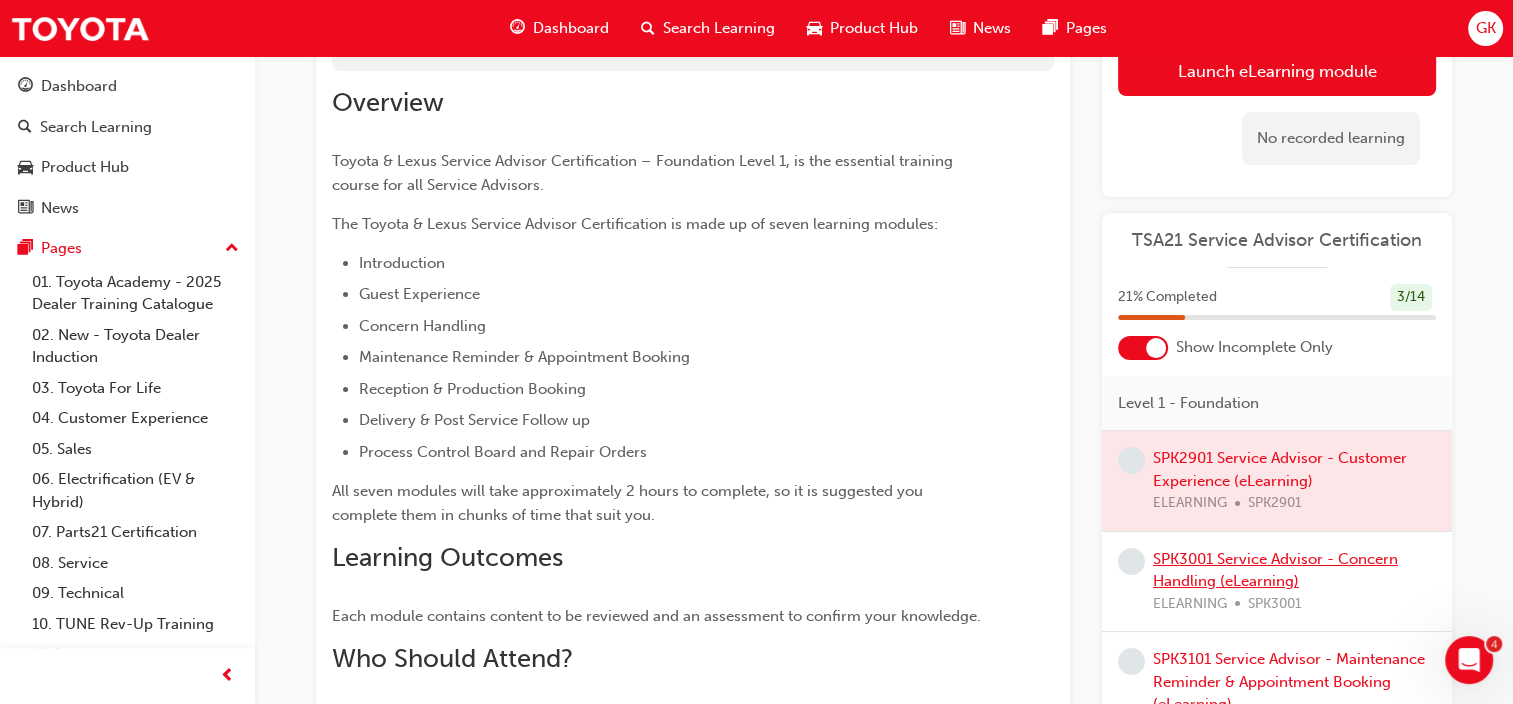 click on "SPK3001 Service Advisor - Concern Handling (eLearning)" at bounding box center (1275, 570) 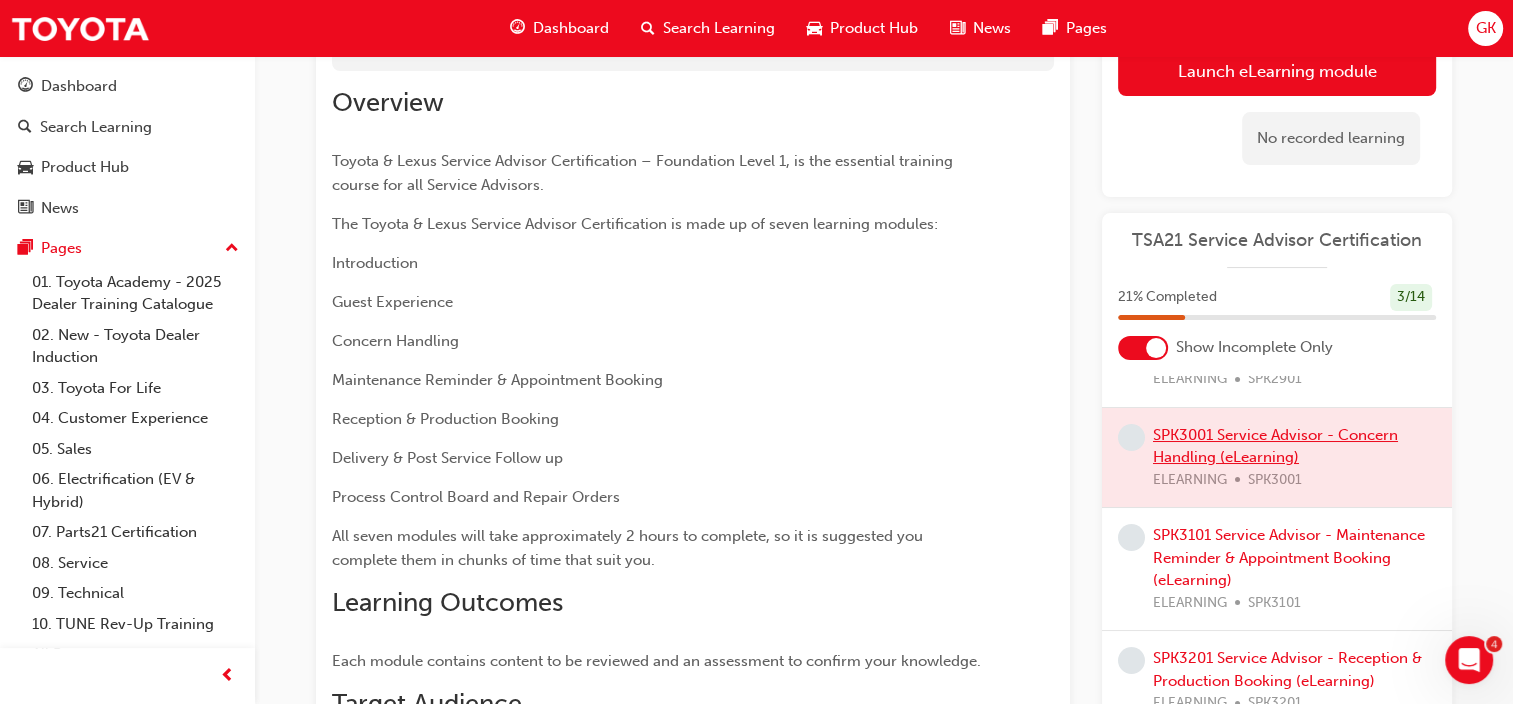 scroll, scrollTop: 224, scrollLeft: 0, axis: vertical 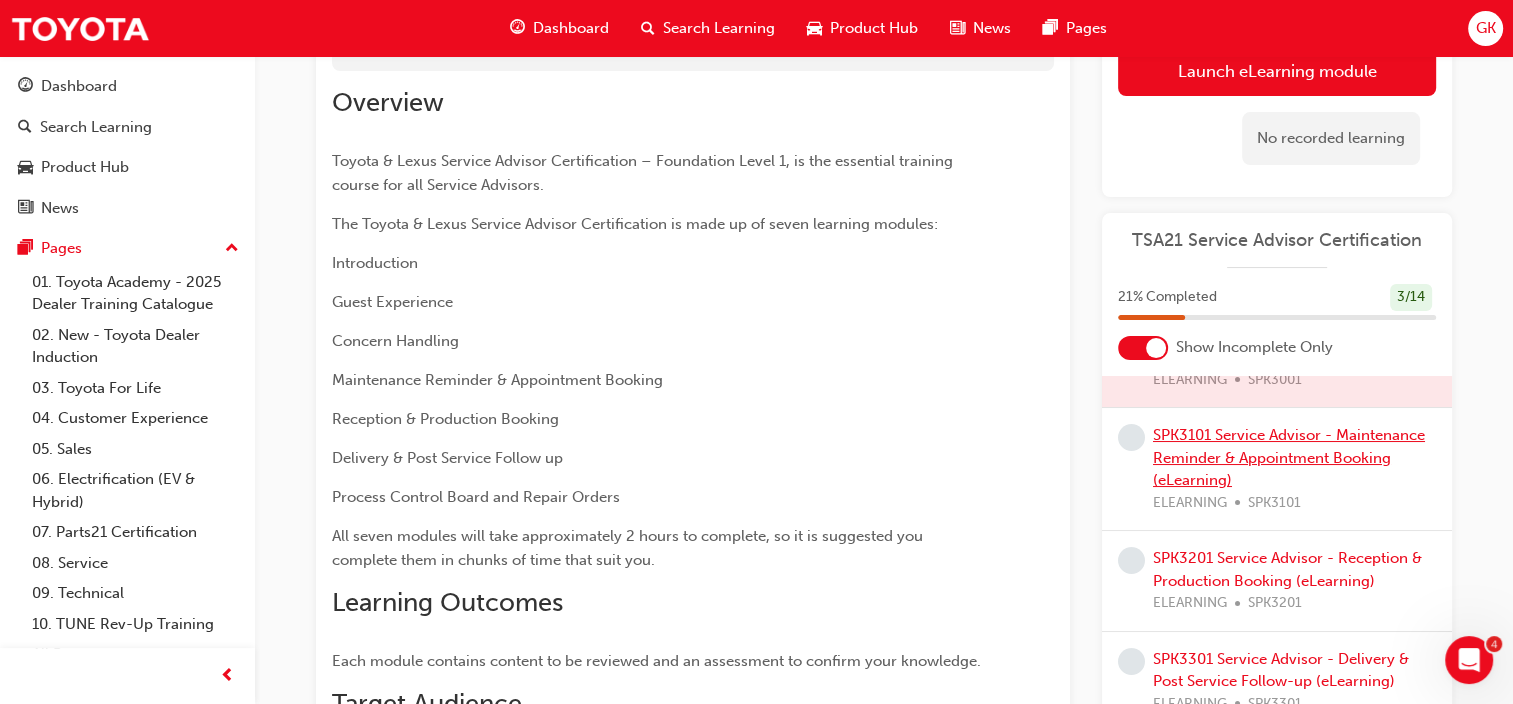 click on "SPK3101 Service Advisor - Maintenance Reminder & Appointment Booking (eLearning)" at bounding box center [1289, 457] 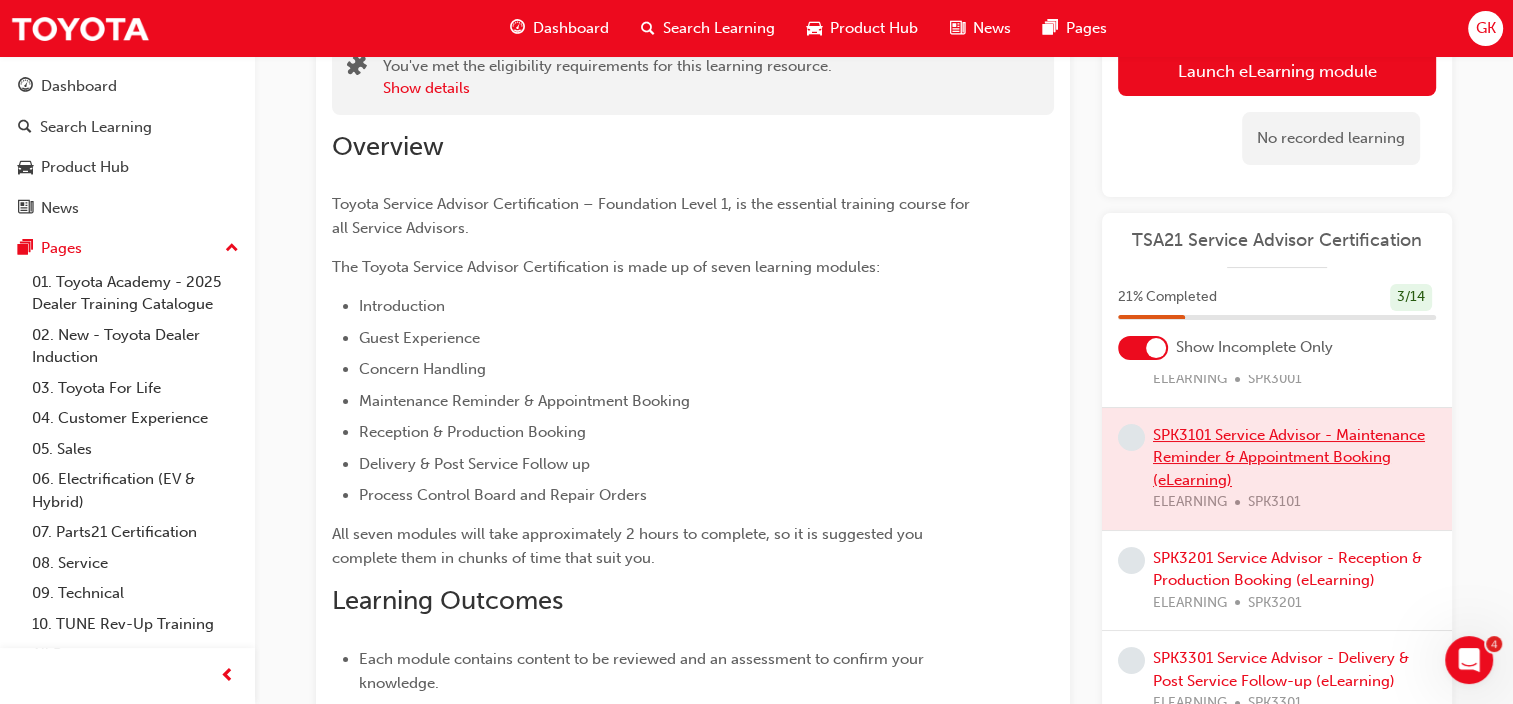 scroll, scrollTop: 244, scrollLeft: 0, axis: vertical 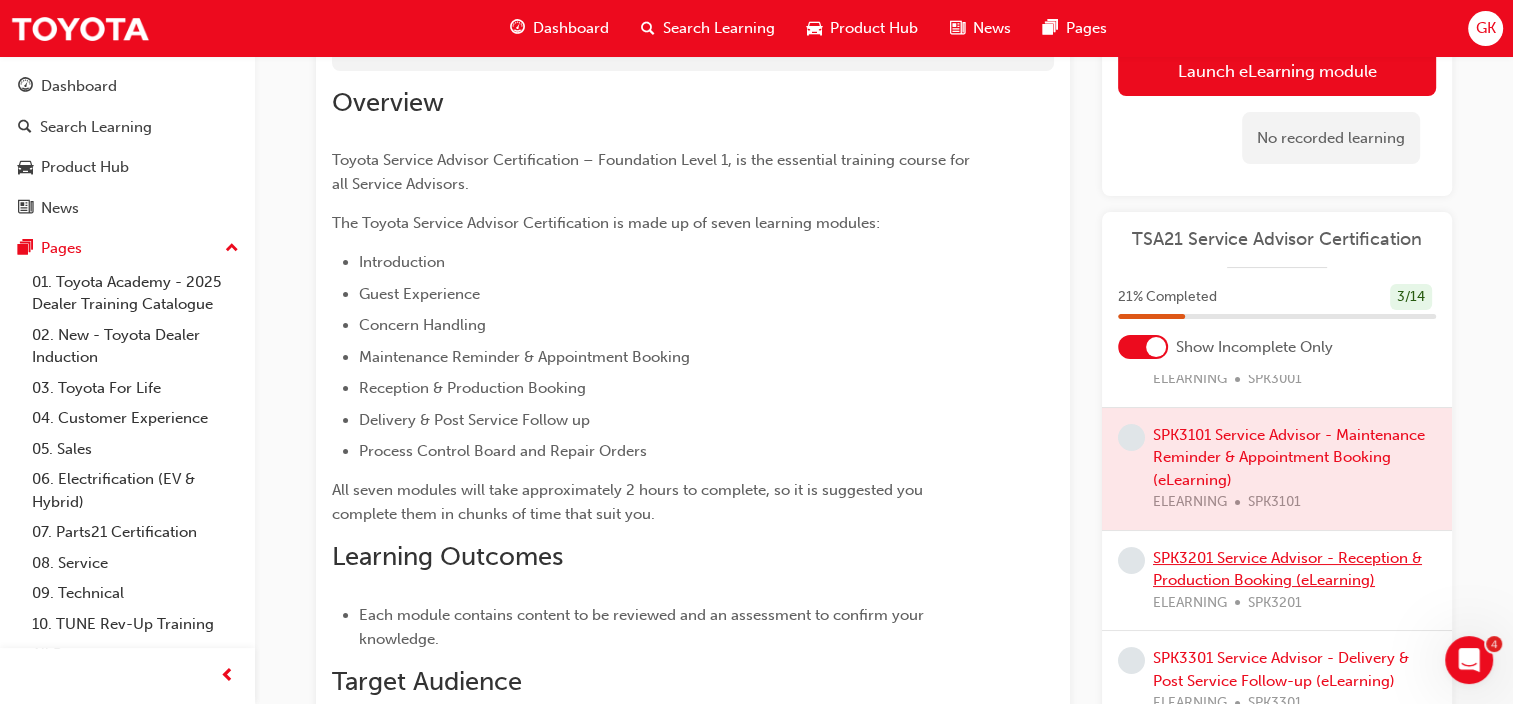 click on "SPK3201 Service Advisor - Reception & Production Booking (eLearning)" at bounding box center [1287, 569] 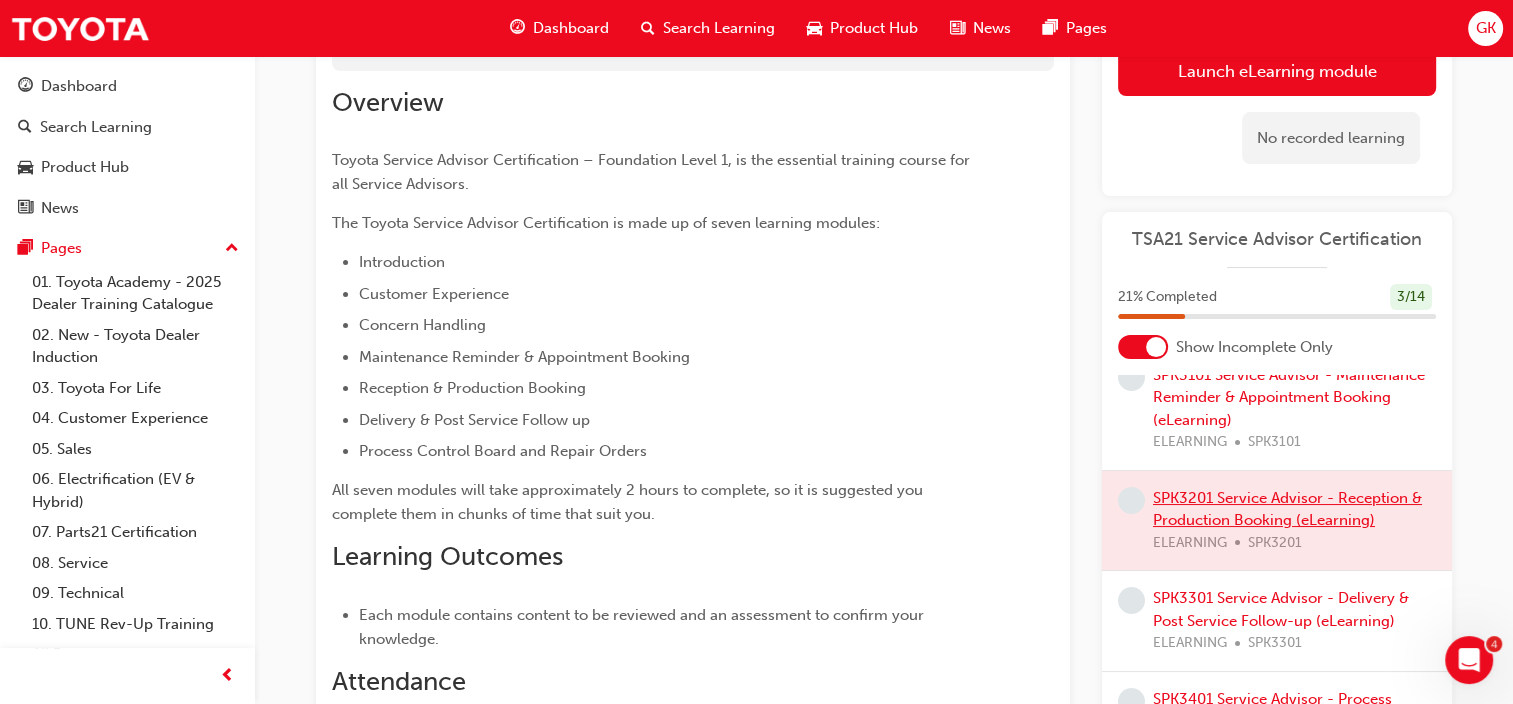 scroll, scrollTop: 424, scrollLeft: 0, axis: vertical 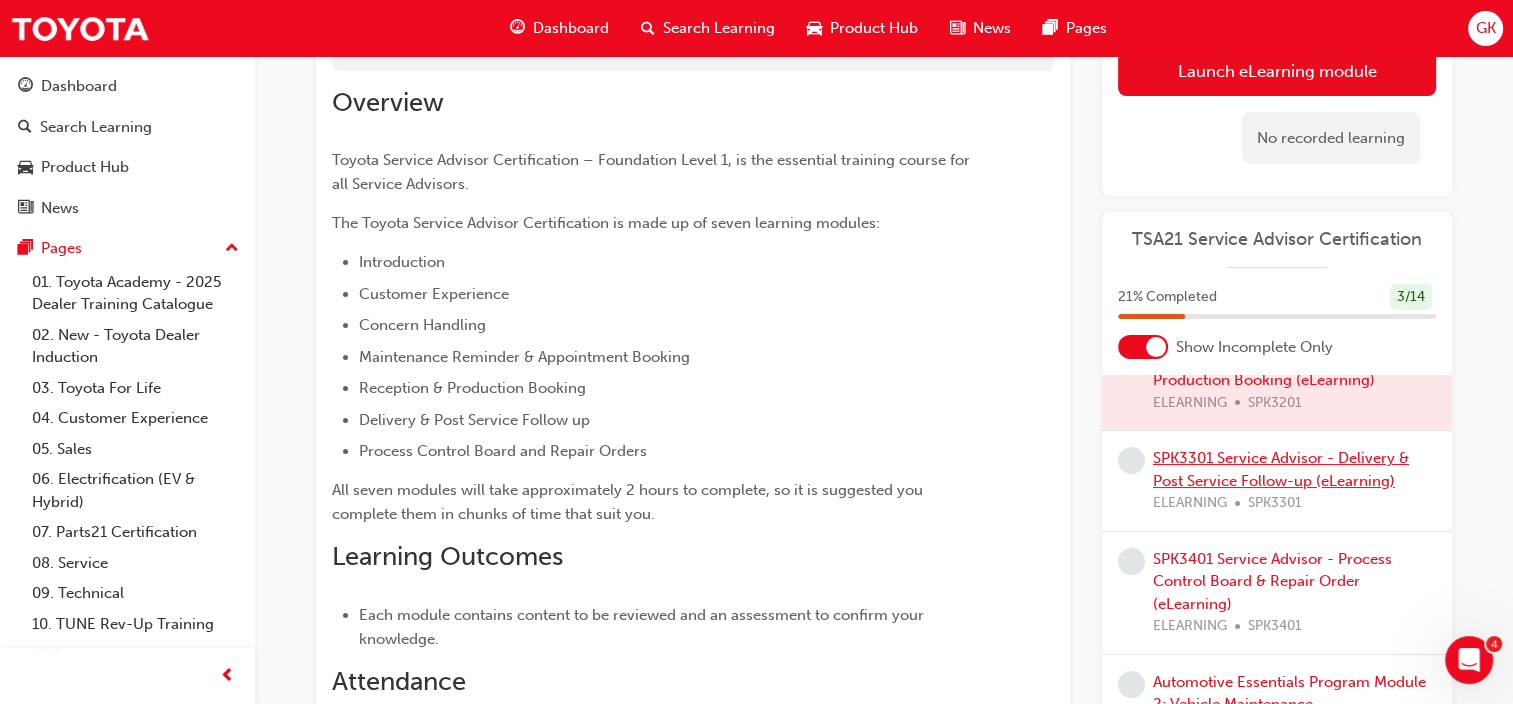 click on "SPK3301 Service Advisor - Delivery & Post Service Follow-up (eLearning)" at bounding box center (1281, 470) 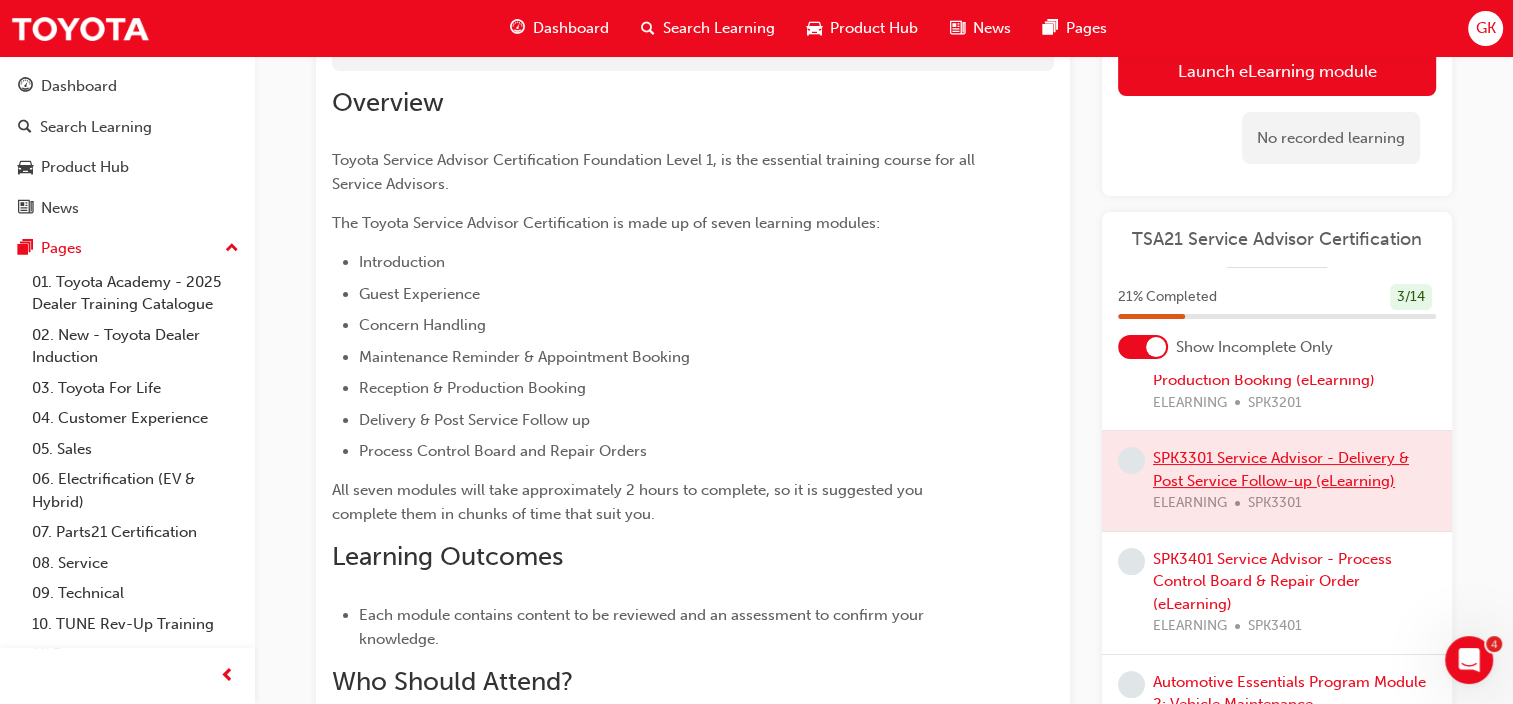 click at bounding box center (1277, 482) 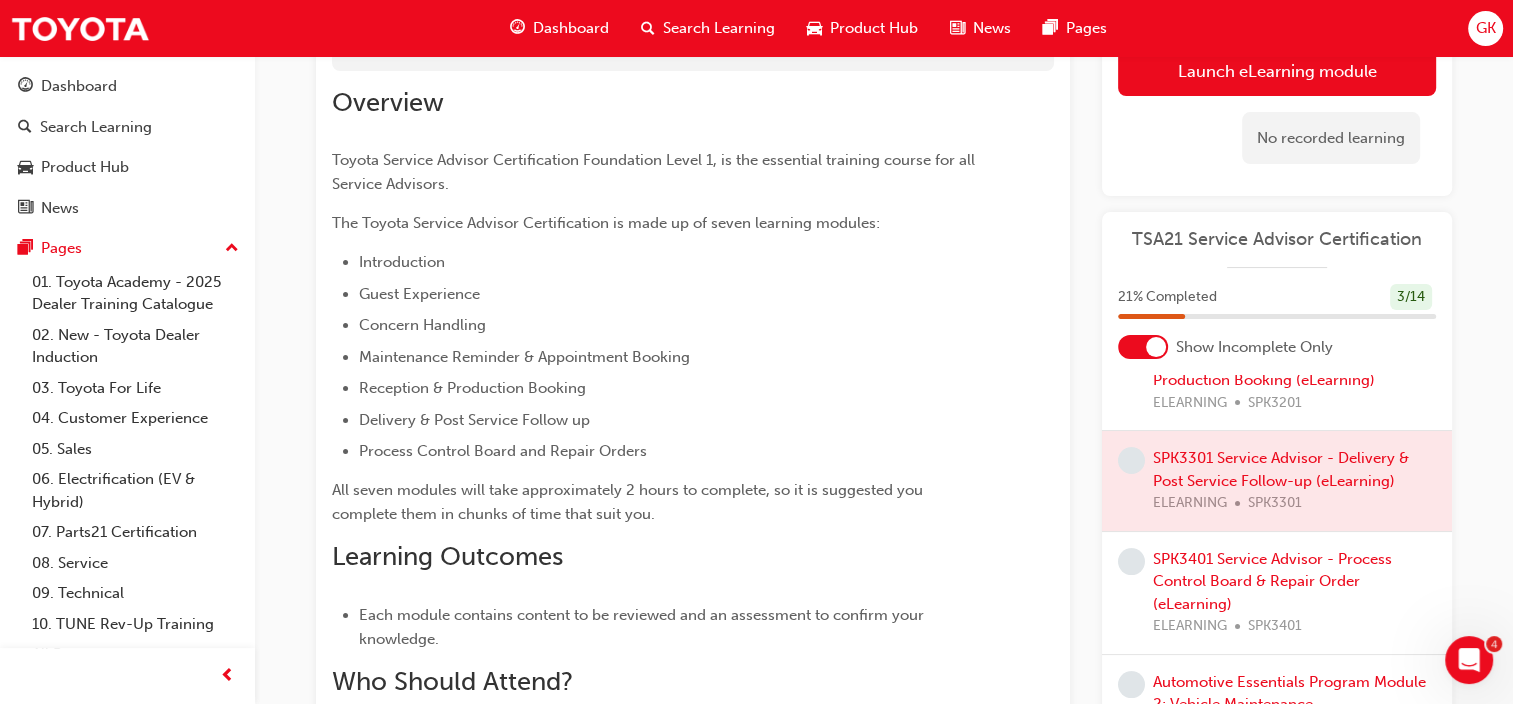 click at bounding box center [1277, 482] 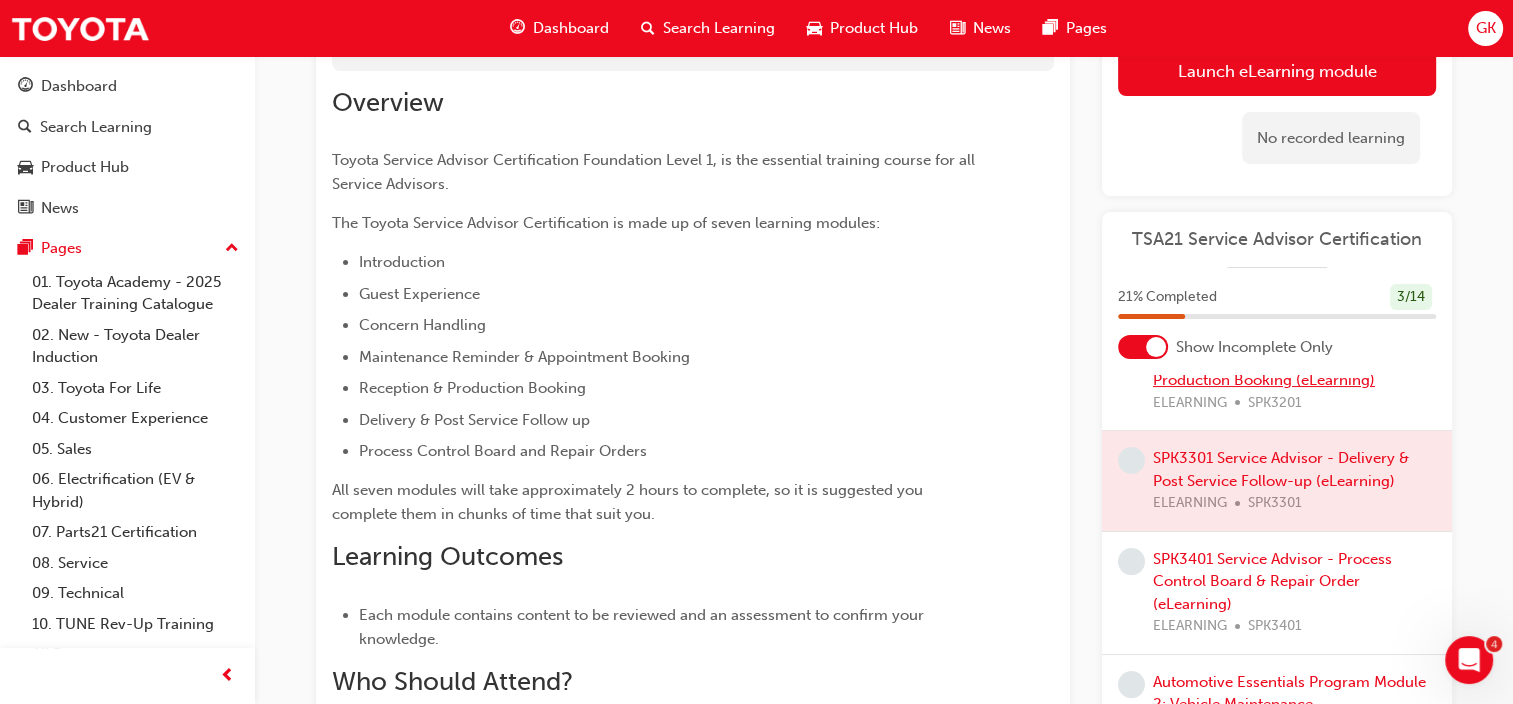 click on "SPK3201 Service Advisor - Reception & Production Booking (eLearning)" at bounding box center (1287, 369) 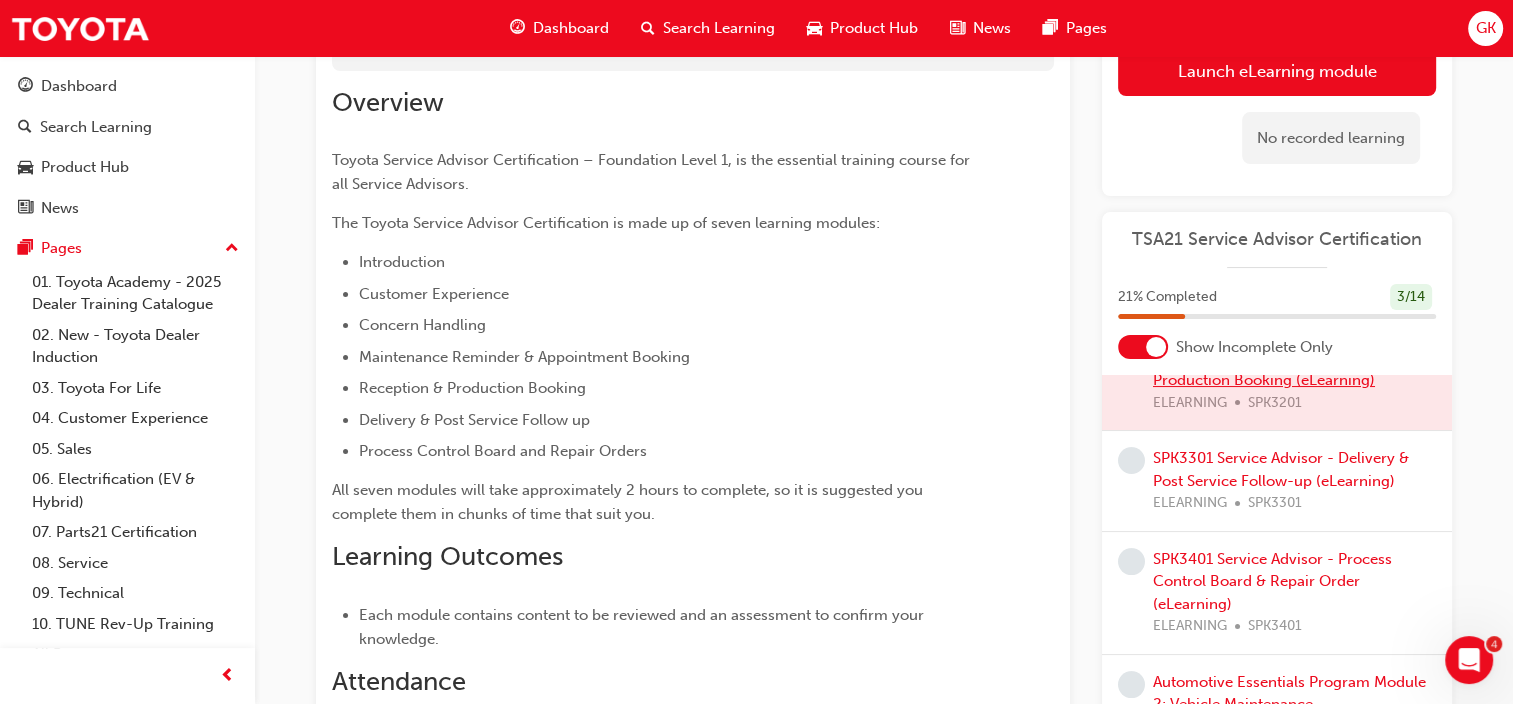 click at bounding box center [1277, 381] 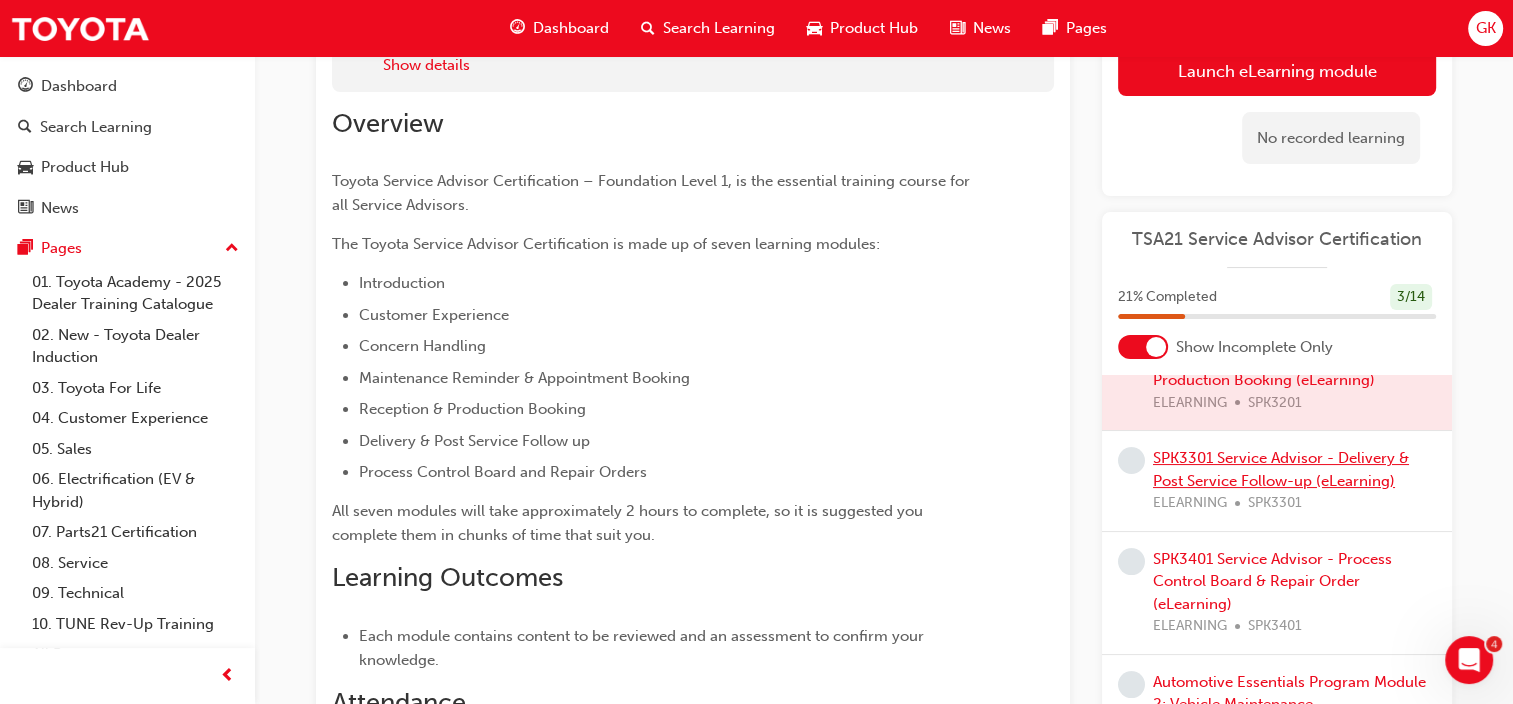 scroll, scrollTop: 224, scrollLeft: 0, axis: vertical 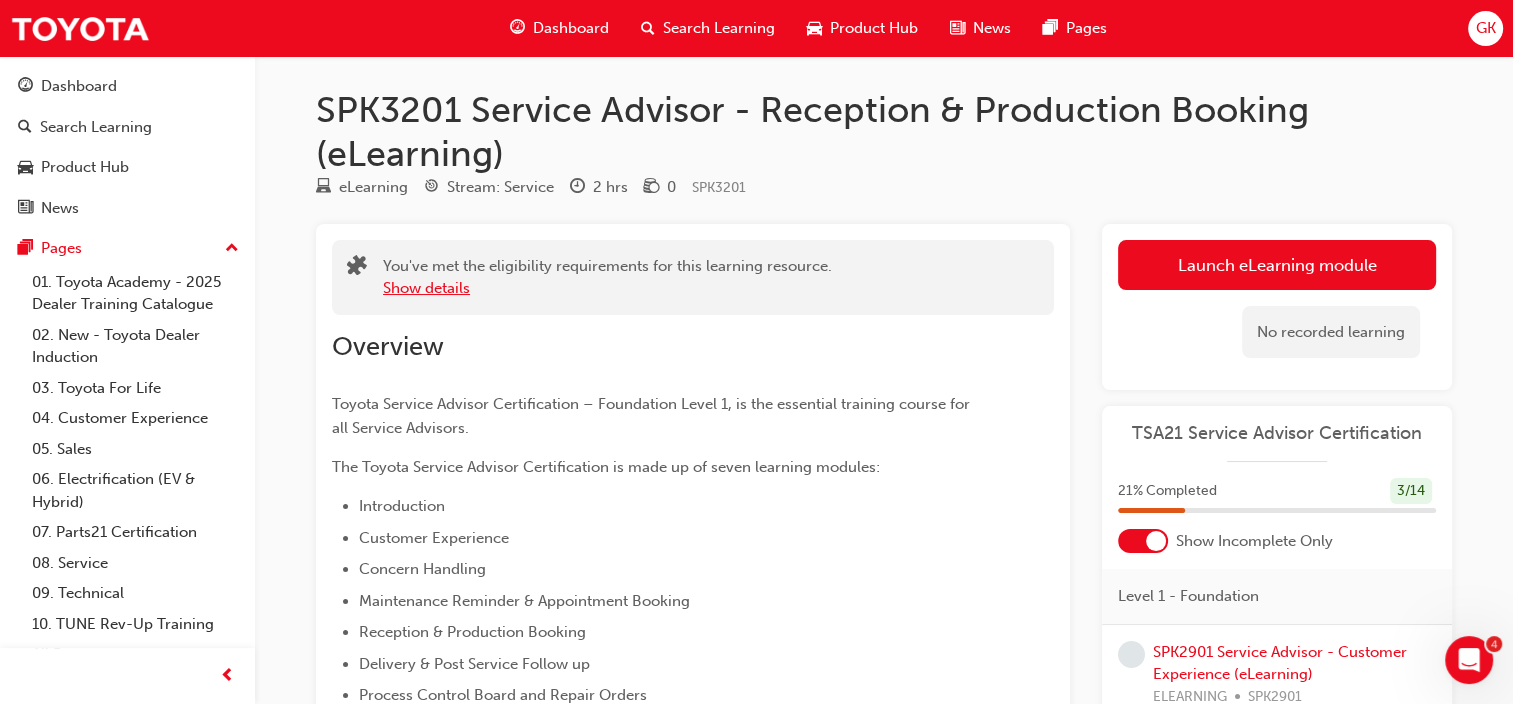 click on "Show details" at bounding box center [426, 288] 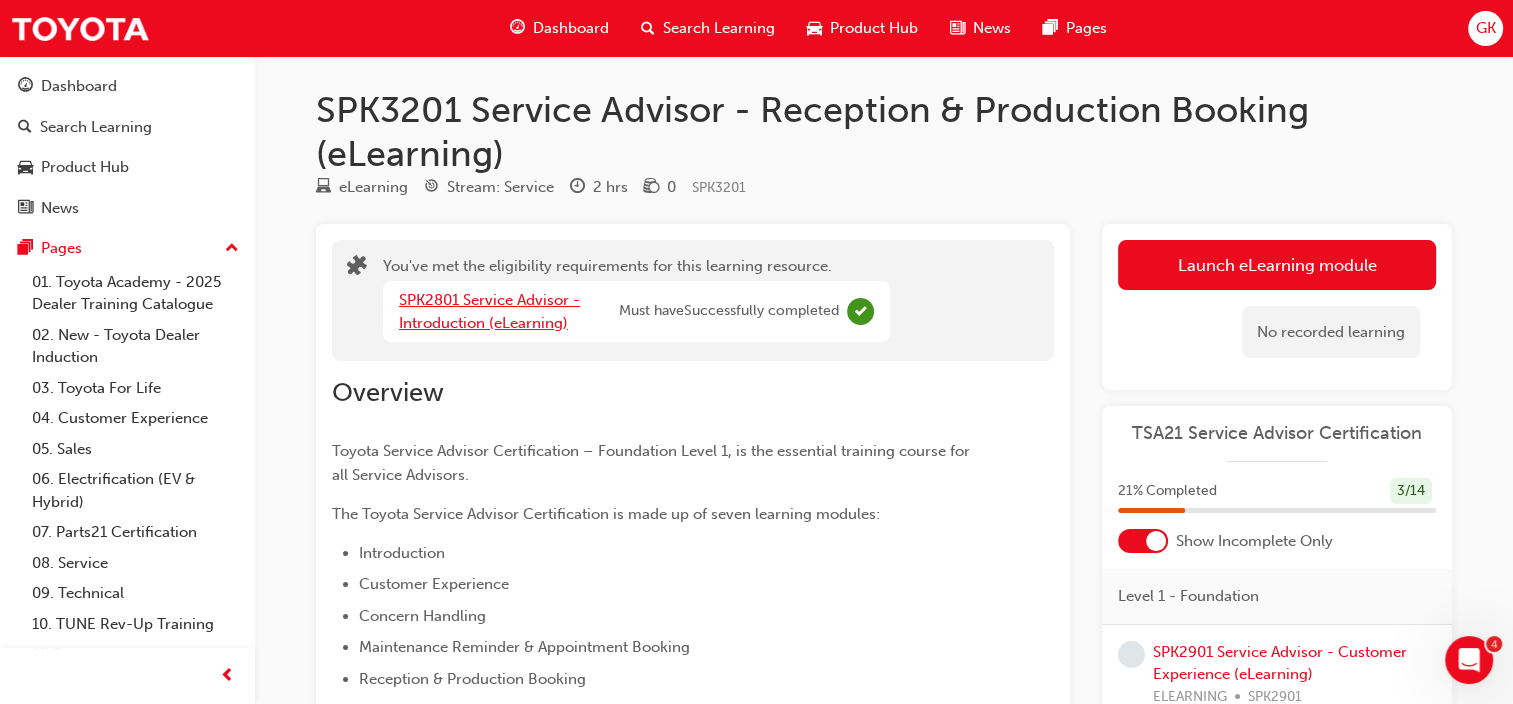 click on "SPK2801 Service Advisor - Introduction (eLearning)" at bounding box center [489, 311] 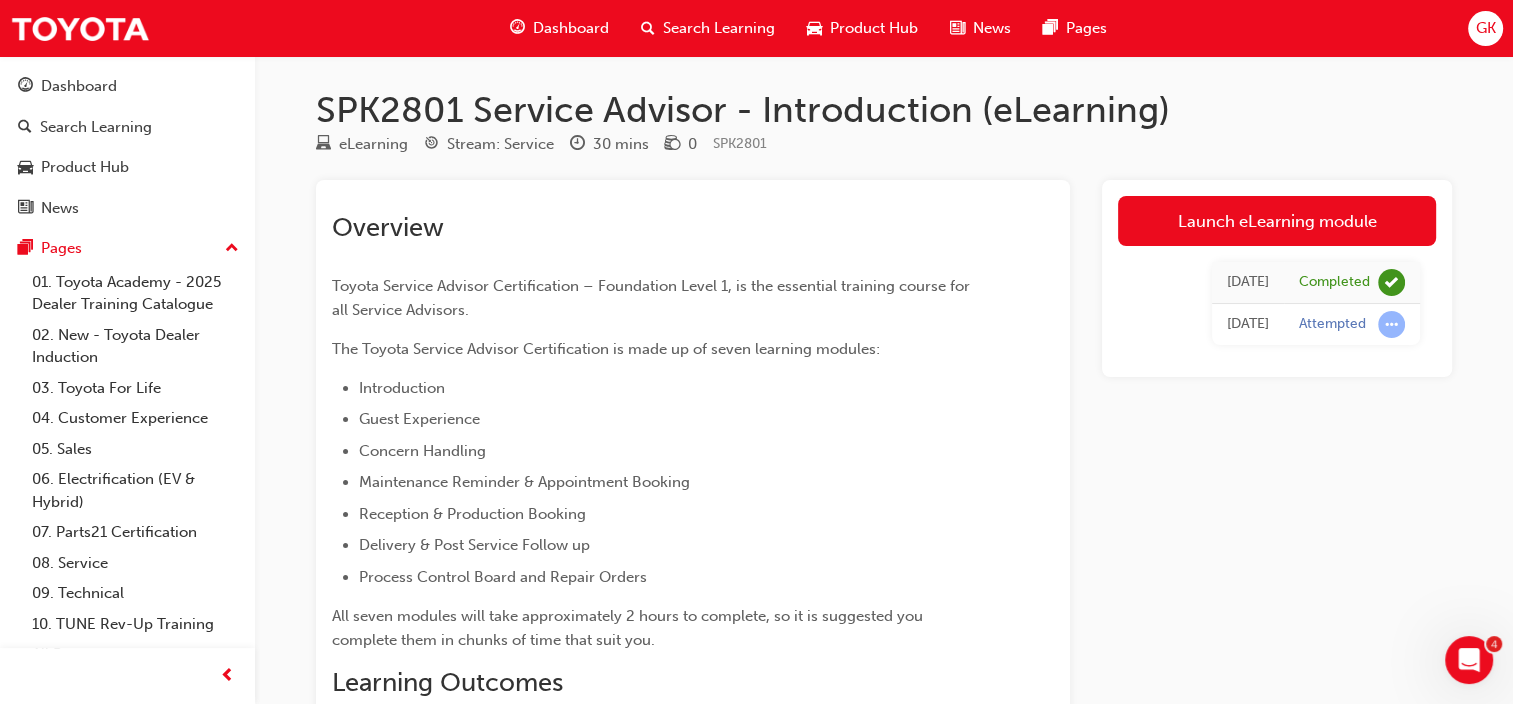 click on "Toyota Service Advisor Certification – Foundation Level 1, is the essential training course for all Service Advisors." at bounding box center [657, 298] 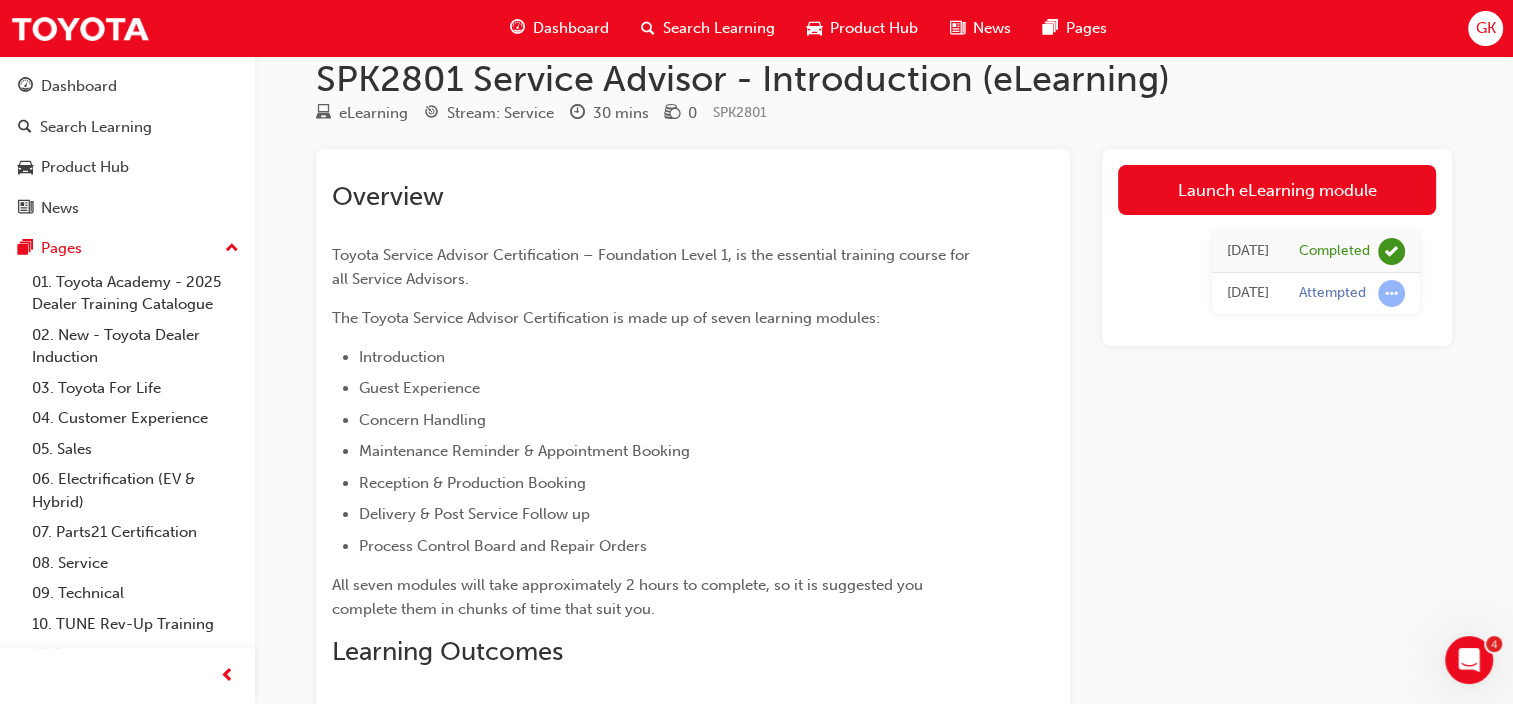scroll, scrollTop: 0, scrollLeft: 0, axis: both 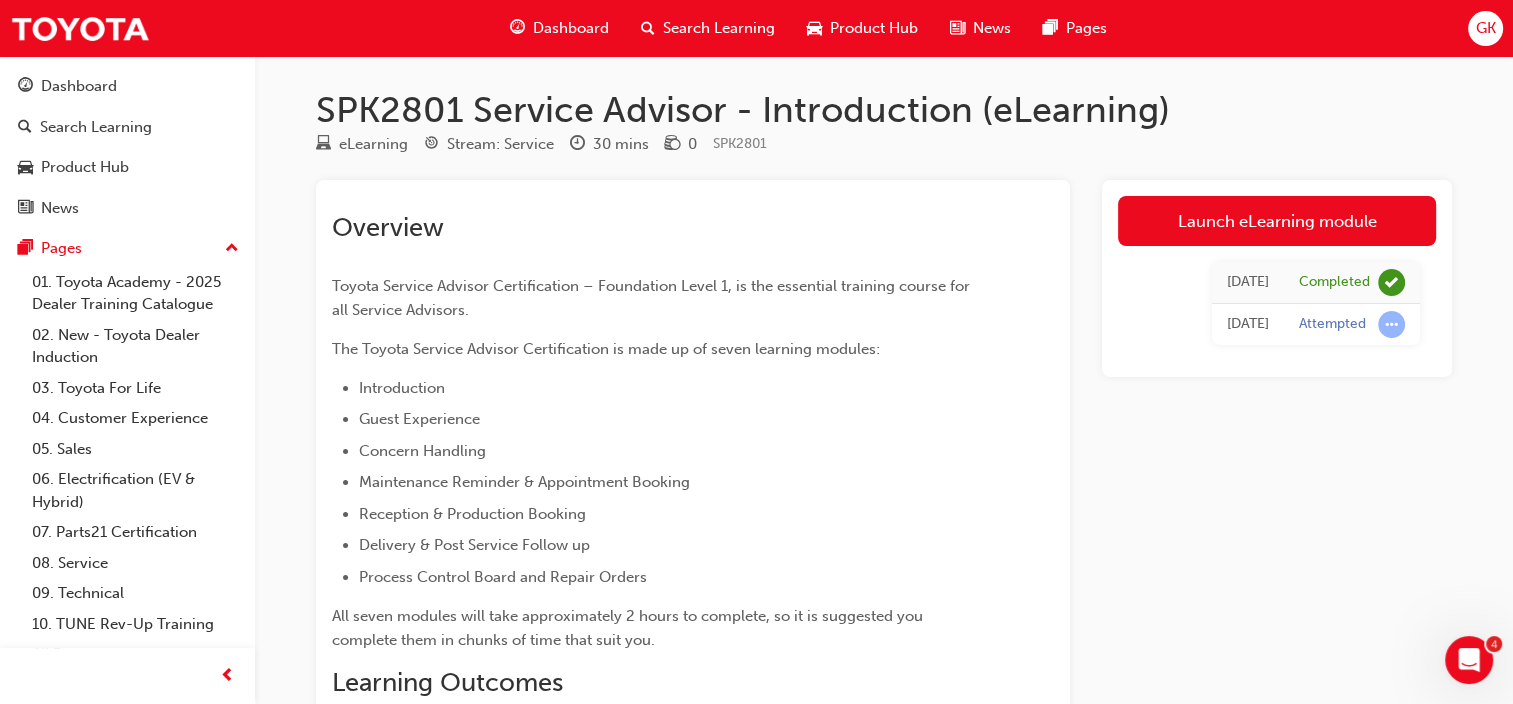 click on "Dashboard" at bounding box center (571, 28) 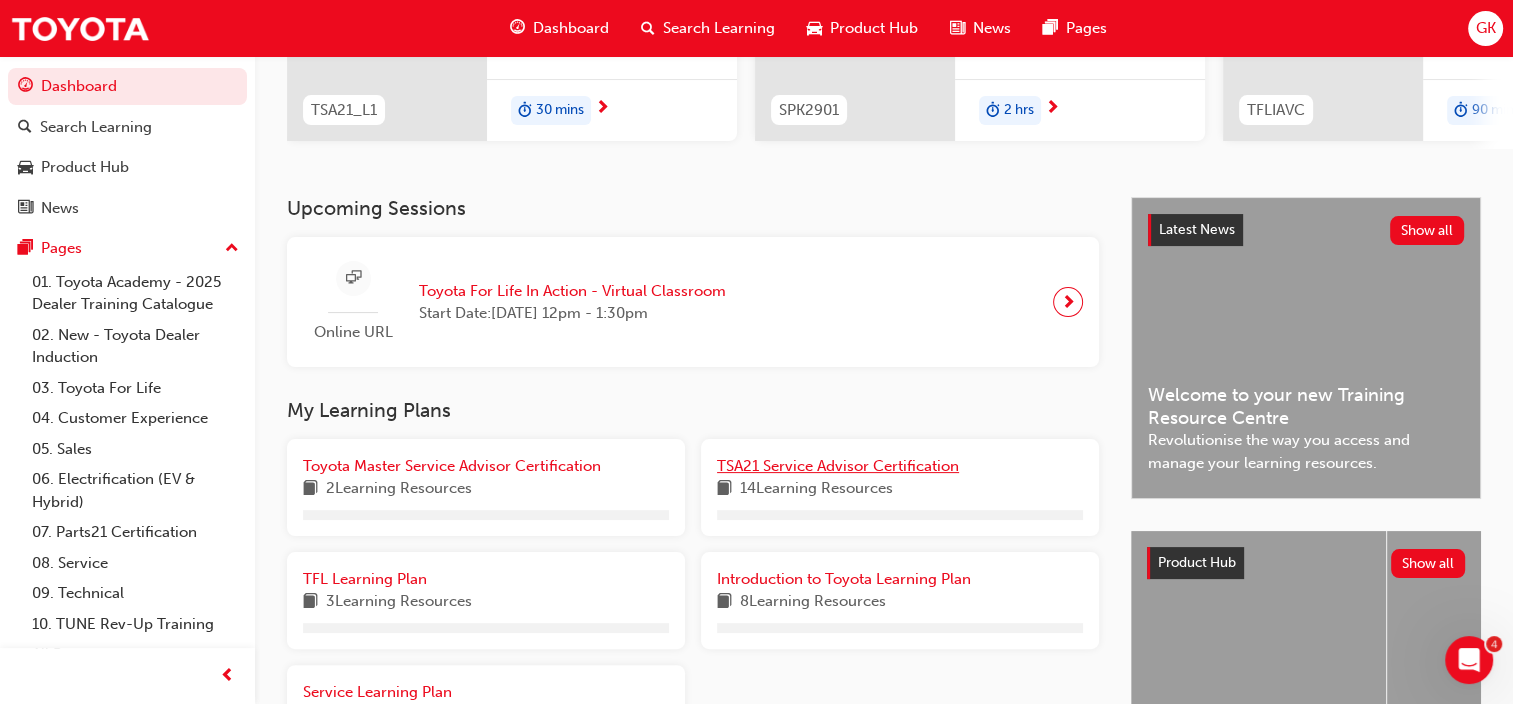 scroll, scrollTop: 400, scrollLeft: 0, axis: vertical 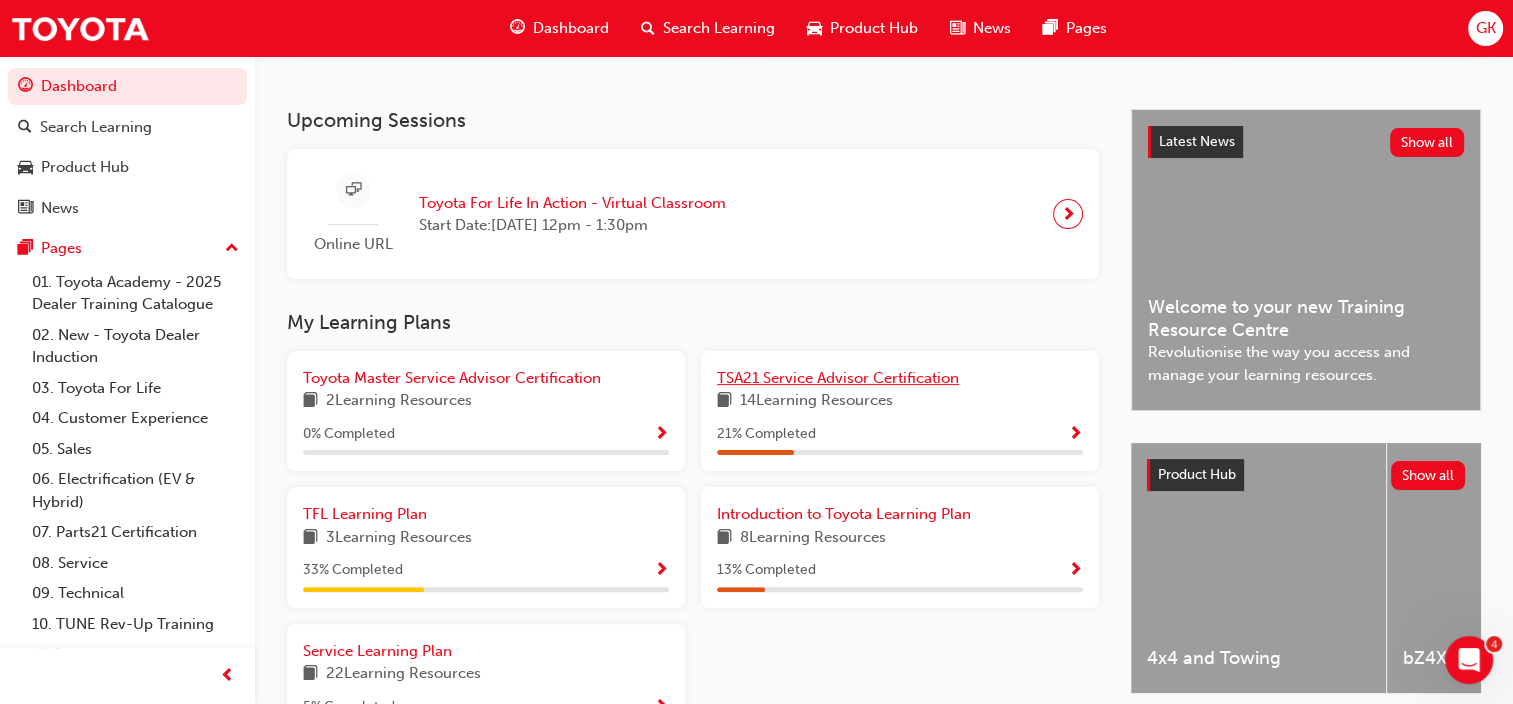 click on "TSA21 Service Advisor Certification" at bounding box center [838, 378] 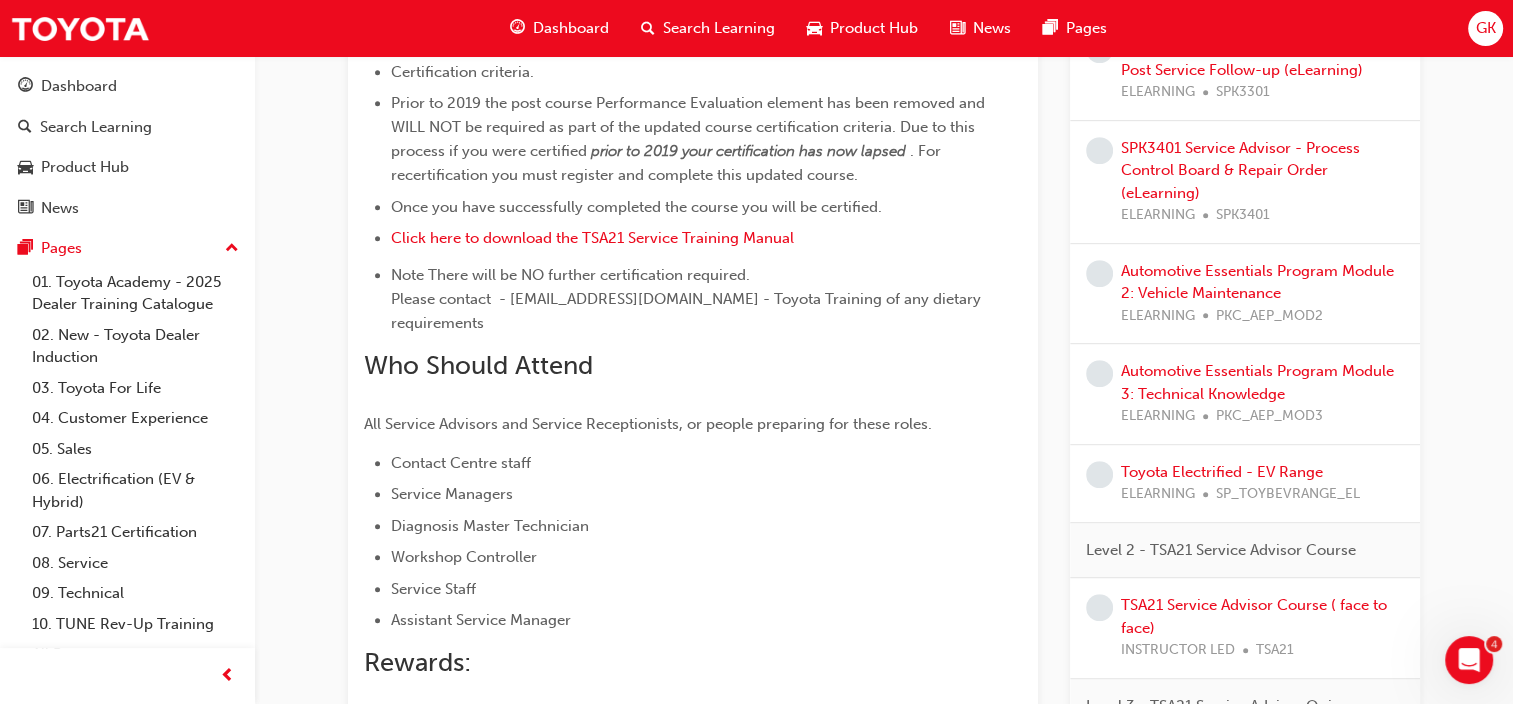 scroll, scrollTop: 1000, scrollLeft: 0, axis: vertical 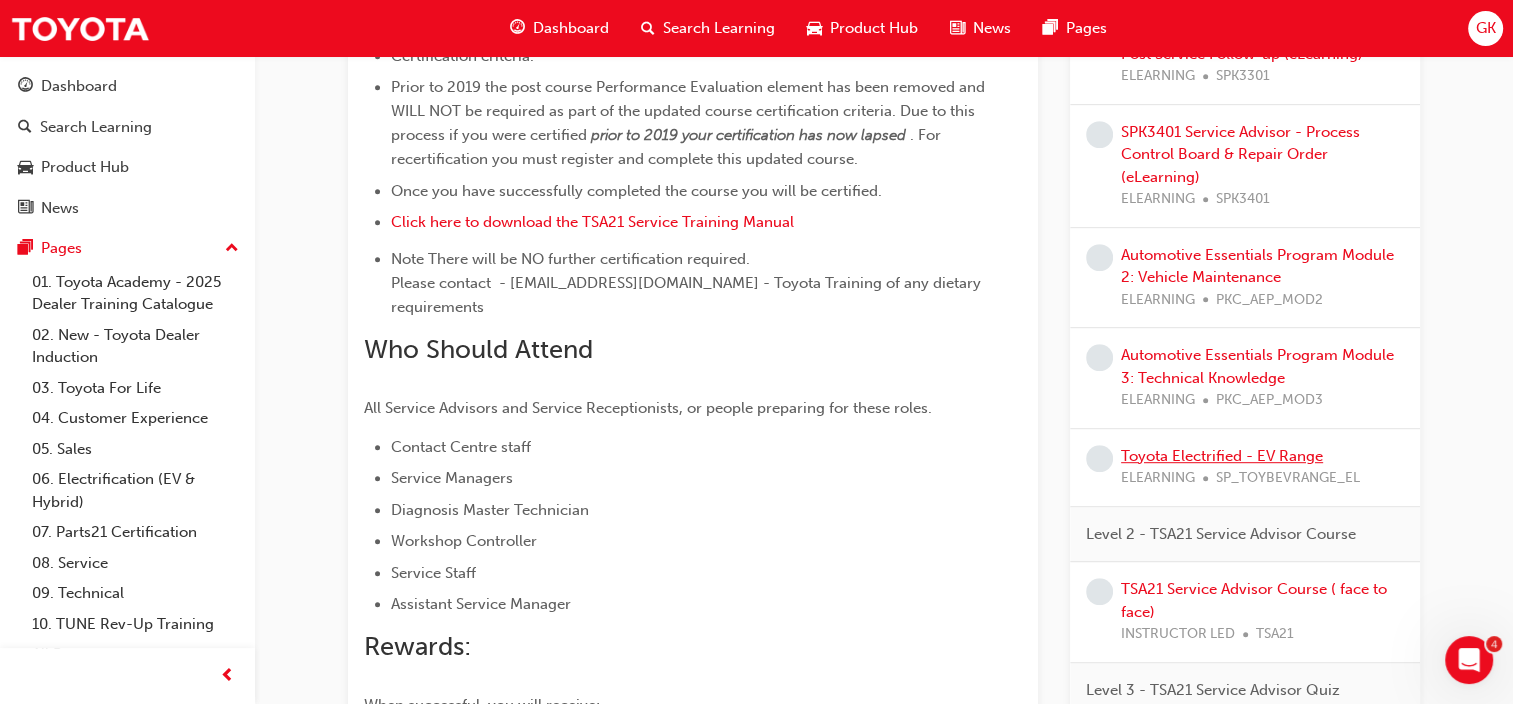 click on "Toyota Electrified - EV Range" at bounding box center [1222, 456] 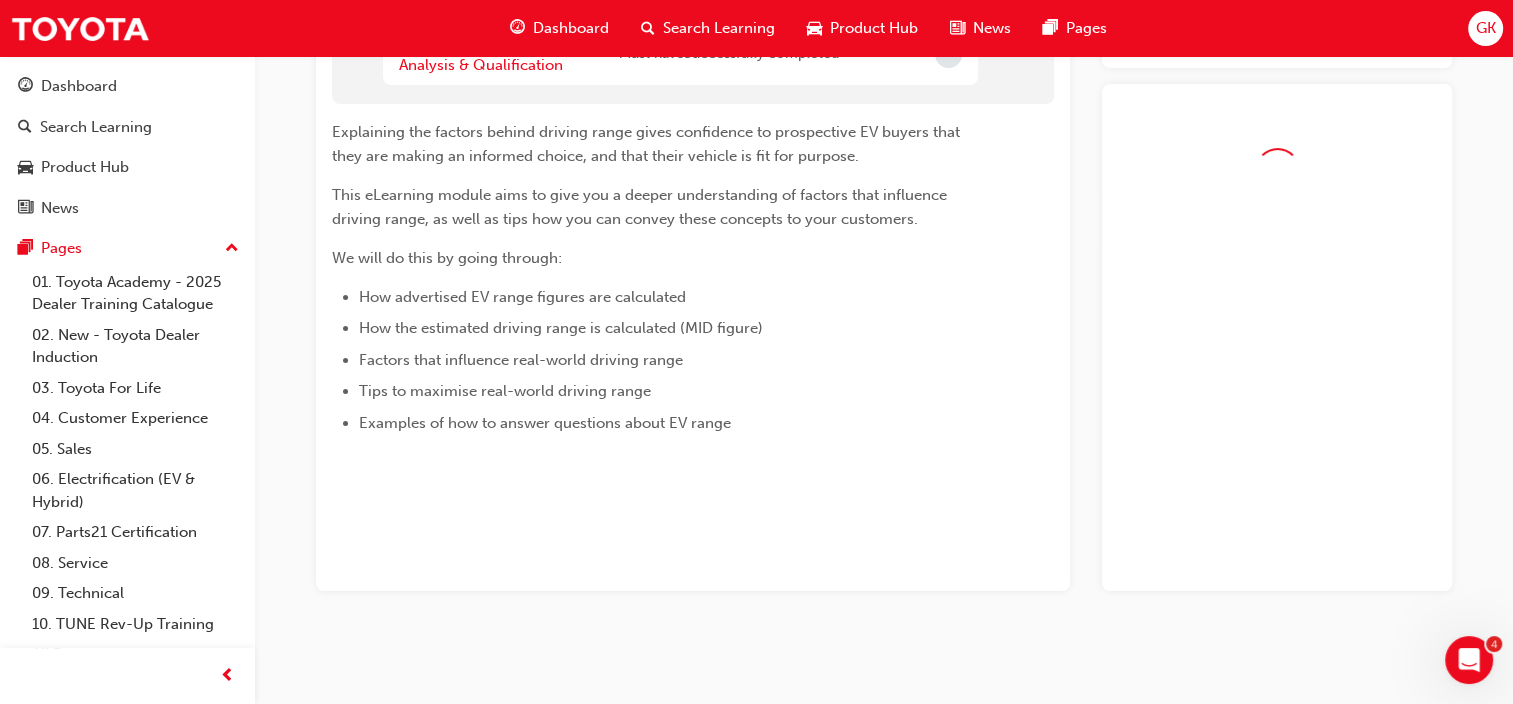 scroll, scrollTop: 335, scrollLeft: 0, axis: vertical 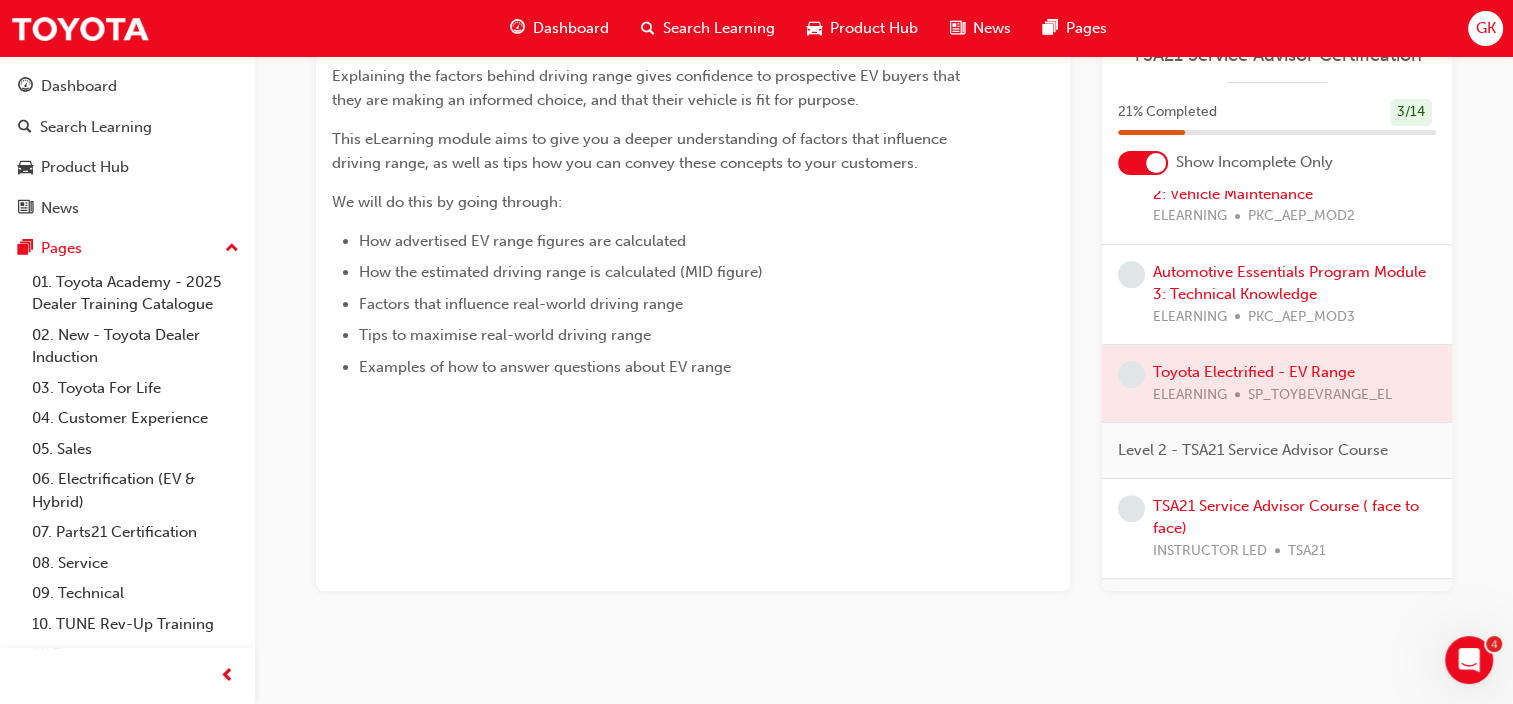 click at bounding box center (1277, 383) 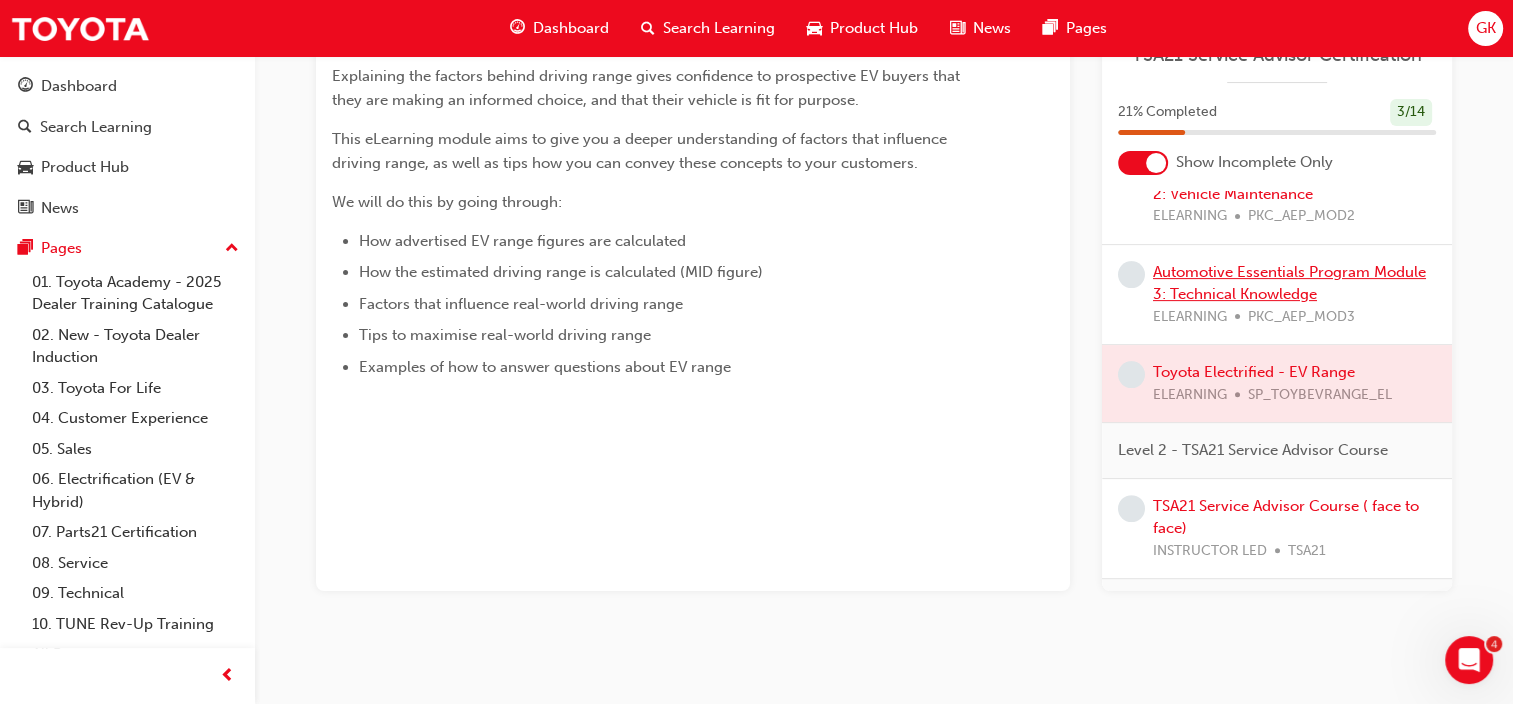 click on "Automotive Essentials Program  Module 3: Technical Knowledge" at bounding box center [1289, 283] 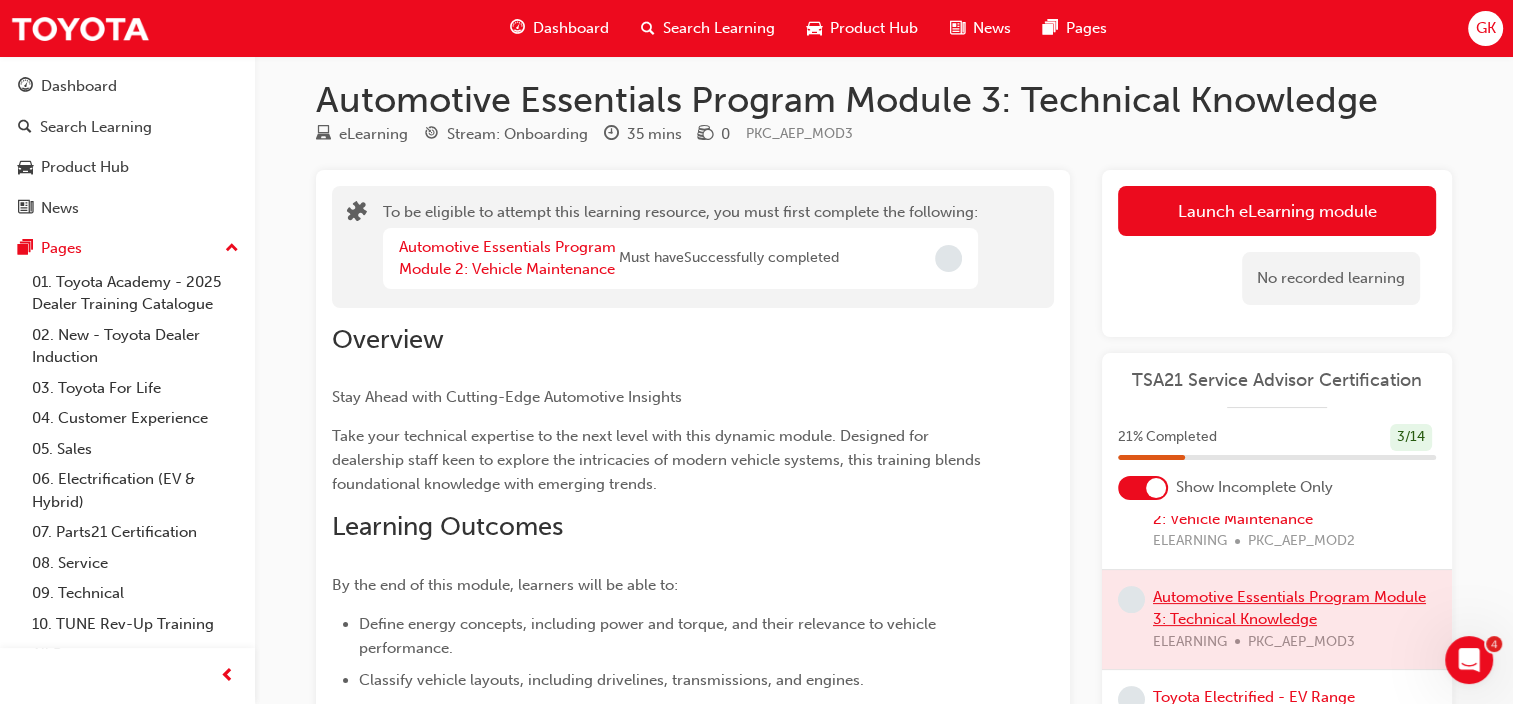 scroll, scrollTop: 0, scrollLeft: 0, axis: both 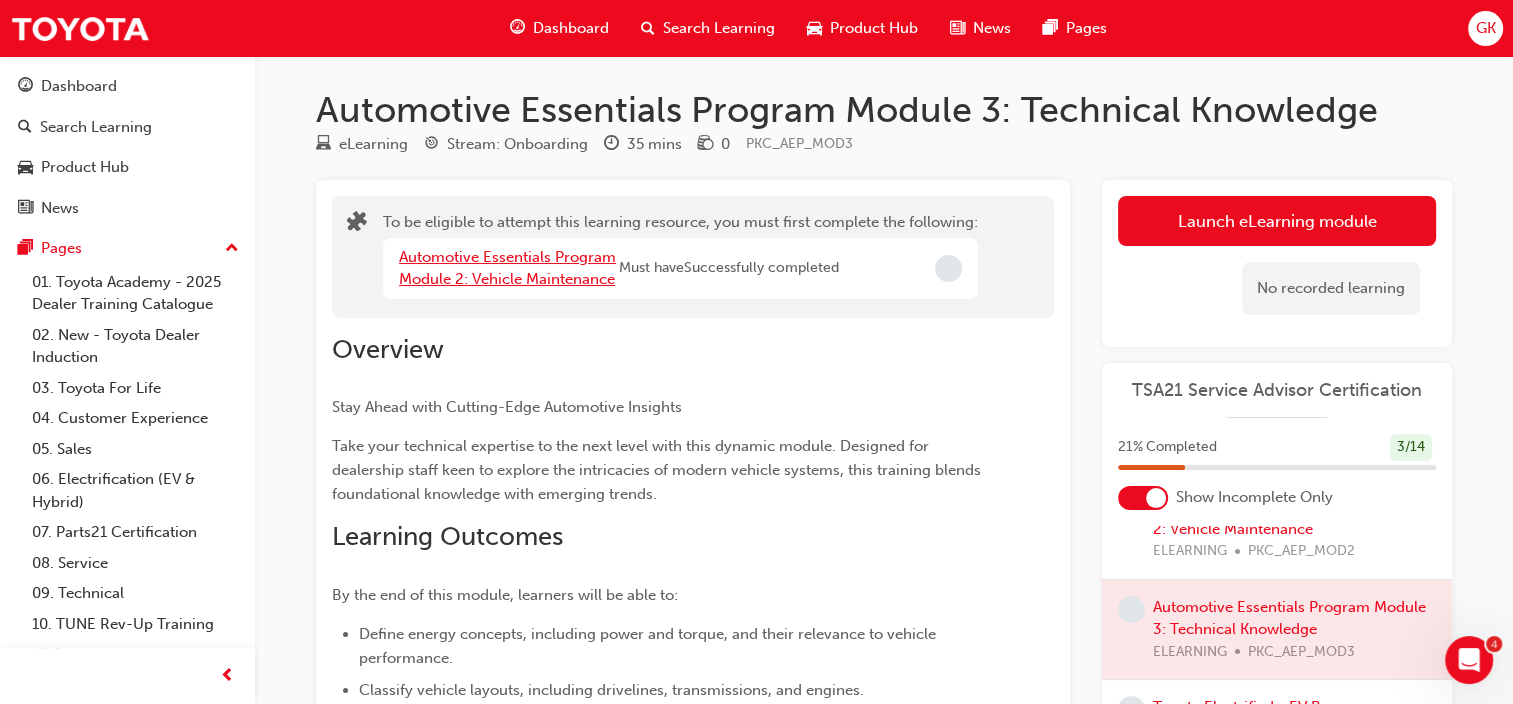 click on "Automotive Essentials Program Module 2: Vehicle Maintenance" at bounding box center [507, 268] 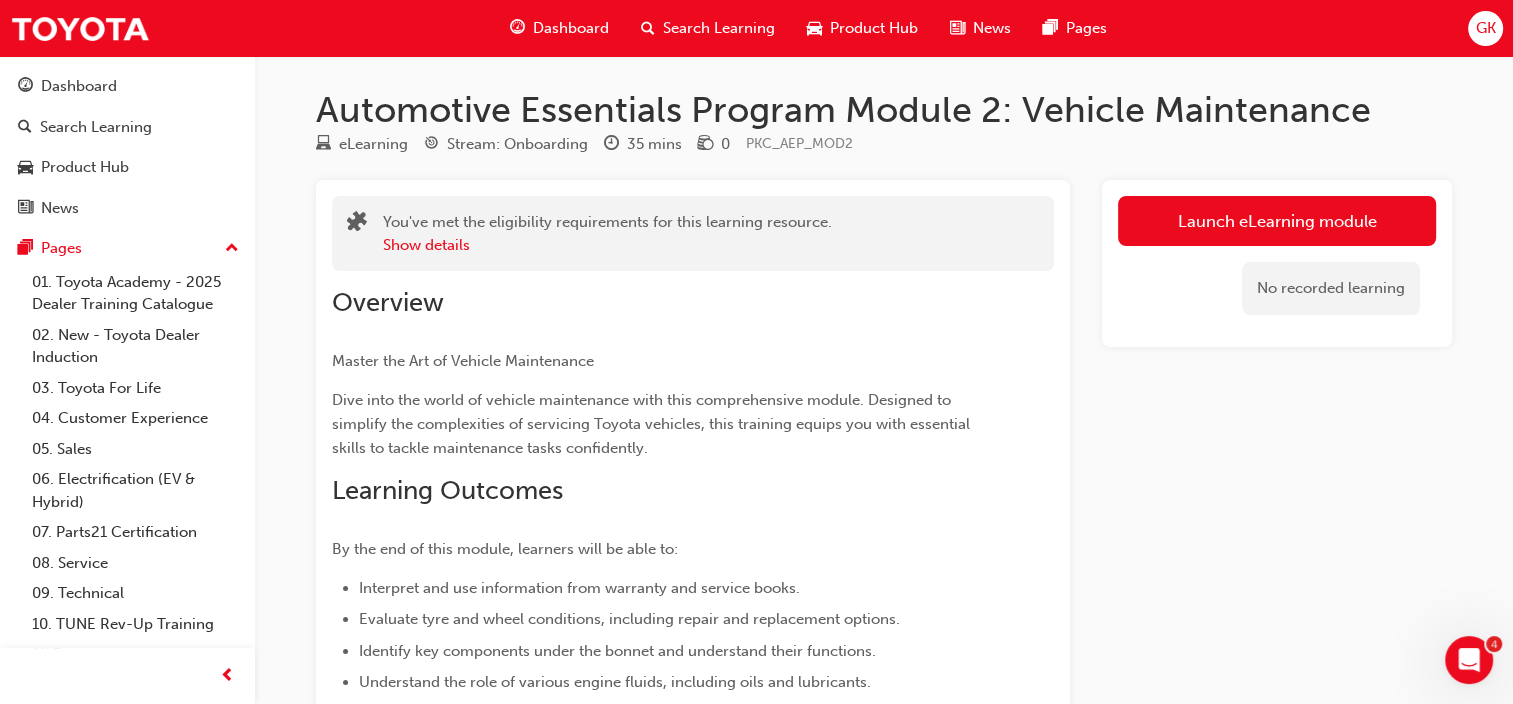 click on "Dashboard" at bounding box center (571, 28) 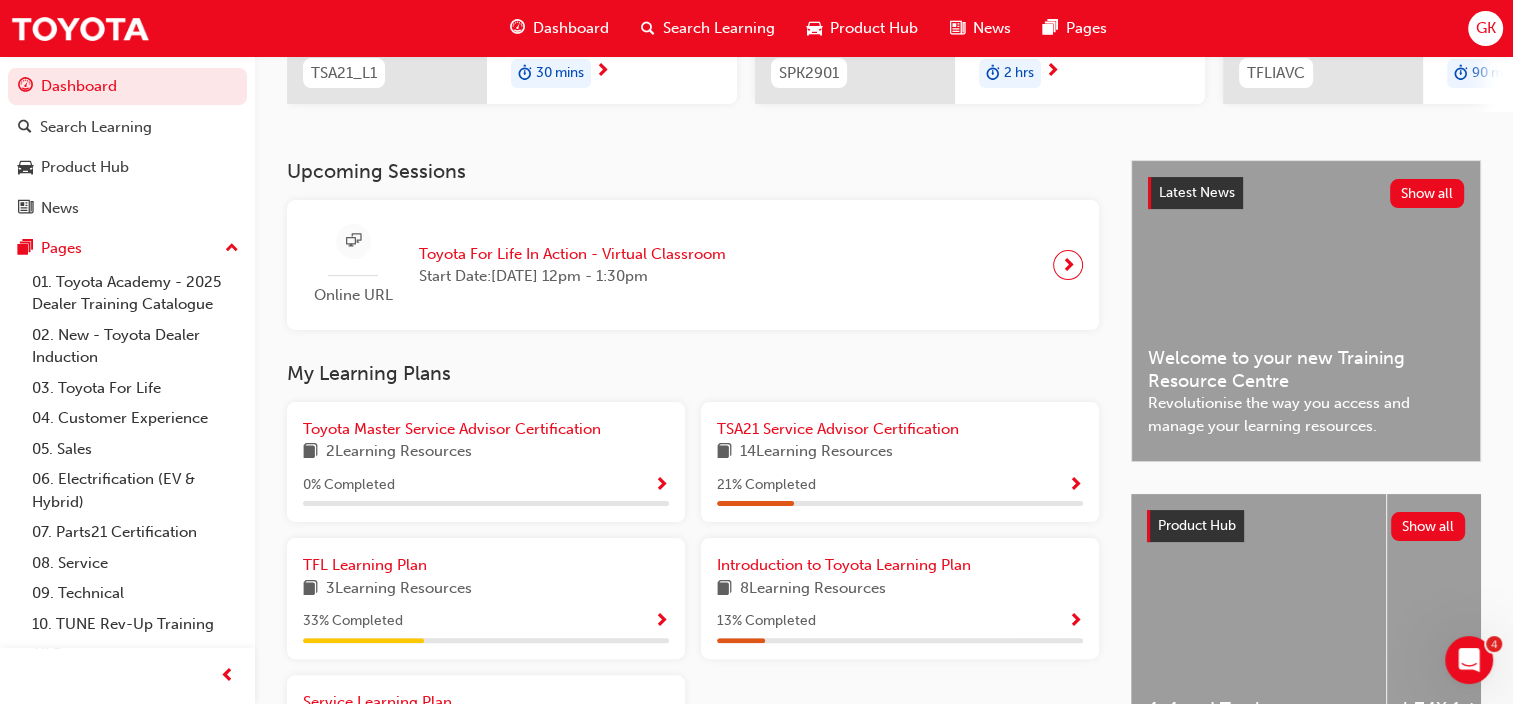scroll, scrollTop: 350, scrollLeft: 0, axis: vertical 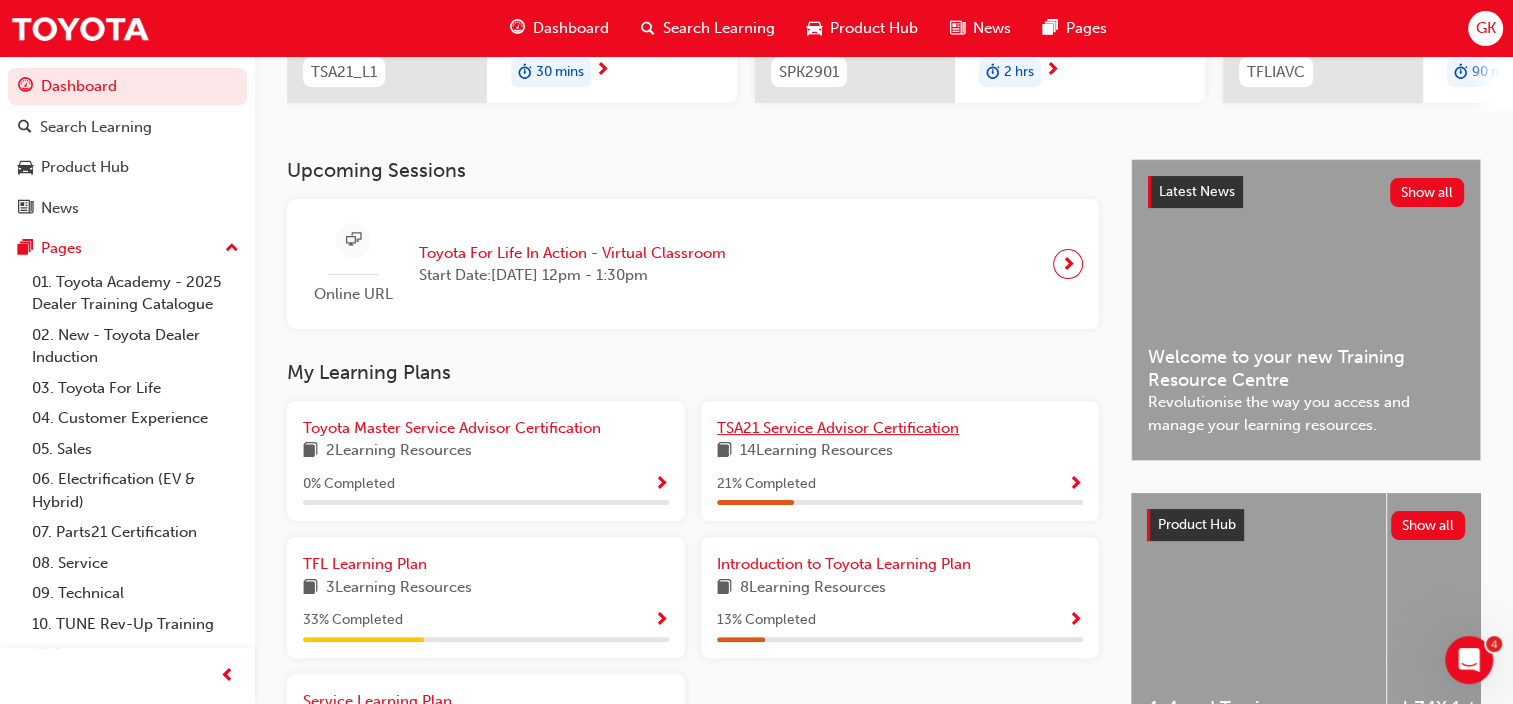 click on "TSA21 Service Advisor Certification" at bounding box center (838, 428) 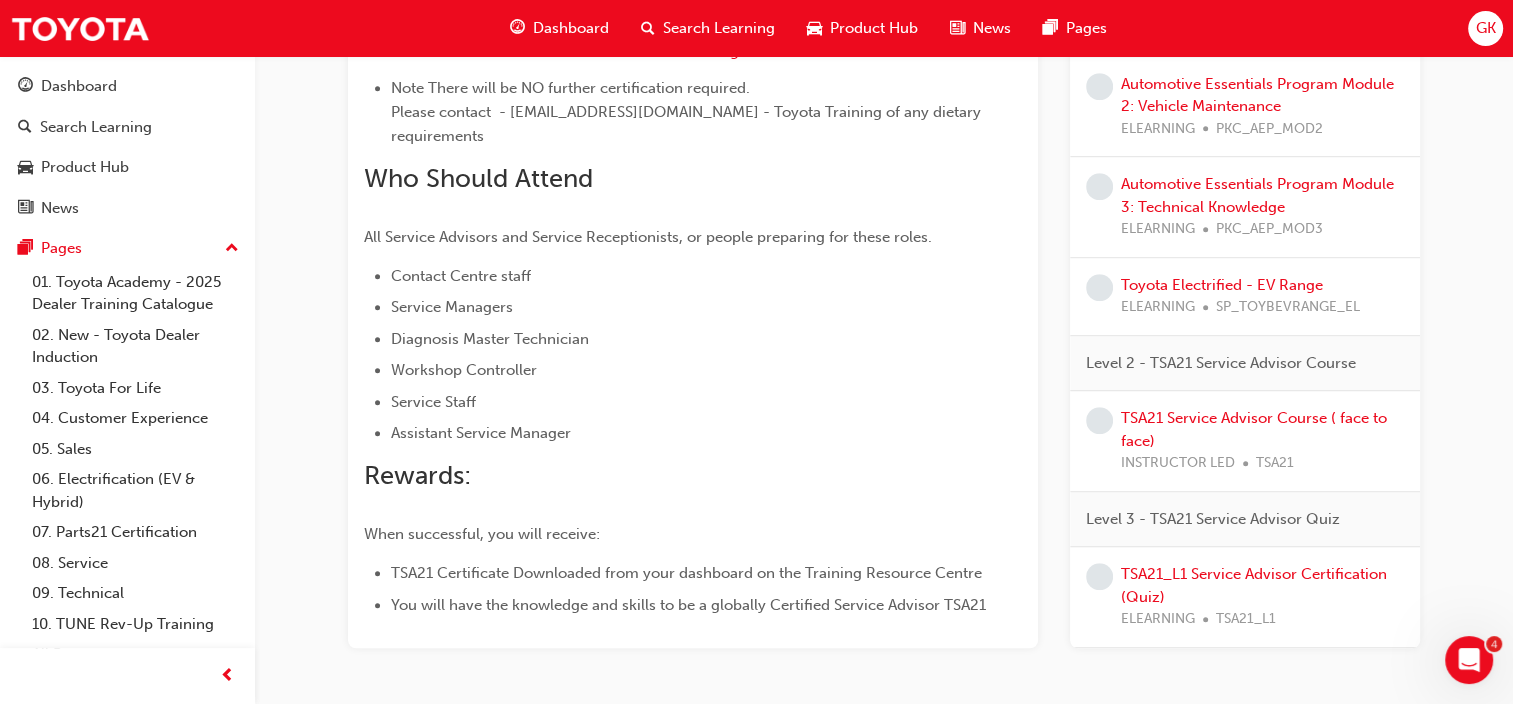 scroll, scrollTop: 1236, scrollLeft: 0, axis: vertical 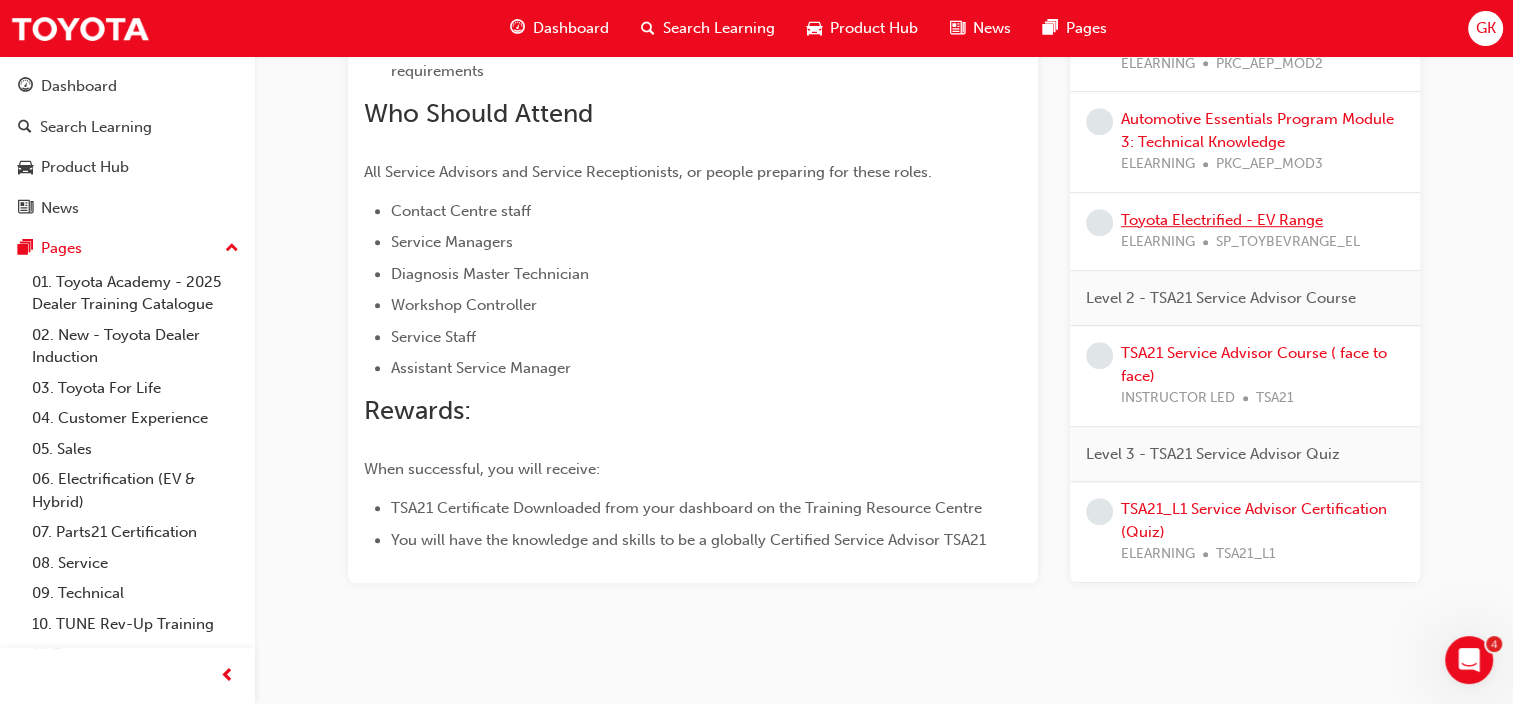 click on "Toyota Electrified - EV Range" at bounding box center [1222, 220] 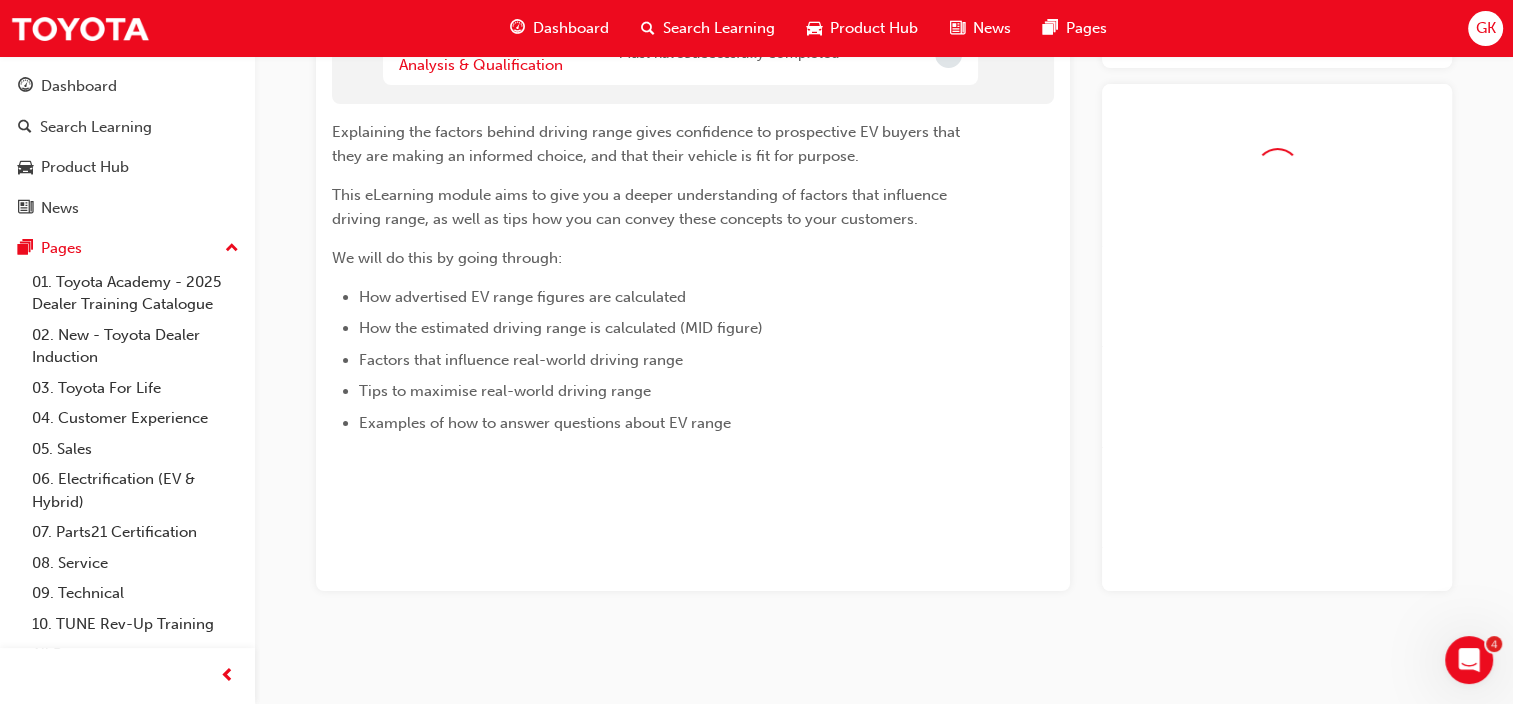 scroll, scrollTop: 335, scrollLeft: 0, axis: vertical 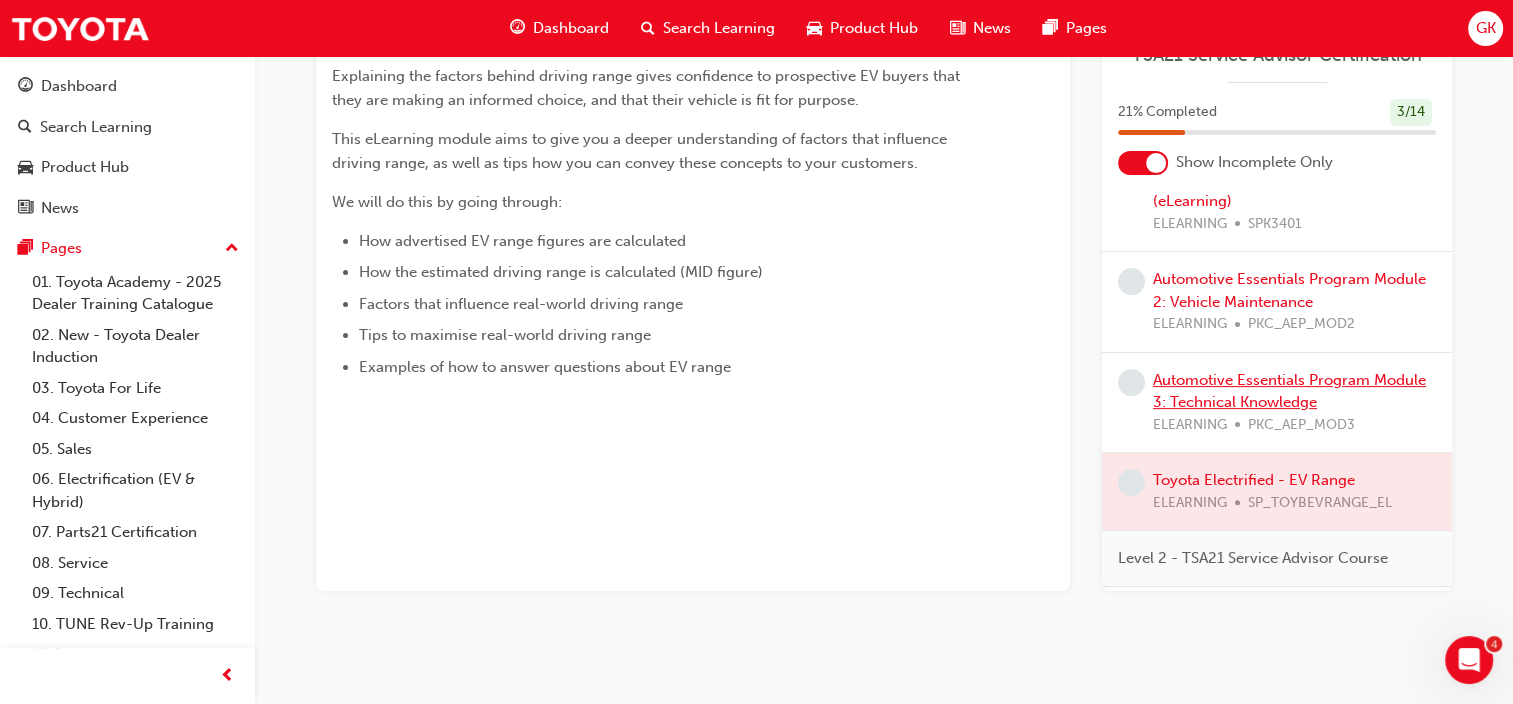 click on "Automotive Essentials Program  Module 3: Technical Knowledge" at bounding box center (1289, 391) 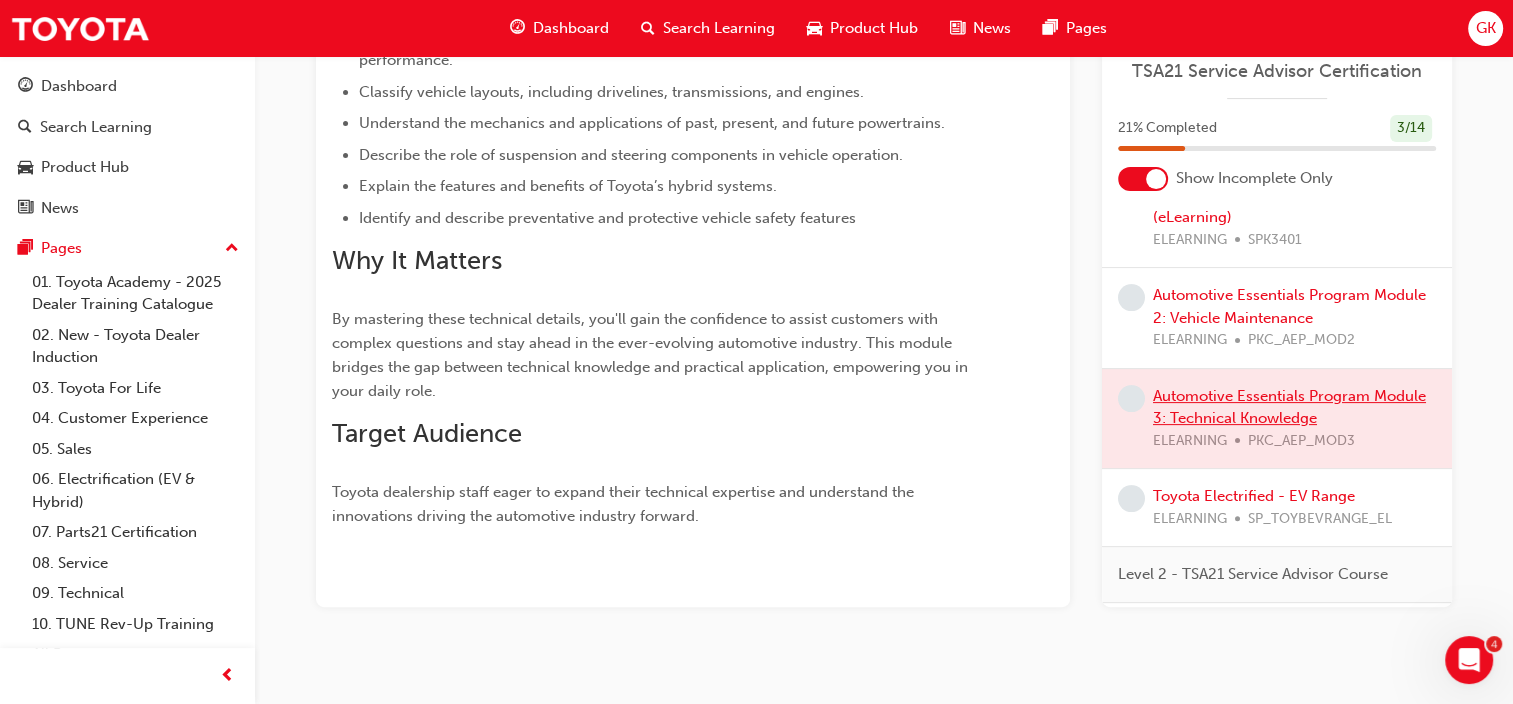 scroll, scrollTop: 610, scrollLeft: 0, axis: vertical 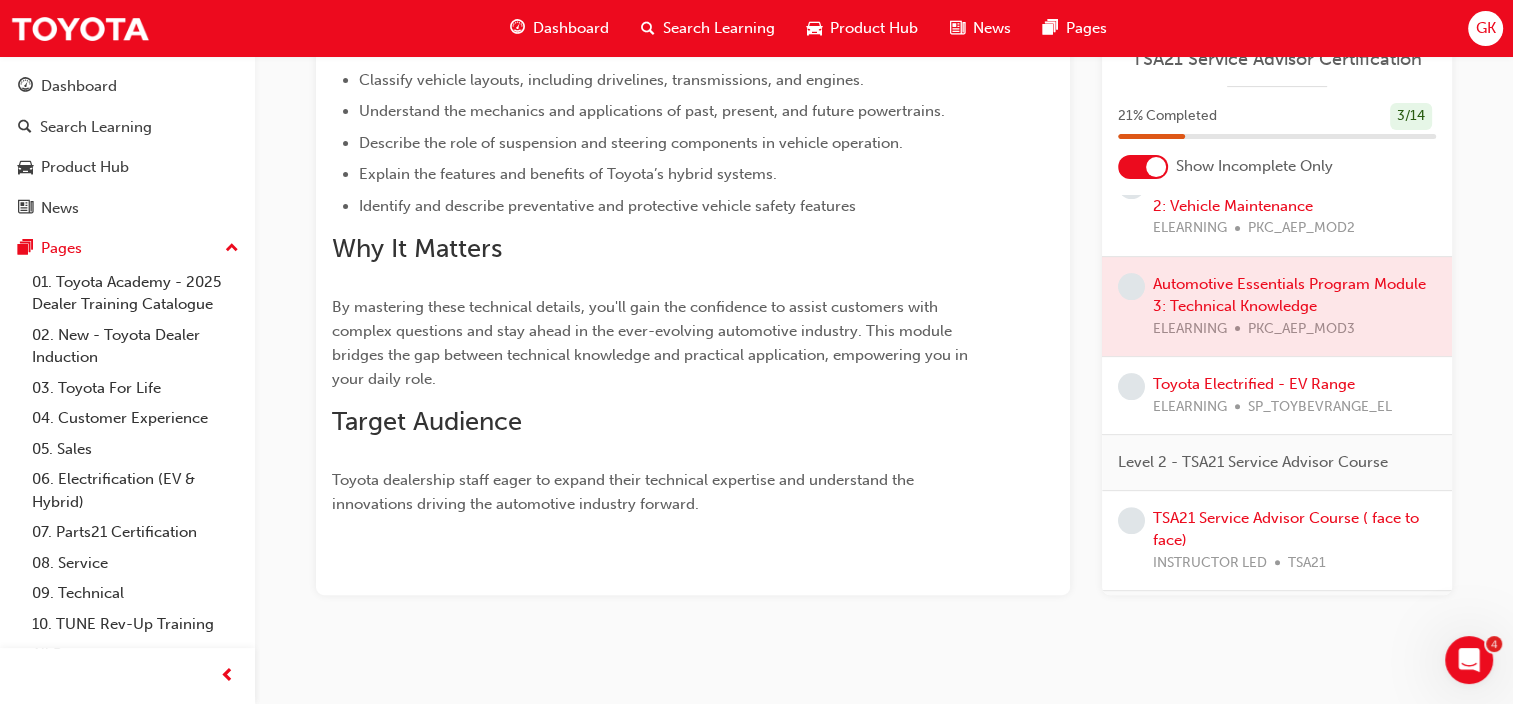 click on "Overview Stay Ahead with Cutting-Edge Automotive Insights Take your technical expertise to the next level with this dynamic module. Designed for dealership staff keen to explore the intricacies of modern vehicle systems, this training blends foundational knowledge with emerging trends. Learning Outcomes By the end of this module, learners will be able to: Define energy concepts, including power and torque, and their relevance to vehicle performance. Classify vehicle layouts, including drivelines, transmissions, and engines. Understand the mechanics and applications of past, present, and future powertrains. Describe the role of suspension and steering components in vehicle operation. Explain the features and benefits of Toyota’s hybrid systems. Identify and describe preventative and protective vehicle safety features Why It Matters Target Audience Toyota dealership staff eager to expand their technical expertise and understand the innovations driving the automotive industry forward." at bounding box center (693, 112) 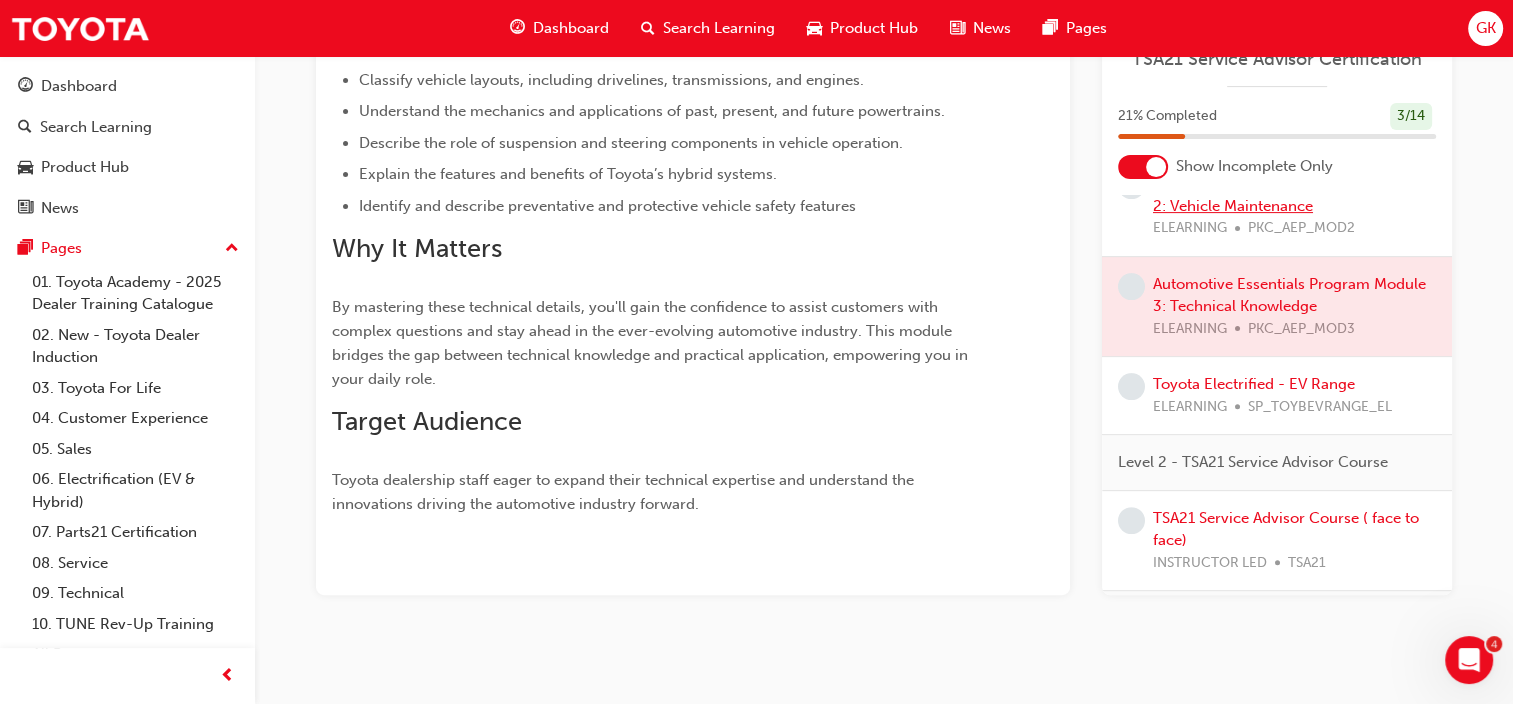 click on "Automotive Essentials Program Module 2: Vehicle Maintenance" at bounding box center [1289, 194] 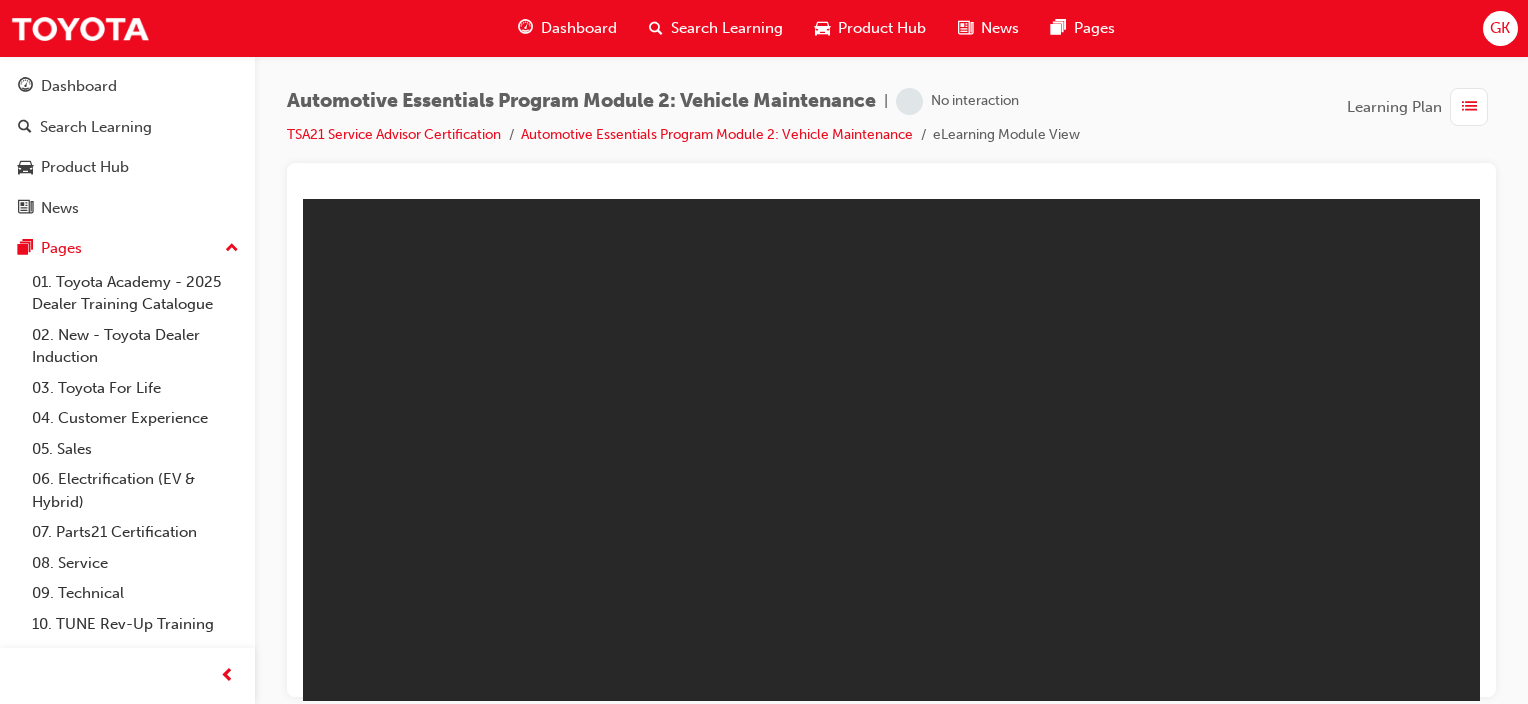 scroll, scrollTop: 0, scrollLeft: 0, axis: both 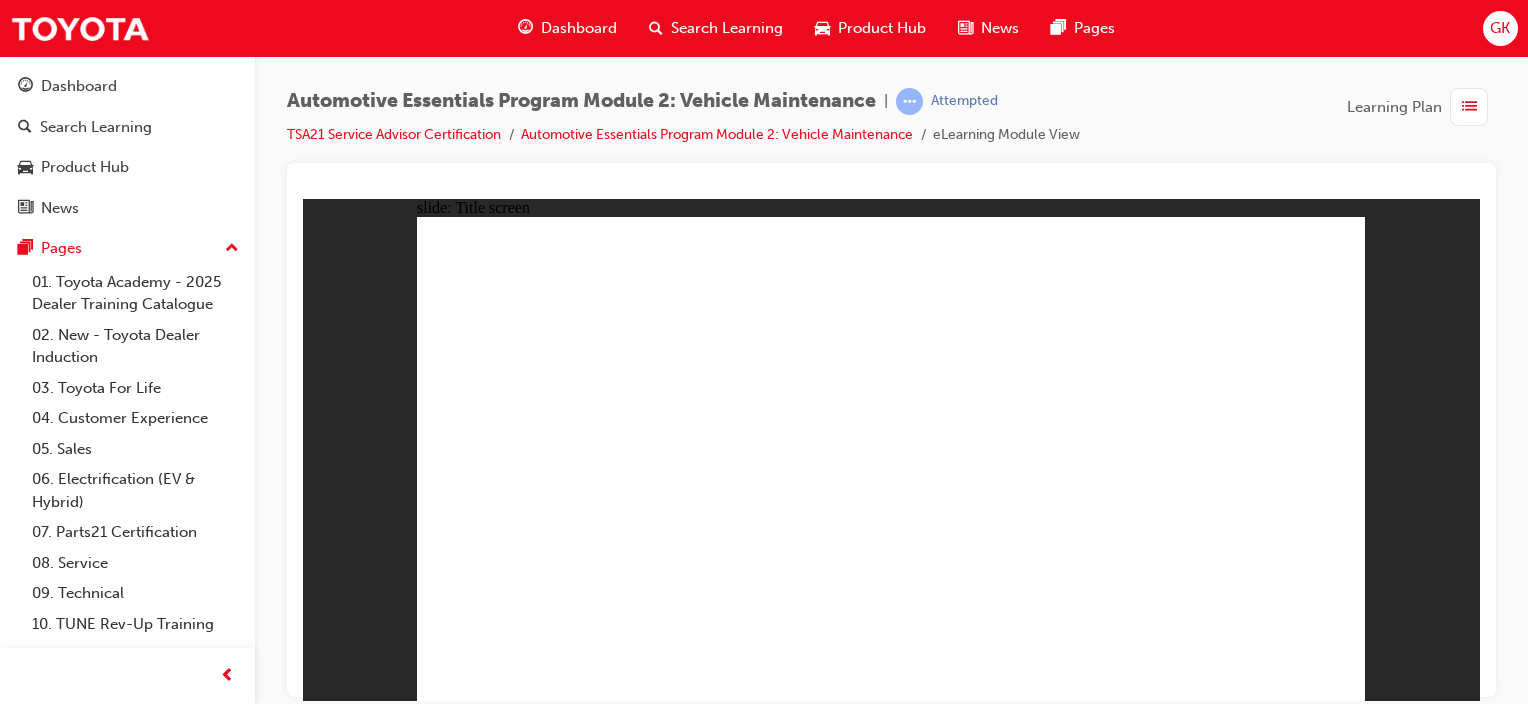 click 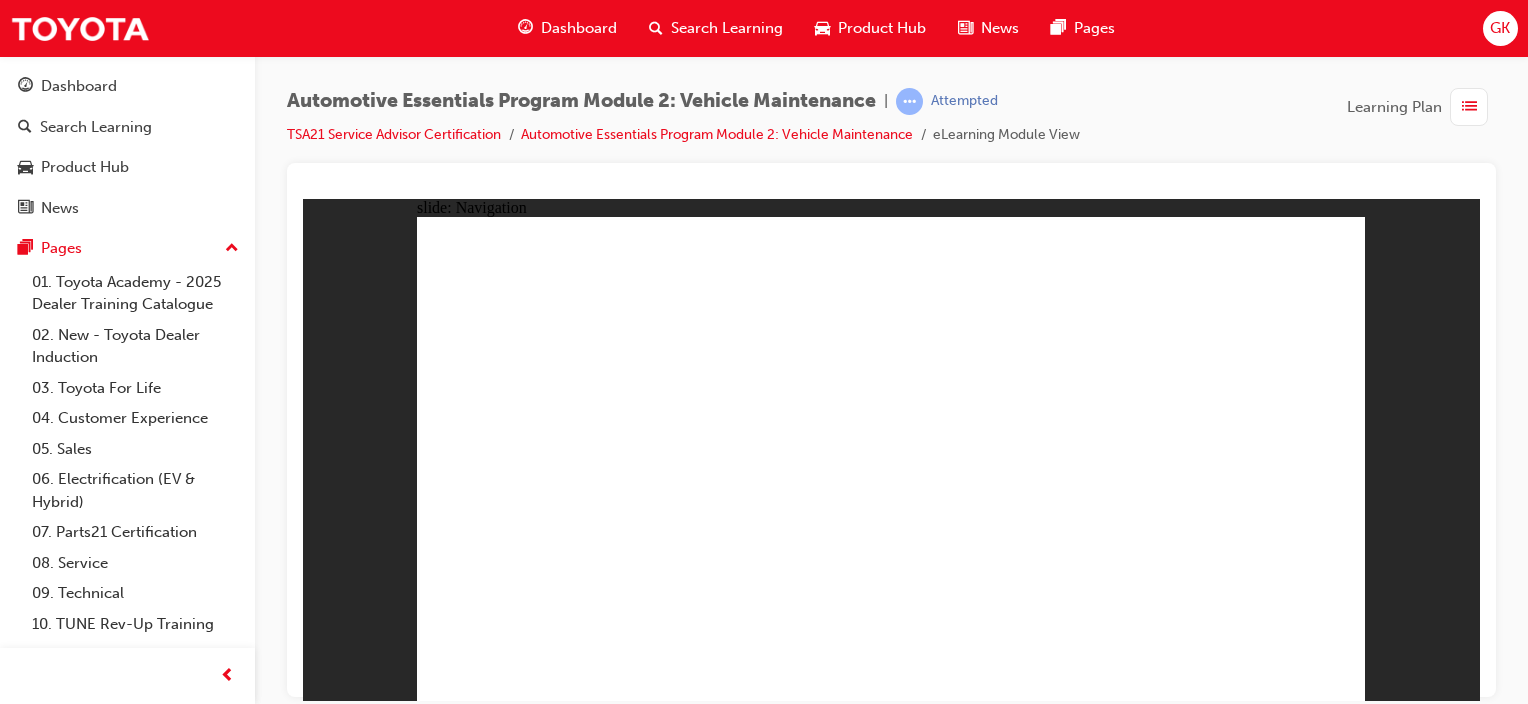 drag, startPoint x: 1237, startPoint y: 666, endPoint x: 1261, endPoint y: 661, distance: 24.5153 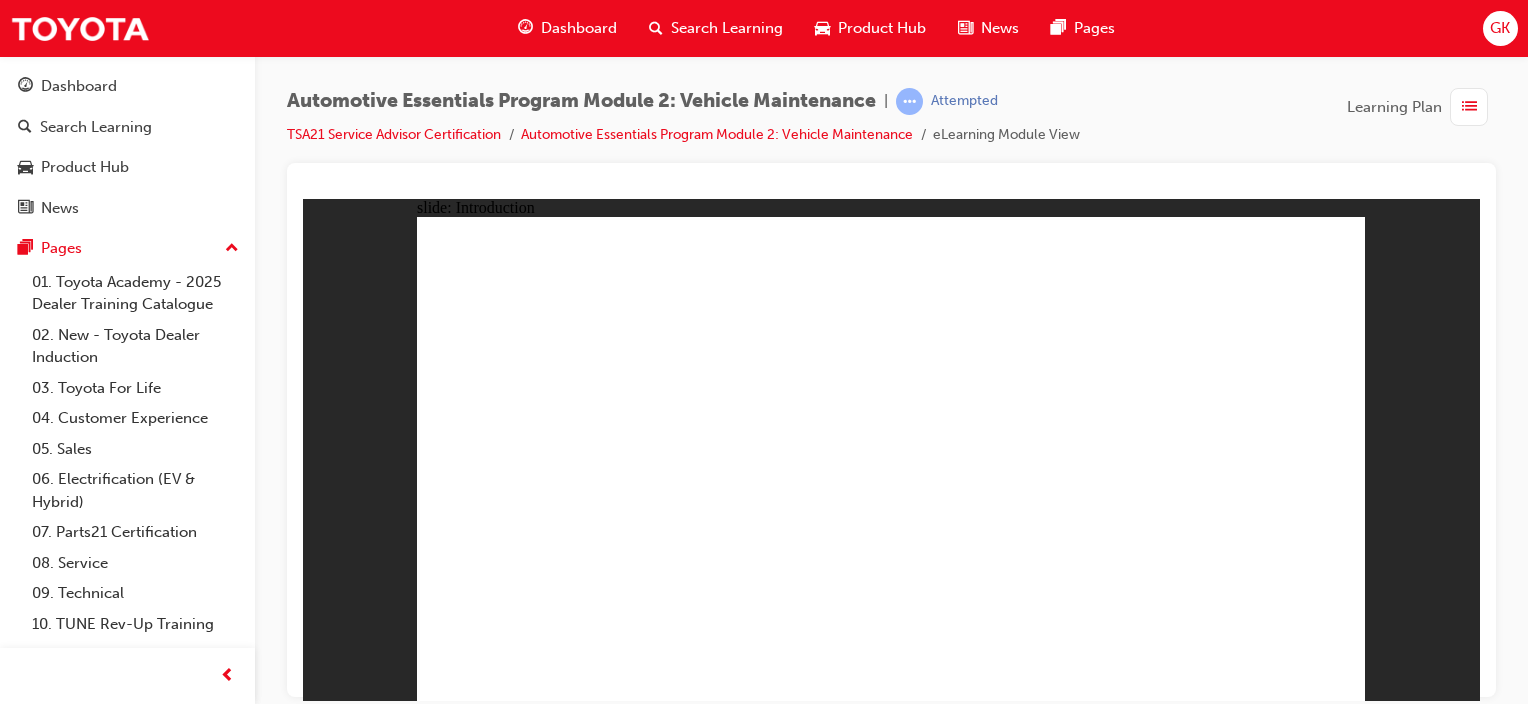 click 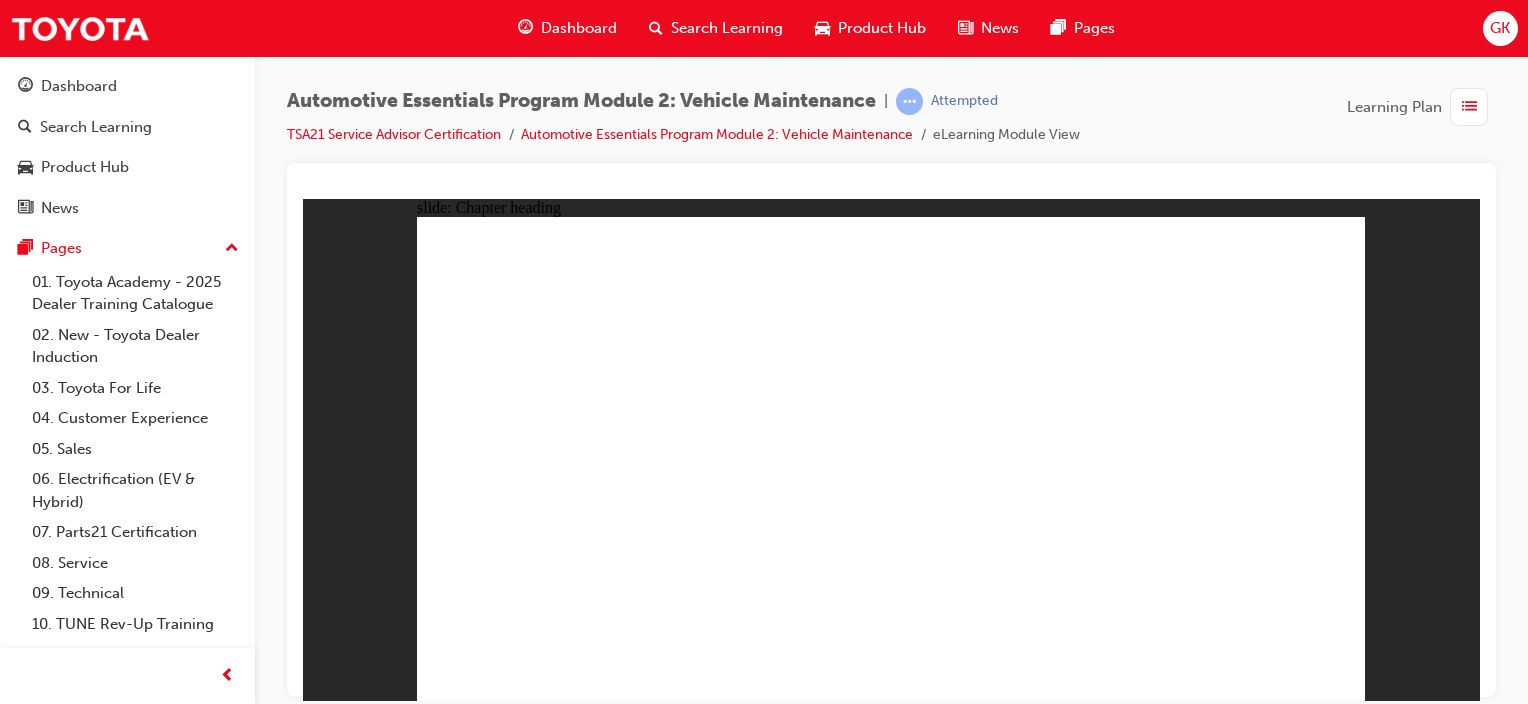 click 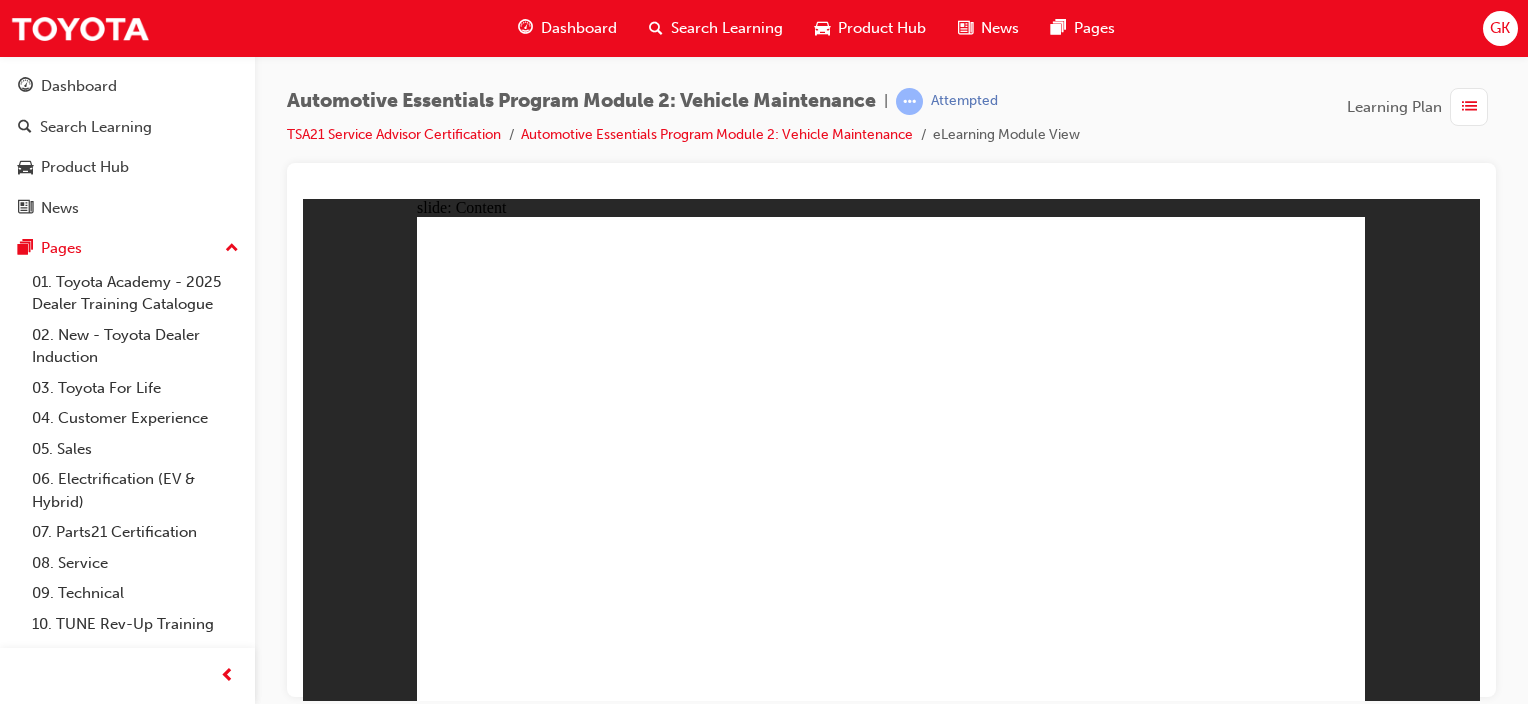 click 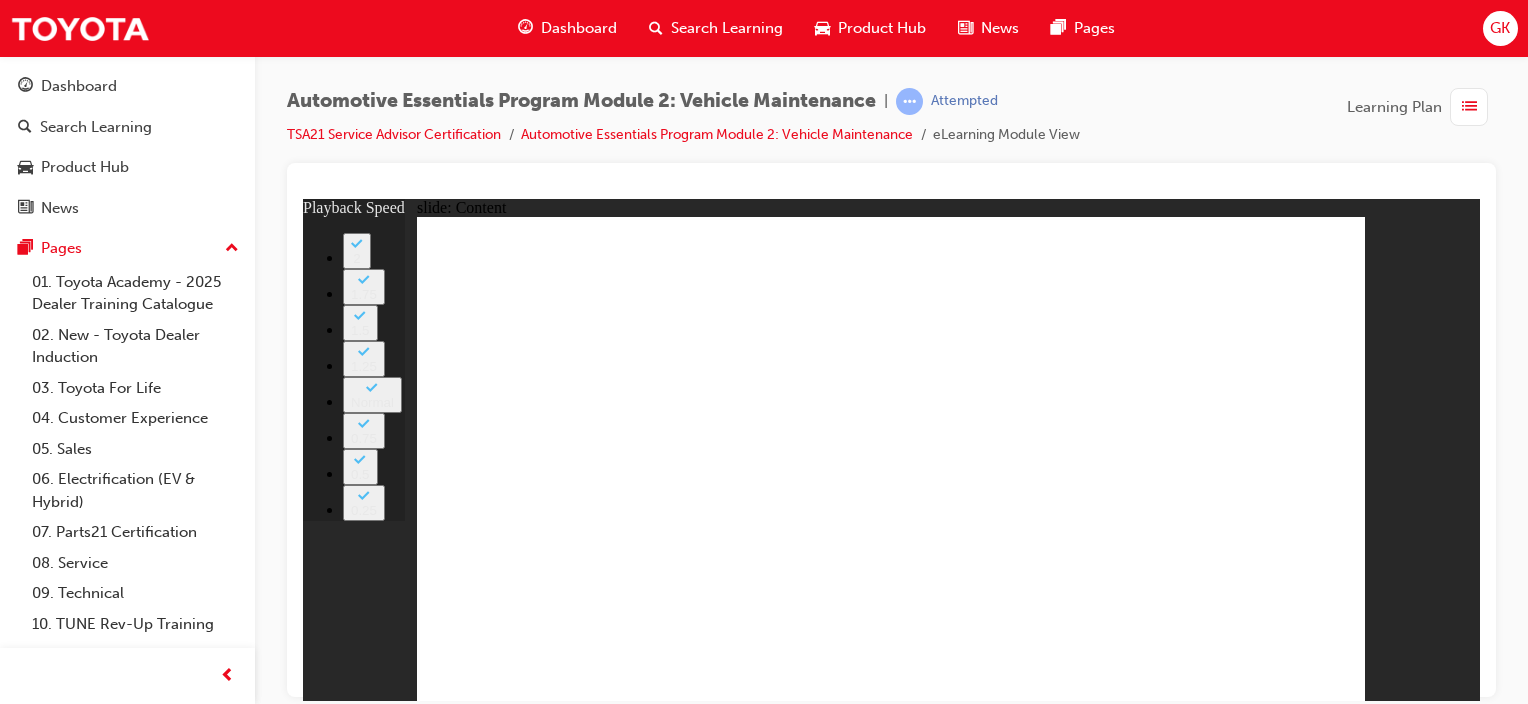 click at bounding box center (551, 6044) 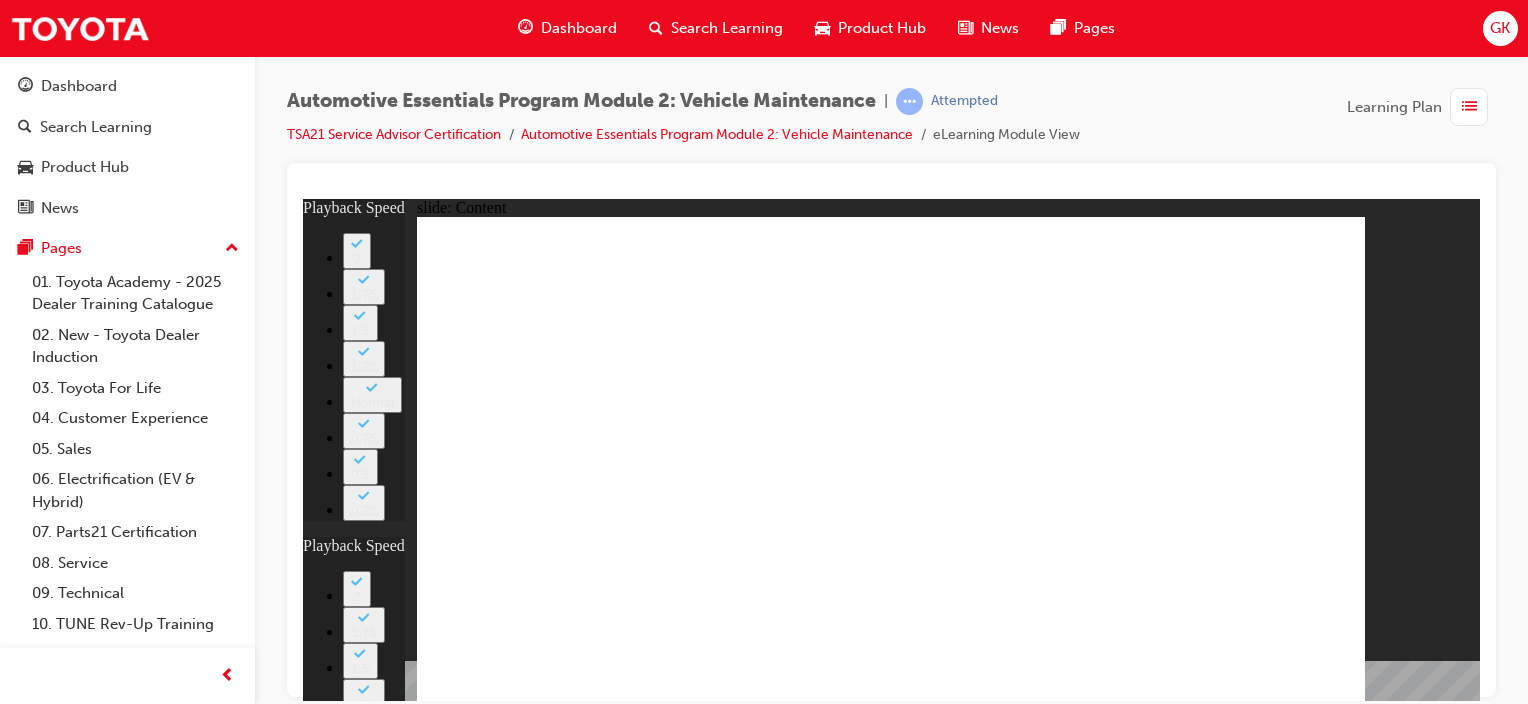 type on "4" 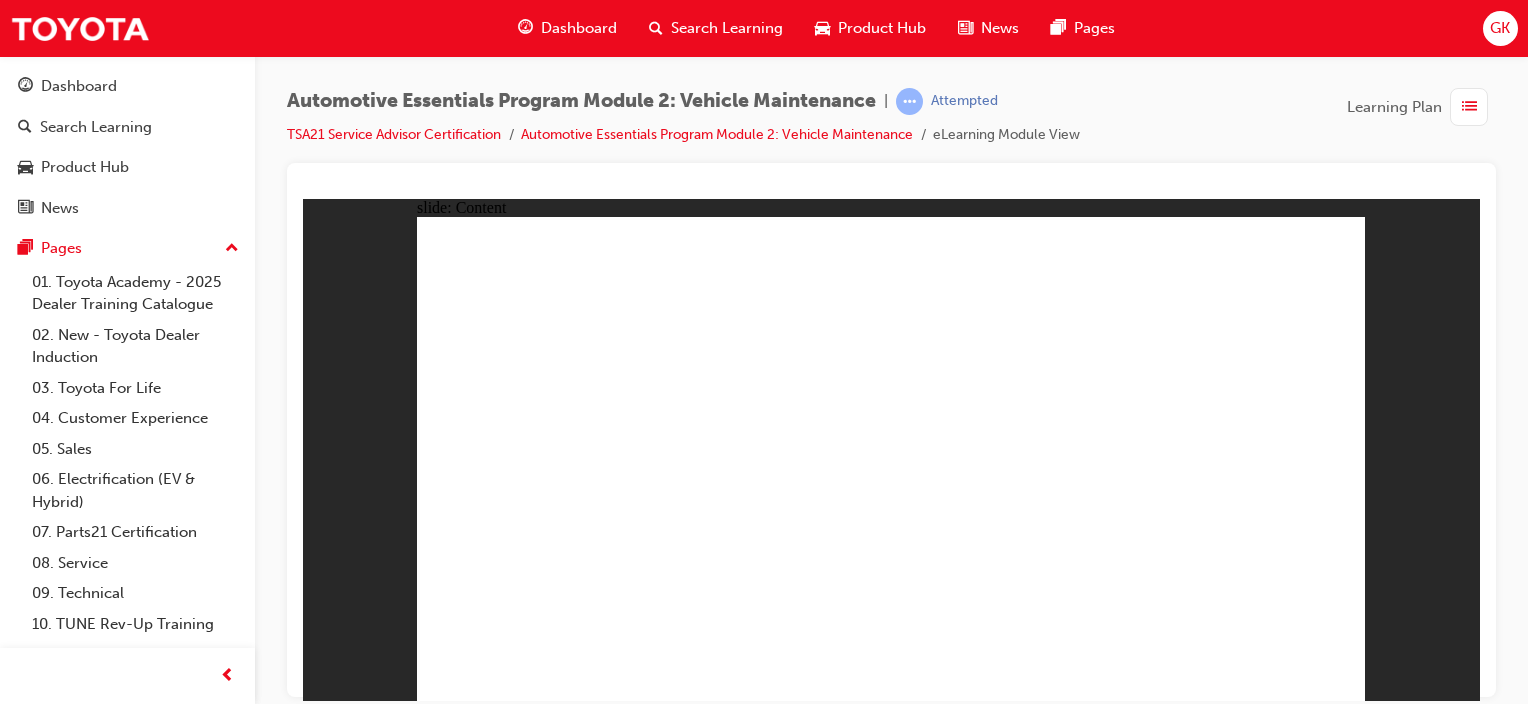 click 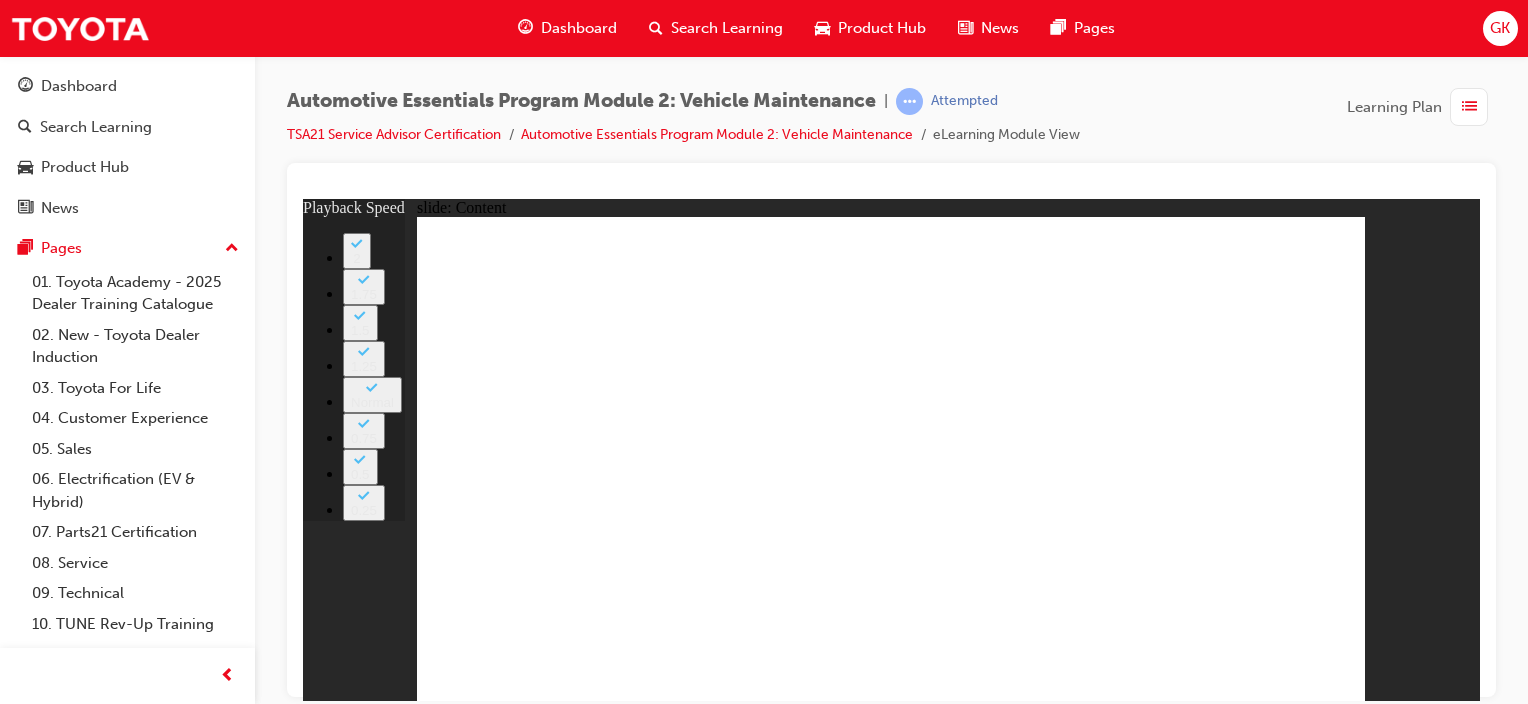 click 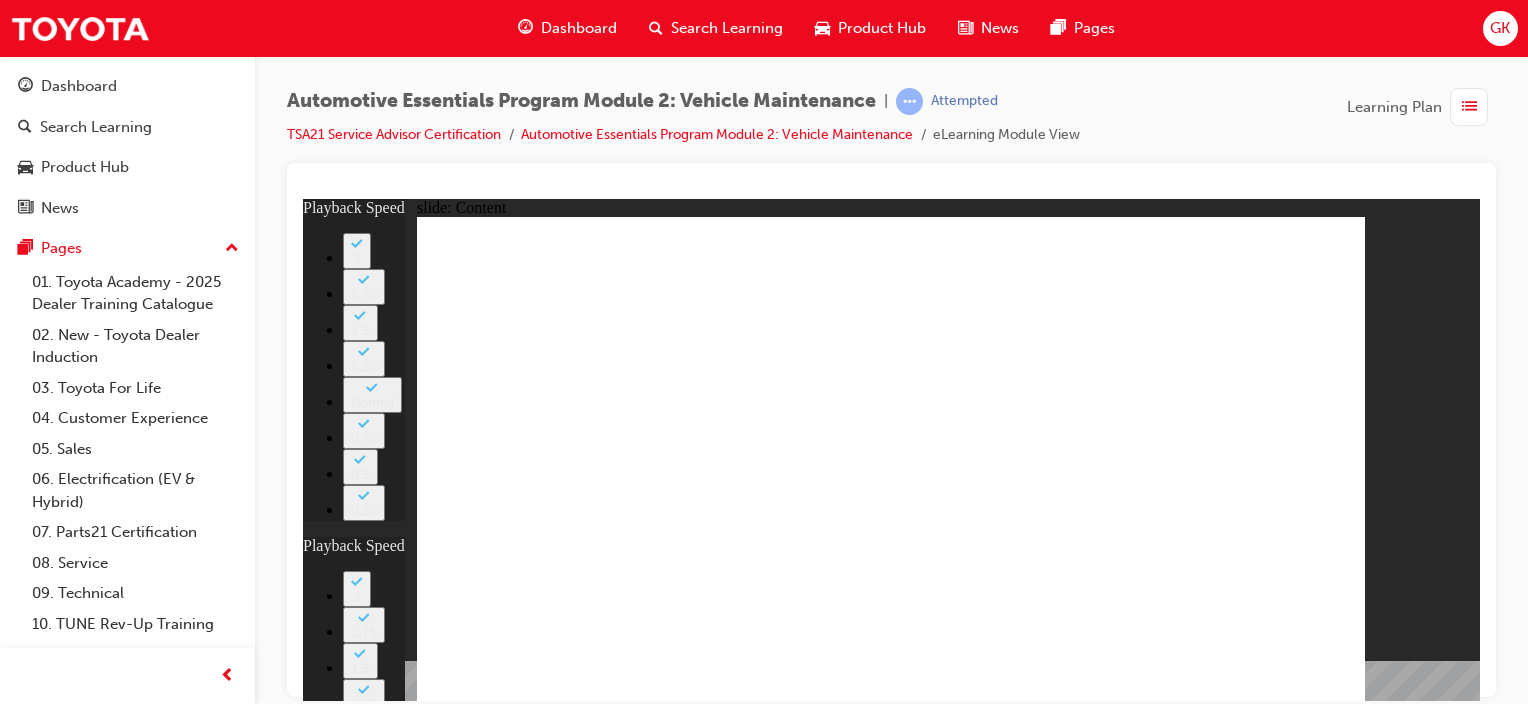 click on "Automotive Essentials Program Module 2: Vehicle Maintenance | Attempted TSA21 Service Advisor Certification Automotive Essentials Program Module 2: Vehicle Maintenance eLearning Module View Learning Plan" at bounding box center (891, 355) 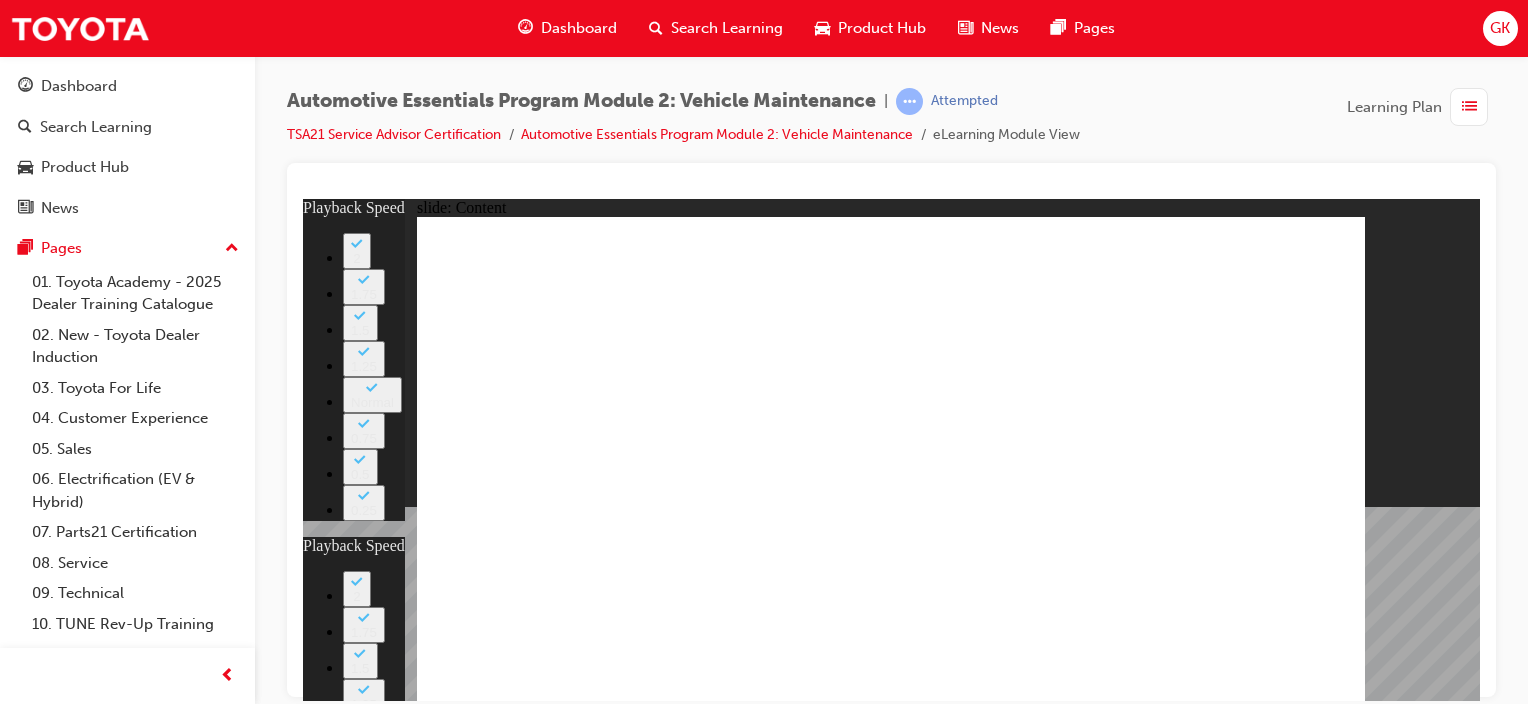 click 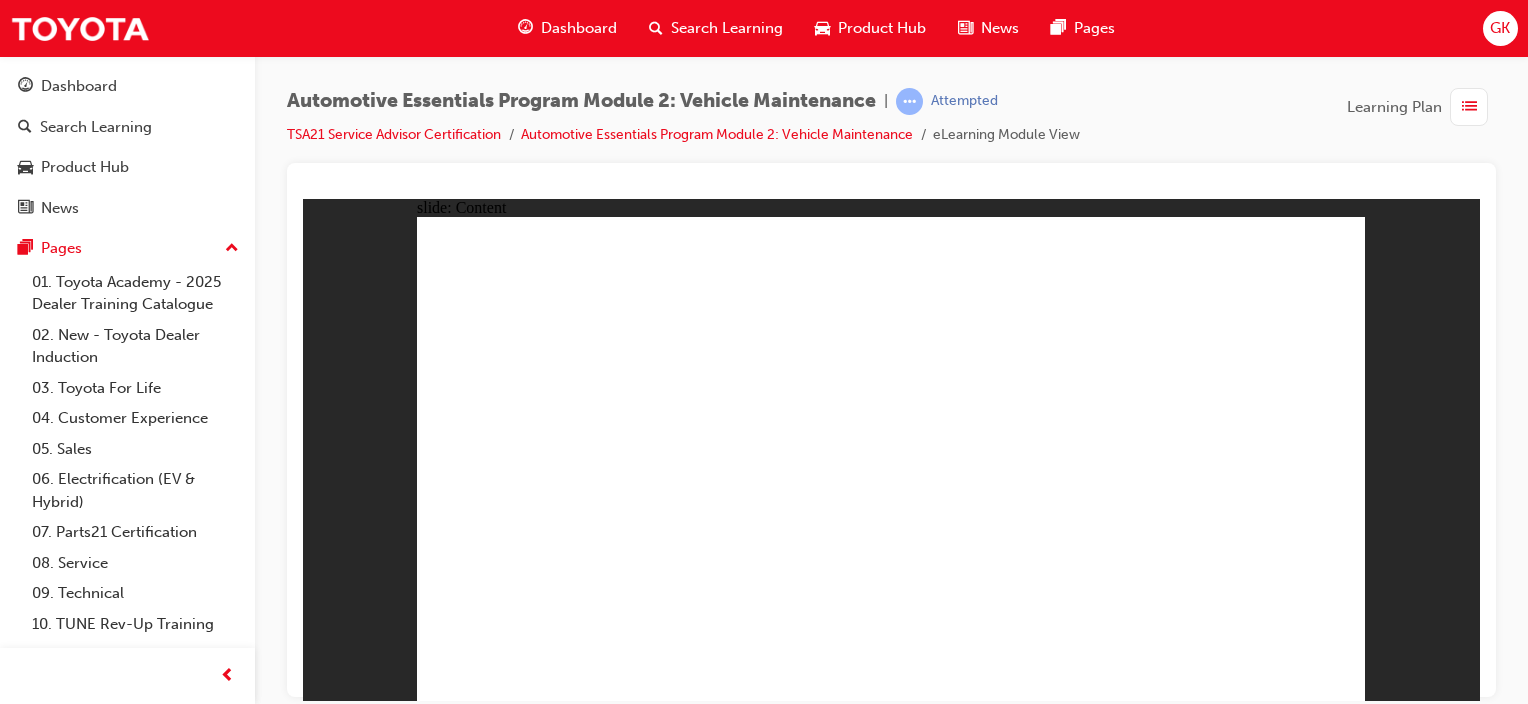 click 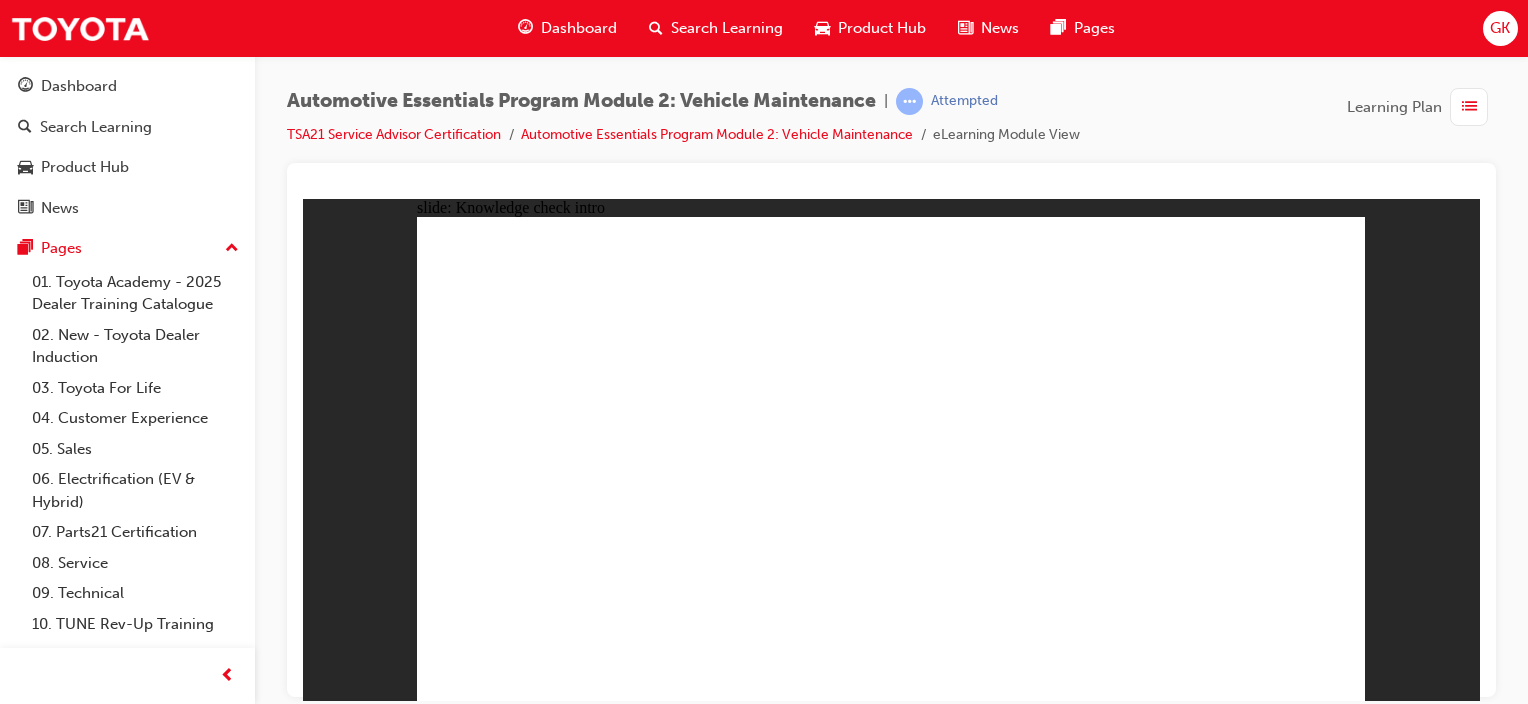 click 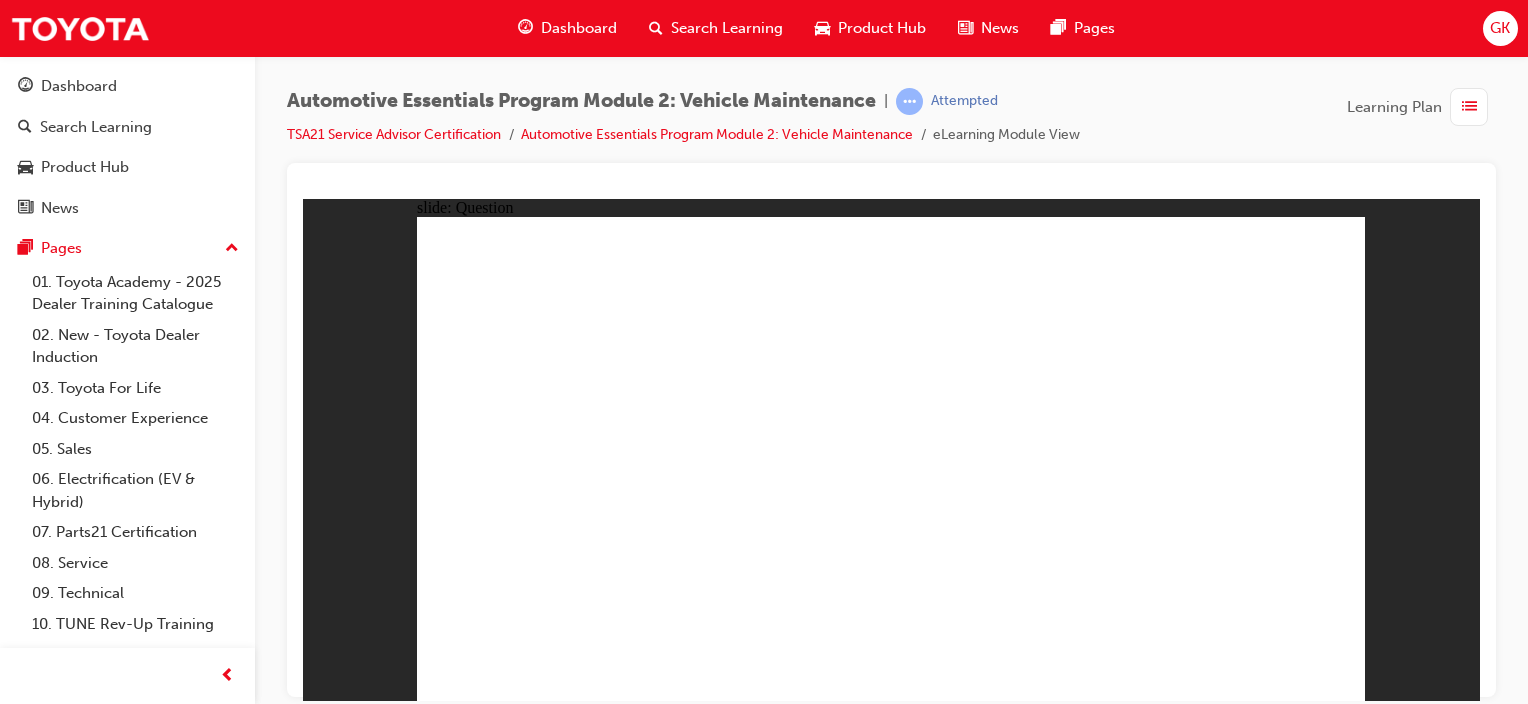 click 